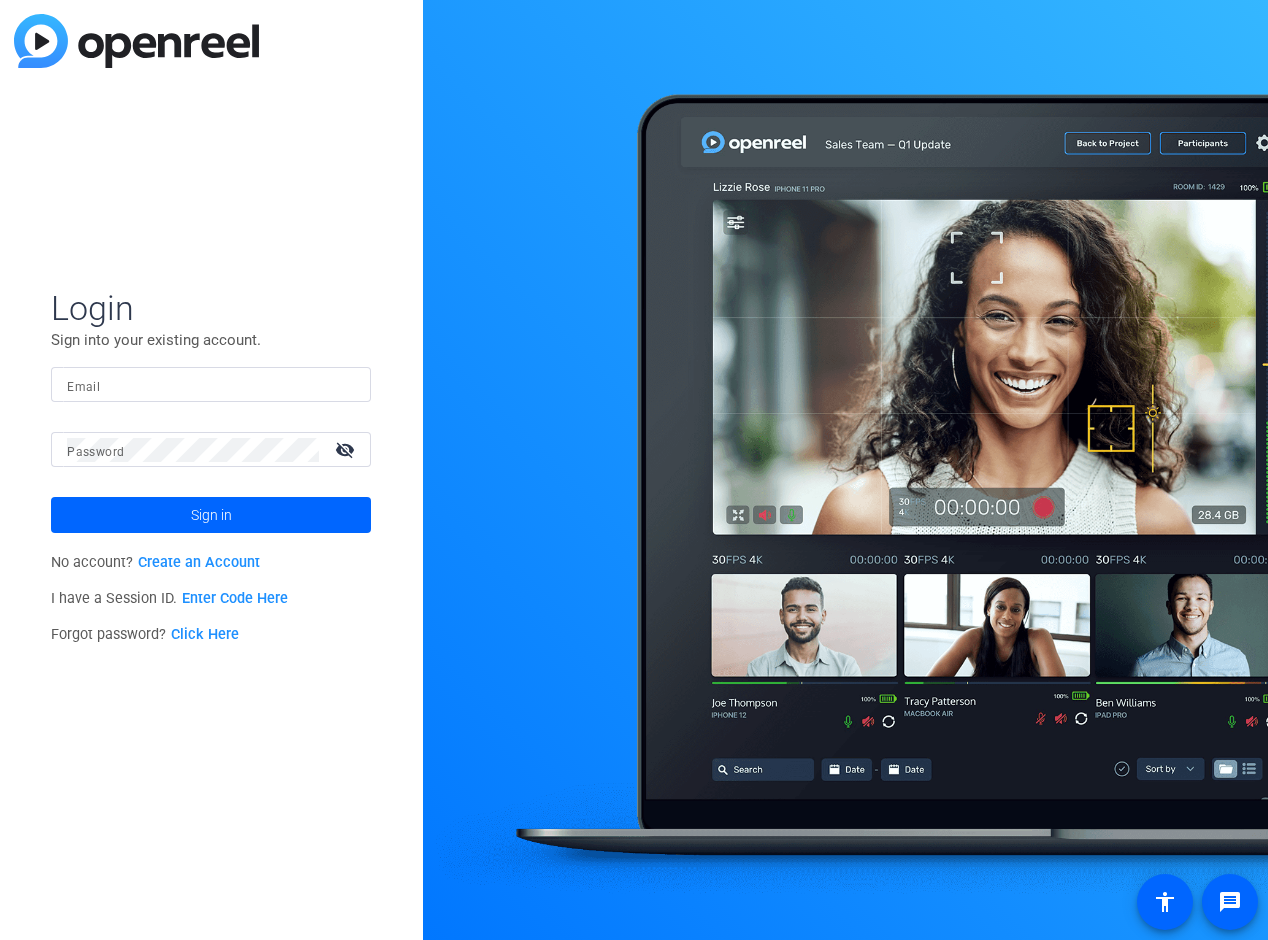 scroll, scrollTop: 0, scrollLeft: 0, axis: both 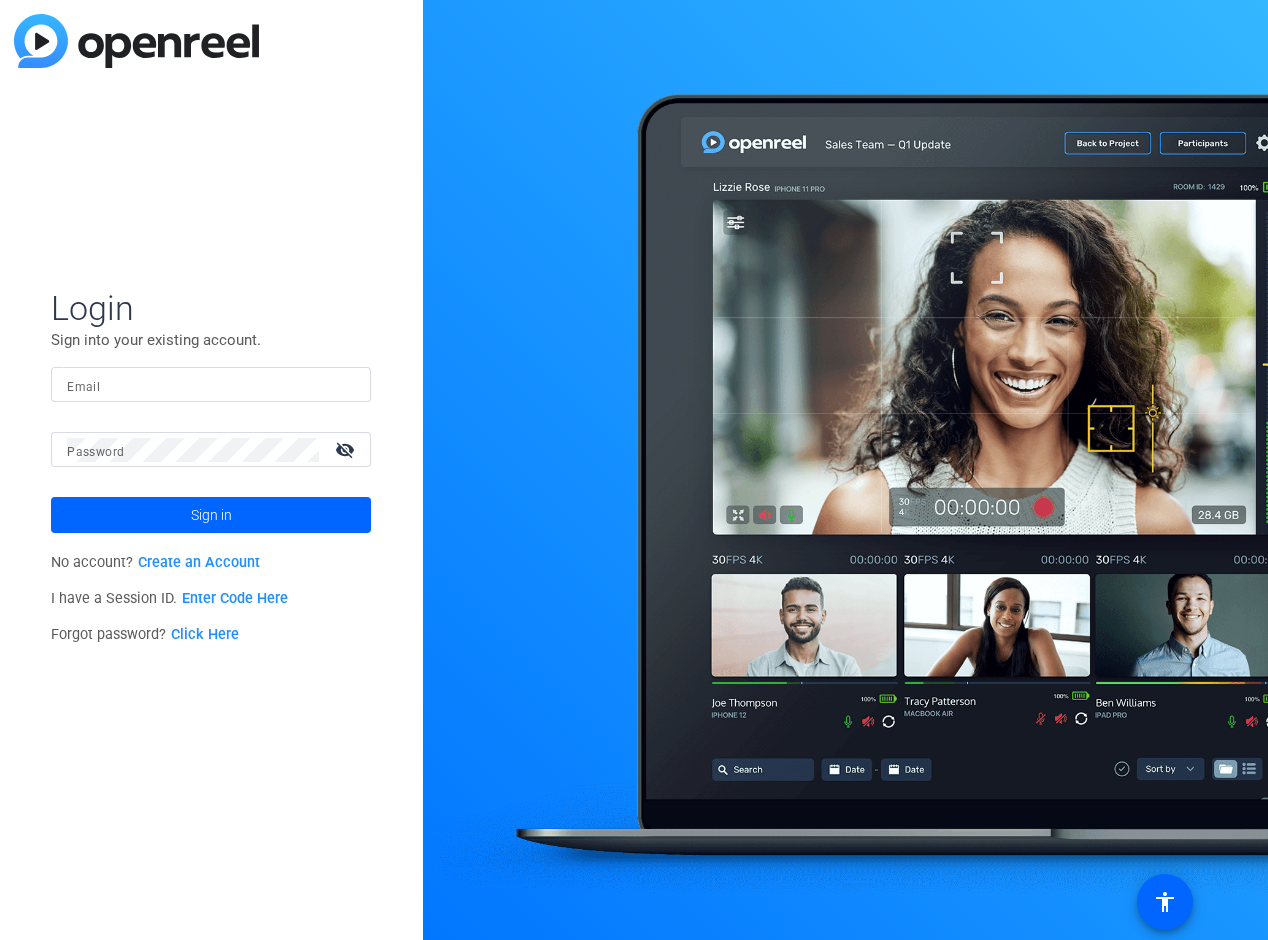 click on "Email" at bounding box center [211, 385] 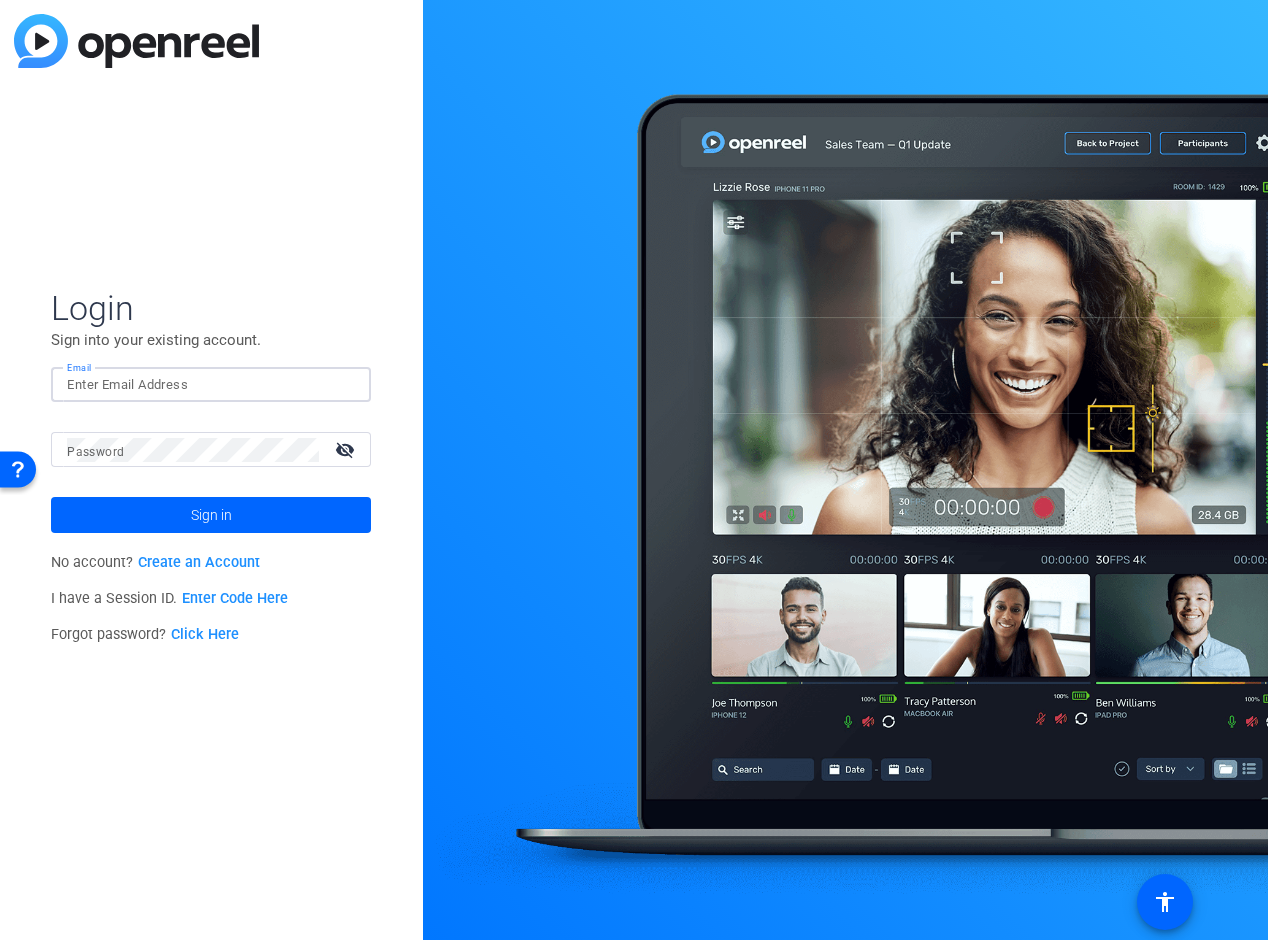 type on "openreel@fridaysfilms.com" 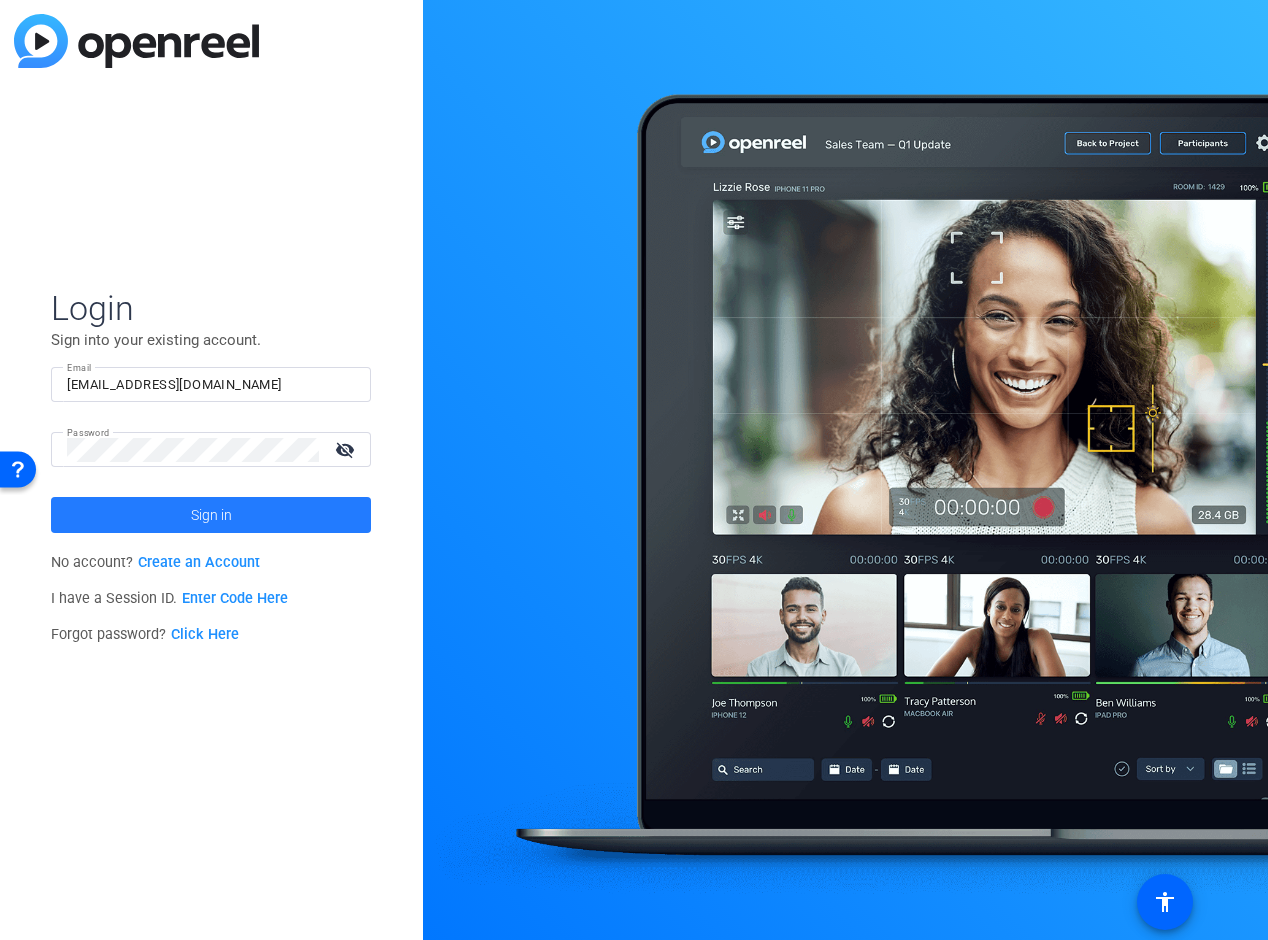 click 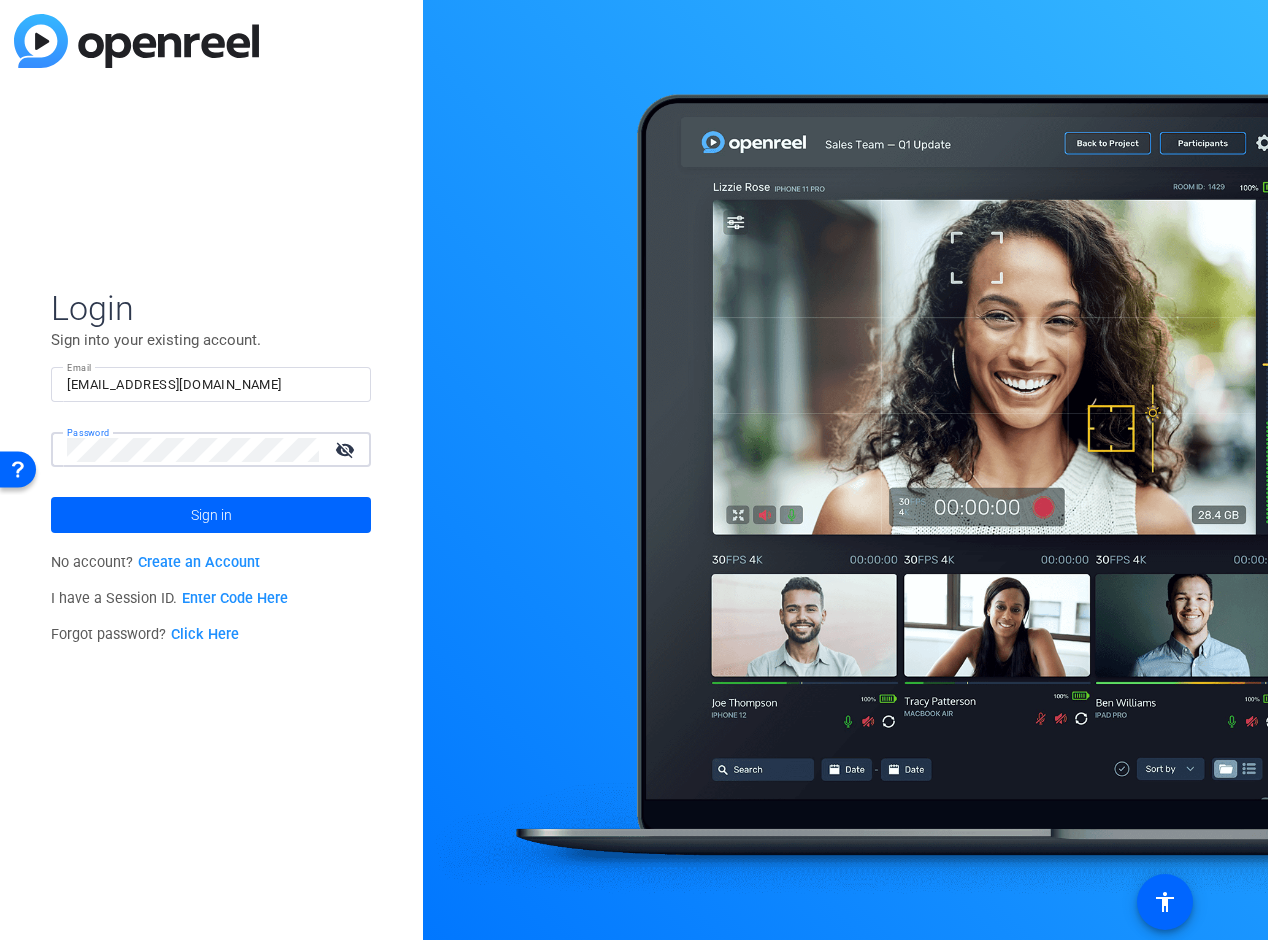 click on "Accessibility Screen-Reader Guide, Feedback, and Issue Reporting | New window
Login Sign into your existing account. Email openreel@fridaysfilms.com Password visibility_off Sign in No account?  Create an Account I have a Session ID.  Enter Code Here Forgot password?  Click Here message accessibility" at bounding box center [634, 470] 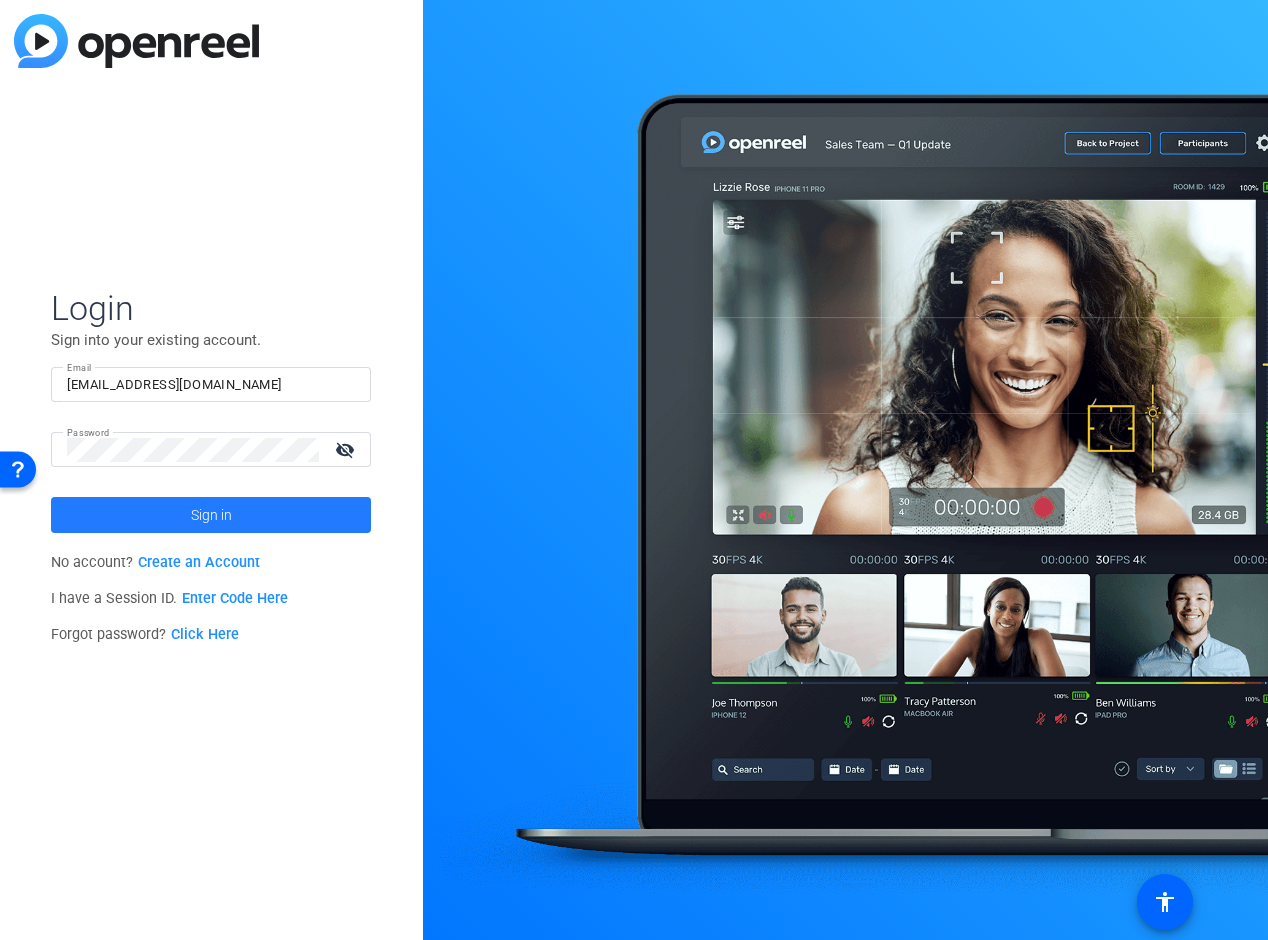 click 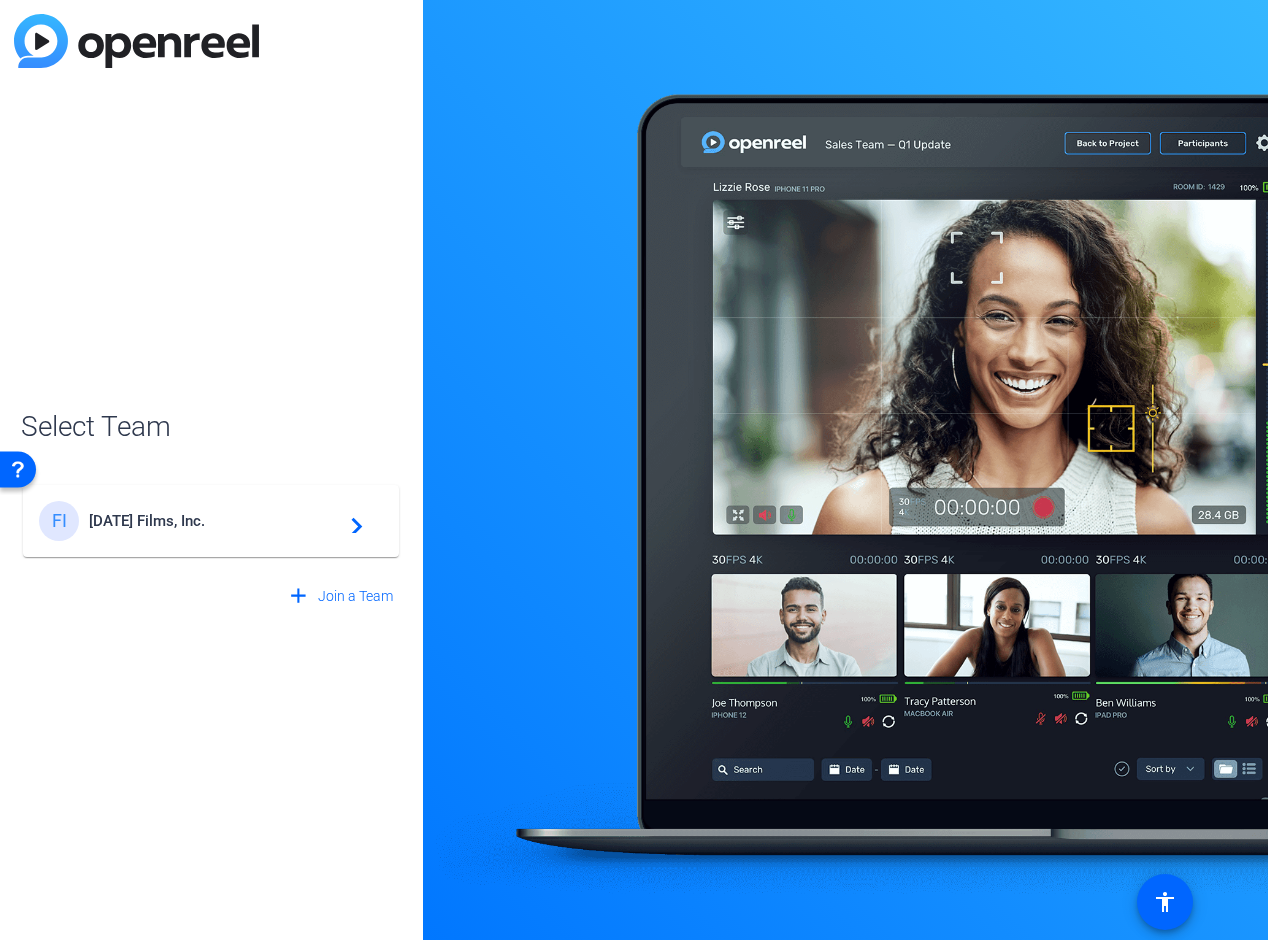 click on "Friday's Films, Inc." 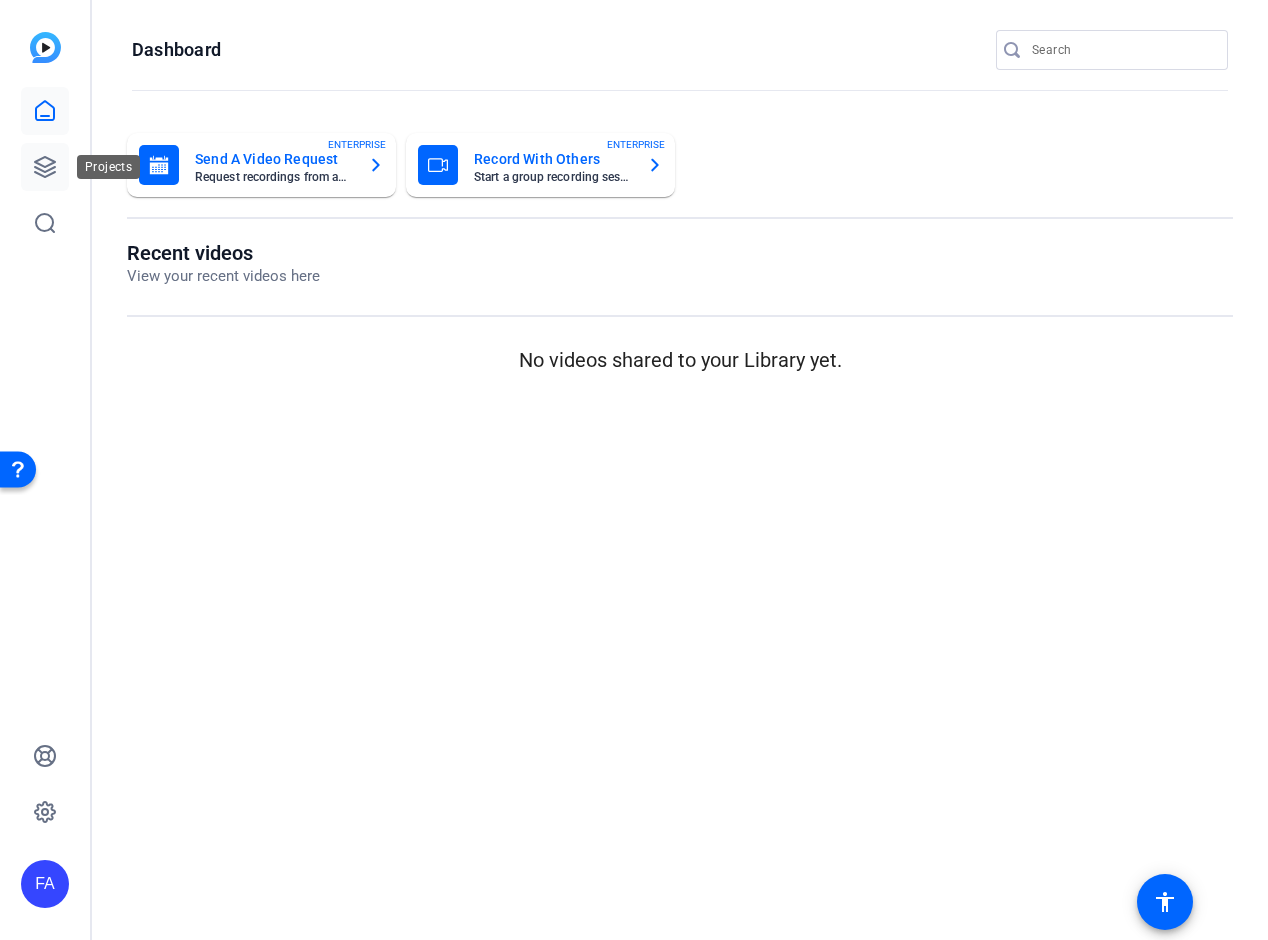 click 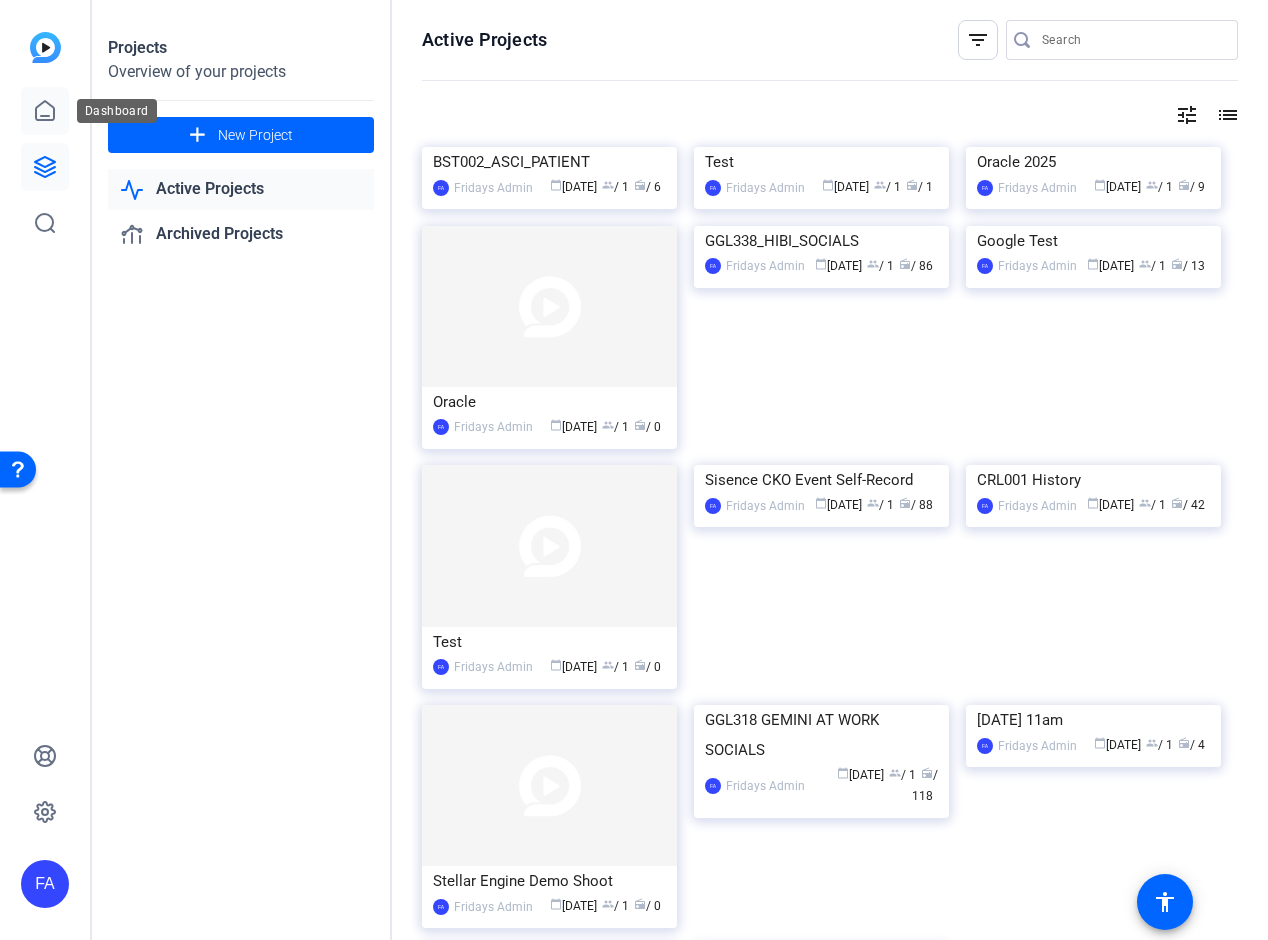 click 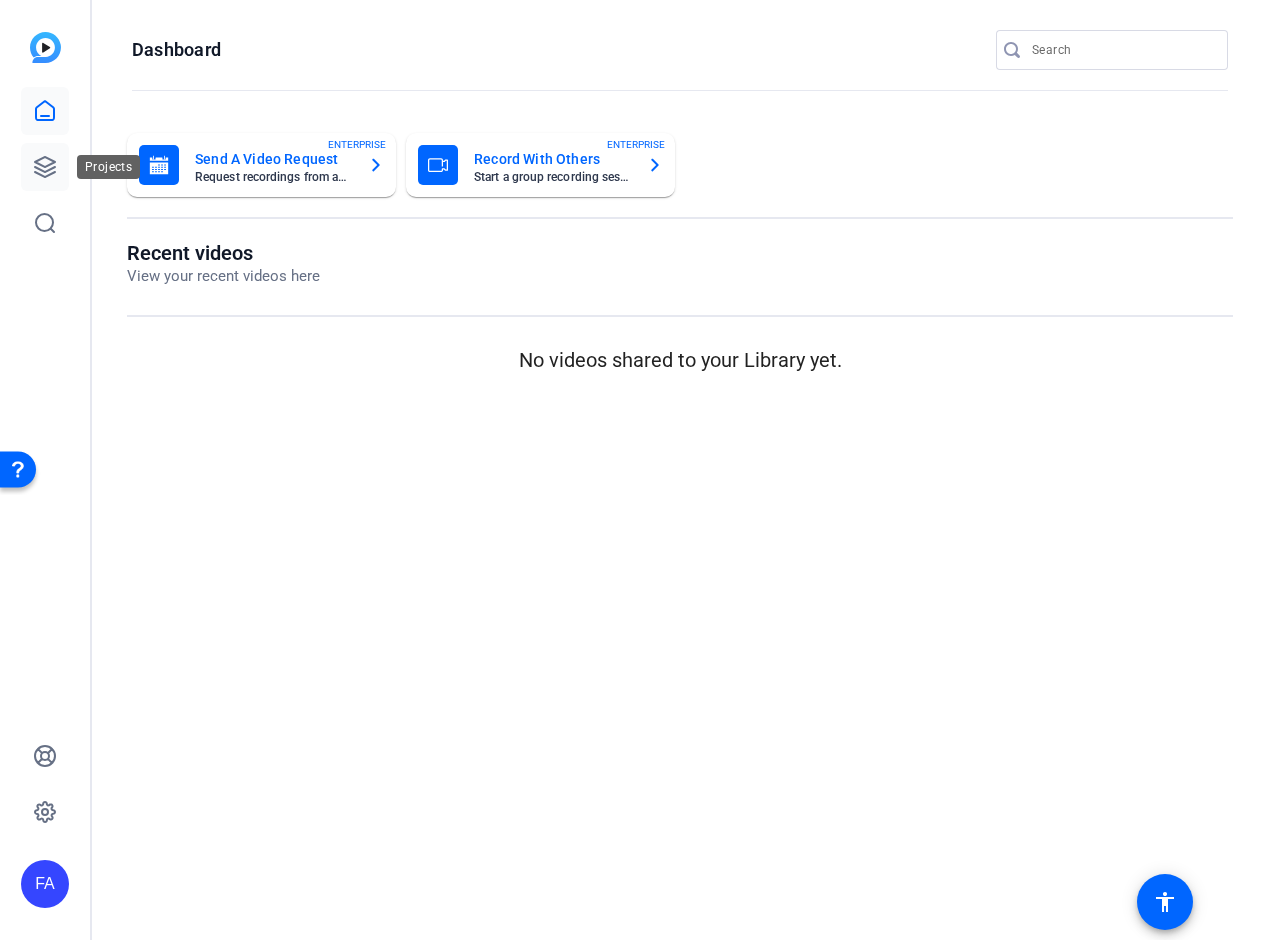 click 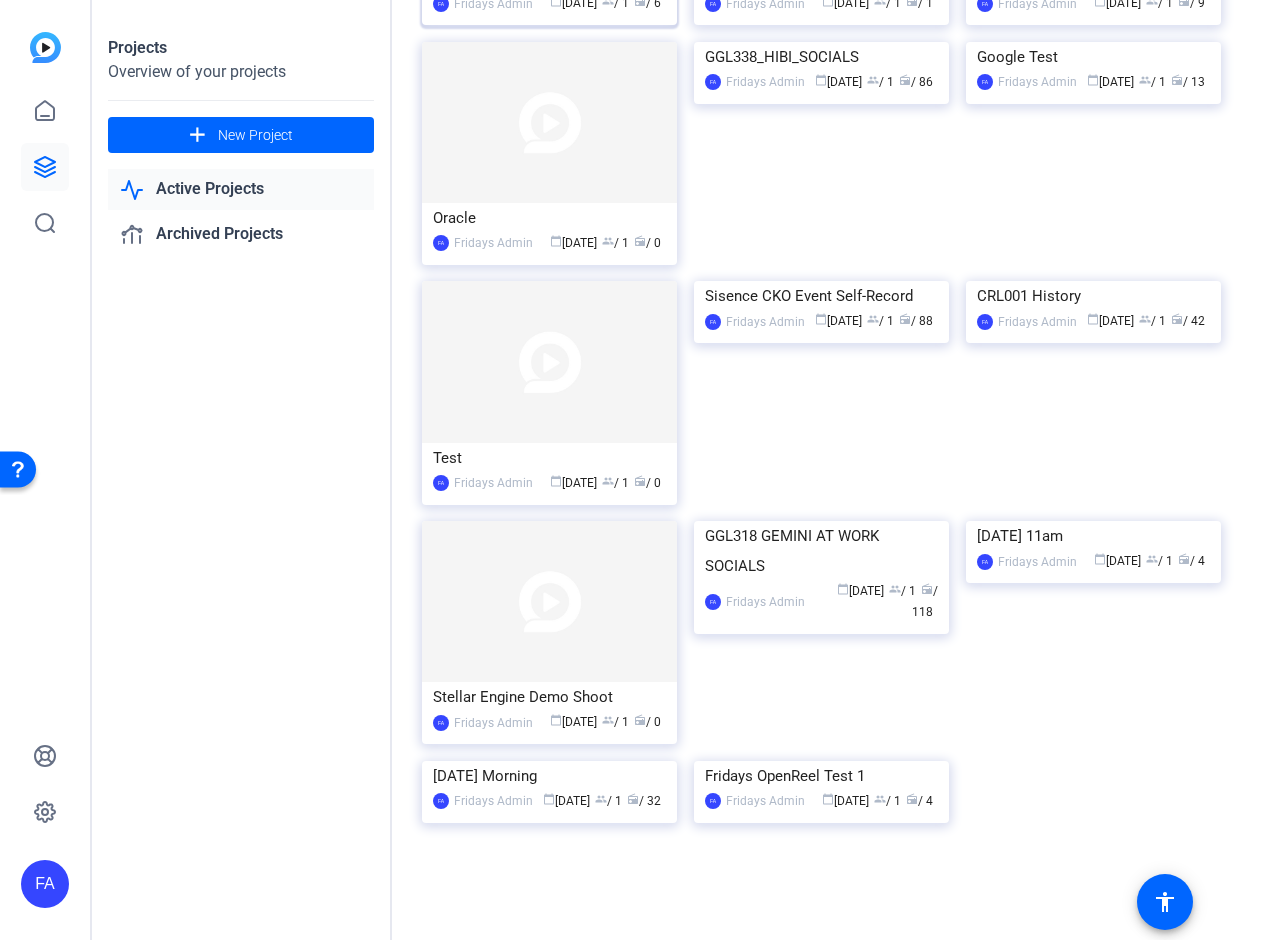 scroll, scrollTop: 0, scrollLeft: 0, axis: both 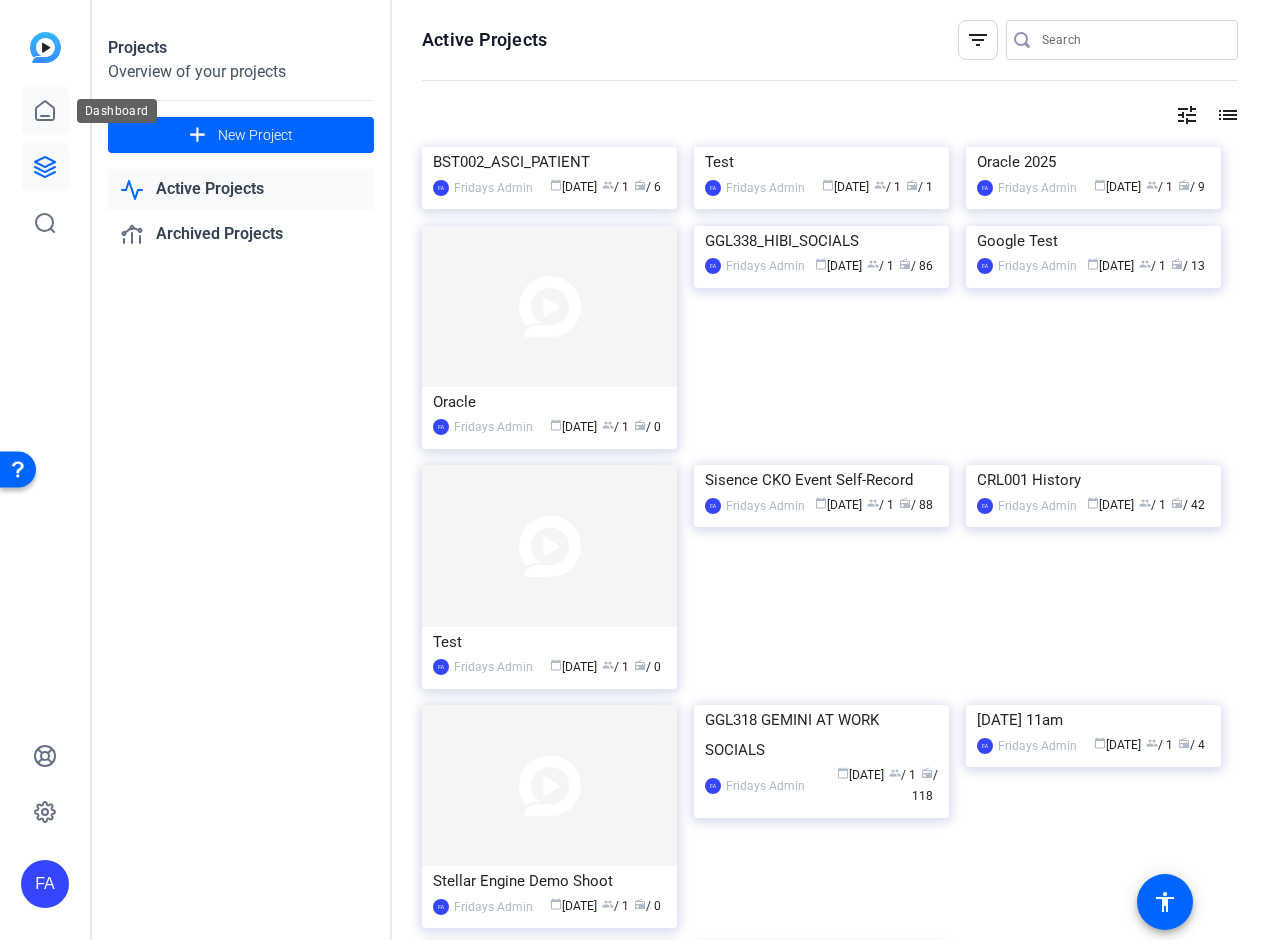 click 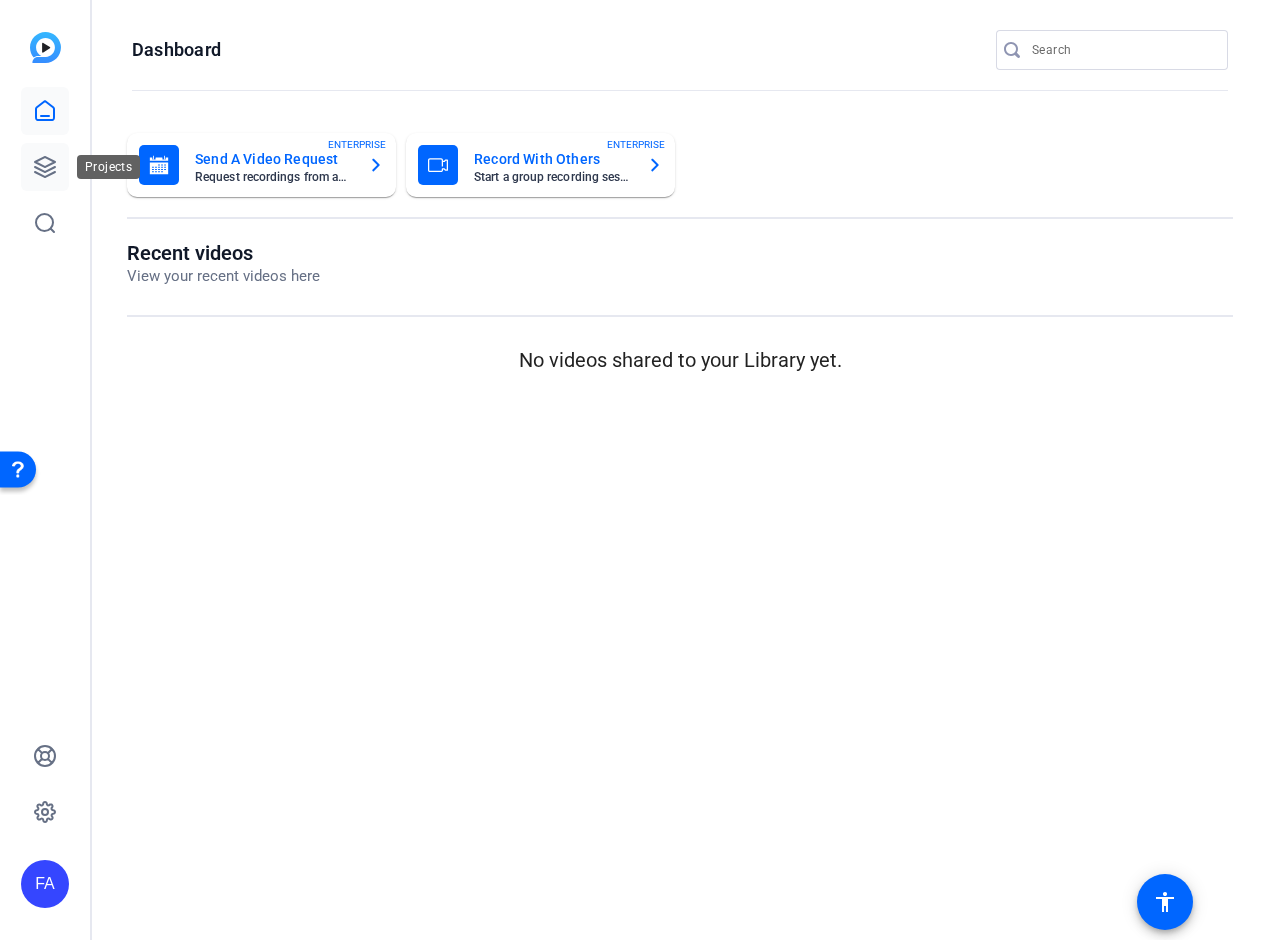 click 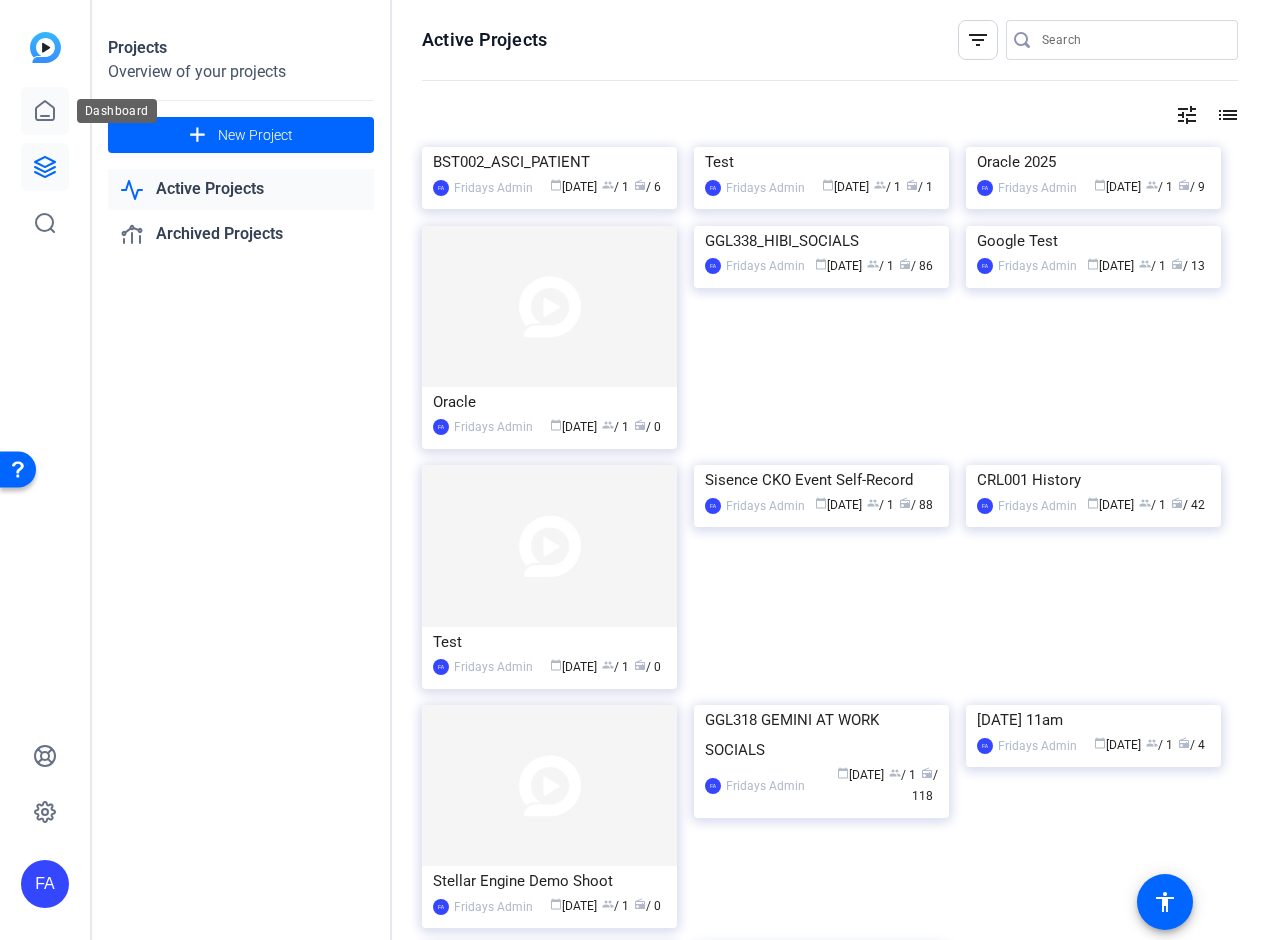click 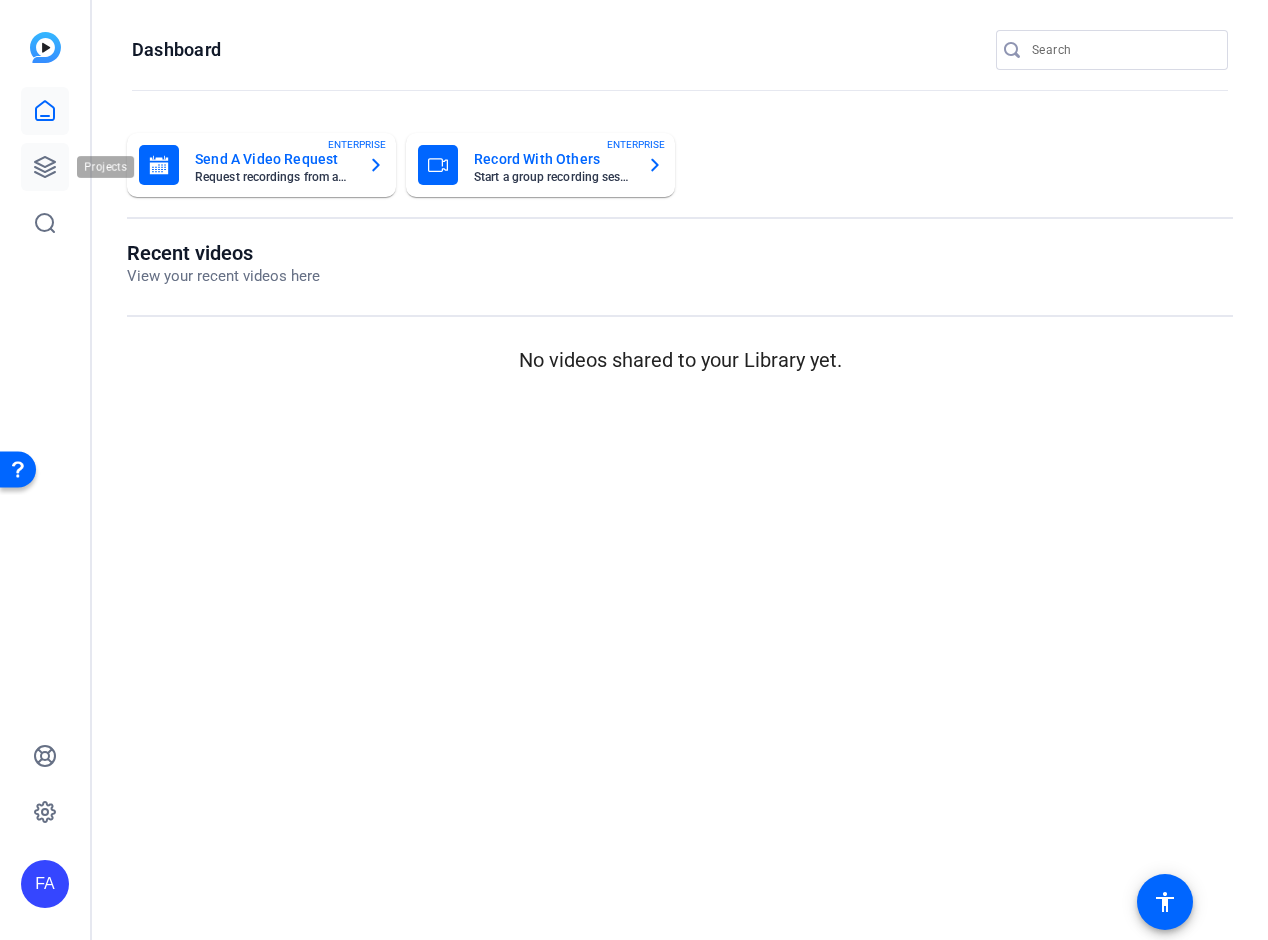 click 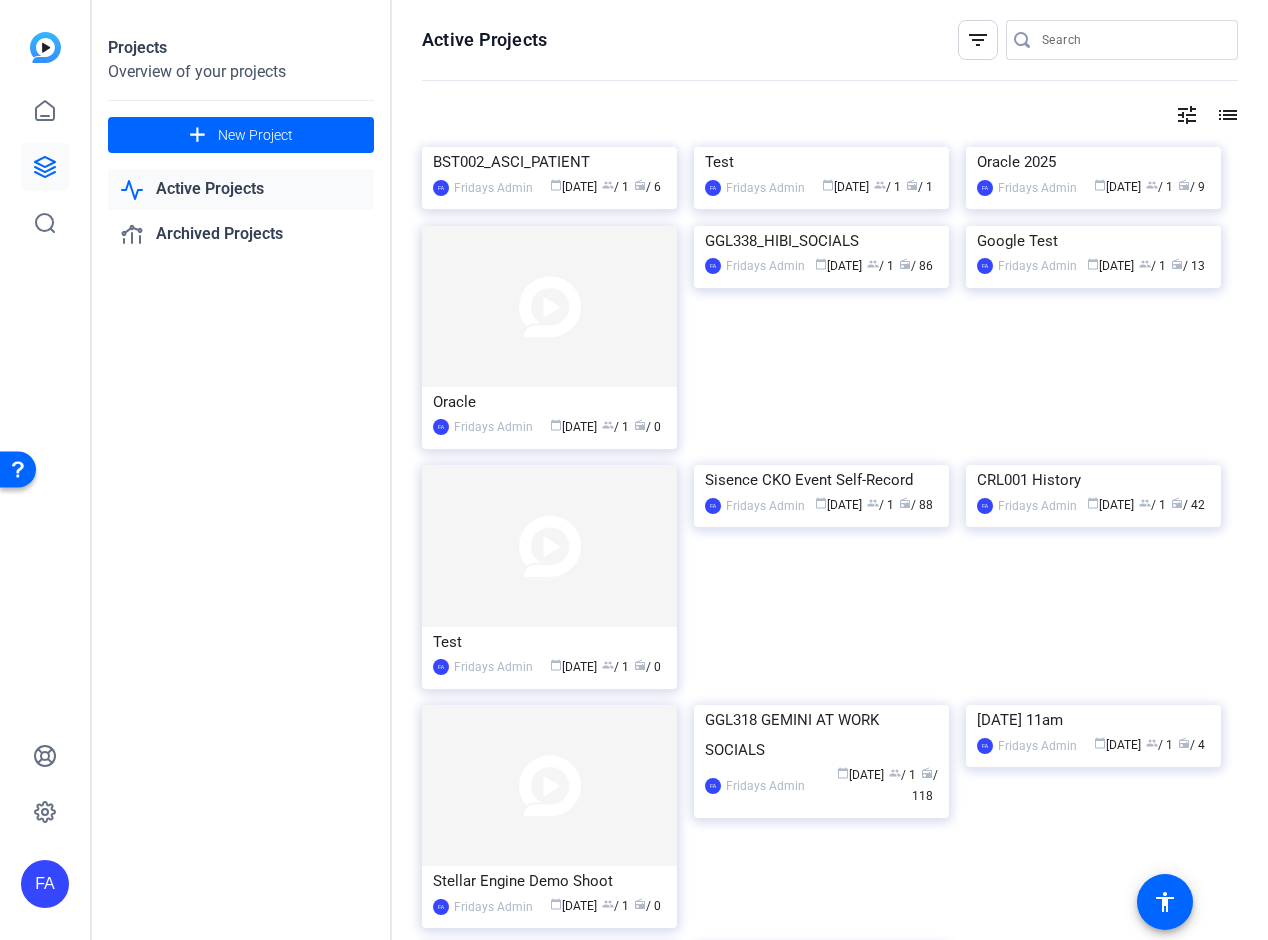 click 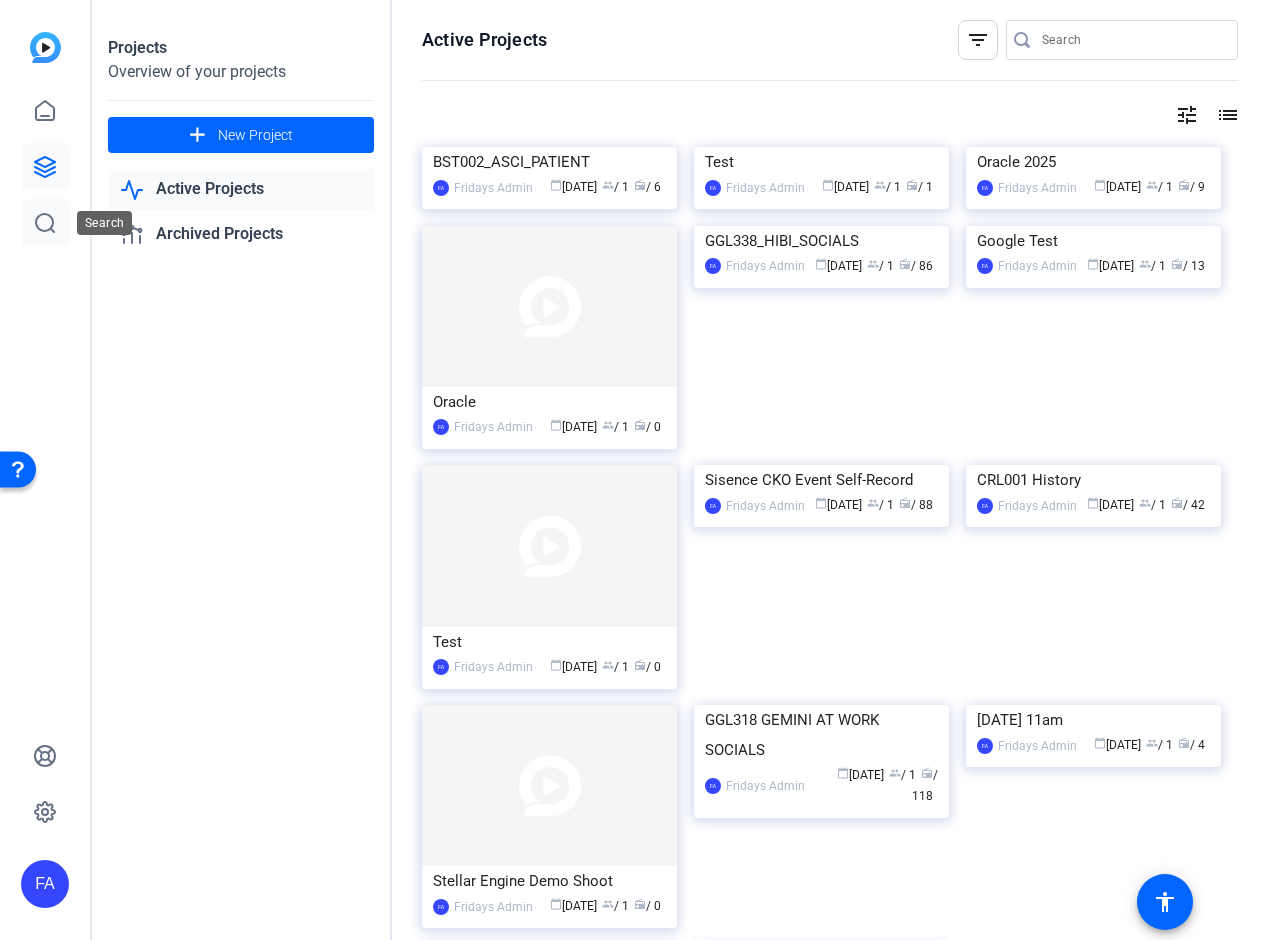 click 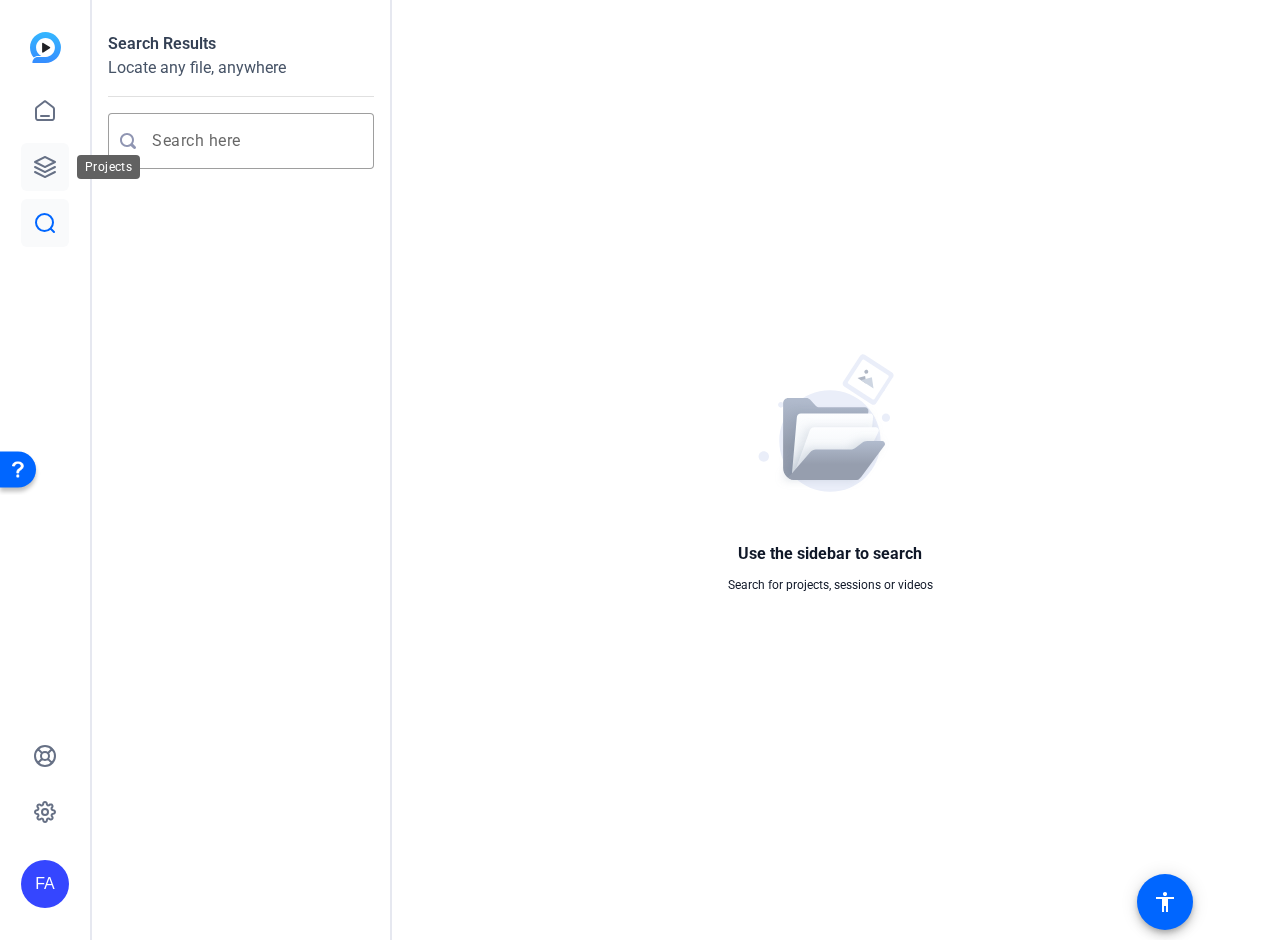 click 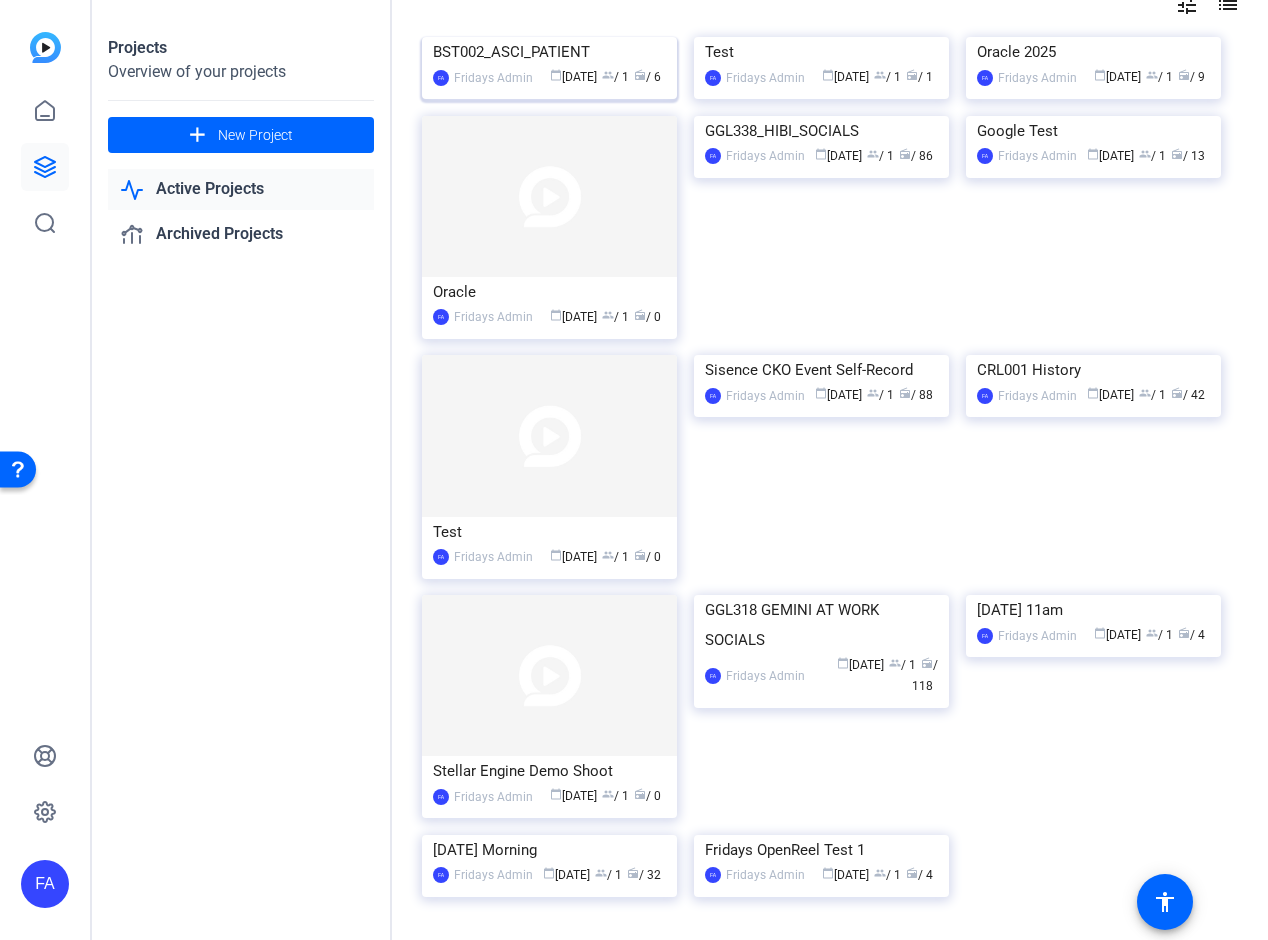 scroll, scrollTop: 0, scrollLeft: 0, axis: both 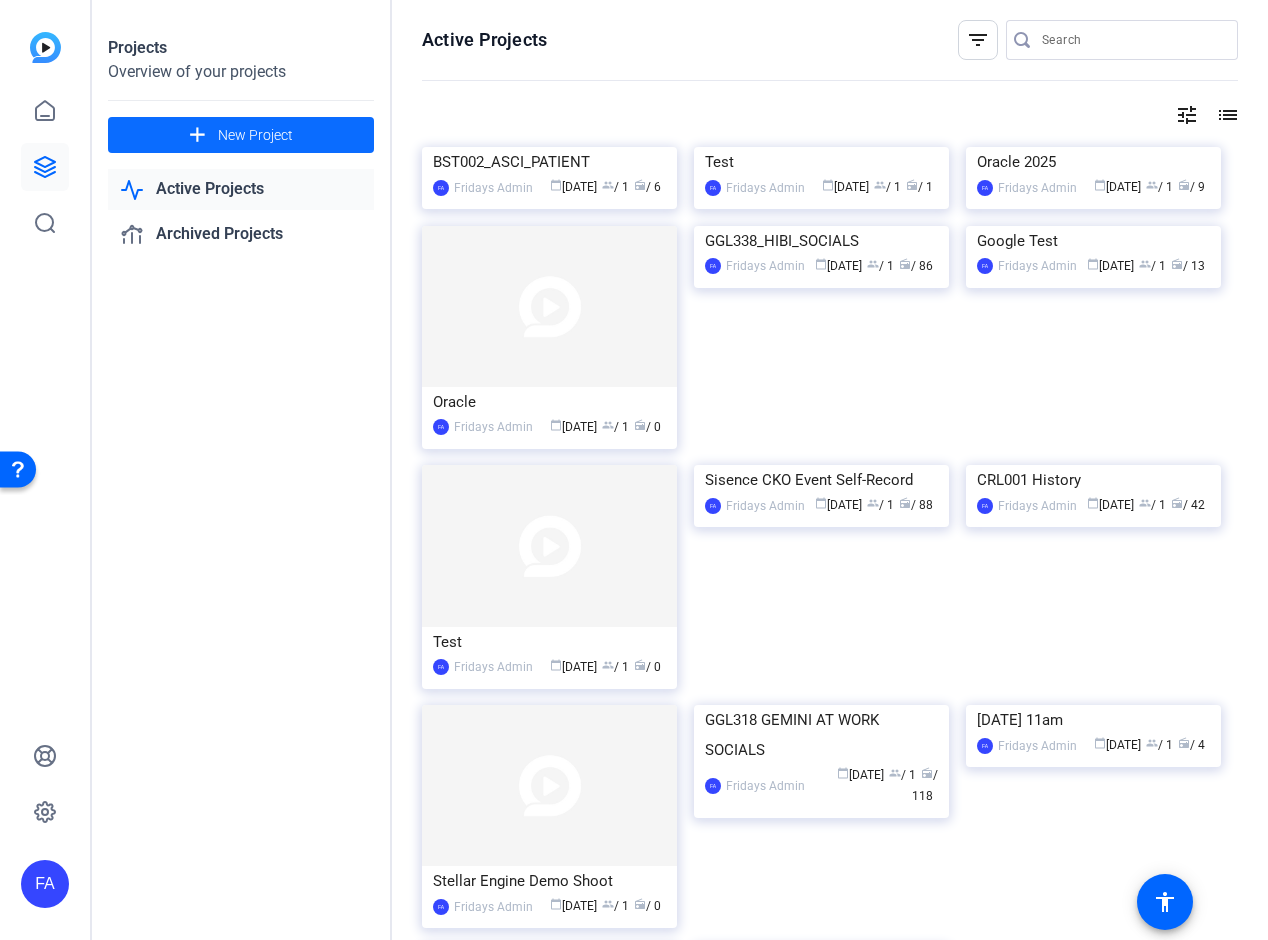 click on "add" 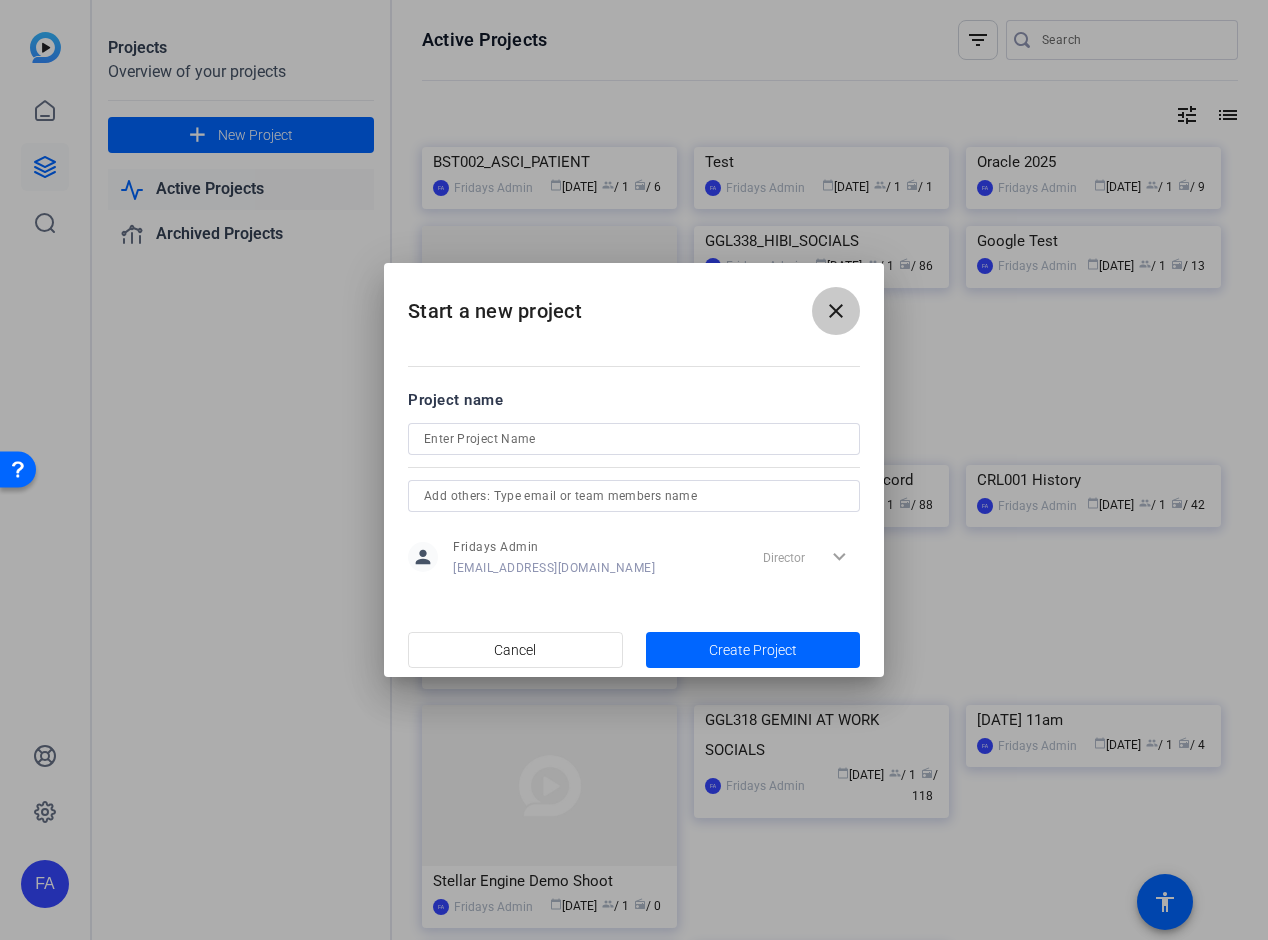 click on "close" at bounding box center (836, 311) 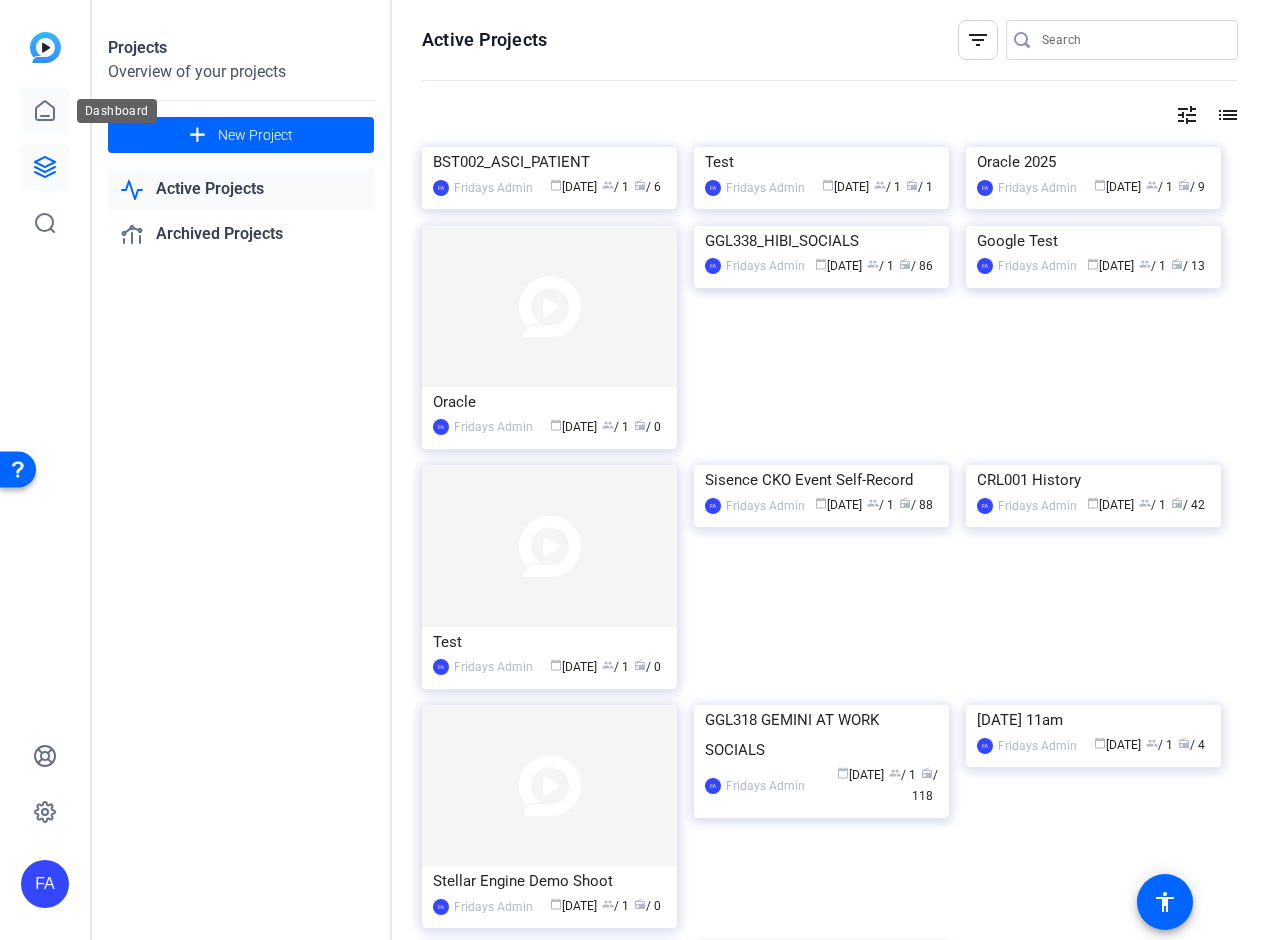 click 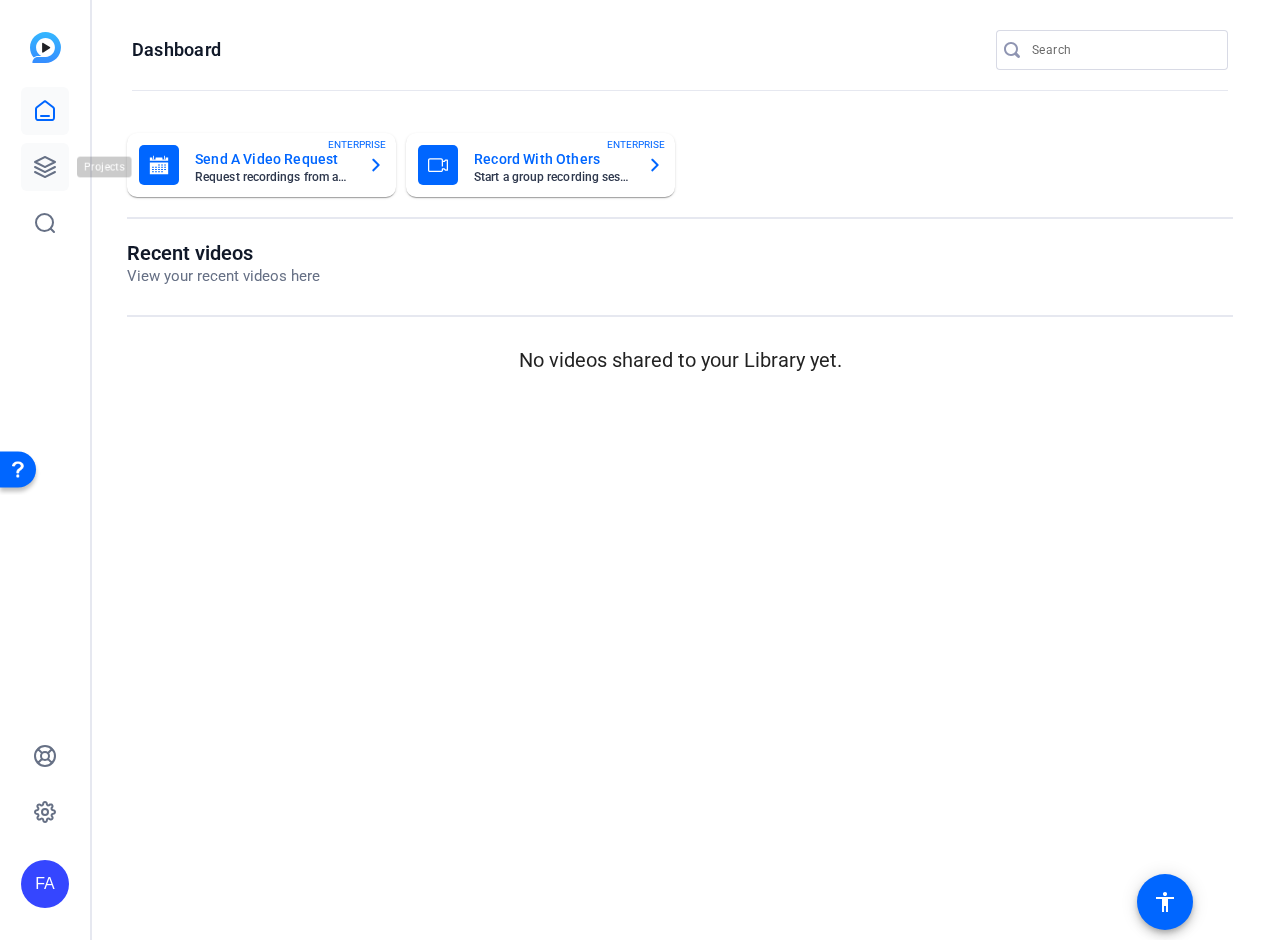 click 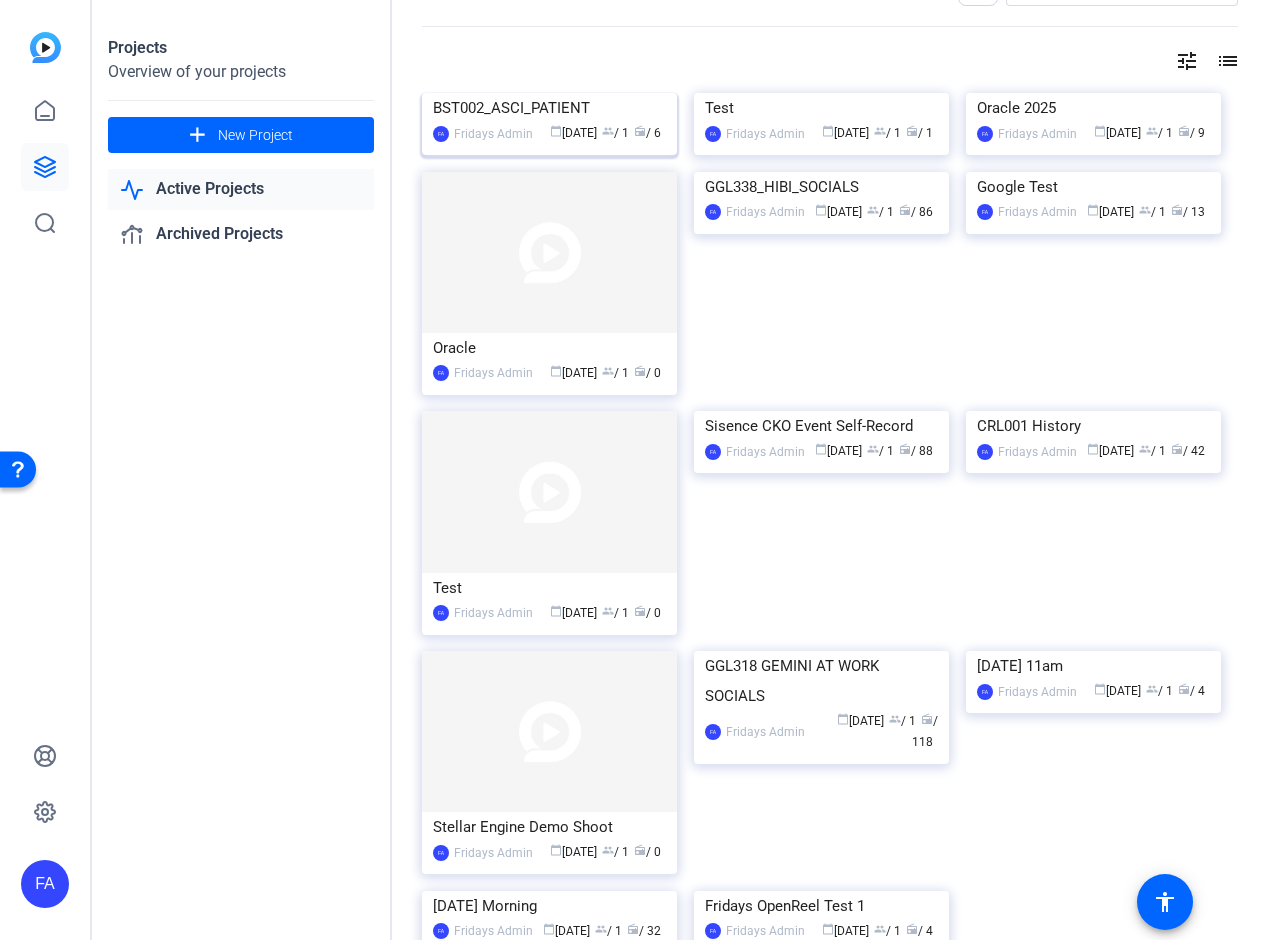 scroll, scrollTop: 58, scrollLeft: 0, axis: vertical 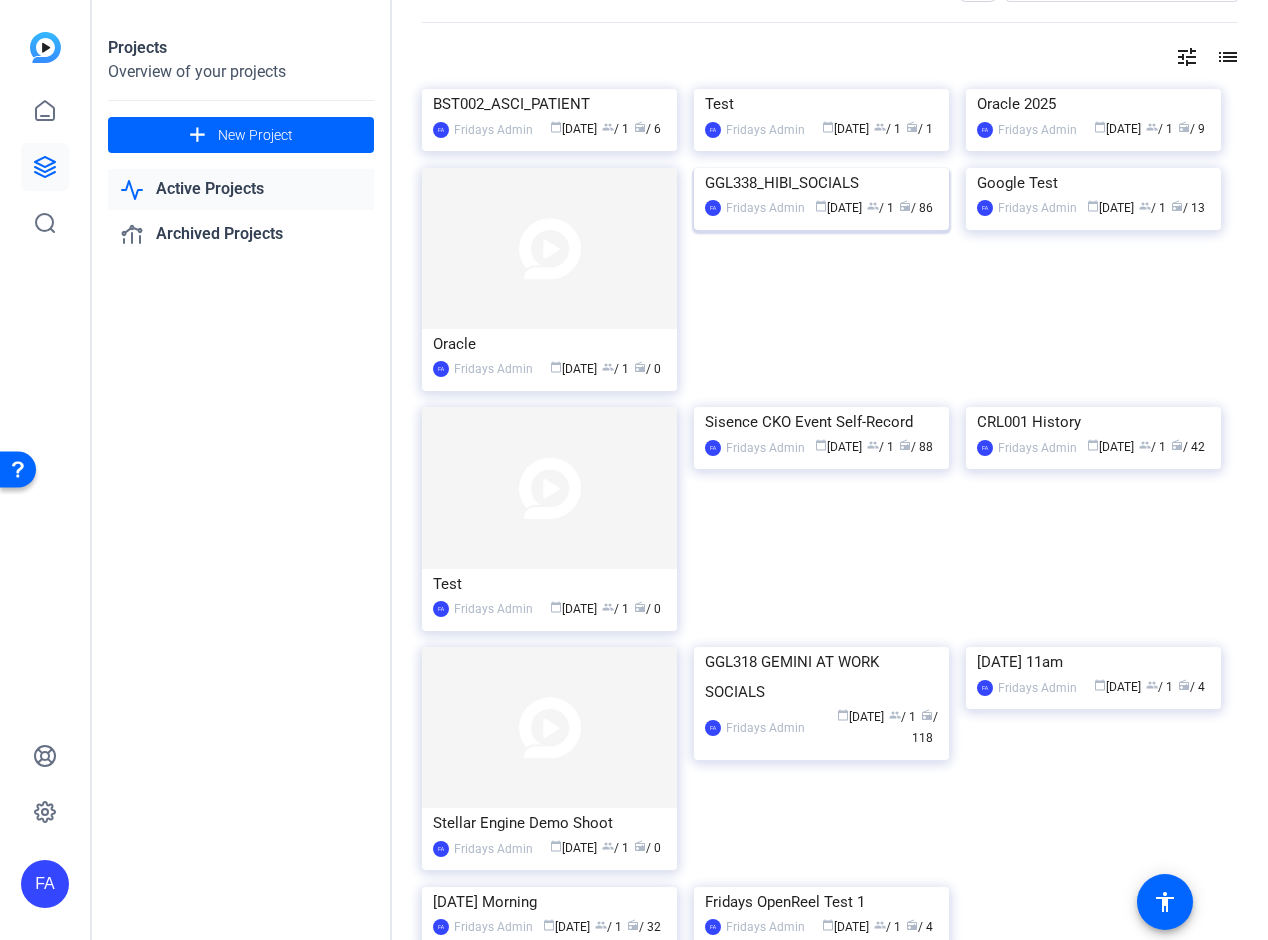 click on "GGL338_HIBI_SOCIALS" 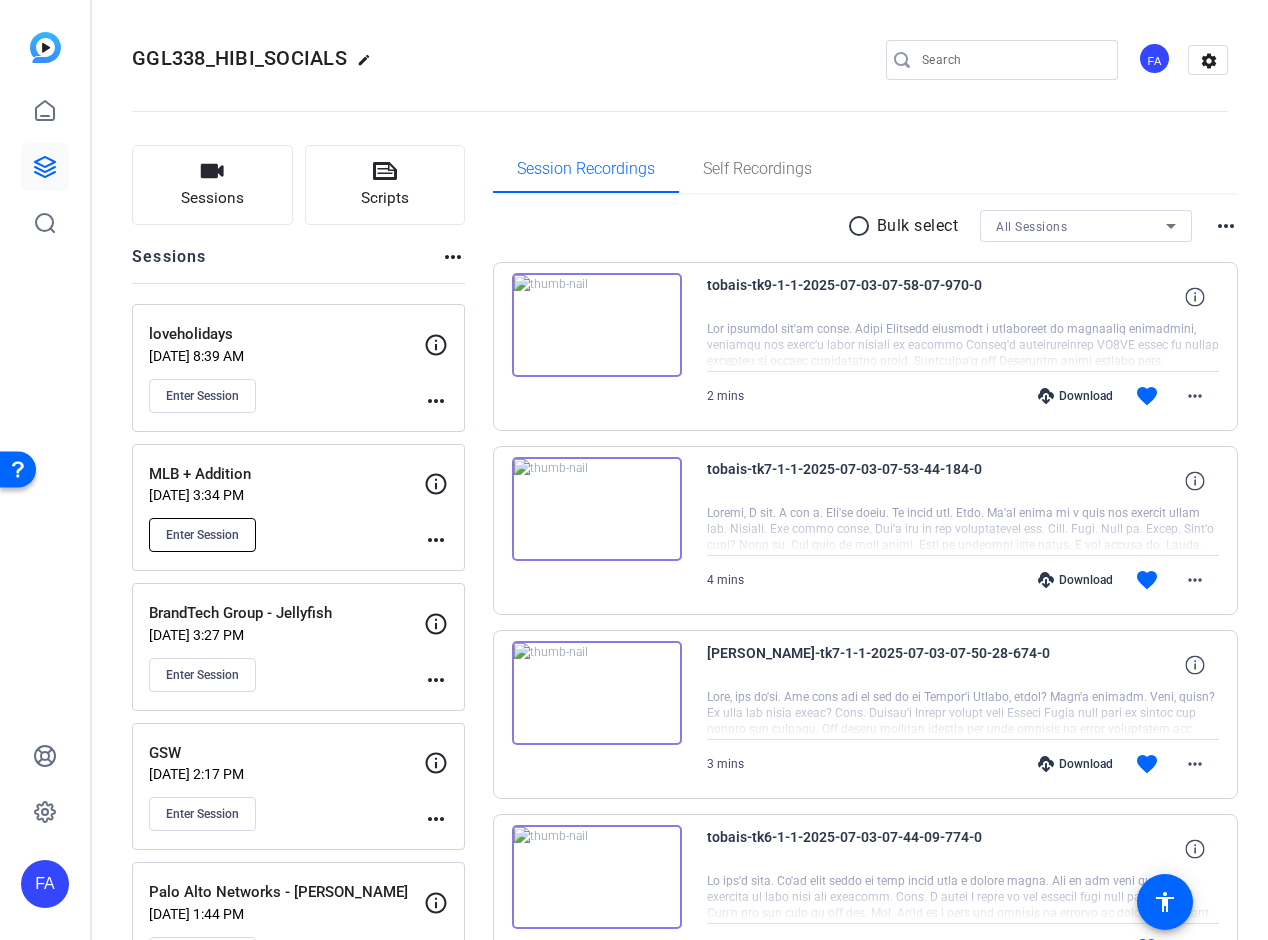 click on "Enter Session" 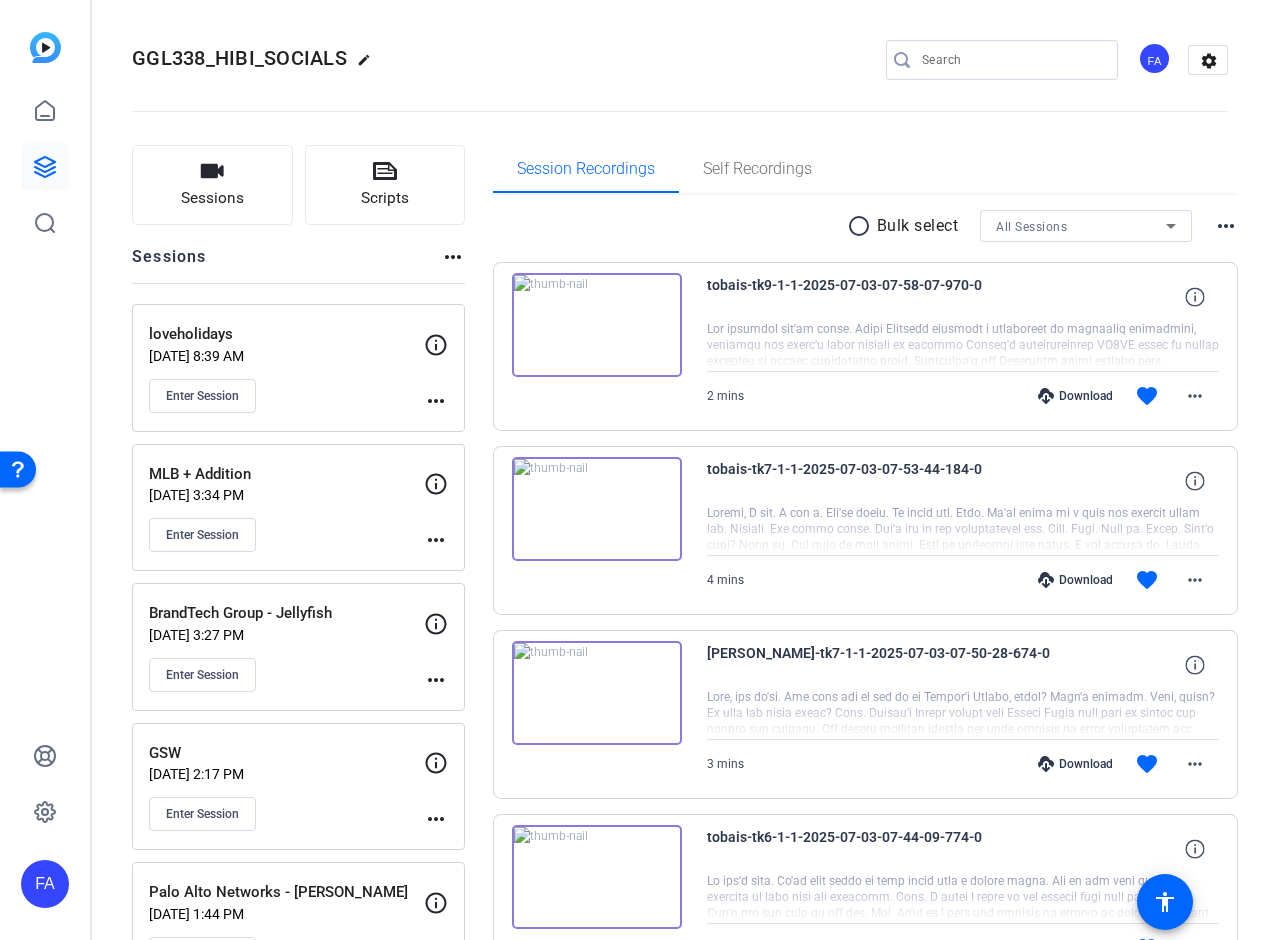 click on "more_horiz" 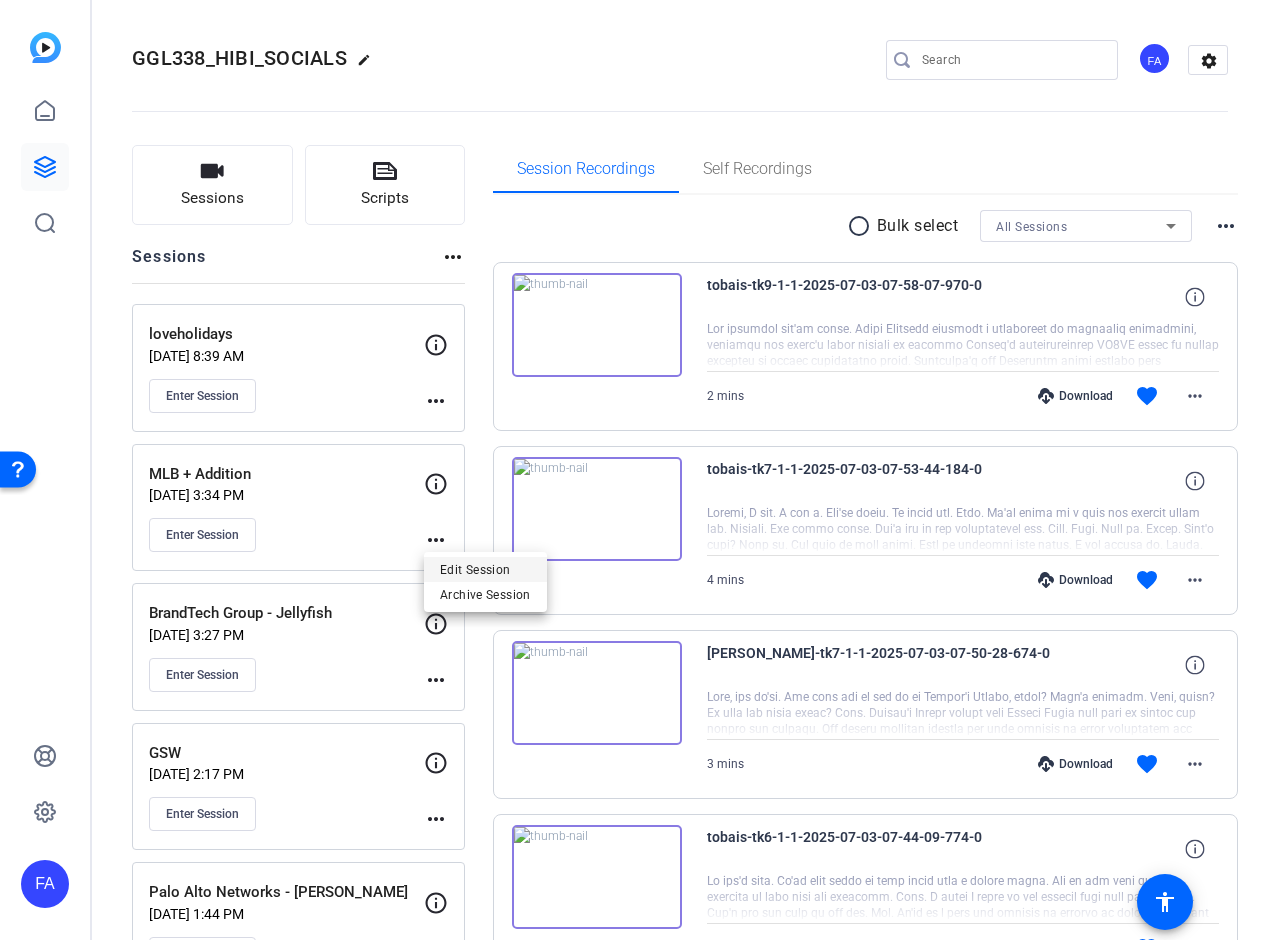click on "Edit Session" at bounding box center (485, 570) 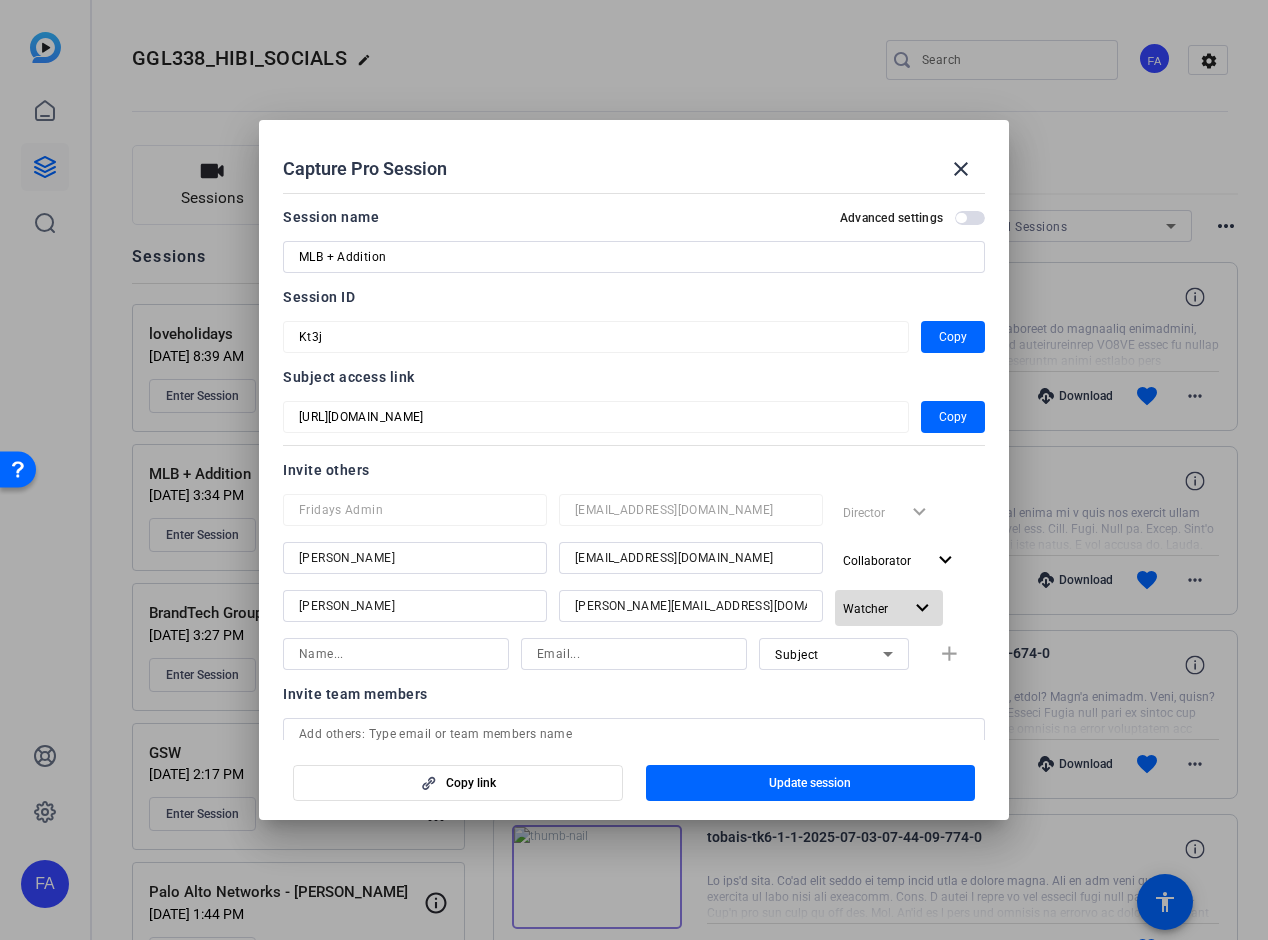 click on "expand_more" 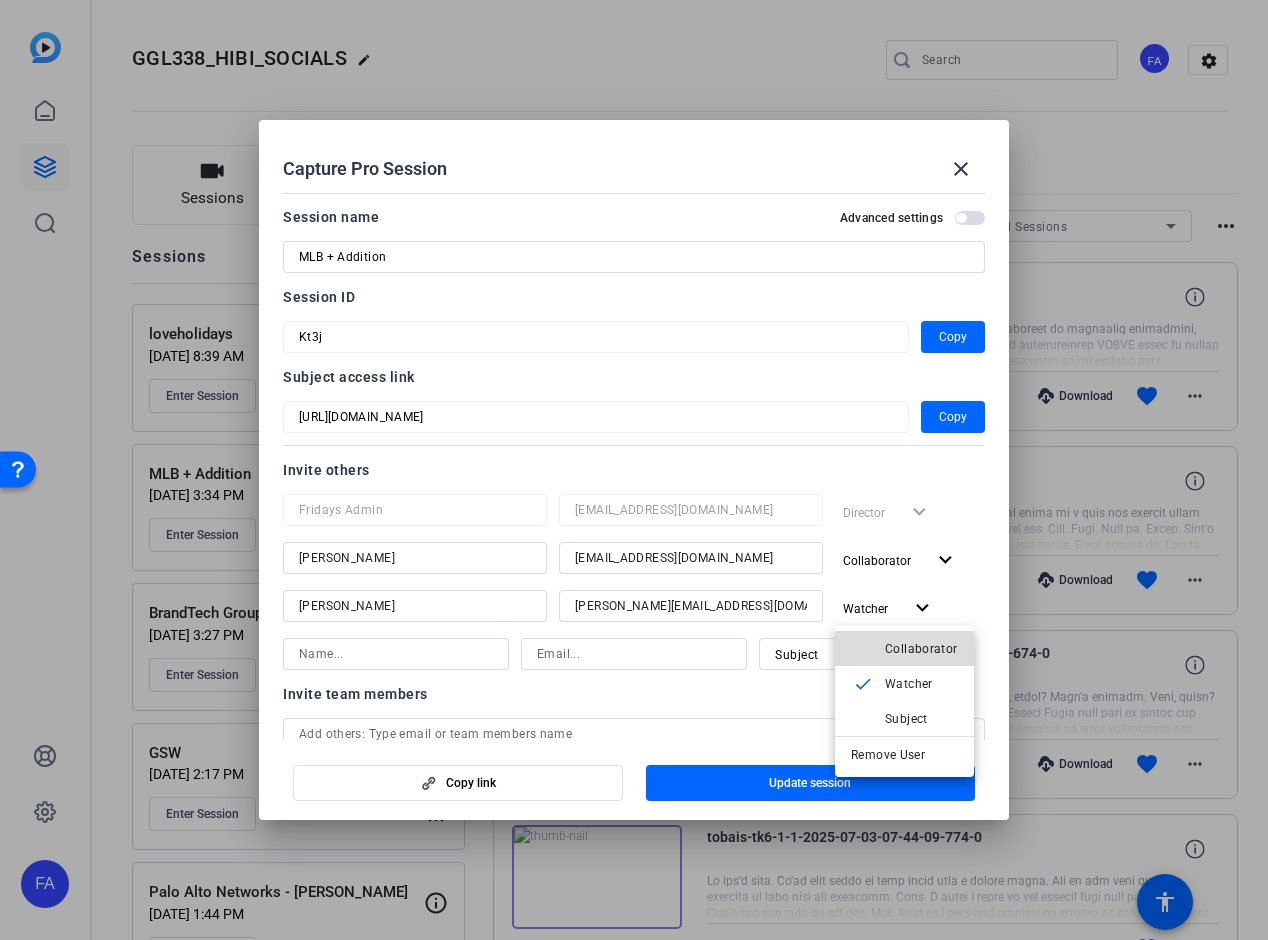 click on "Collaborator" at bounding box center [921, 649] 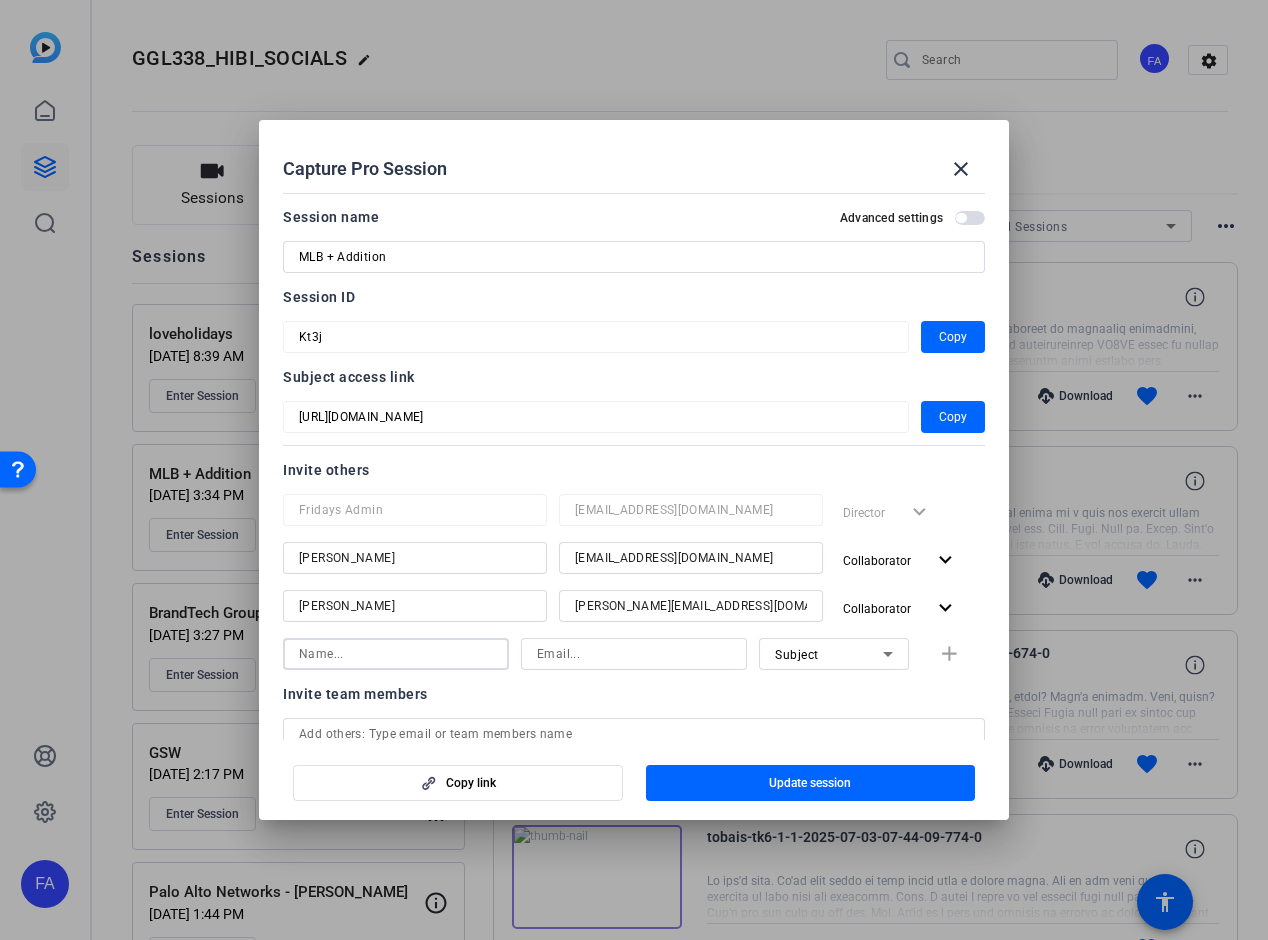 click at bounding box center (396, 654) 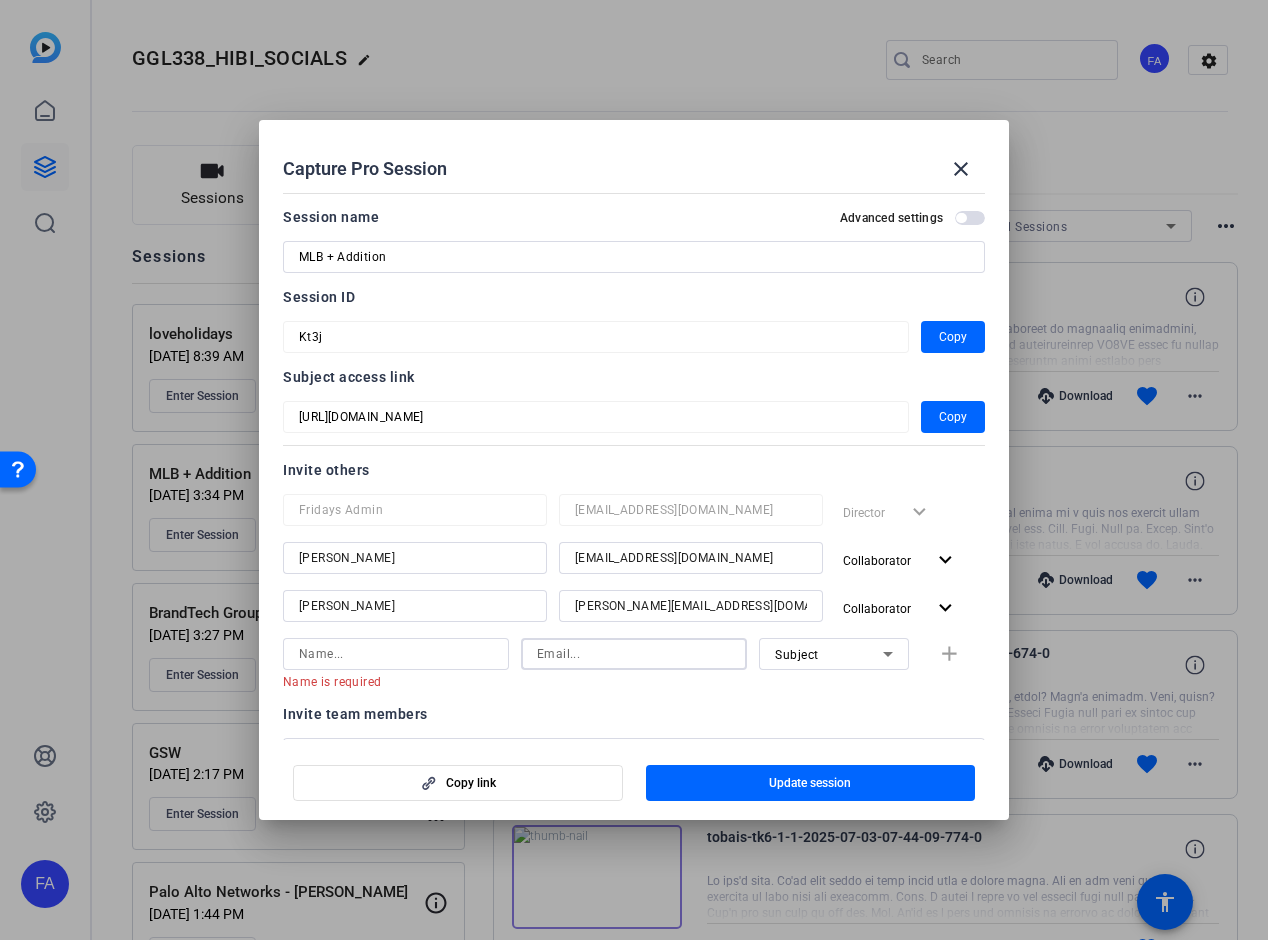 click at bounding box center [634, 654] 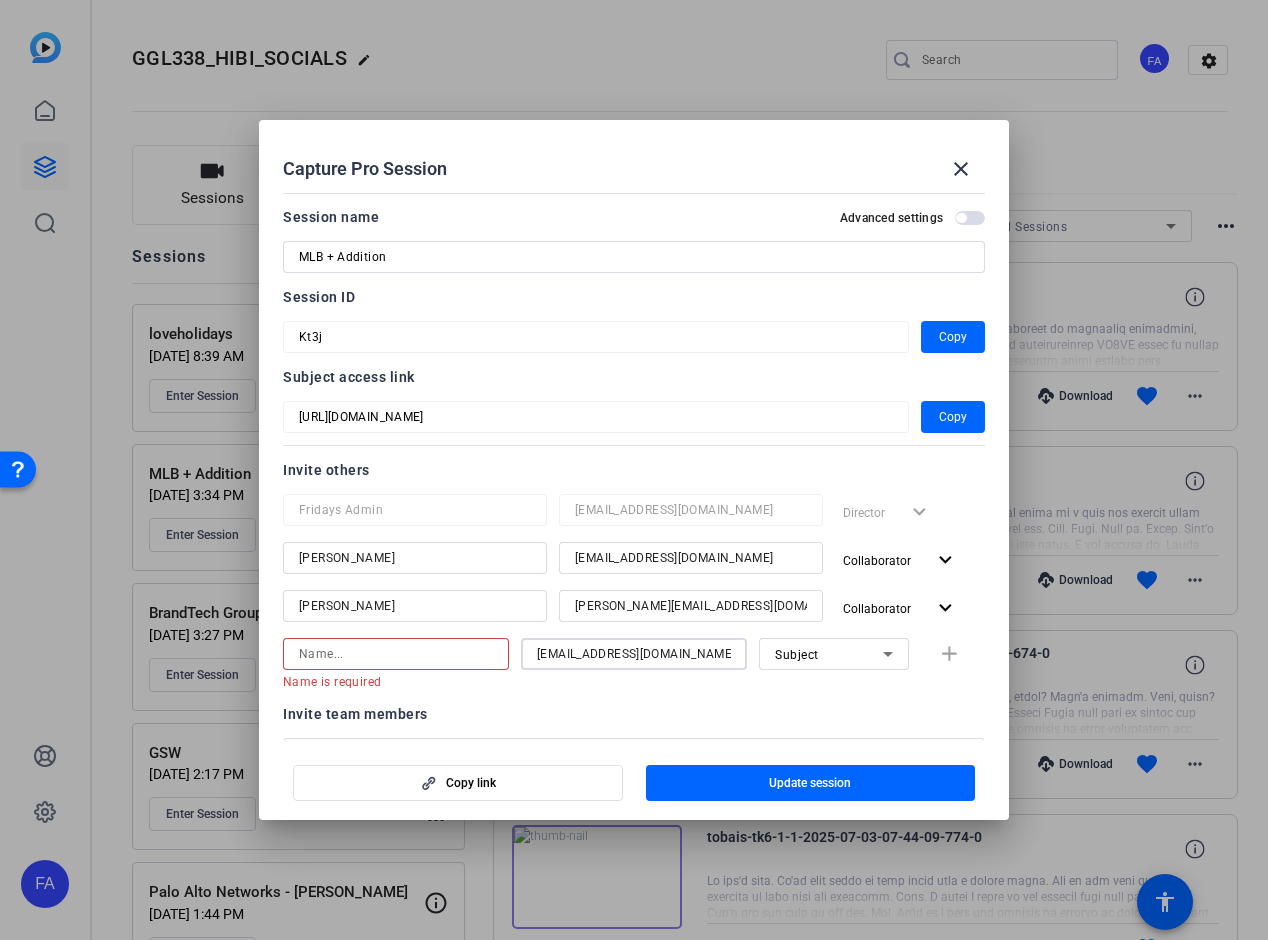 type on "pharra@fridaysfilms.com" 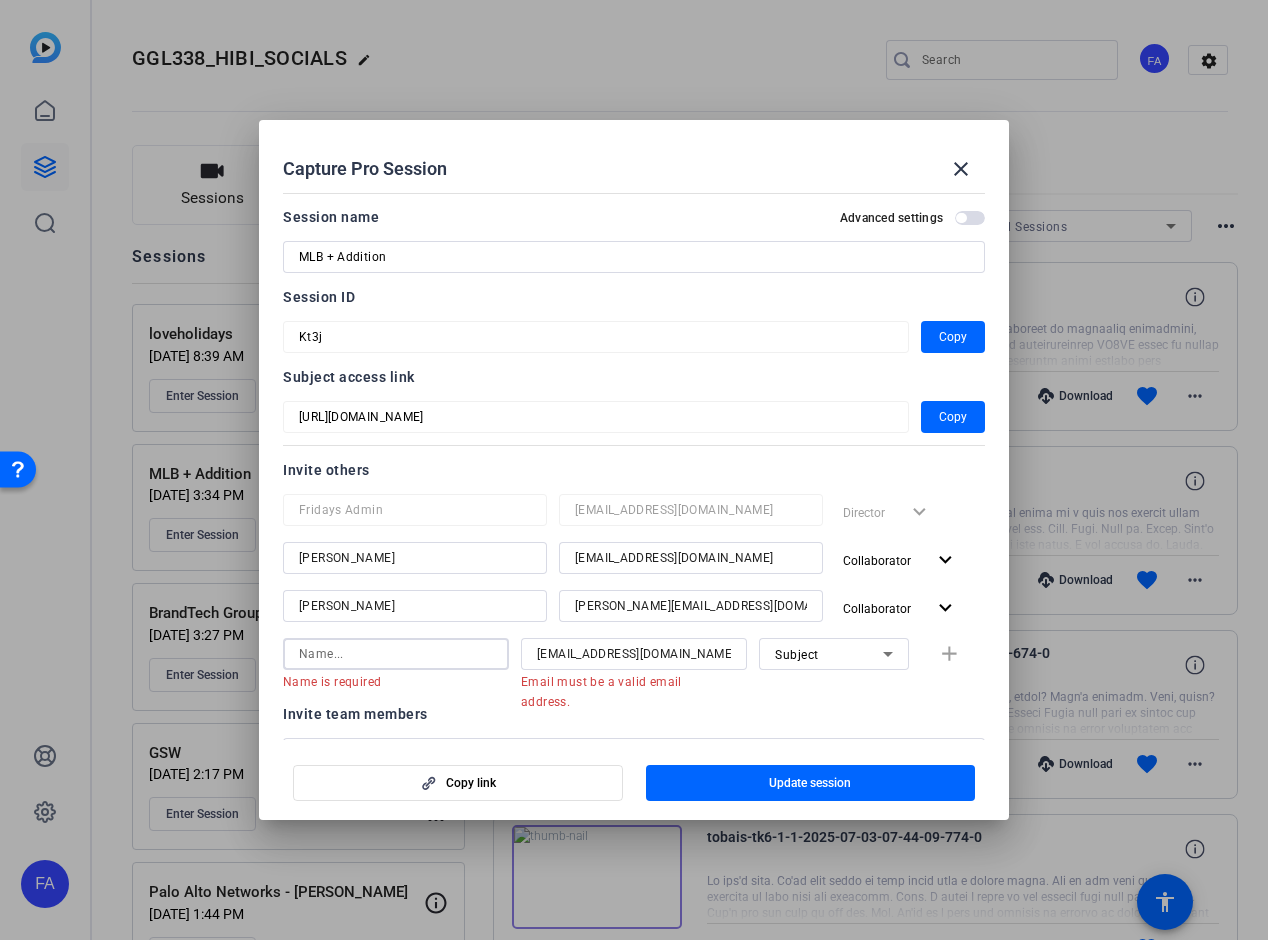 click at bounding box center [396, 654] 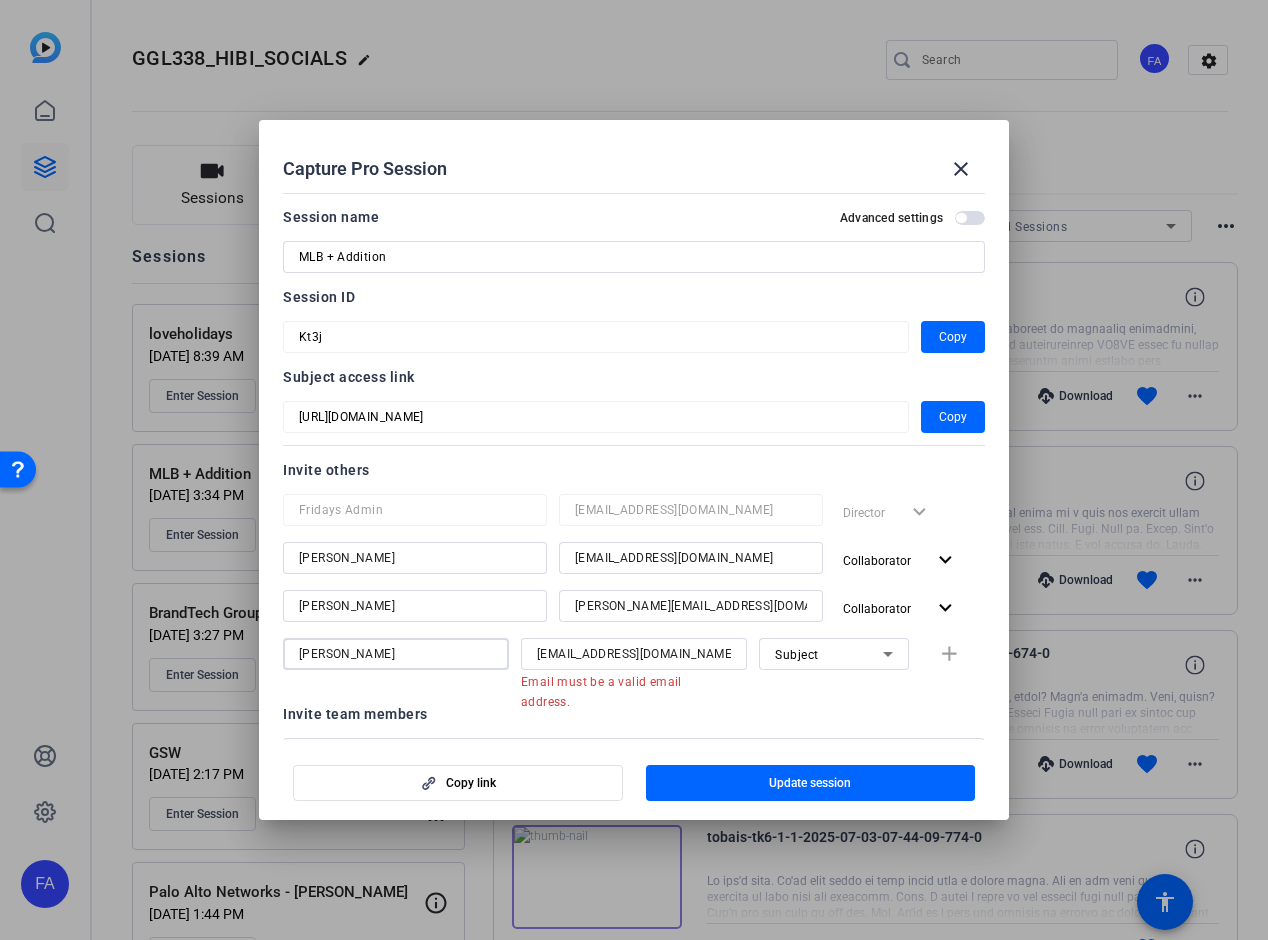 type on "[PERSON_NAME]" 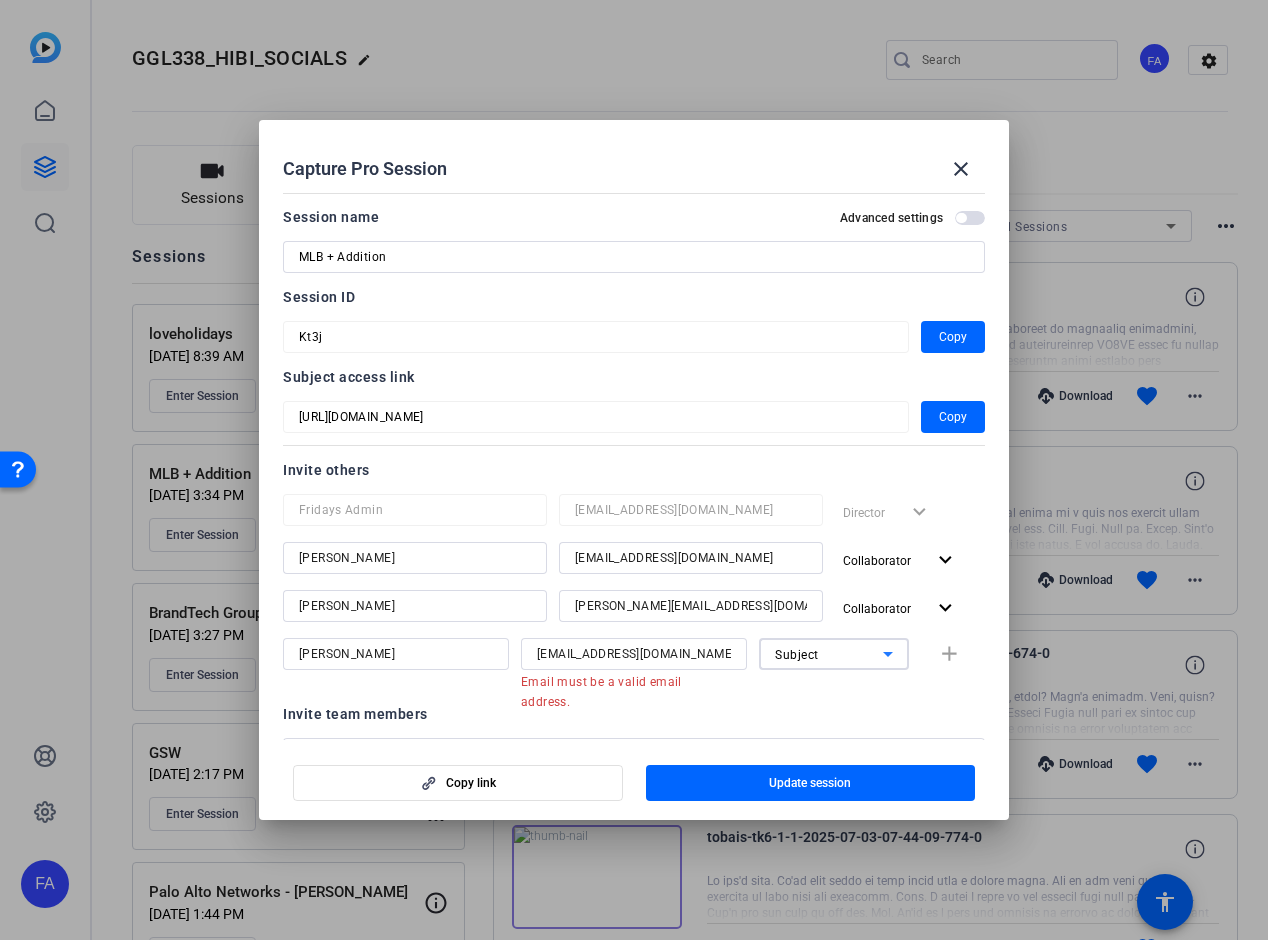 click on "Subject" at bounding box center [829, 654] 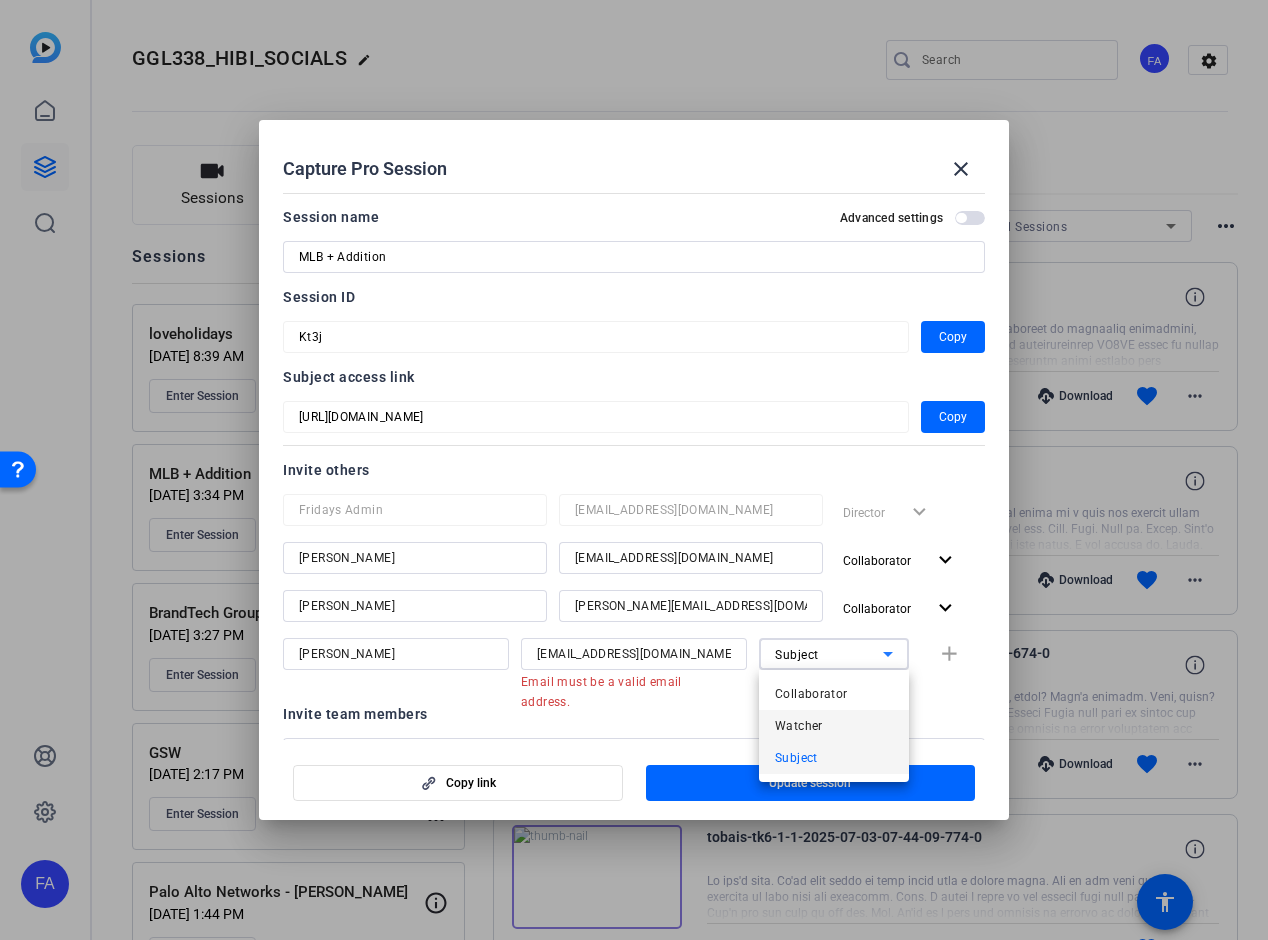 click on "Watcher" at bounding box center (834, 726) 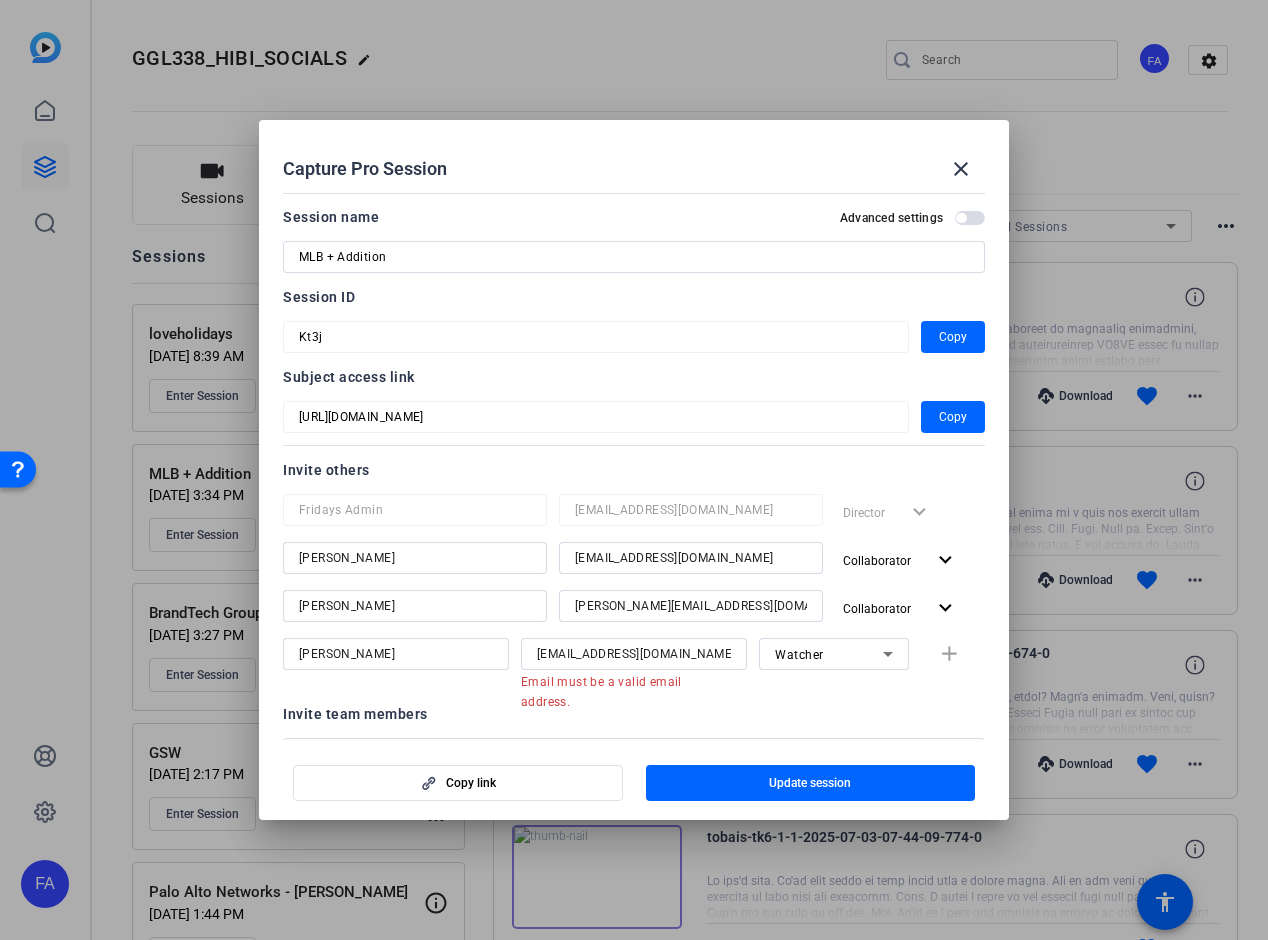 click on "Pharra Perry pharra@fridaysfilms.com Email must be a valid email address. Watcher add" 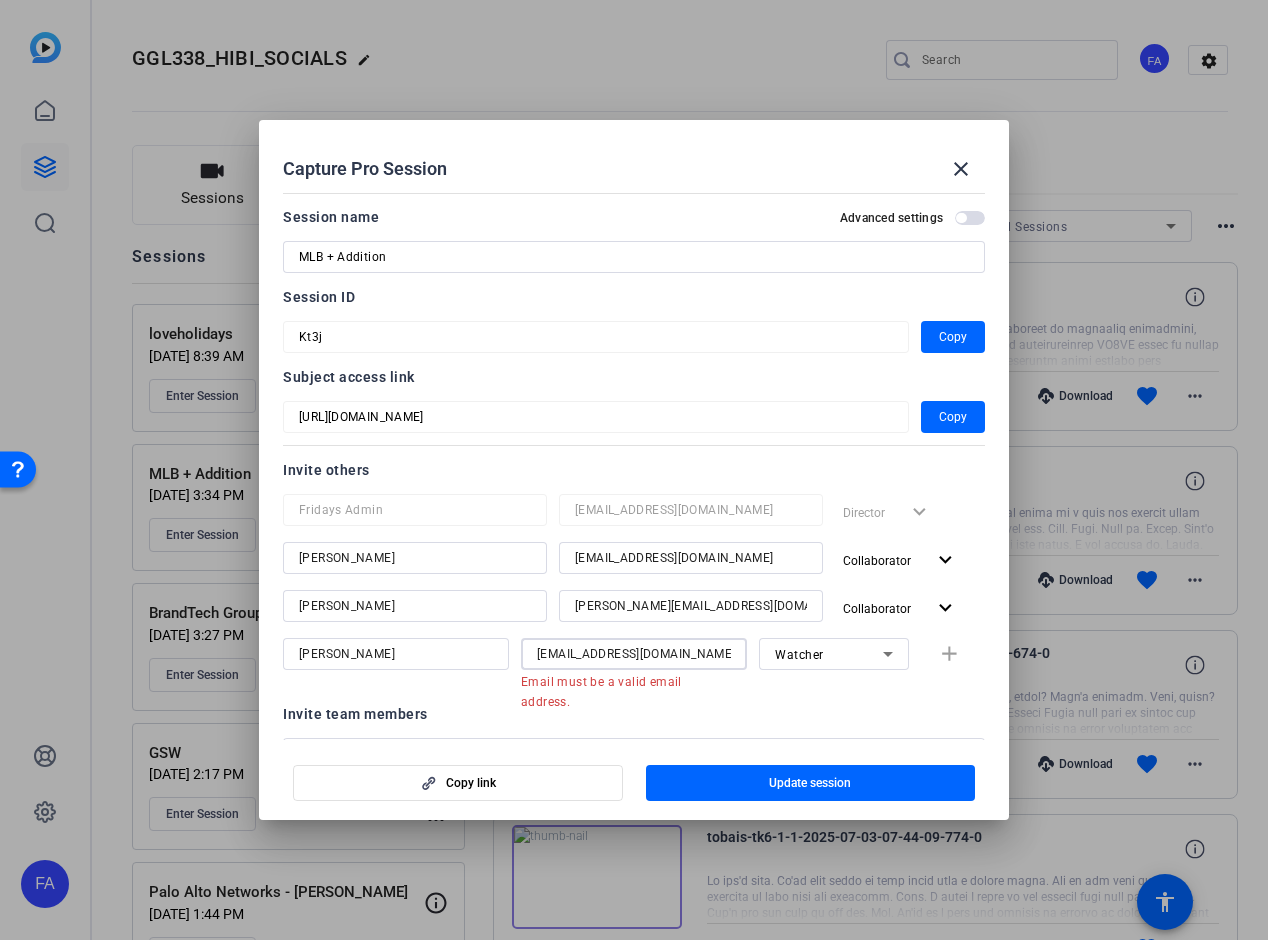 click on "pharra@fridaysfilms.com" at bounding box center (634, 654) 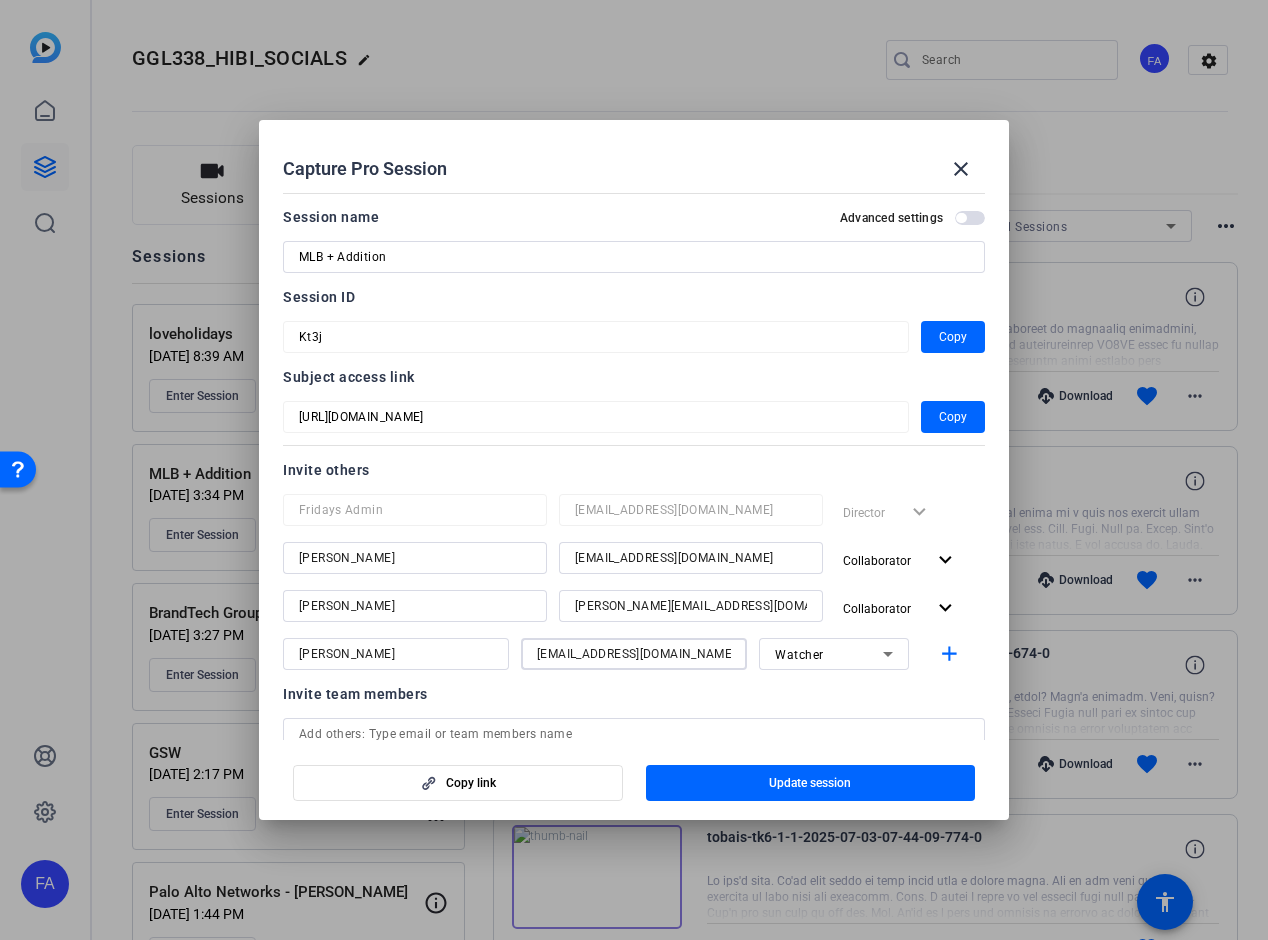 type on "pharra@fridaysfilms.com" 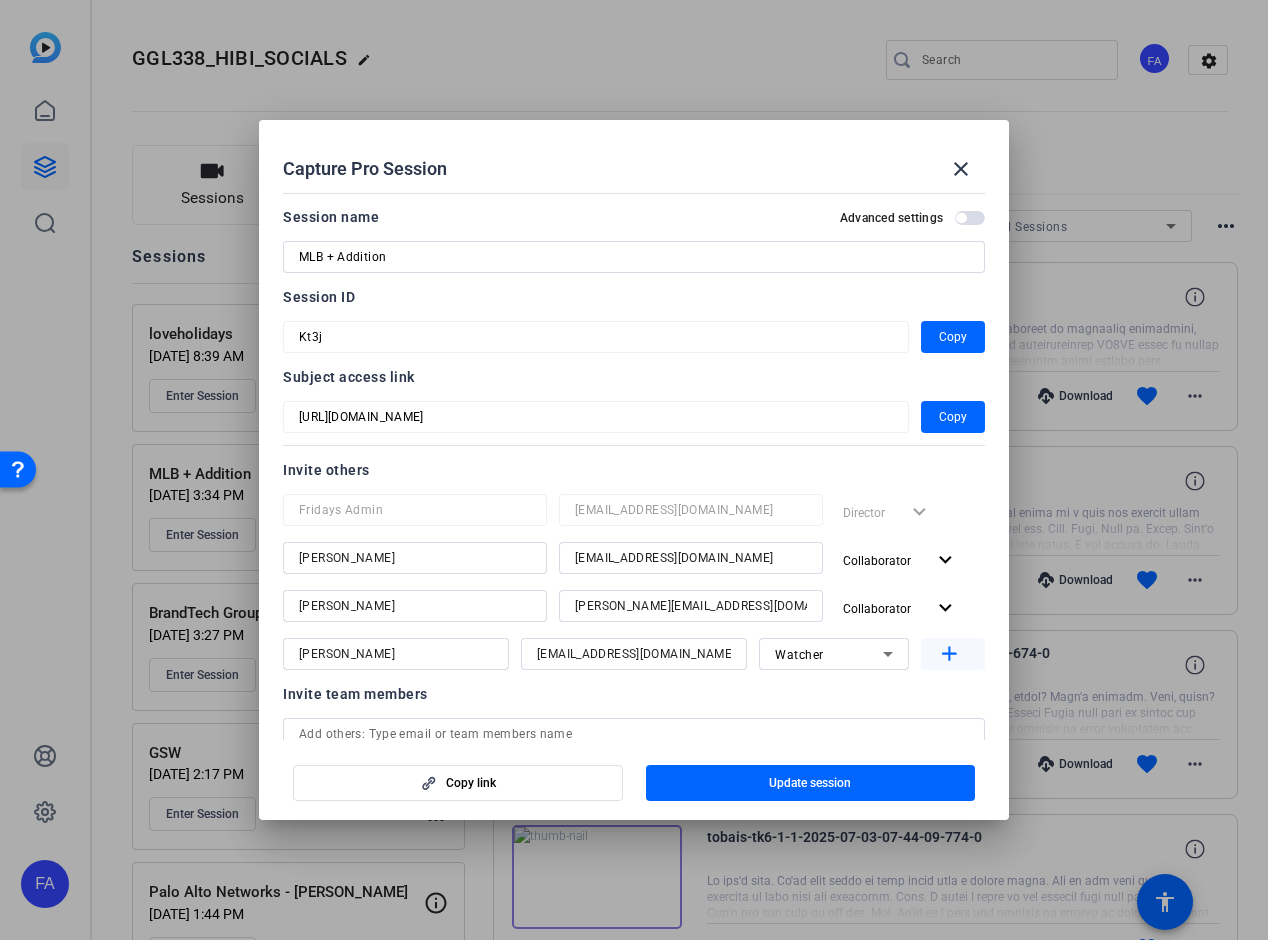 click on "add" 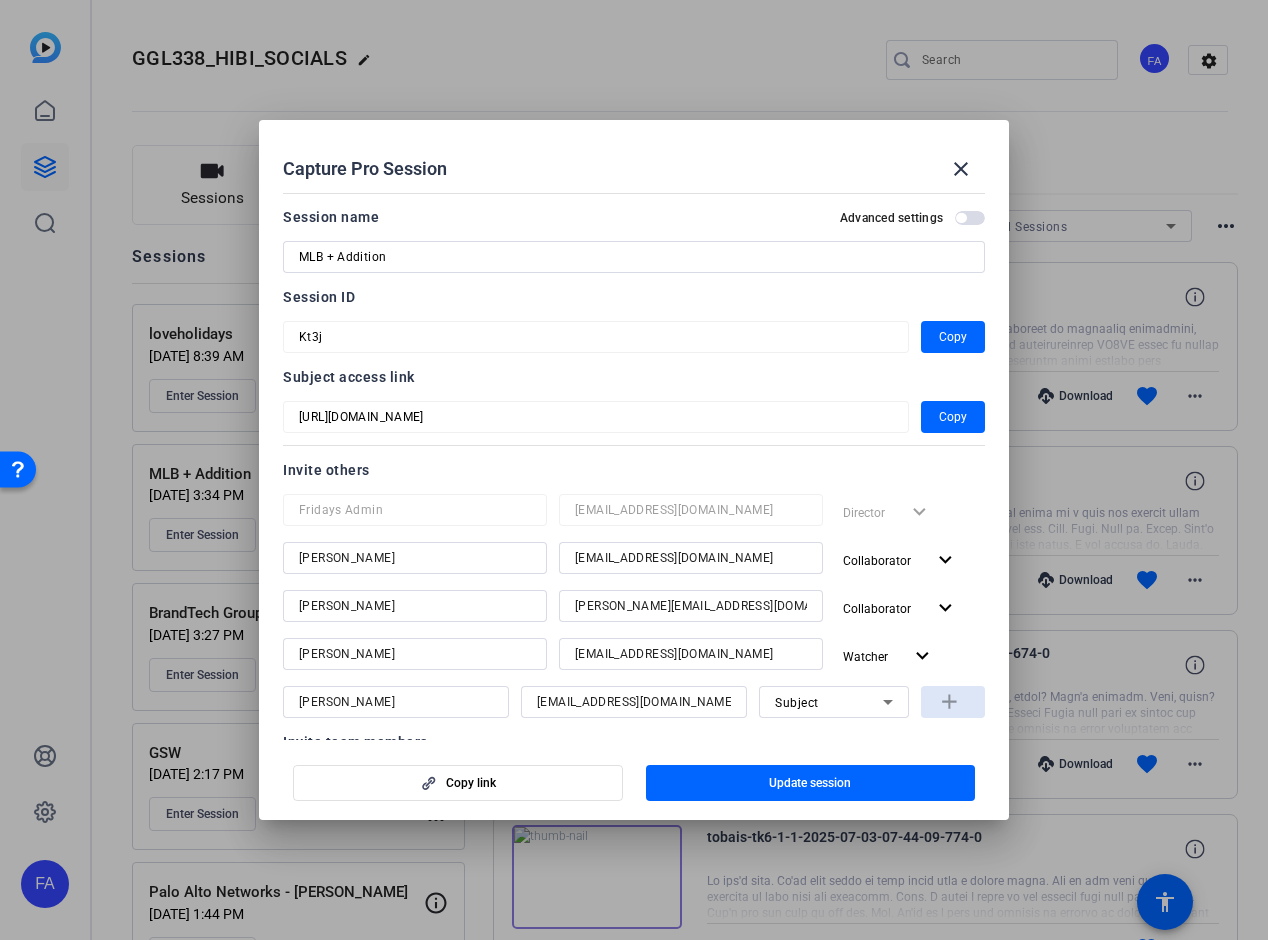 type 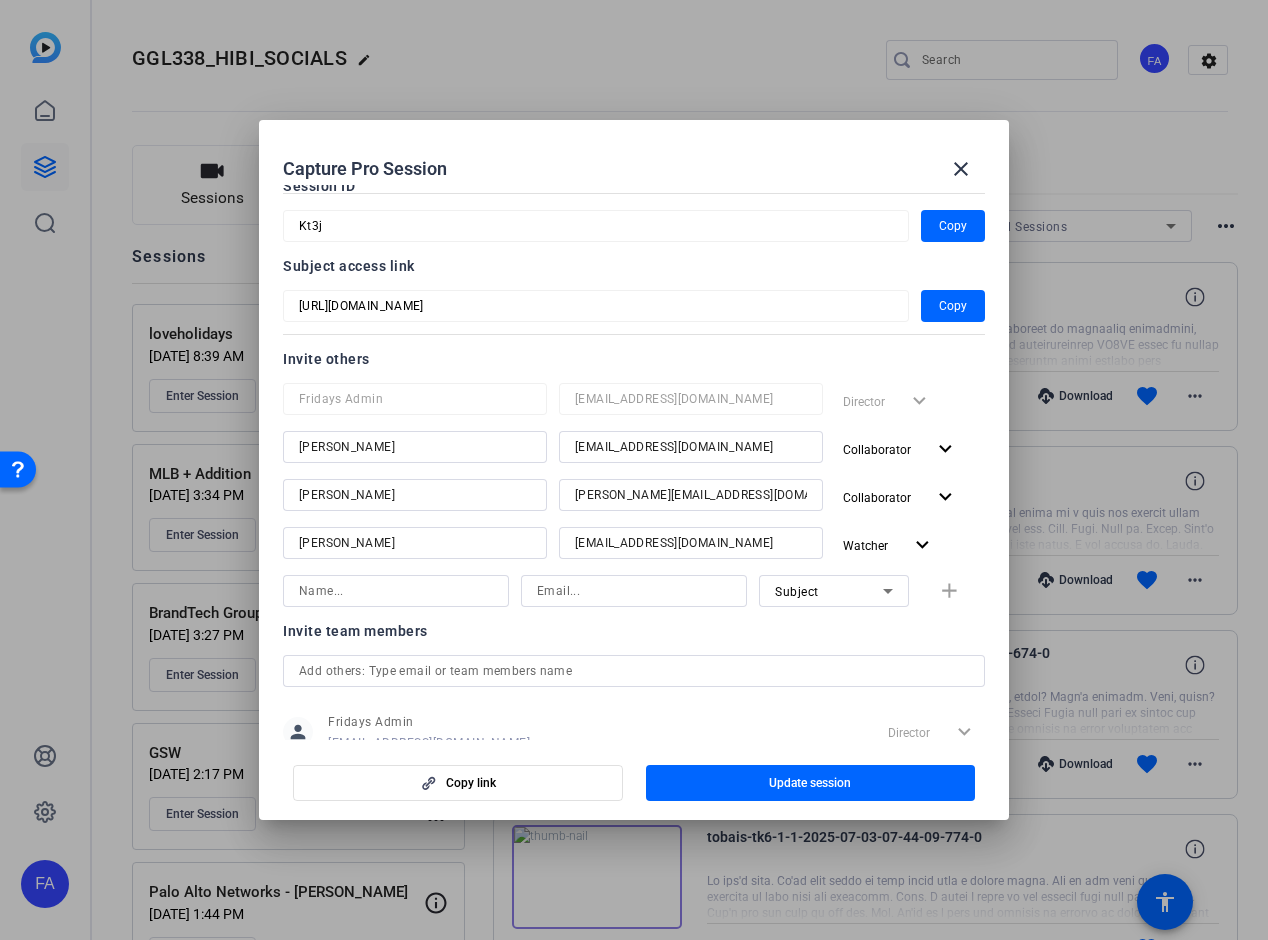 scroll, scrollTop: 129, scrollLeft: 0, axis: vertical 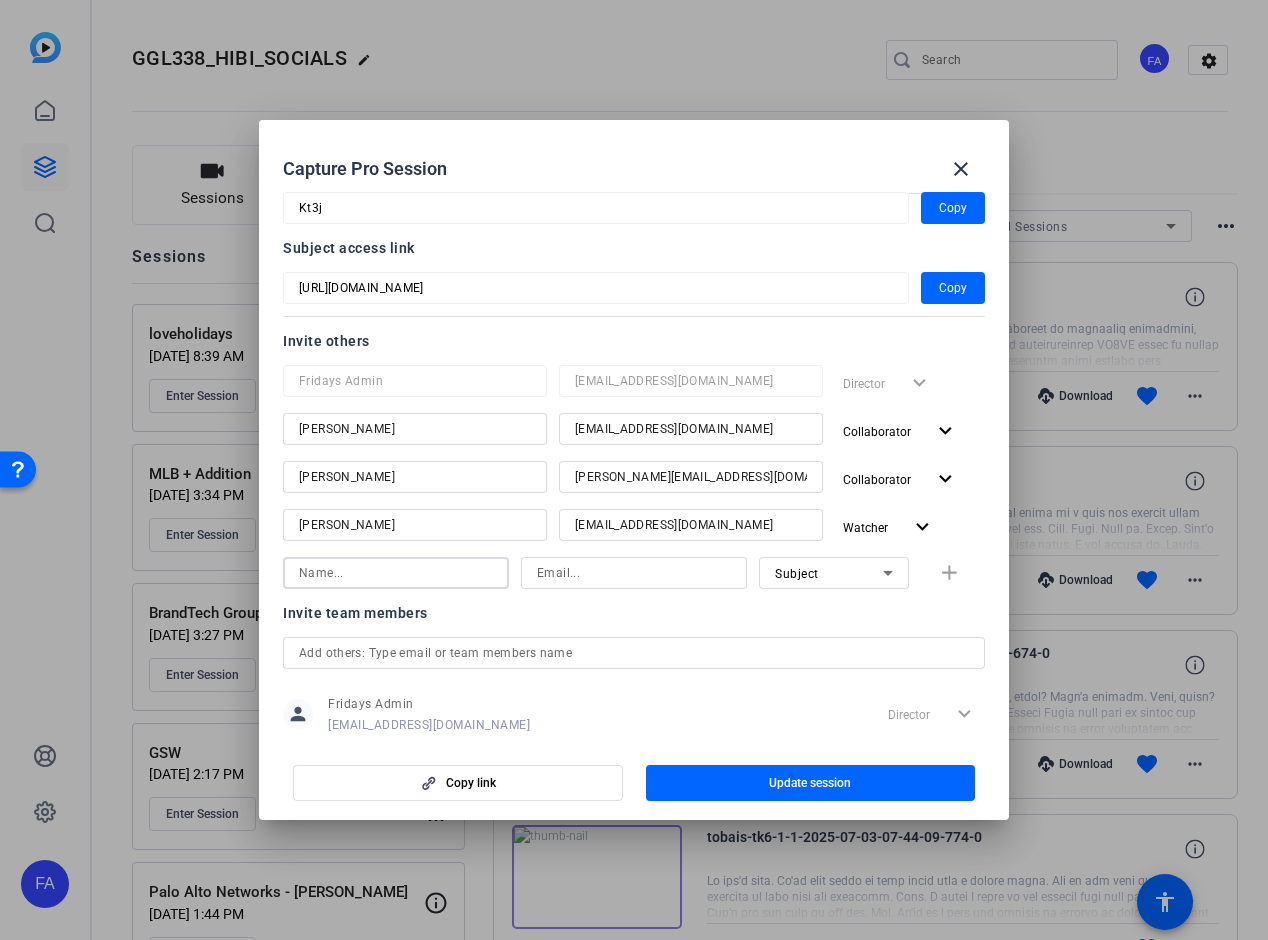 click at bounding box center (396, 573) 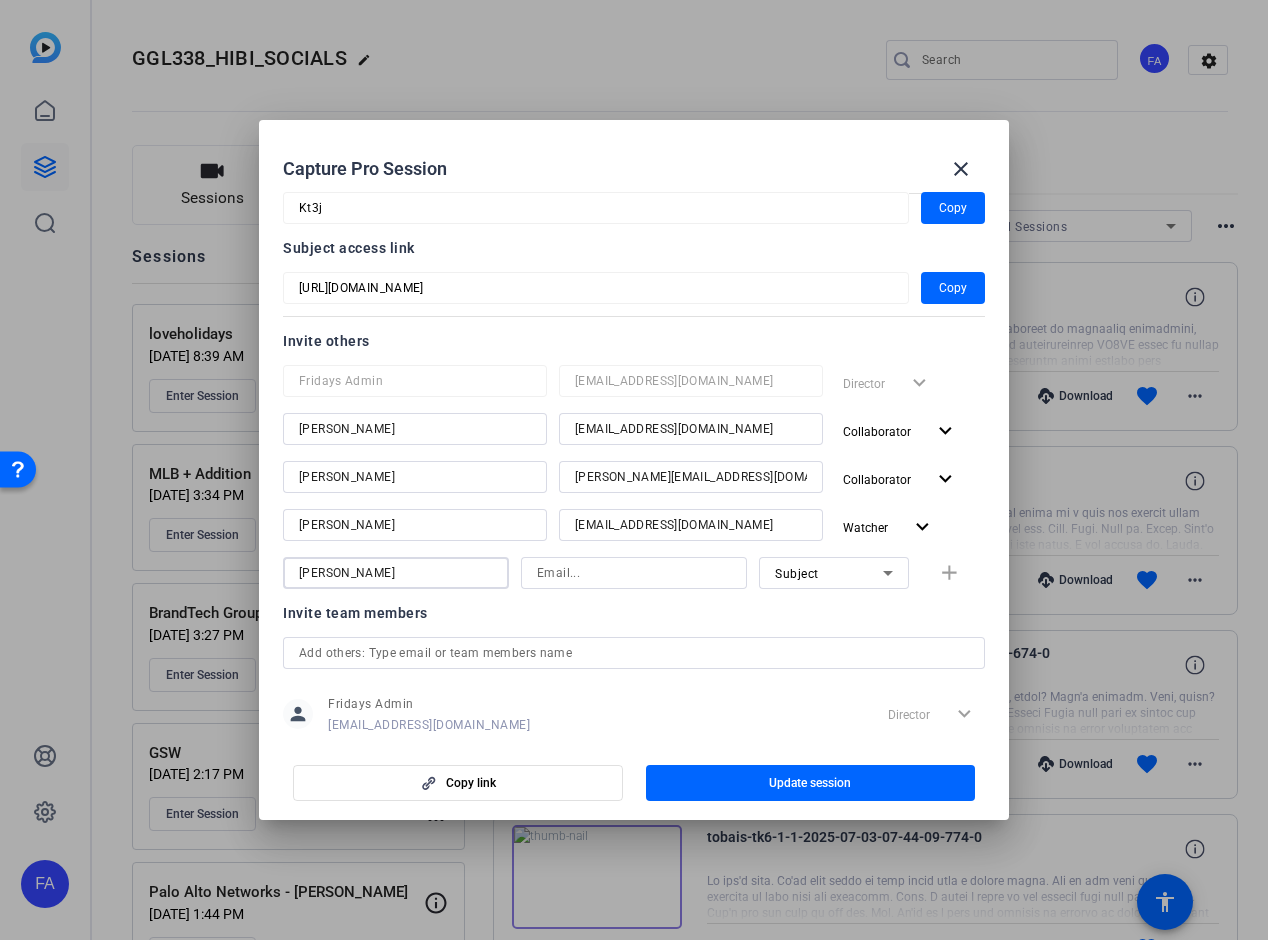 type on "Blair Bender" 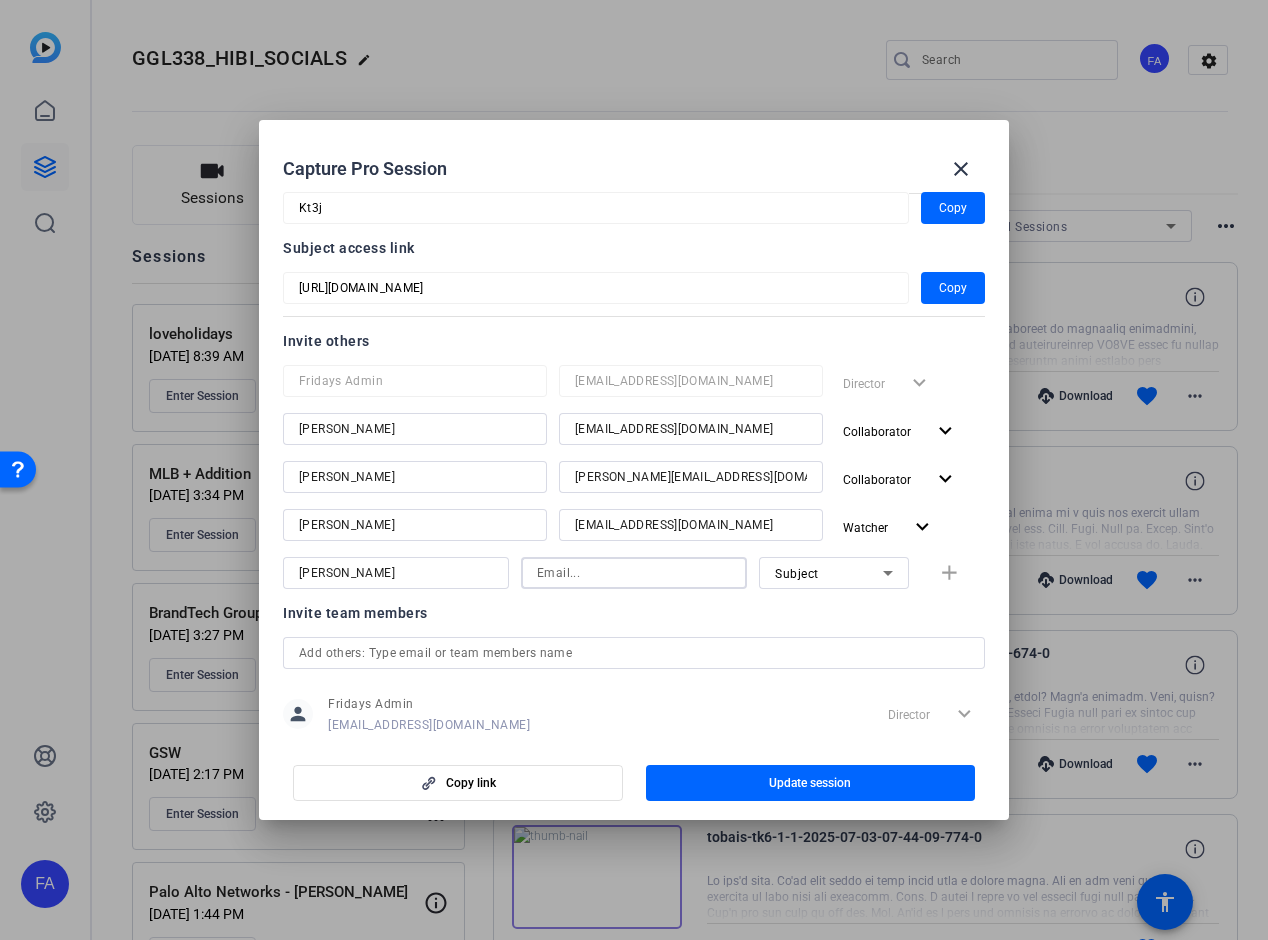 click at bounding box center (634, 573) 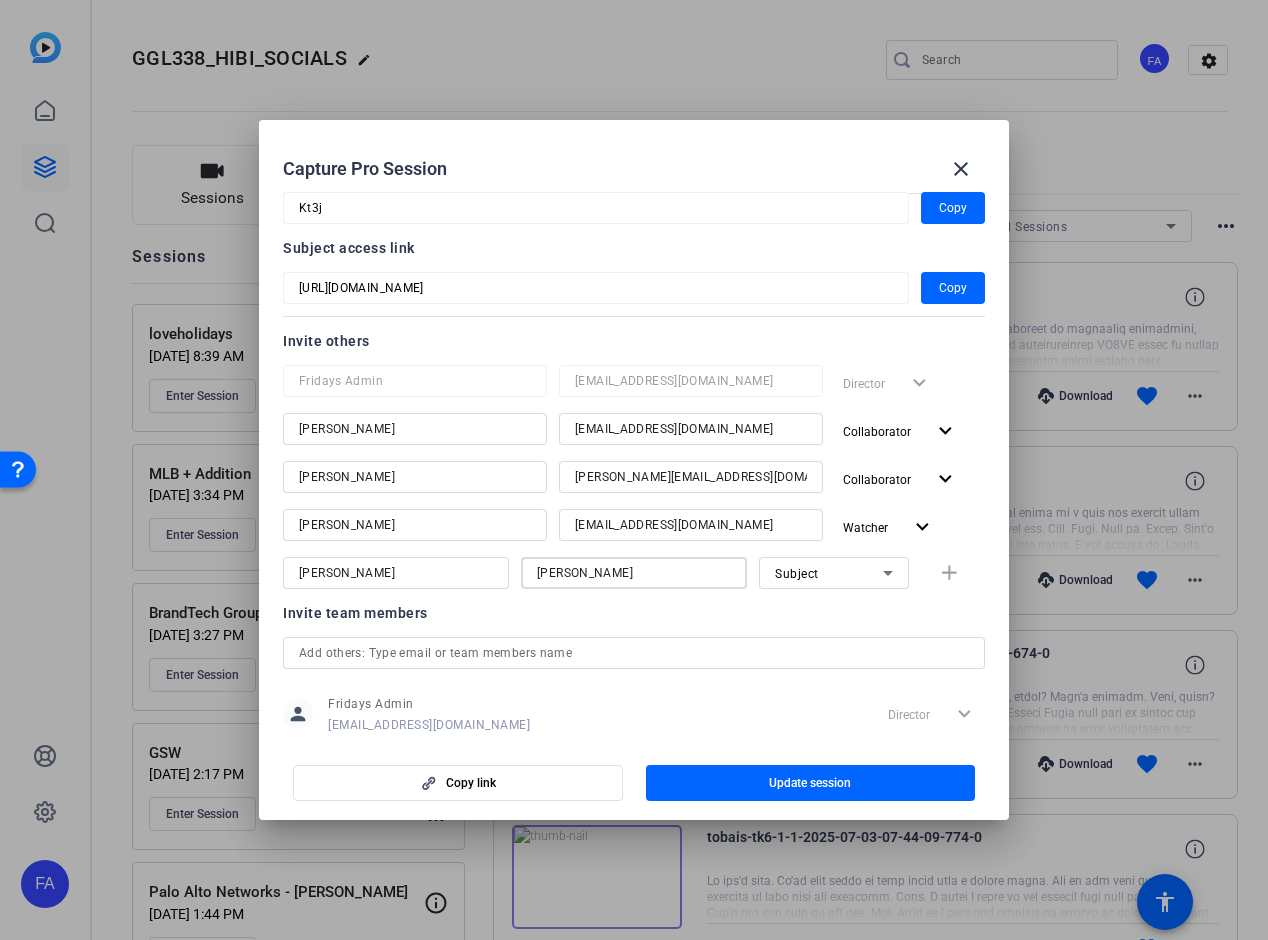 type on "blair" 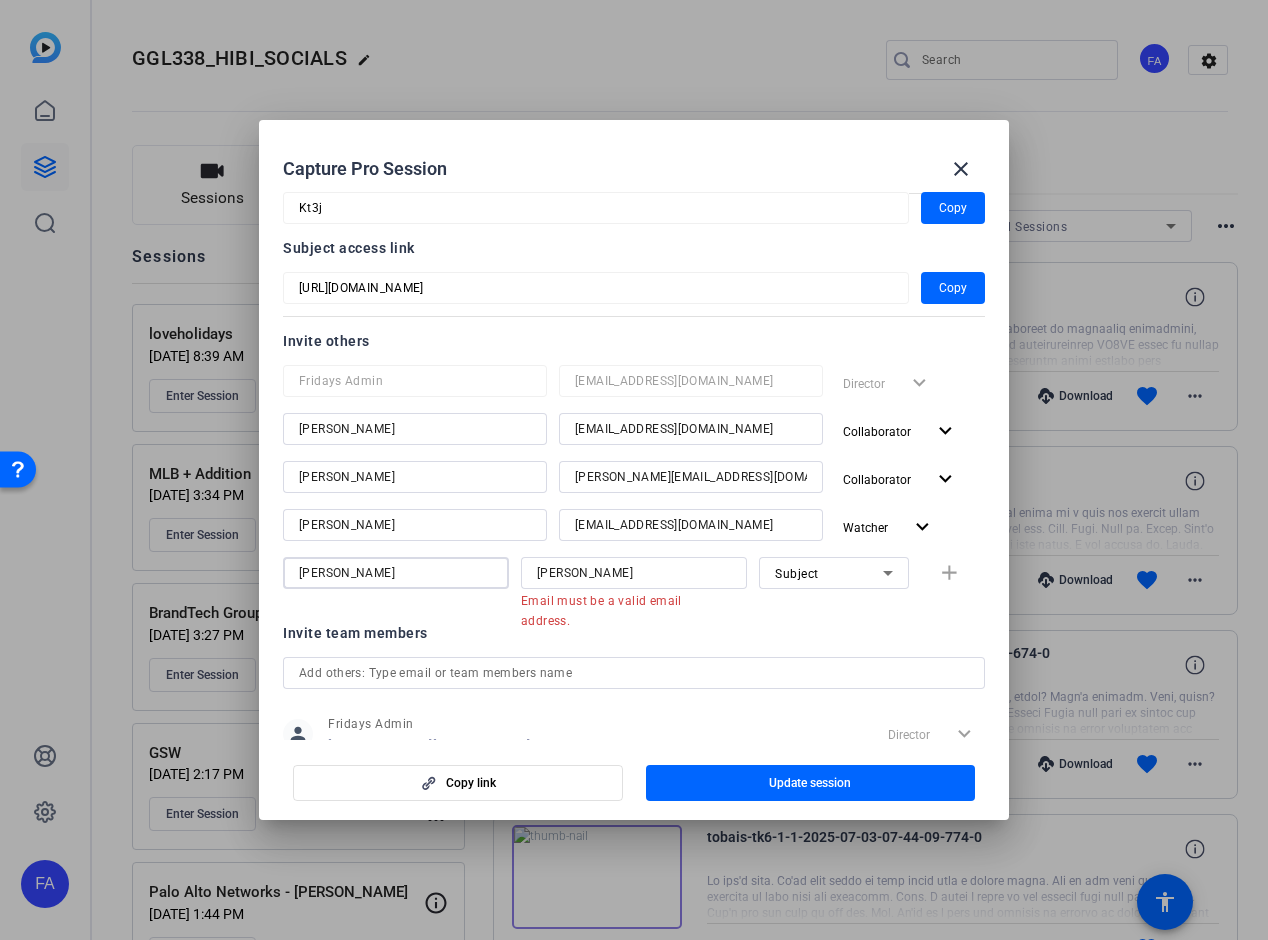 click on "Blair Bender" at bounding box center [396, 573] 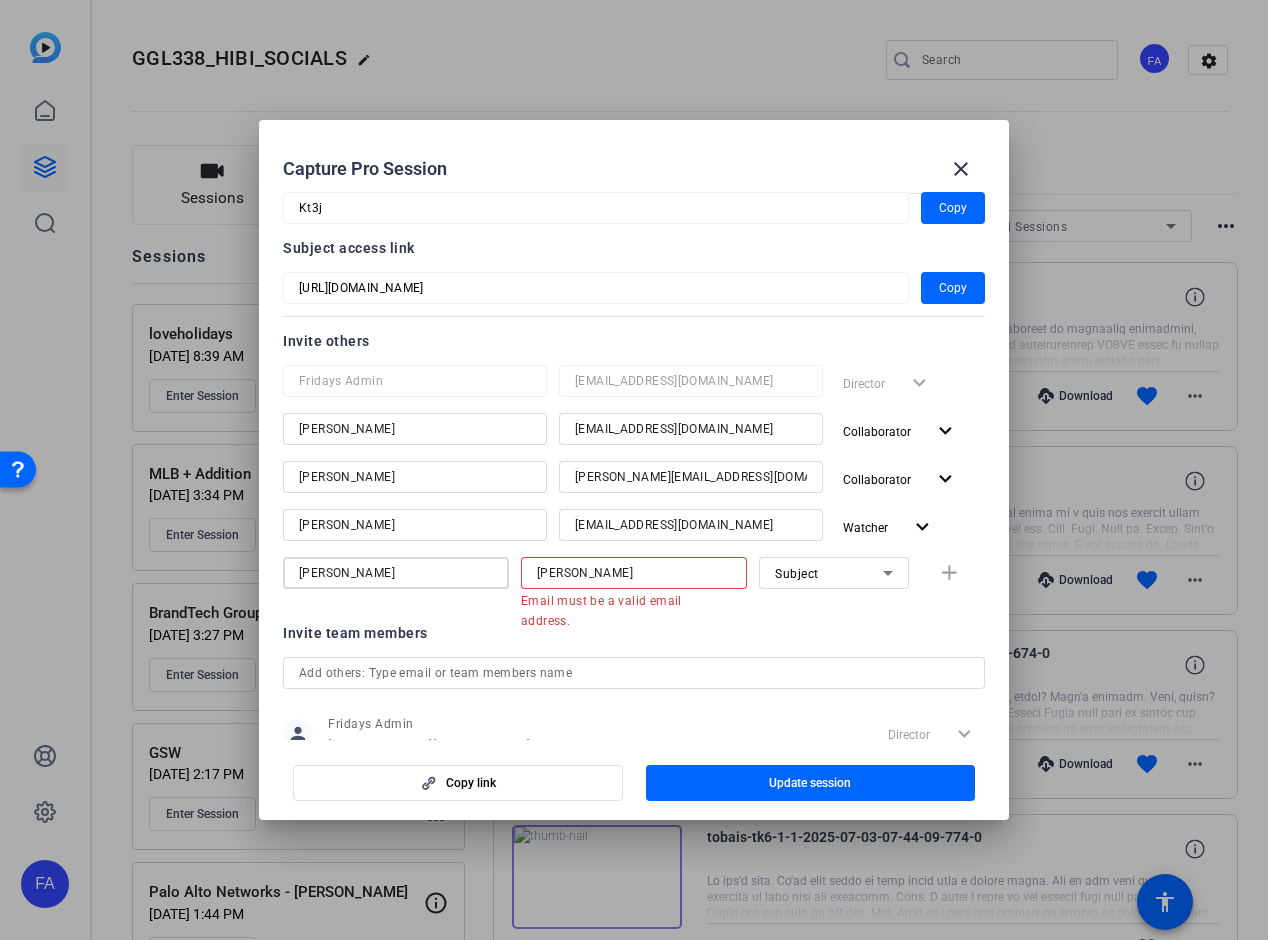 type on "Blaire Bender" 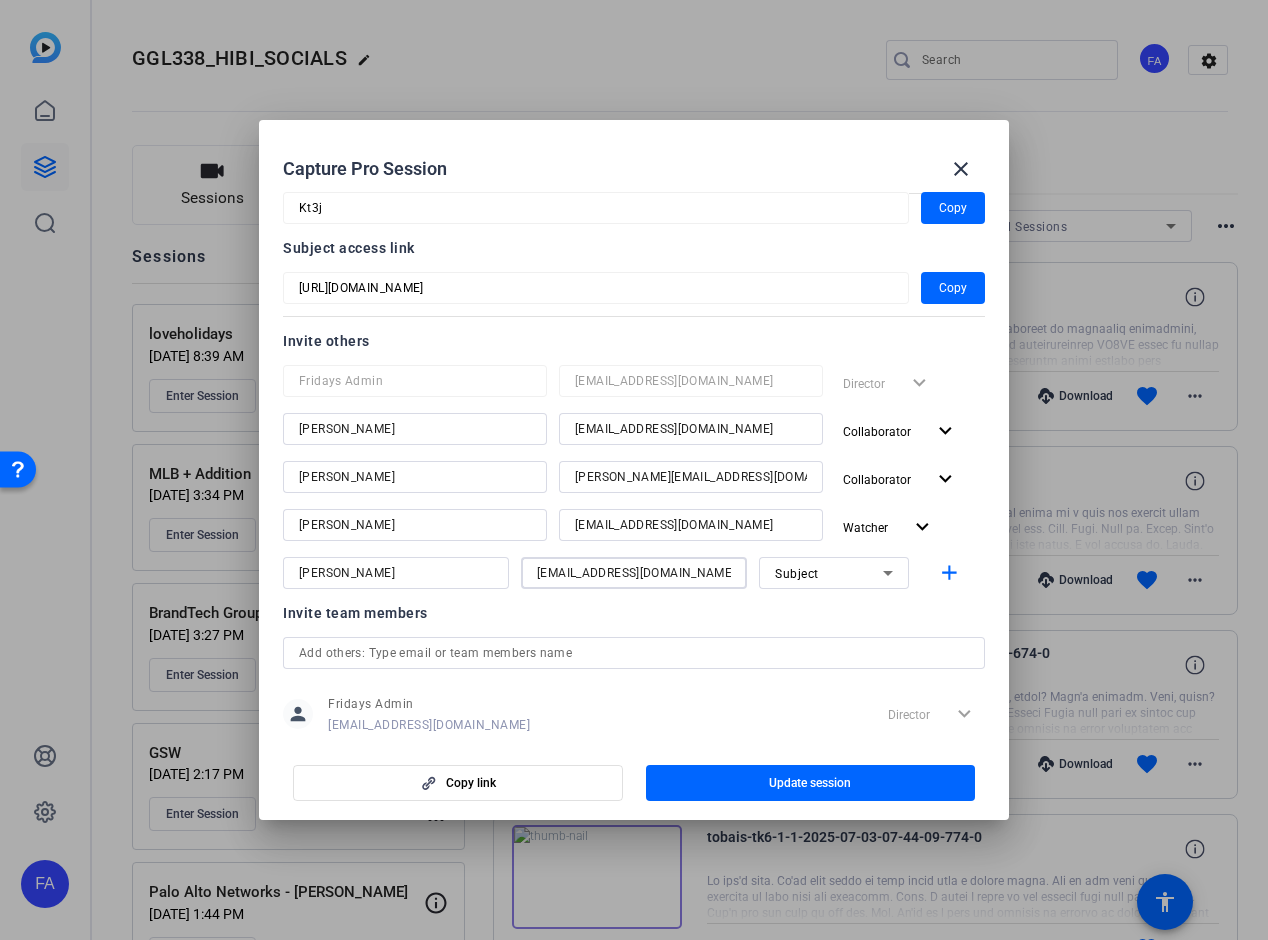 type on "blaireb@google.com" 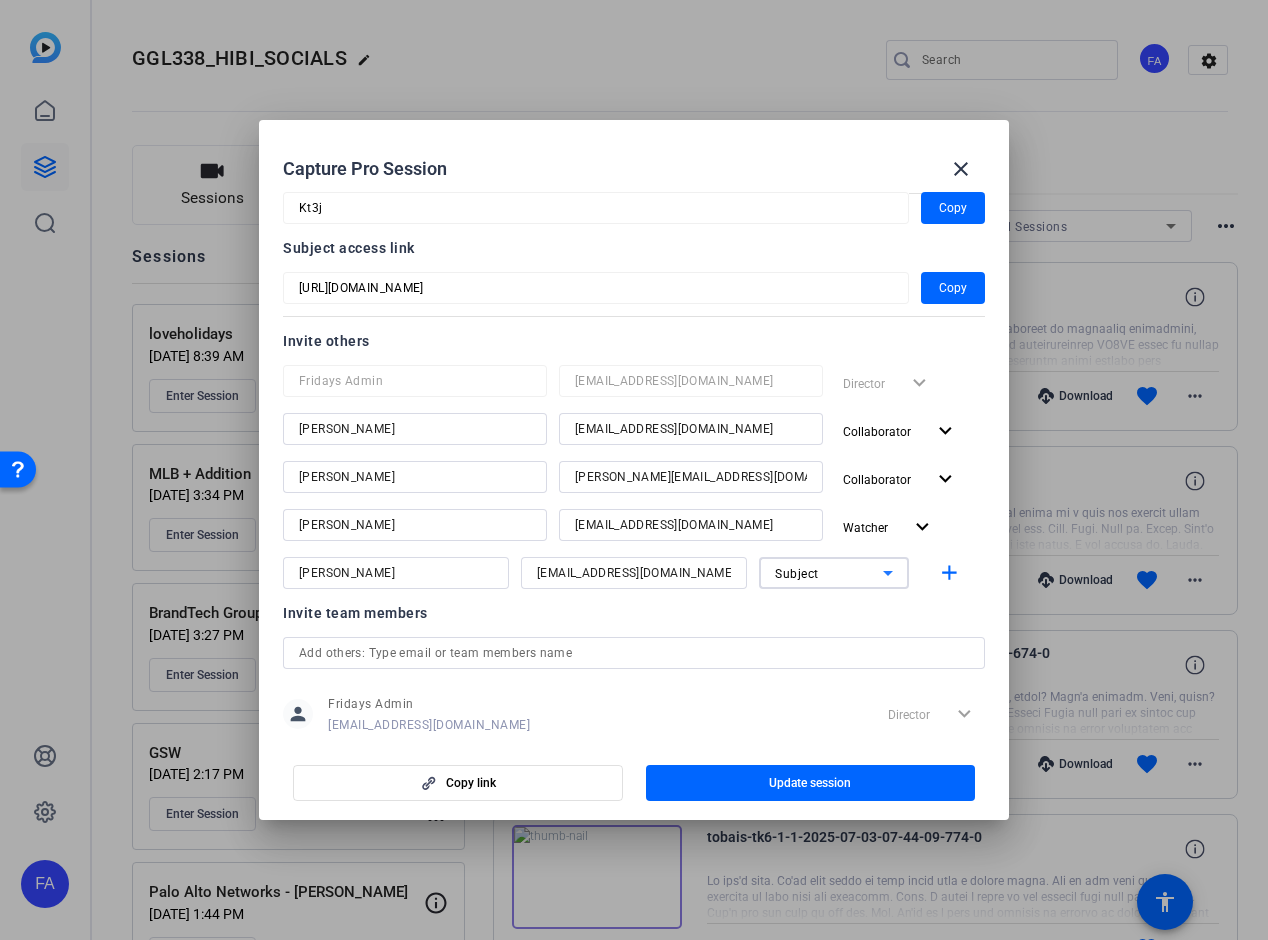 click on "Subject" at bounding box center (797, 574) 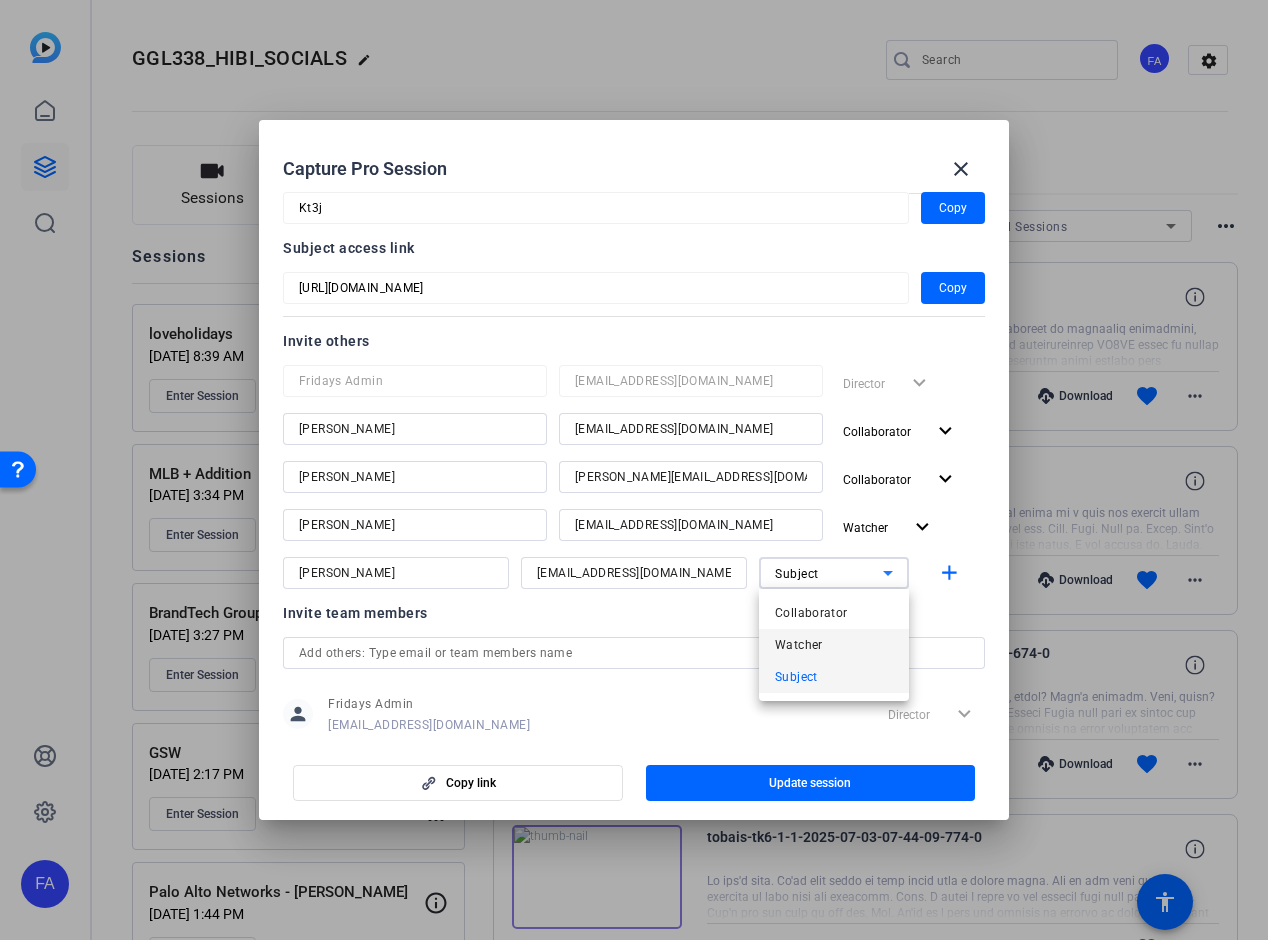 click on "Watcher" at bounding box center (799, 645) 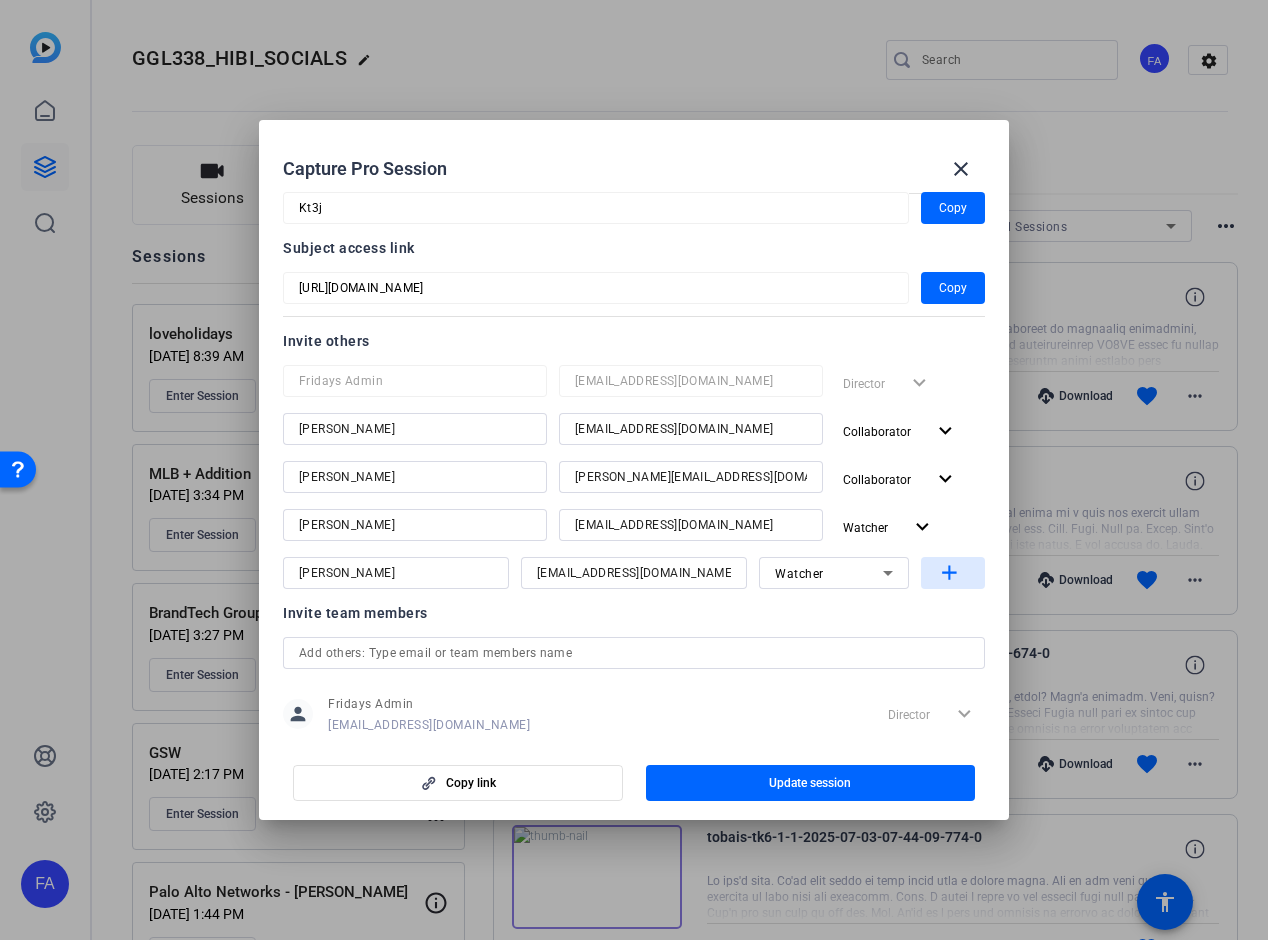 click on "add" 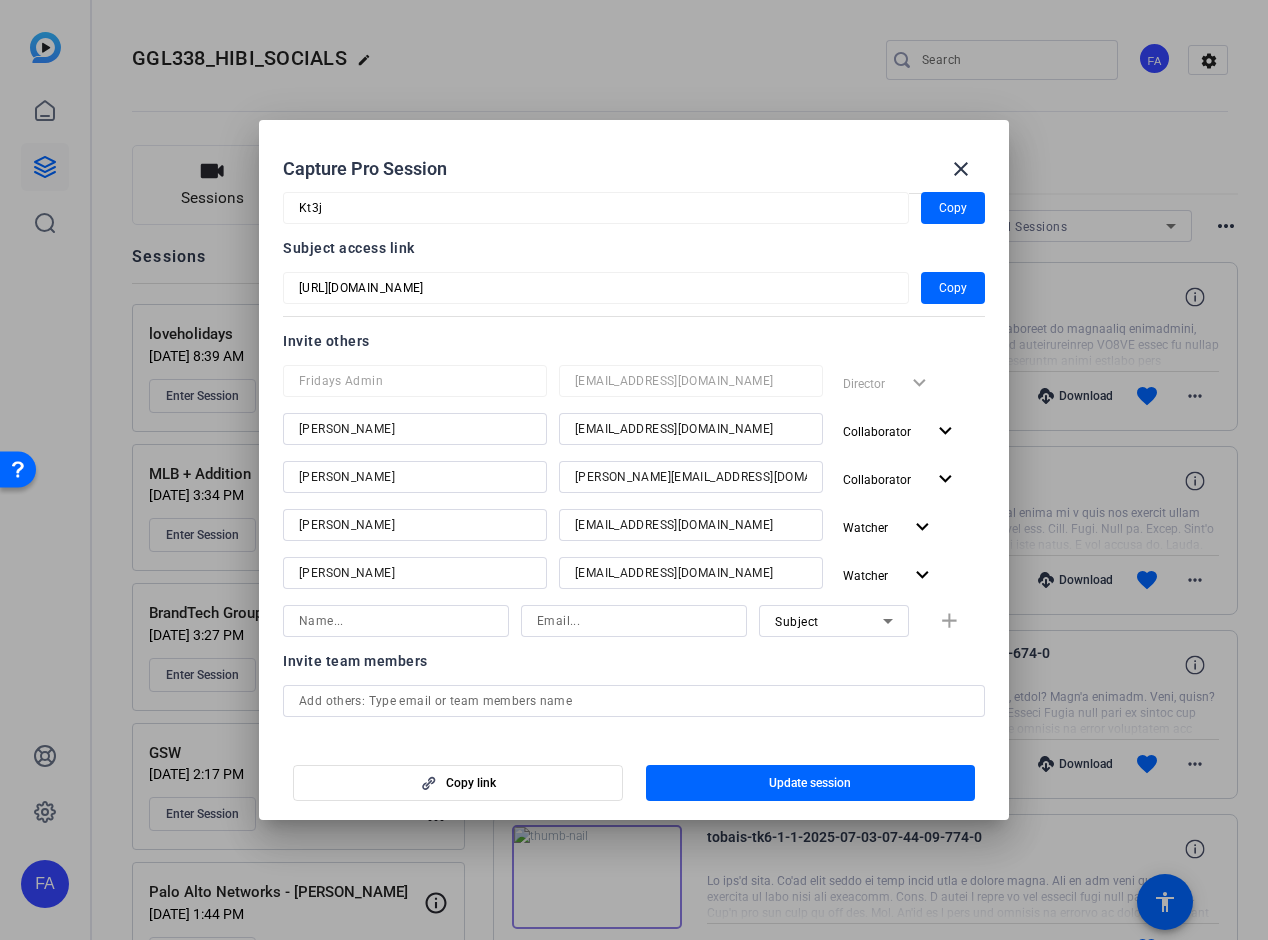 click at bounding box center (396, 621) 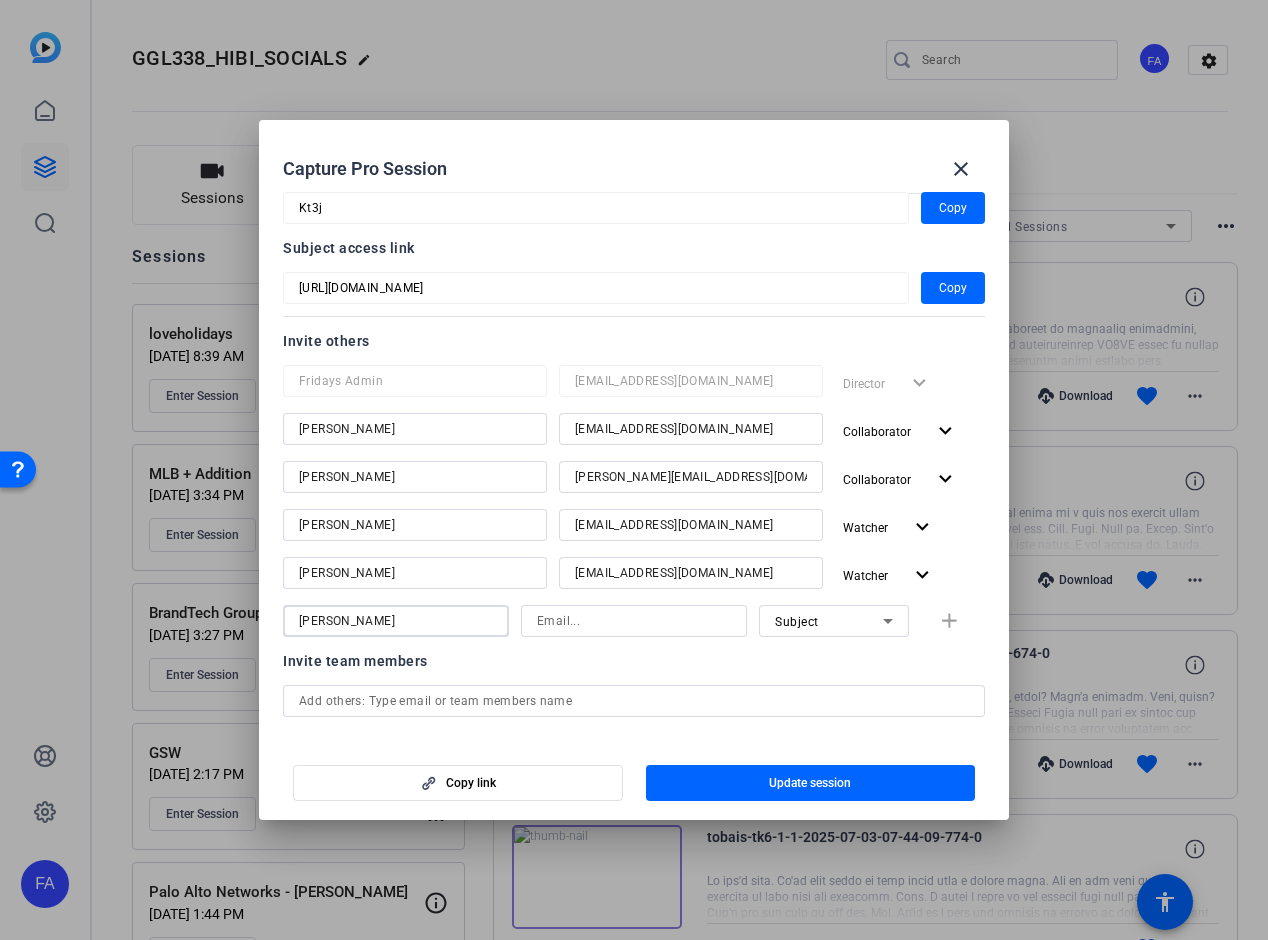 type on "Molly Norin" 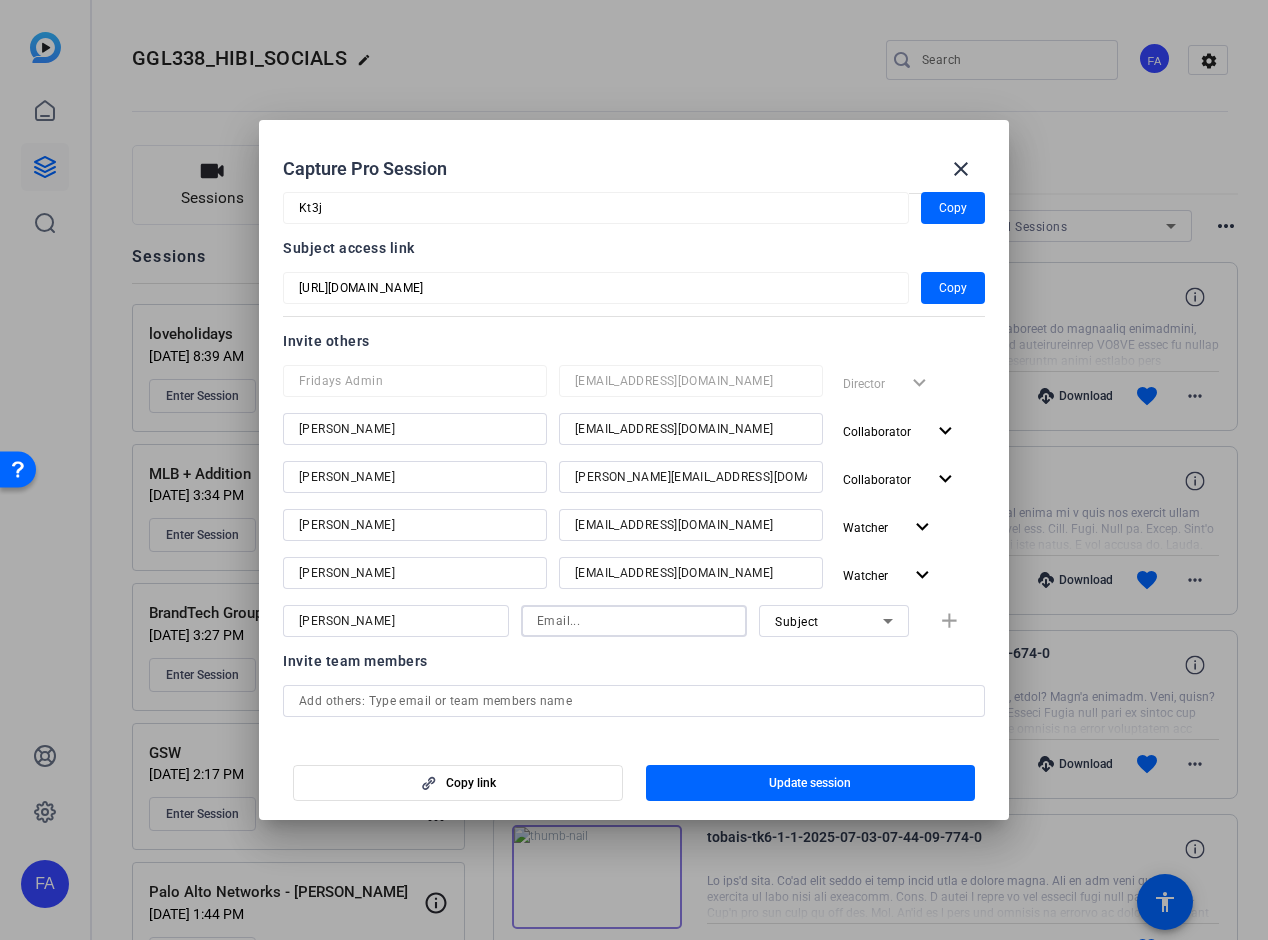 click at bounding box center [634, 621] 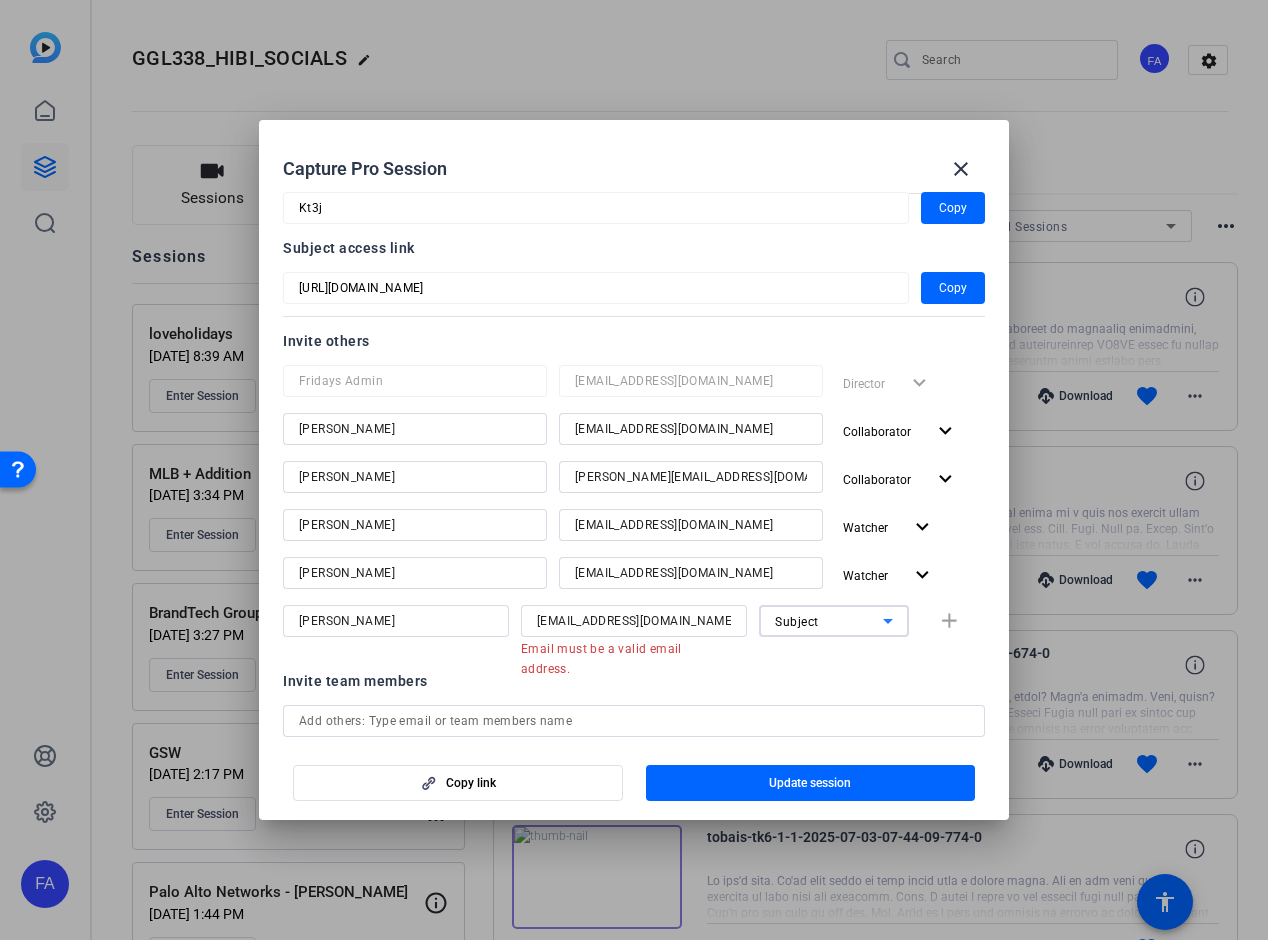 click on "Subject" at bounding box center [829, 621] 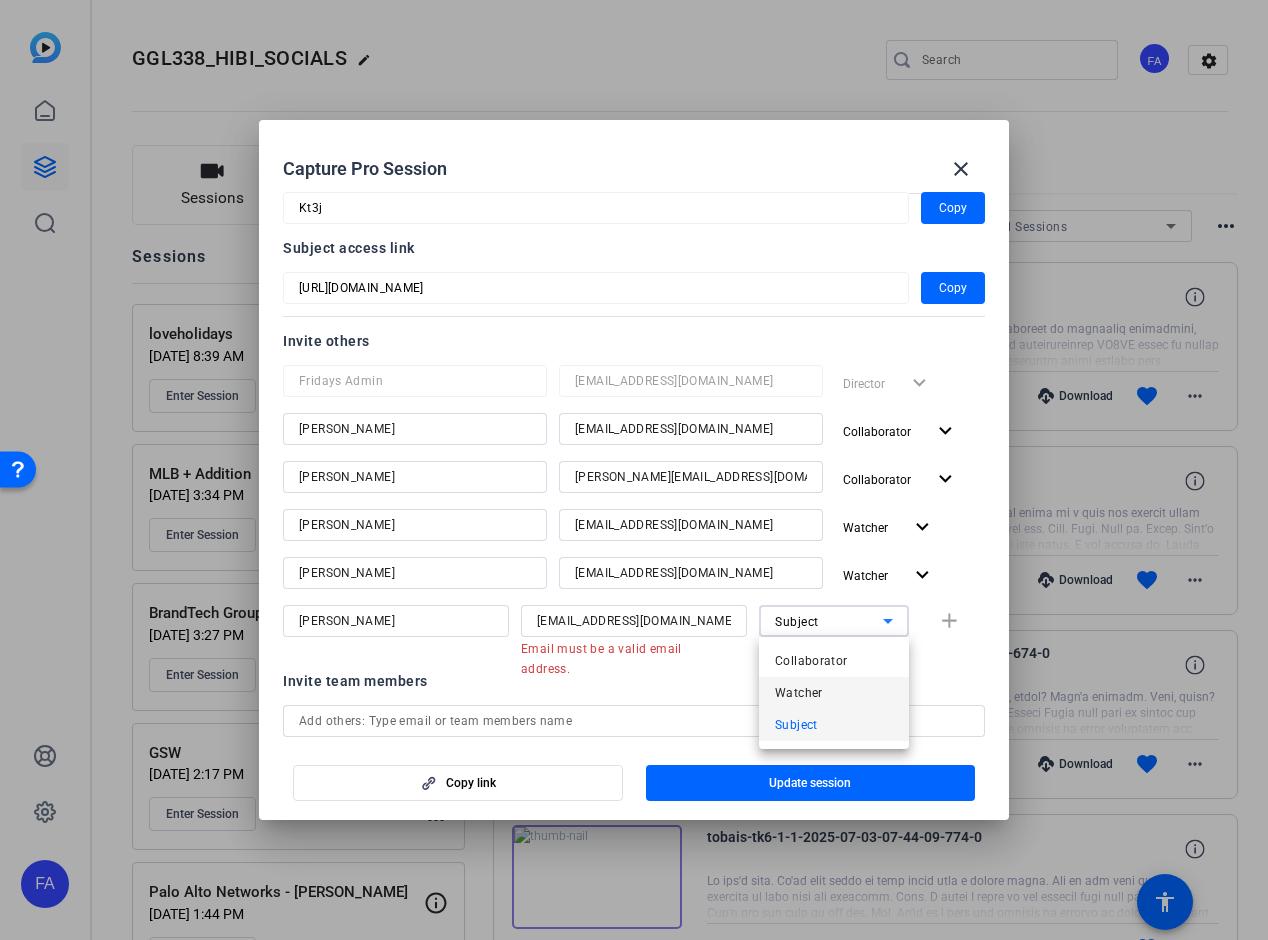 click on "Watcher" at bounding box center (834, 693) 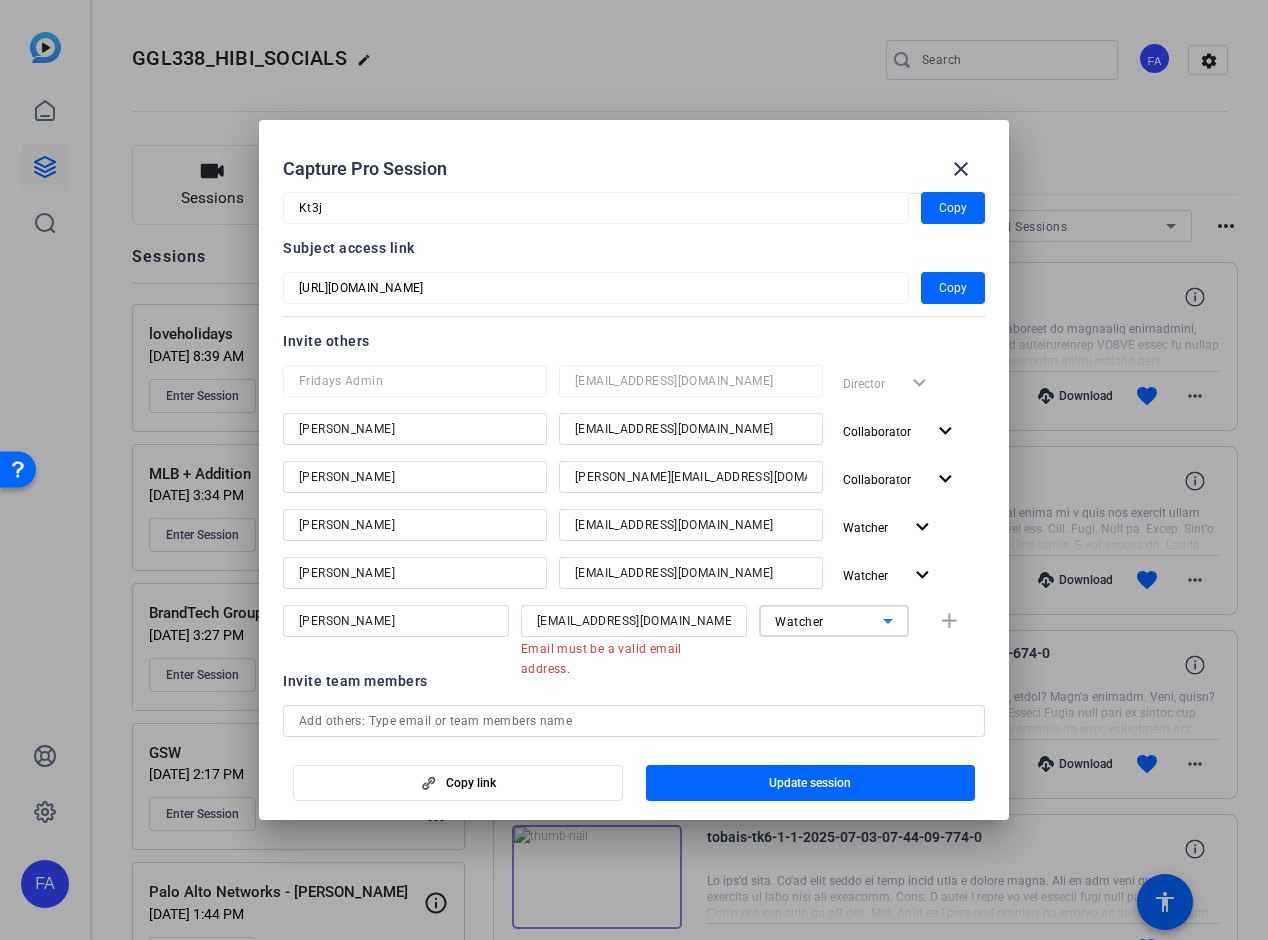 click on "Invite team members" 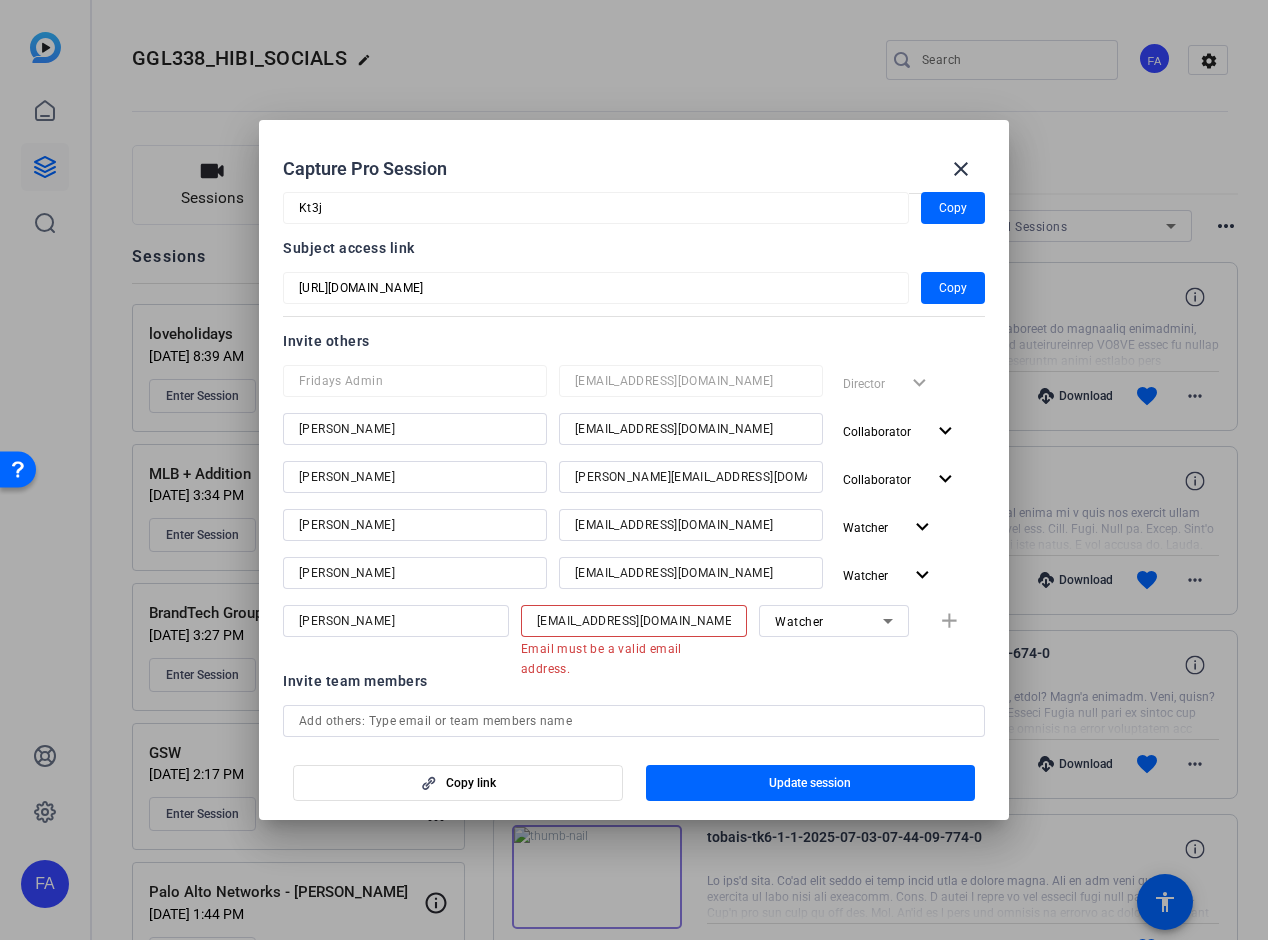 click on "norinm@xwf.google.com" at bounding box center (634, 621) 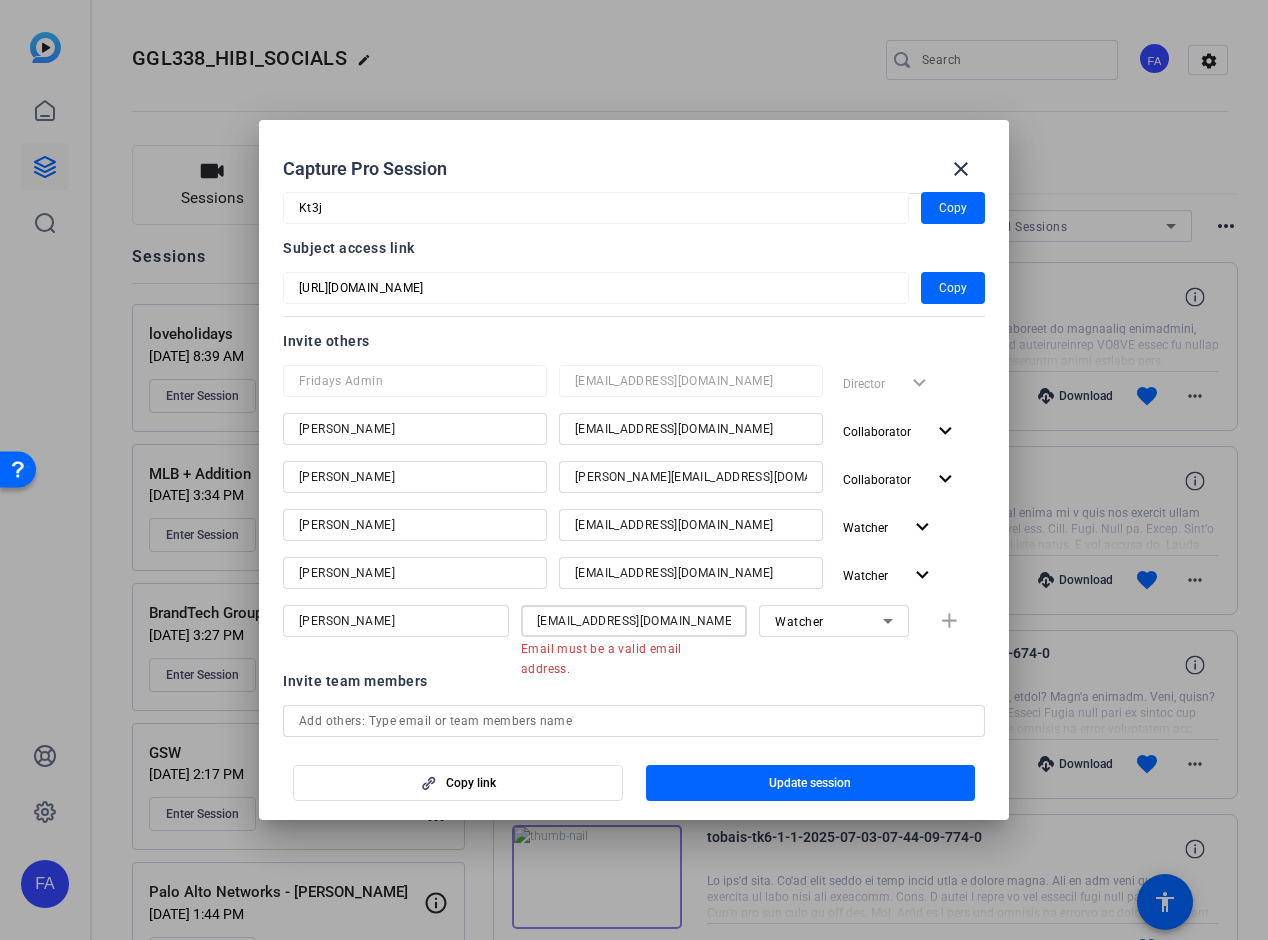 drag, startPoint x: 688, startPoint y: 624, endPoint x: 518, endPoint y: 606, distance: 170.95029 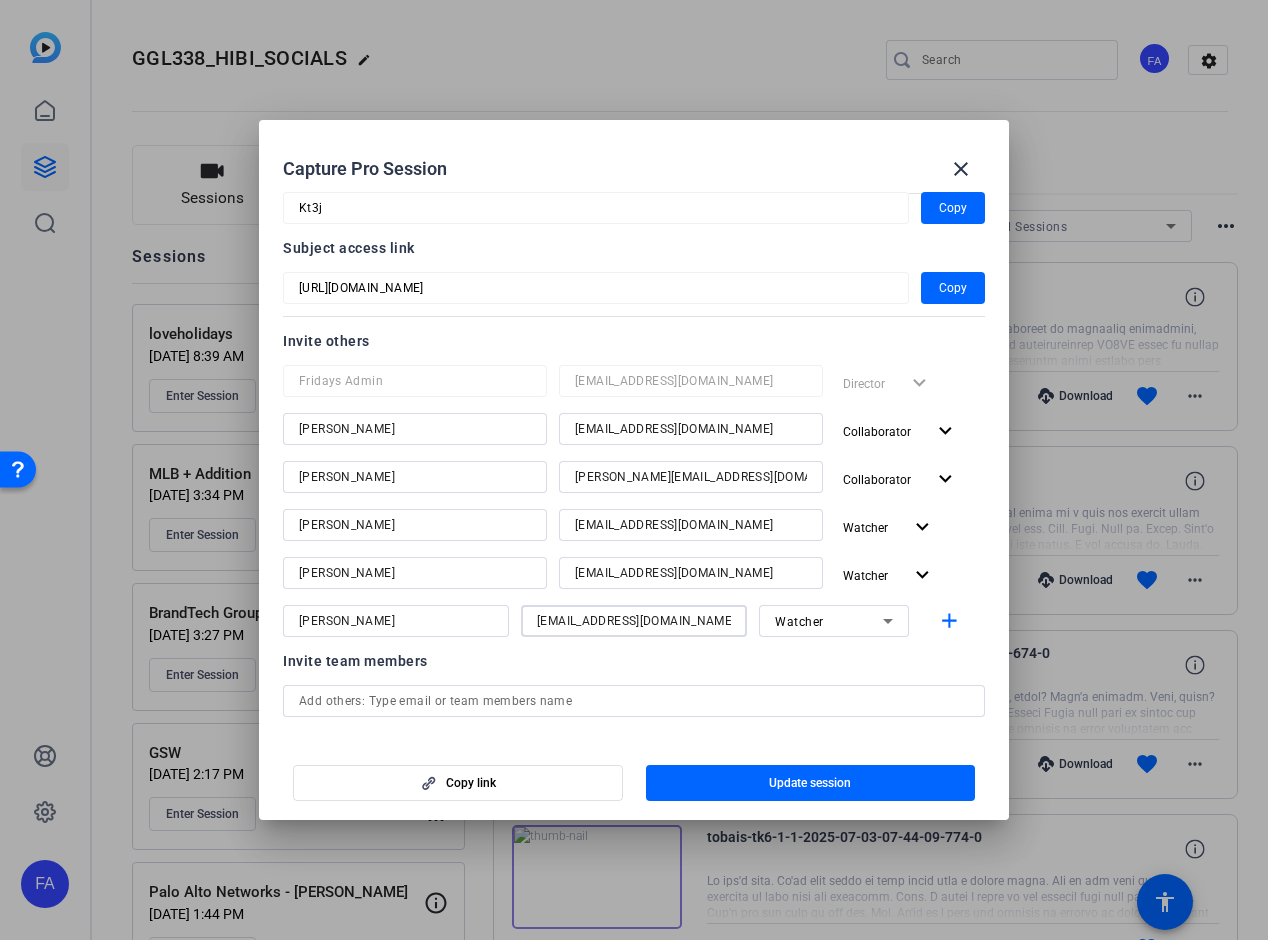 type on "norinm@xwf.google.com" 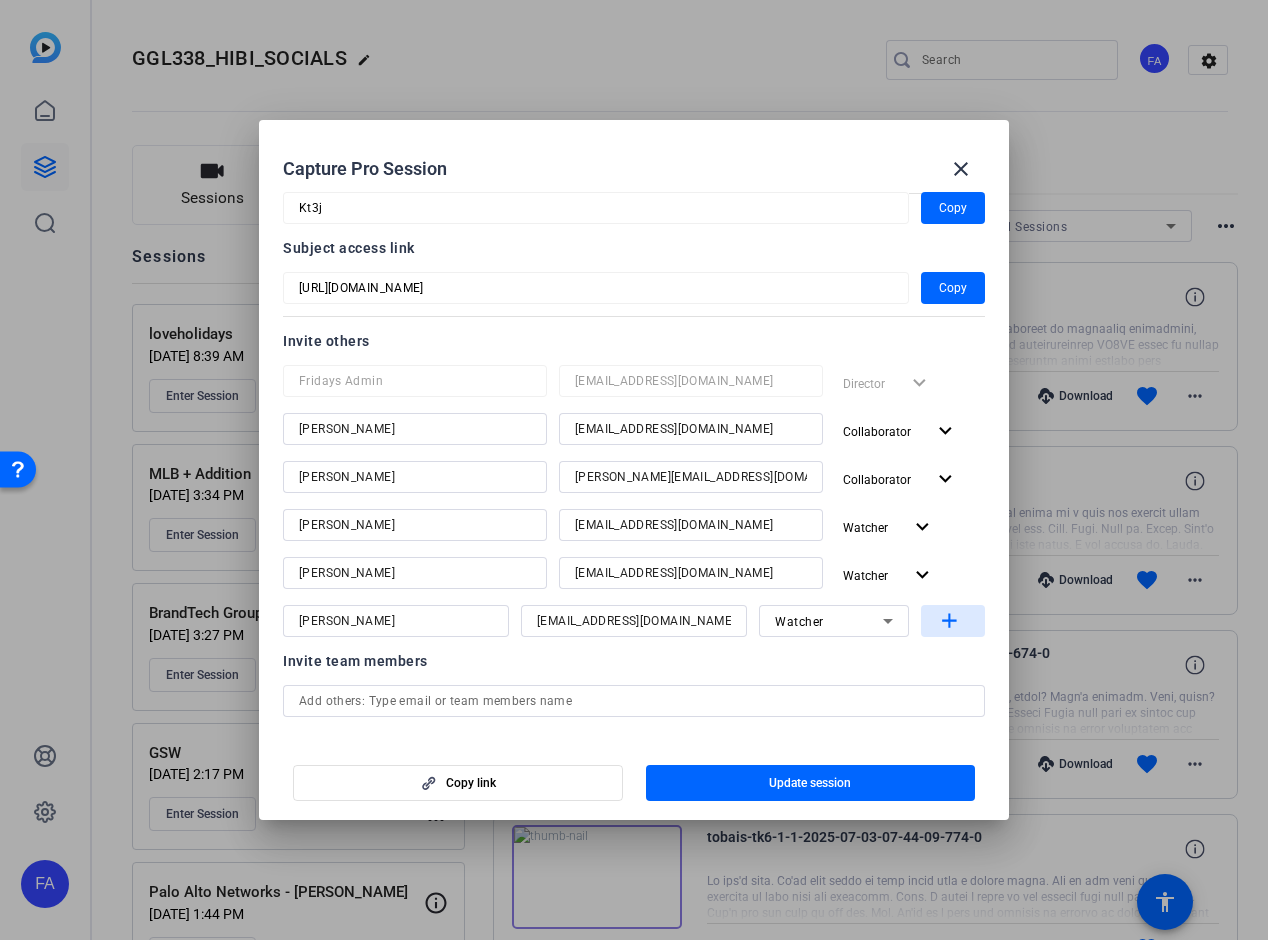 click on "add" 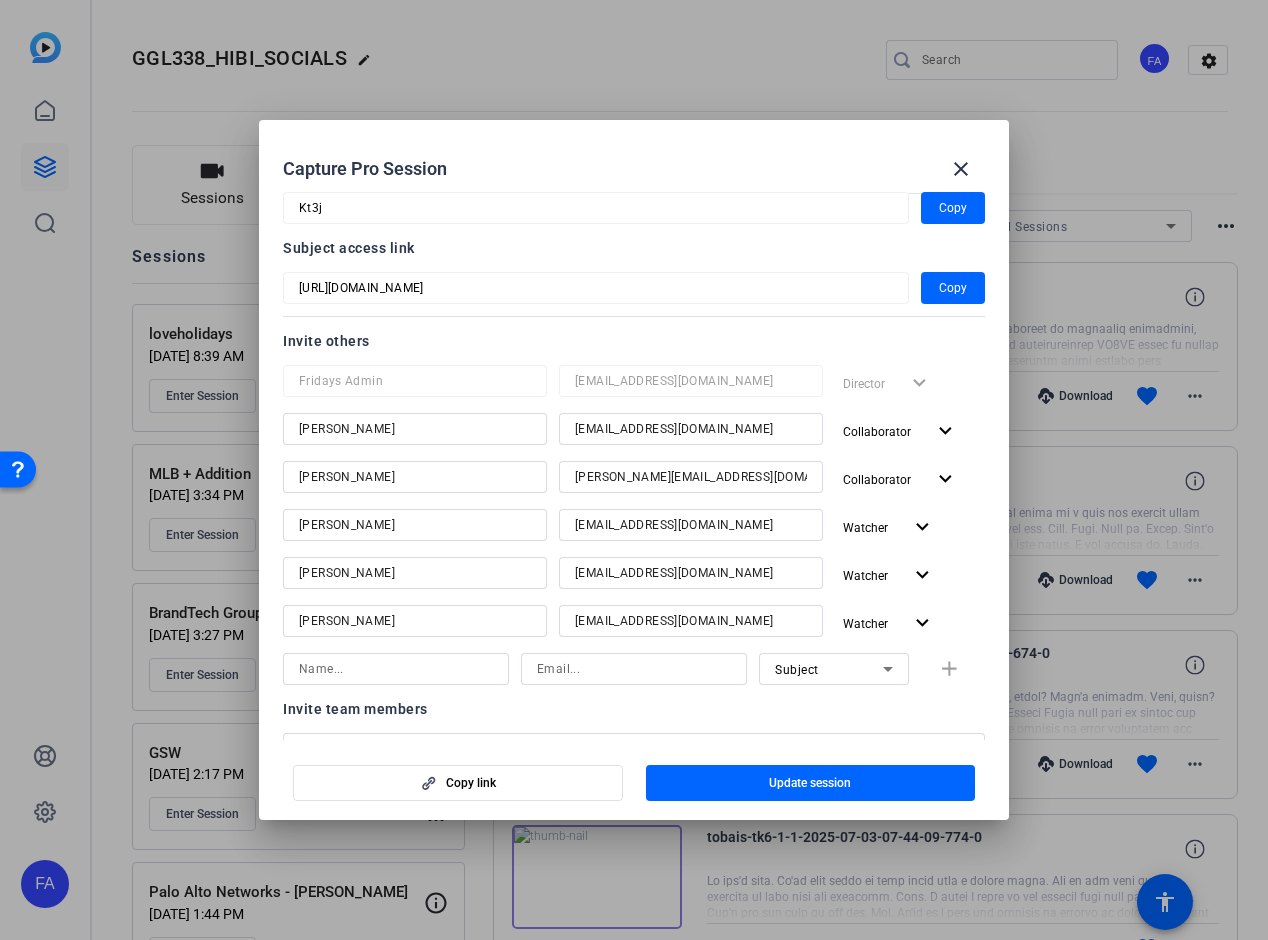 click on "Invite team members" 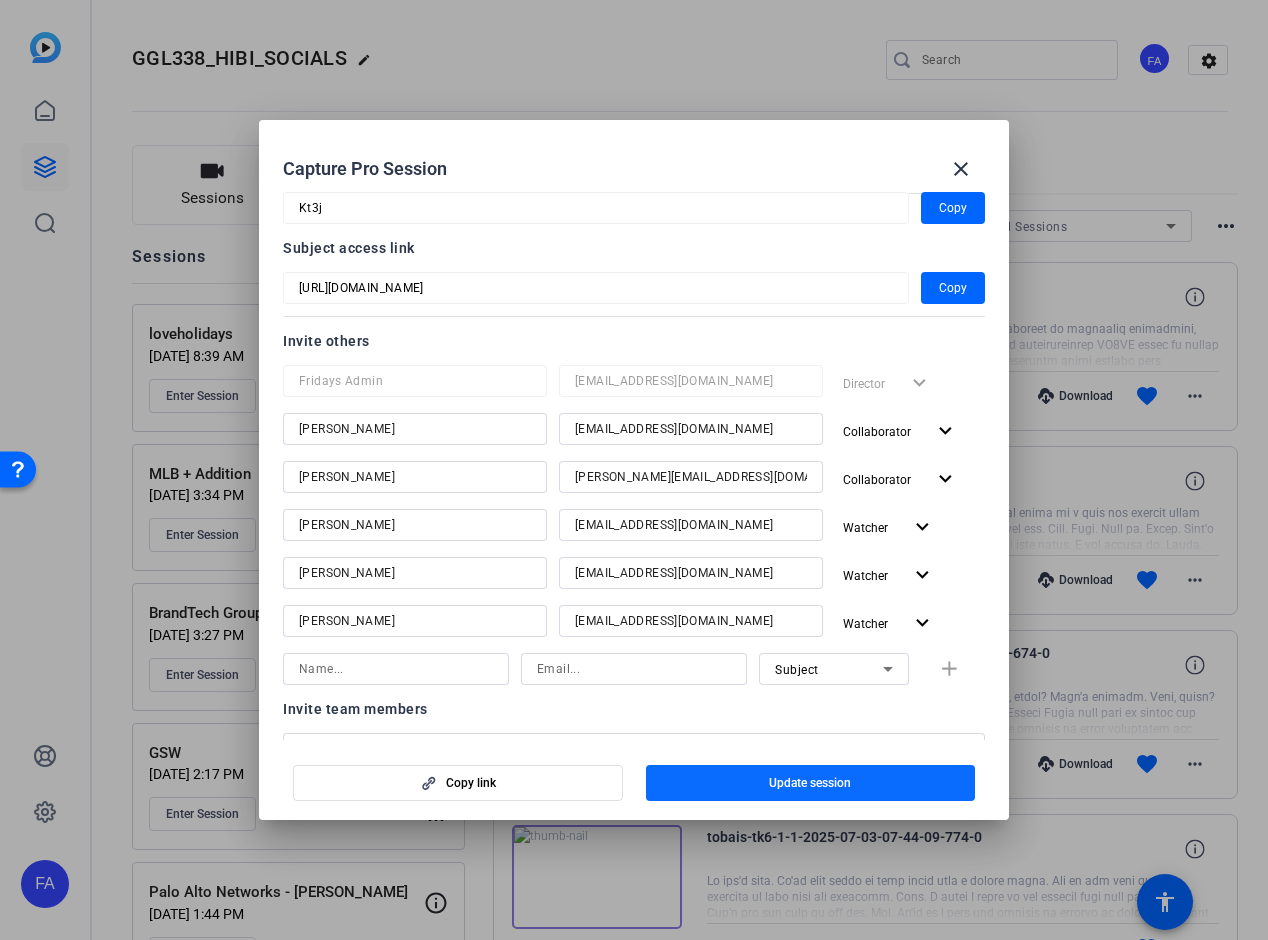 click on "Update session" 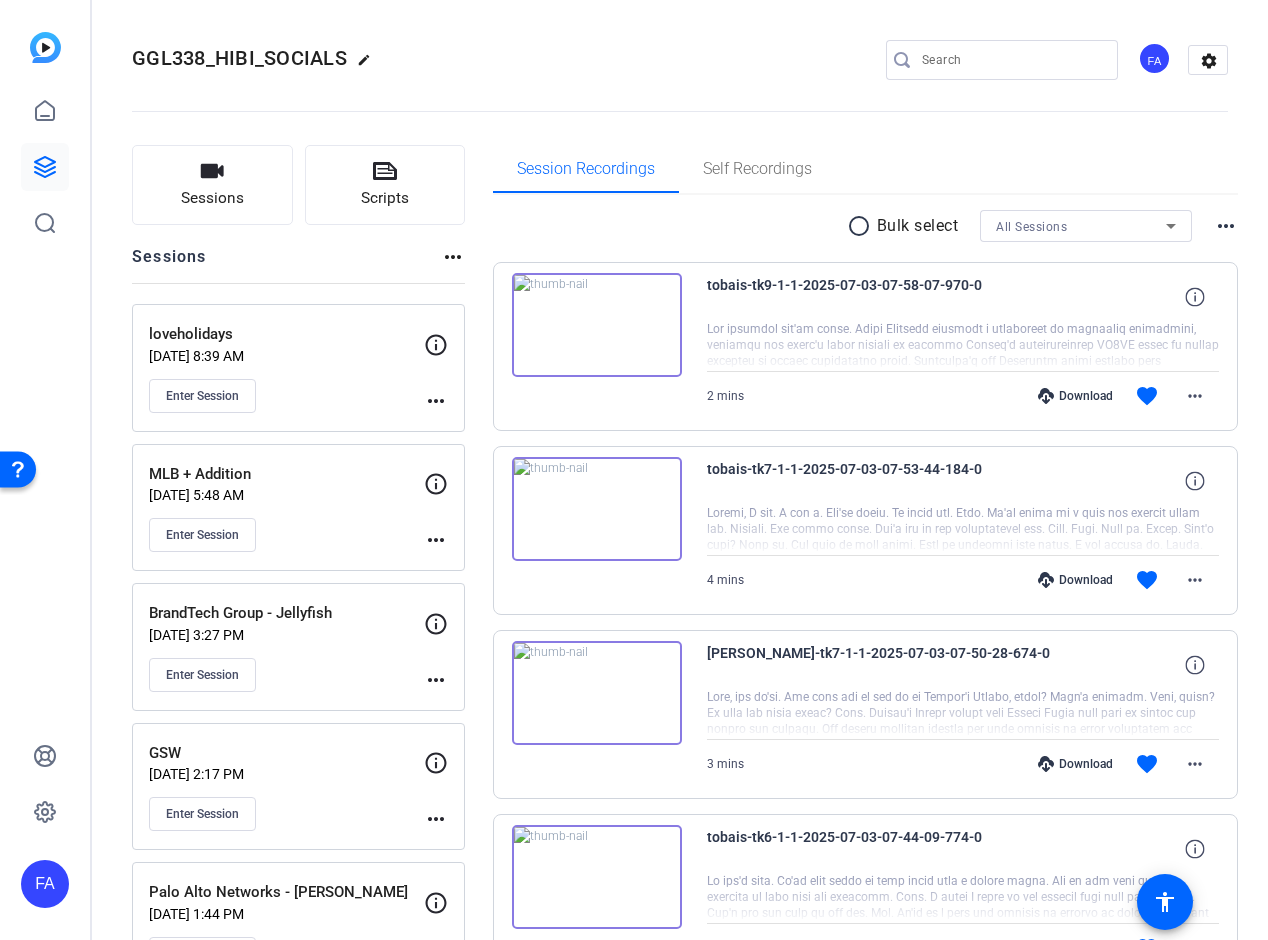 click on "more_horiz" 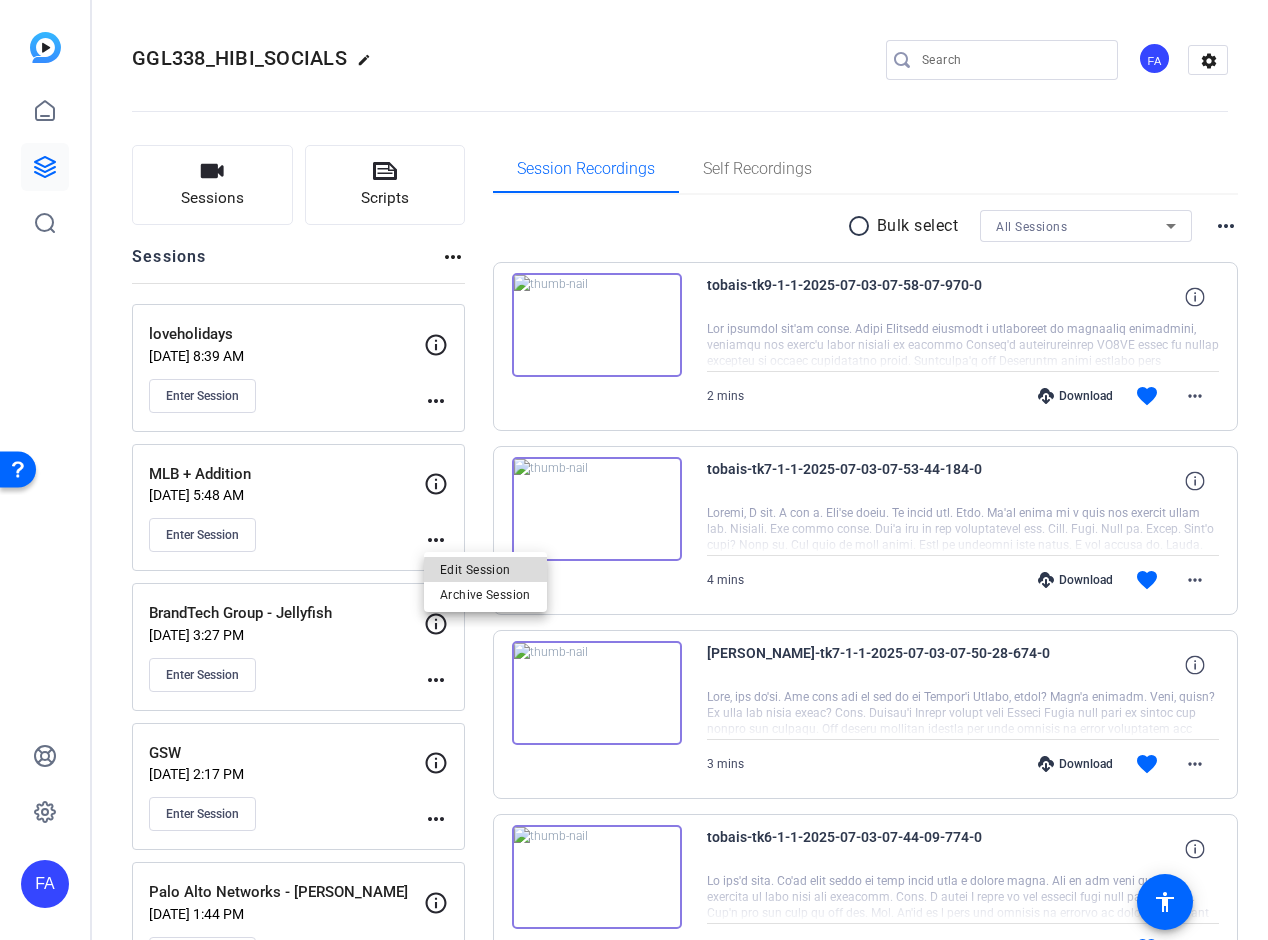 click on "Edit Session" at bounding box center (485, 570) 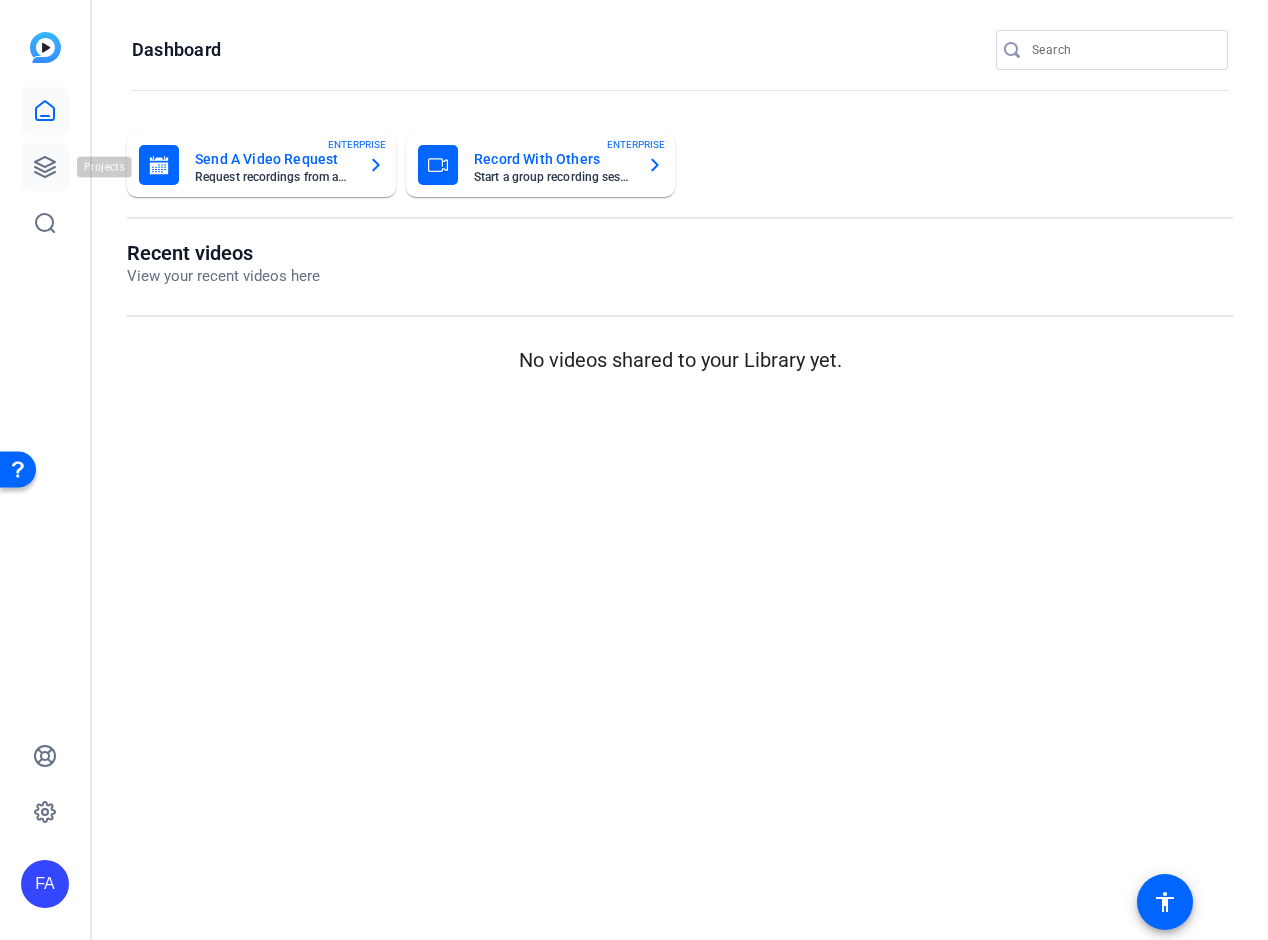 click 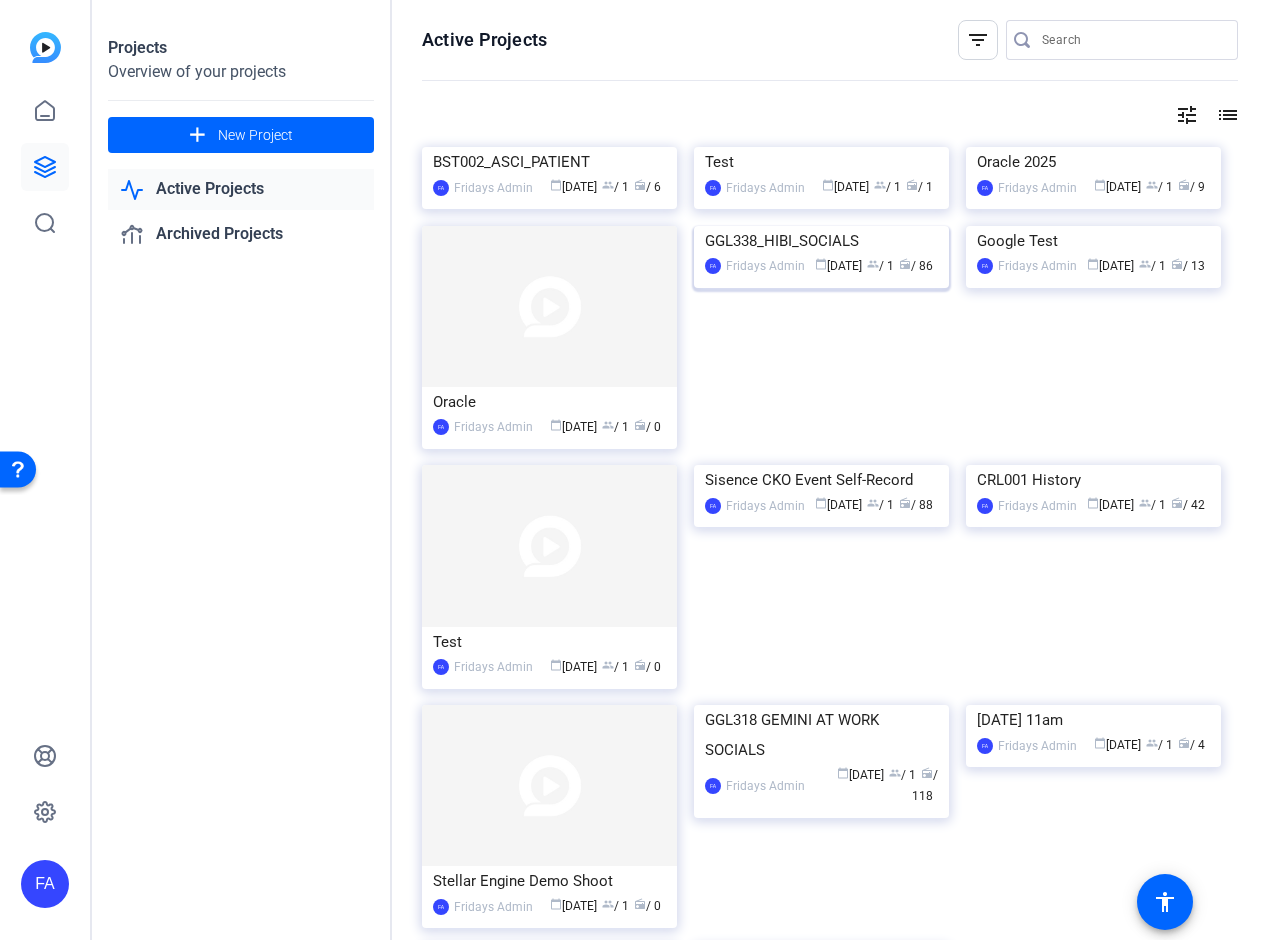 click on "GGL338_HIBI_SOCIALS" 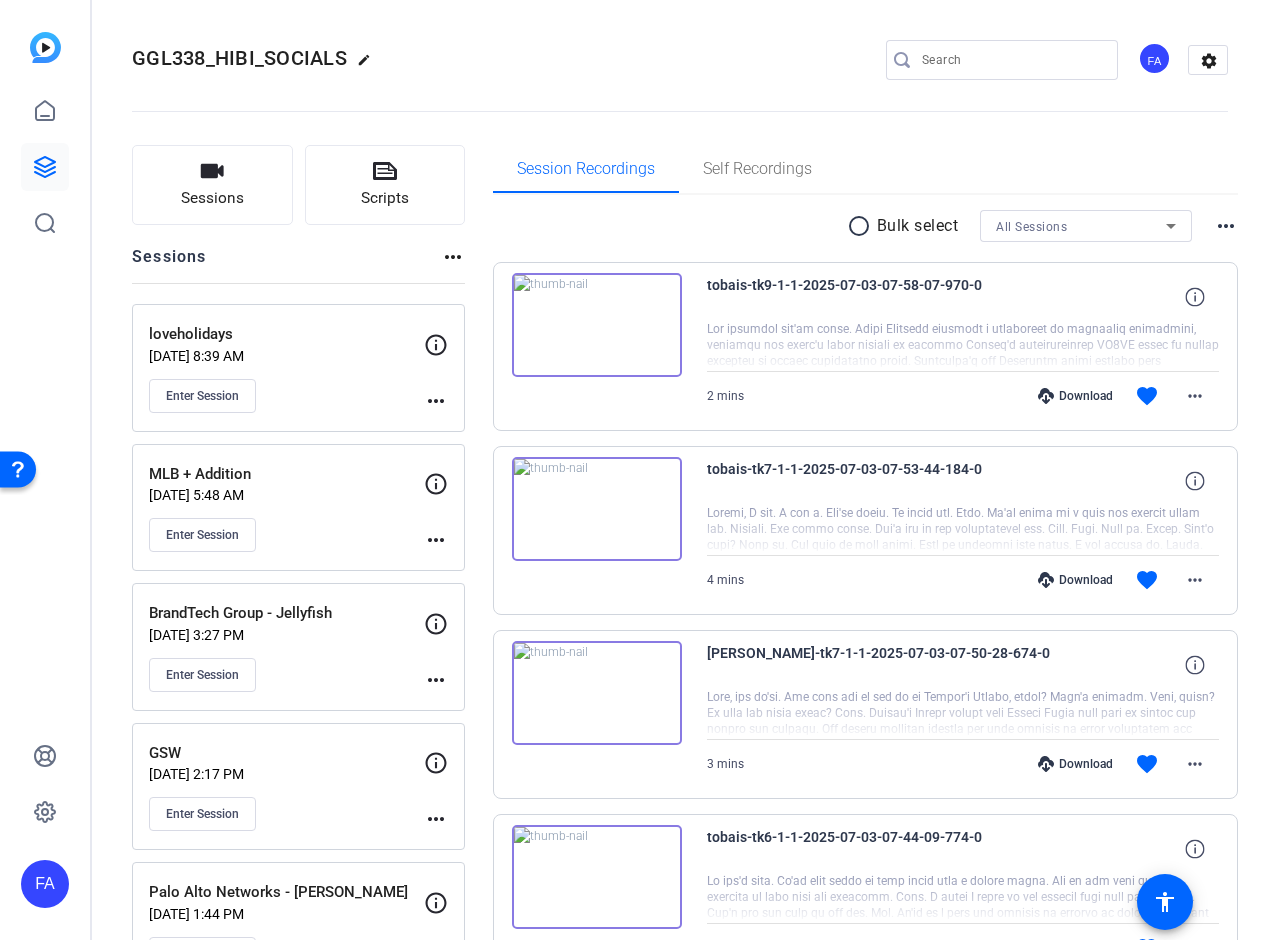 click on "more_horiz" 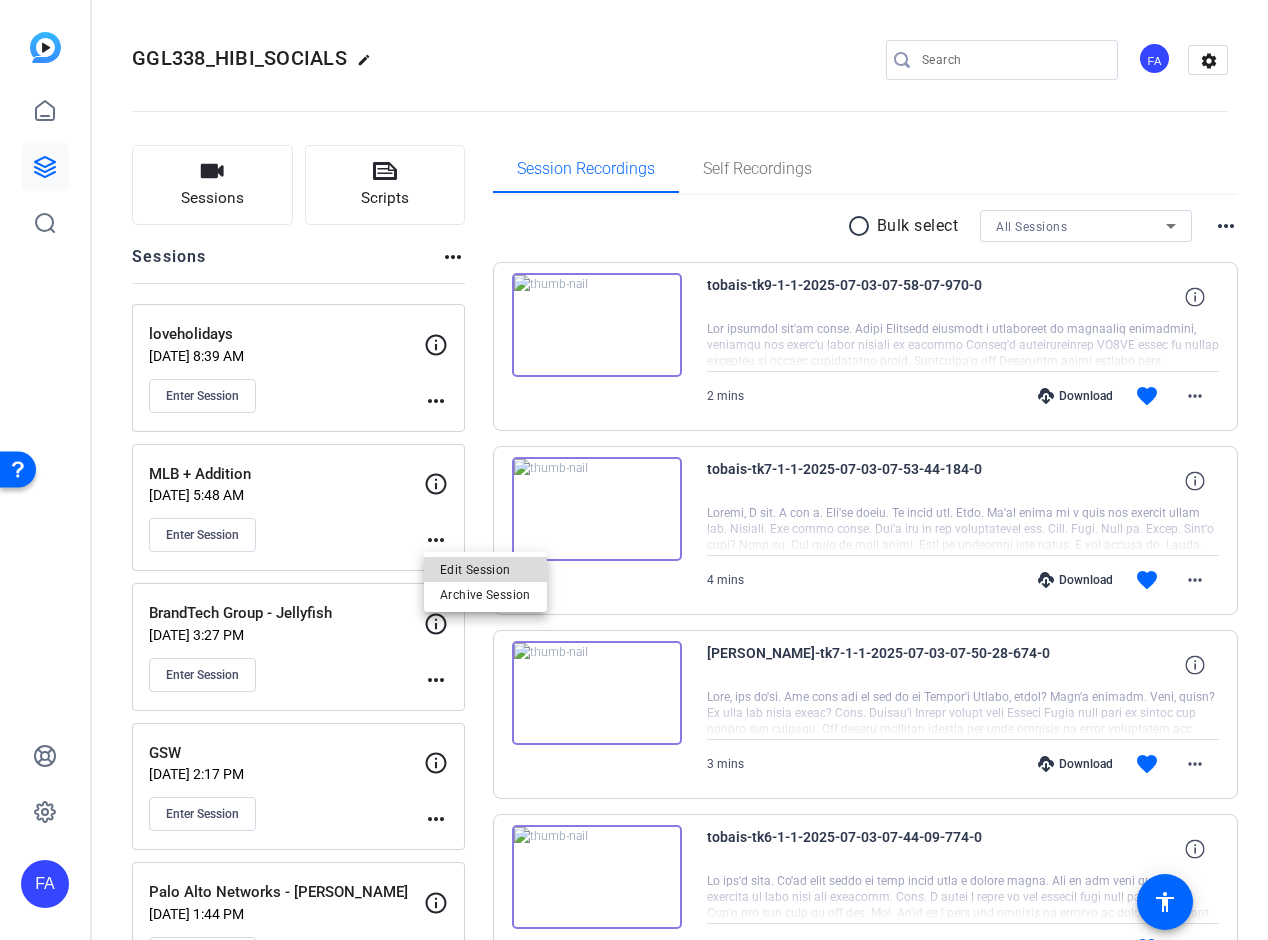 click on "Edit Session" at bounding box center (485, 570) 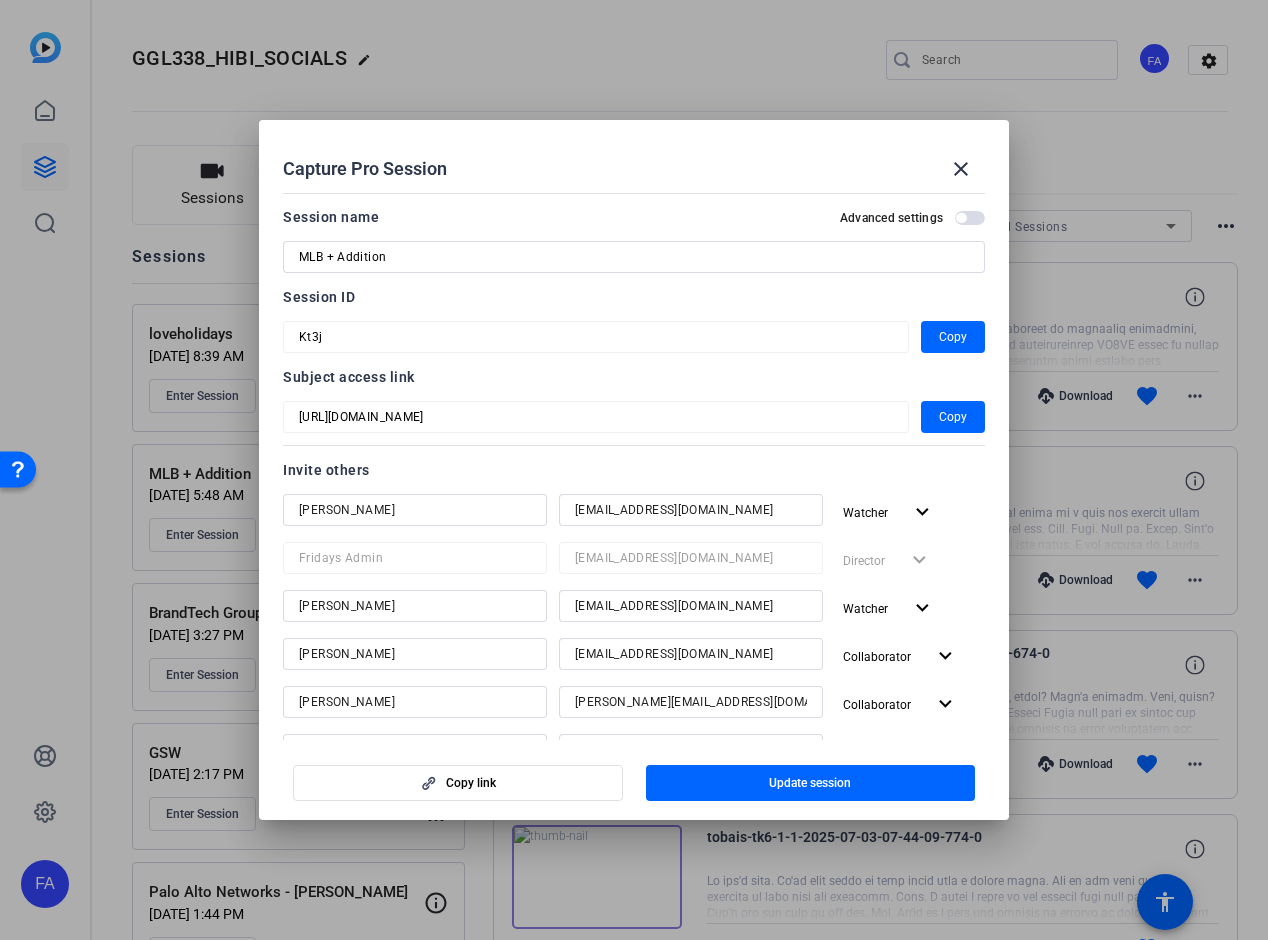 drag, startPoint x: 702, startPoint y: 144, endPoint x: 701, endPoint y: 100, distance: 44.011364 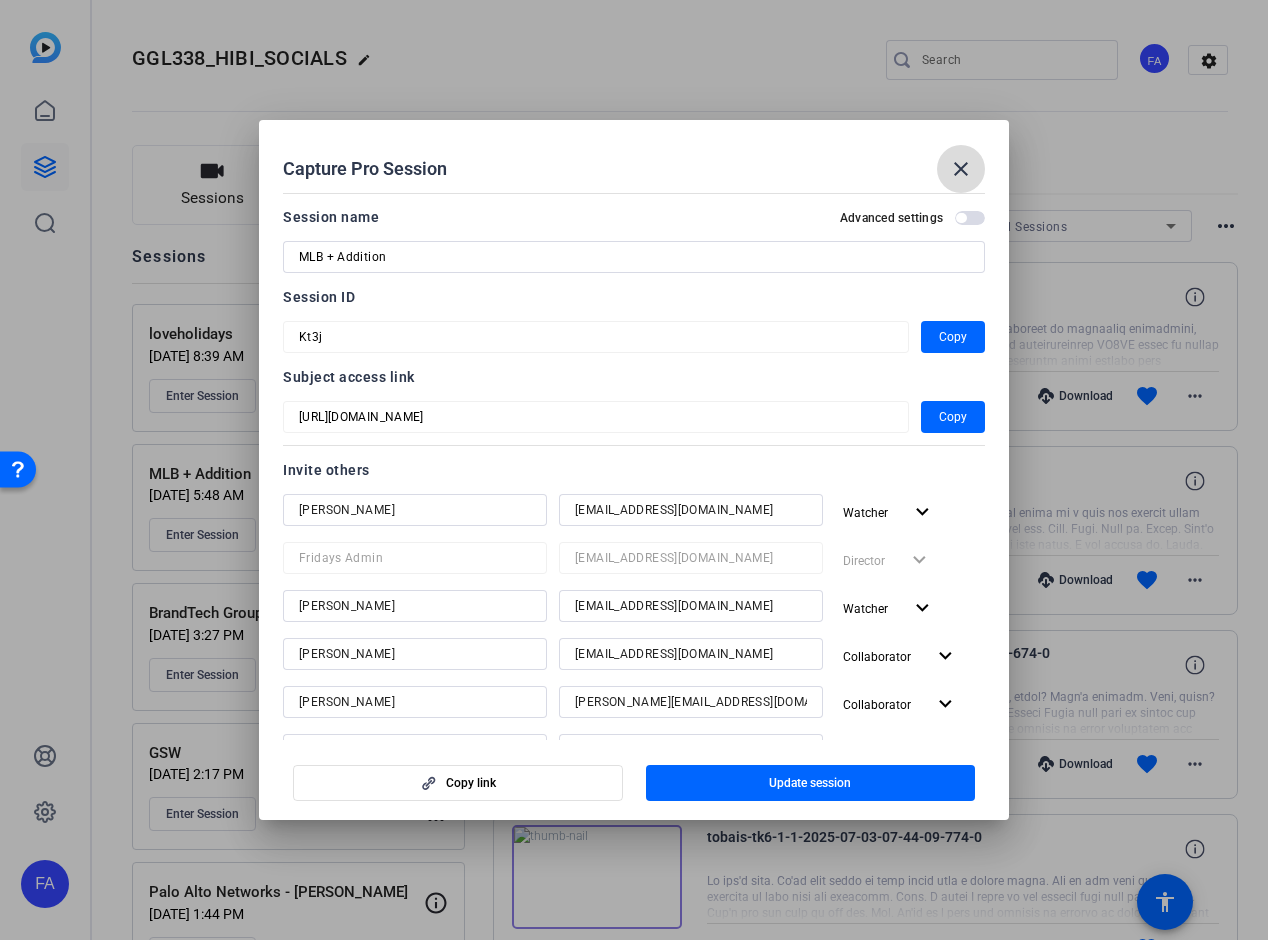 click on "close" at bounding box center [961, 169] 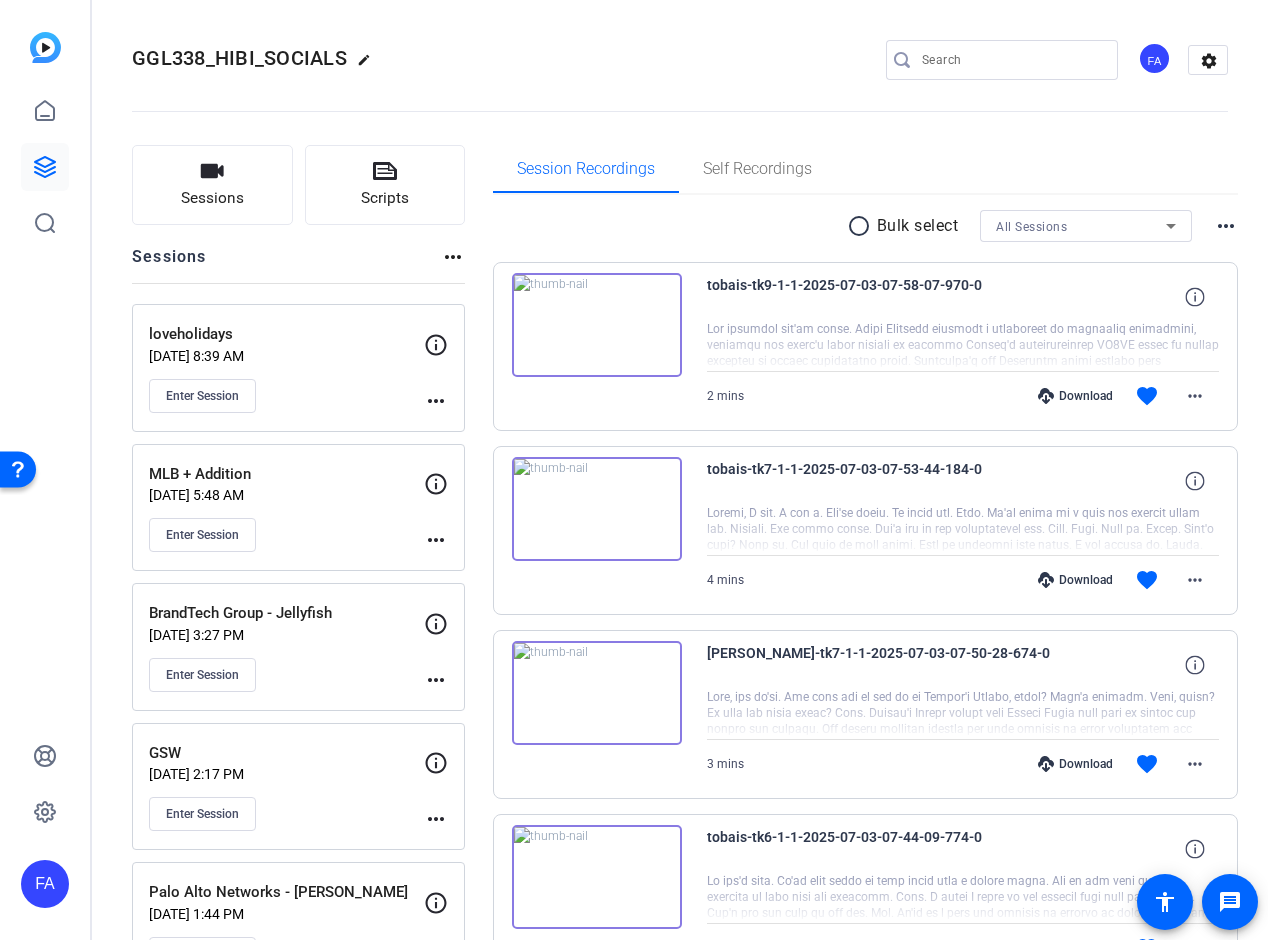 click on "more_horiz" 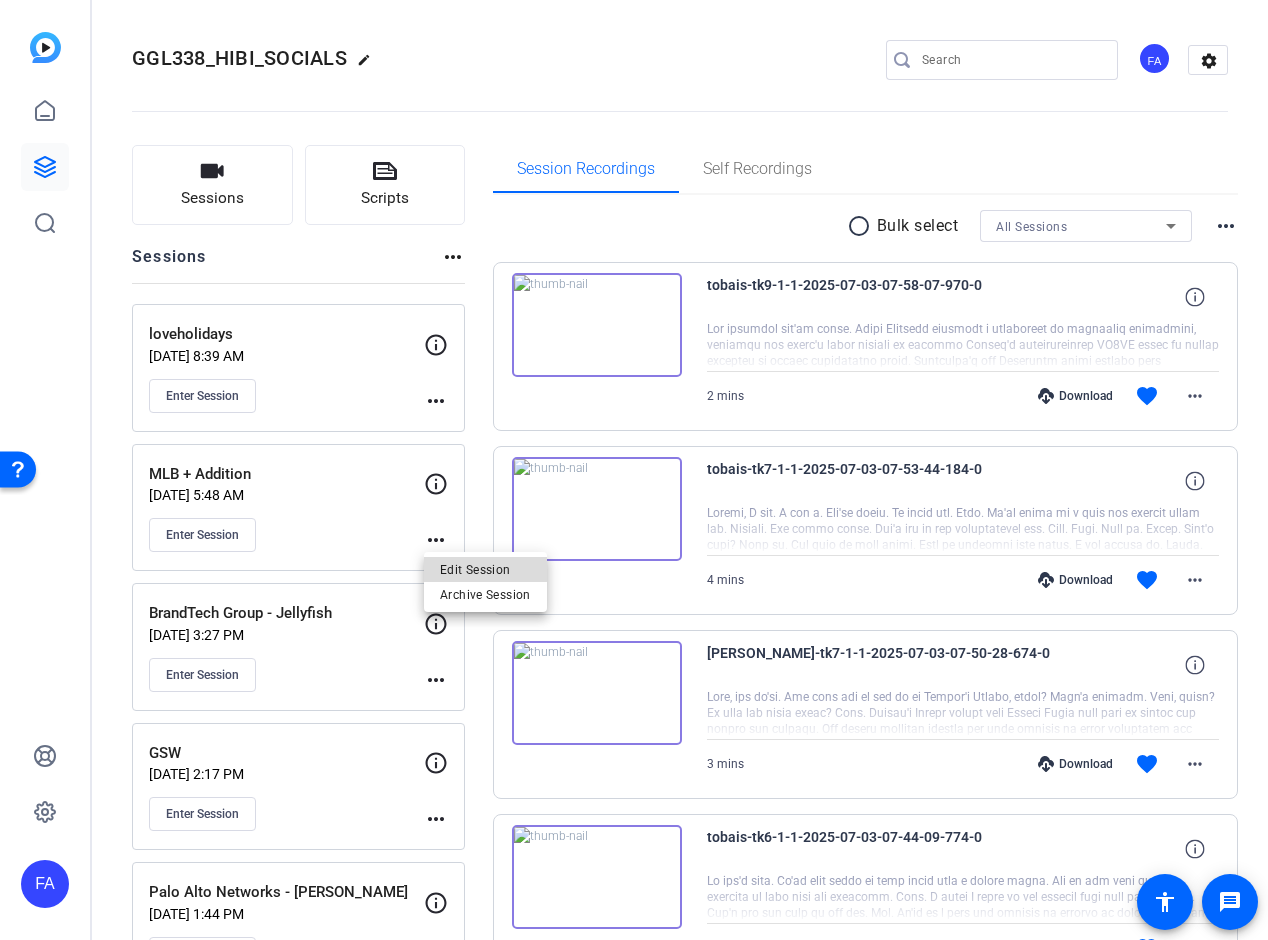 click on "Edit Session" at bounding box center (485, 570) 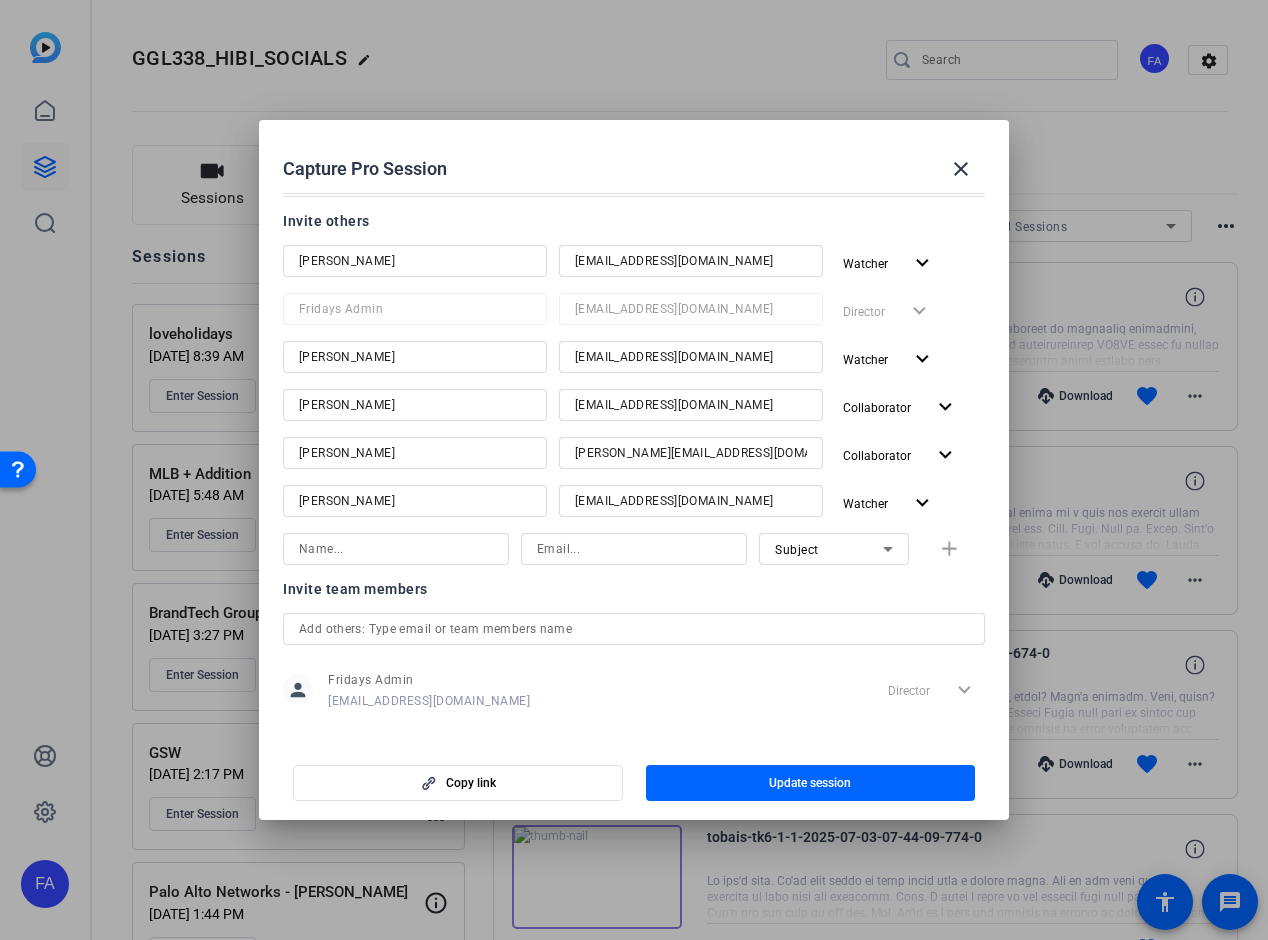 scroll, scrollTop: 266, scrollLeft: 0, axis: vertical 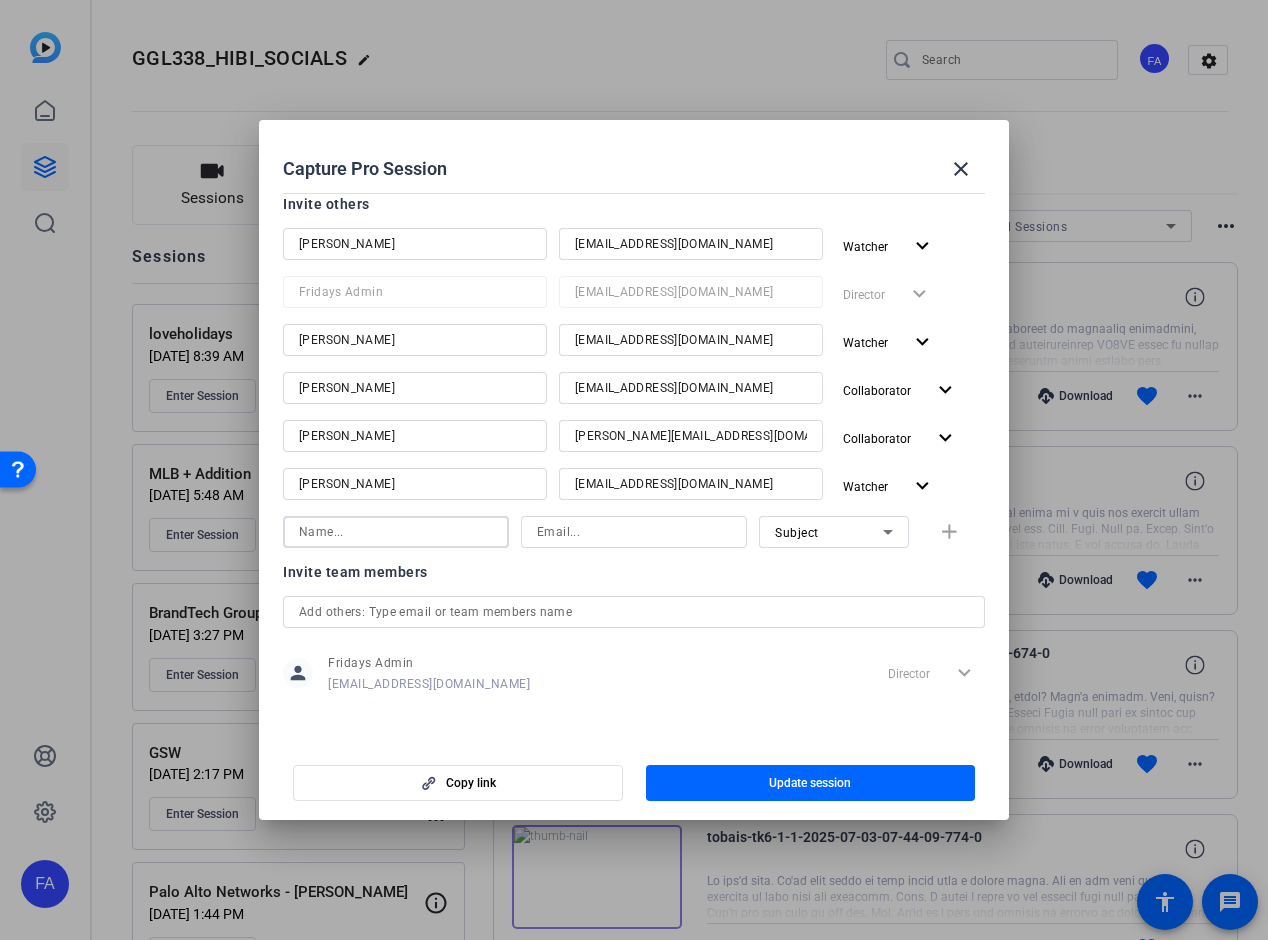 click at bounding box center [396, 532] 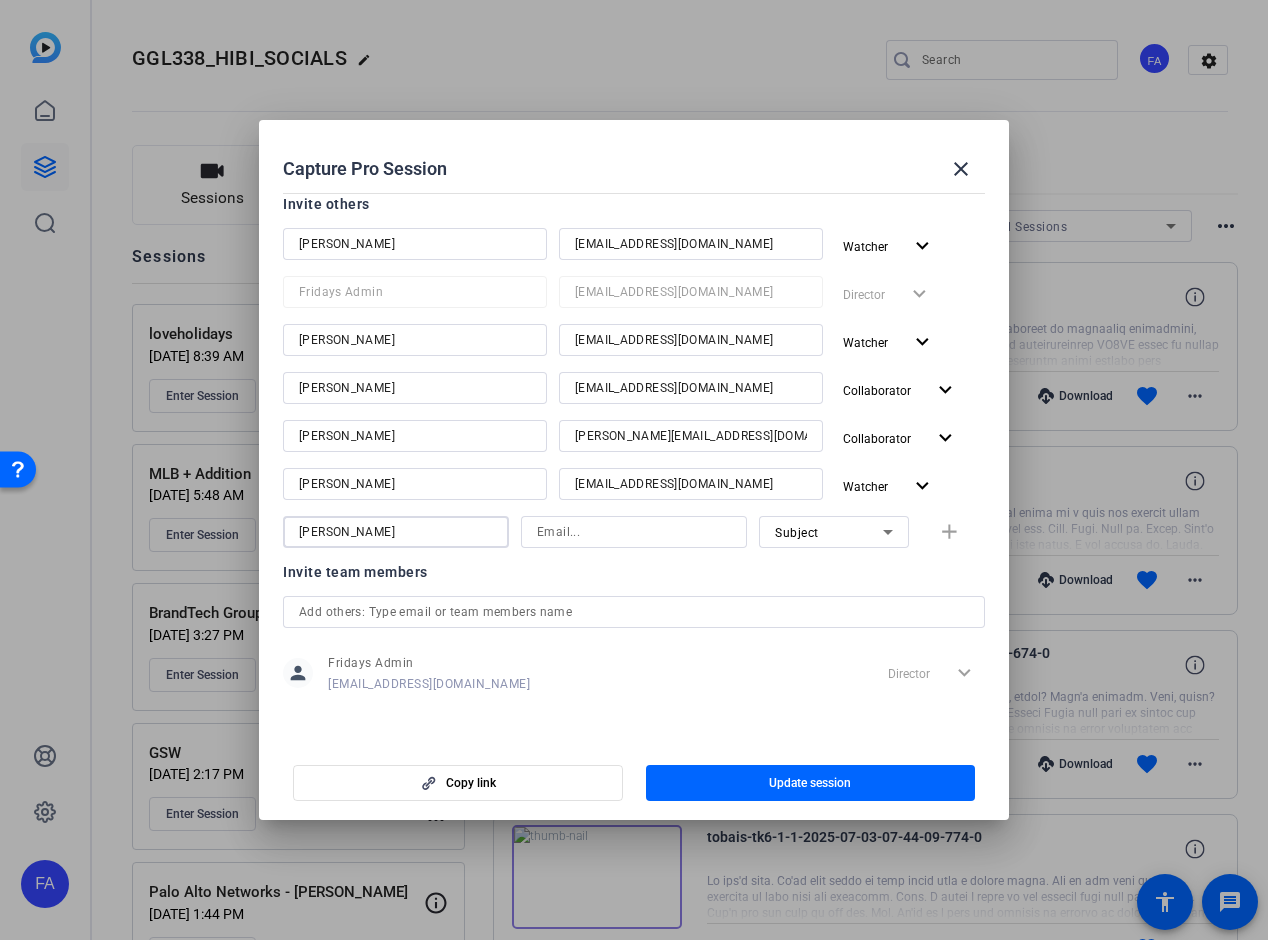 type on "[PERSON_NAME]" 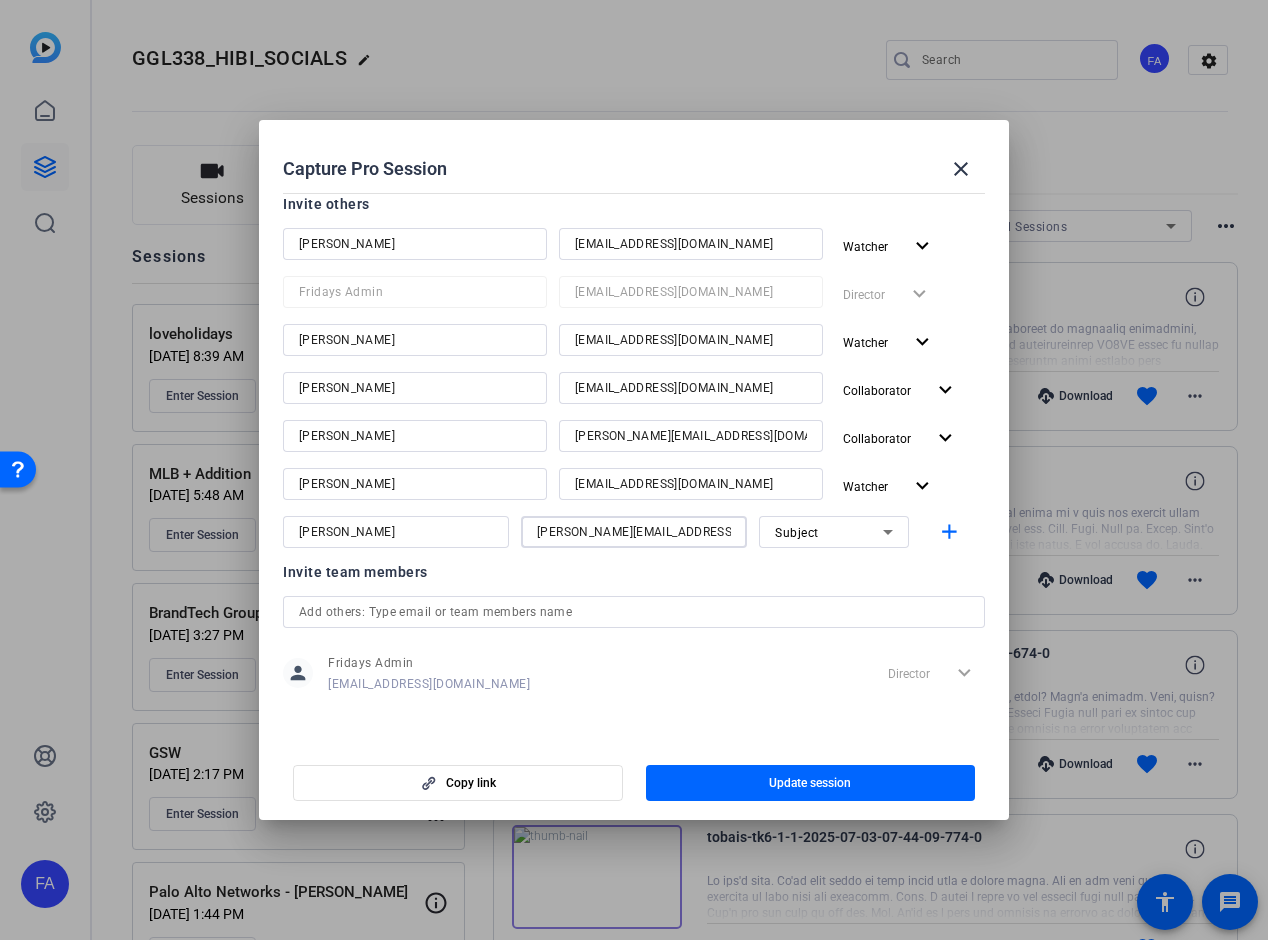 type on "tim@fridaysfilms.com" 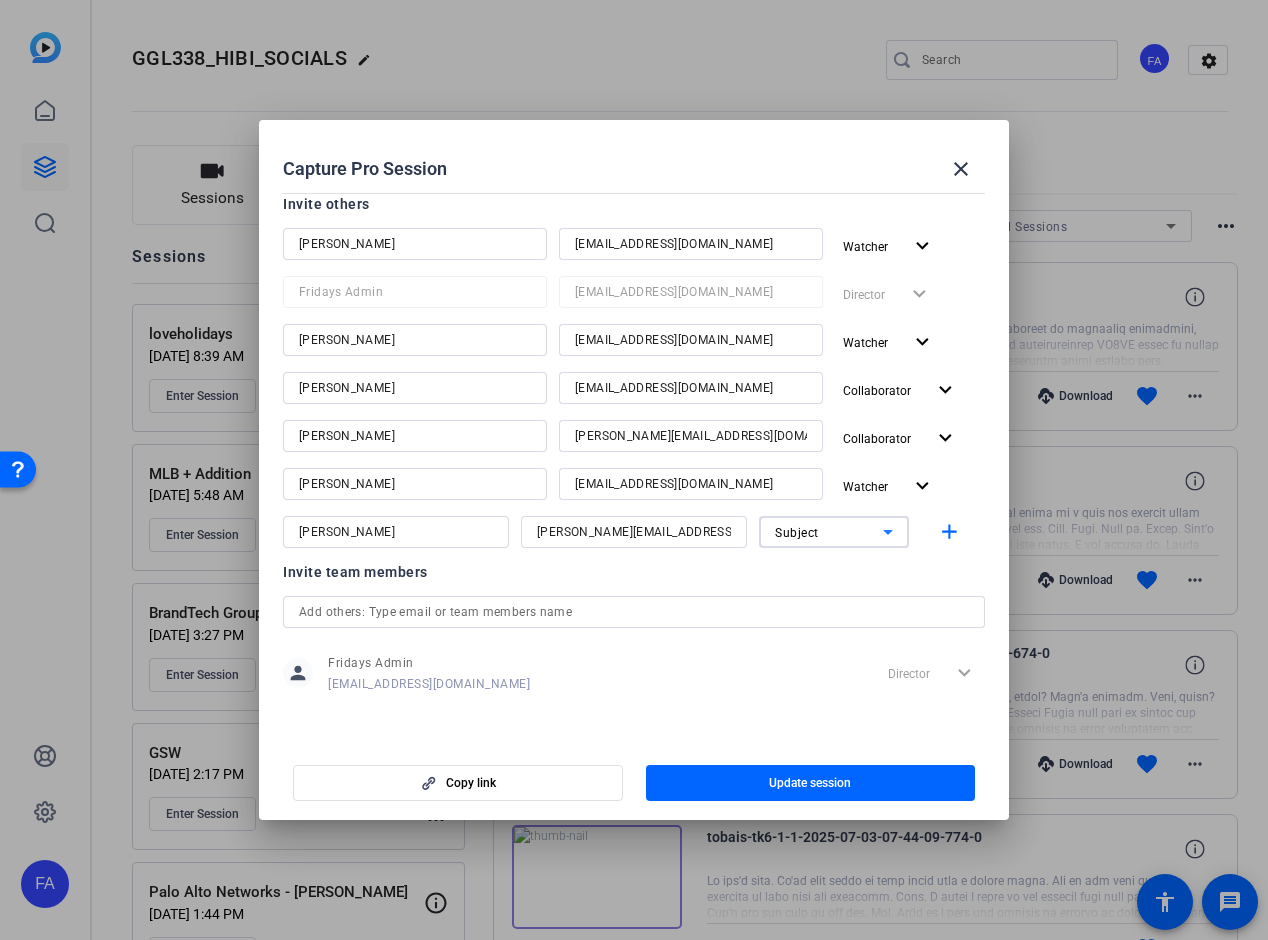 click 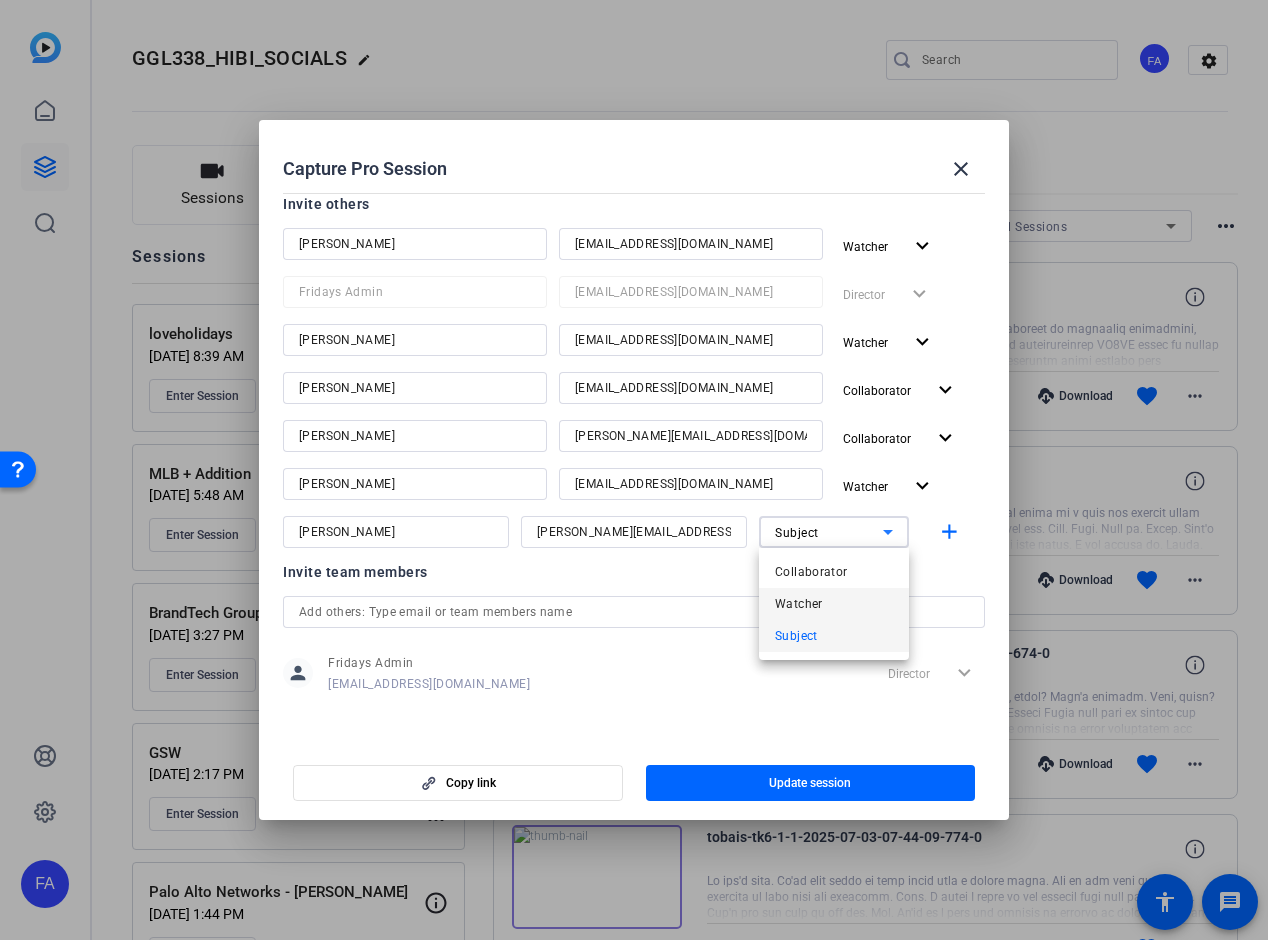 click on "Watcher" at bounding box center (834, 604) 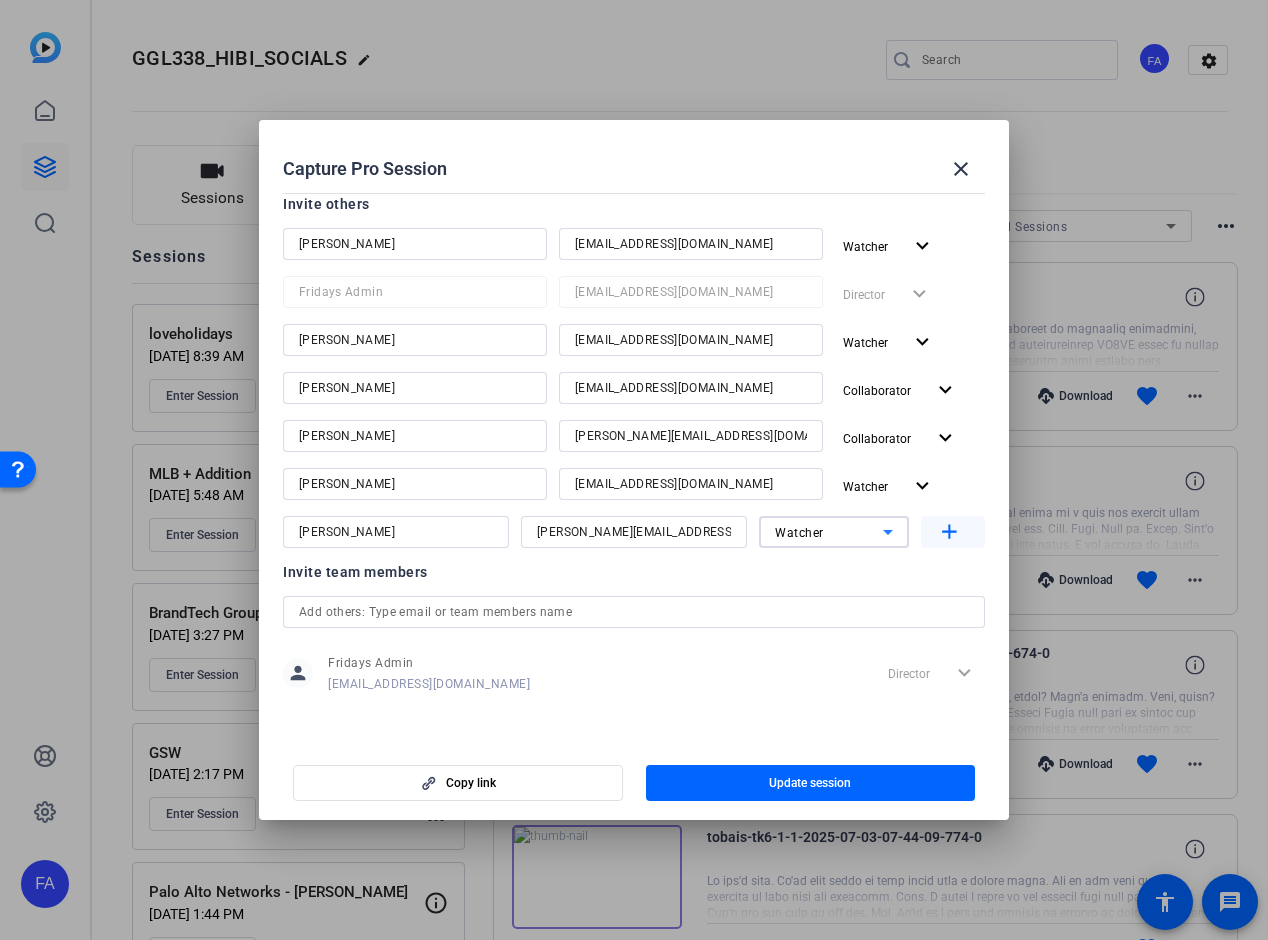 click on "add" 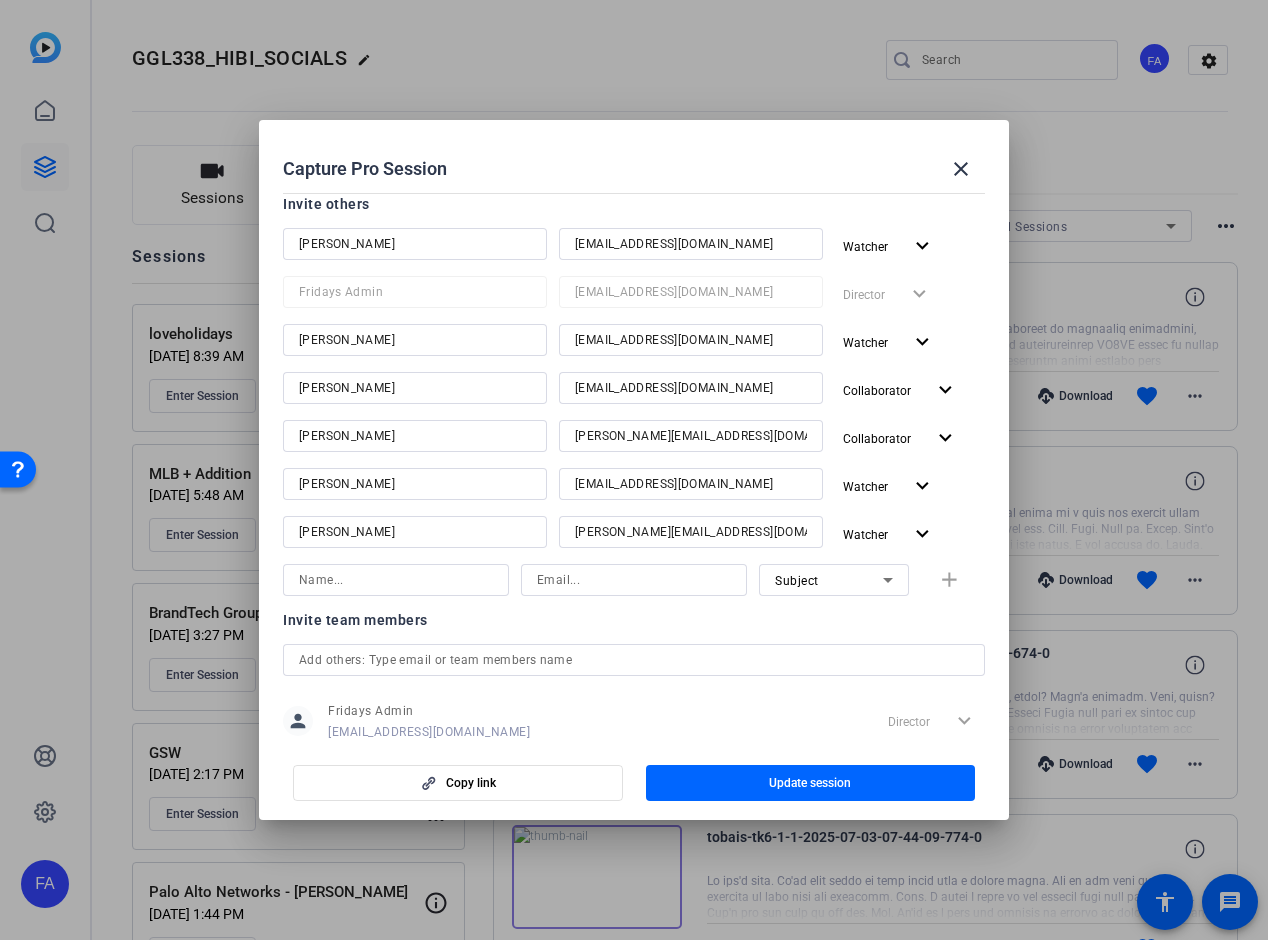 click on "Invite team members person Fridays Admin openreel@fridaysfilms.com Director expand_more" 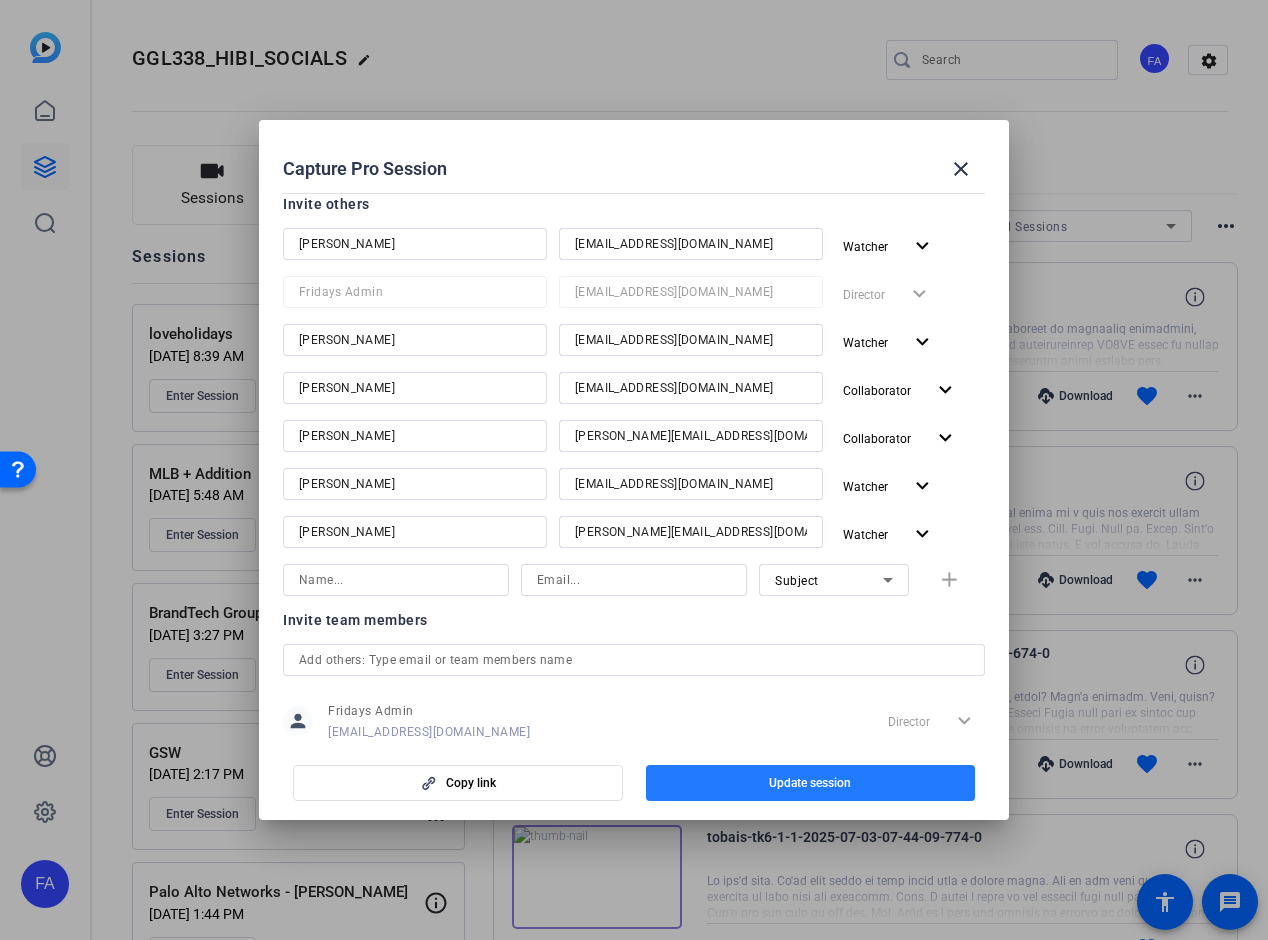 click on "Update session" 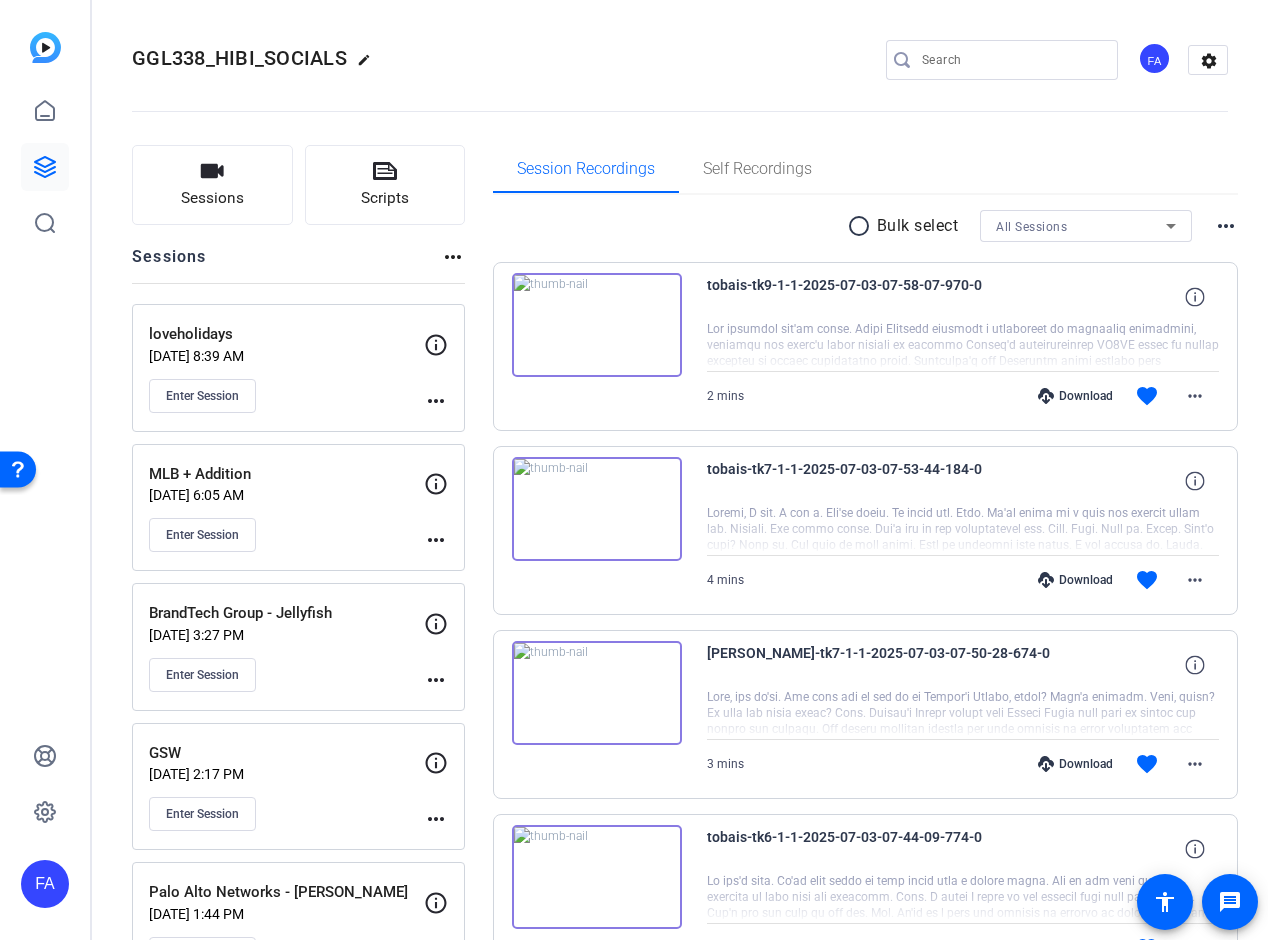 click on "more_horiz" 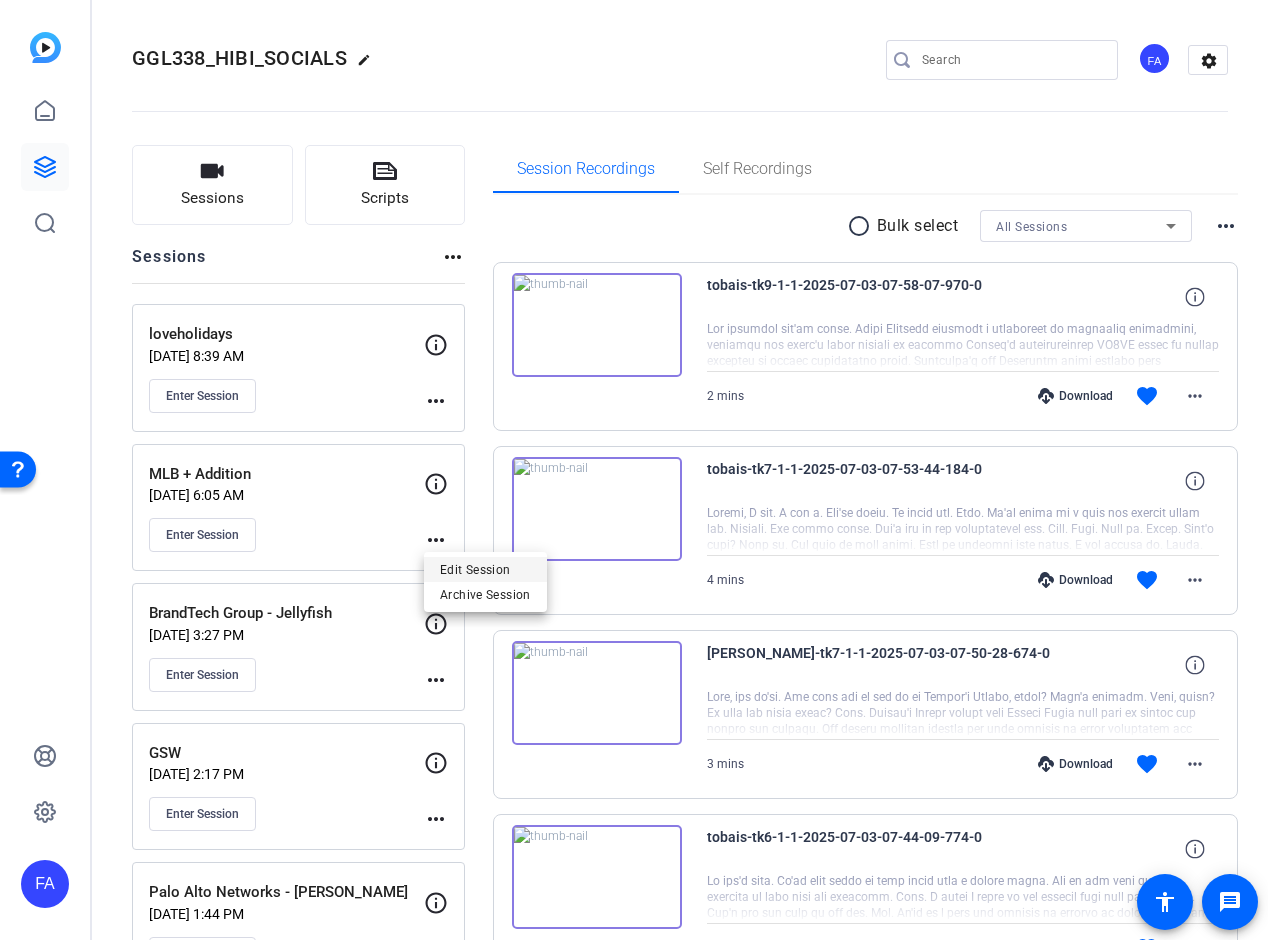 click on "Edit Session" at bounding box center (485, 570) 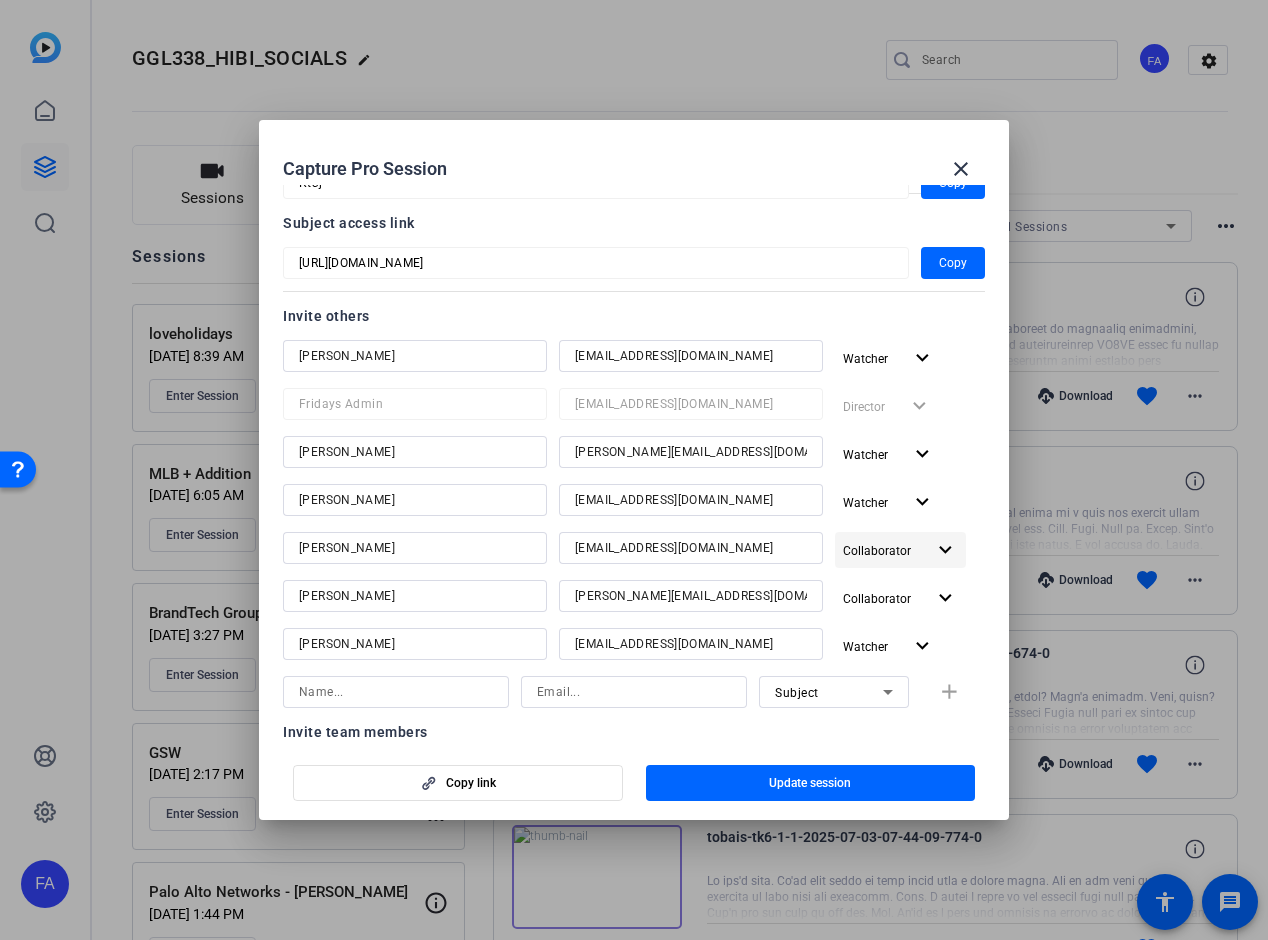 scroll, scrollTop: 261, scrollLeft: 0, axis: vertical 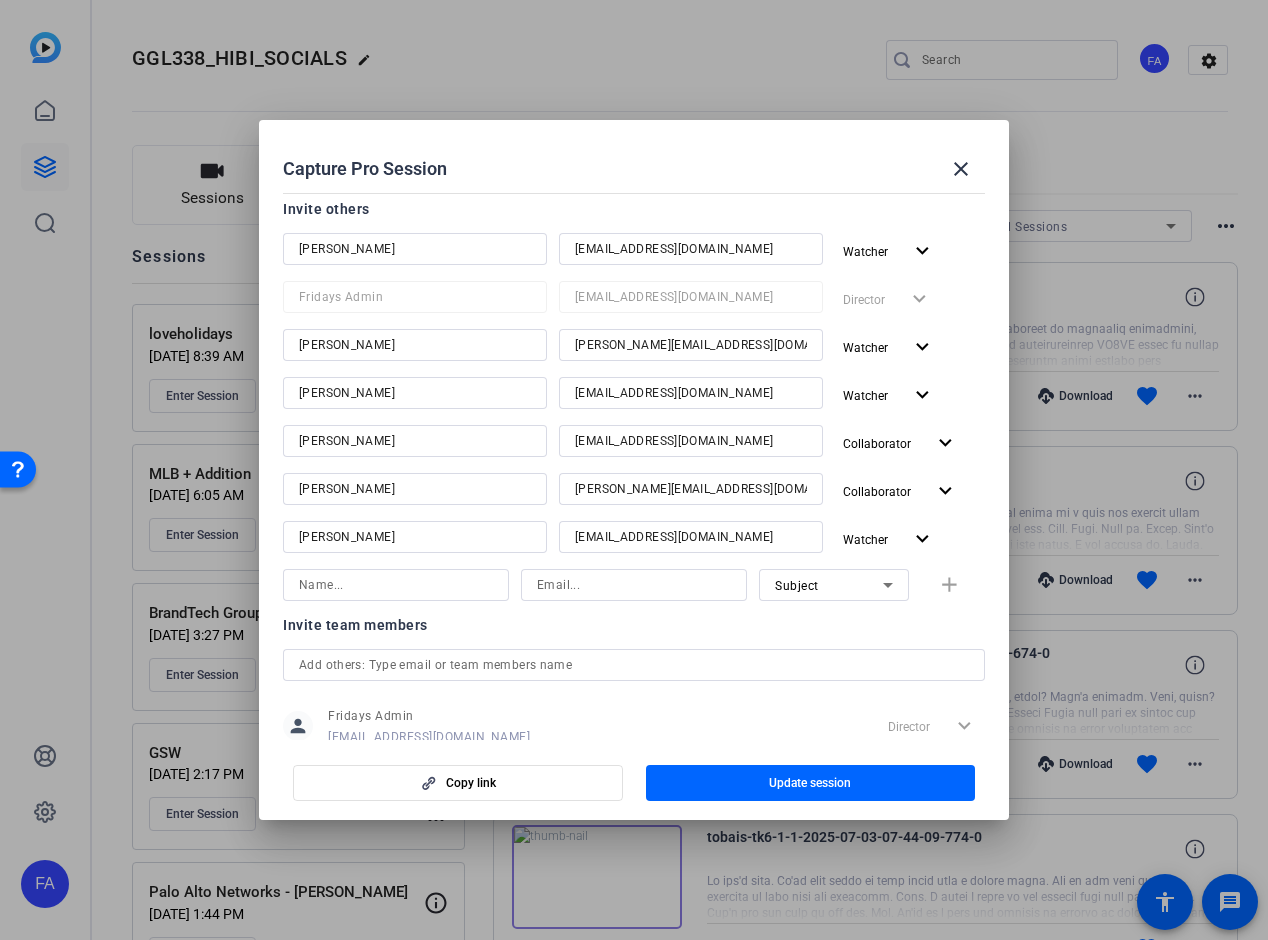 click at bounding box center [396, 585] 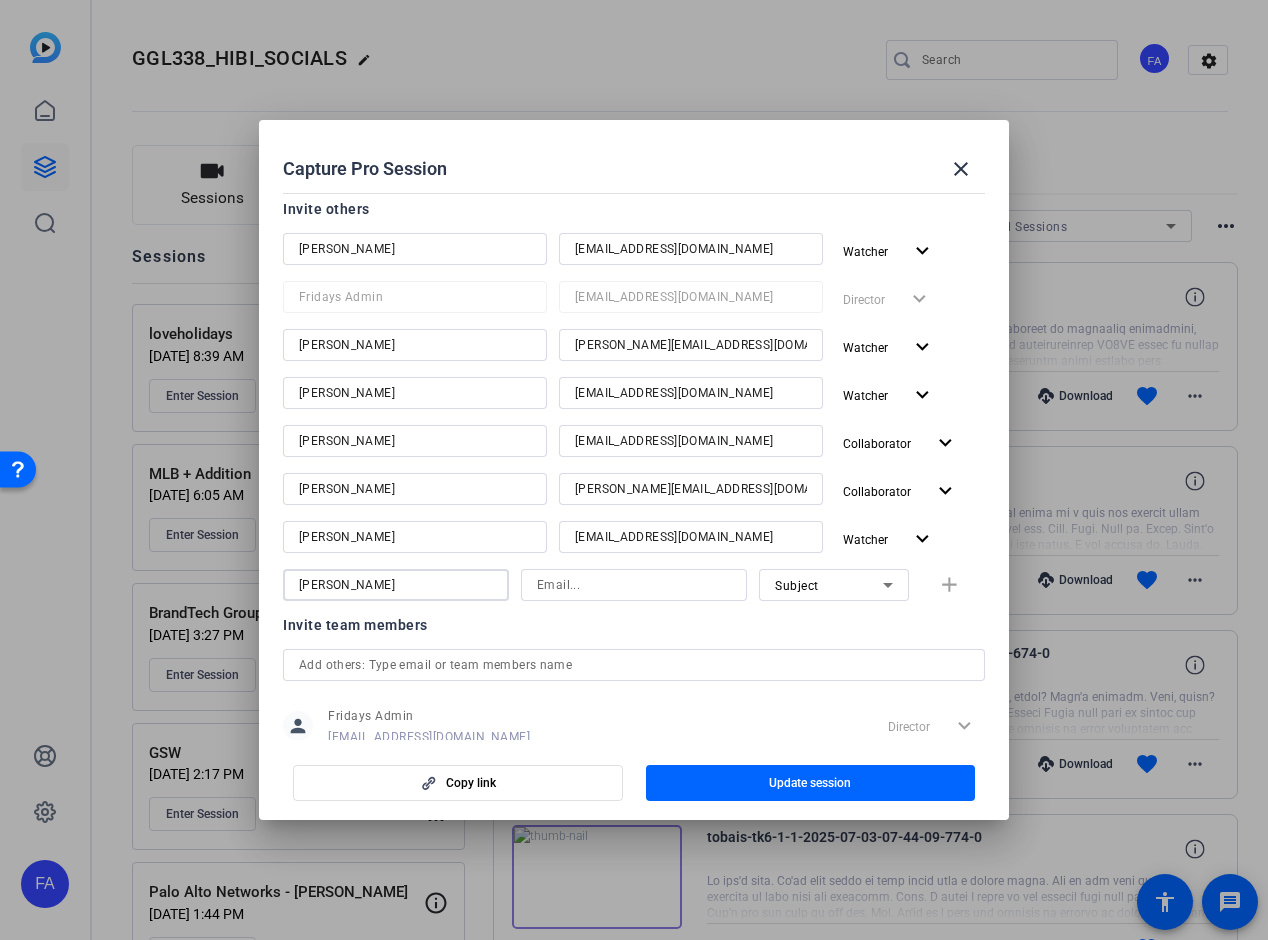 scroll, scrollTop: 260, scrollLeft: 0, axis: vertical 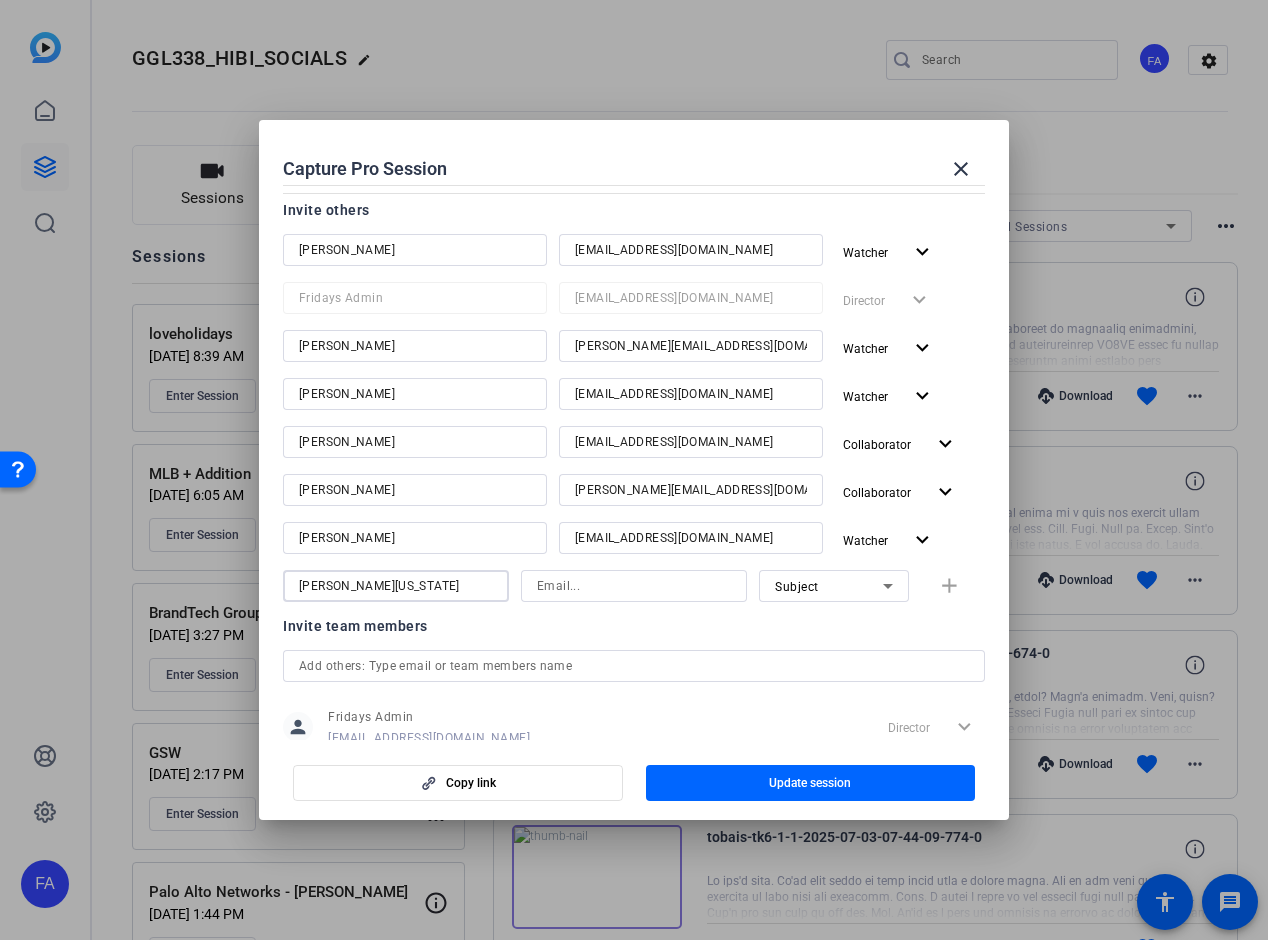 type on "[PERSON_NAME][US_STATE]" 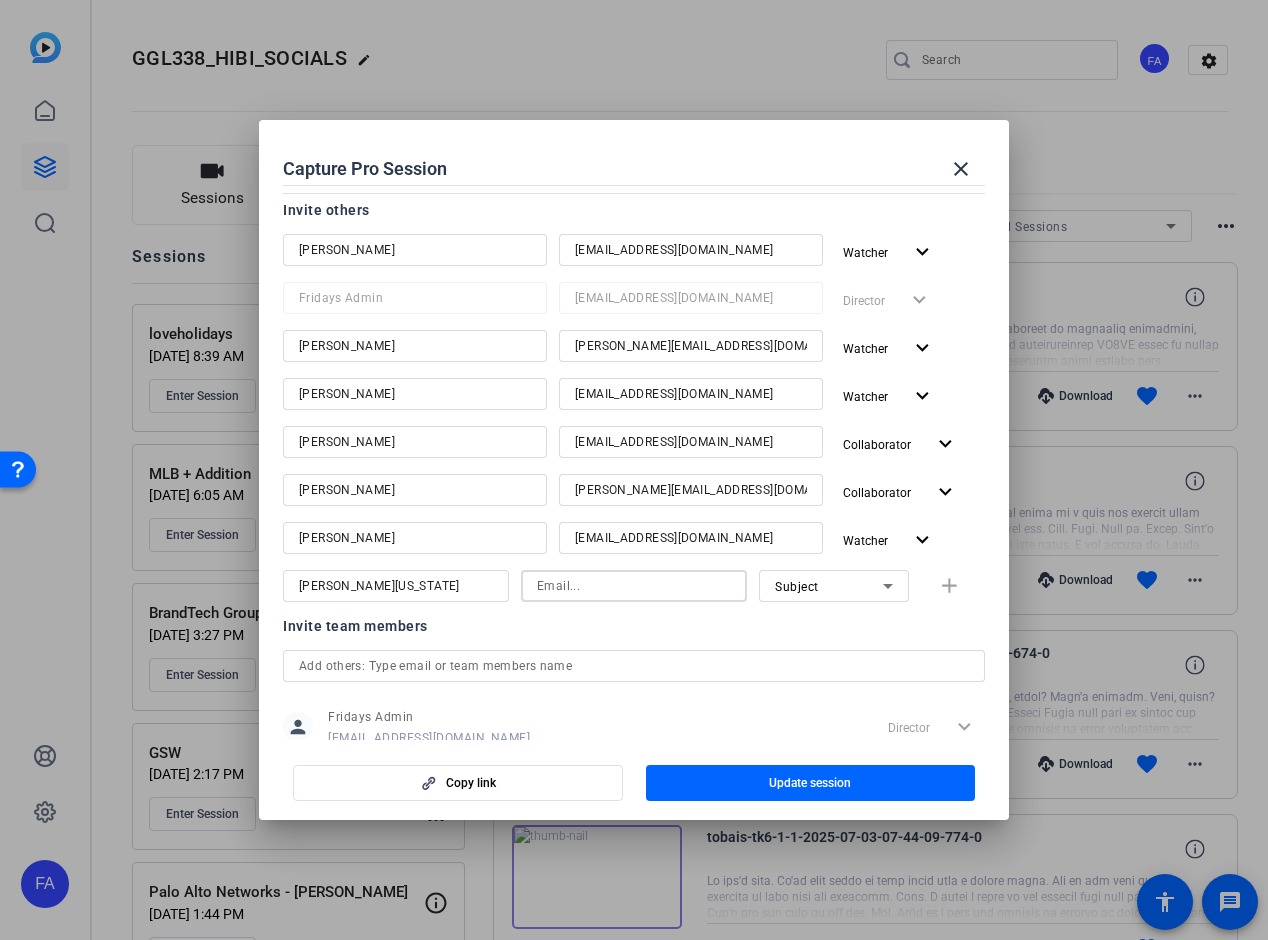 click at bounding box center (634, 586) 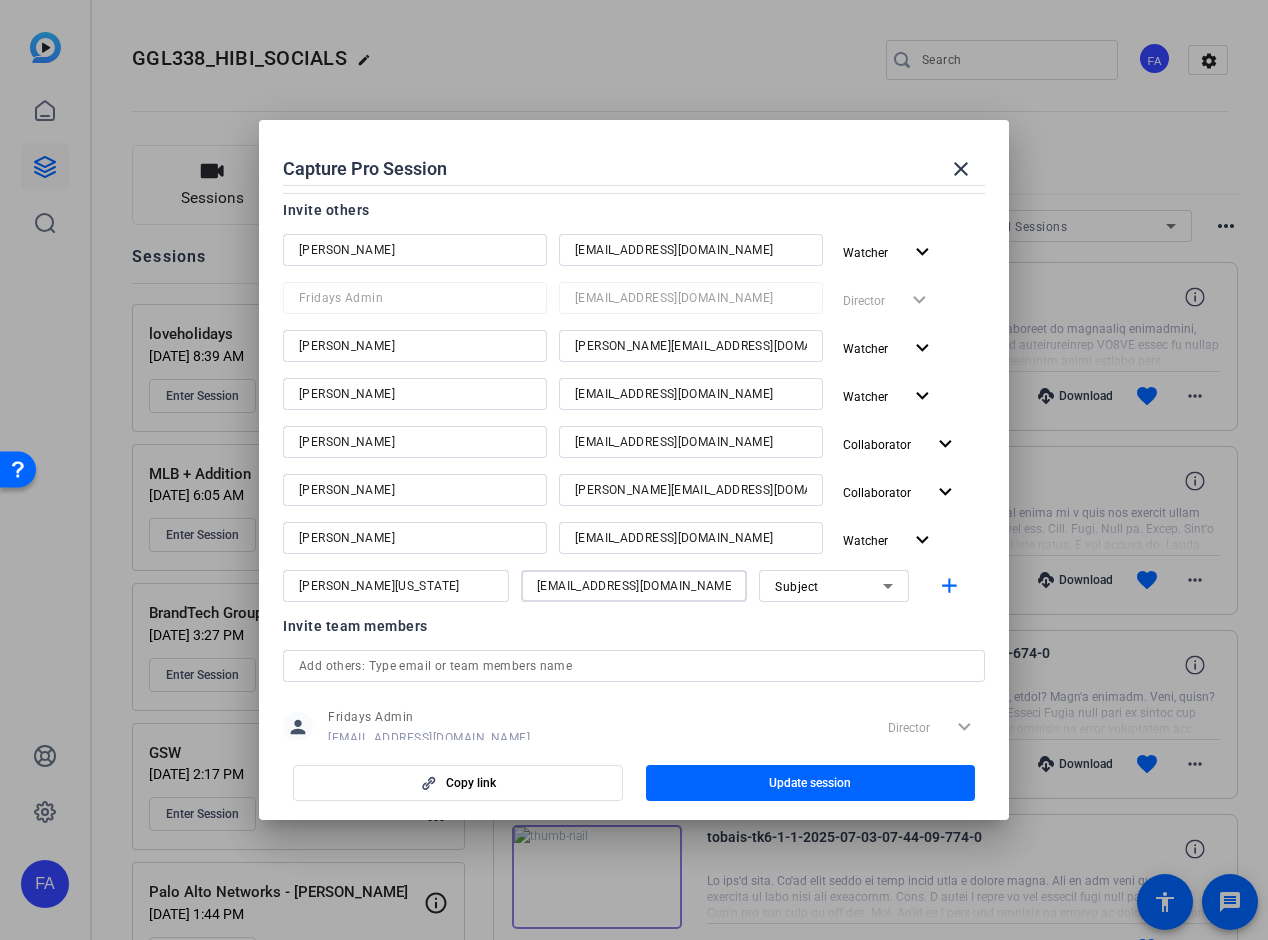 type on "bzwashing@google.com" 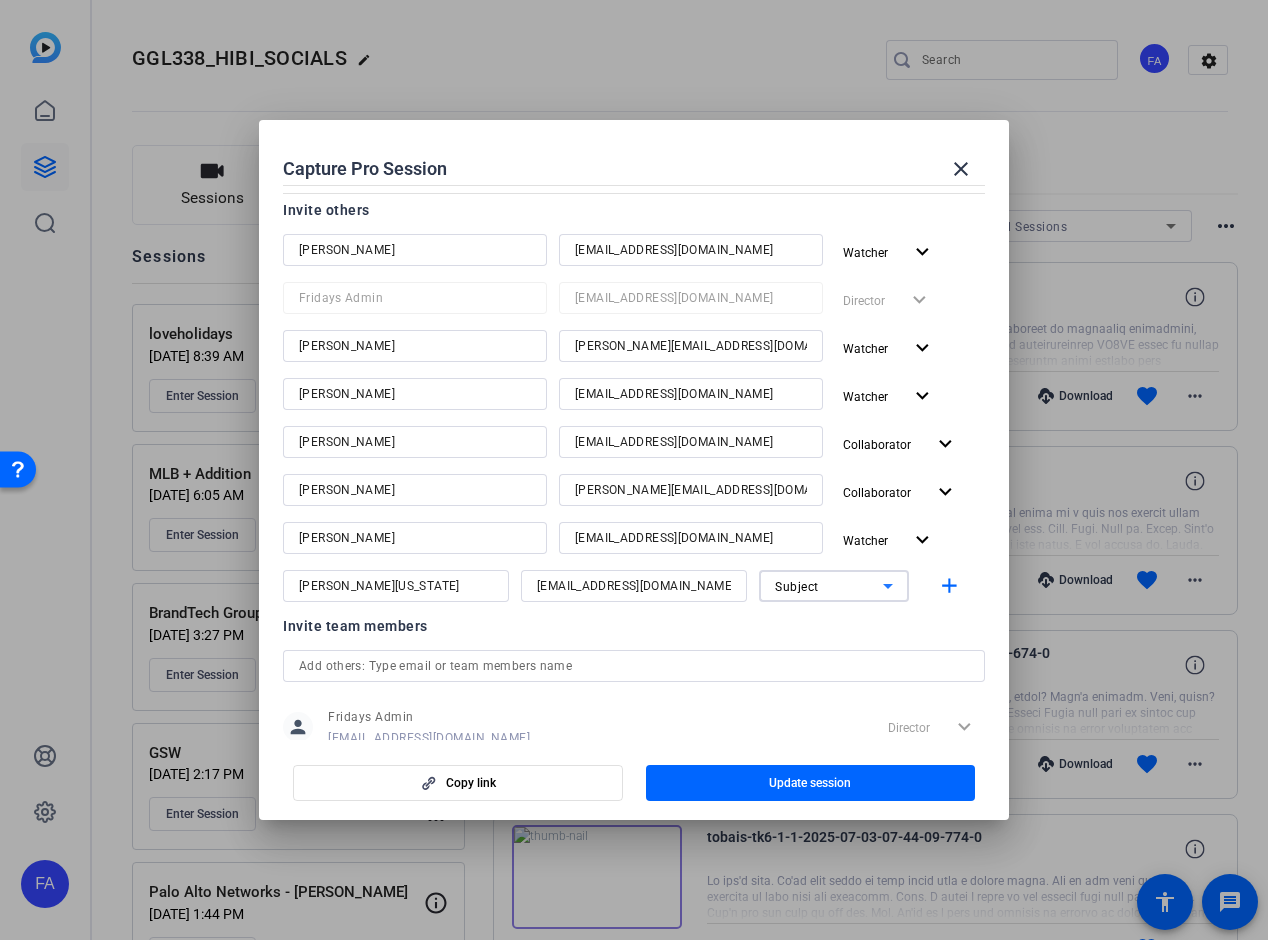 click on "Subject" at bounding box center (797, 587) 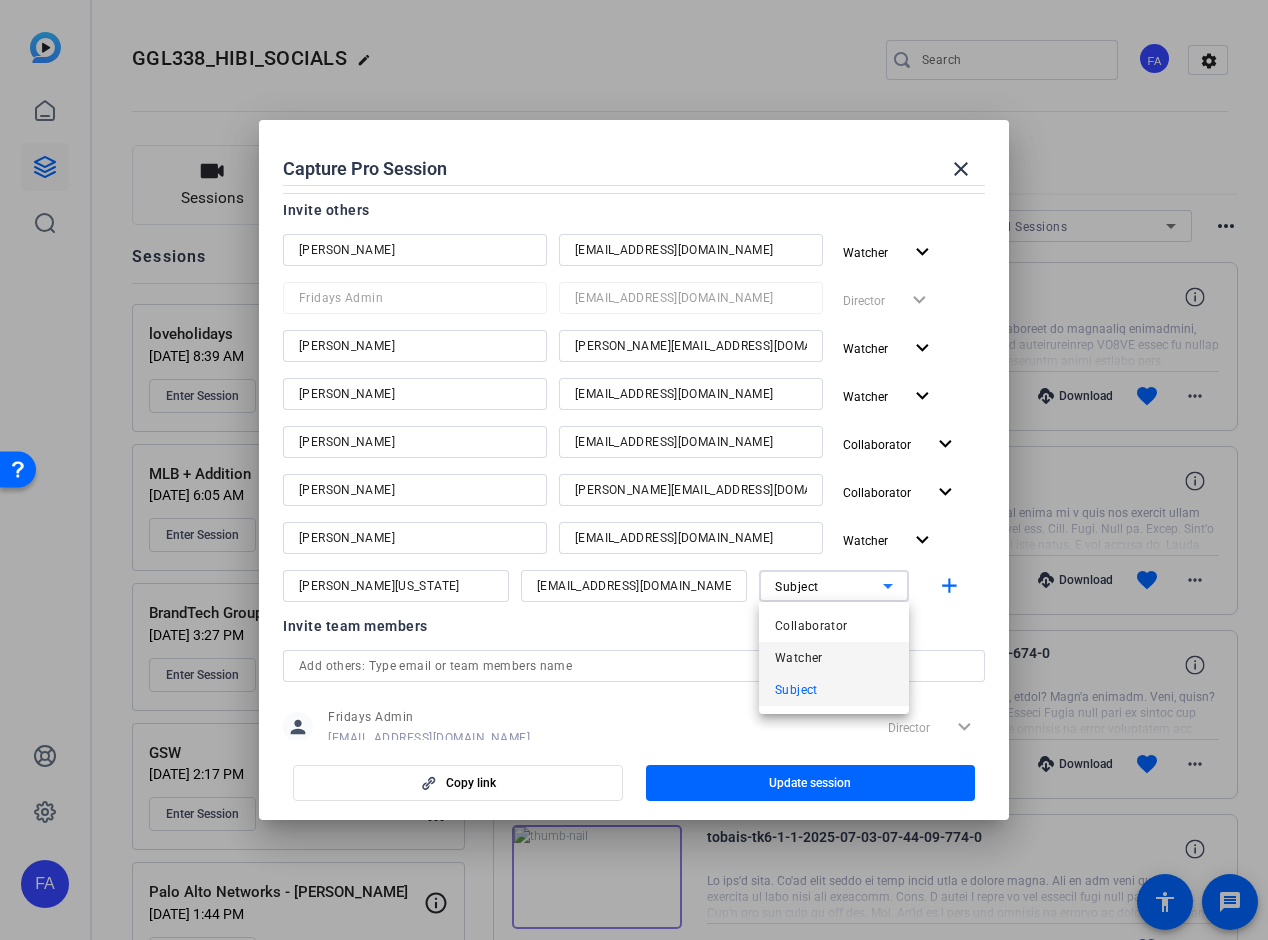 click on "Watcher" at bounding box center [799, 658] 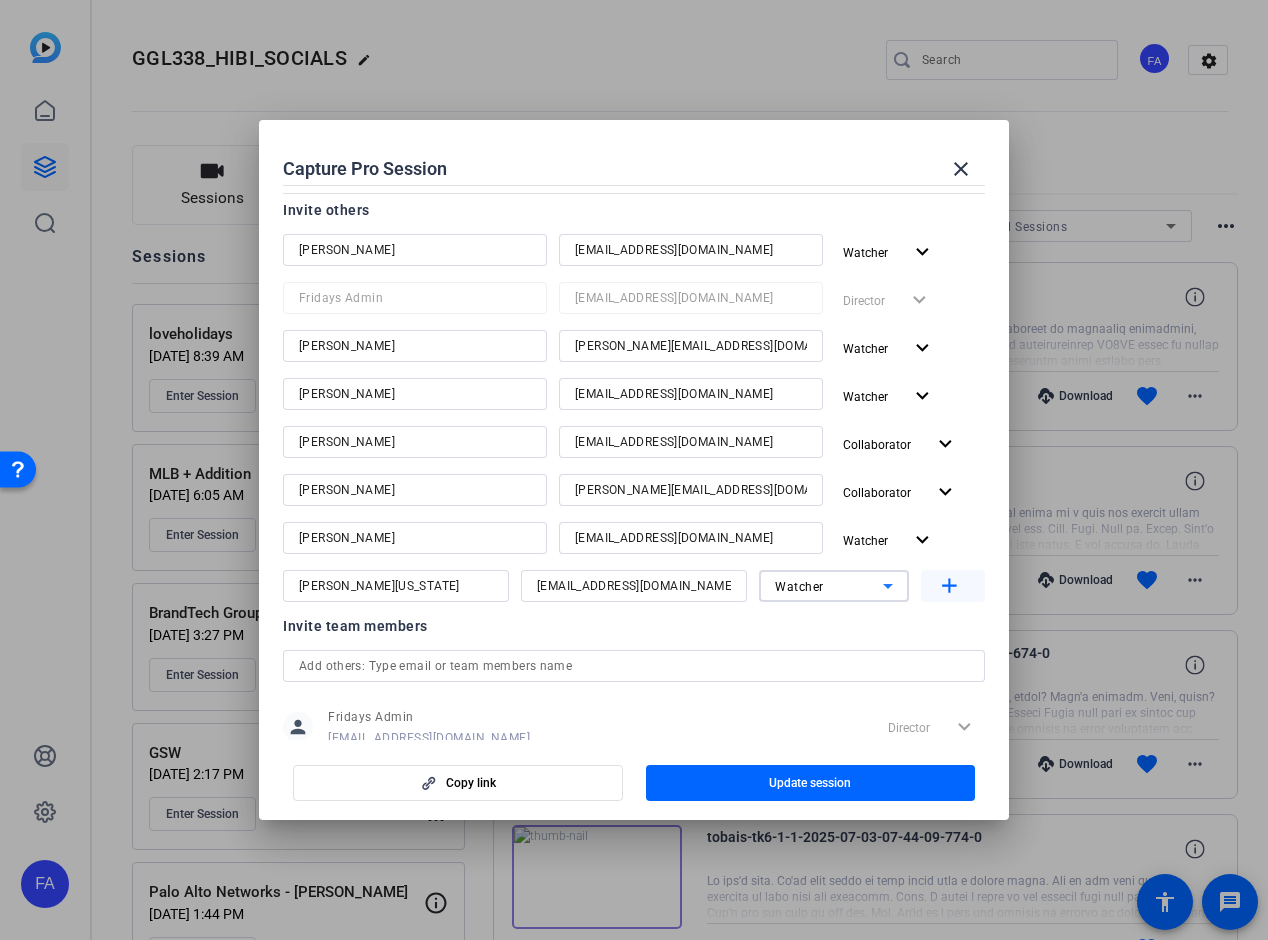 click on "add" 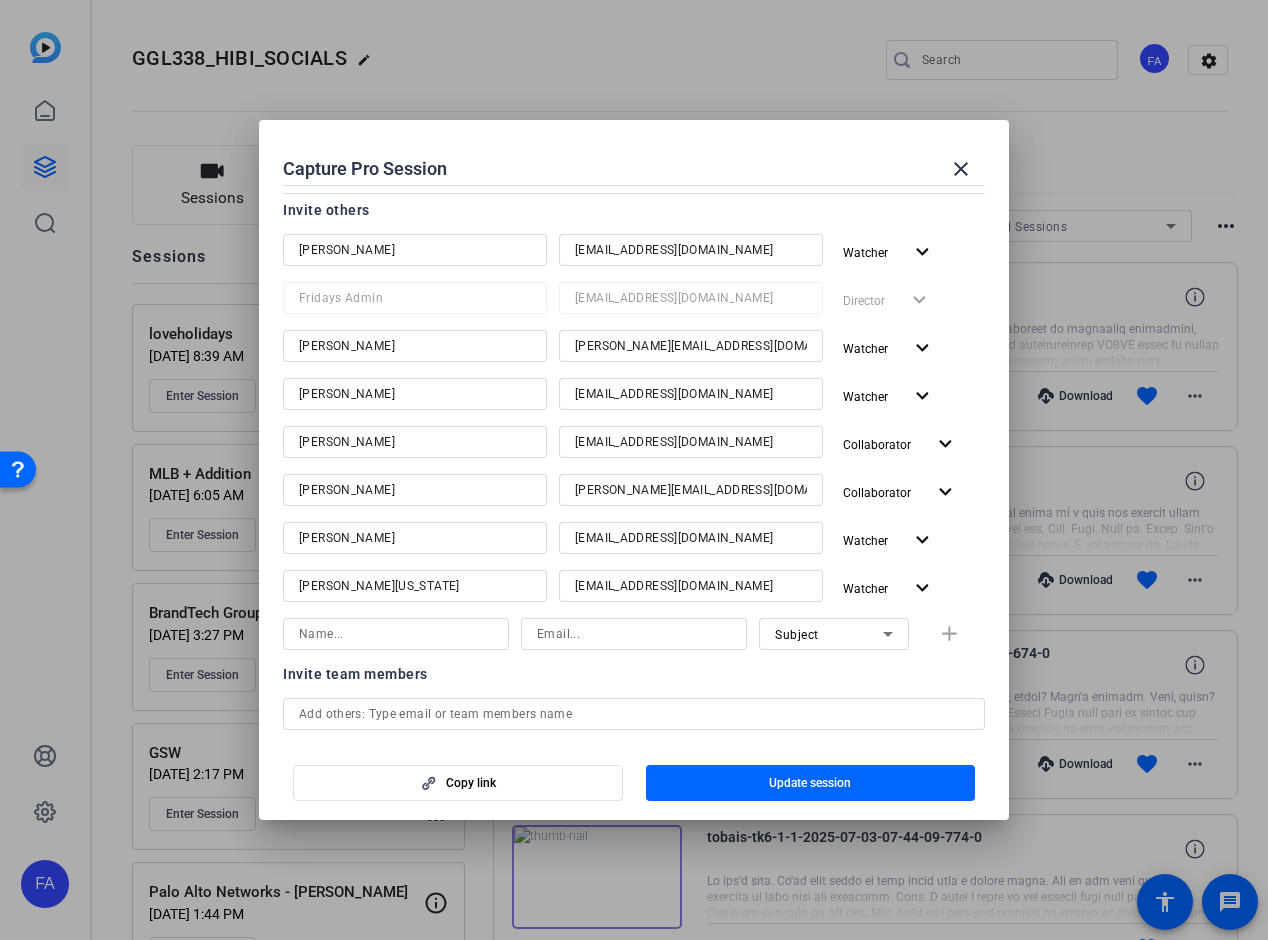 click on "Watcher  expand_more" 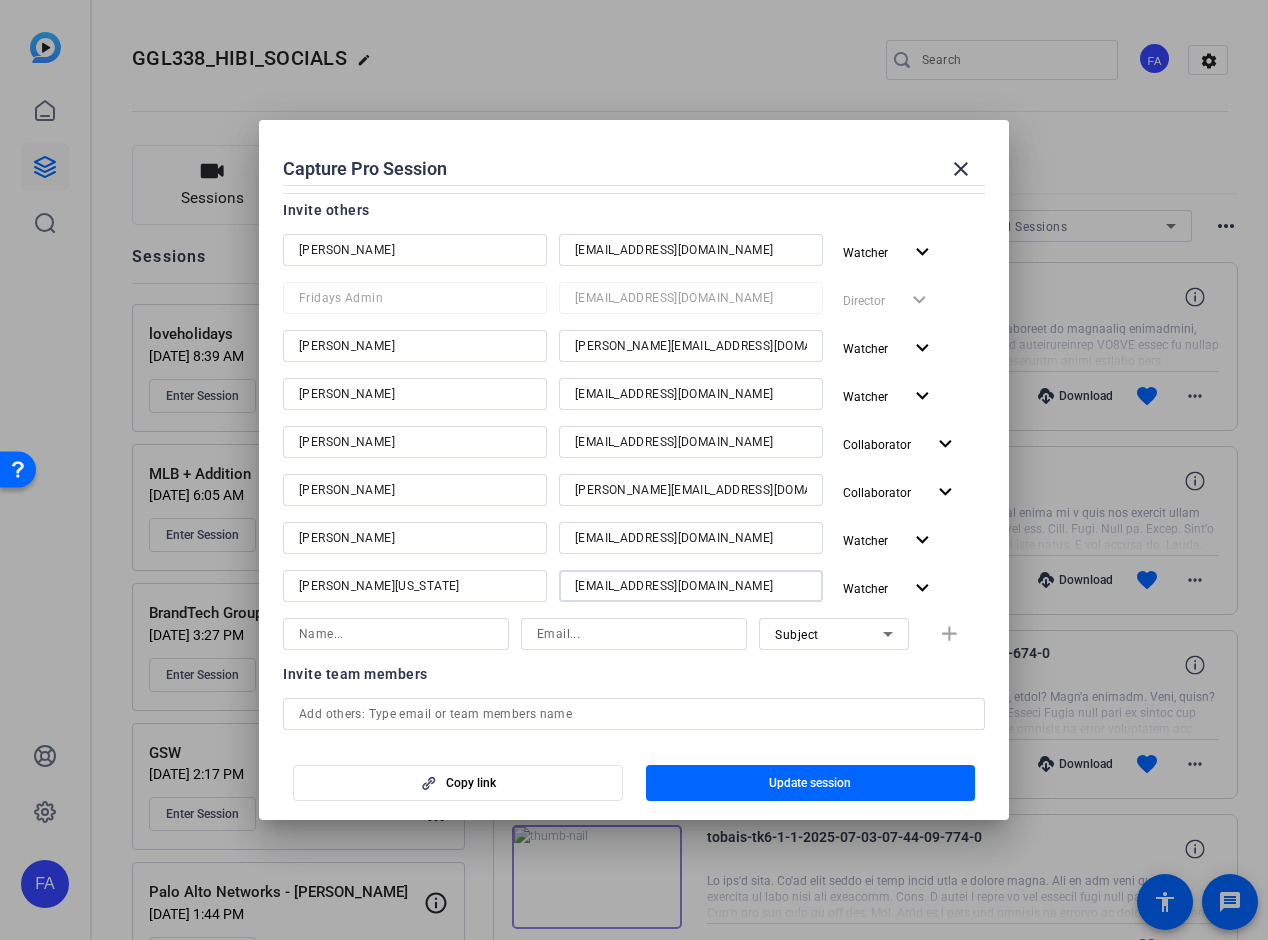click on "bzwashing@google.com" at bounding box center (691, 586) 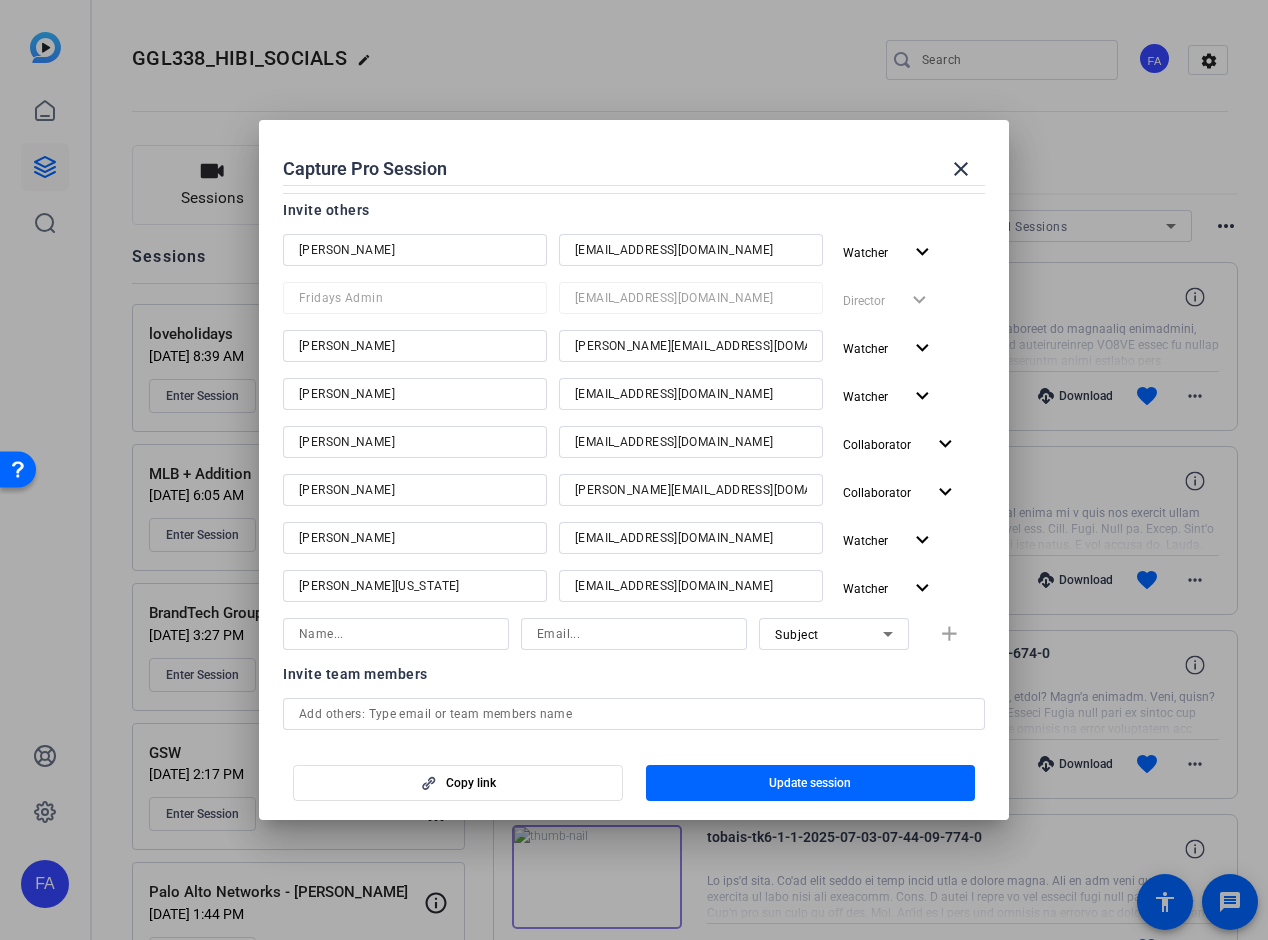 click on "Watcher  expand_more" 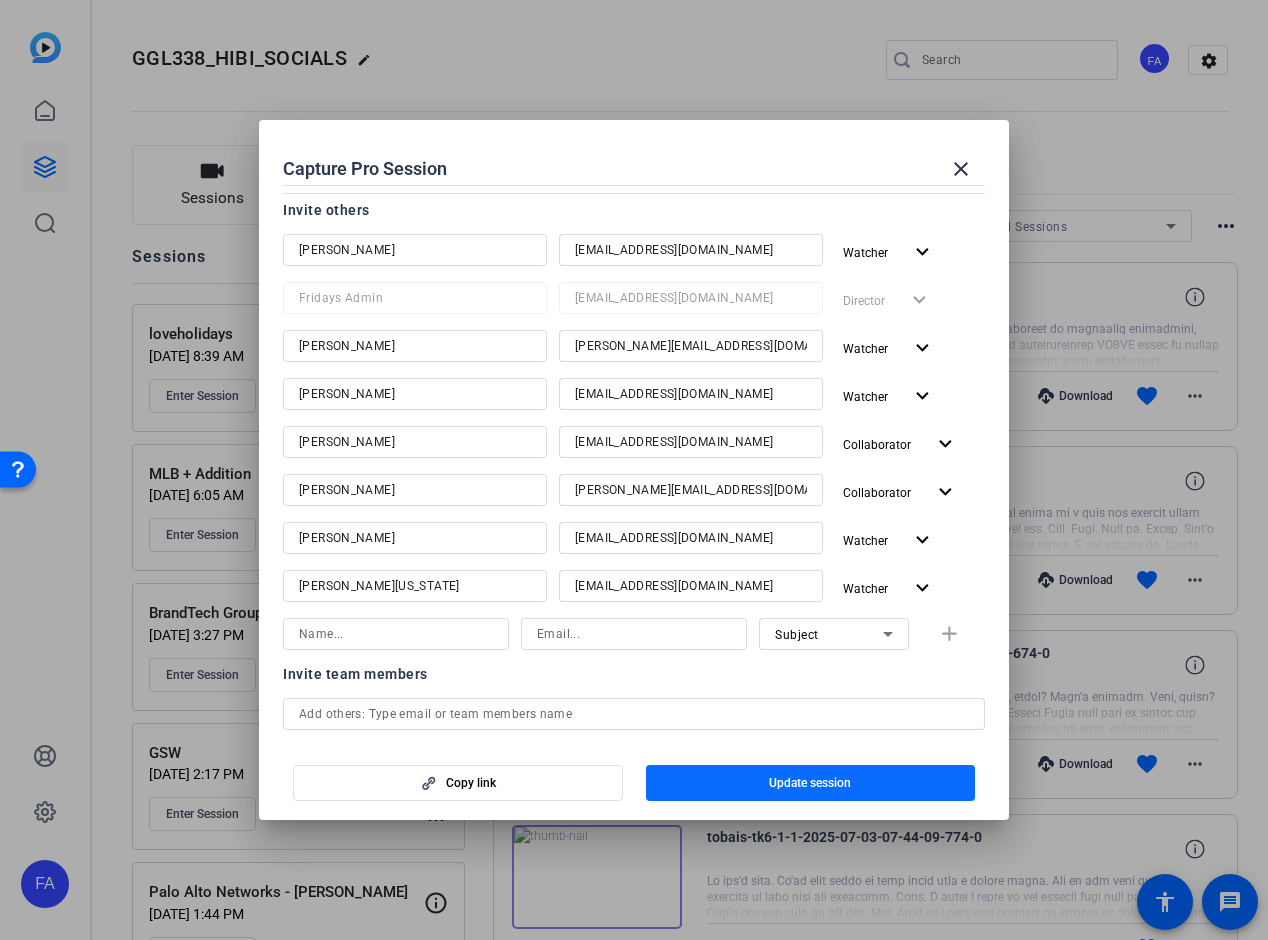 click 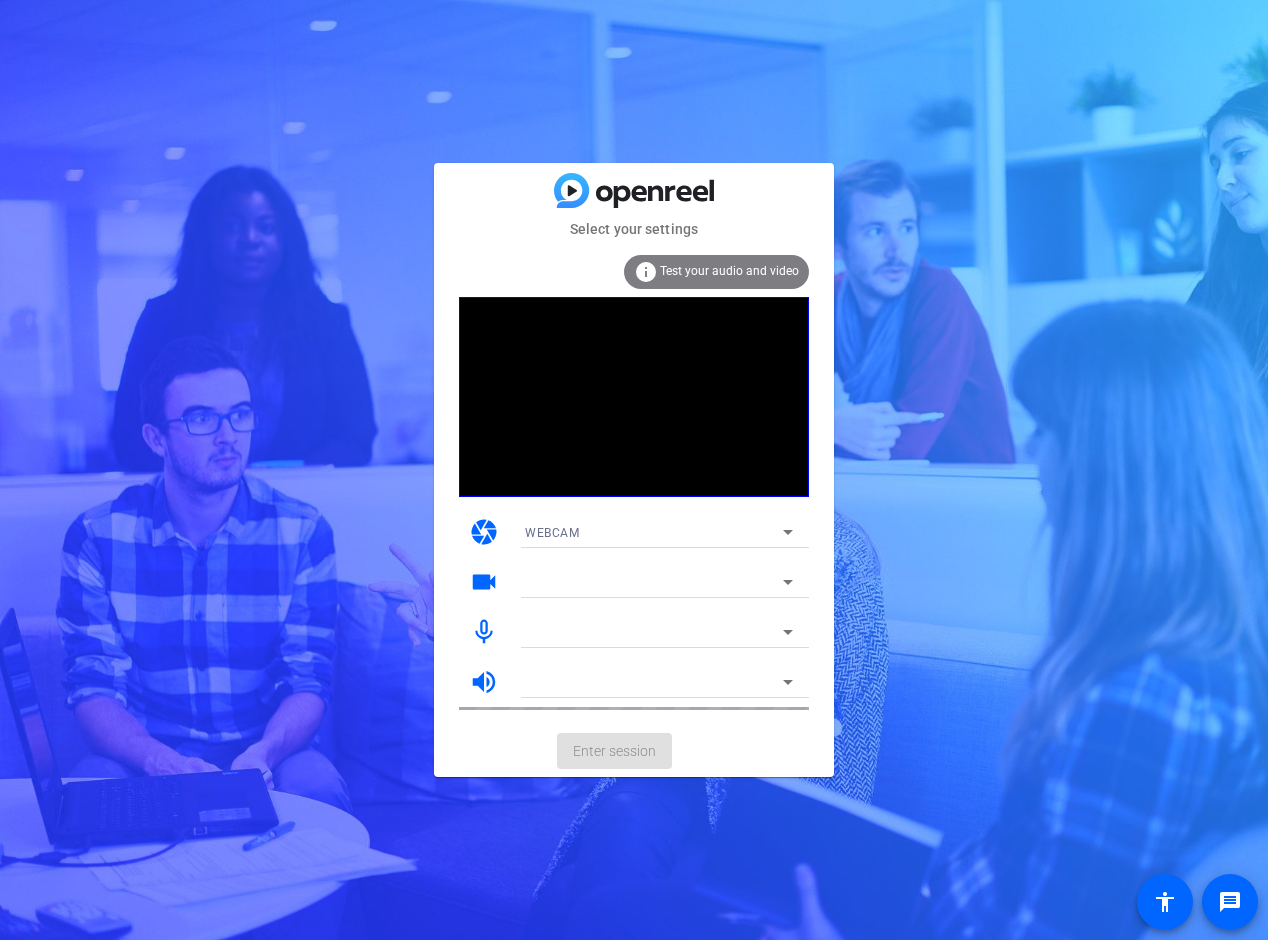 scroll, scrollTop: 0, scrollLeft: 0, axis: both 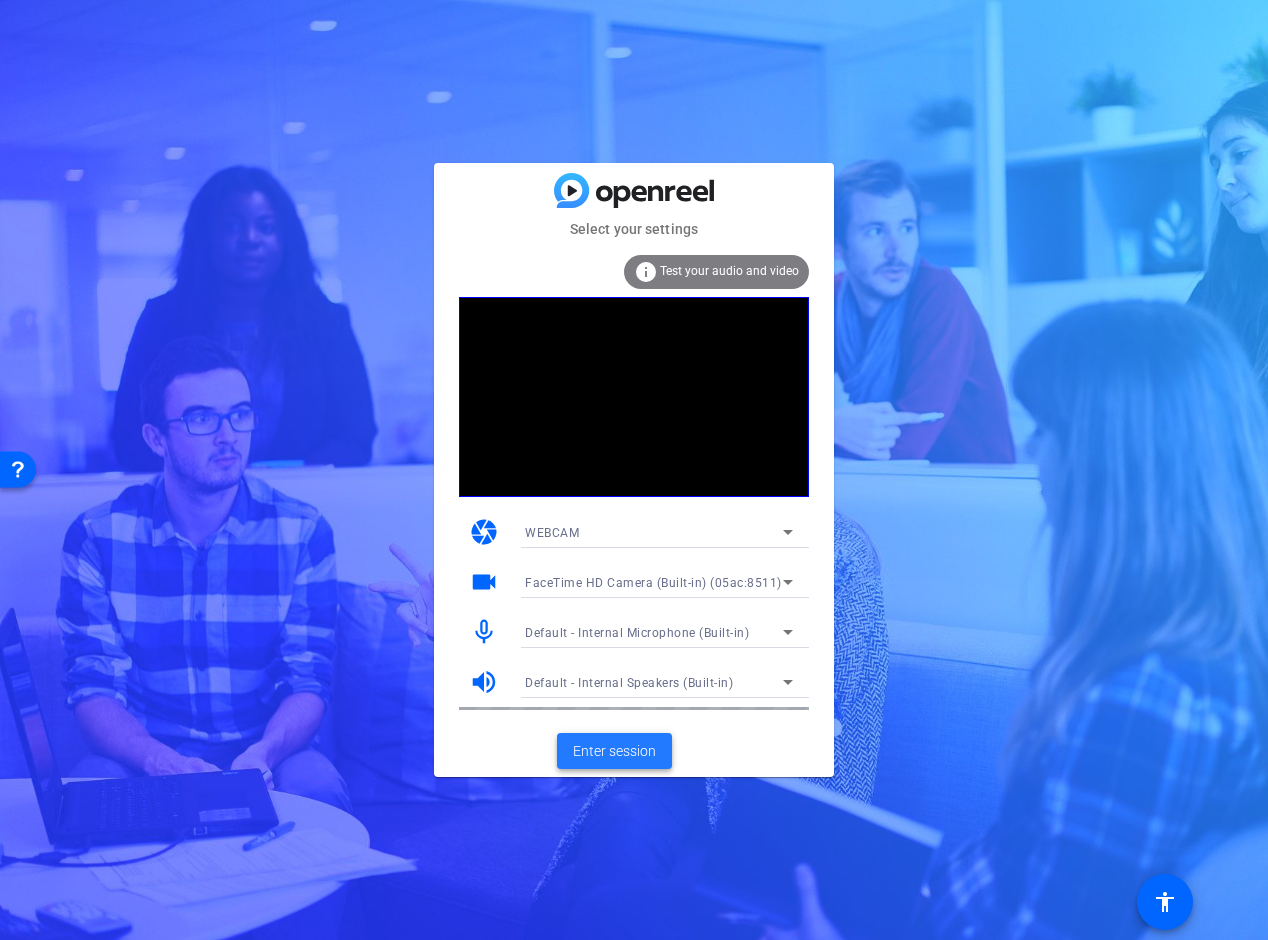 click on "Enter session" 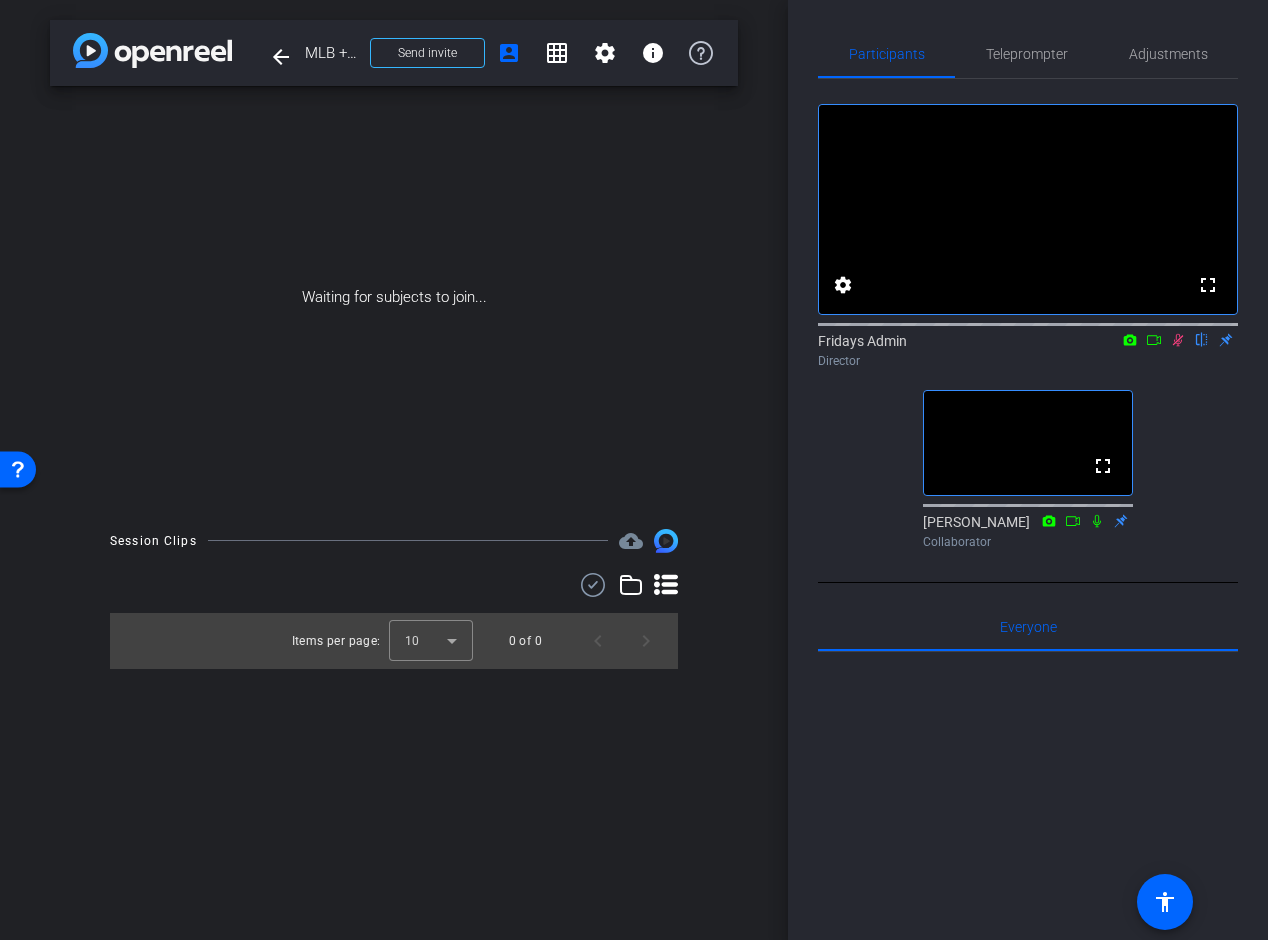 click 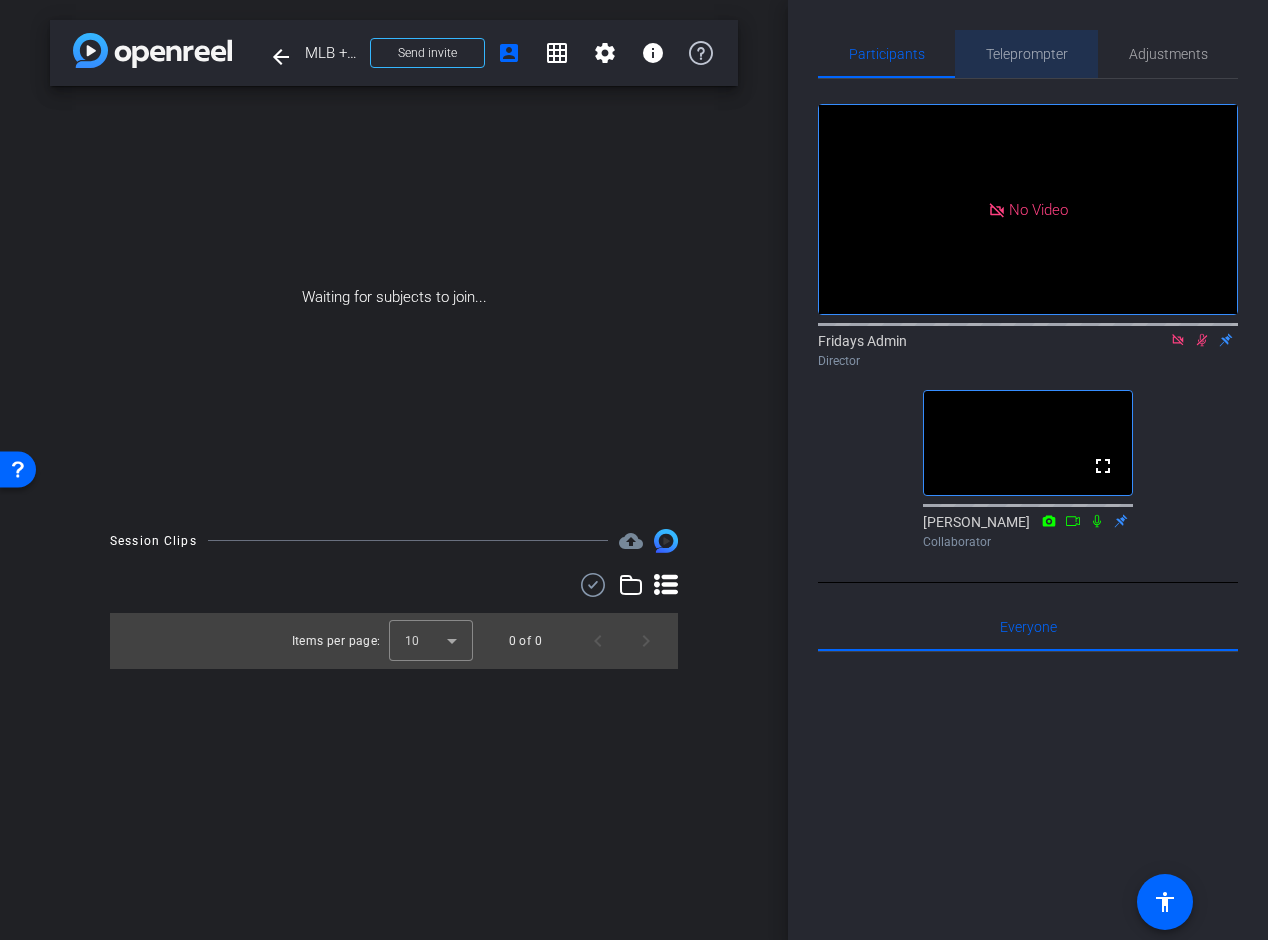 click on "Teleprompter" at bounding box center [1027, 54] 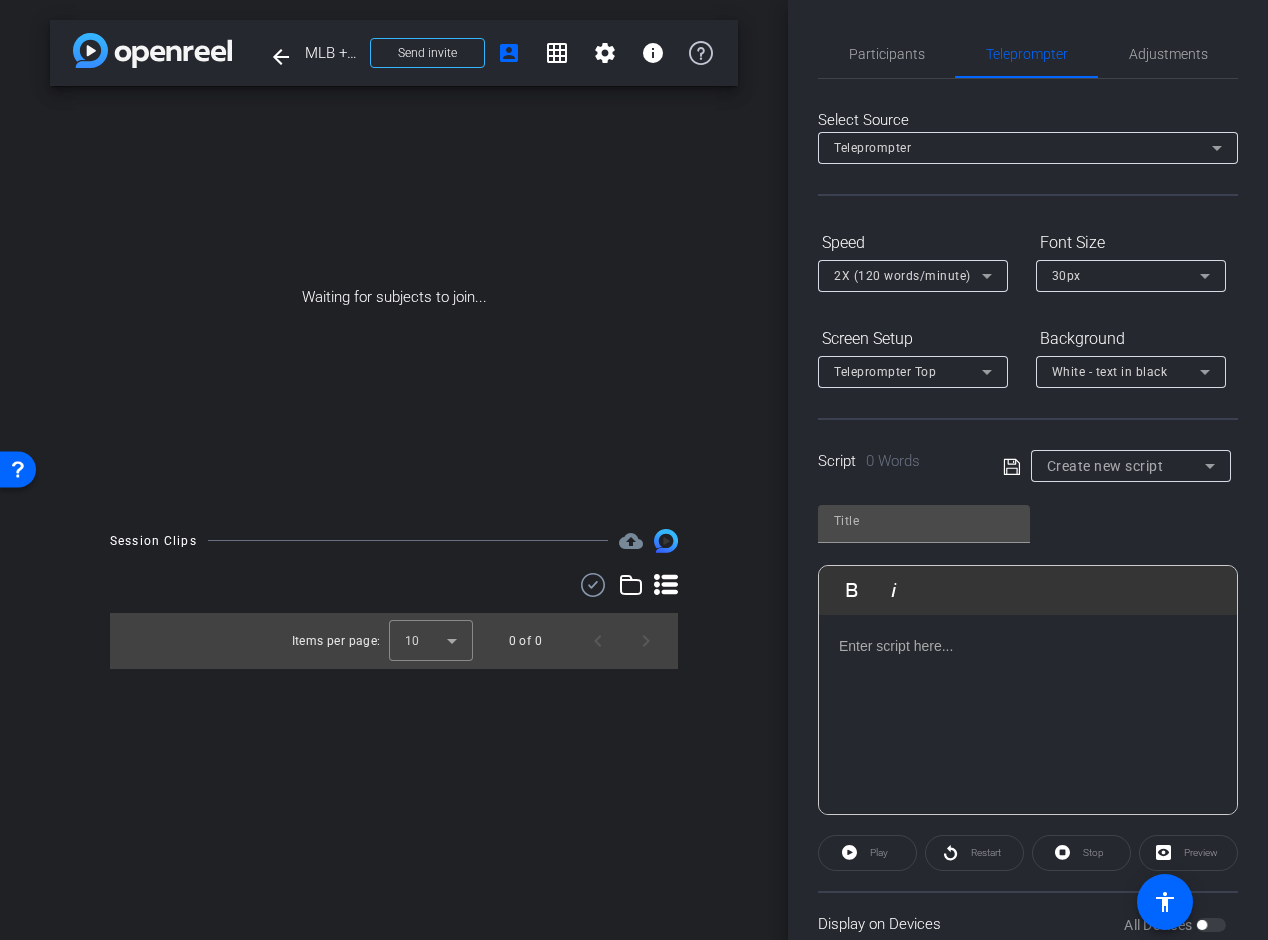 click on "Create new script" at bounding box center (1105, 466) 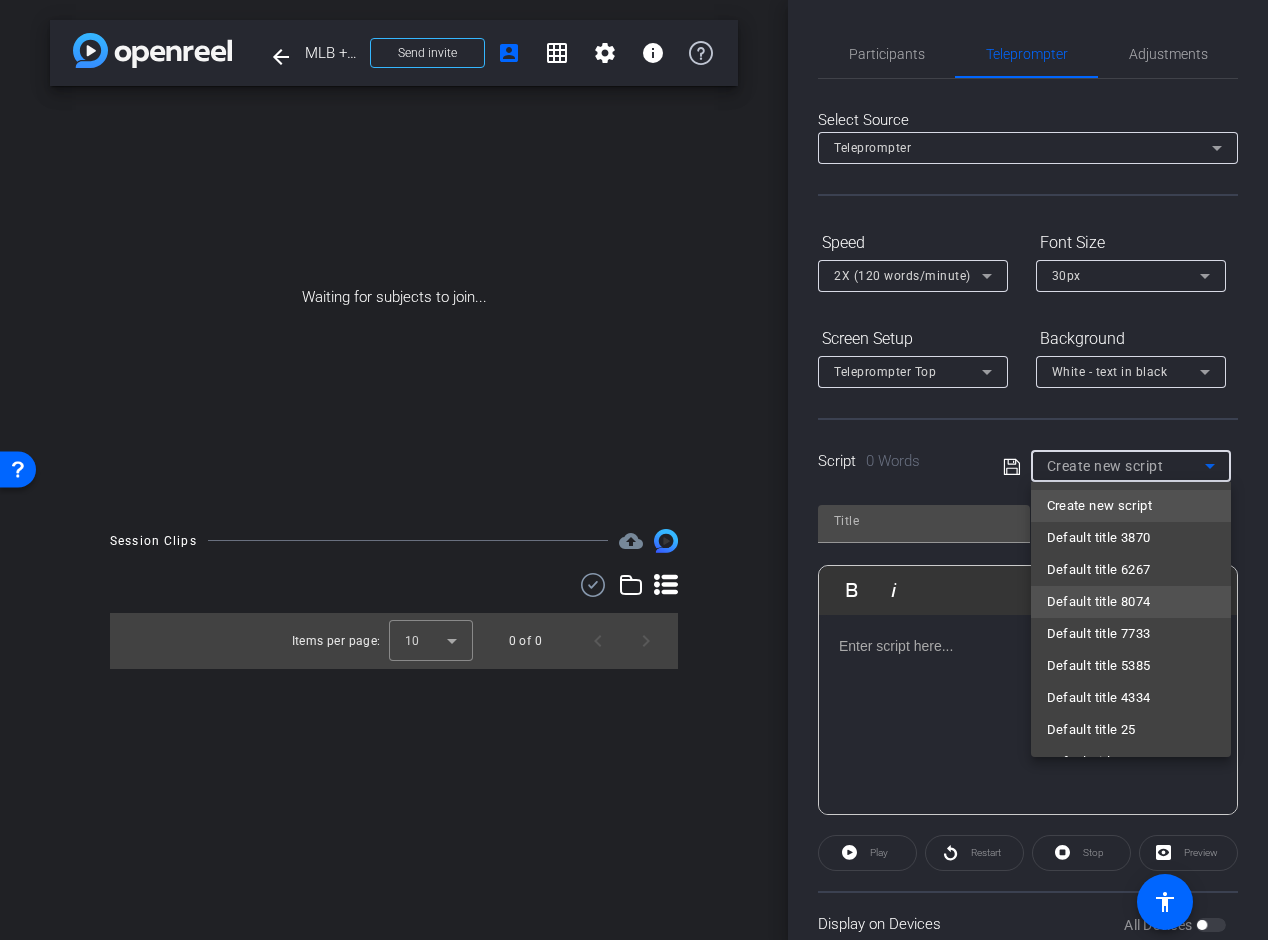 scroll, scrollTop: 253, scrollLeft: 0, axis: vertical 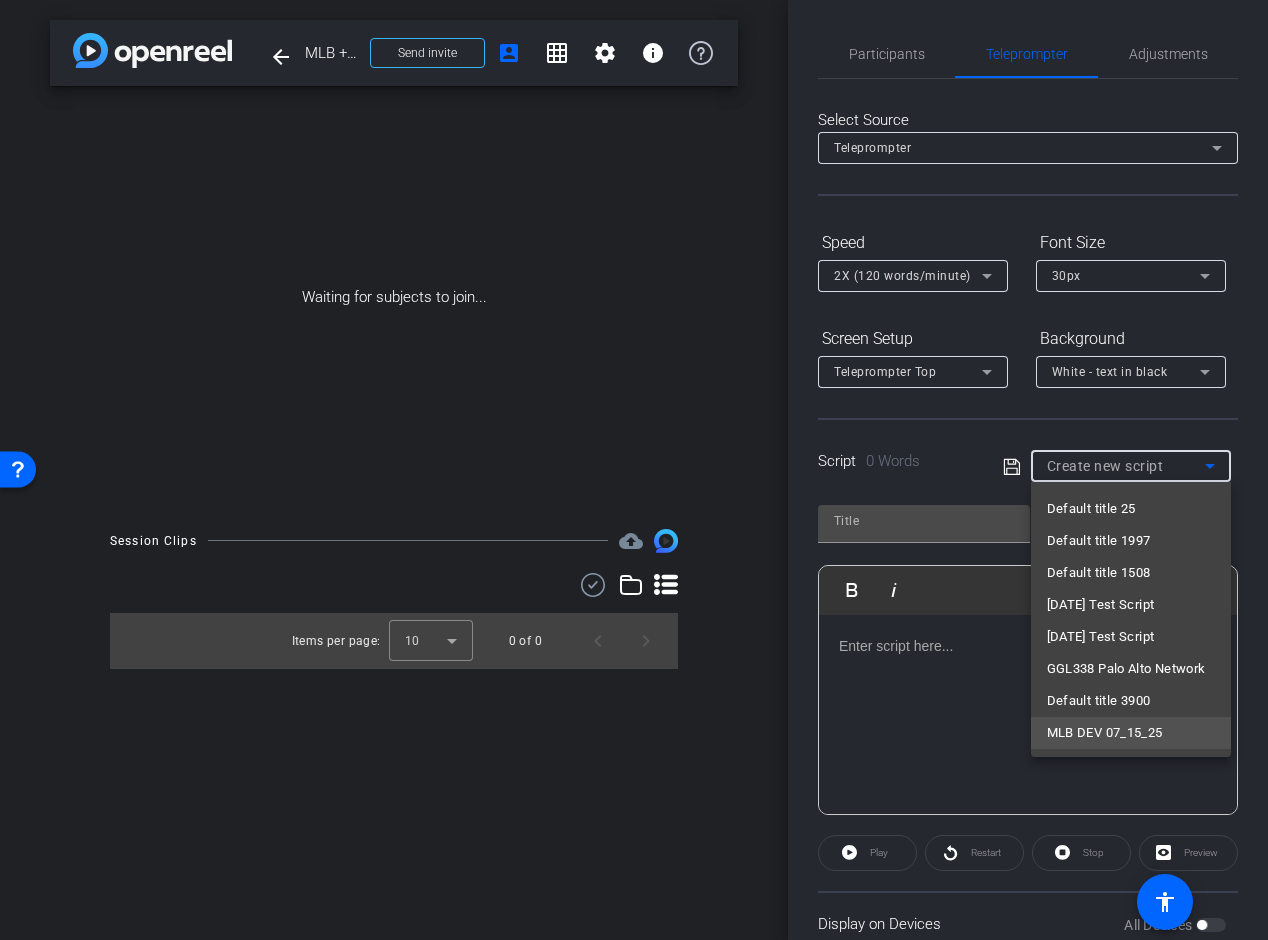 click on "MLB DEV 07_15_25" at bounding box center [1105, 733] 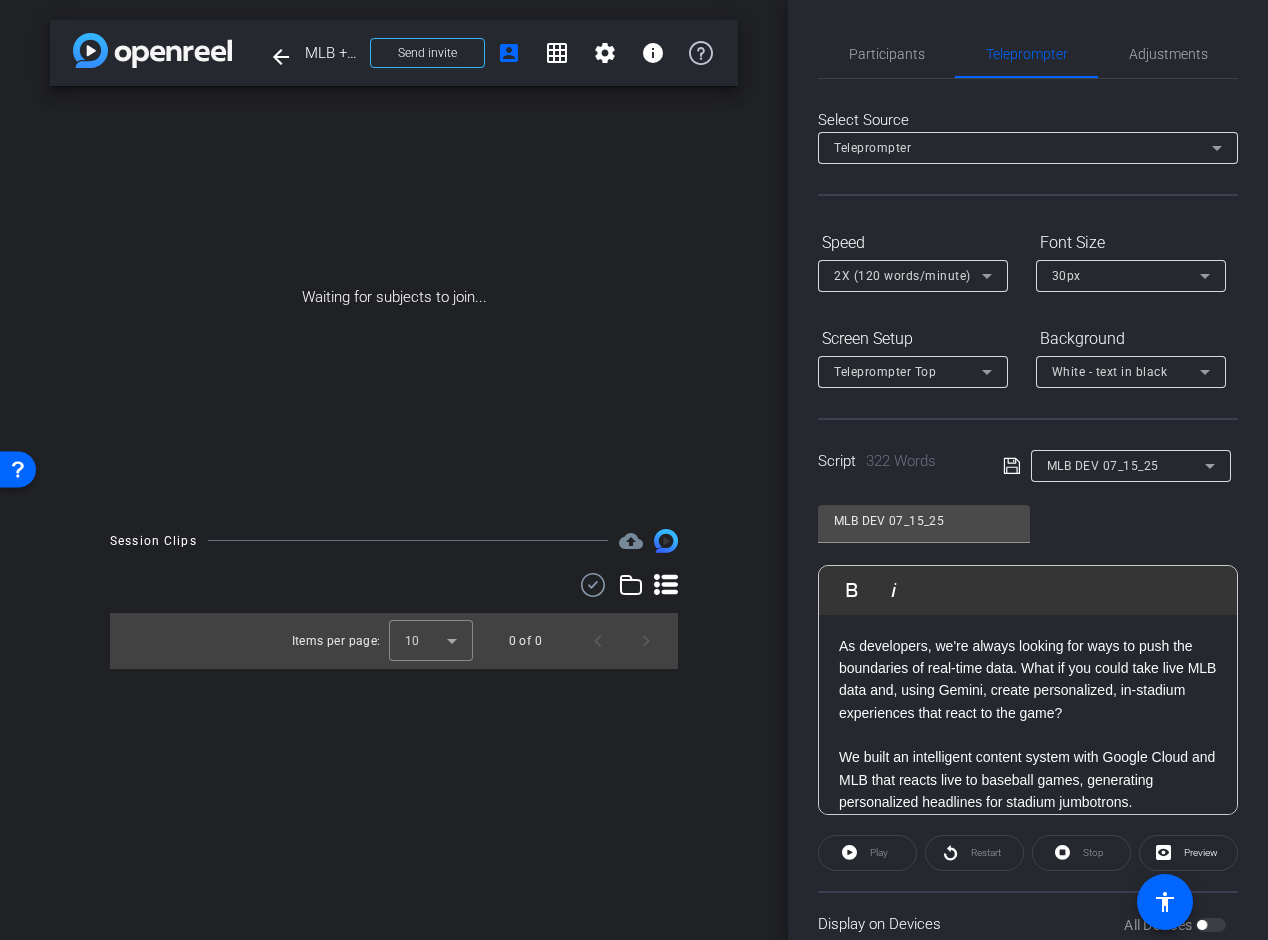 click on "MLB DEV 07_15_25               Play        Play from this location               Play Selected        Play and display the selected text only Bold Italic As developers, we're always looking for ways to push the boundaries of real-time data. What if you could take live MLB data and, using Gemini, create personalized, in-stadium experiences that react to the game? We built an intelligent content system with Google Cloud and MLB that reacts live to baseball games, generating personalized headlines for stadium jumbotrons. The architecture is driven by real-time MLB data, feeding into our data science pipelines from the MLB API.  This feeds into our data science pipelines, which process hit directionality and cumulative stats.  Our core challenge was to transform historical and live MLB data into actionable, personalized insights. With products like Vertex AI, Cloud Storage, Cloud Firestore and Cloud Run we are able to analyze over two years of home run data, mapping where each home run landed." 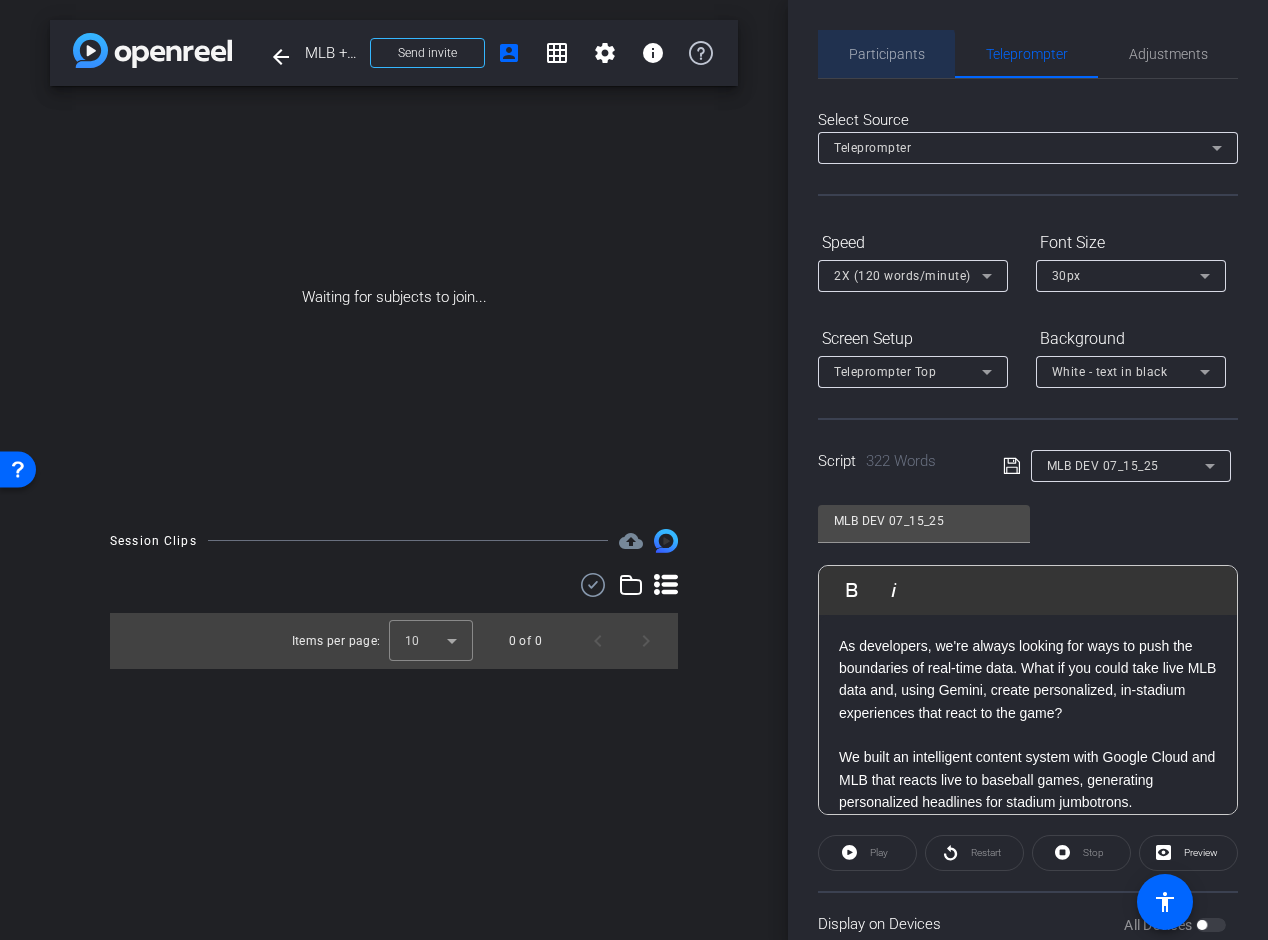 click on "Participants" at bounding box center (887, 54) 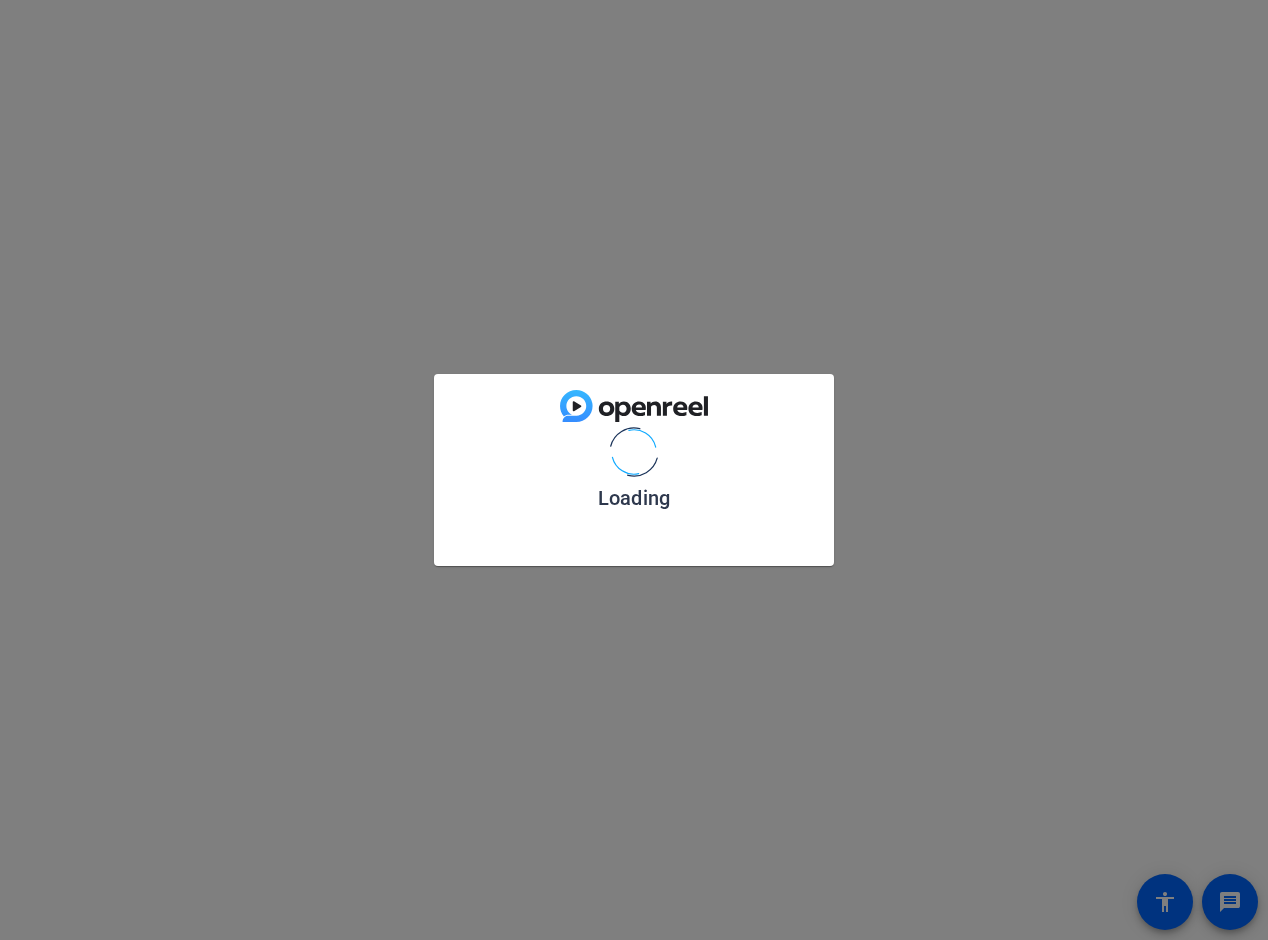 scroll, scrollTop: 0, scrollLeft: 0, axis: both 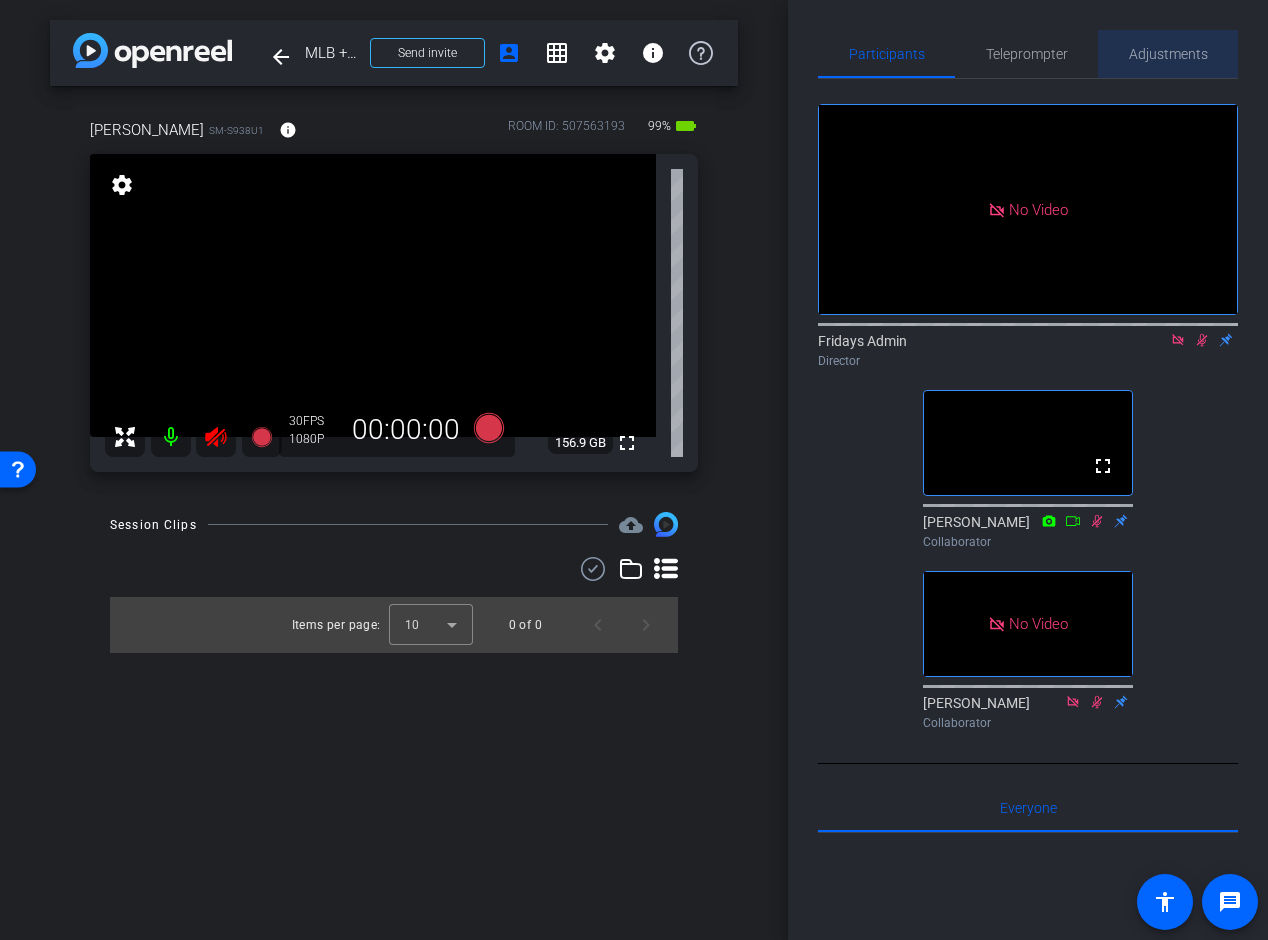 click on "Adjustments" at bounding box center [1168, 54] 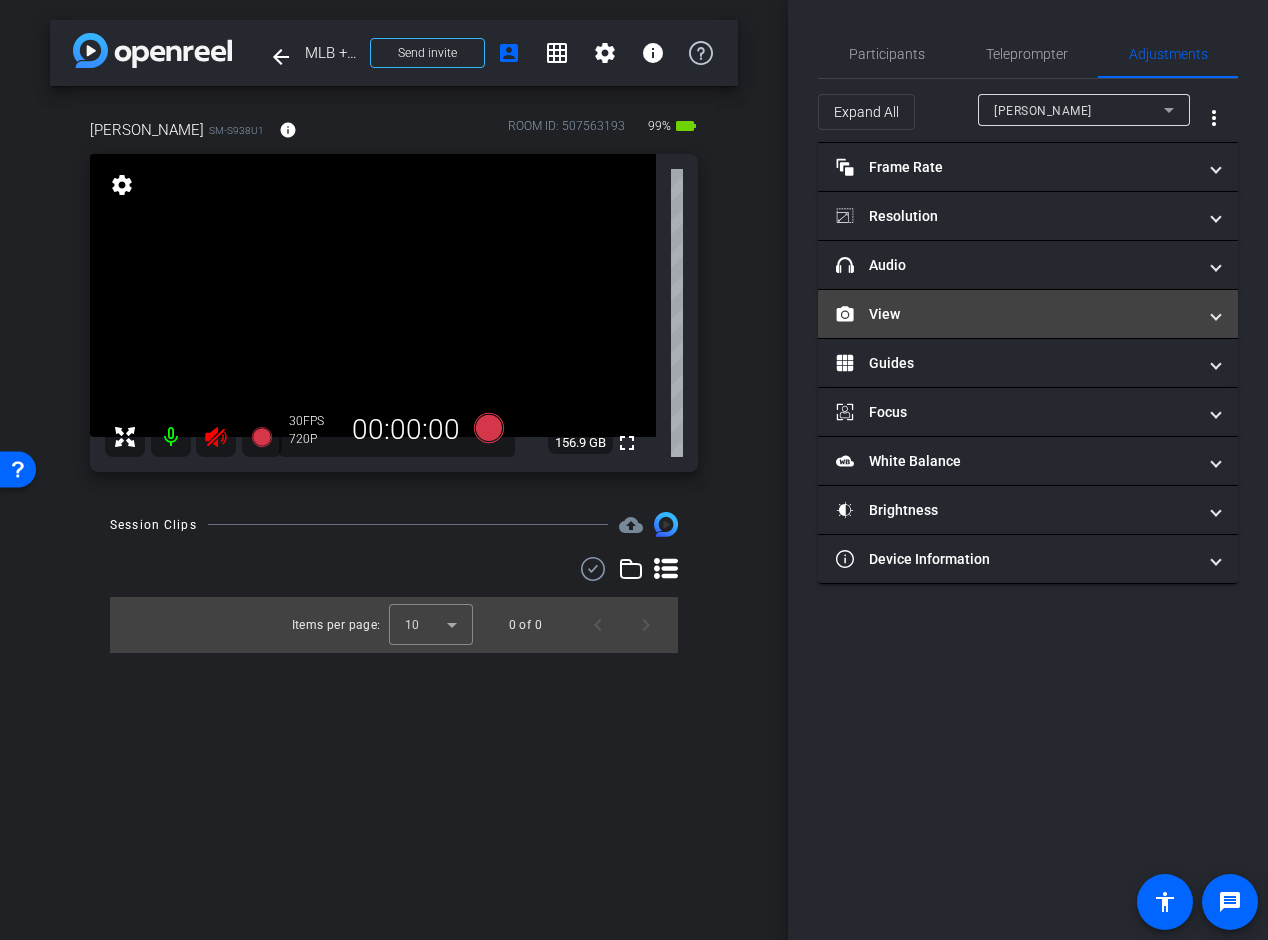 click on "View" at bounding box center [1016, 314] 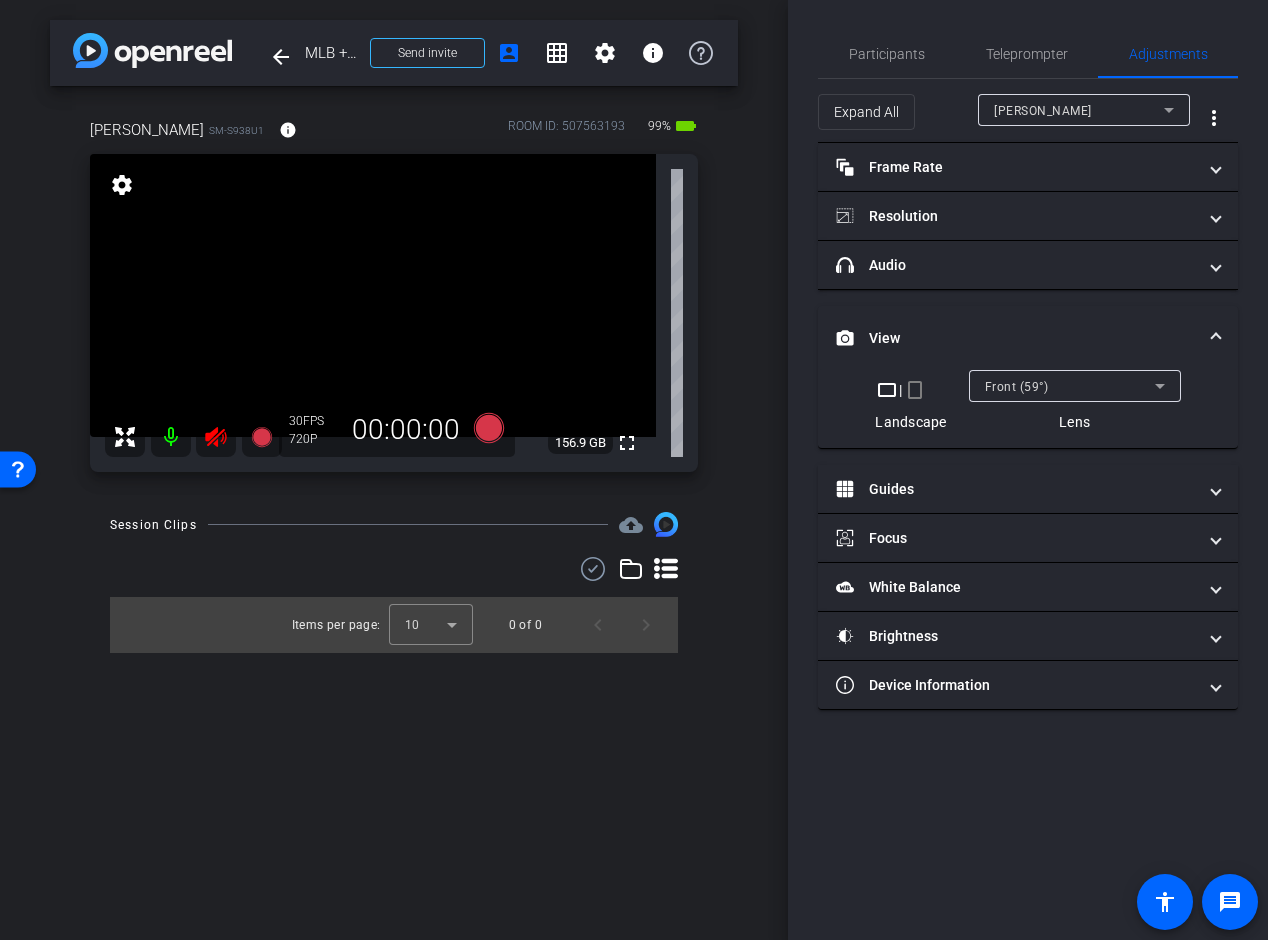 click on "crop_portrait" at bounding box center [915, 390] 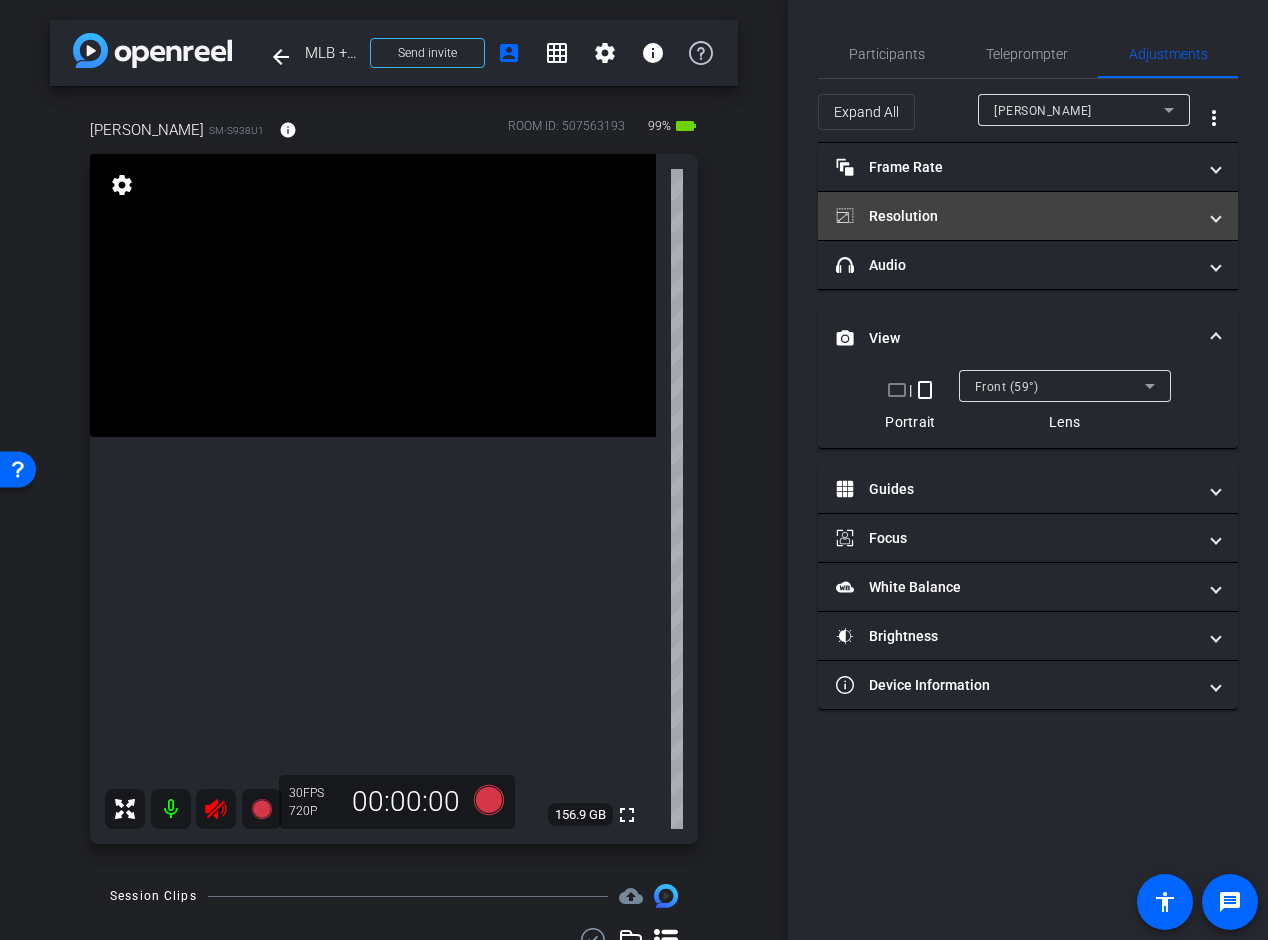 click on "Resolution" at bounding box center (1016, 216) 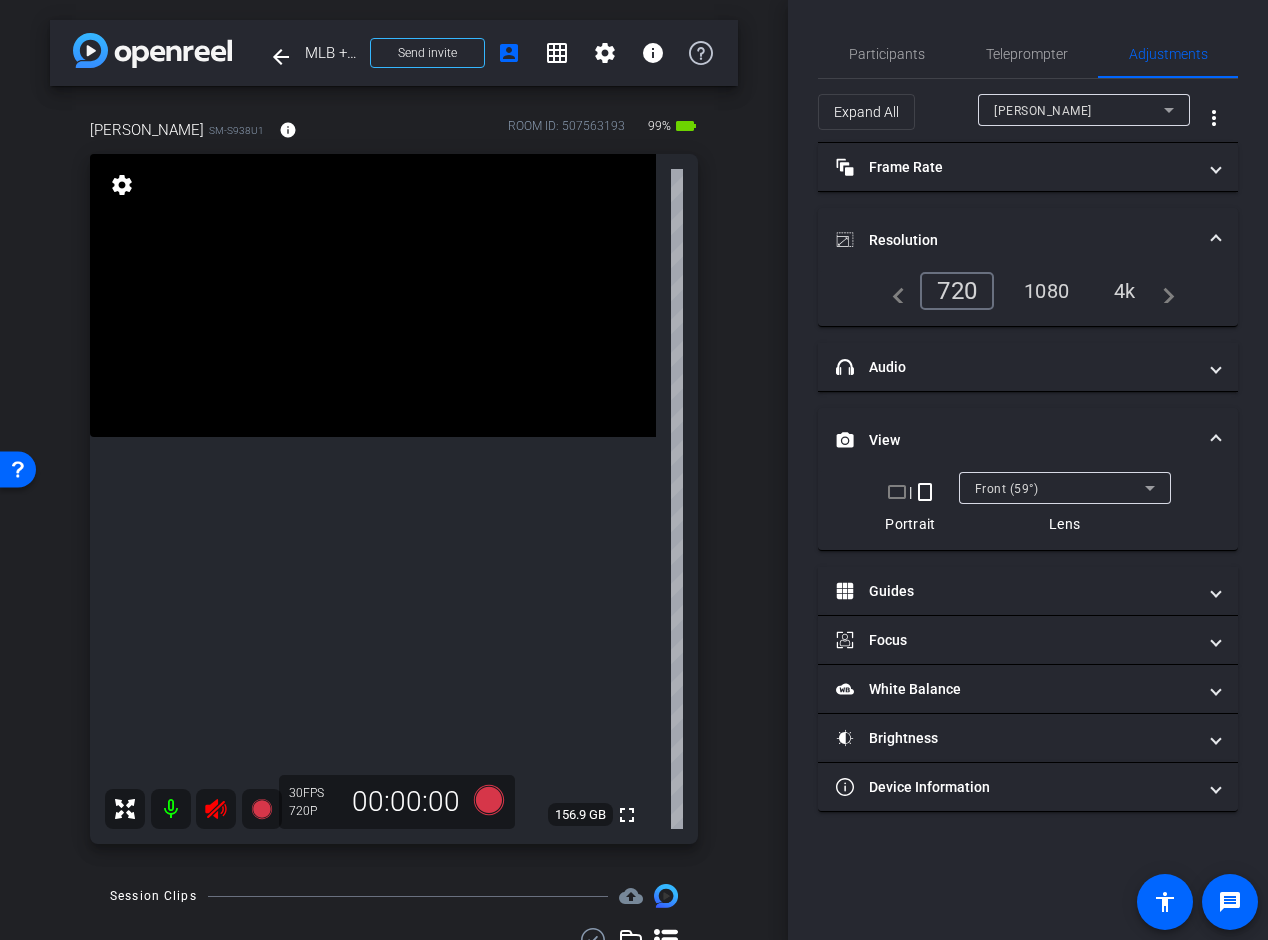 click on "4k" at bounding box center (1125, 291) 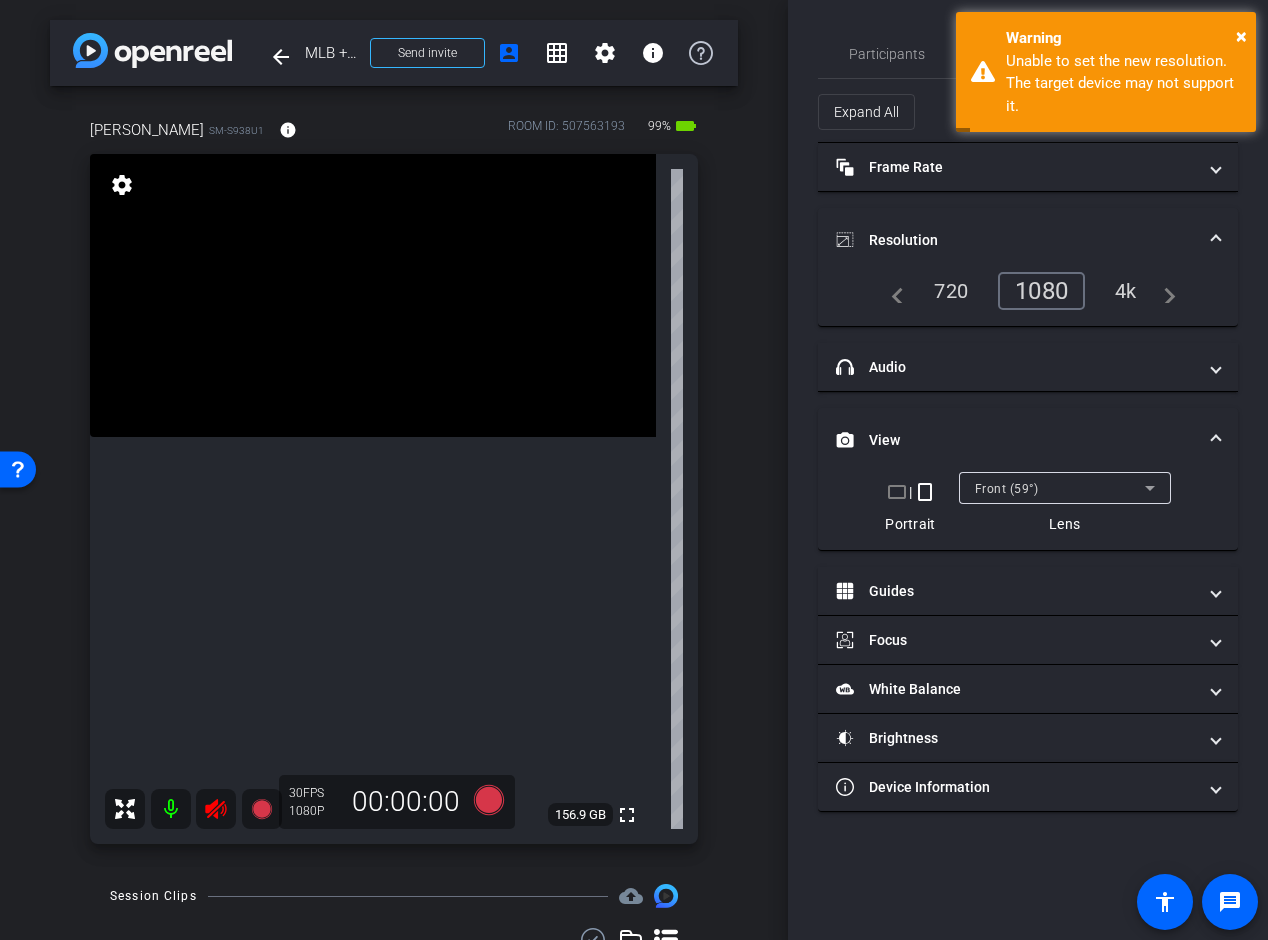 click on "1080" at bounding box center [1041, 291] 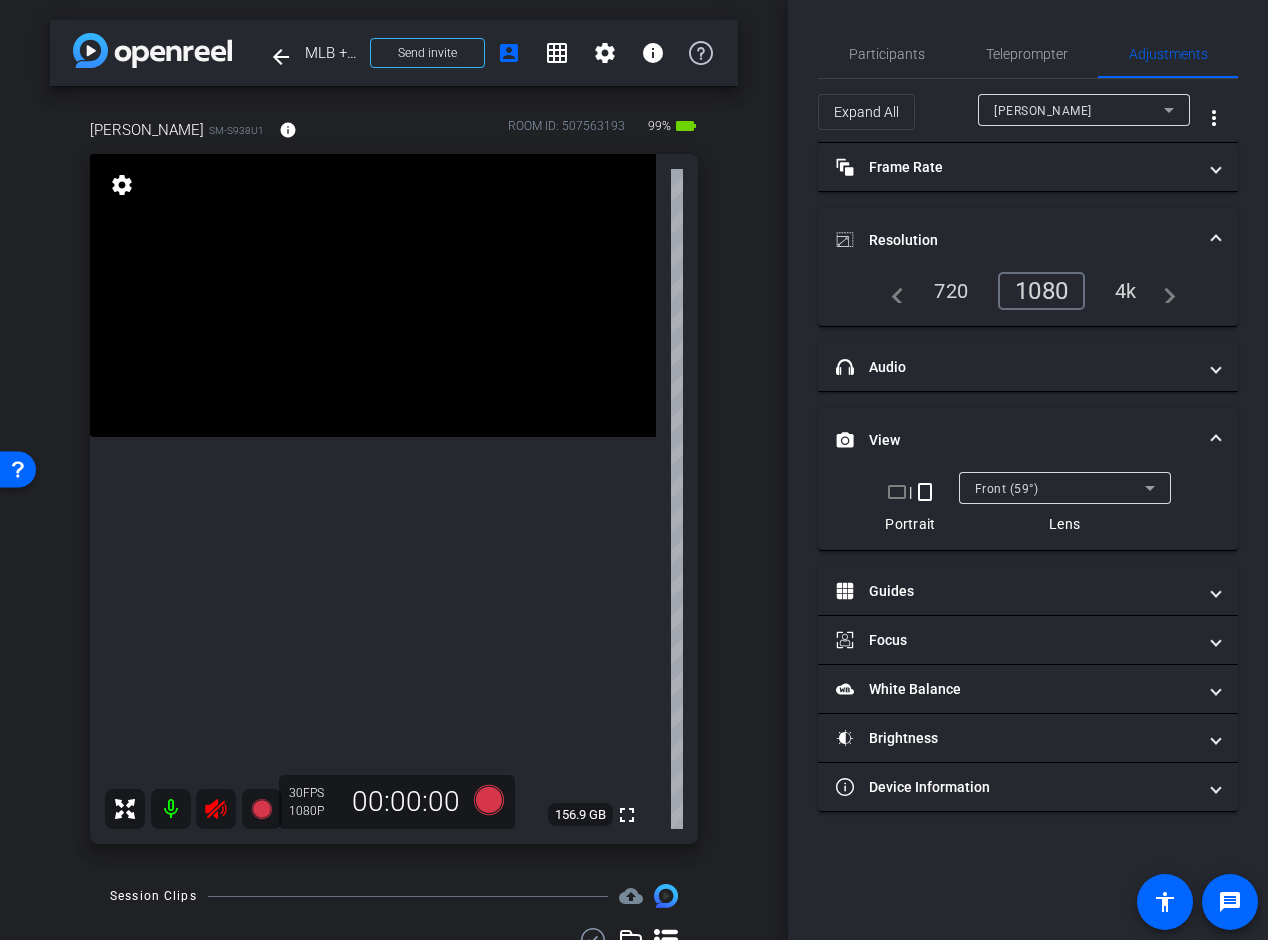 click at bounding box center [1216, 240] 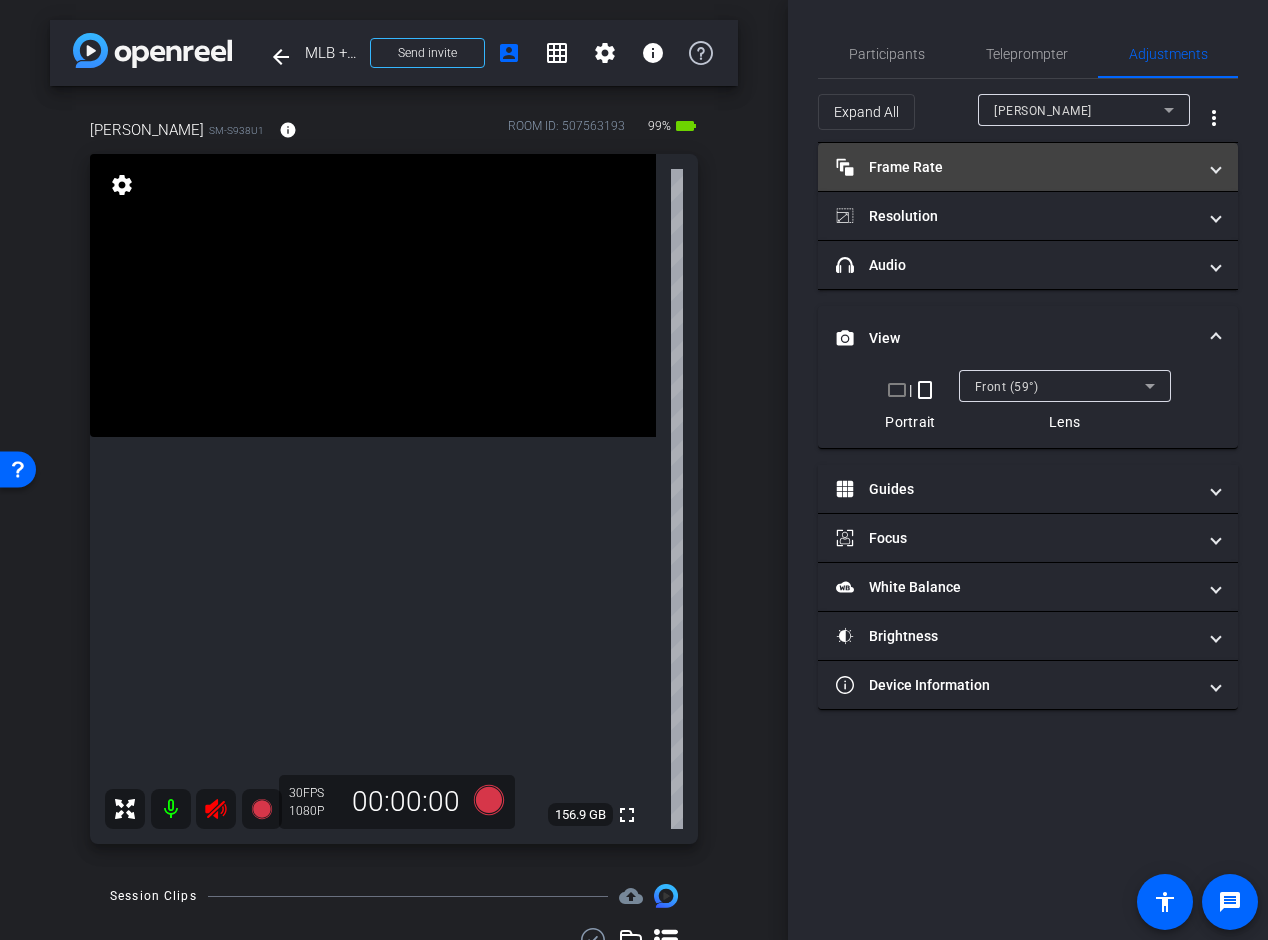 click at bounding box center [1216, 167] 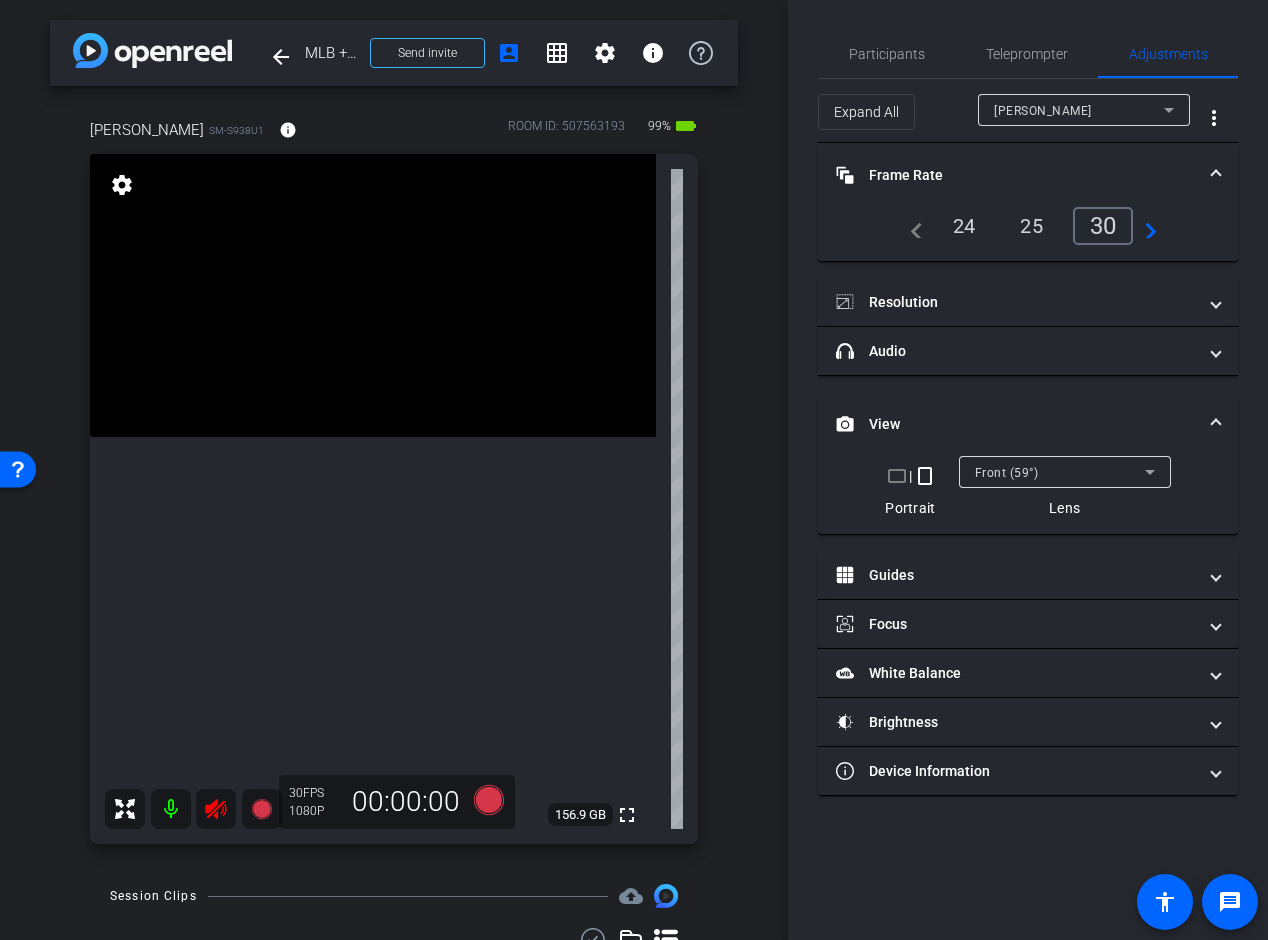 click on "24" at bounding box center (964, 226) 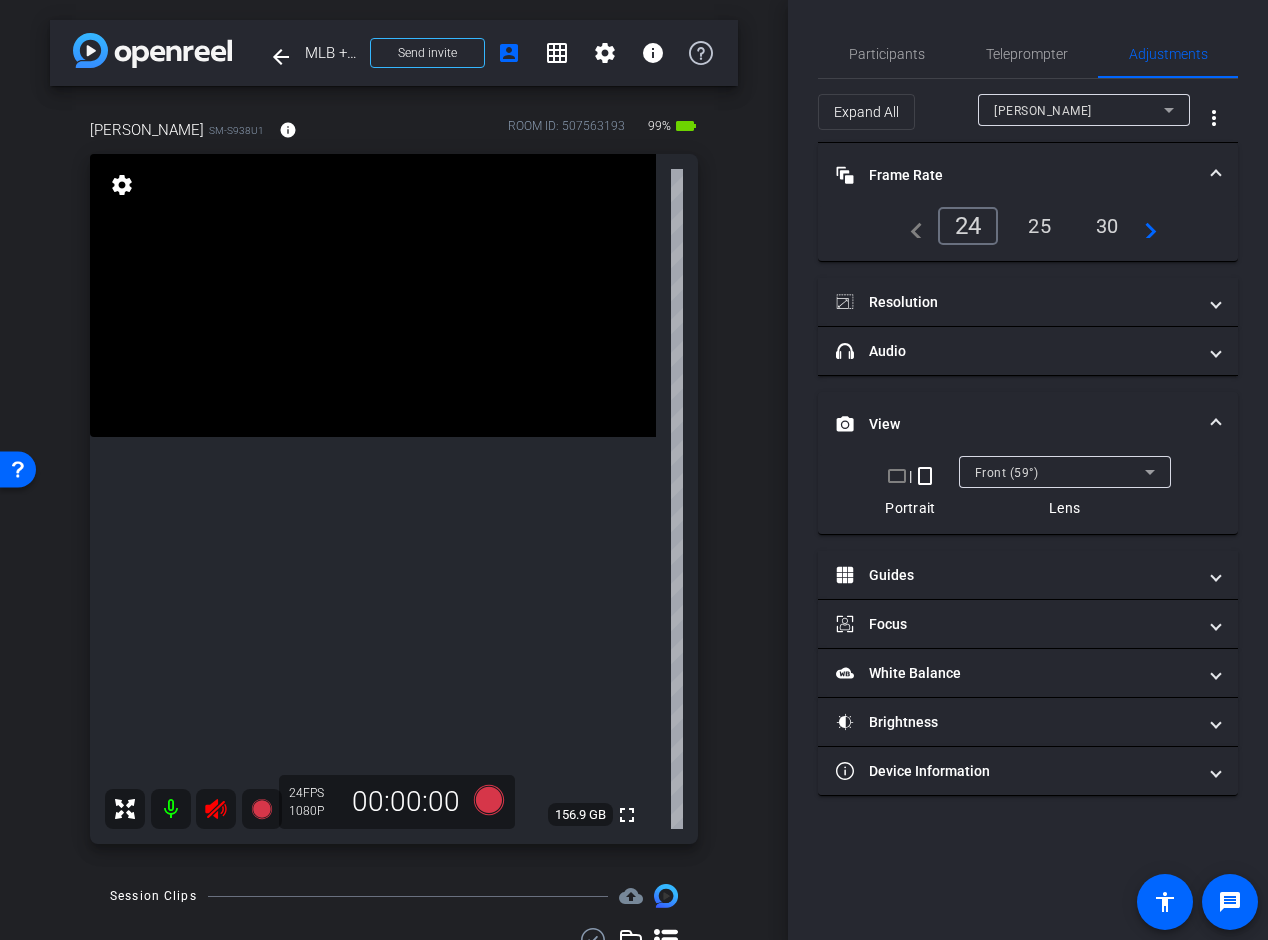 click at bounding box center (1216, 175) 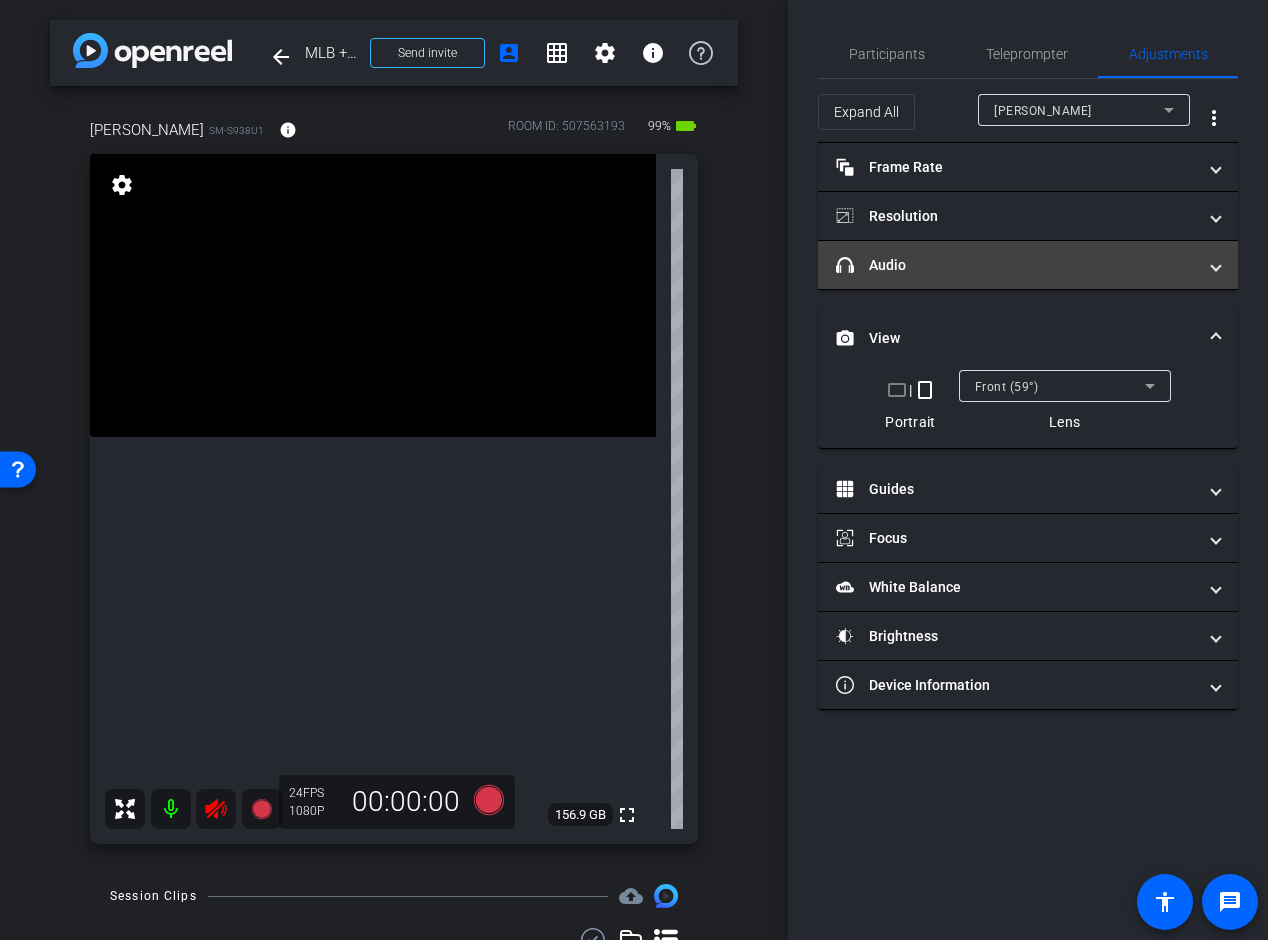 click on "headphone icon
Audio" at bounding box center [1016, 265] 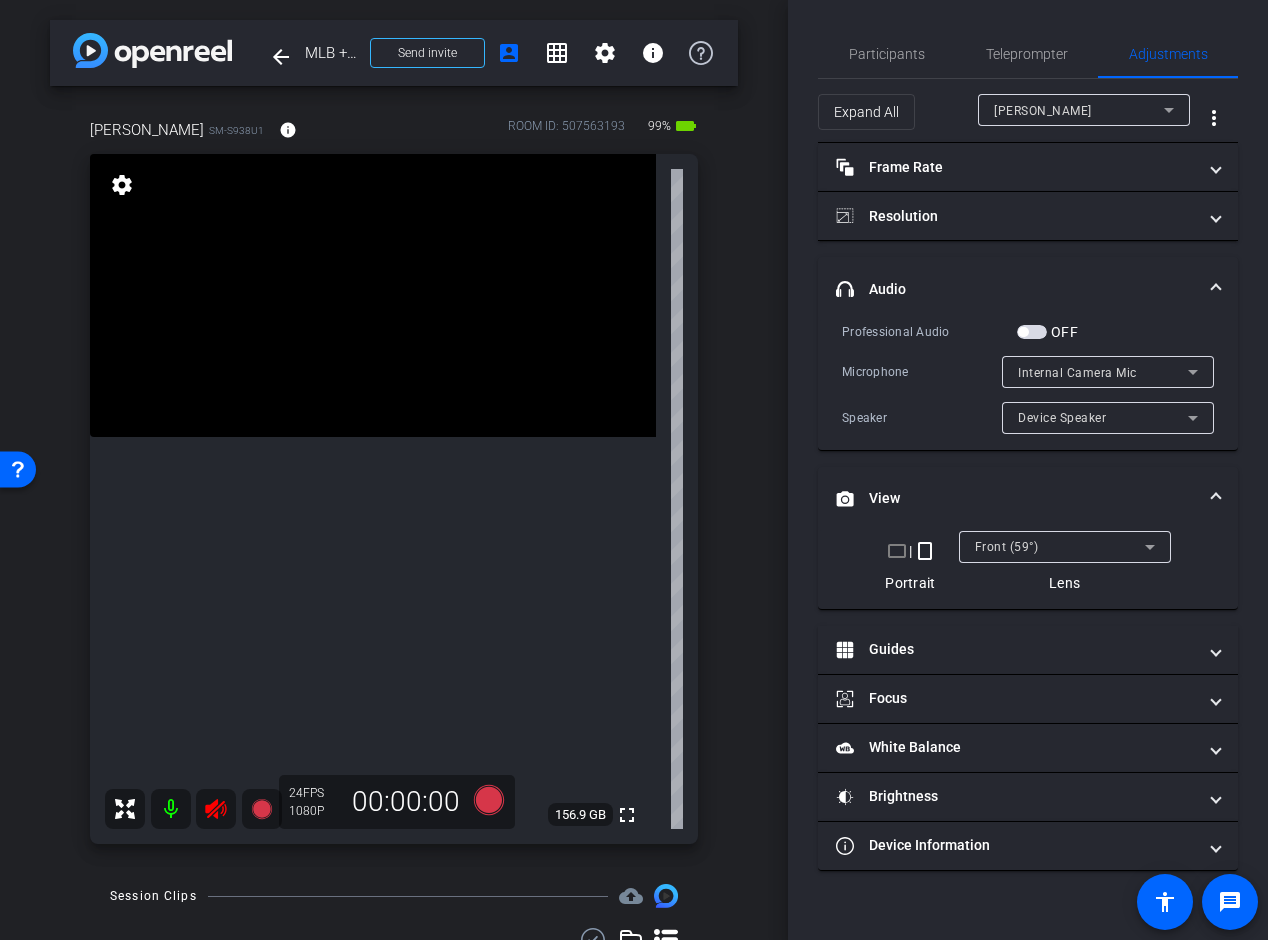click 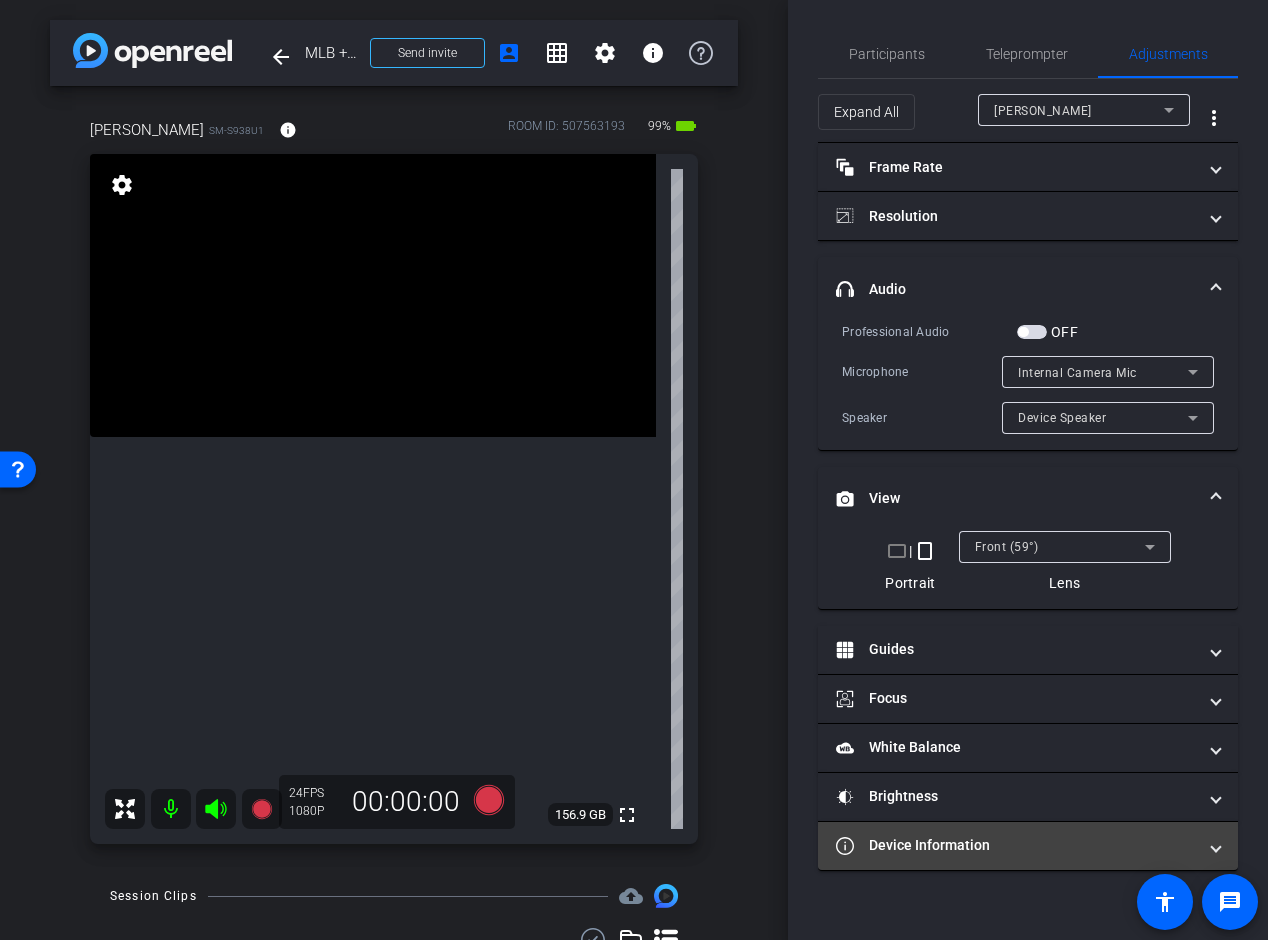 click on "Device Information" at bounding box center [1028, 846] 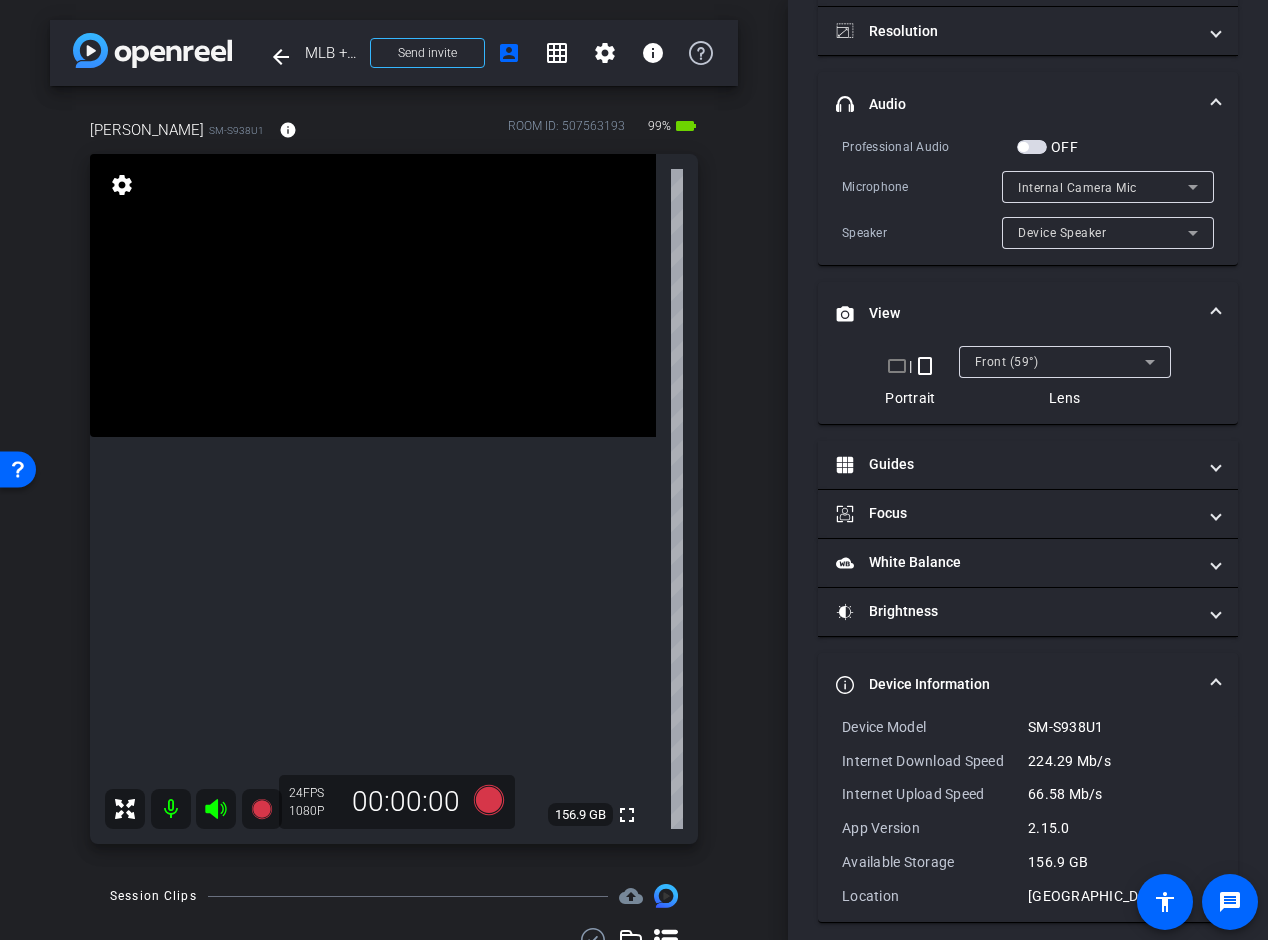 scroll, scrollTop: 198, scrollLeft: 0, axis: vertical 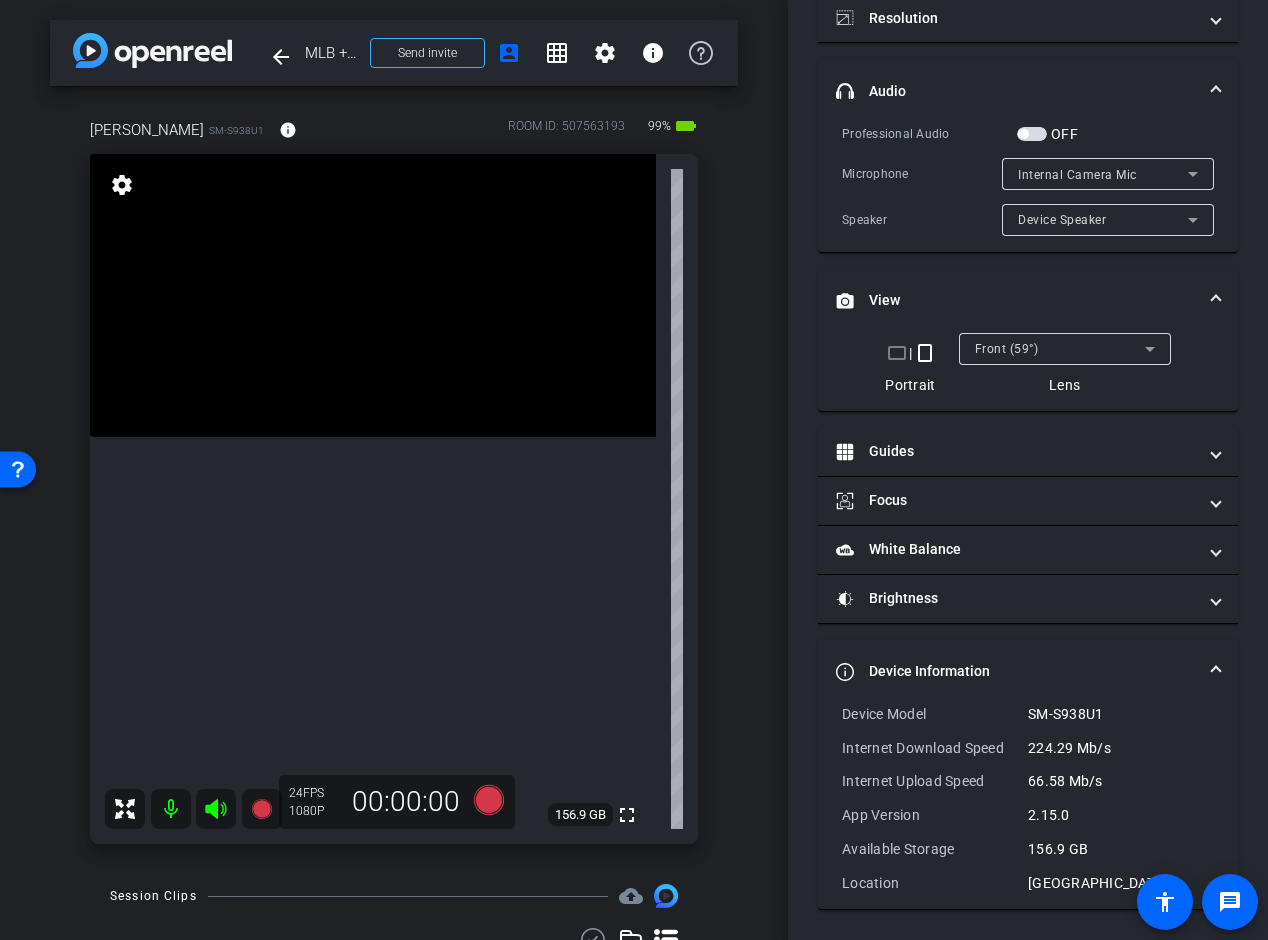 click at bounding box center [1216, 671] 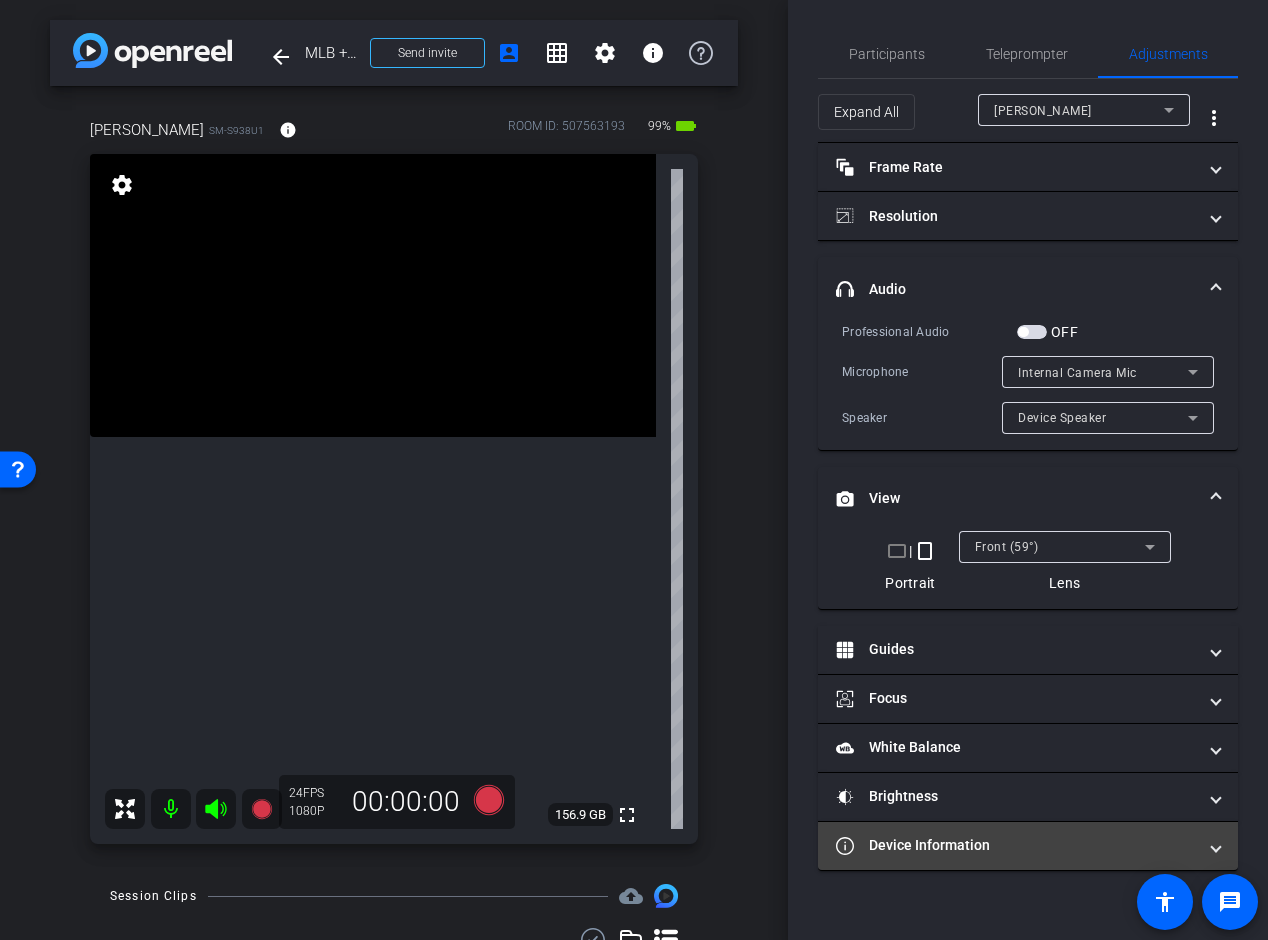 scroll, scrollTop: 0, scrollLeft: 0, axis: both 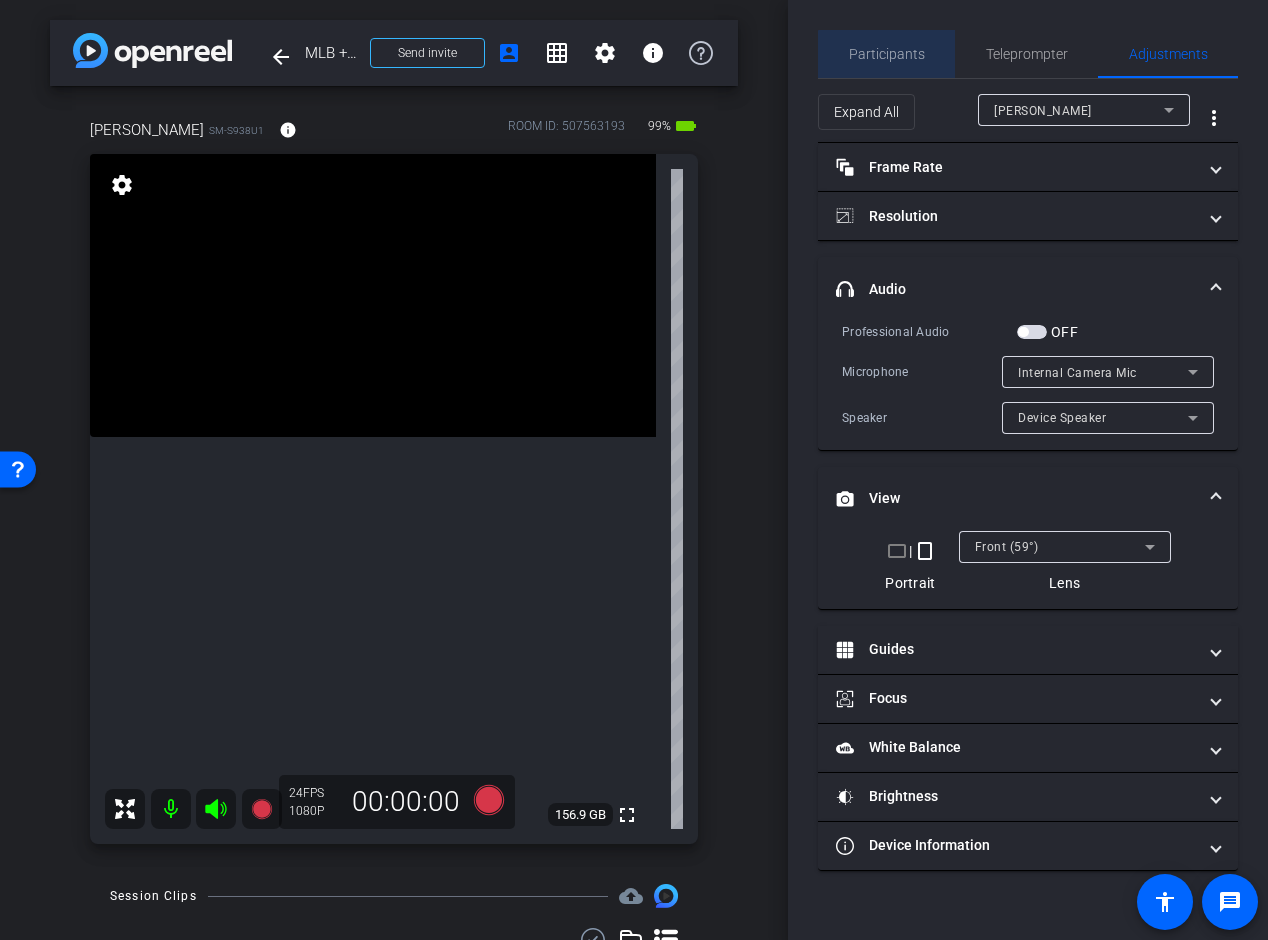click on "Participants" at bounding box center (887, 54) 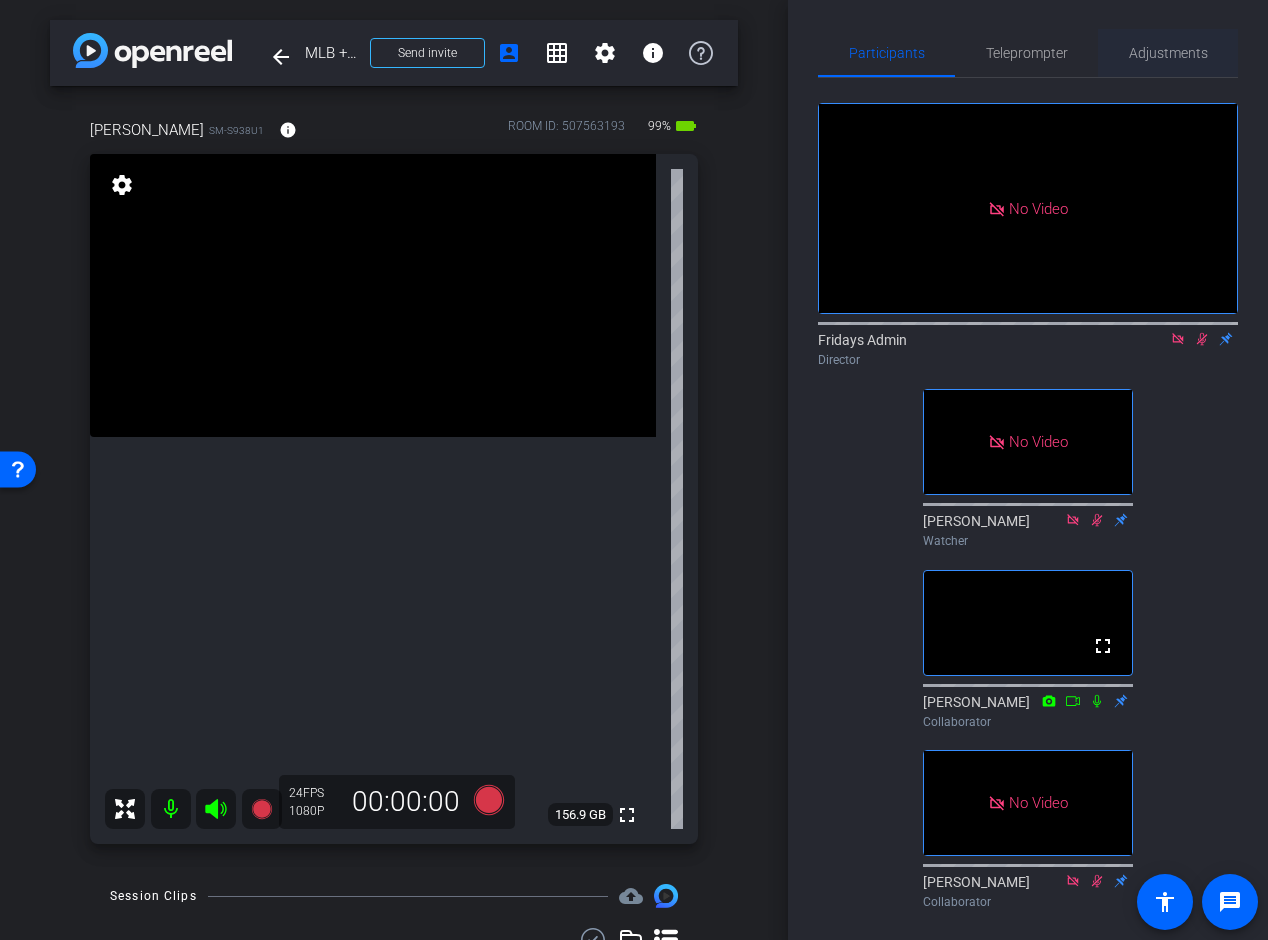 scroll, scrollTop: 2, scrollLeft: 0, axis: vertical 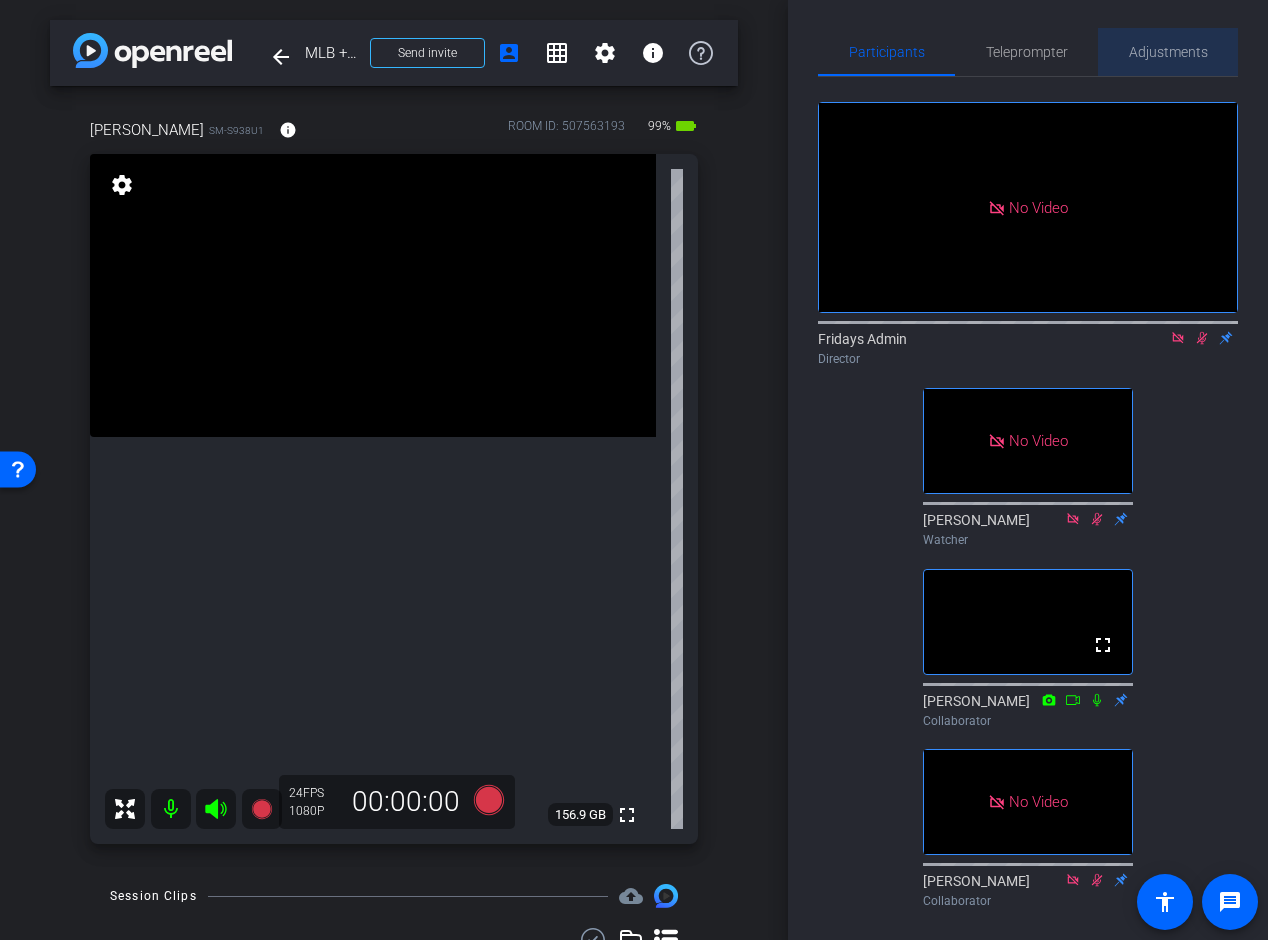 click on "Adjustments" at bounding box center [1168, 52] 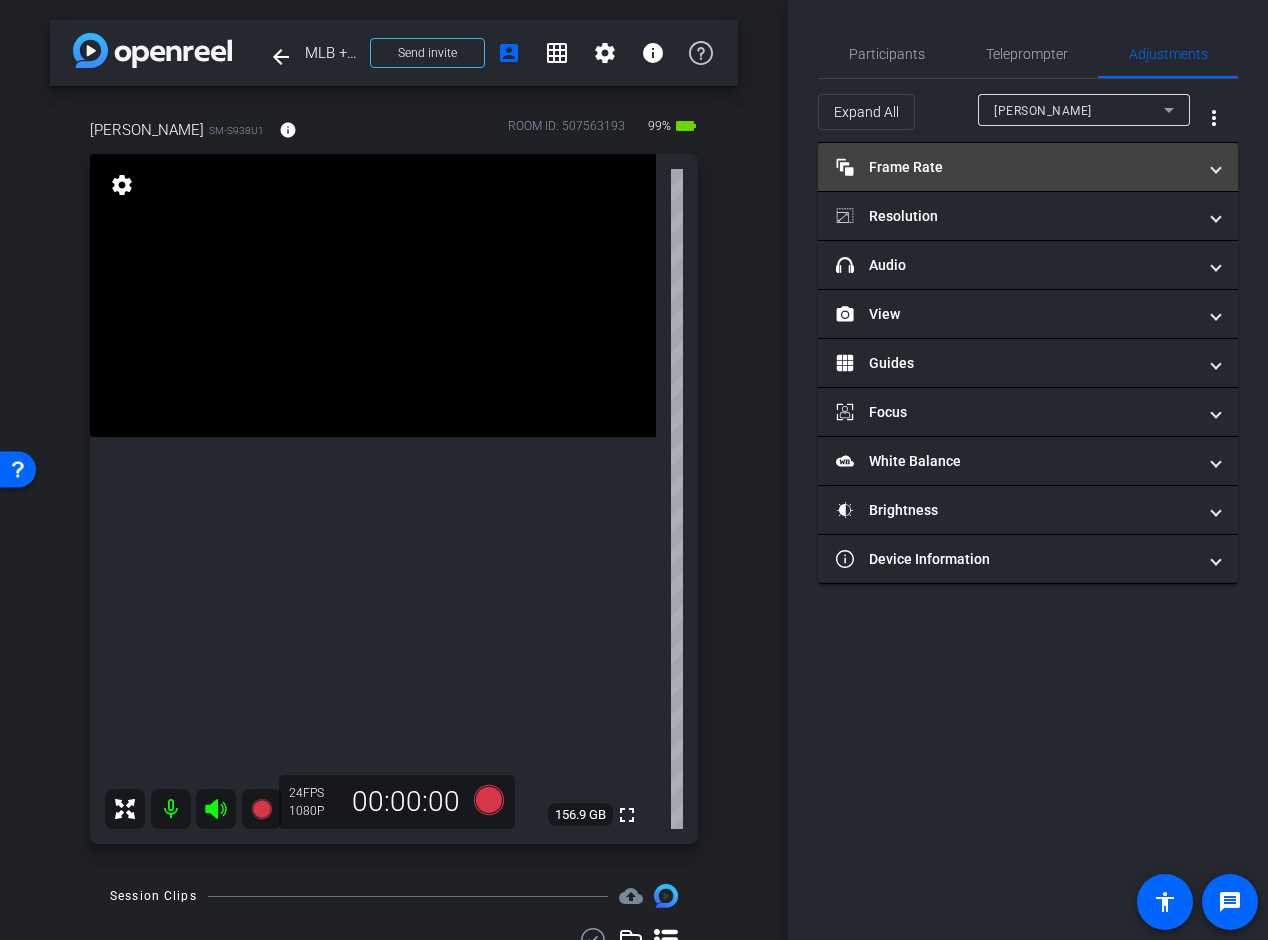 click on "Frame Rate
Frame Rate" at bounding box center [1024, 167] 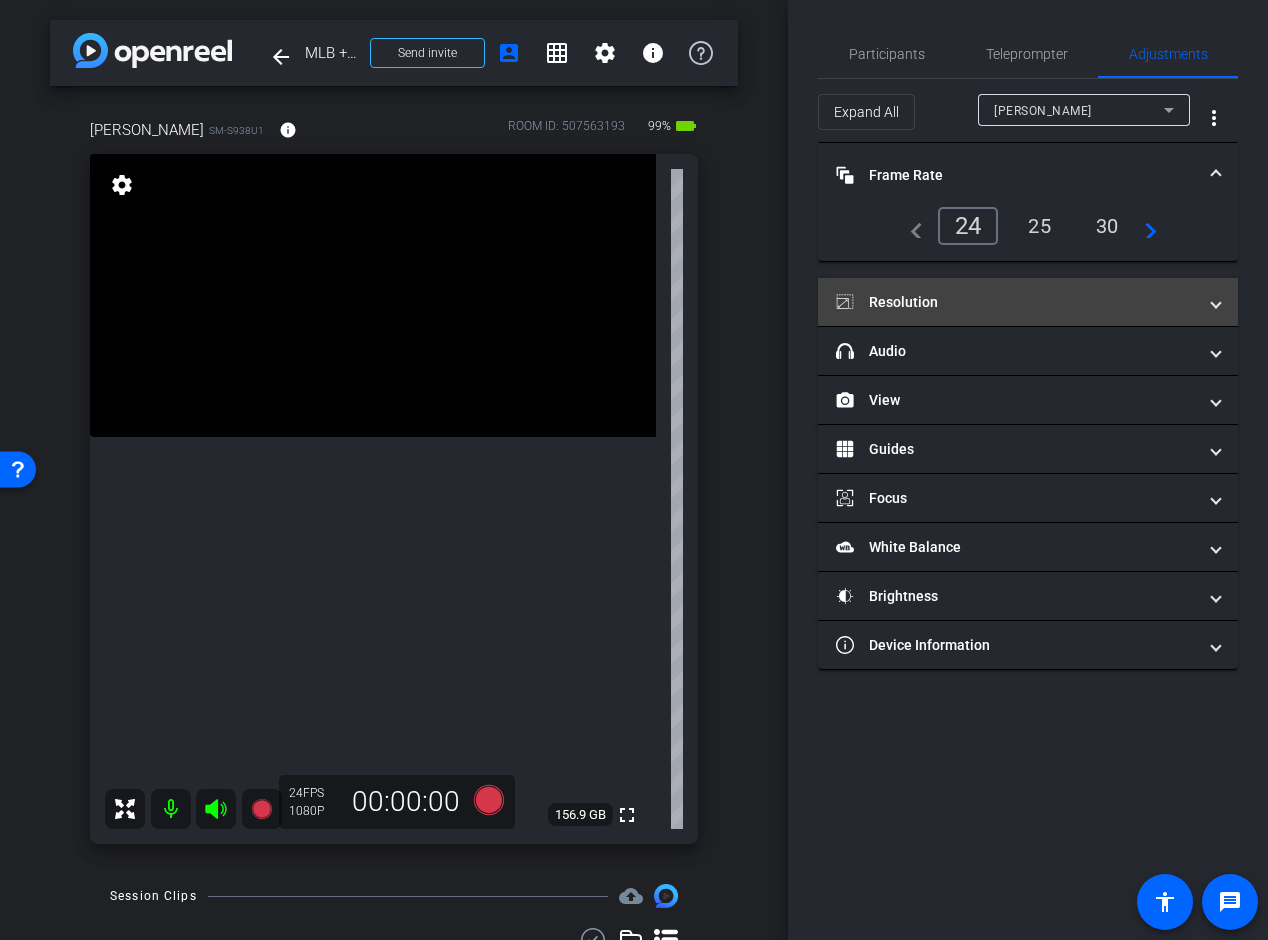 click on "Resolution" at bounding box center (1028, 302) 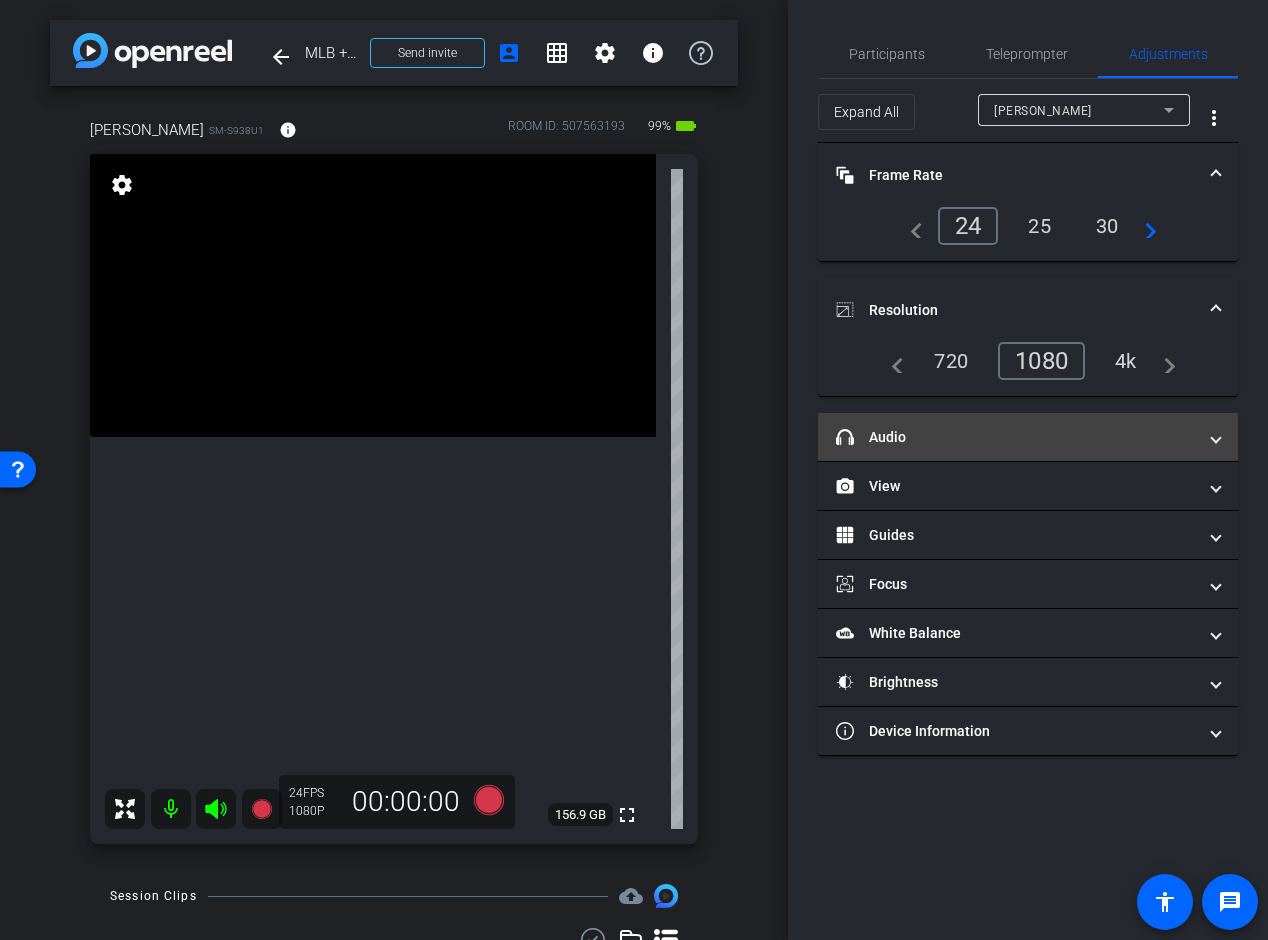 click on "headphone icon
Audio" at bounding box center (1024, 437) 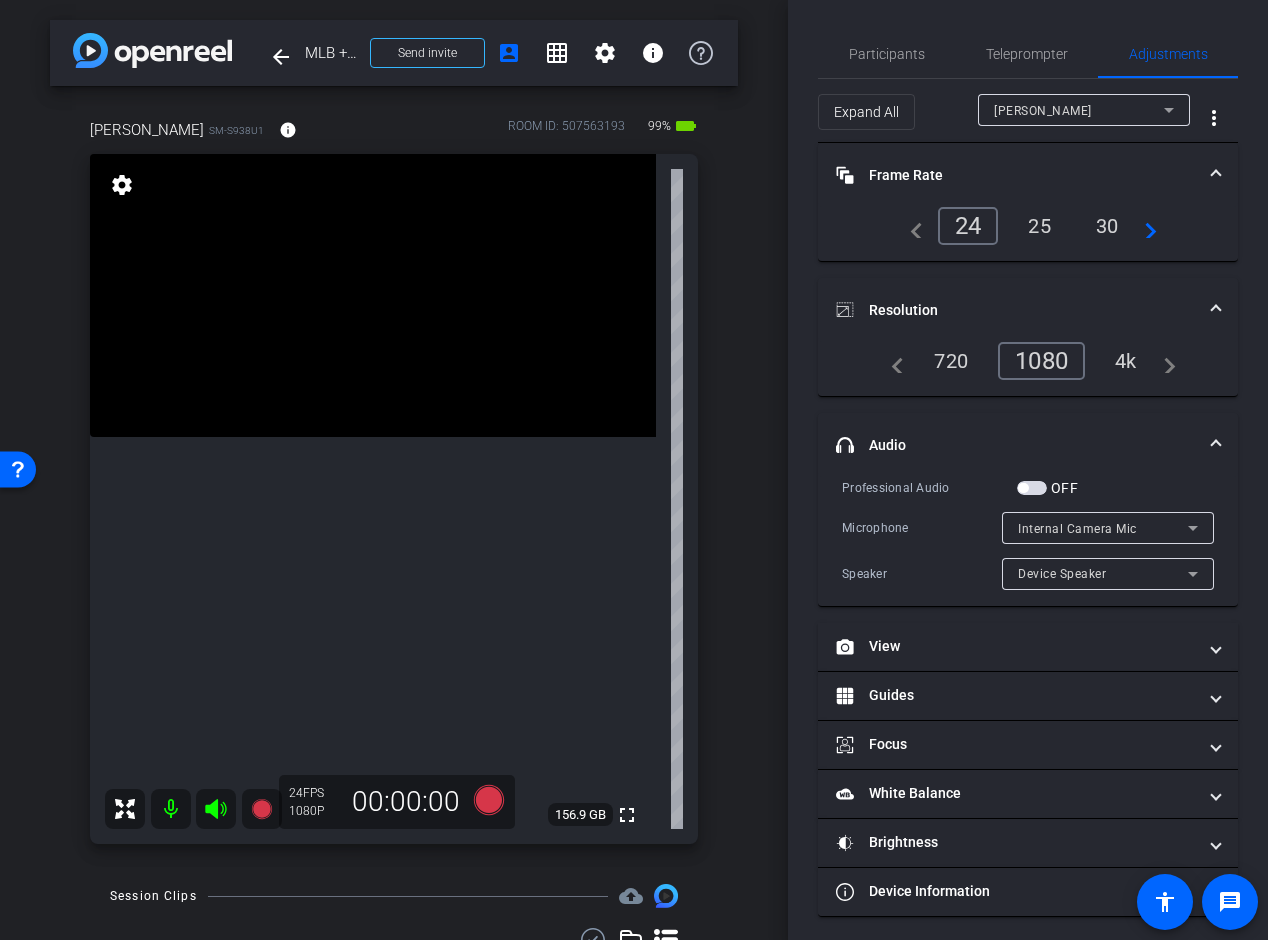 click on "Frame Rate
Frame Rate" at bounding box center (1028, 175) 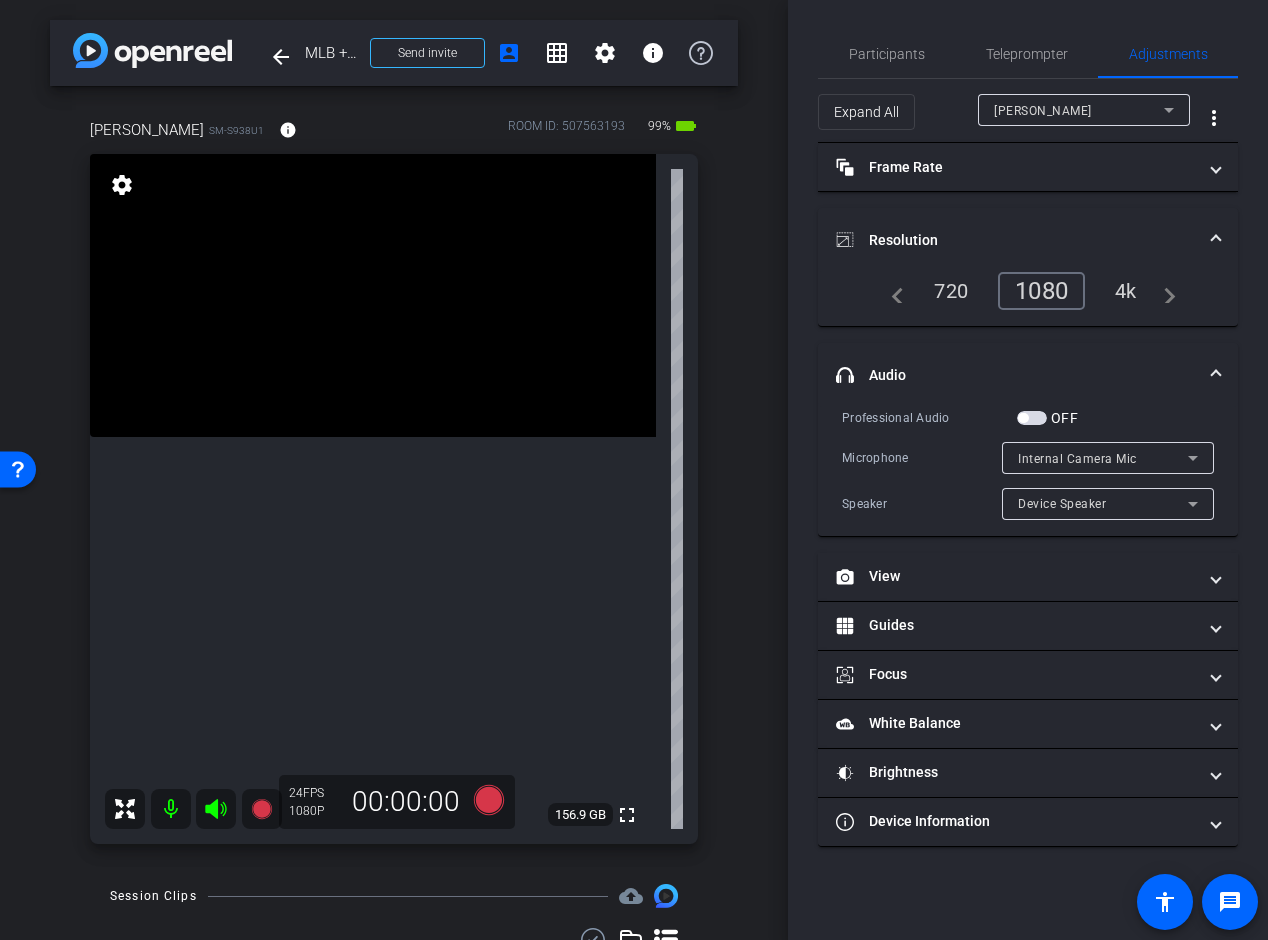 click at bounding box center [1216, 240] 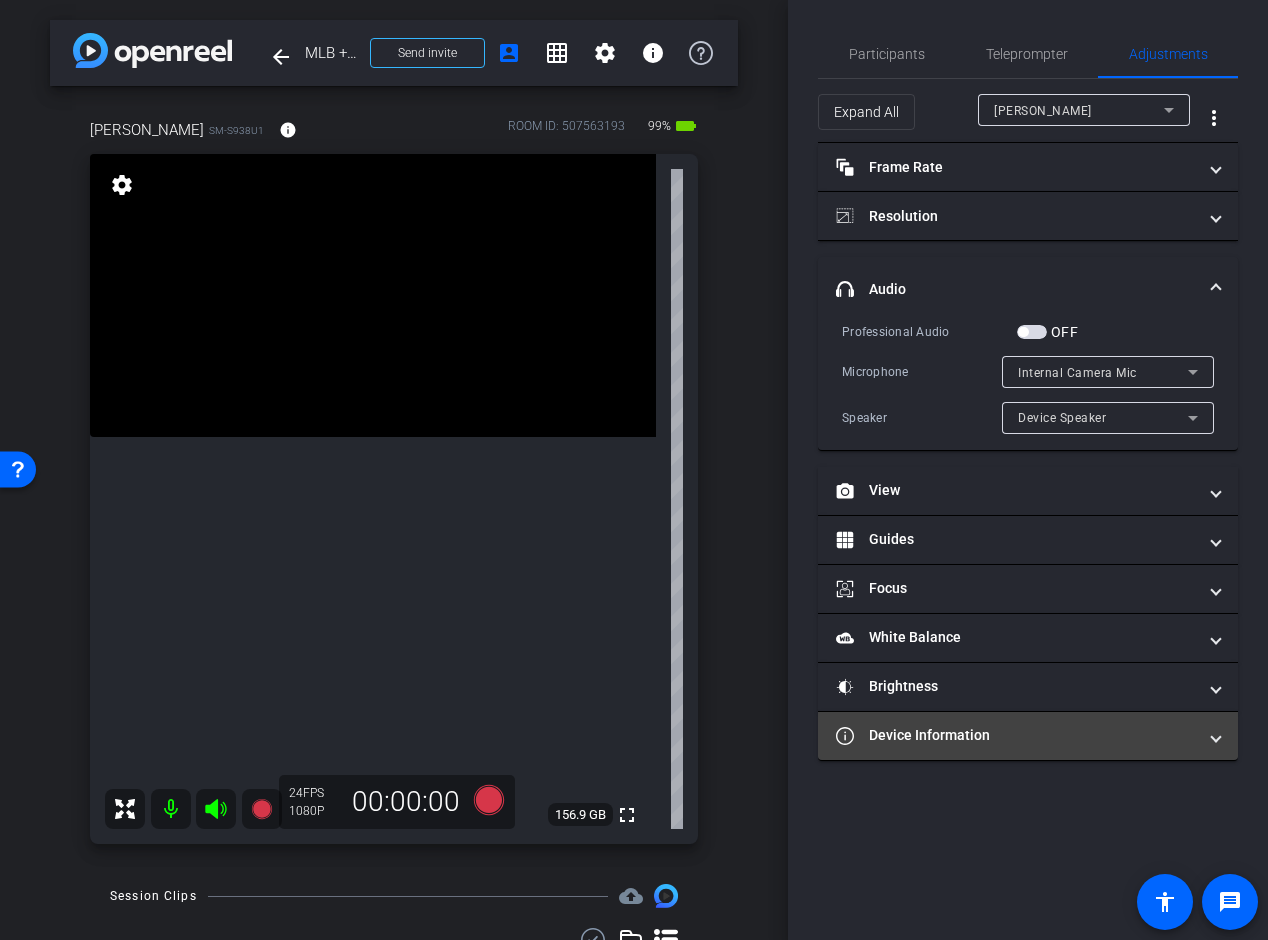 click on "Device Information" at bounding box center [1024, 735] 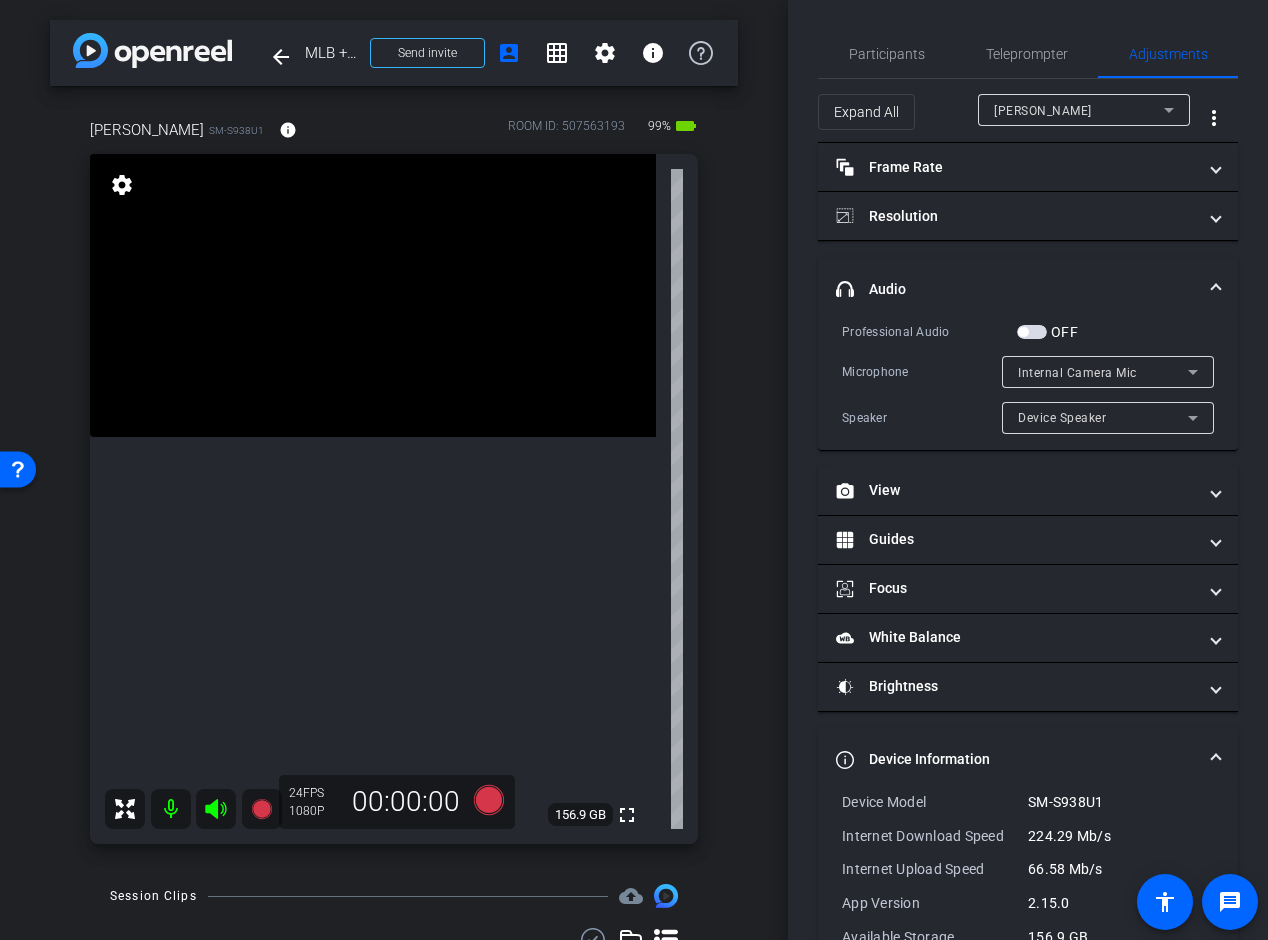 scroll, scrollTop: 88, scrollLeft: 0, axis: vertical 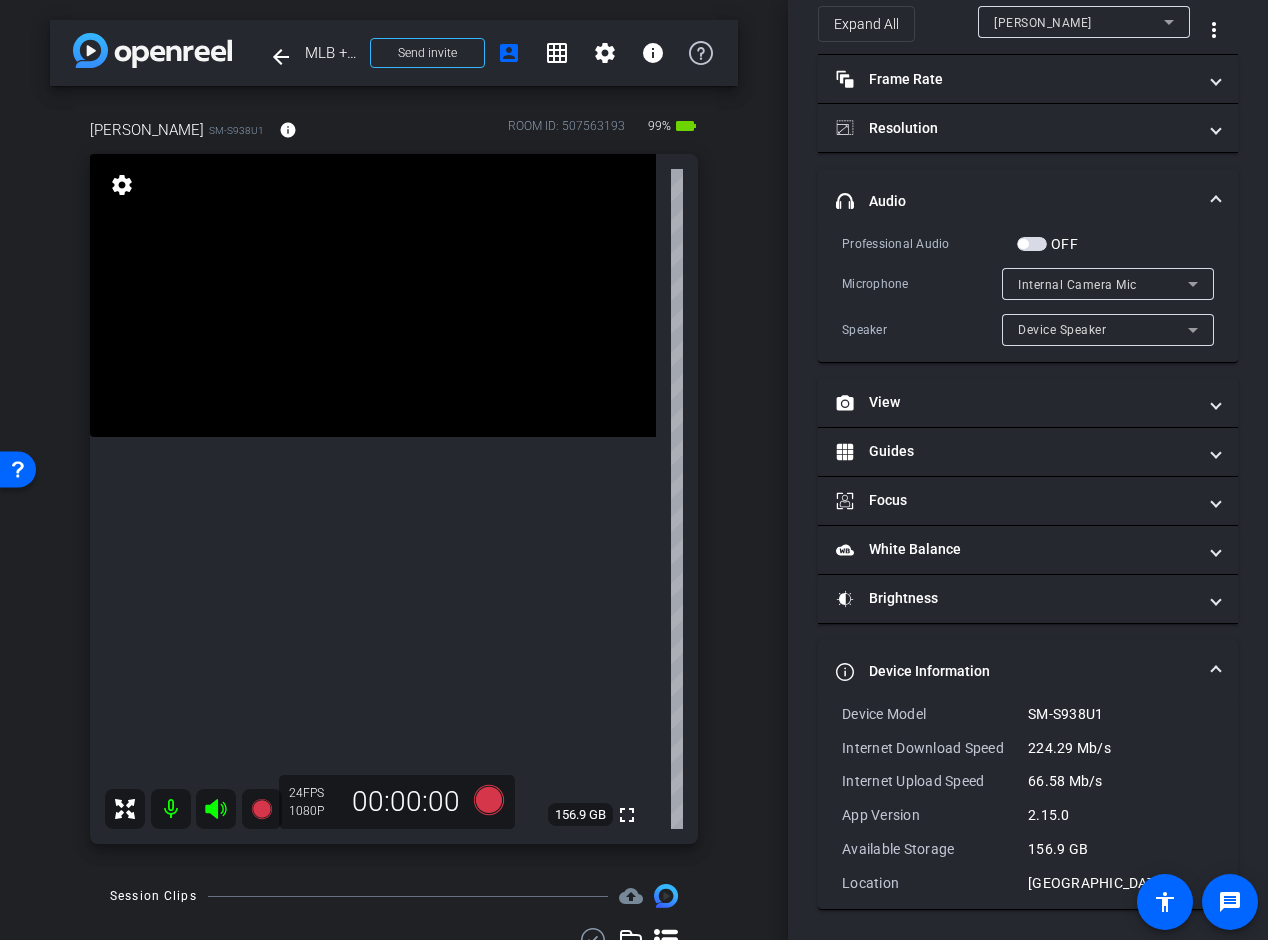 click on "Device Information" at bounding box center [1028, 672] 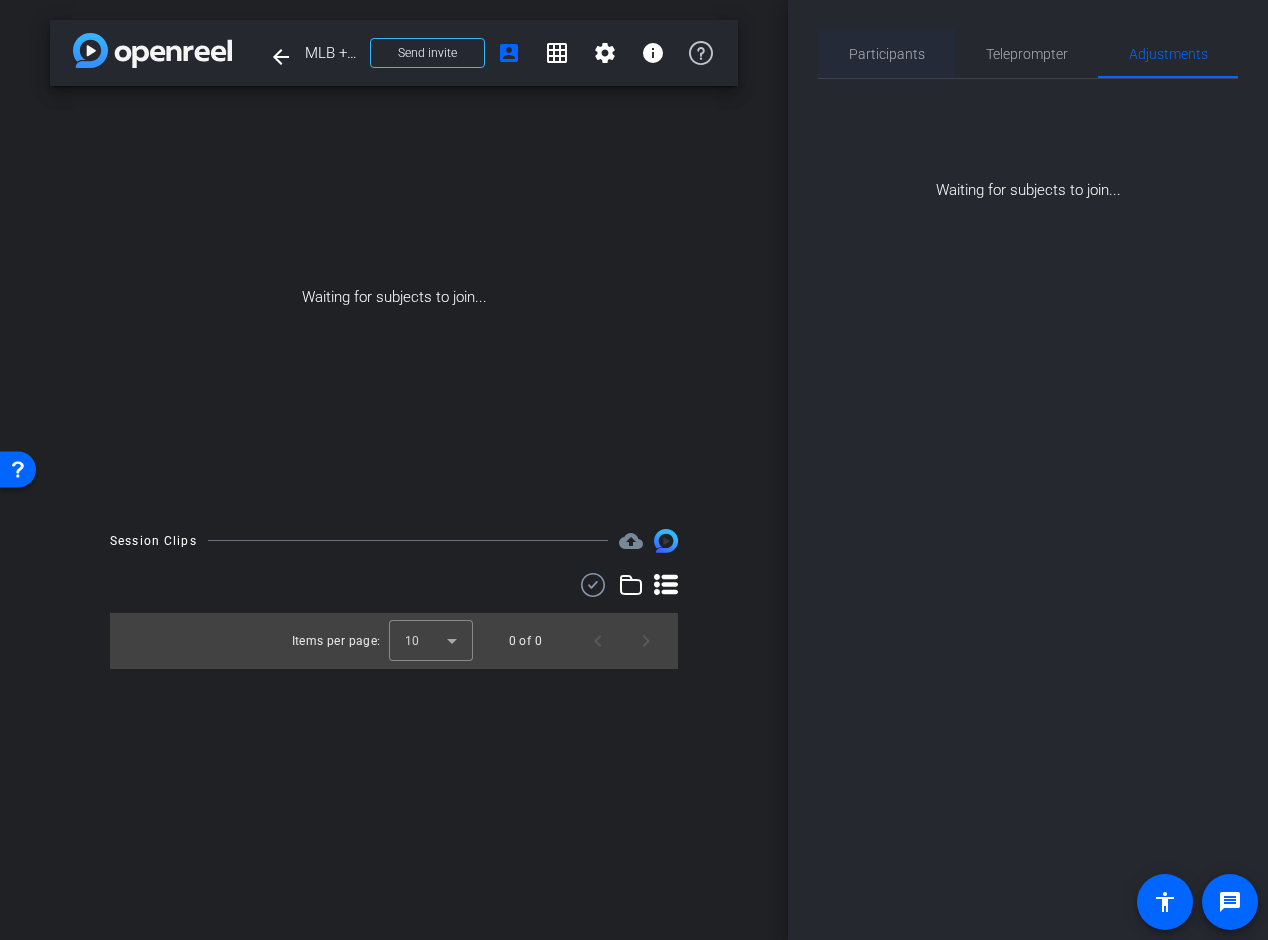click on "Participants" at bounding box center [887, 54] 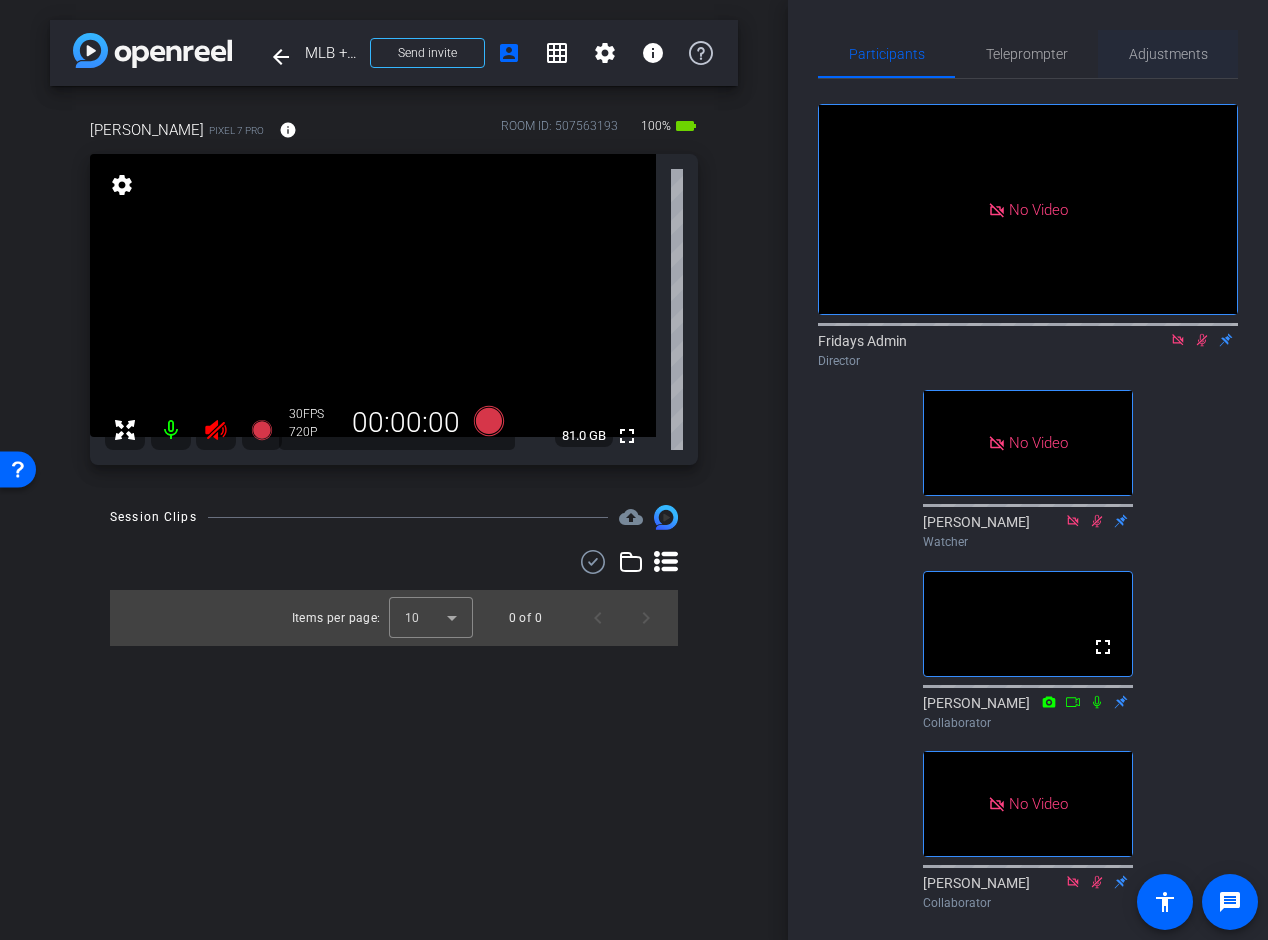 click on "Adjustments" at bounding box center [1168, 54] 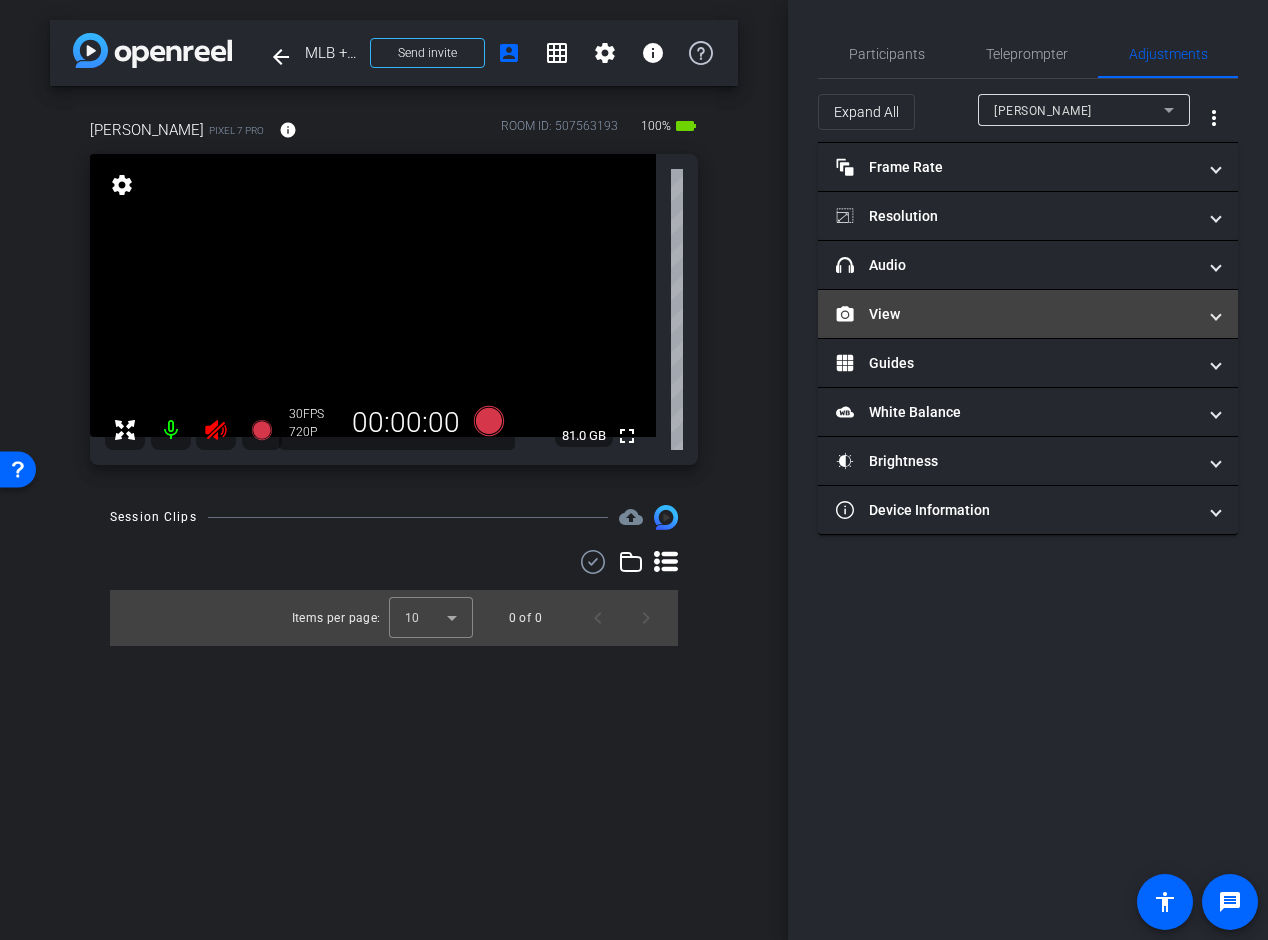 click on "View" at bounding box center [1016, 314] 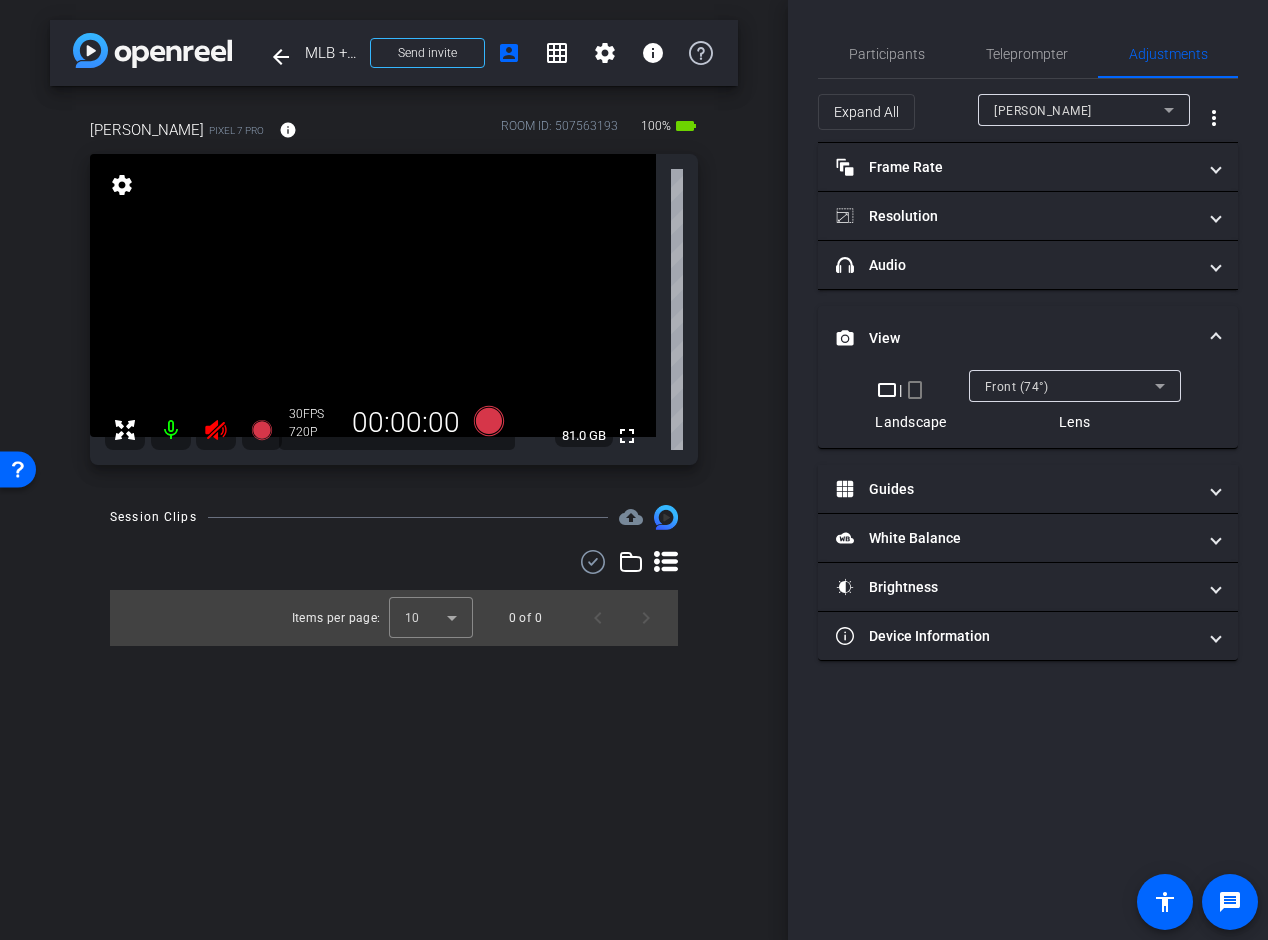 click on "crop_portrait" at bounding box center (915, 390) 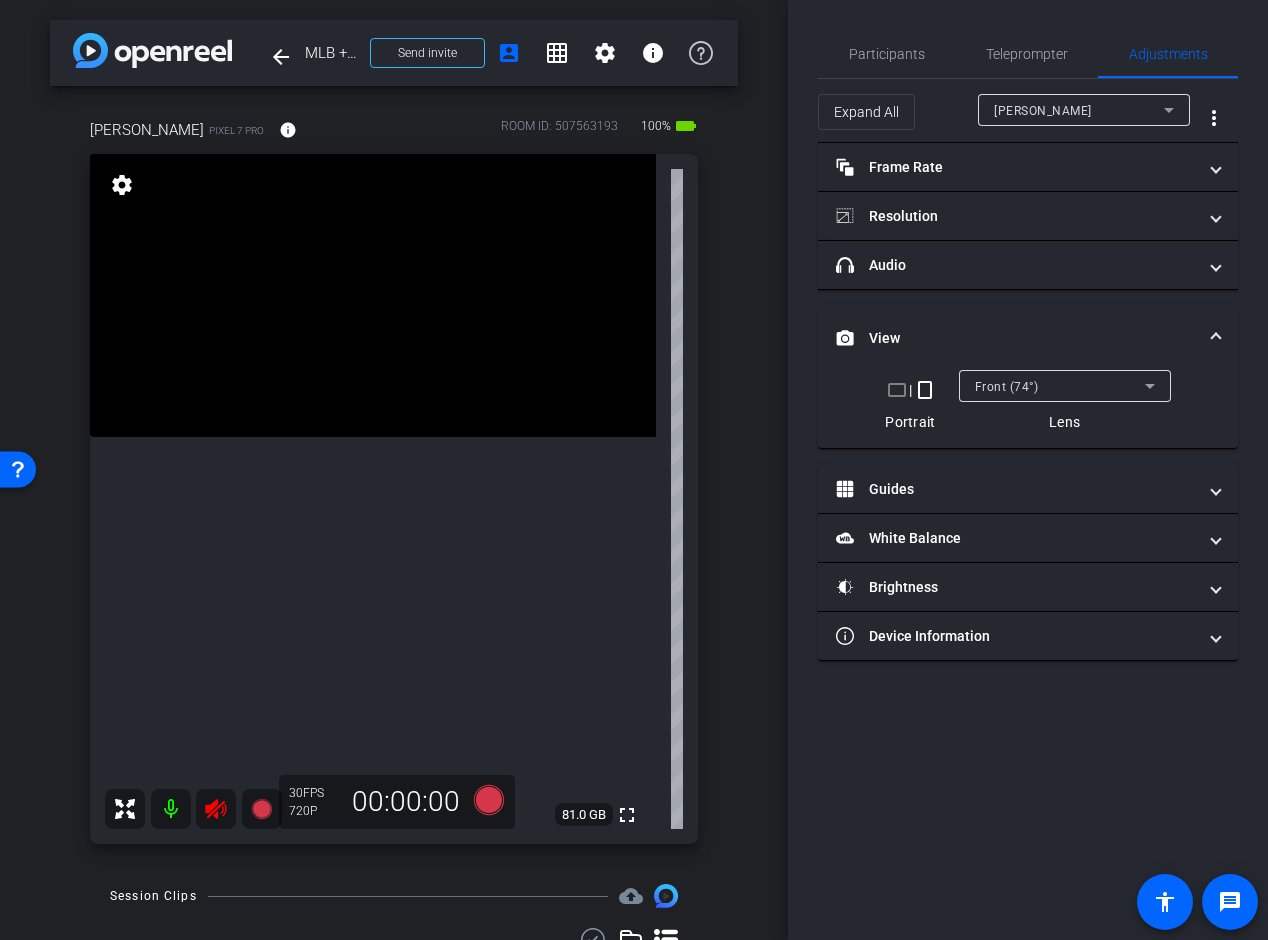 click 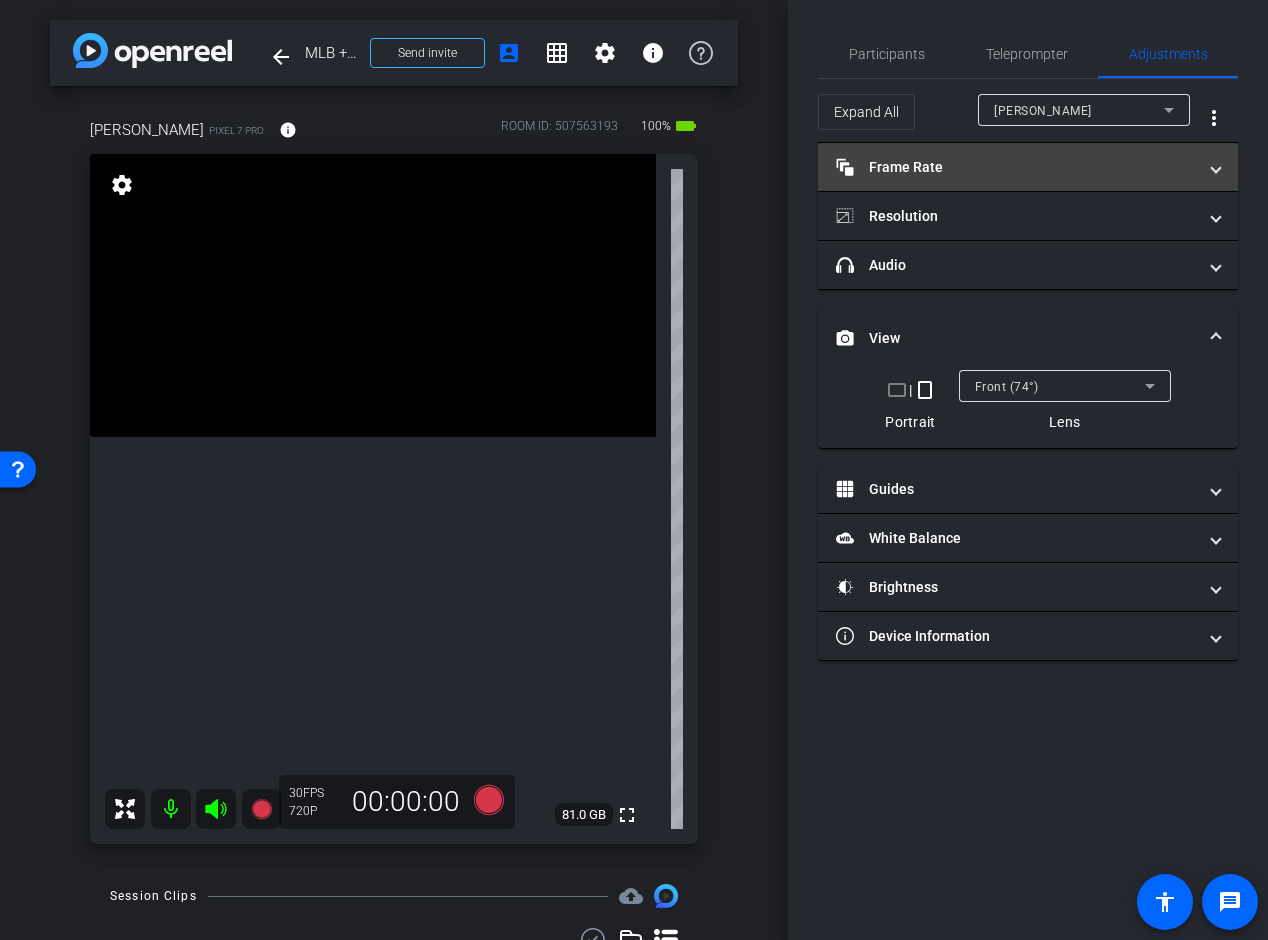 click on "Frame Rate
Frame Rate" at bounding box center (1016, 167) 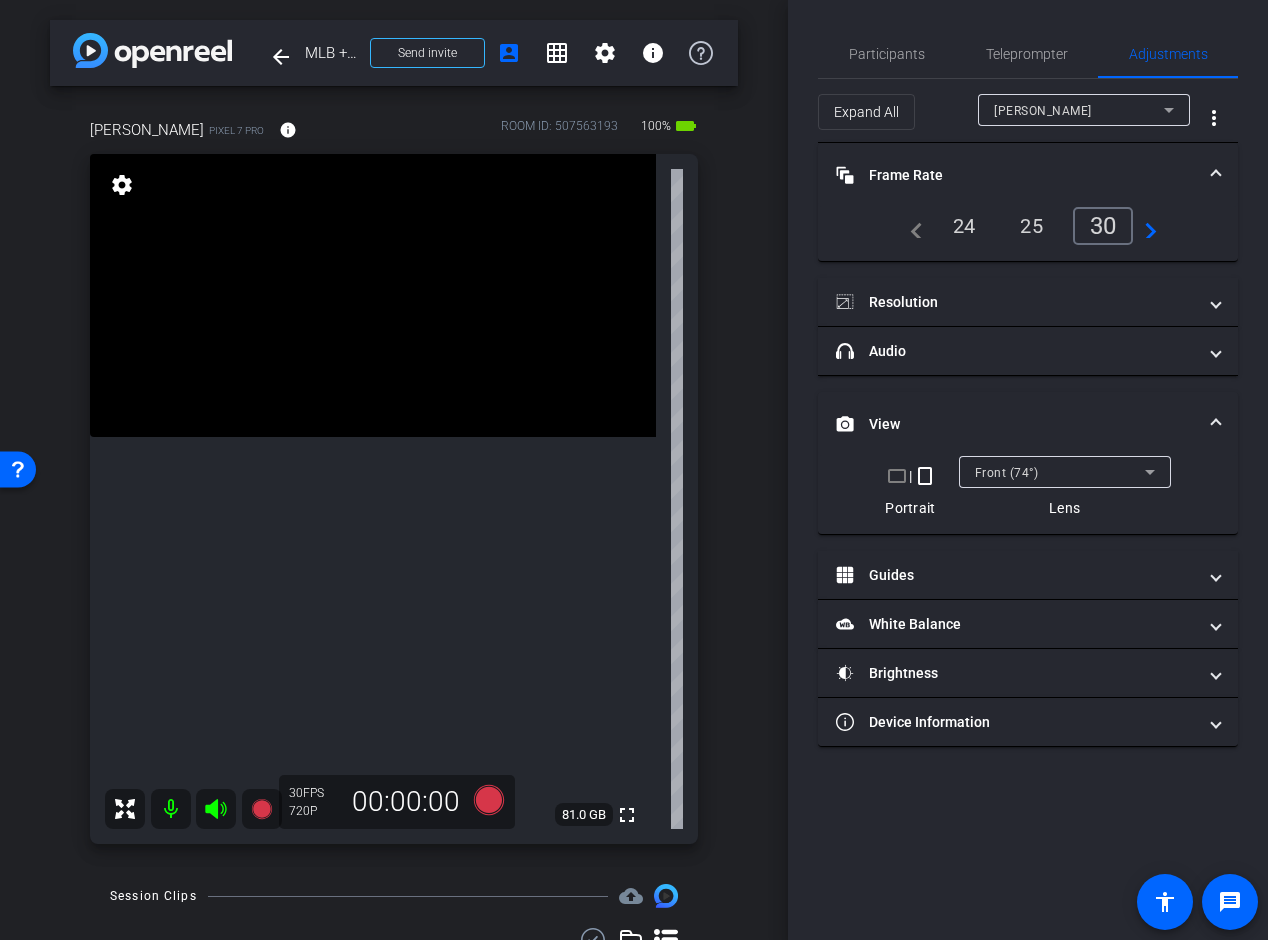 click on "24" at bounding box center [964, 226] 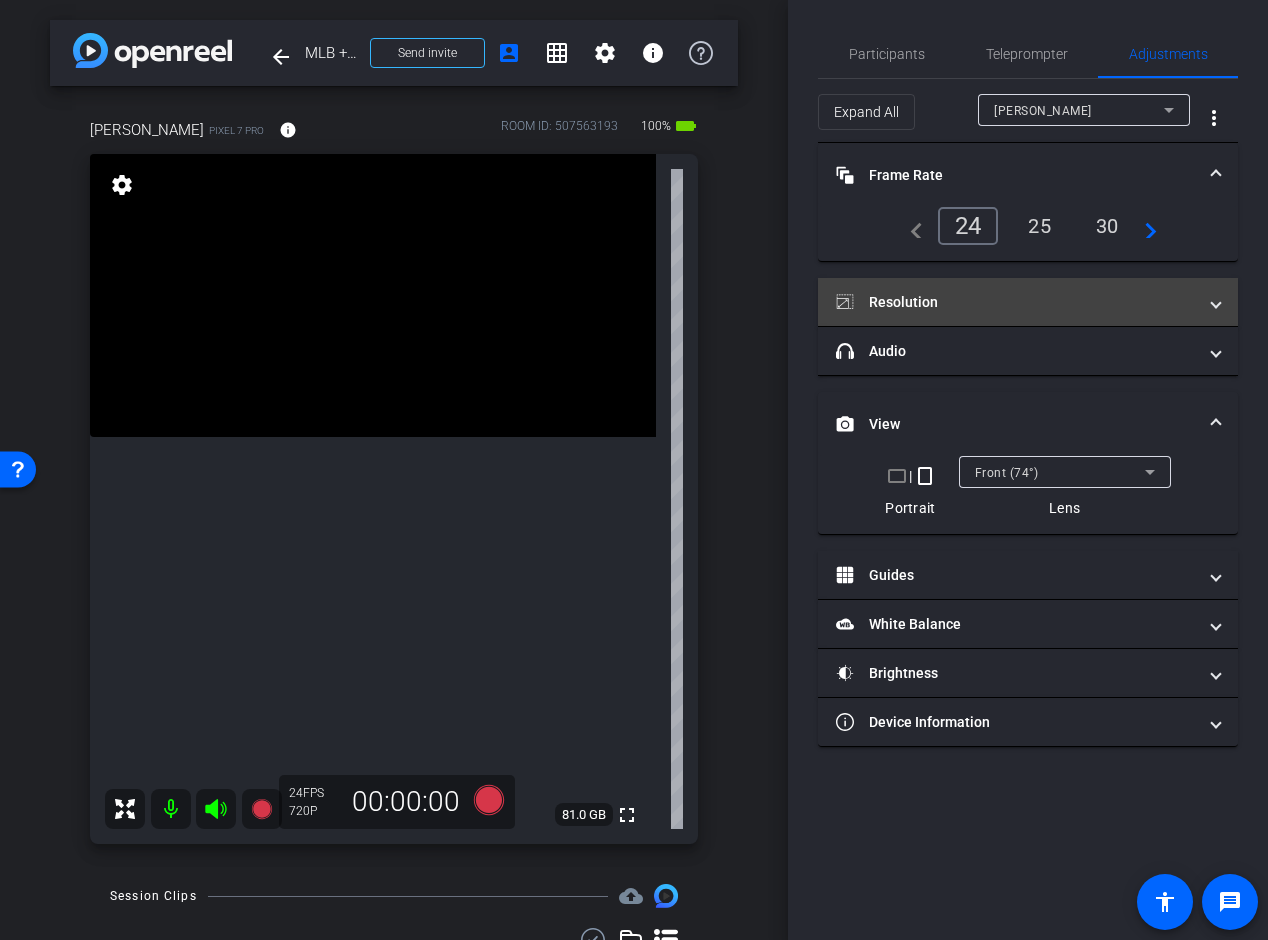 click on "Resolution" at bounding box center [1016, 302] 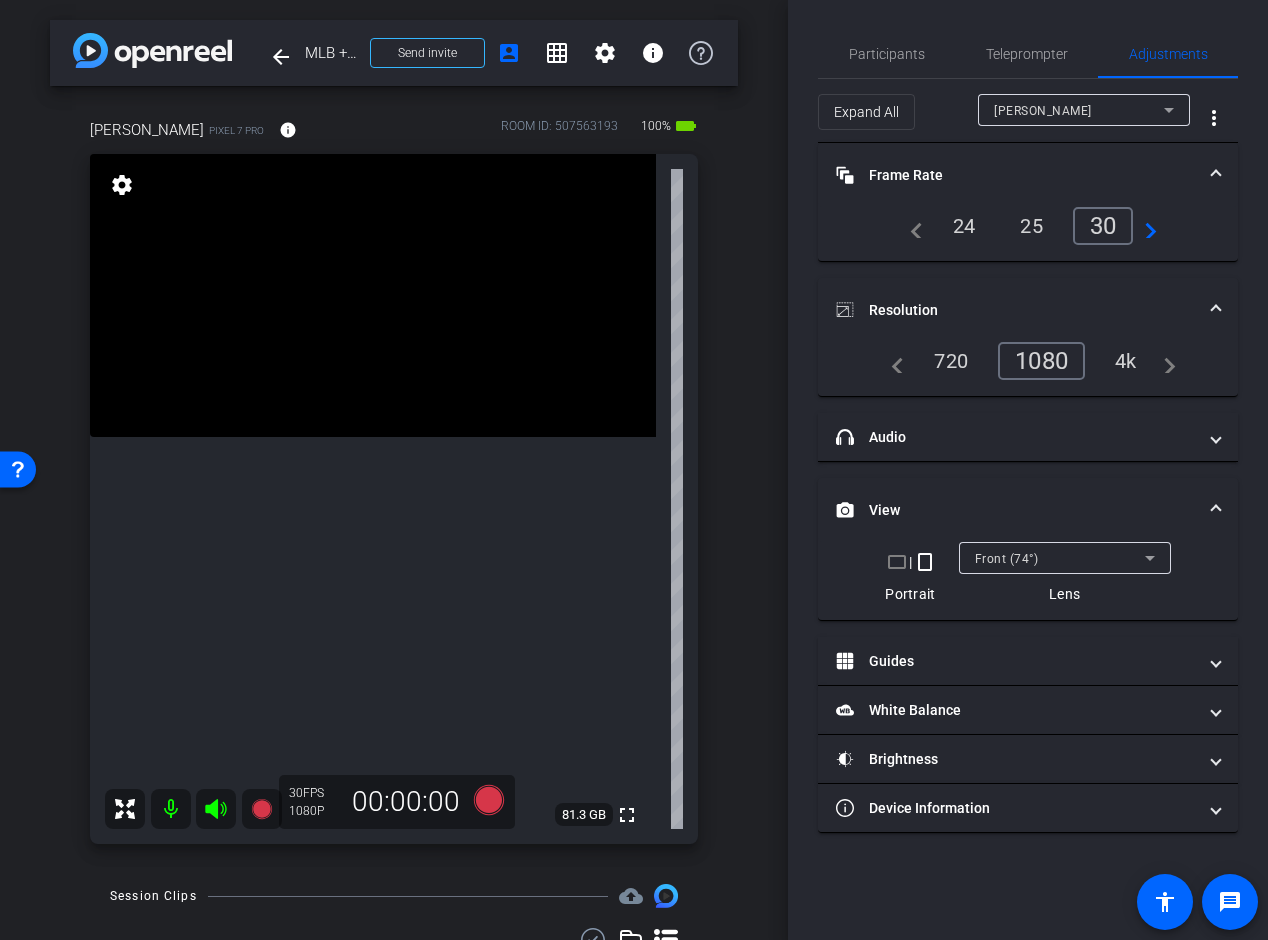 click on "Participants Teleprompter Adjustments  Fridays Admin
Director   [PERSON_NAME]
Watcher   [PERSON_NAME]
Collaborator   [PERSON_NAME]
Collaborator   Everyone  0 Mark all read To: Everyone Mark all read Select Source Teleprompter Speed 2X (120 words/minute) Font Size 30px Screen Setup Teleprompter Top Background White - text in black  Script  322 Words
MLB DEV 07_15_25 MLB DEV 07_15_25               Play        Play from this location               Play Selected        Play and display the selected text only Bold Italic Enter script here..." 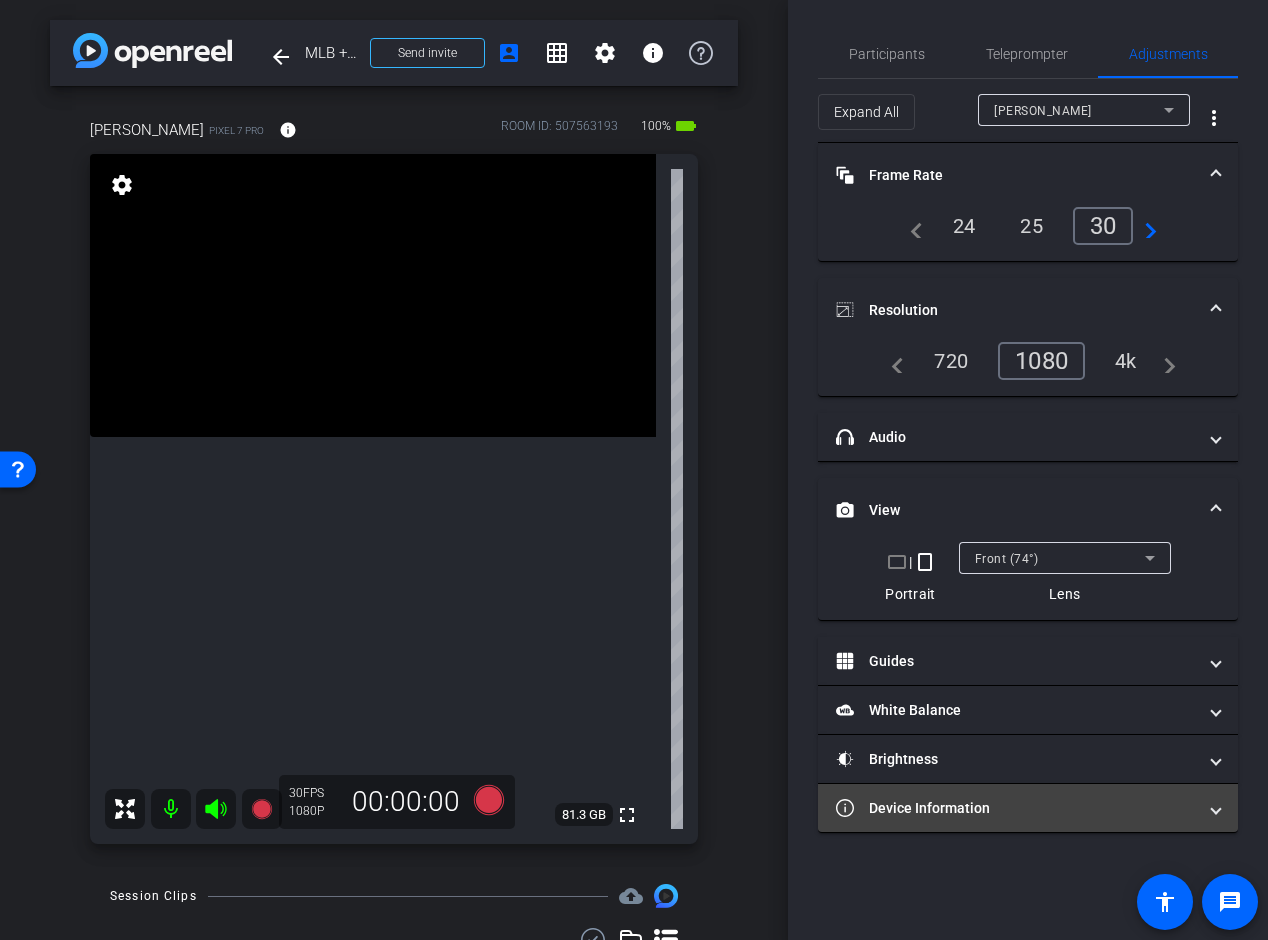 click on "Device Information" at bounding box center [1028, 808] 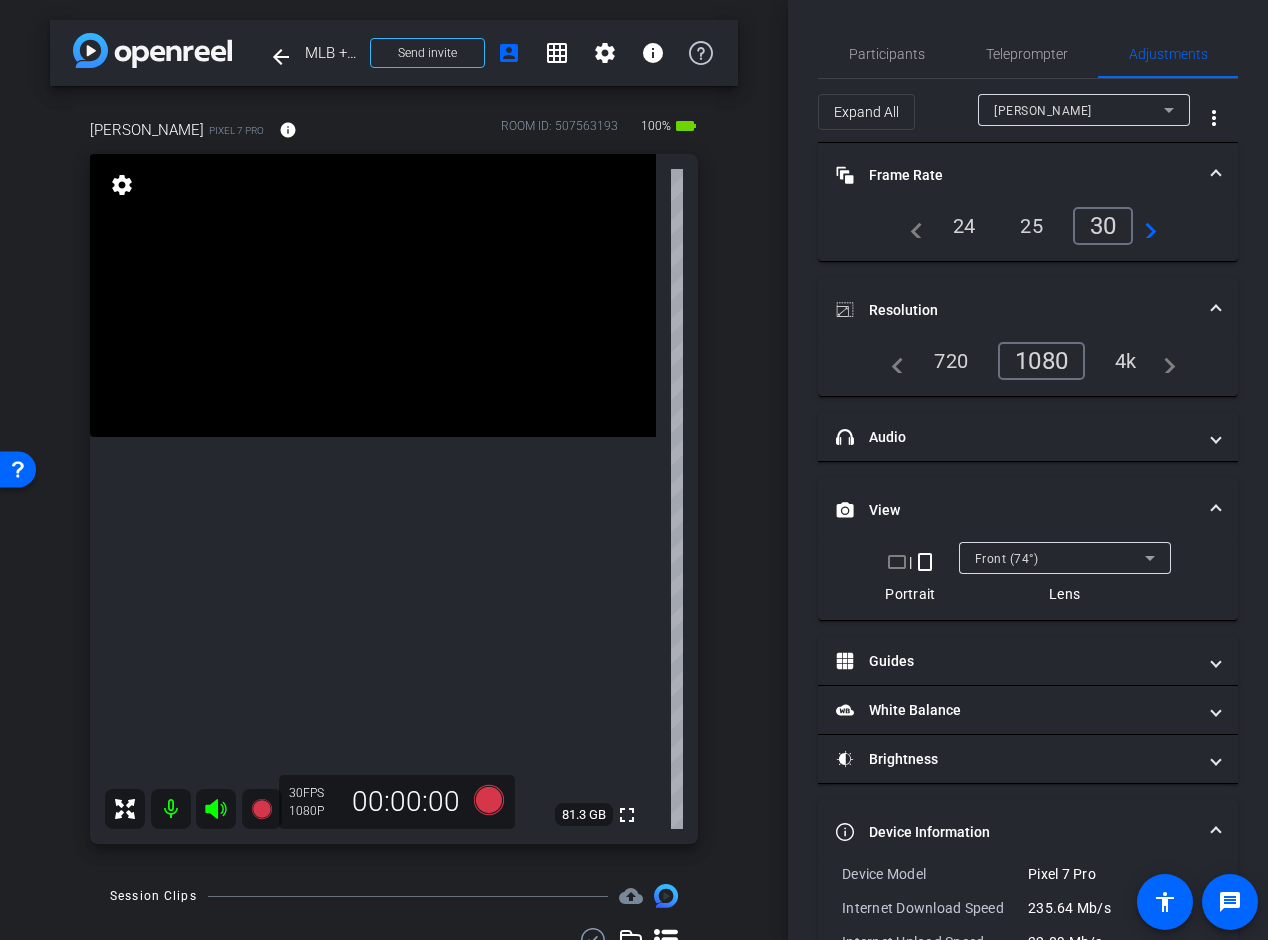 scroll, scrollTop: 160, scrollLeft: 0, axis: vertical 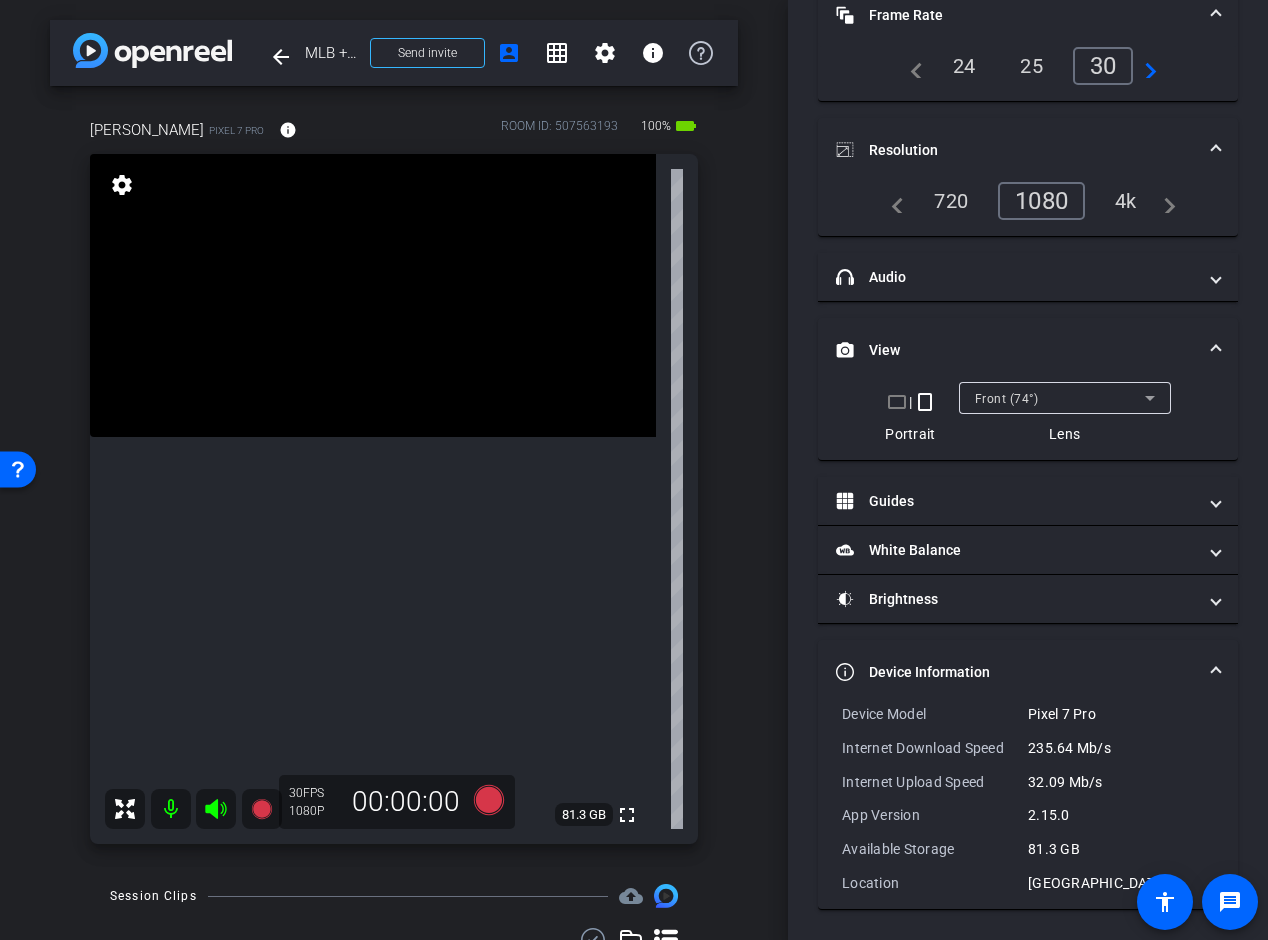 click at bounding box center [1216, 672] 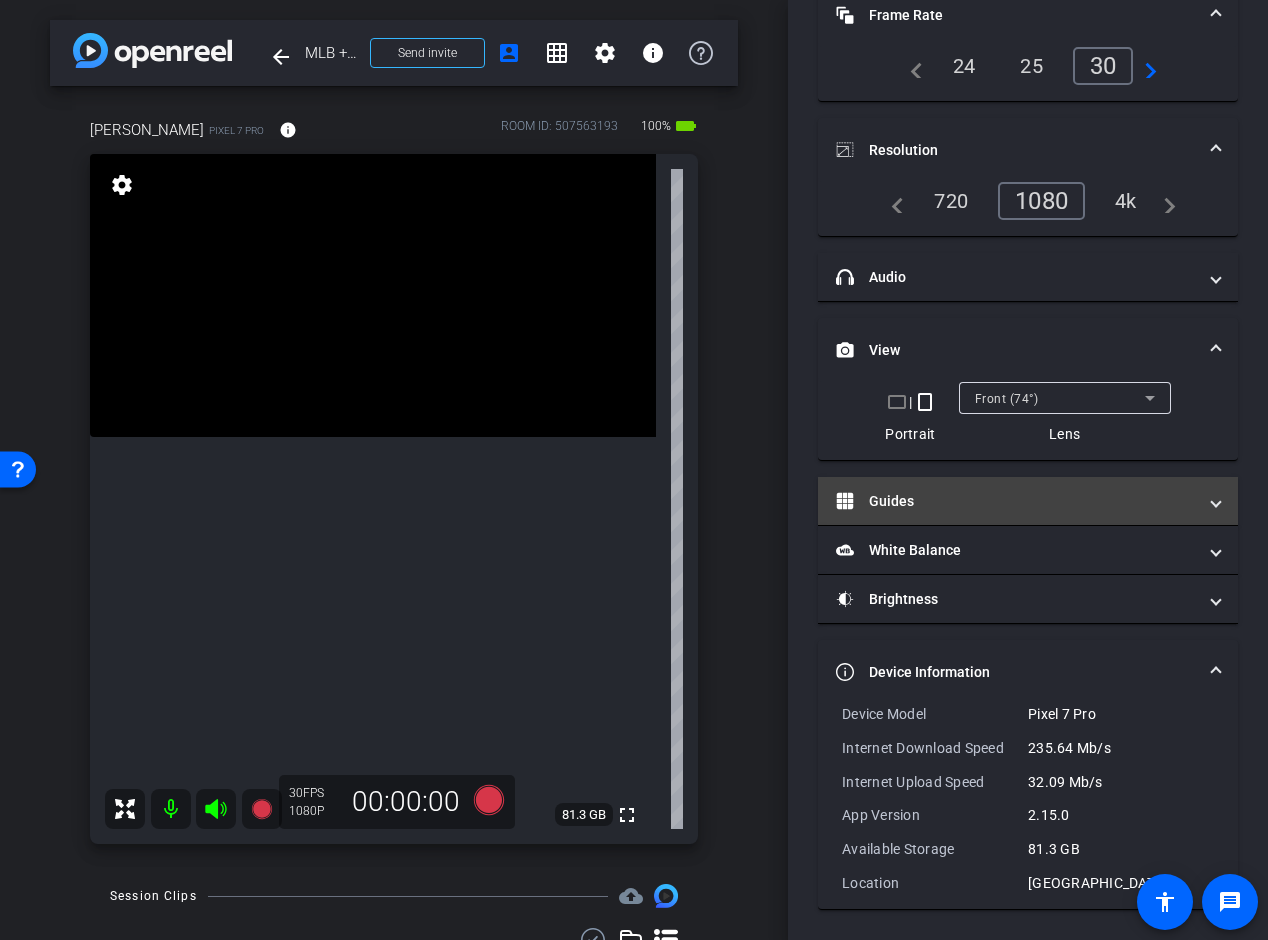 scroll, scrollTop: 0, scrollLeft: 0, axis: both 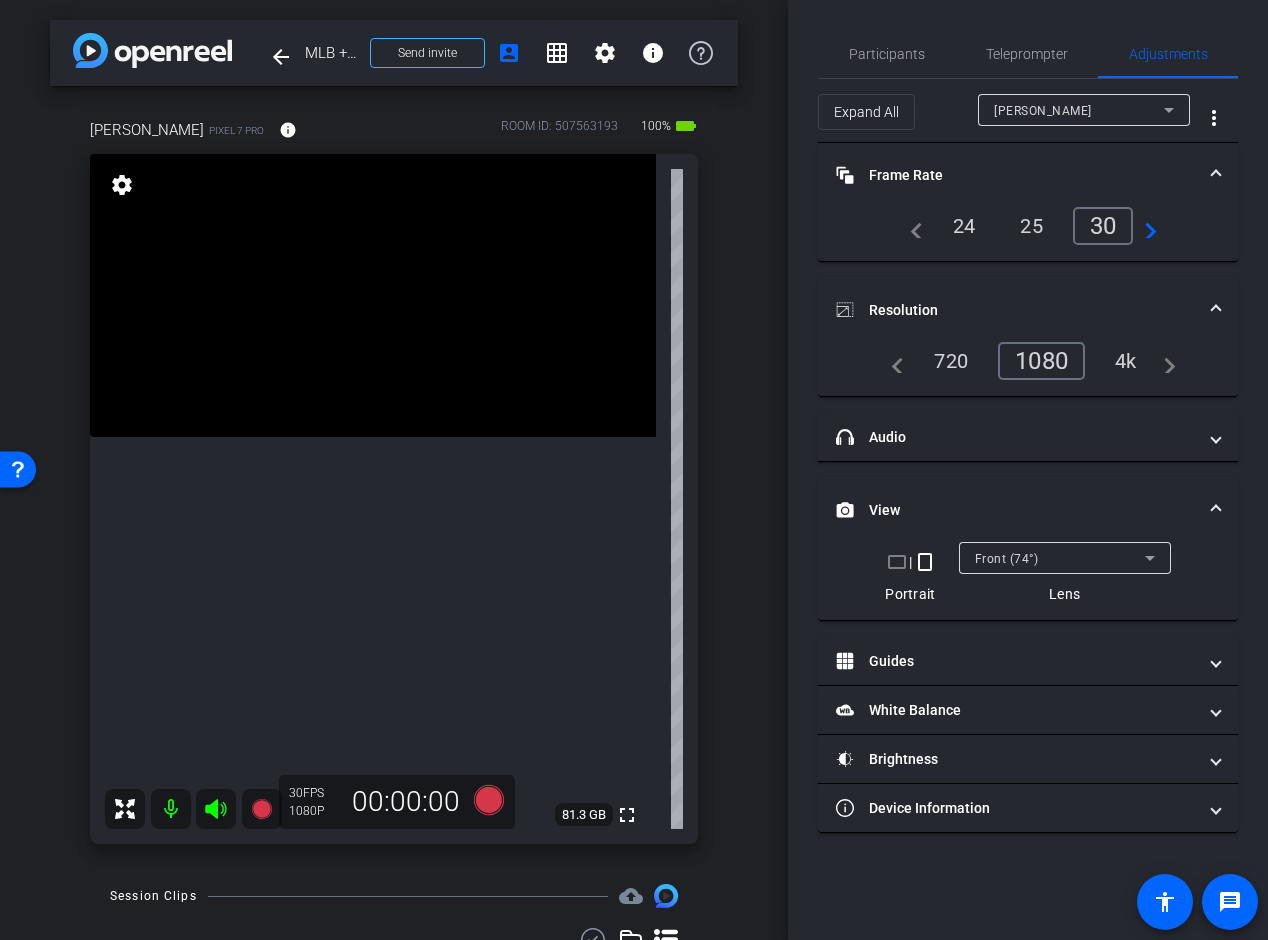 click on "Frame Rate
Frame Rate" at bounding box center [1024, 175] 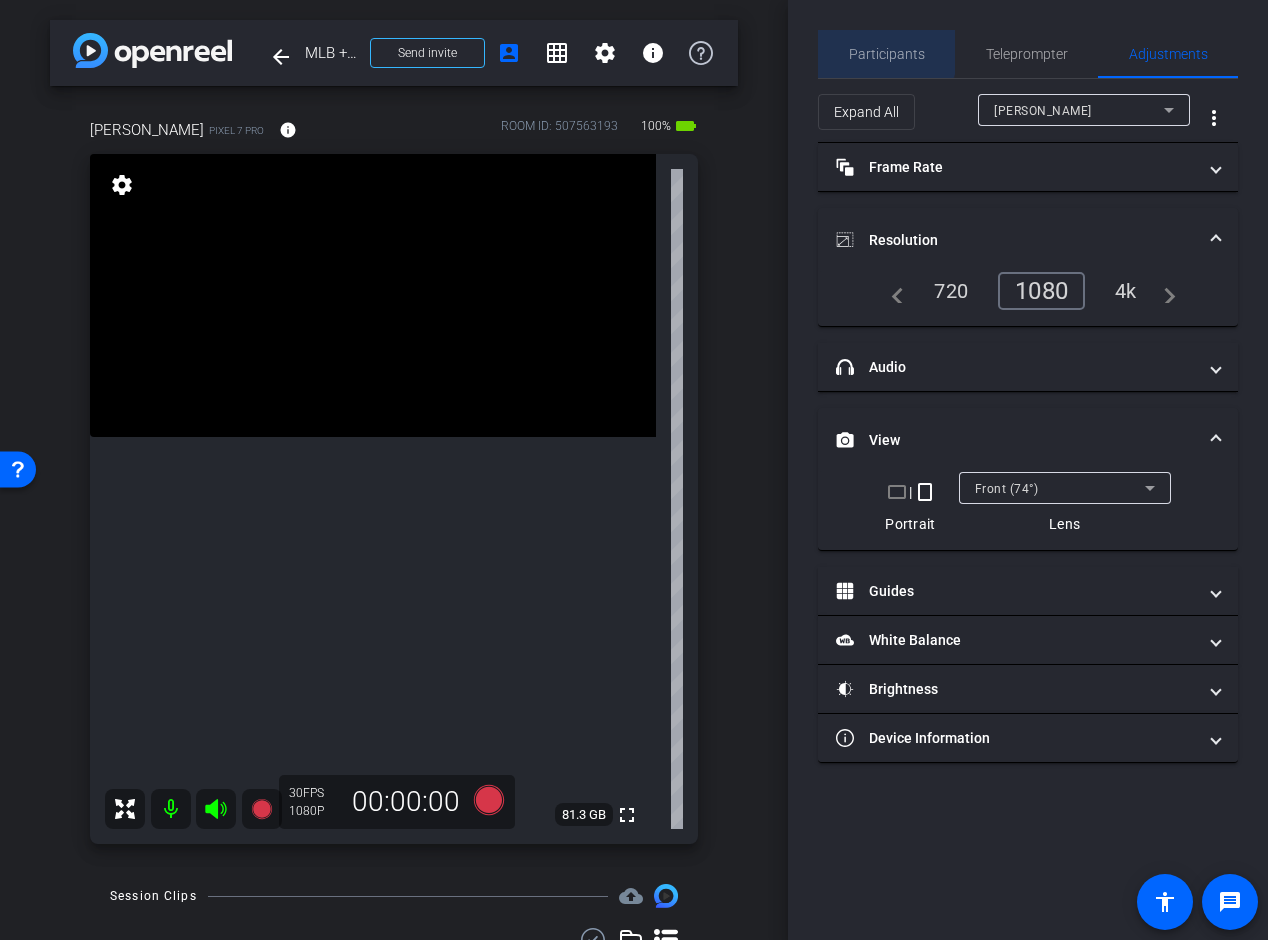 click on "Participants" at bounding box center [887, 54] 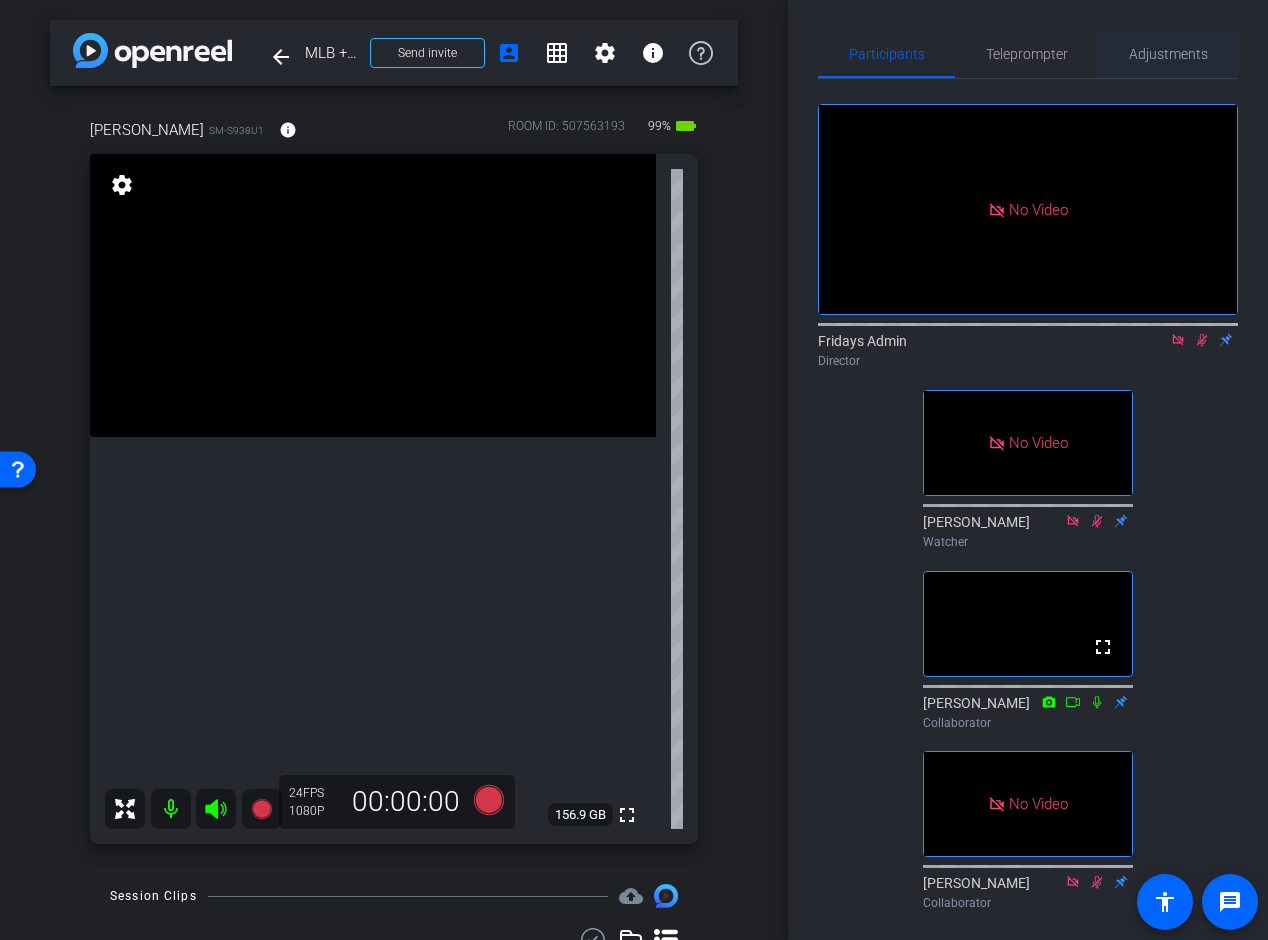 click on "Adjustments" at bounding box center (1168, 54) 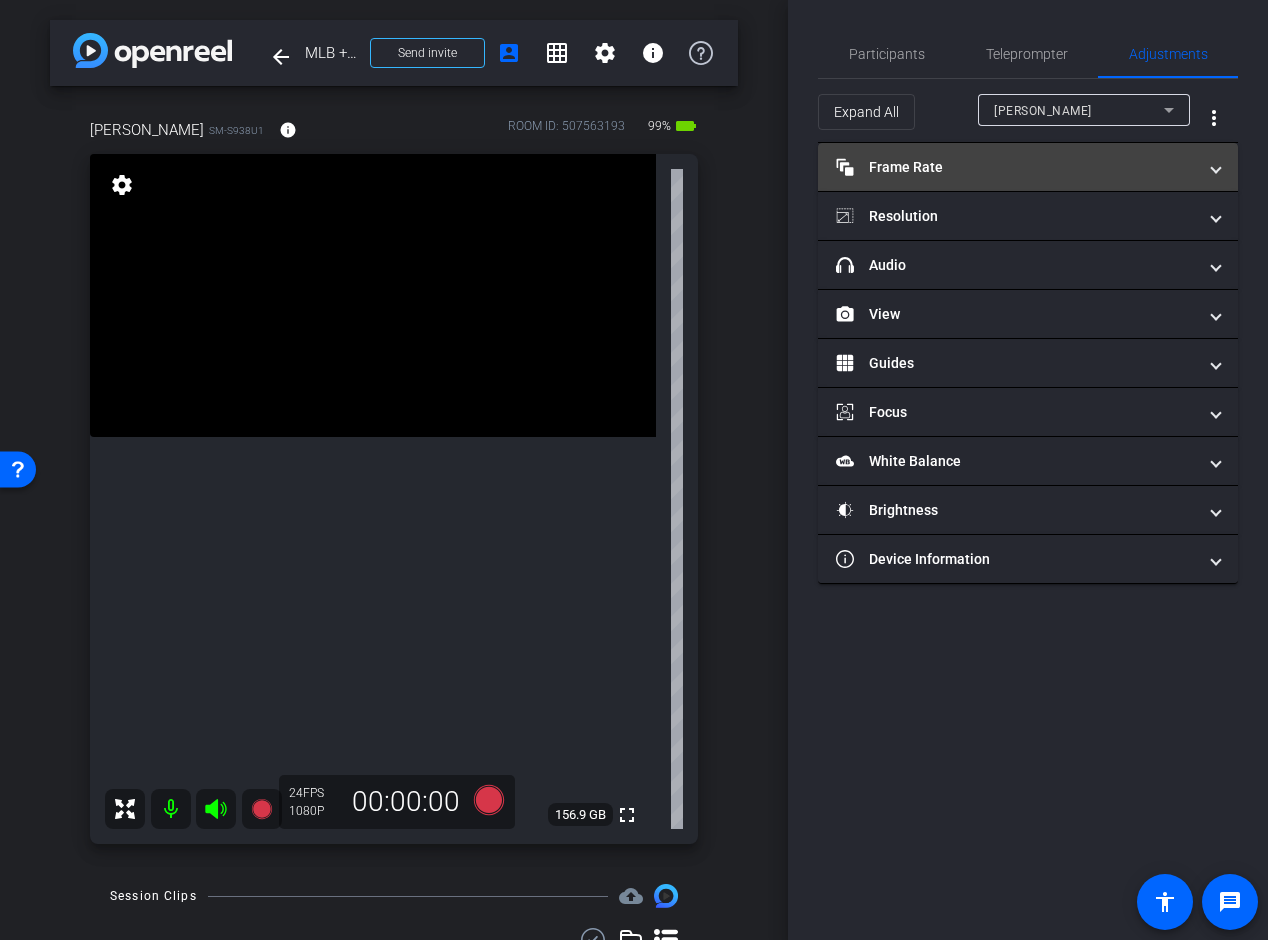 click on "Frame Rate
Frame Rate" at bounding box center (1016, 167) 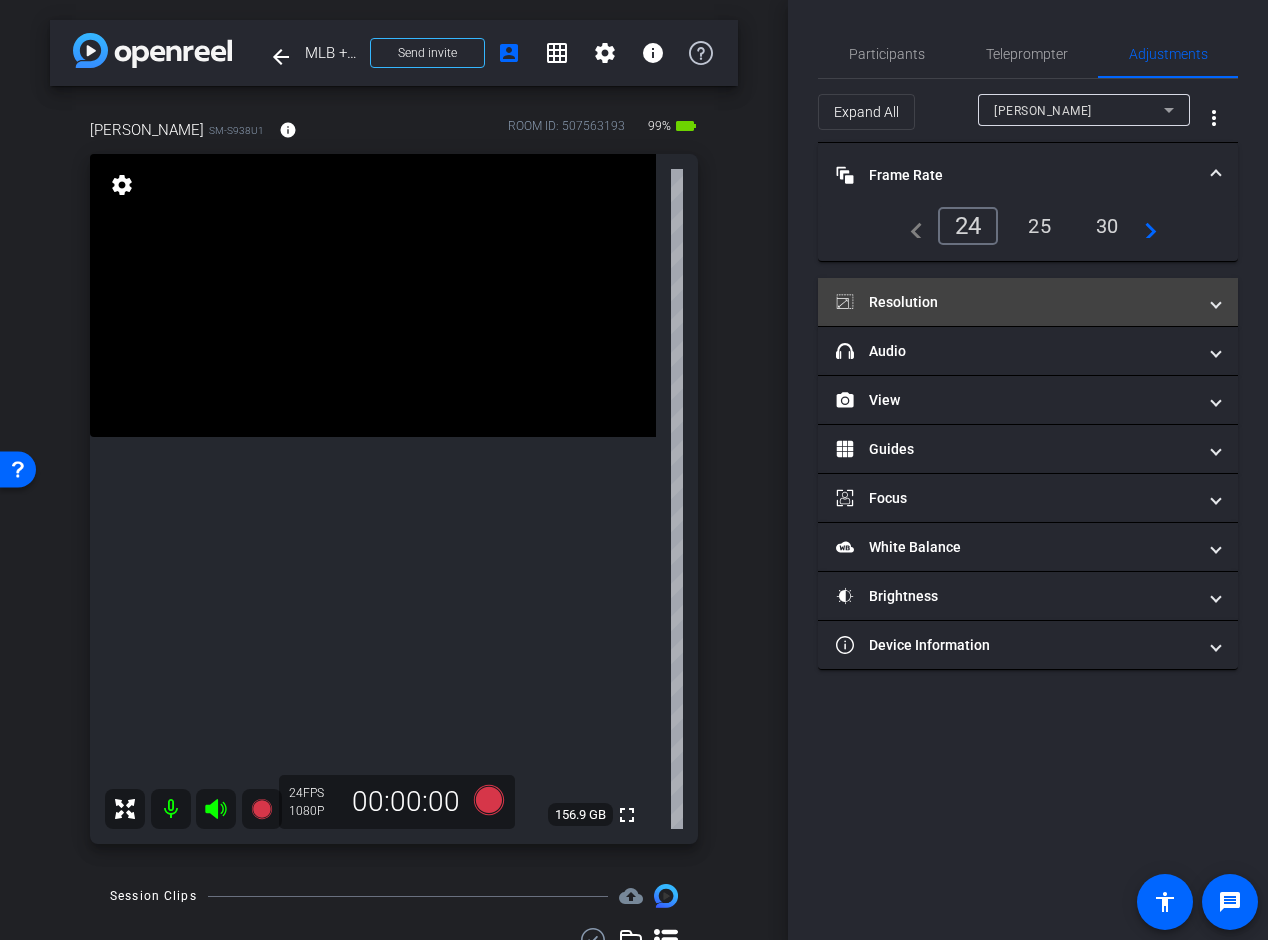 click on "Resolution" at bounding box center (1016, 302) 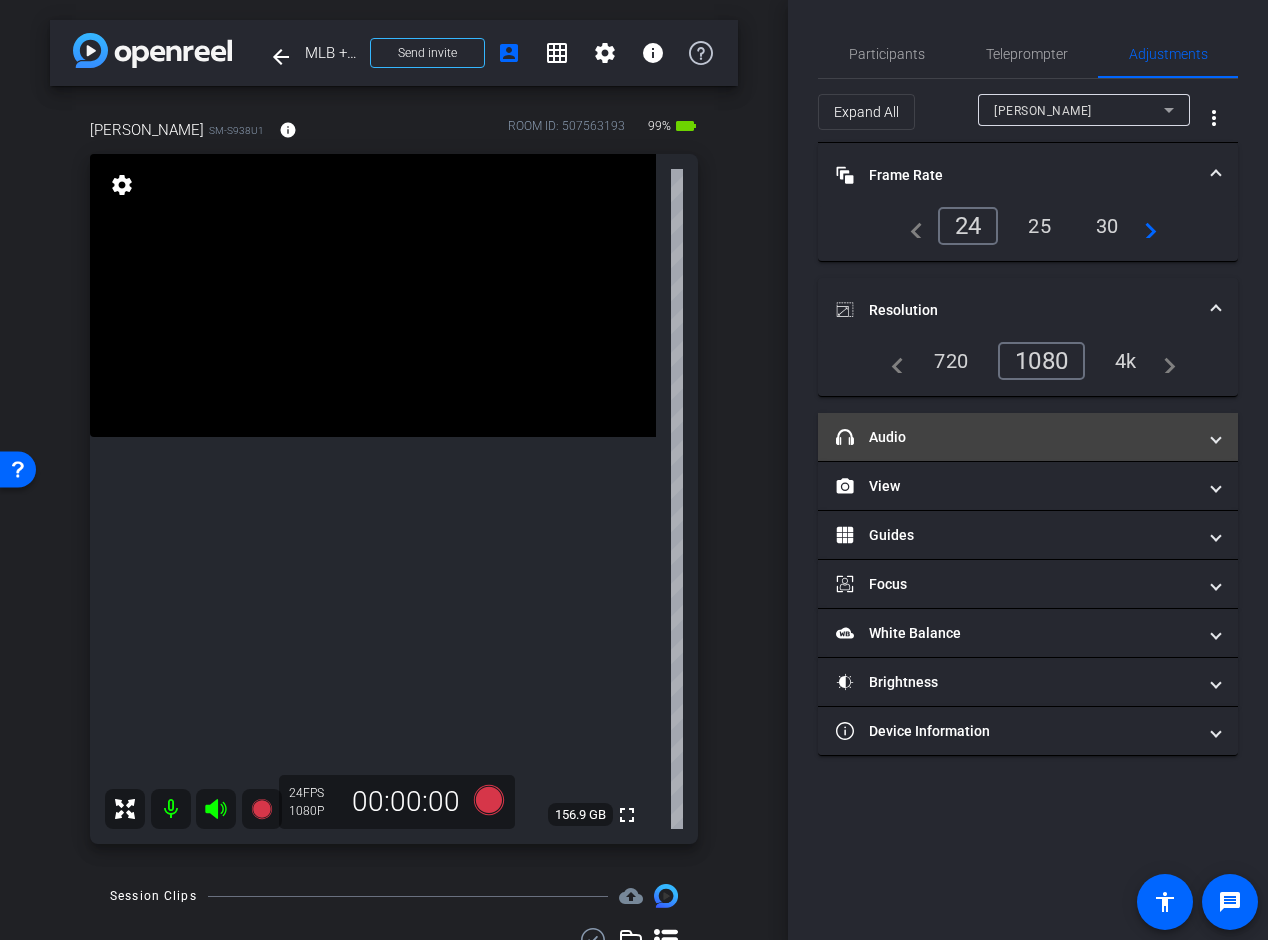 click on "headphone icon
Audio" at bounding box center (1016, 437) 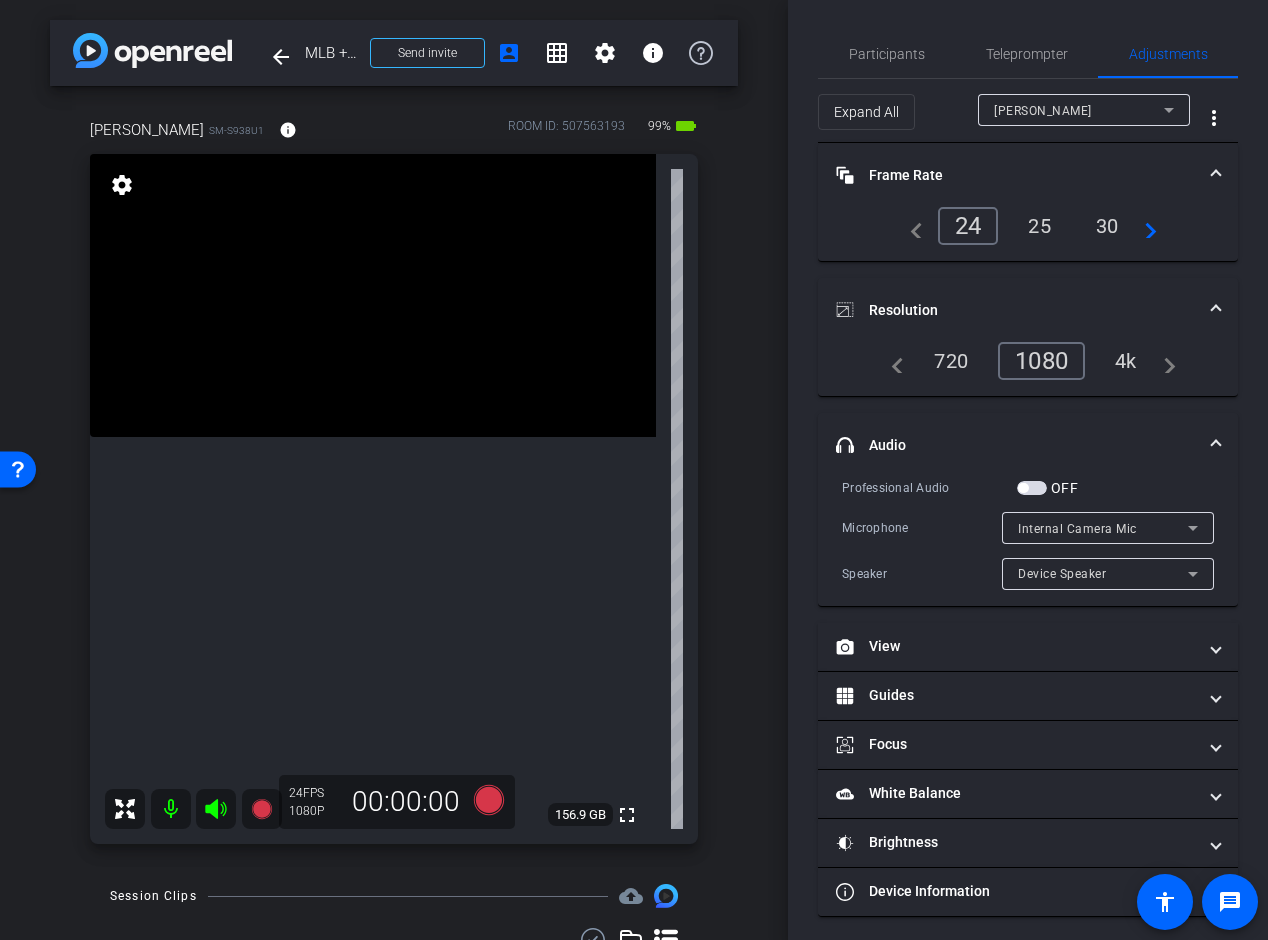 scroll, scrollTop: 7, scrollLeft: 0, axis: vertical 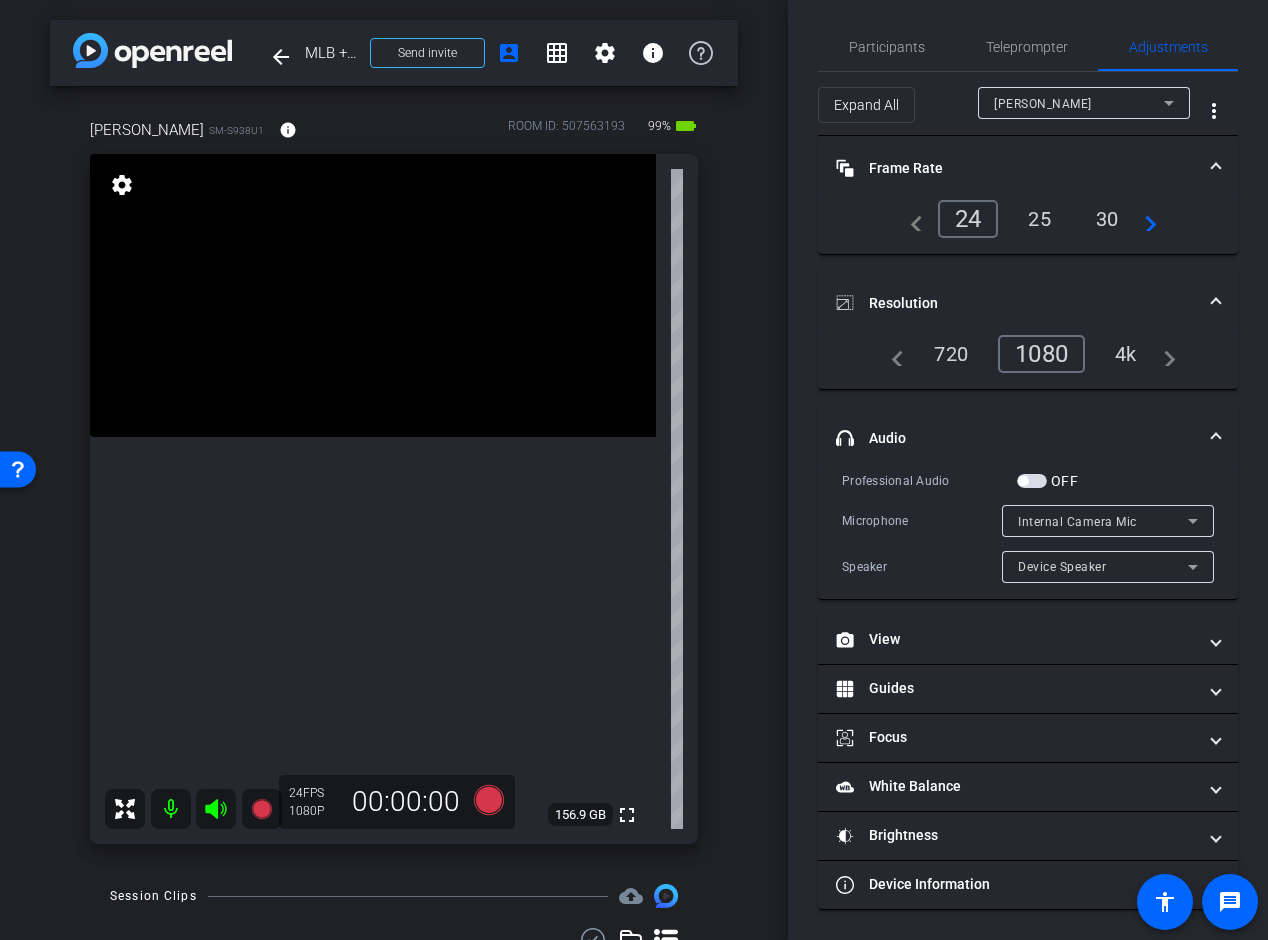click at bounding box center (1023, 481) 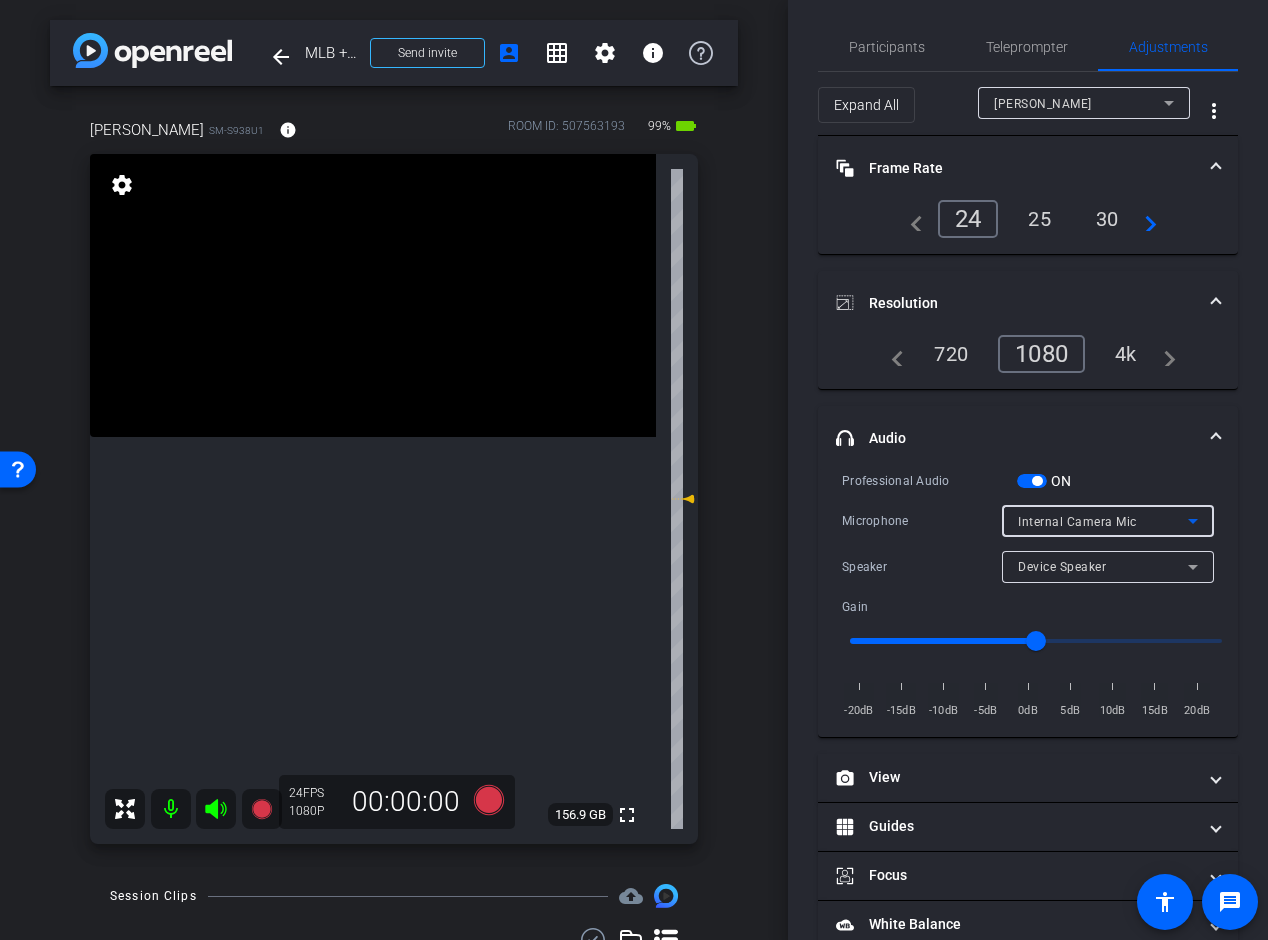 click on "Internal Camera Mic" at bounding box center (1103, 521) 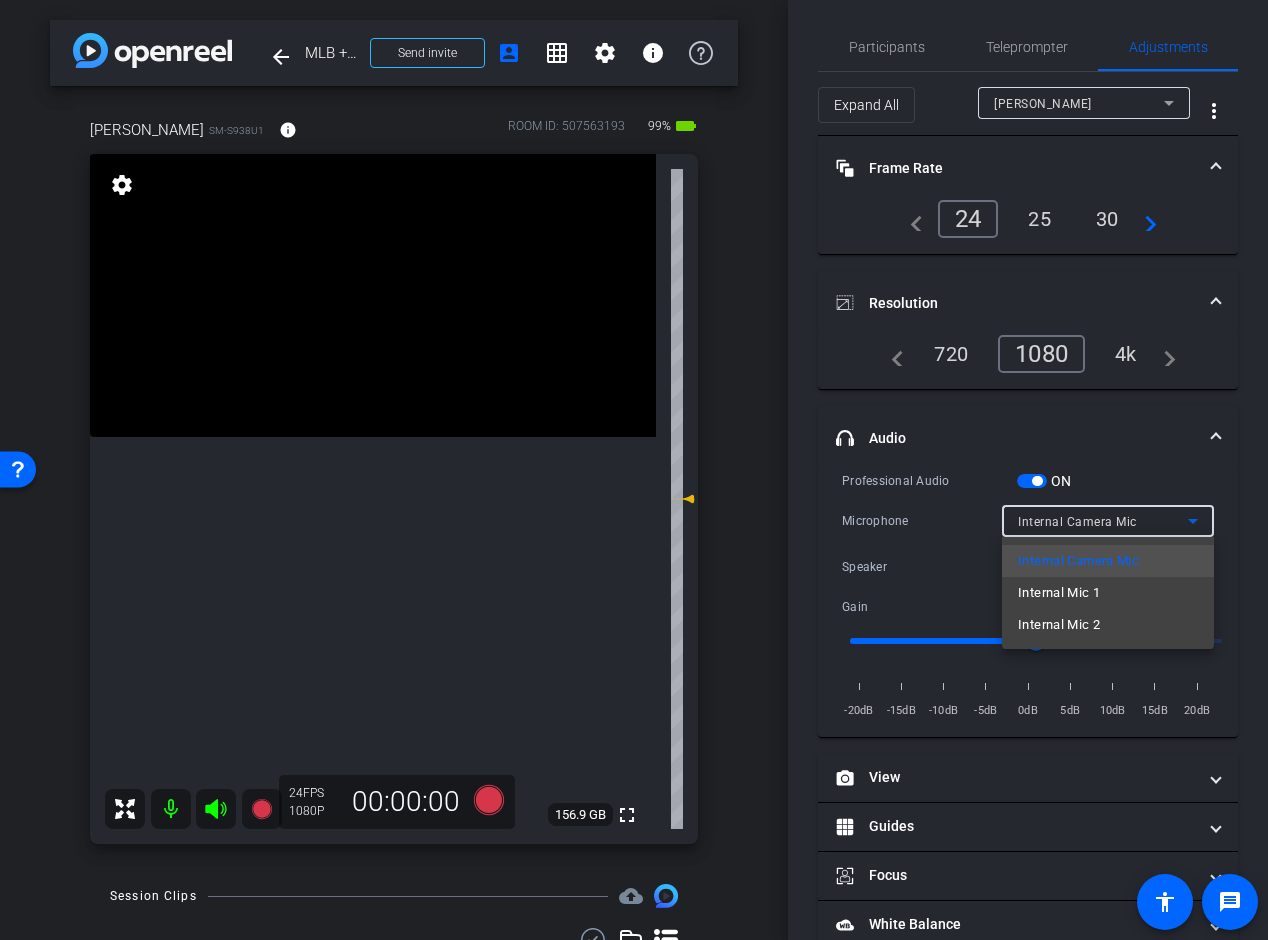 click at bounding box center (634, 470) 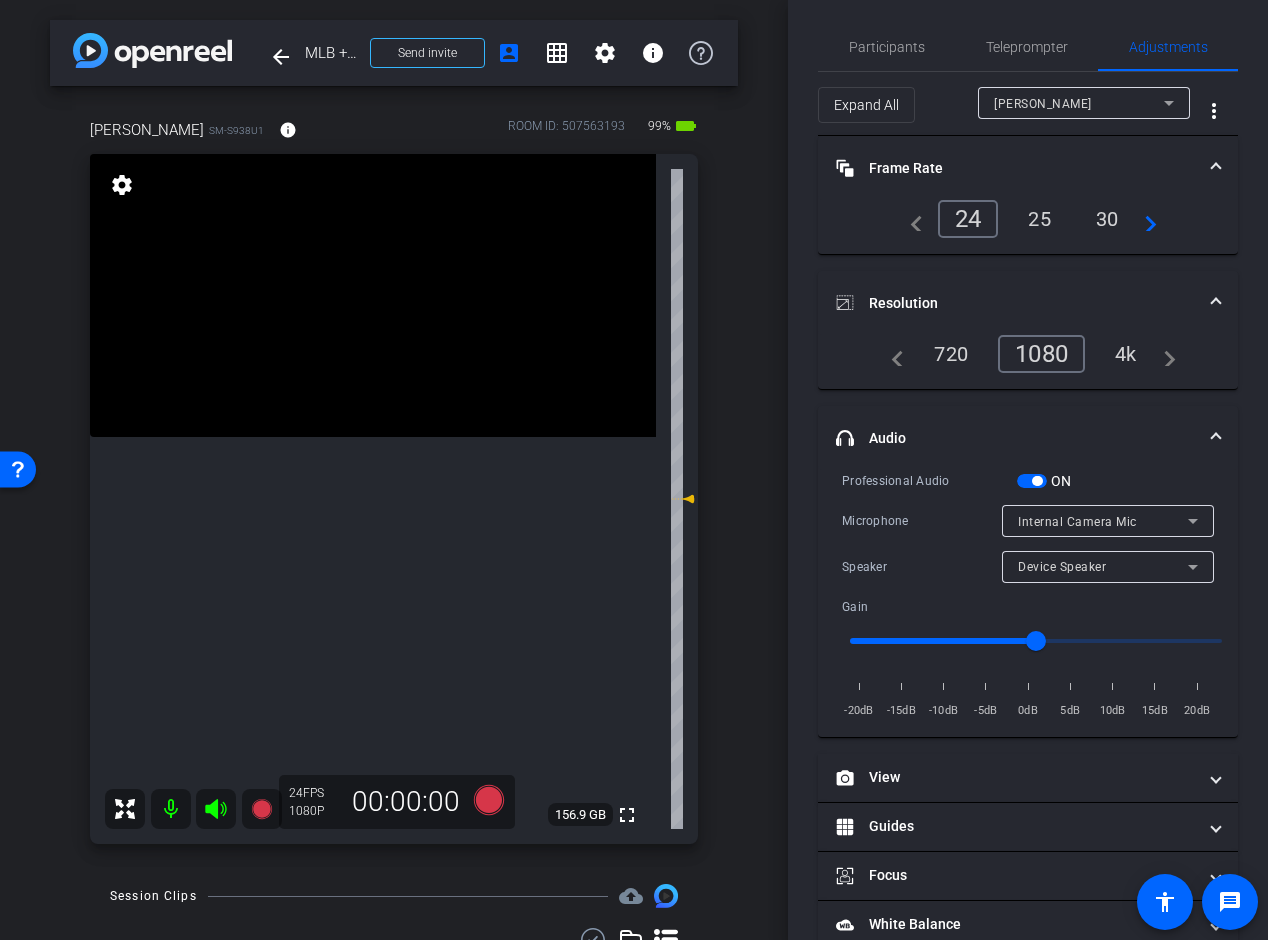 click at bounding box center (1037, 481) 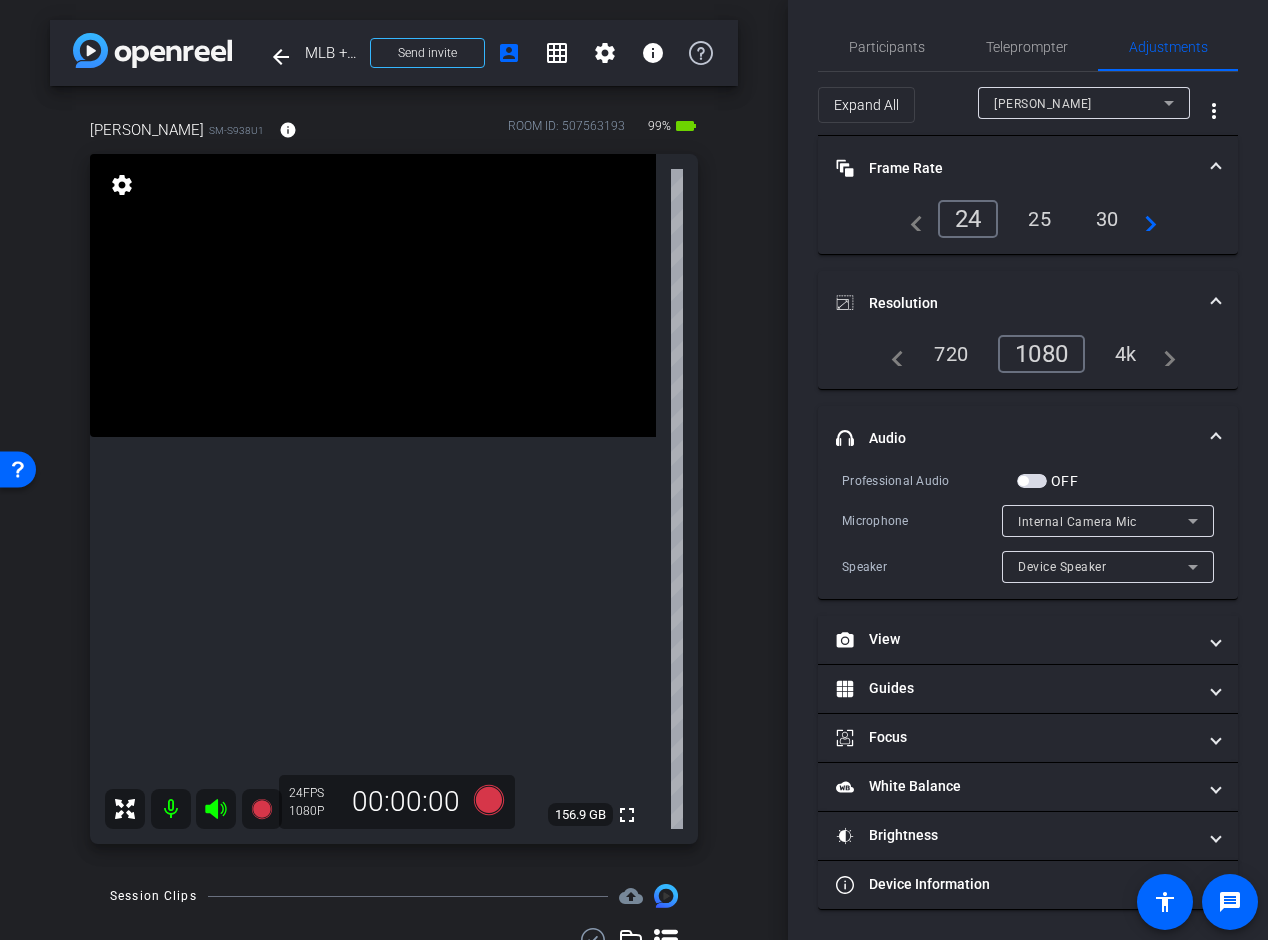 click on "Internal Camera Mic" at bounding box center [1103, 521] 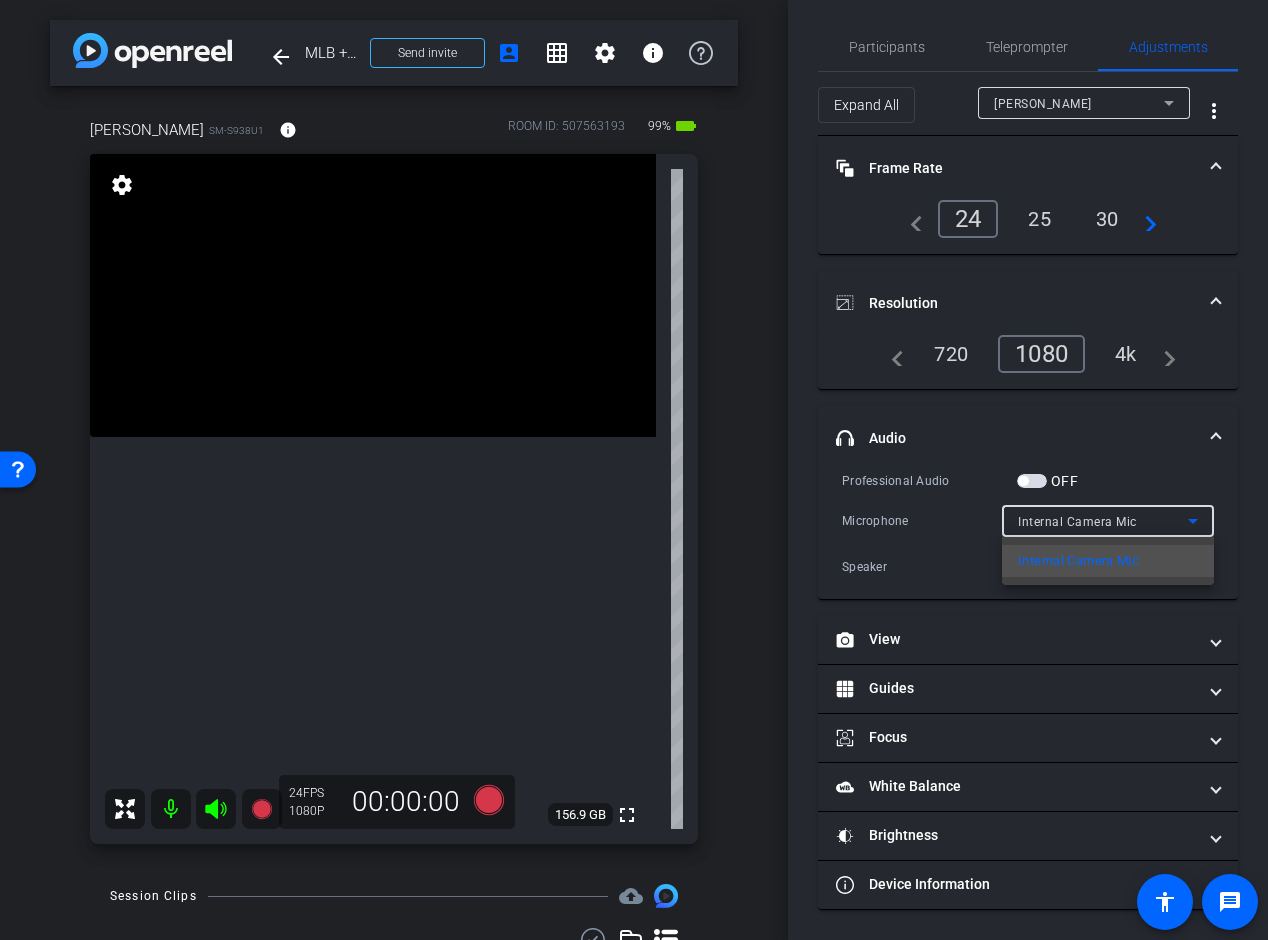 click at bounding box center (634, 470) 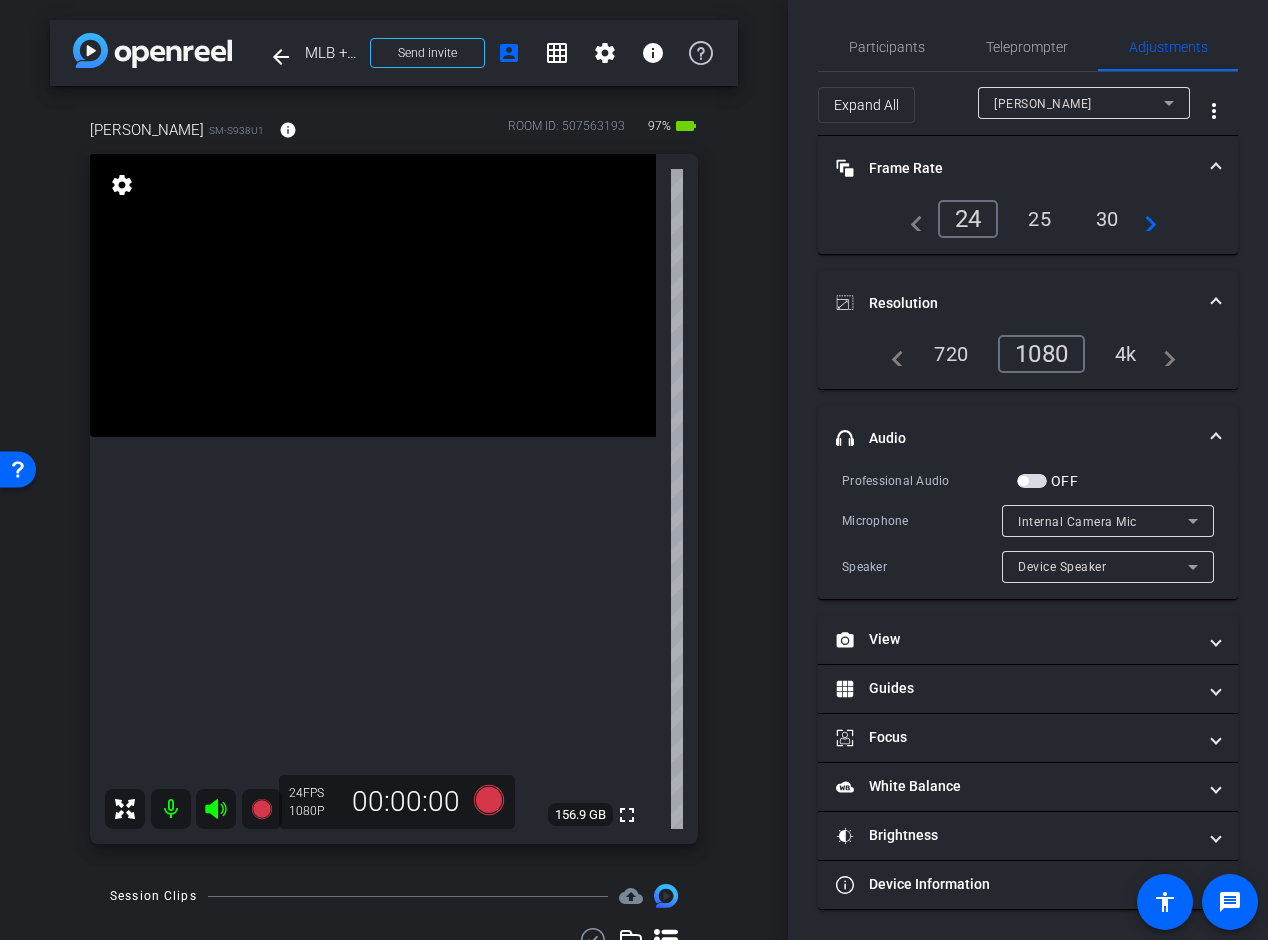 click at bounding box center (1023, 481) 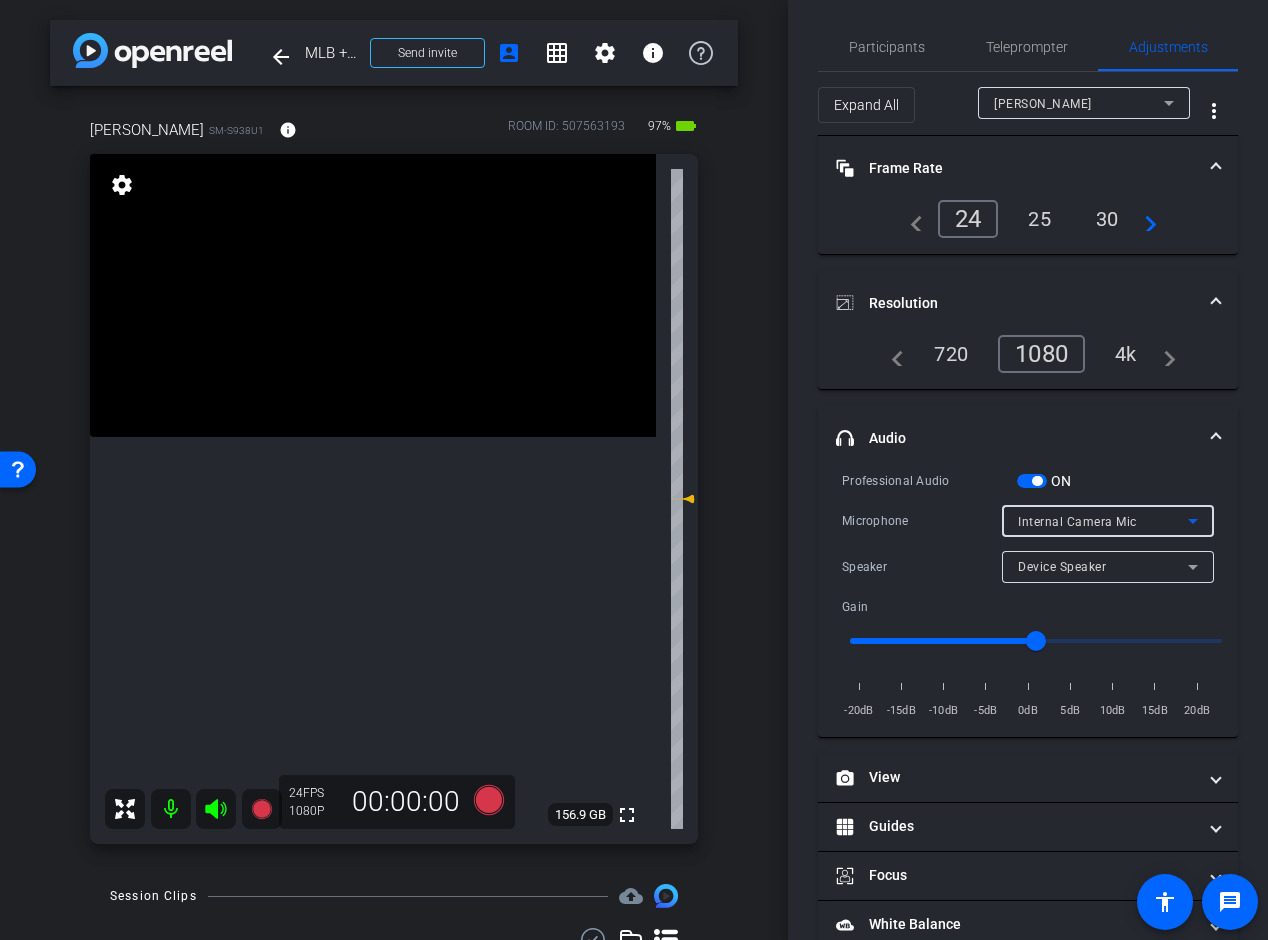 click on "Internal Camera Mic" at bounding box center [1077, 522] 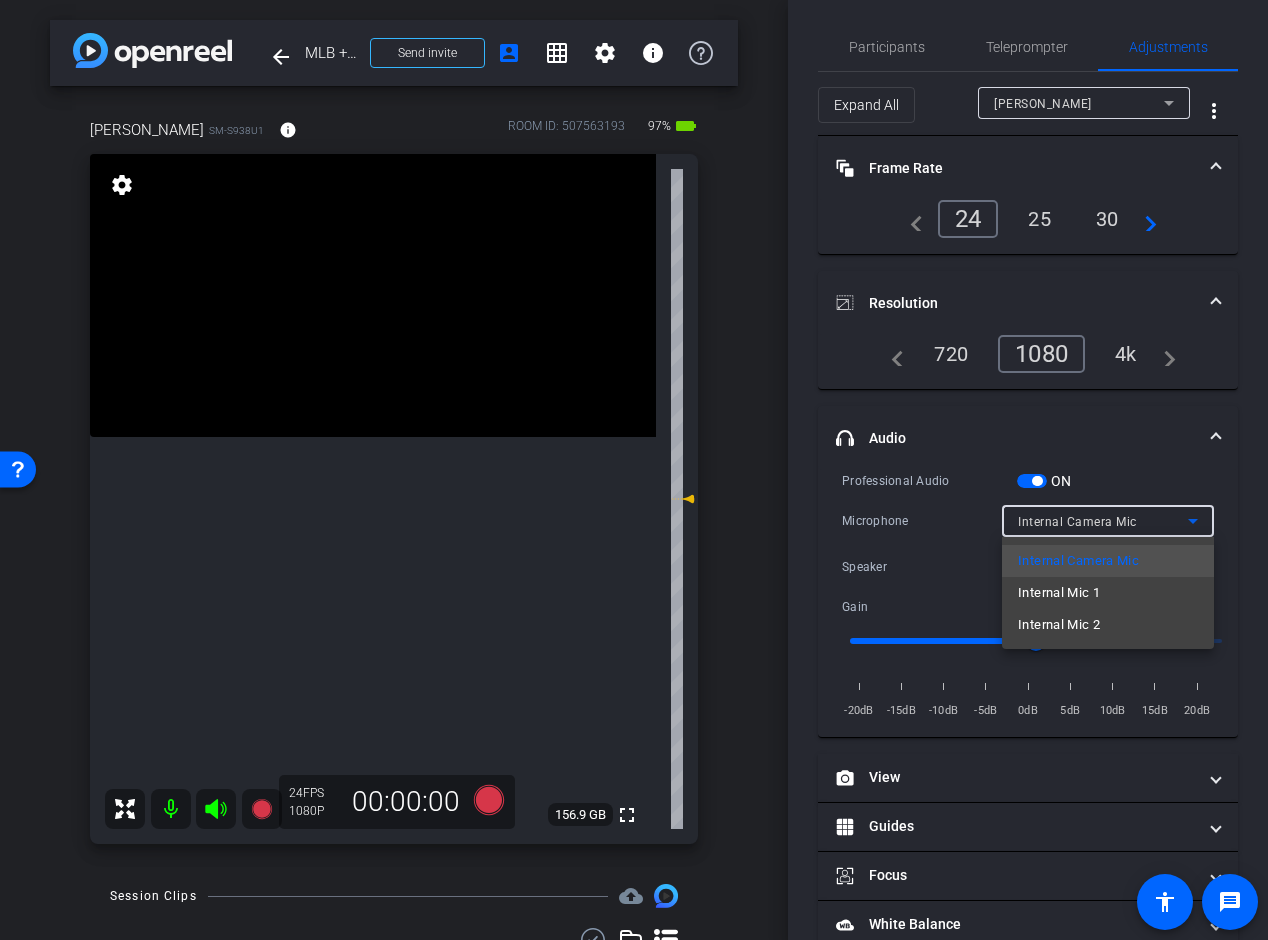 click on "Internal Mic 1" at bounding box center [1059, 593] 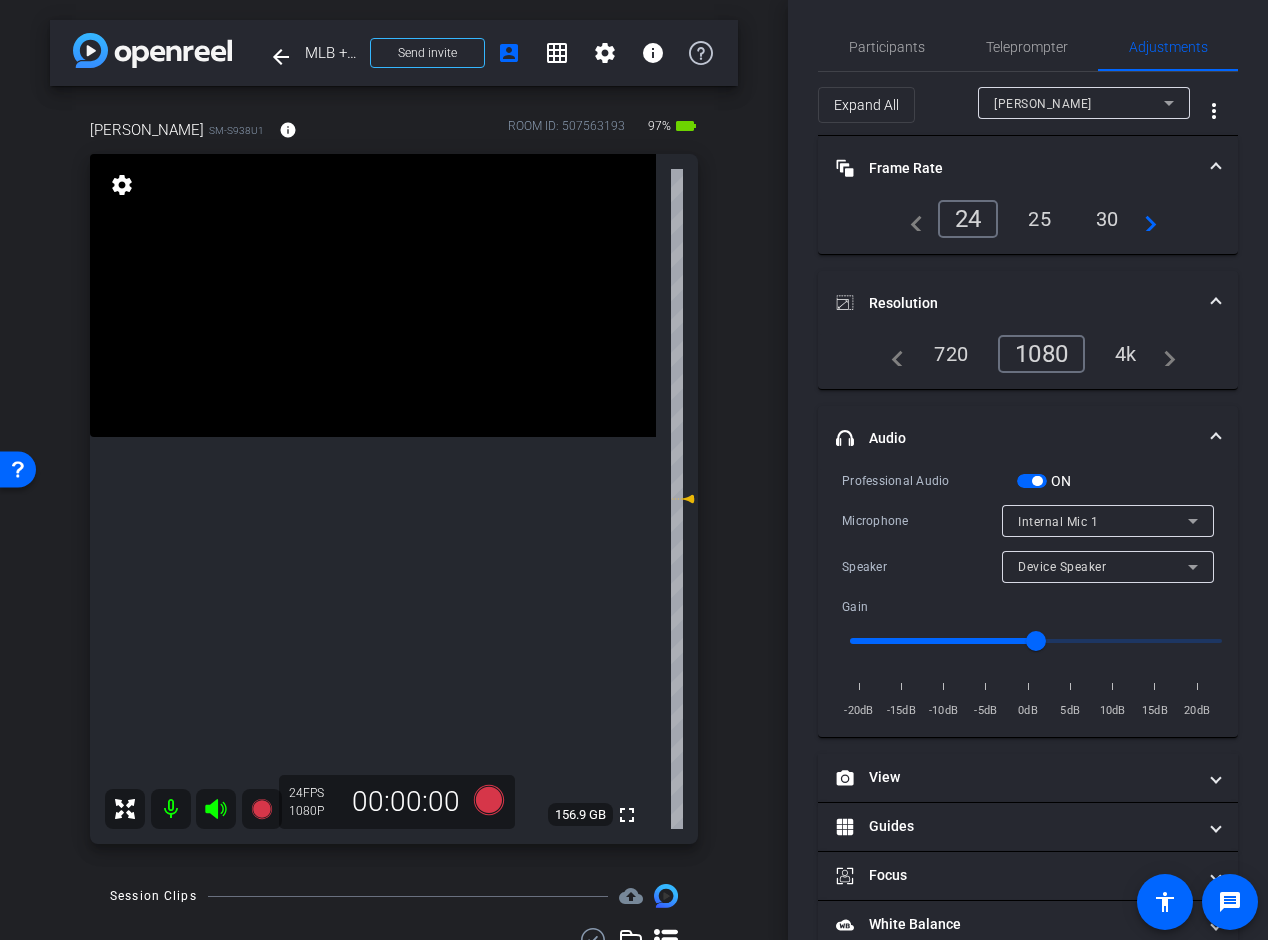 click on "headphone icon
Audio" at bounding box center (1028, 438) 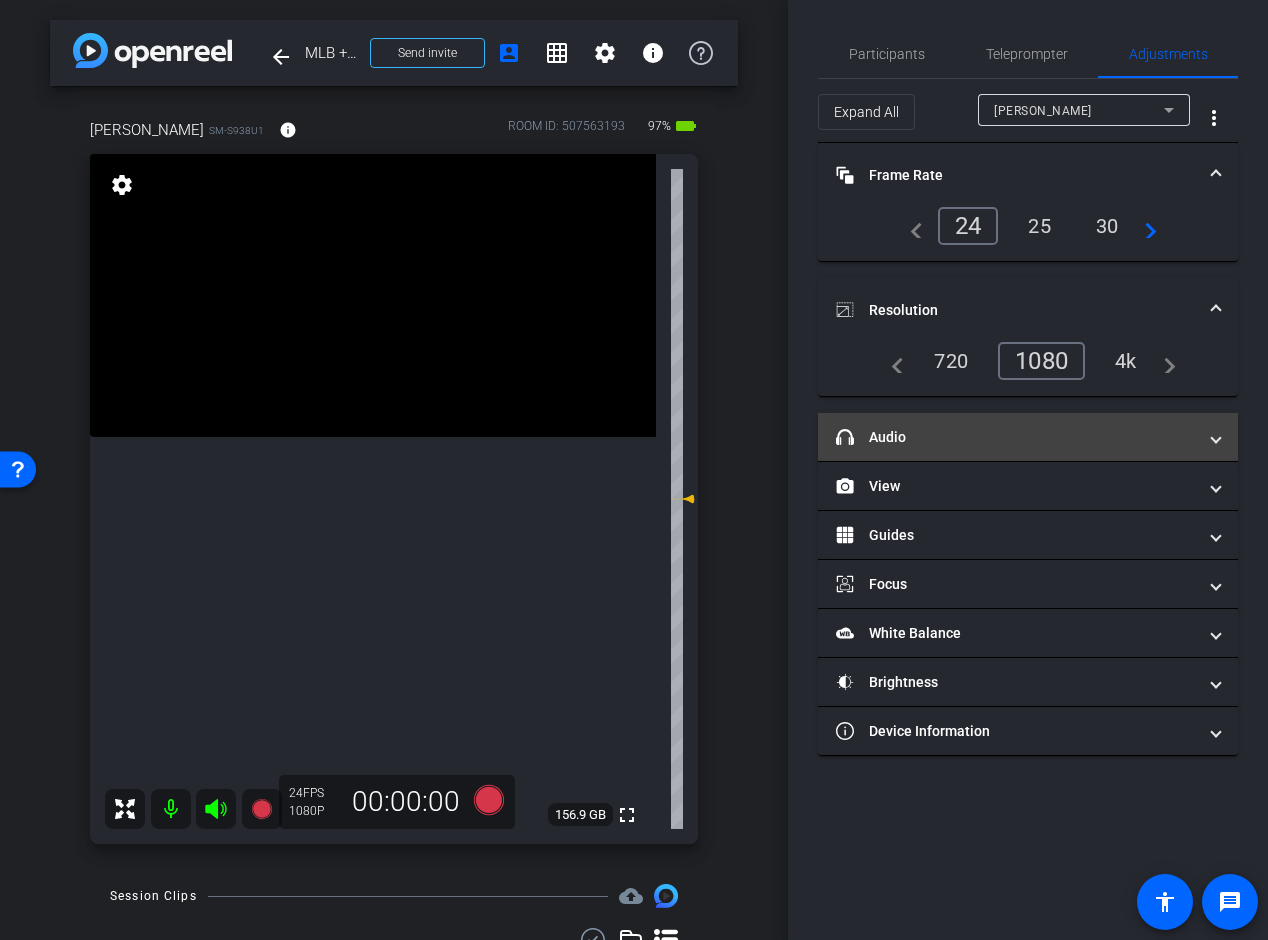 click on "headphone icon
Audio" at bounding box center [1016, 437] 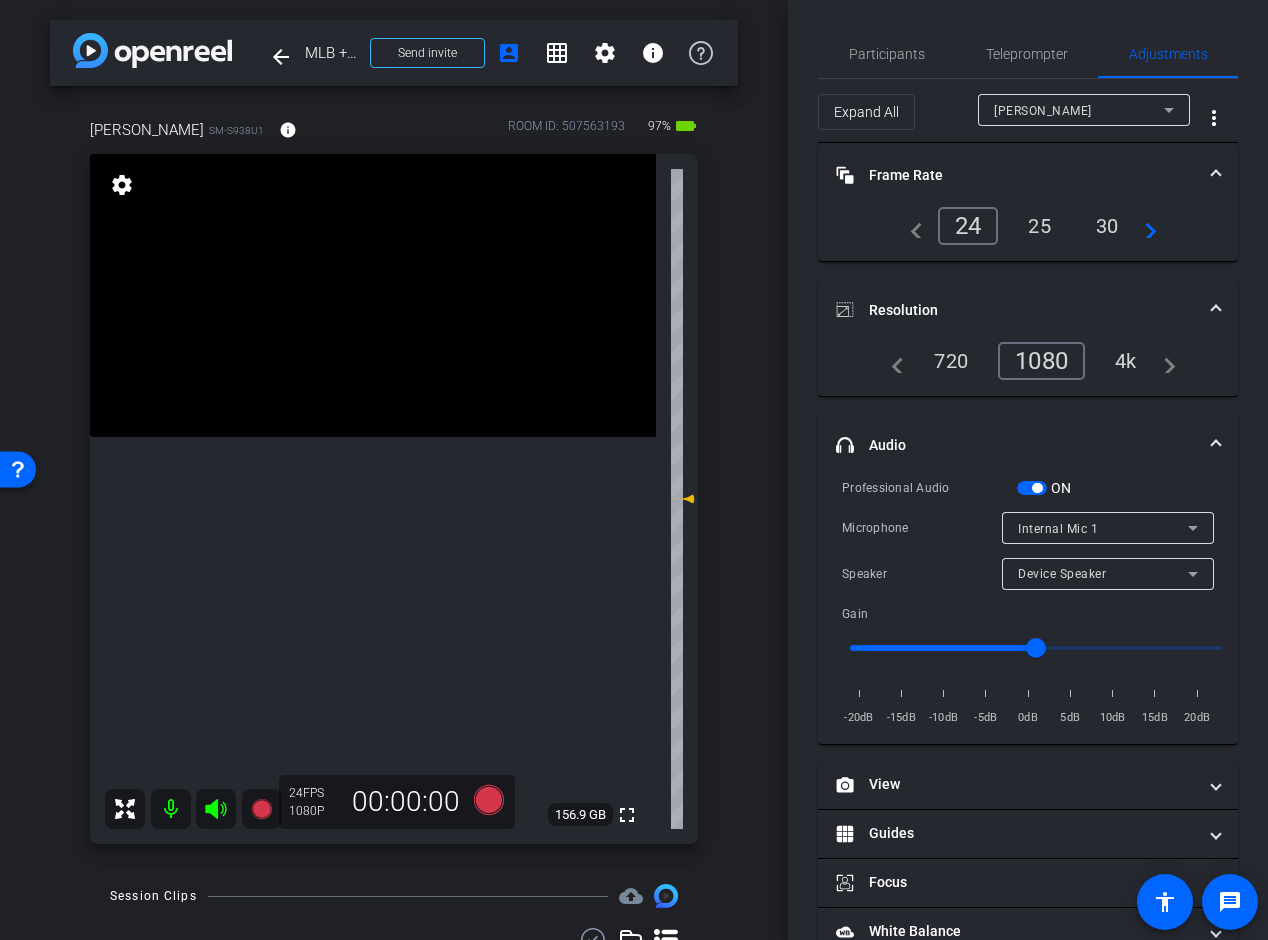 click 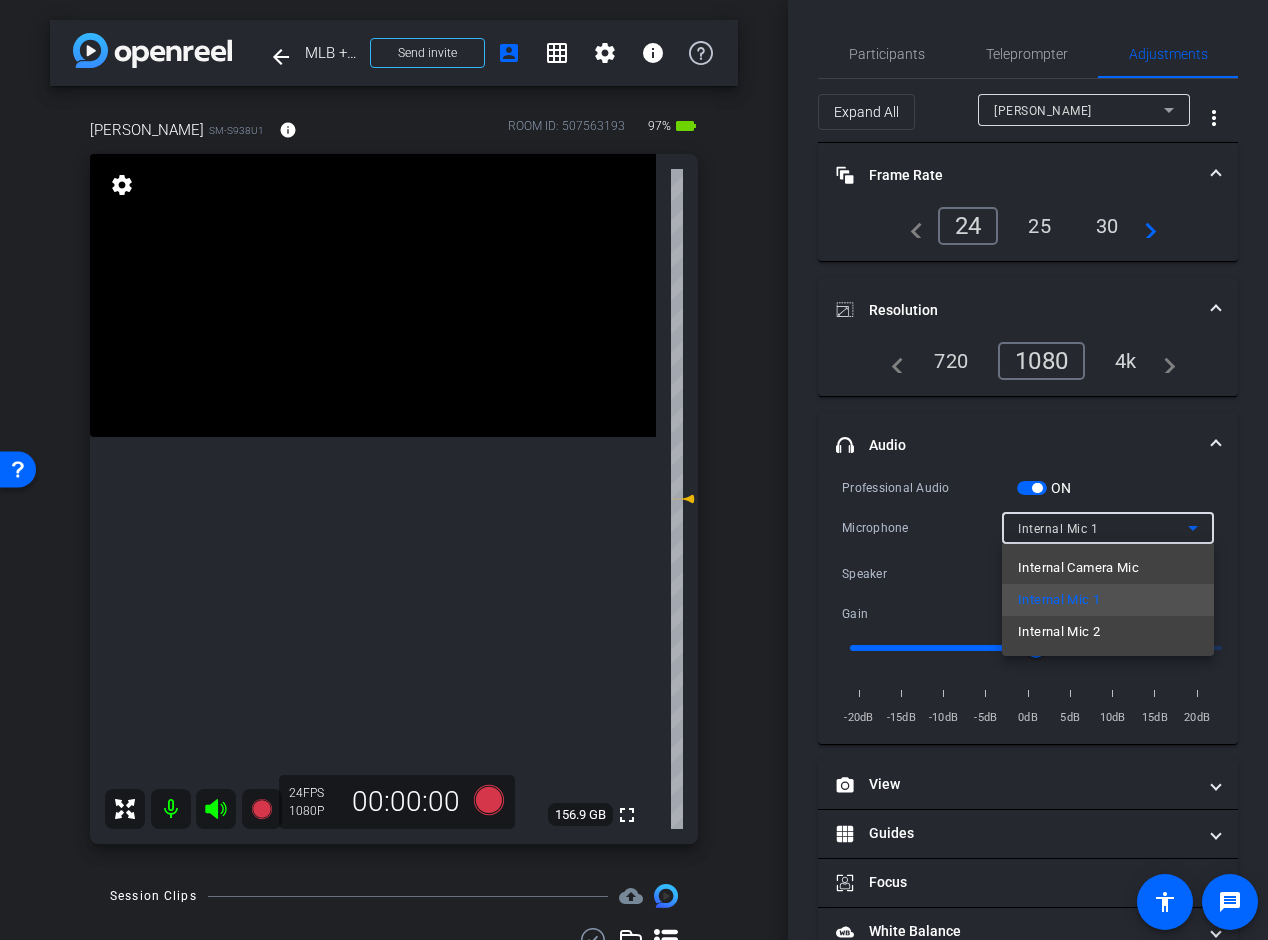 click at bounding box center (634, 470) 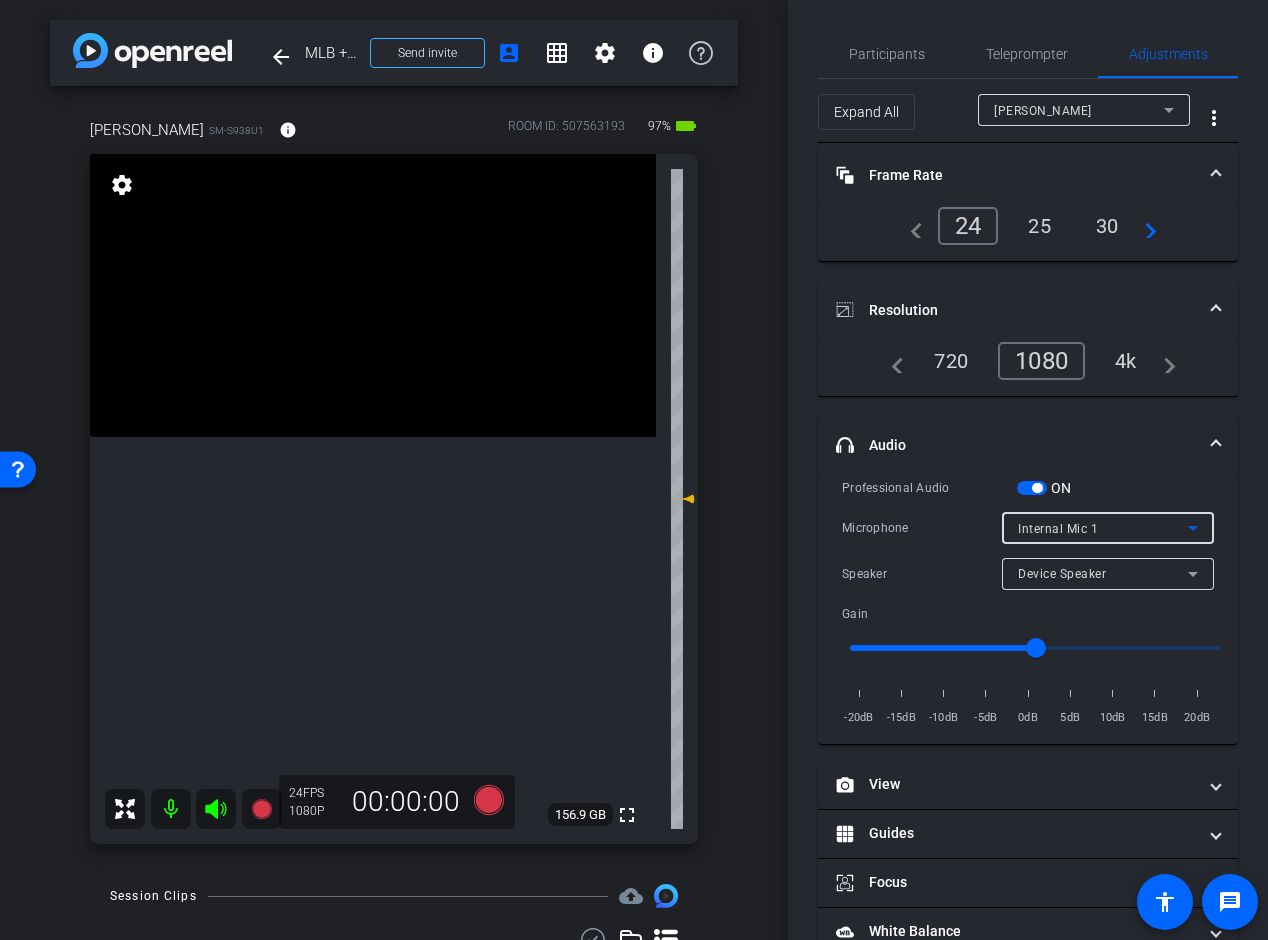 click 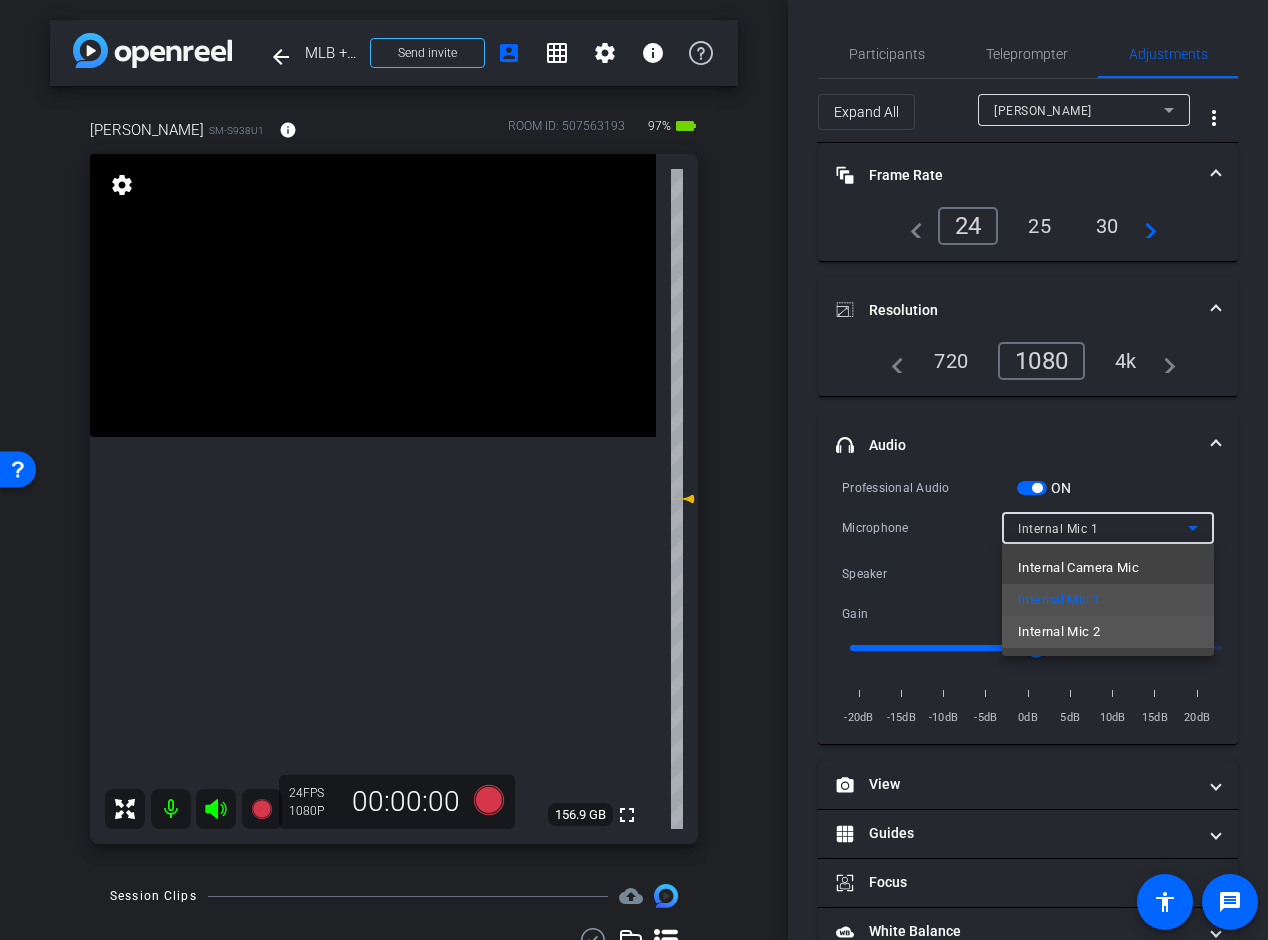 click on "Internal Mic 2" at bounding box center [1108, 632] 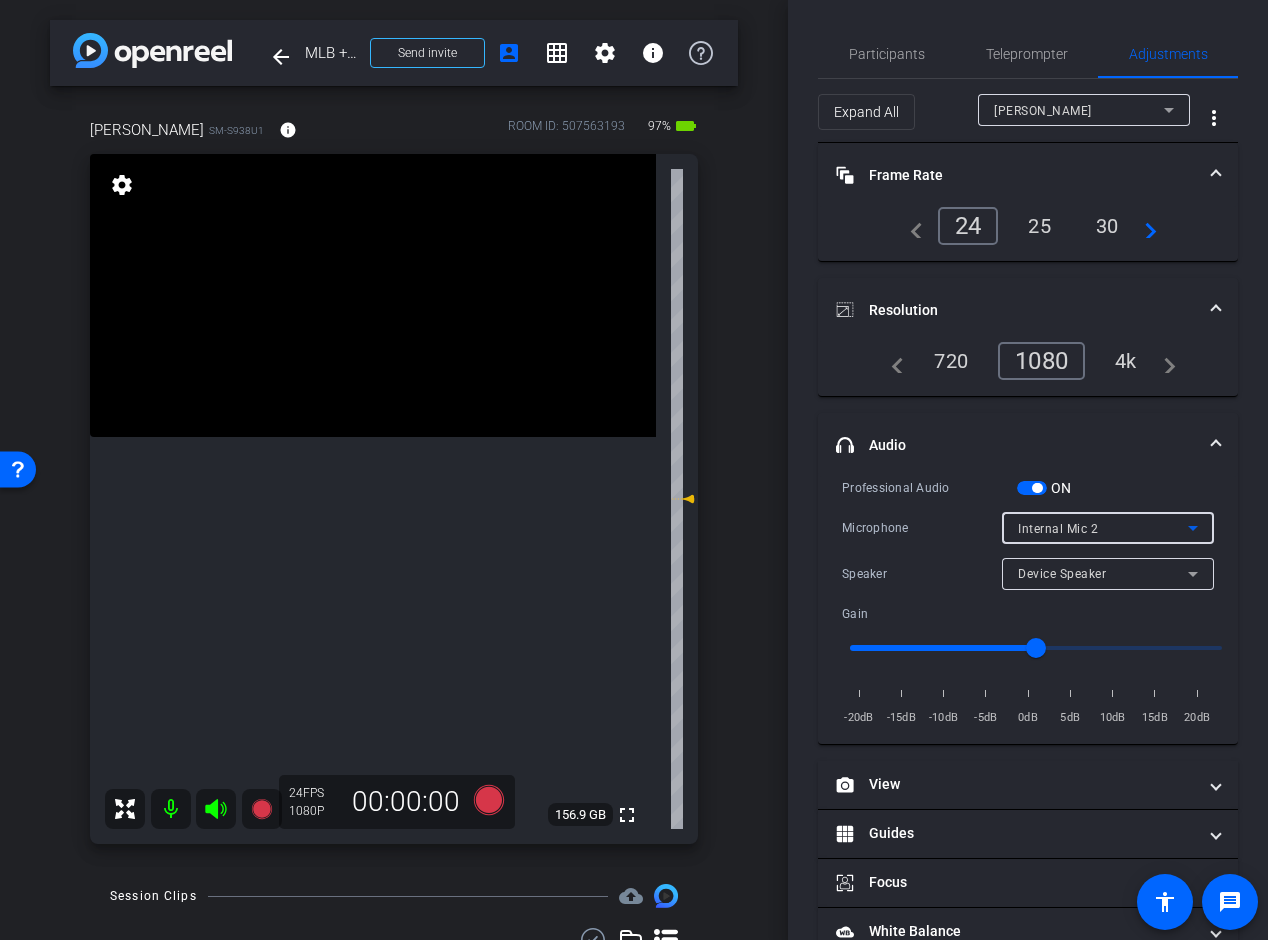 click 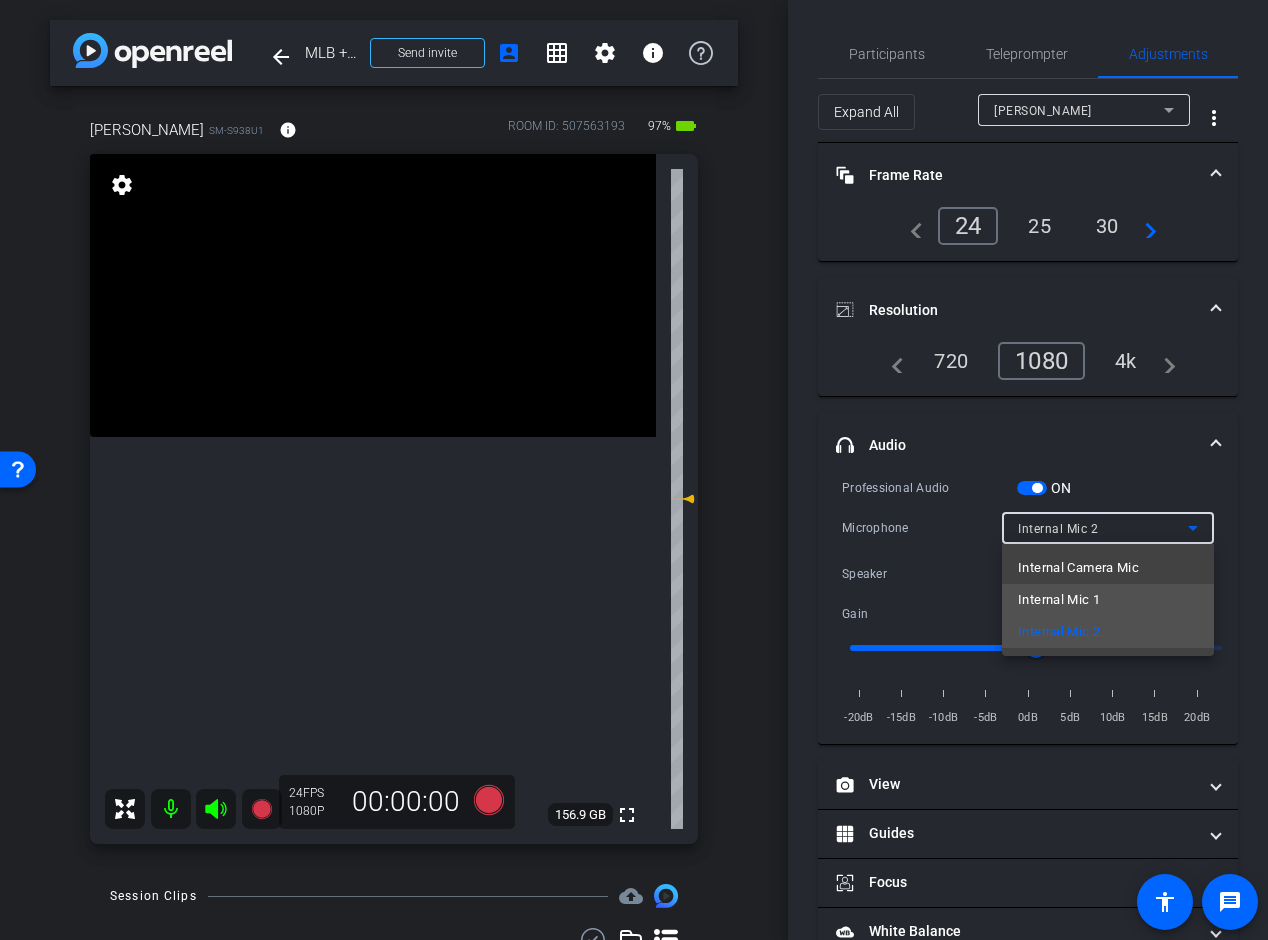 click on "Internal Mic 1" at bounding box center [1108, 600] 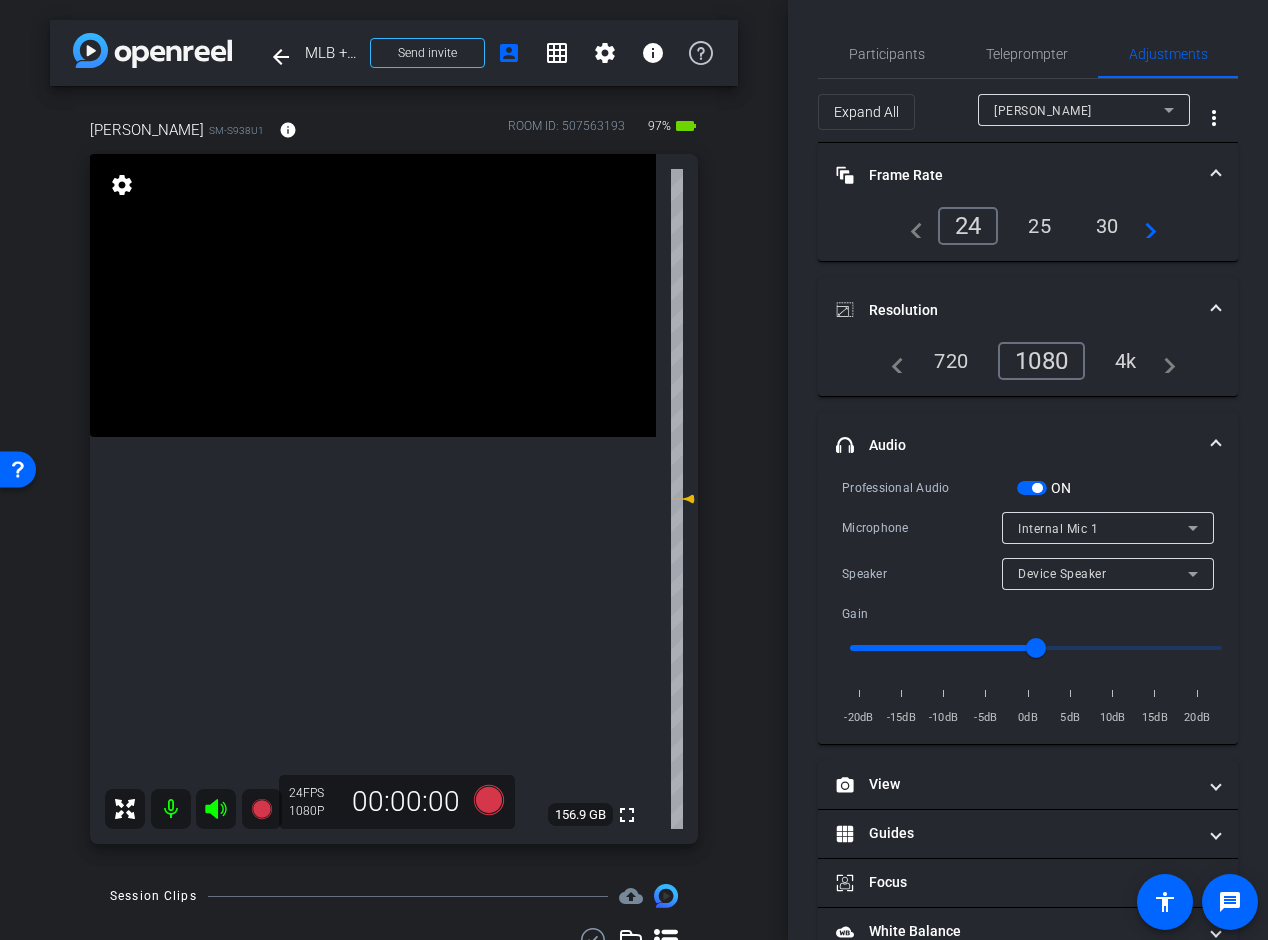 click on "Participants Teleprompter Adjustments  Fridays Admin
Director   [PERSON_NAME]
Watcher   [PERSON_NAME]
Watcher   [PERSON_NAME]
Collaborator   [PERSON_NAME]
Collaborator   Everyone  0 Mark all read To: Everyone Mark all read Select Source Teleprompter Speed 2X (120 words/minute) Font Size 30px Screen Setup Teleprompter Top Background White - text in black  Script  322 Words
MLB DEV 07_15_25 MLB DEV 07_15_25               Play        Play from this location               Play Selected        Bold" 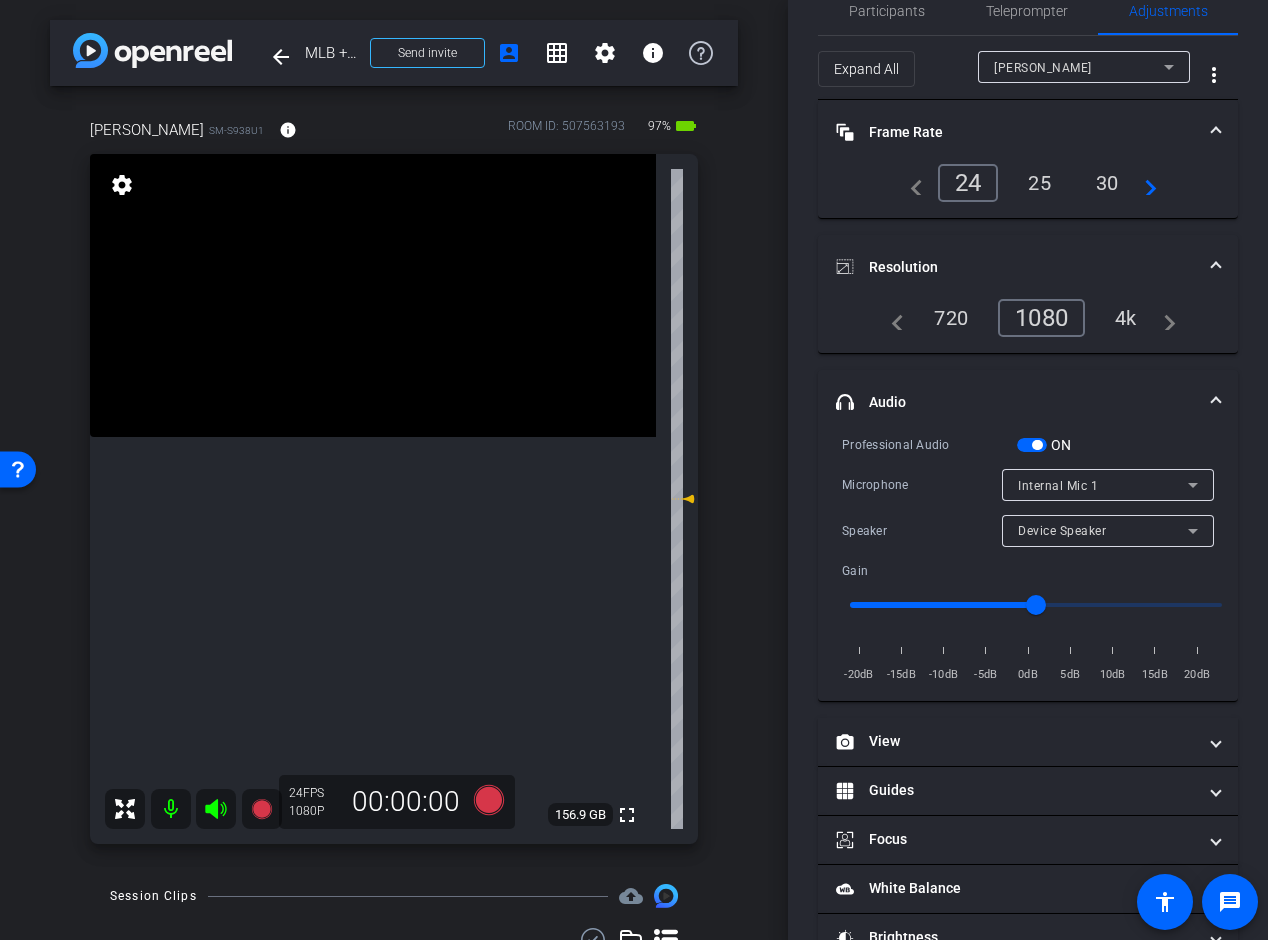 scroll, scrollTop: 0, scrollLeft: 0, axis: both 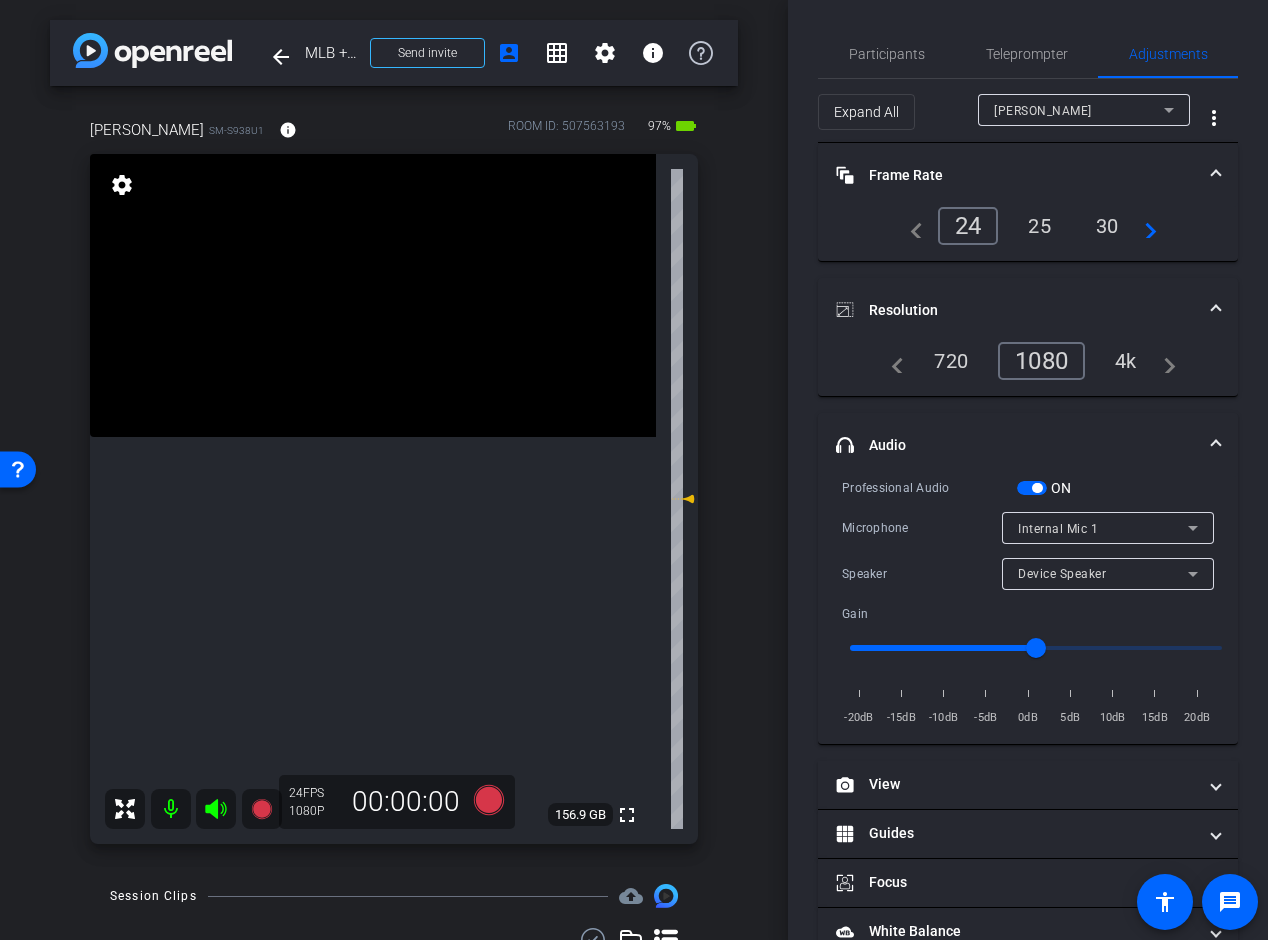 click at bounding box center (1216, 175) 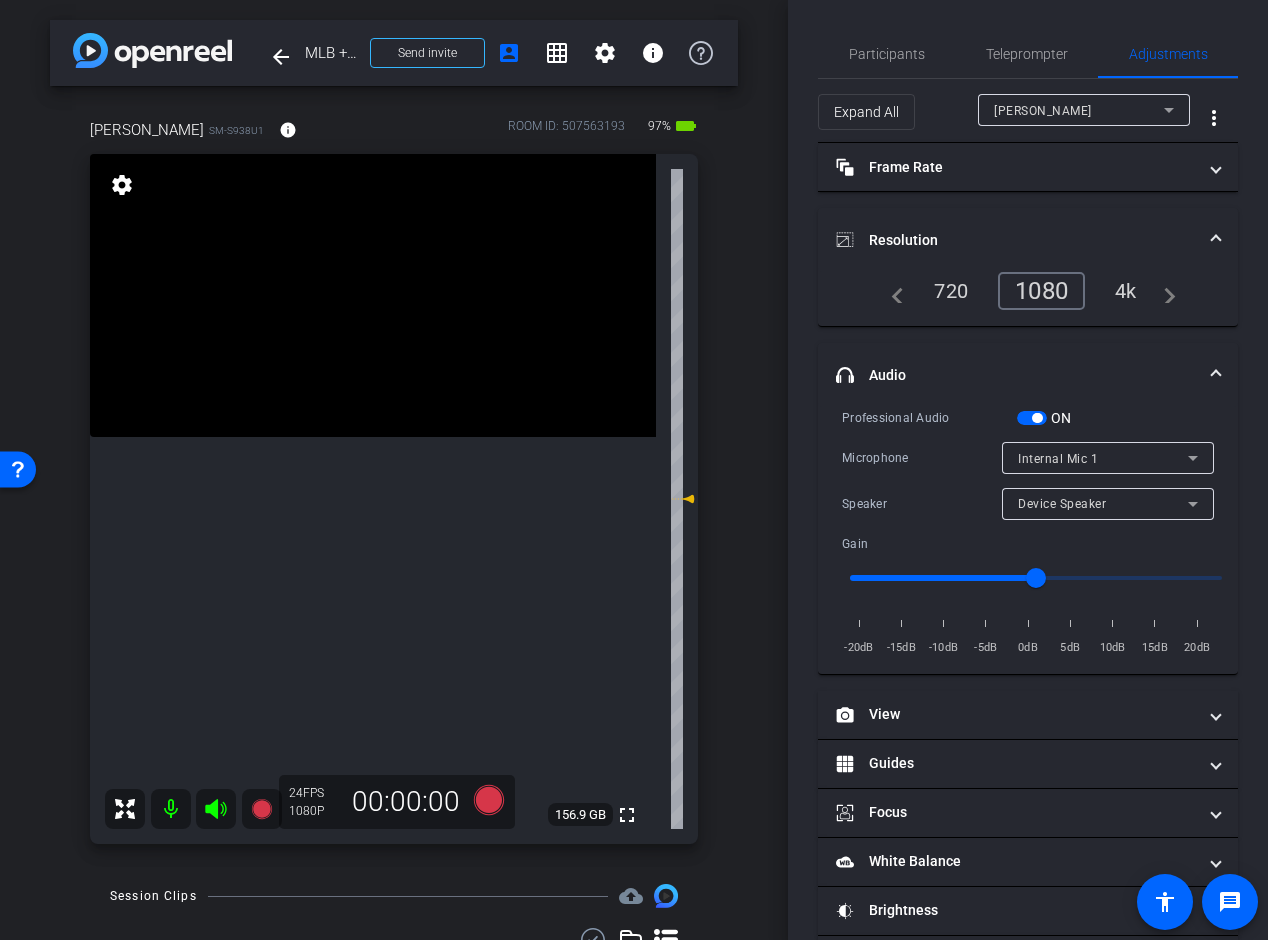 click on "Resolution" at bounding box center (1028, 240) 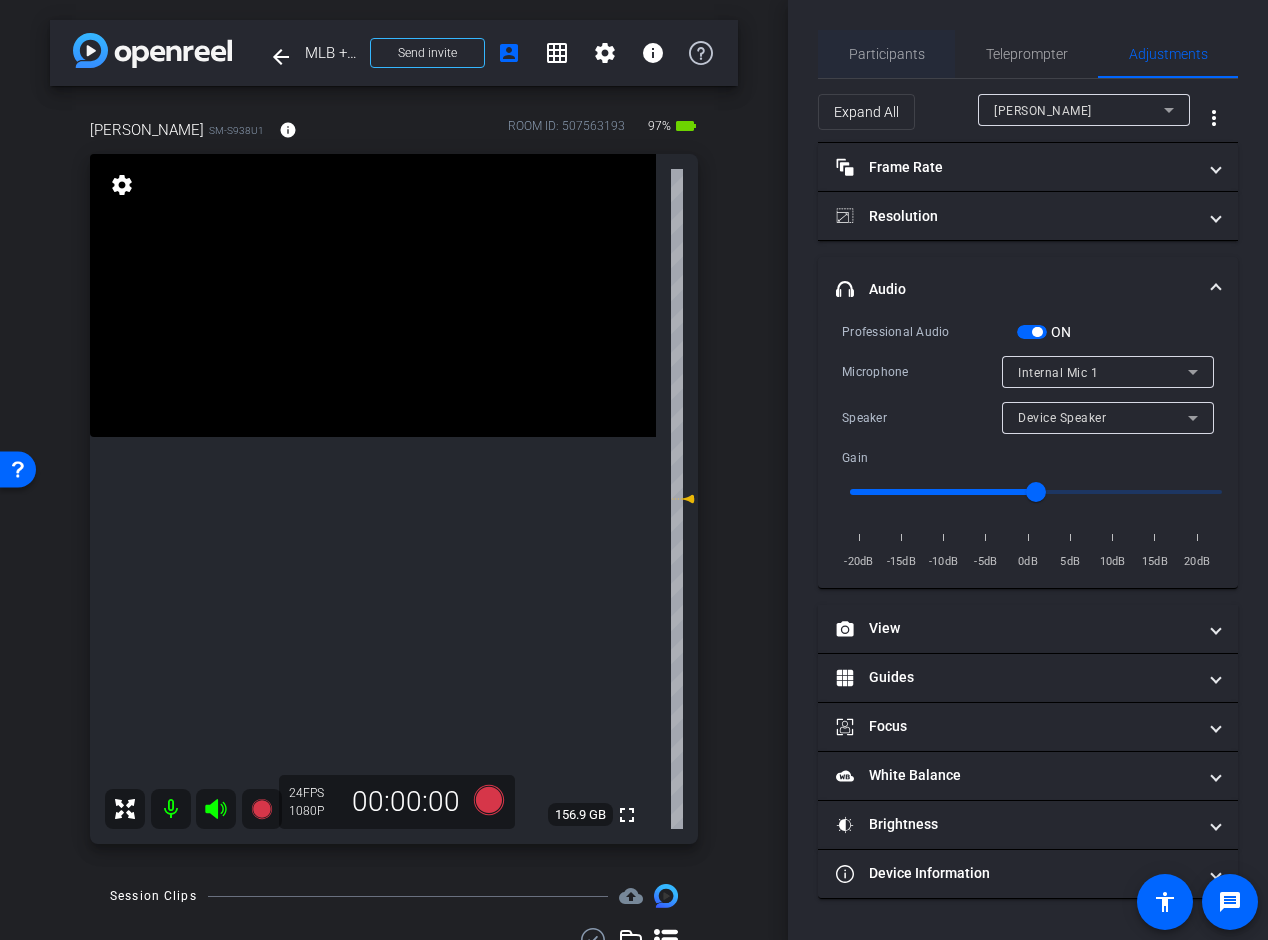 click on "Participants" at bounding box center (887, 54) 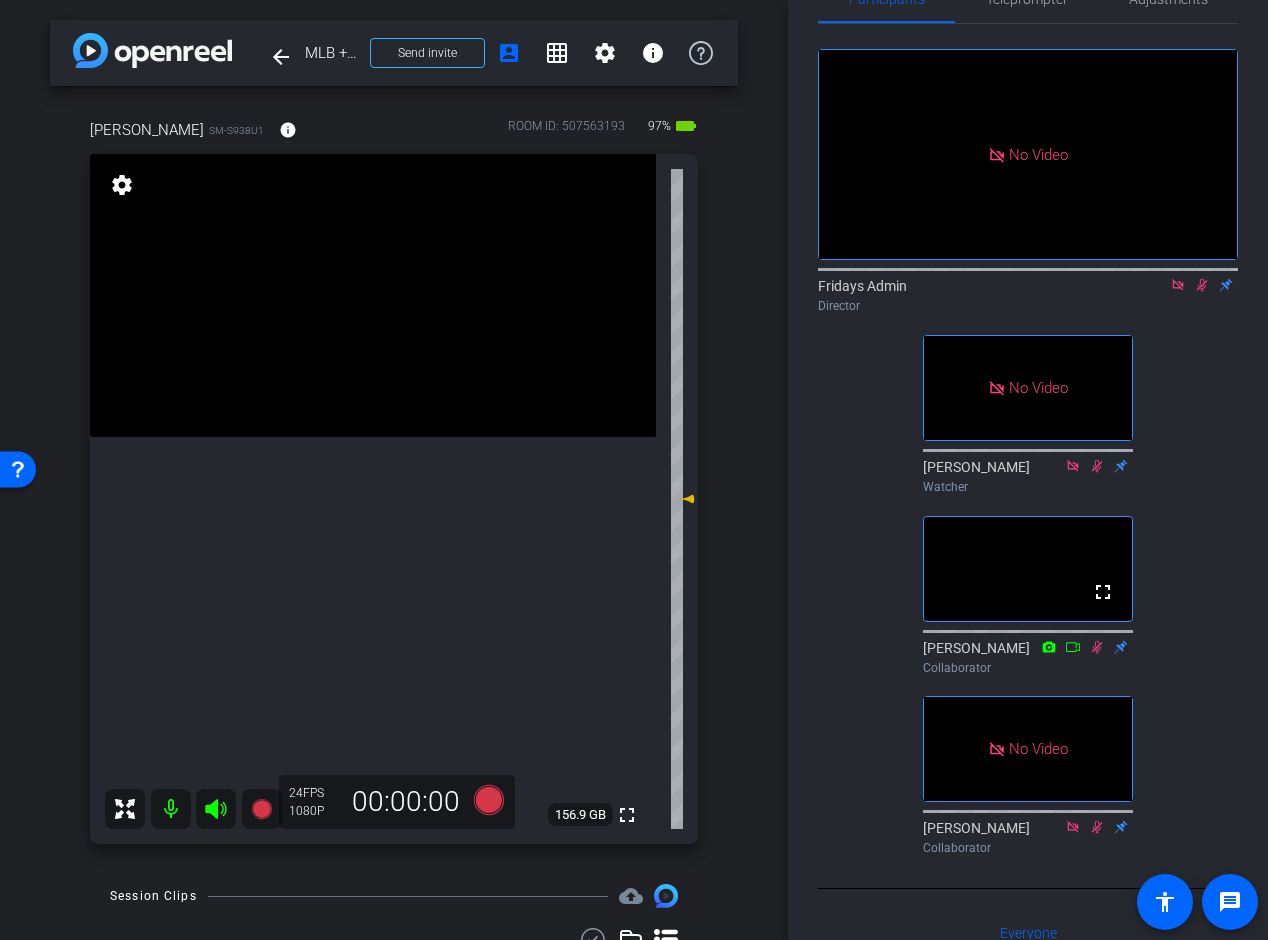scroll, scrollTop: 0, scrollLeft: 0, axis: both 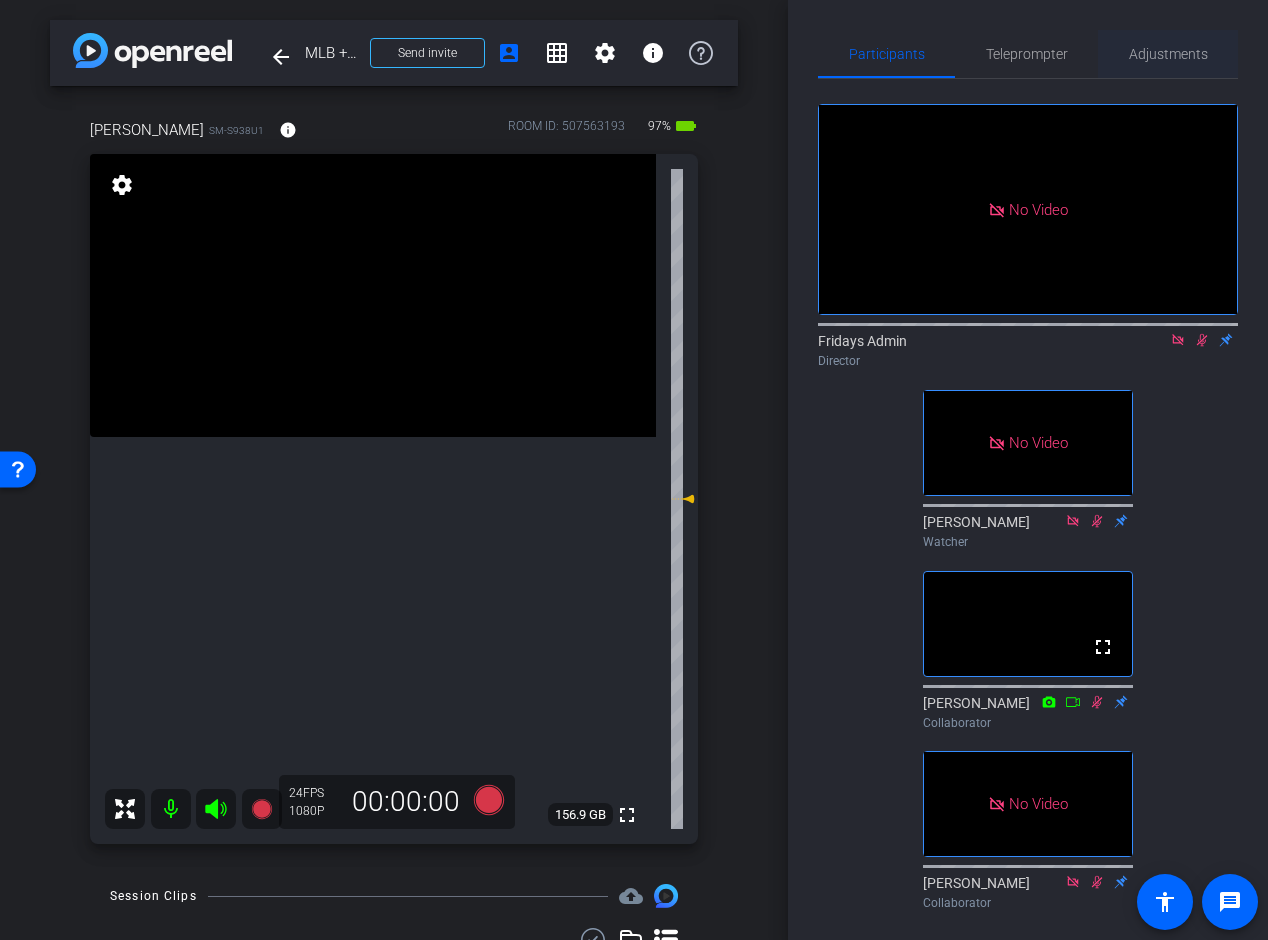 click on "Adjustments" at bounding box center (1168, 54) 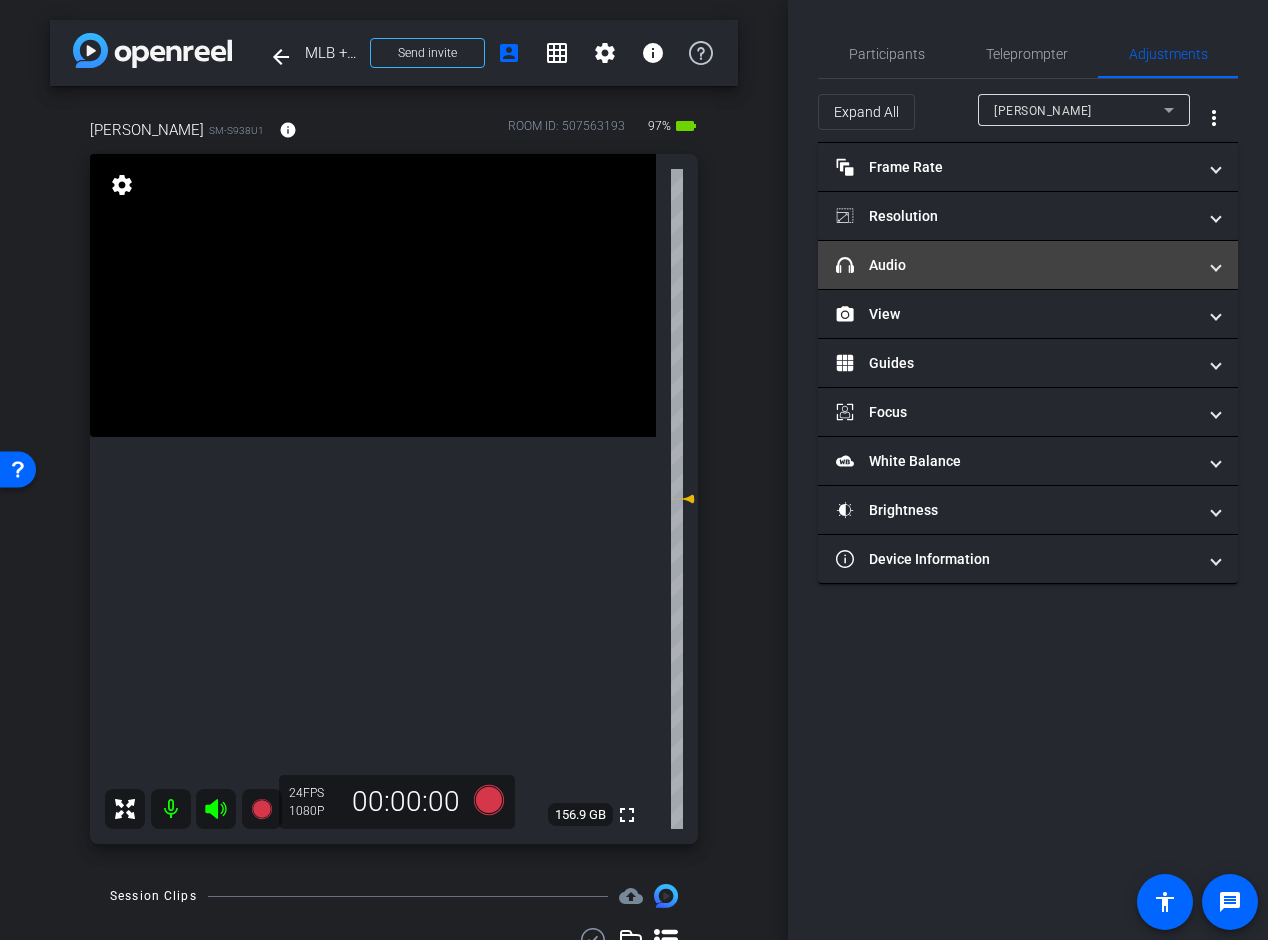 click on "headphone icon
Audio" at bounding box center (1016, 265) 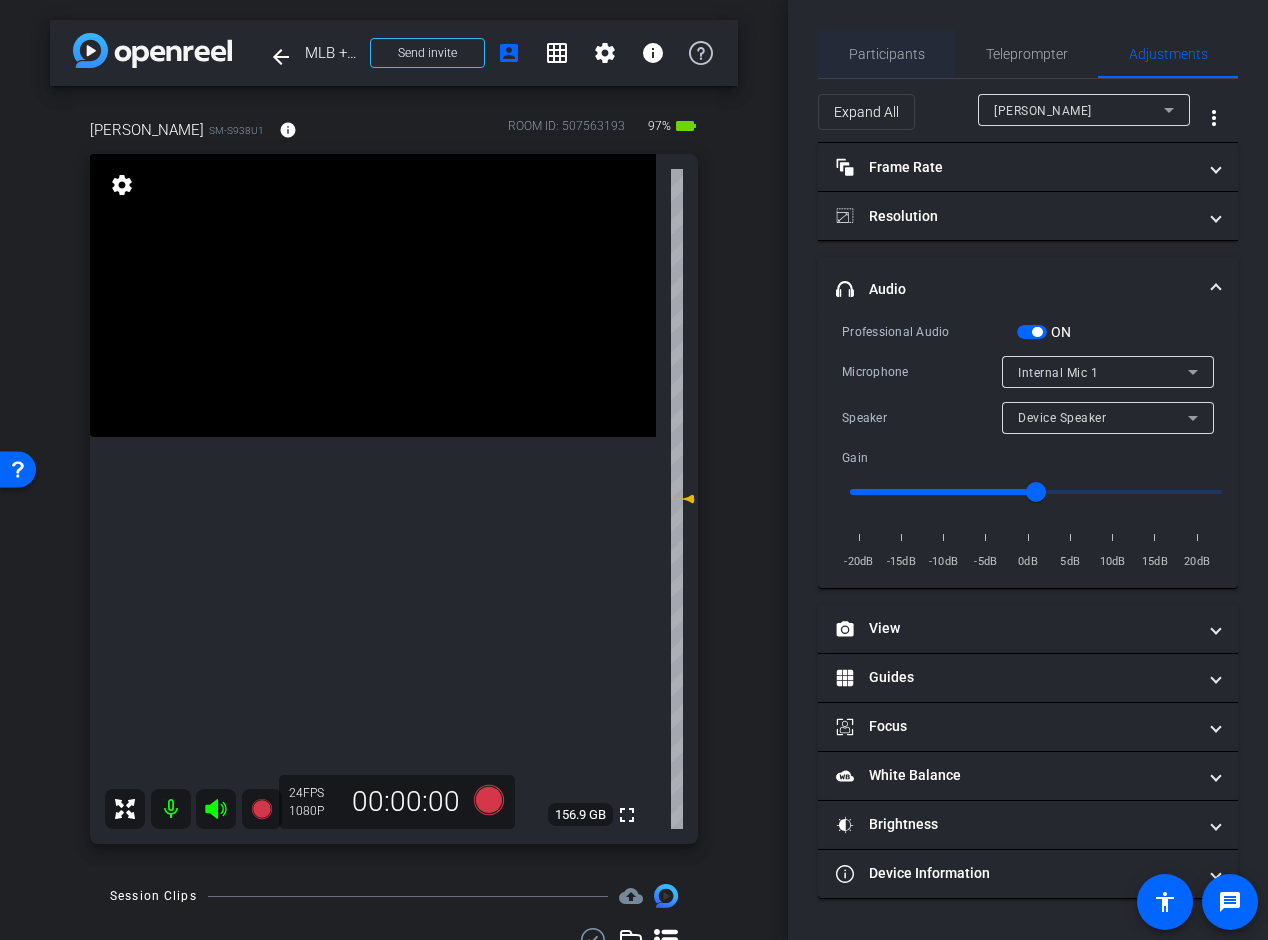 click on "Participants" at bounding box center [887, 54] 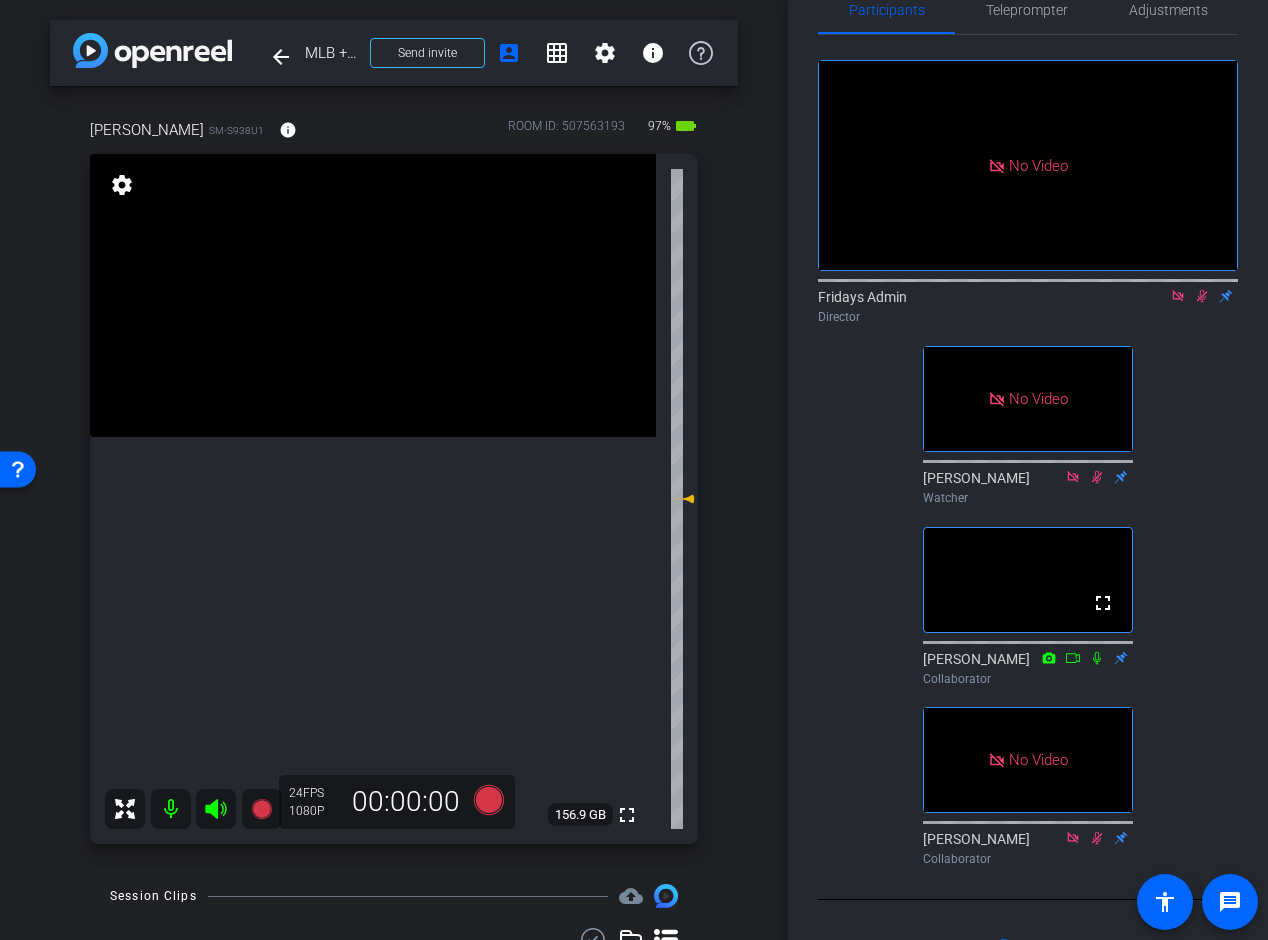scroll, scrollTop: 0, scrollLeft: 0, axis: both 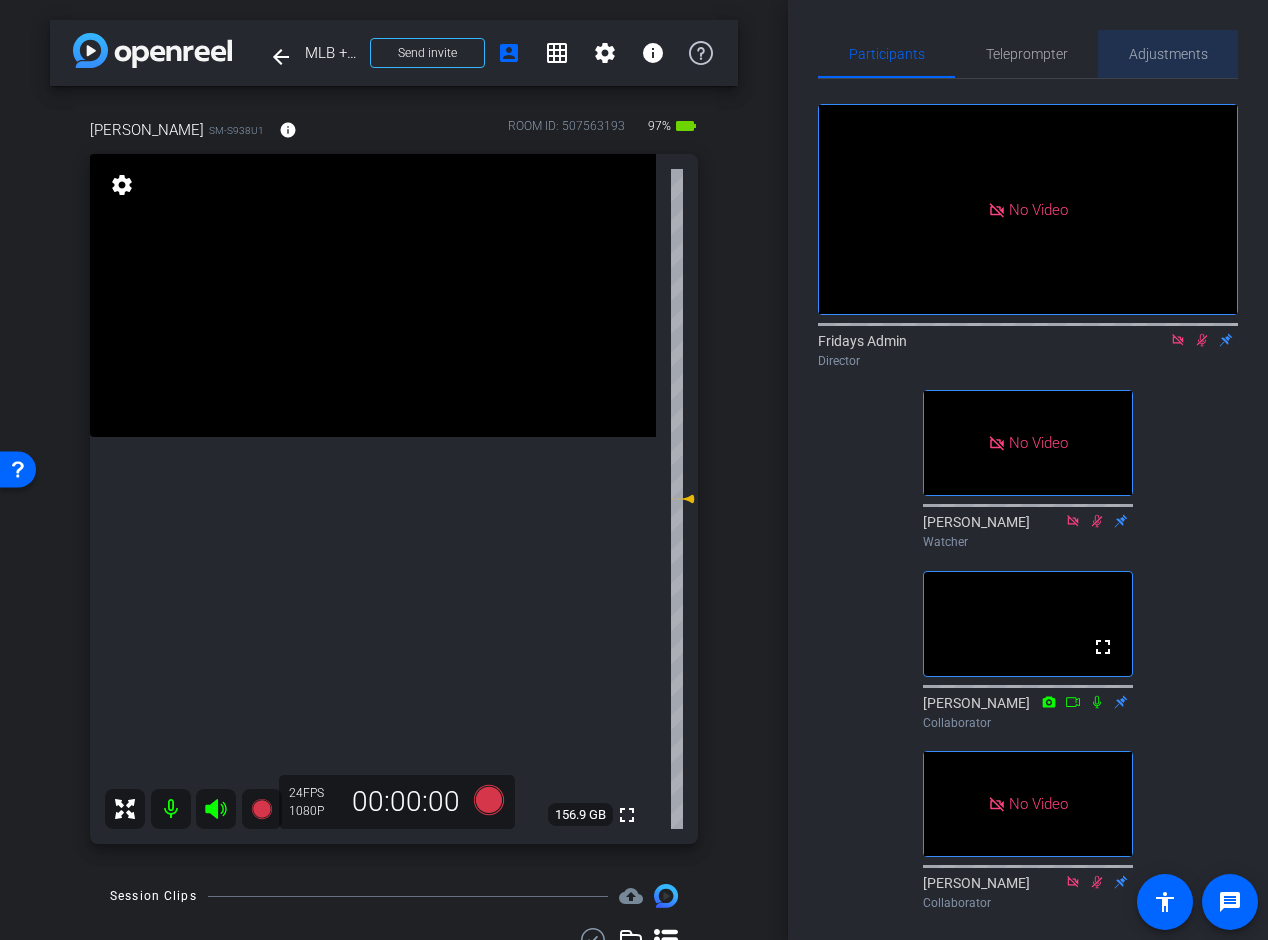 click on "Adjustments" at bounding box center [1168, 54] 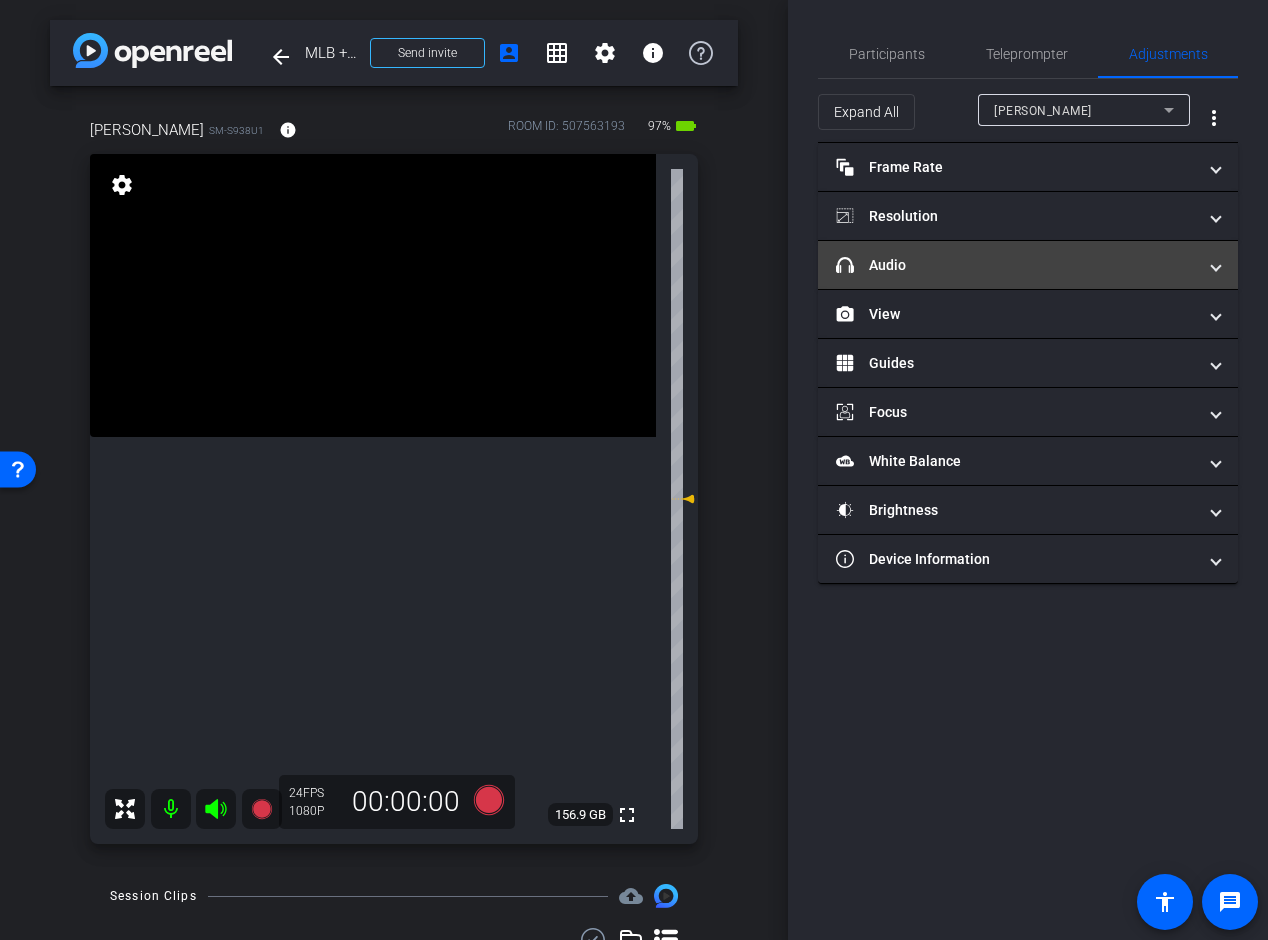 click on "headphone icon
Audio" at bounding box center (1016, 265) 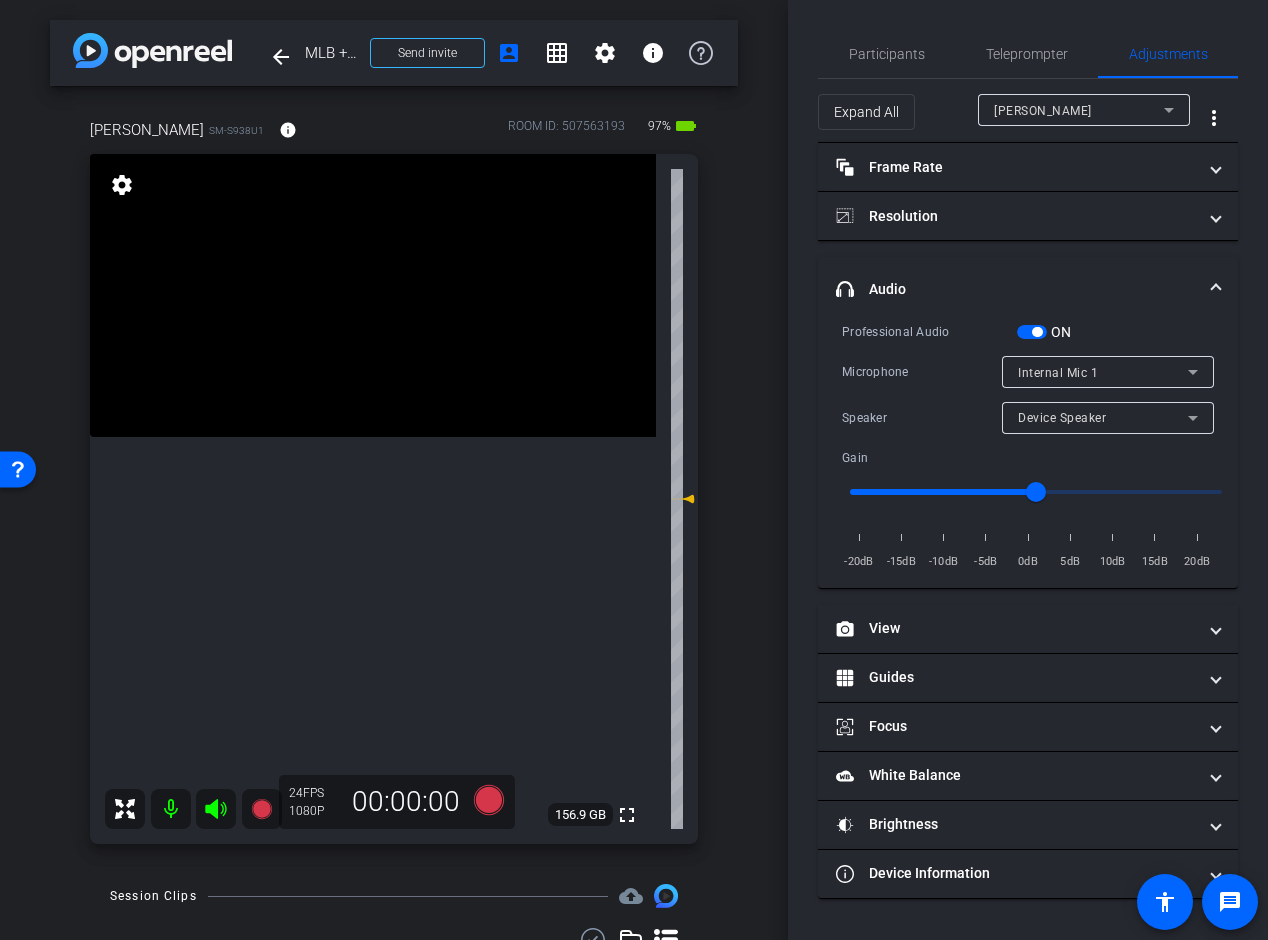 click on "Internal Mic 1" at bounding box center (1103, 372) 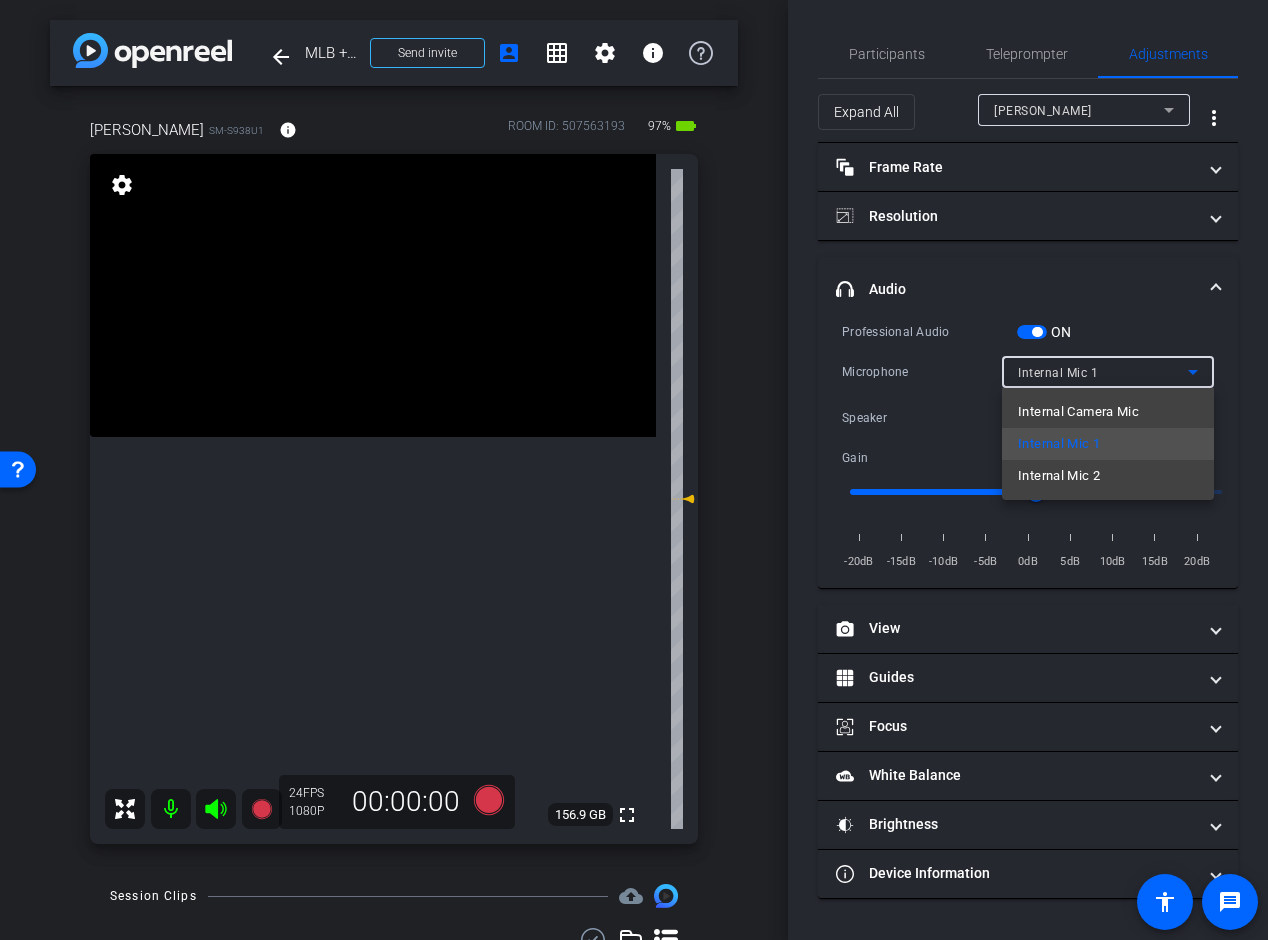 click on "Internal Mic 2" at bounding box center (1108, 476) 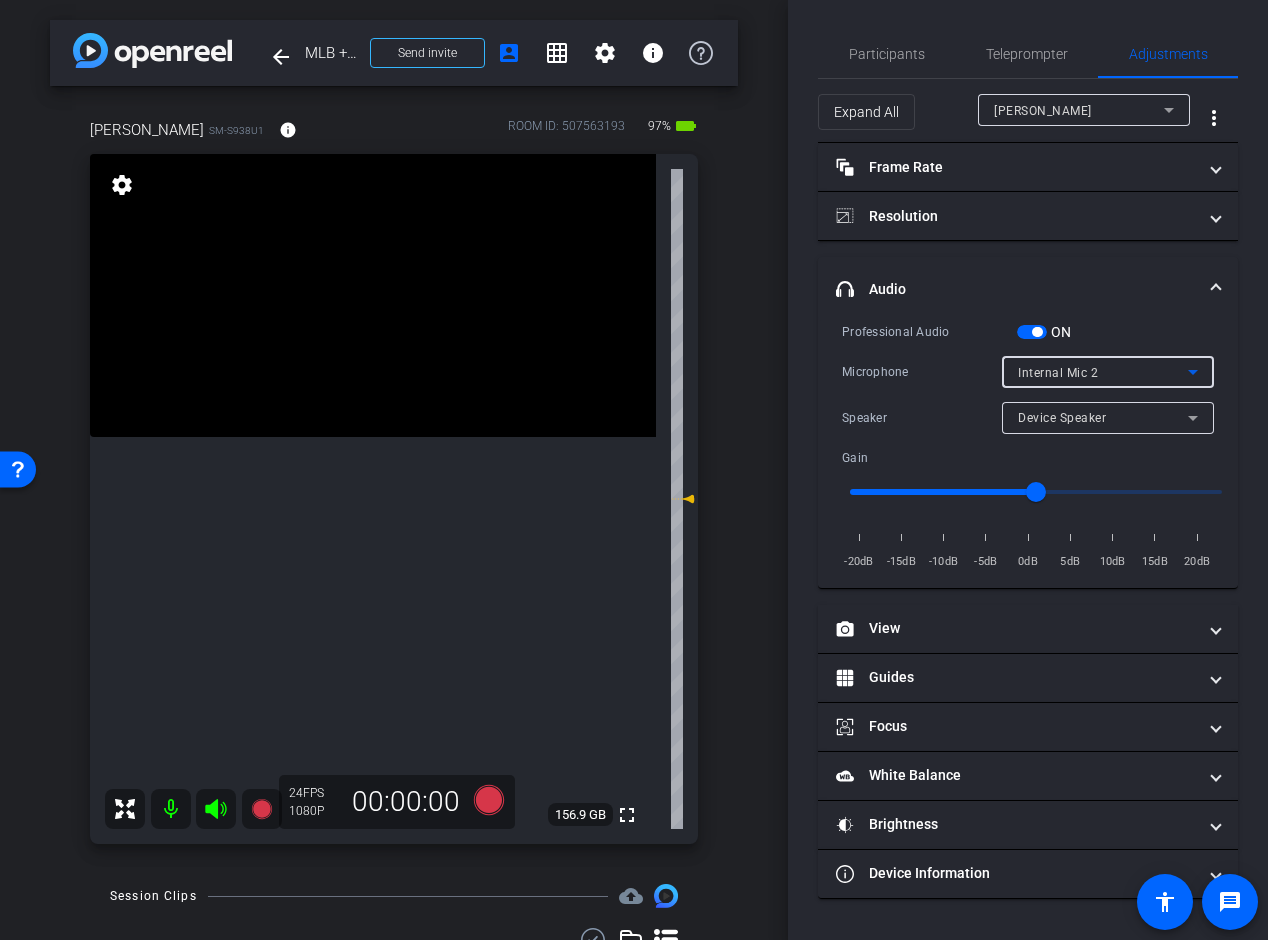 click on "Internal Mic 2" at bounding box center (1103, 372) 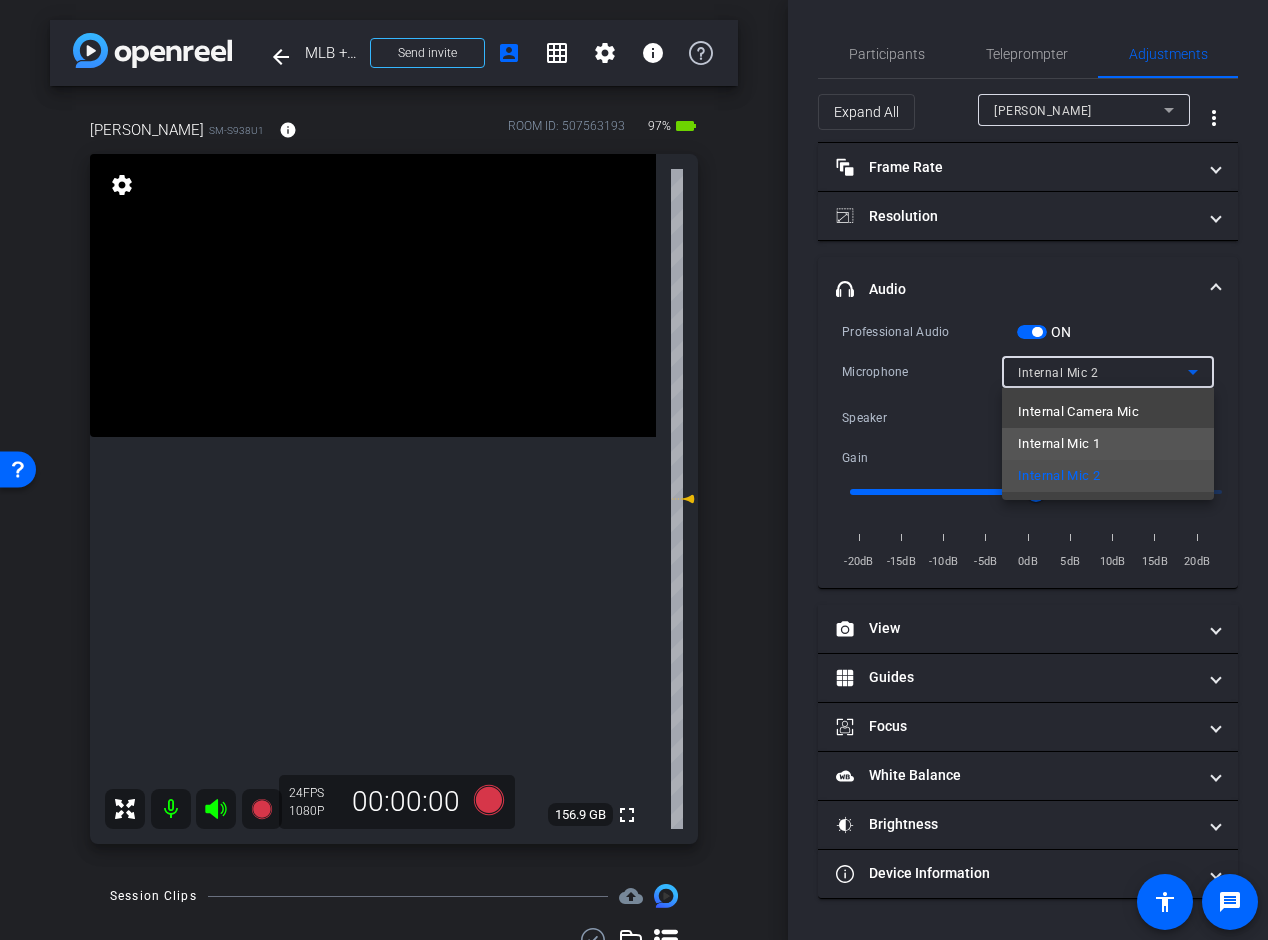 click on "Internal Mic 1" at bounding box center (1108, 444) 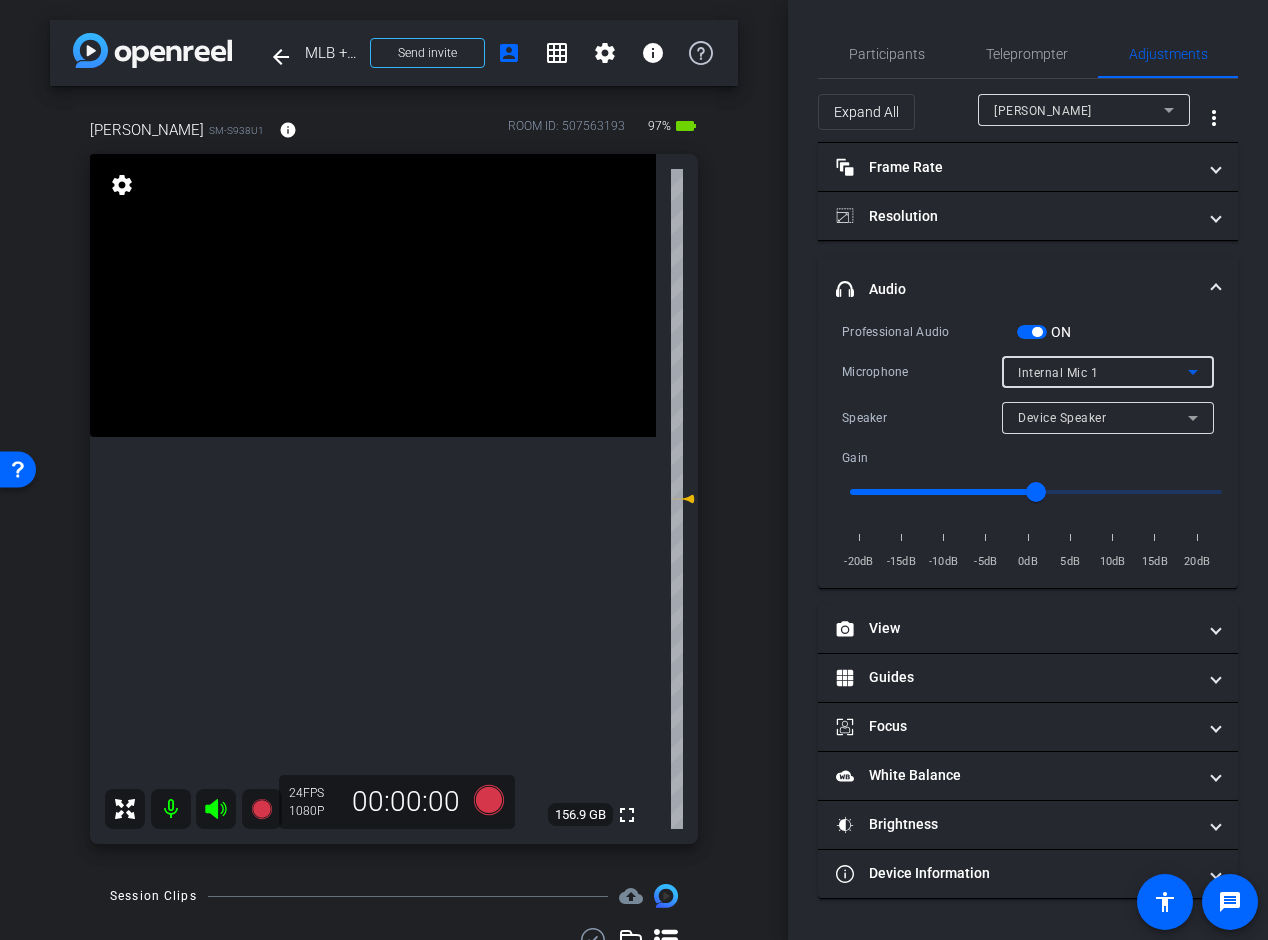 click 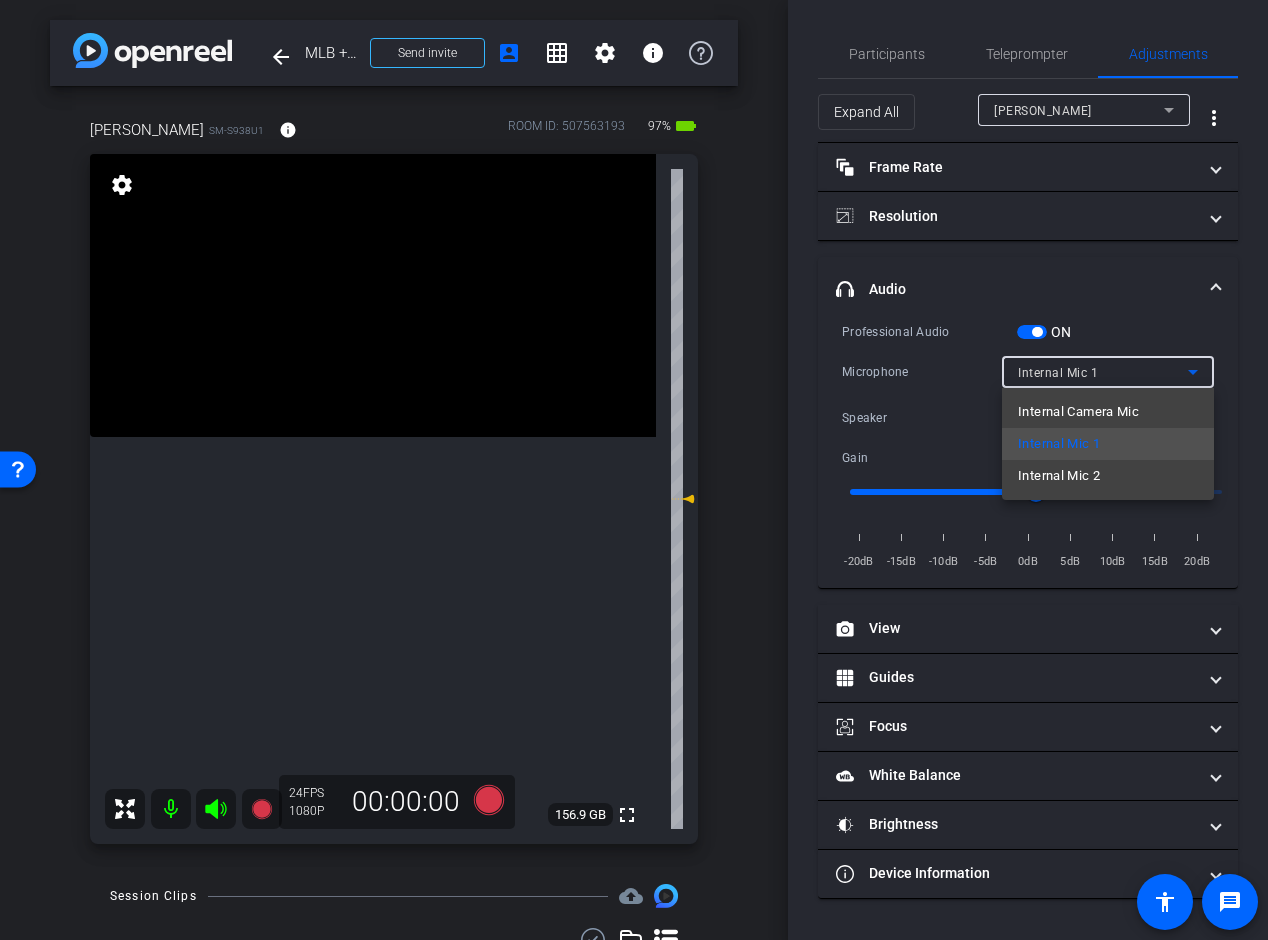 click on "Internal Mic 1" at bounding box center [1108, 444] 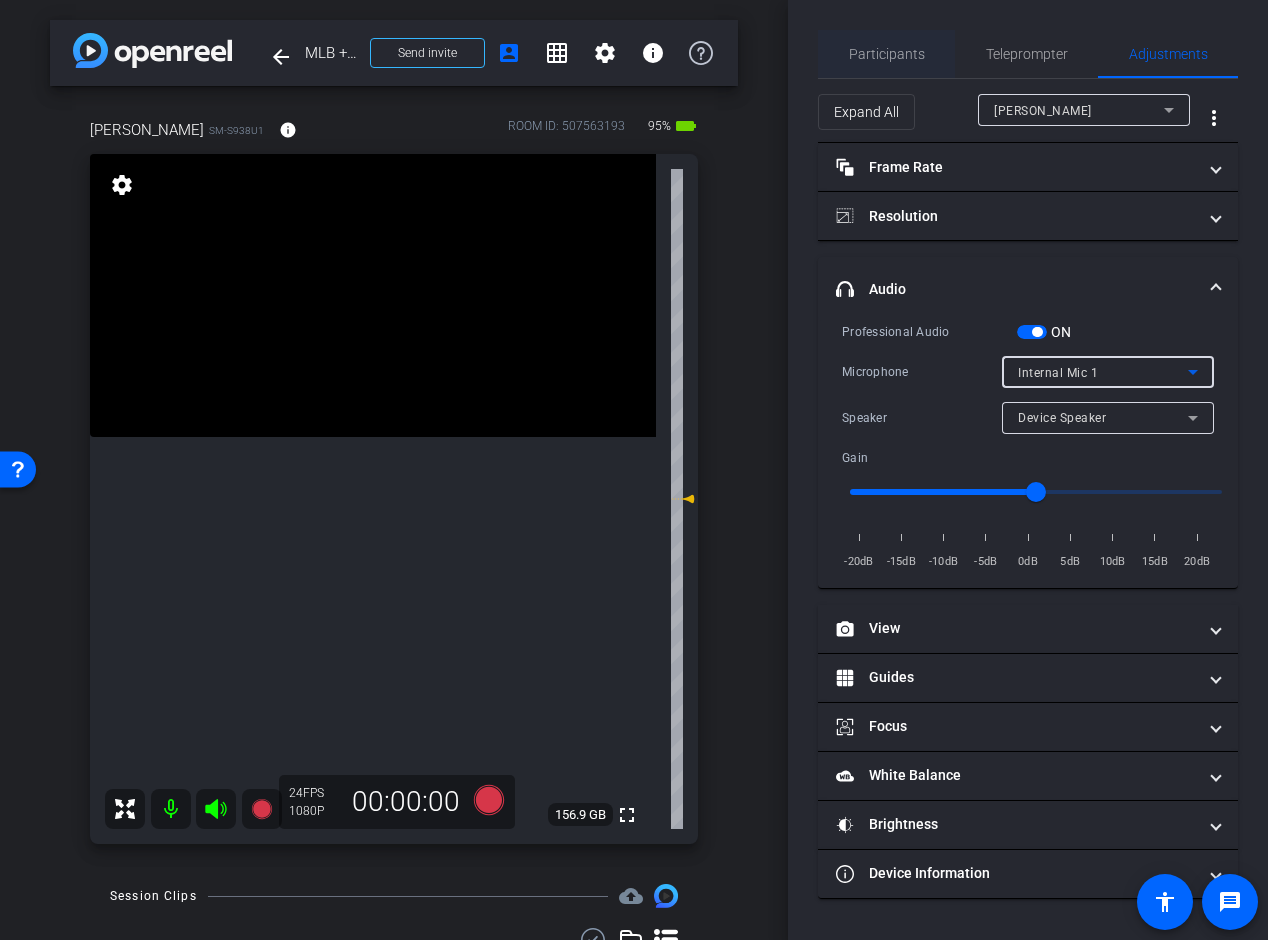 click on "Participants" at bounding box center (887, 54) 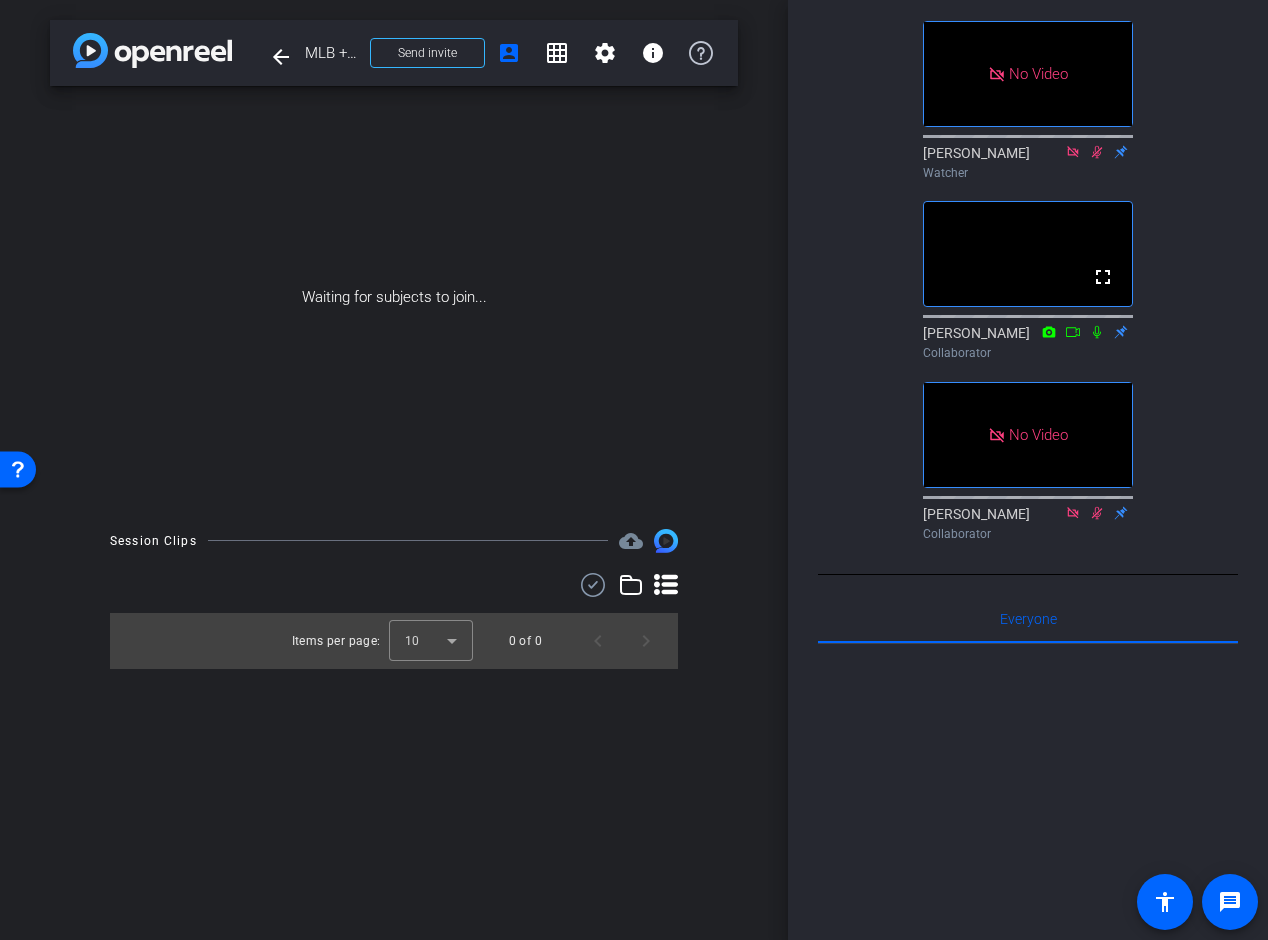 scroll, scrollTop: 567, scrollLeft: 0, axis: vertical 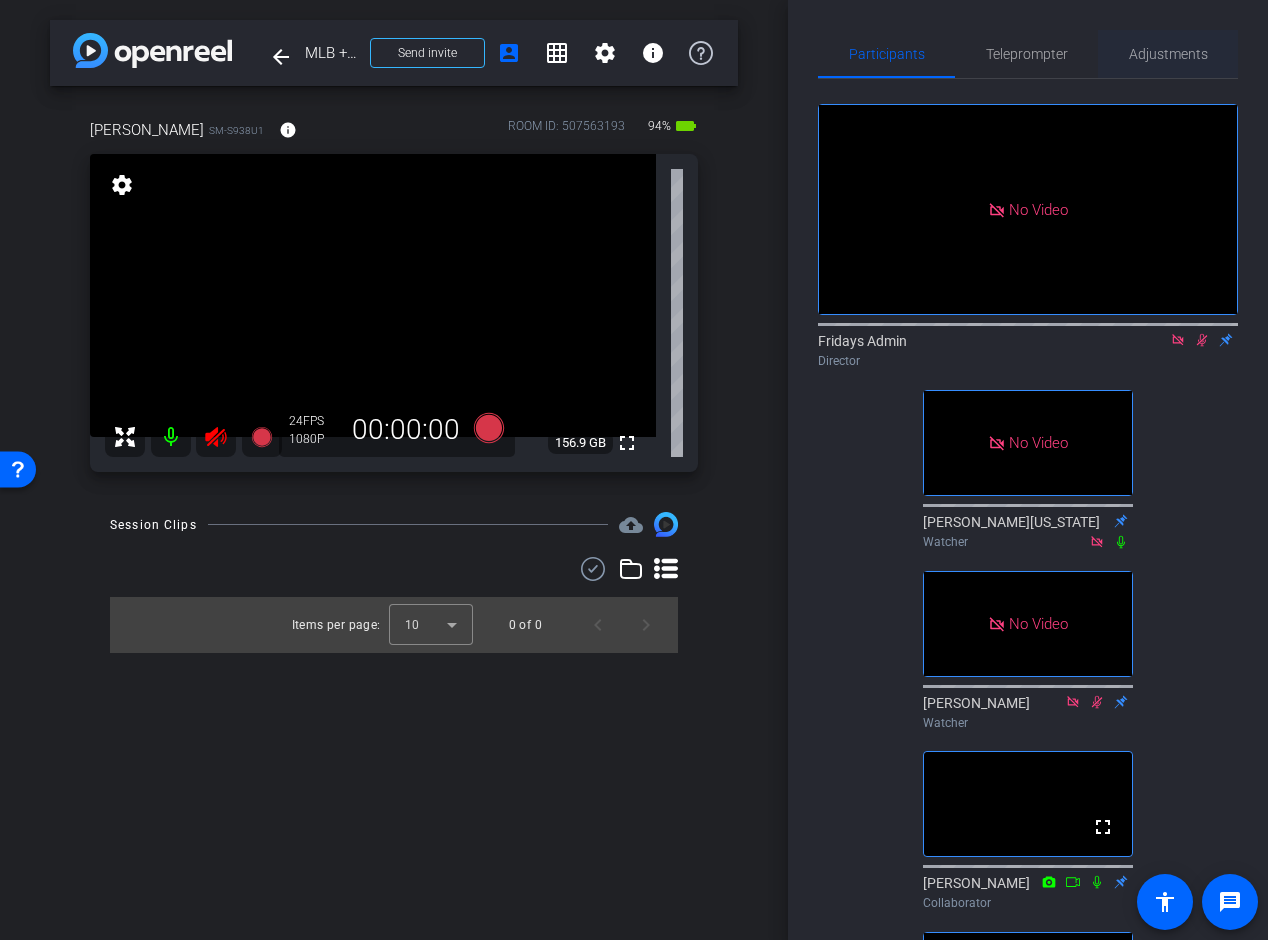 drag, startPoint x: 1158, startPoint y: 64, endPoint x: 1138, endPoint y: 67, distance: 20.22375 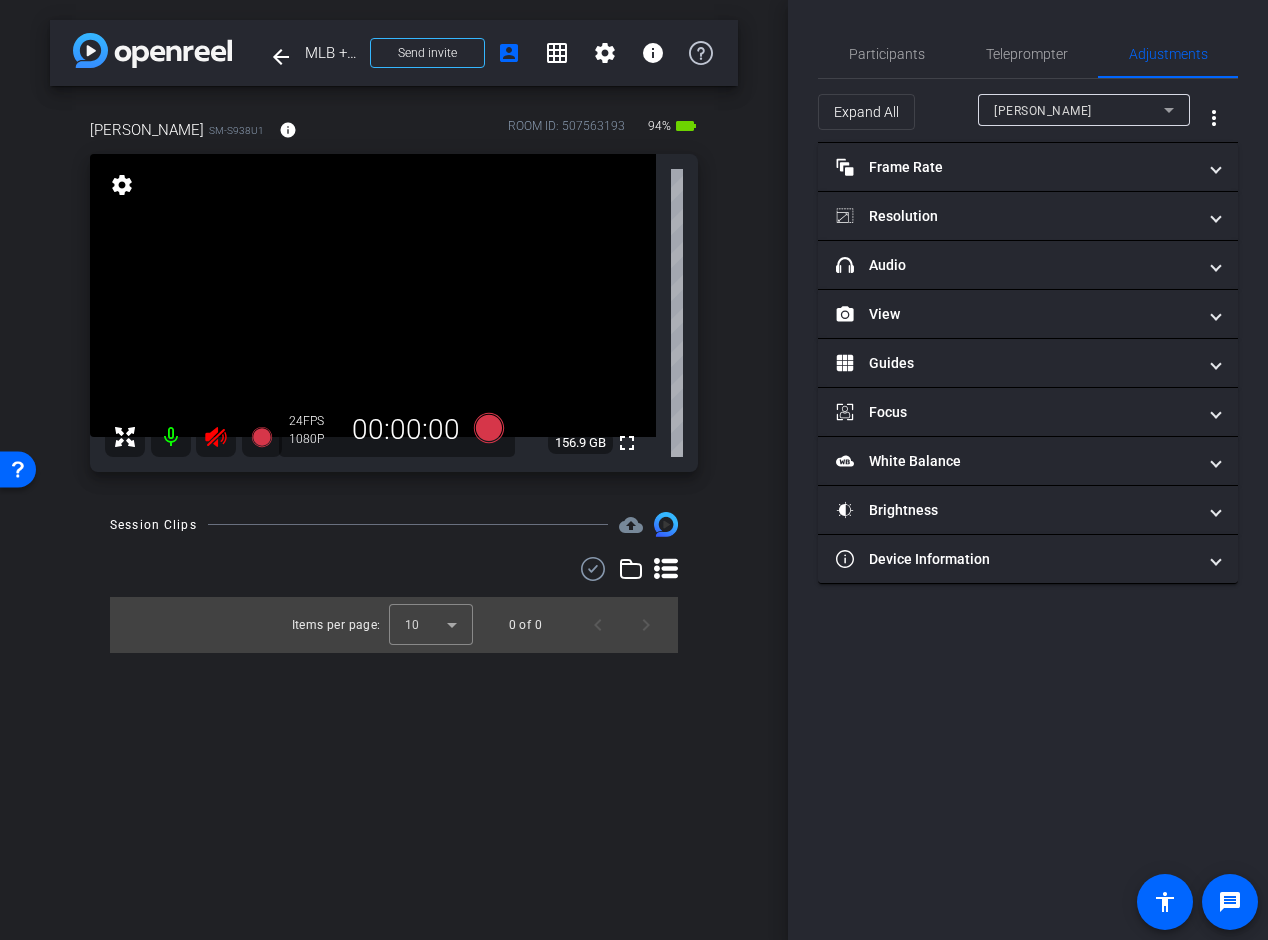 click 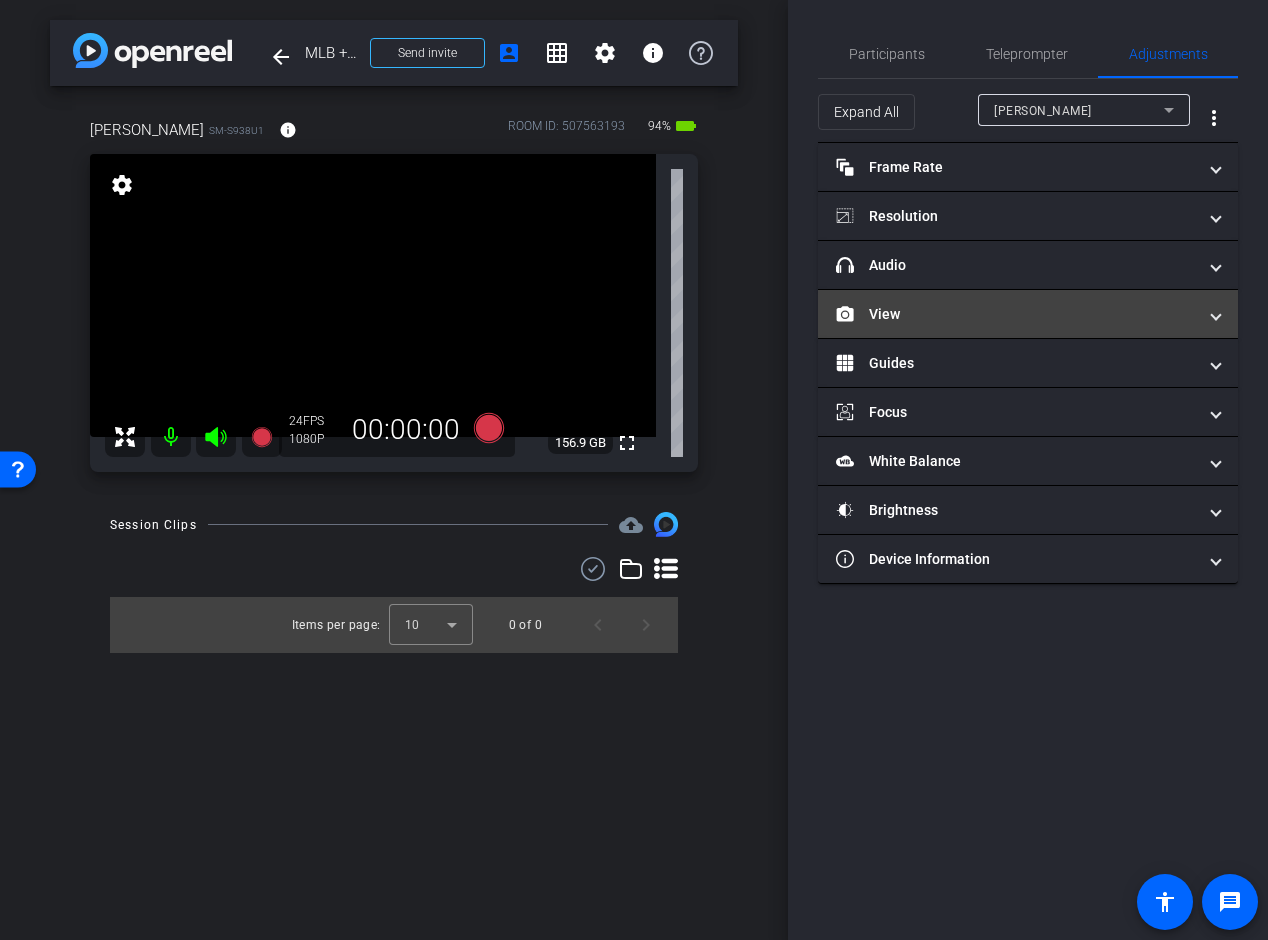 click on "View" at bounding box center (1016, 314) 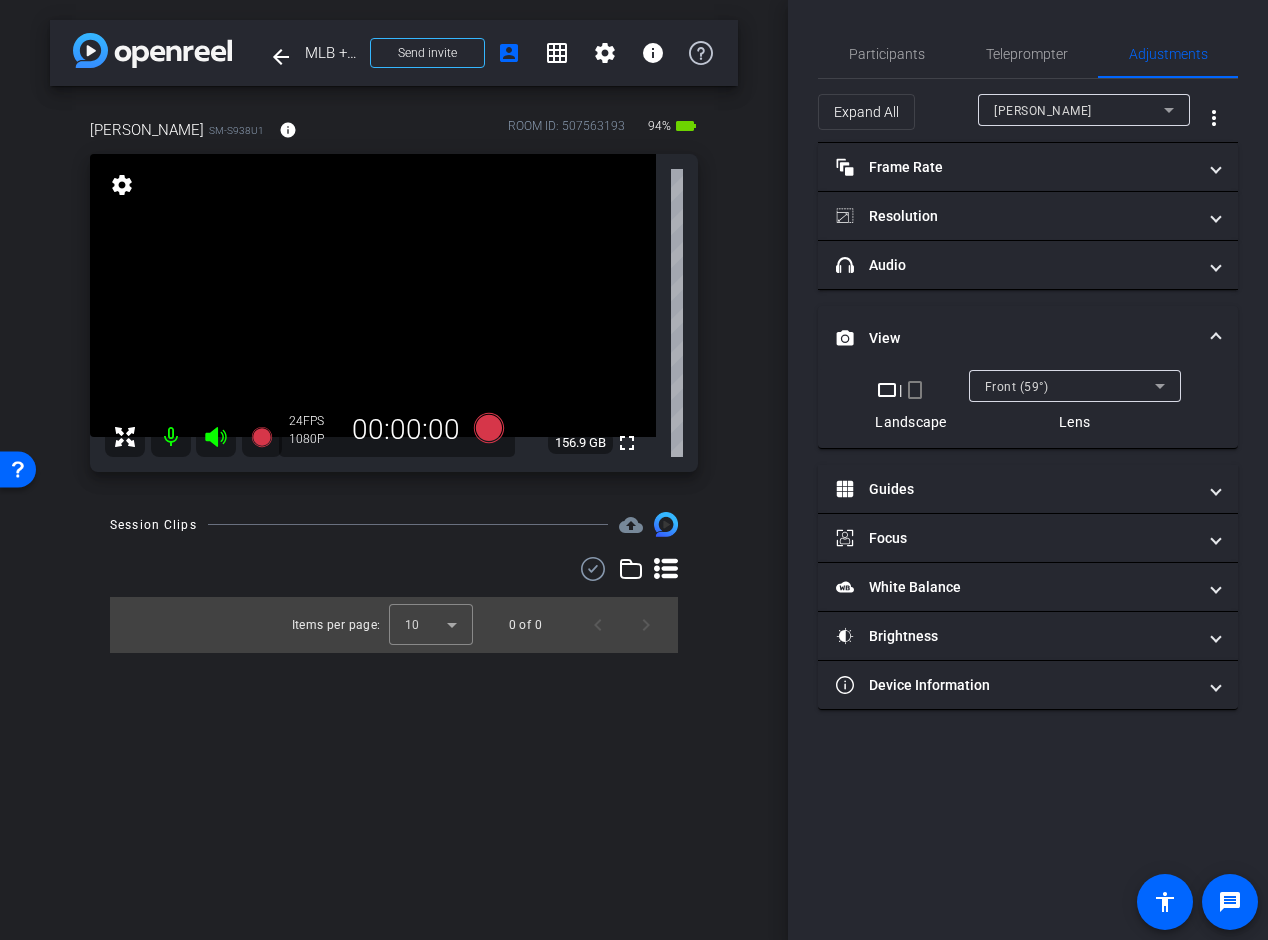 click on "crop_portrait" at bounding box center (915, 390) 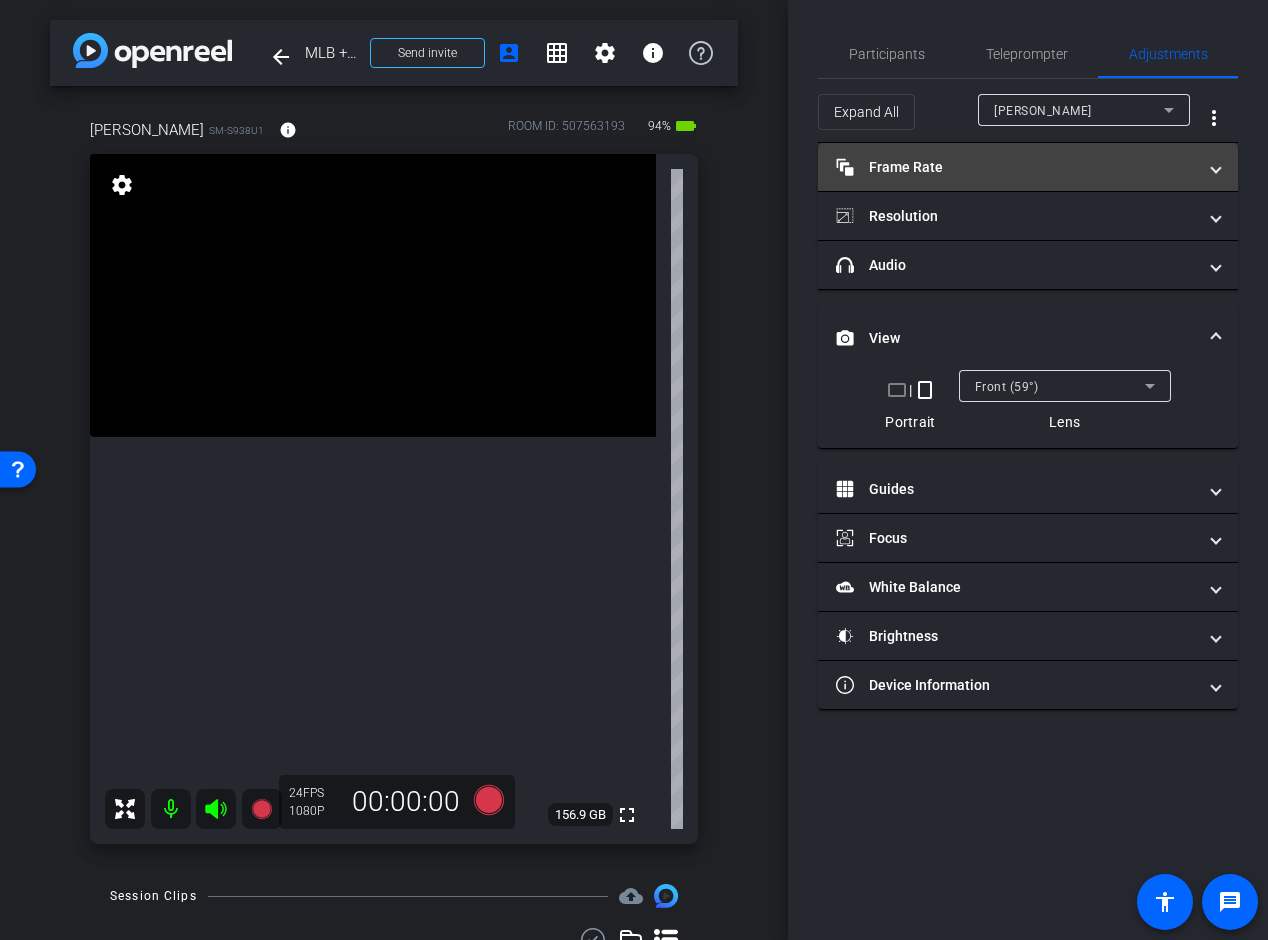 click on "Frame Rate
Frame Rate" at bounding box center [1028, 167] 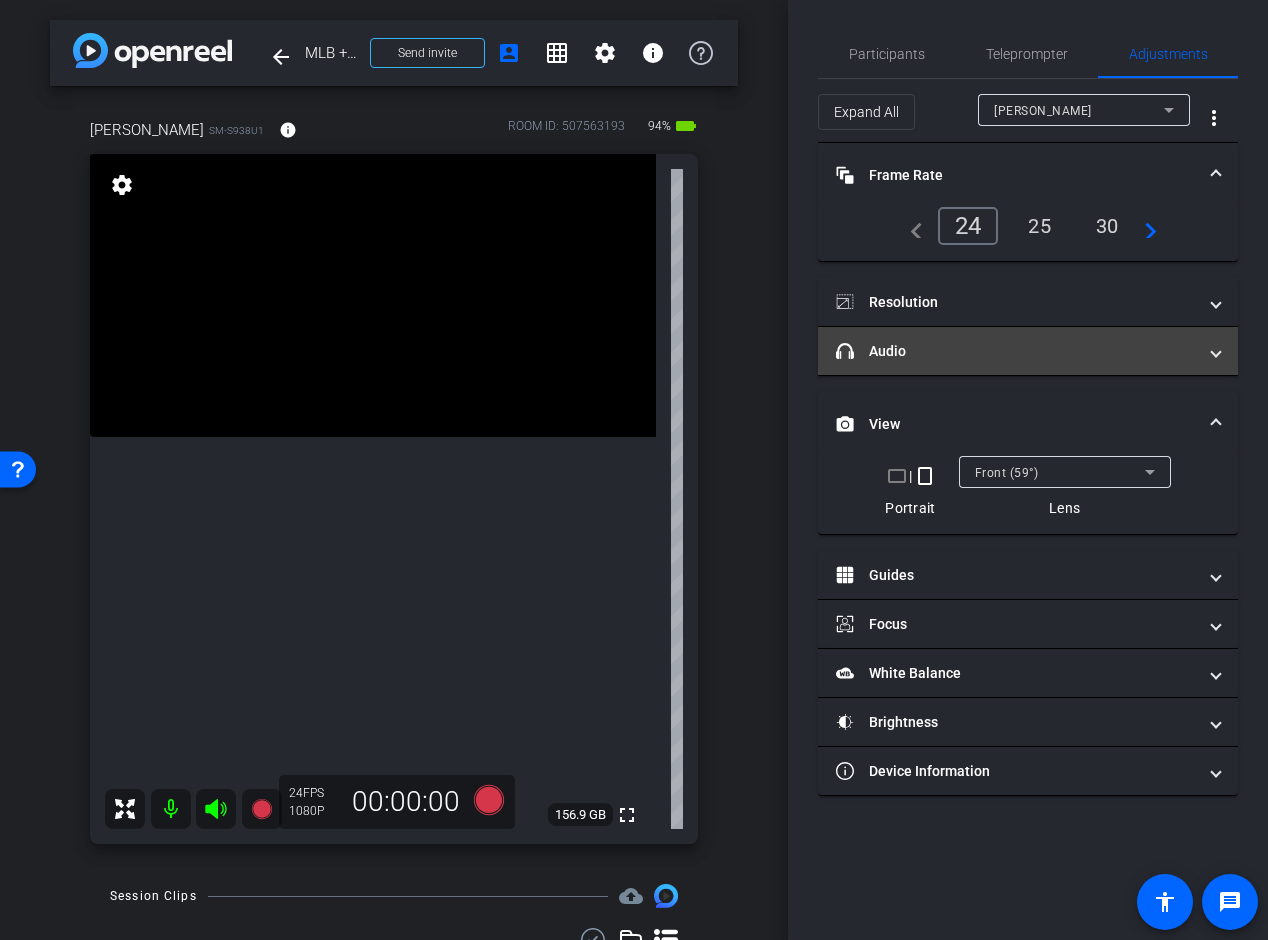 click on "headphone icon
Audio" at bounding box center [1028, 351] 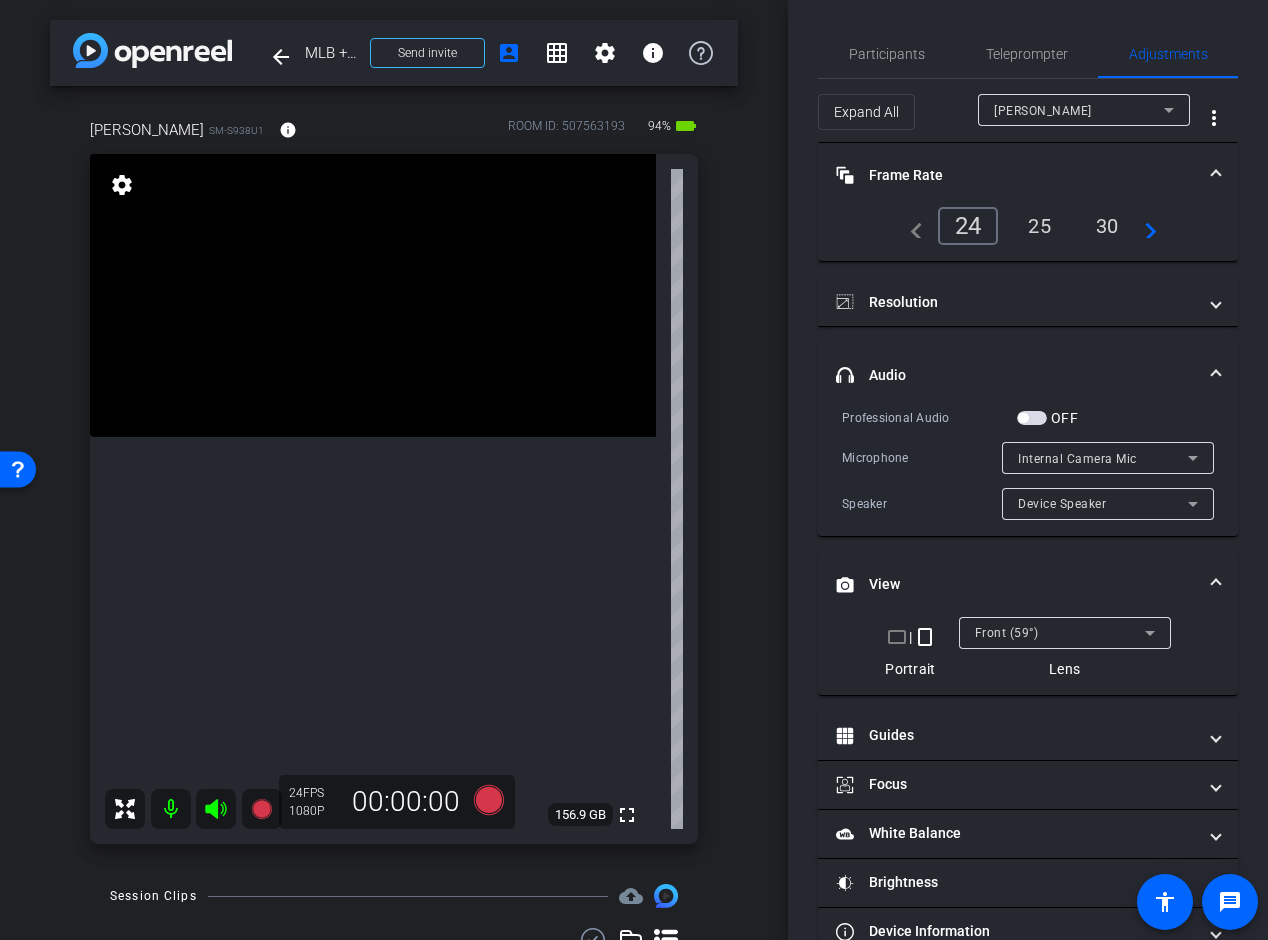 click at bounding box center [1023, 418] 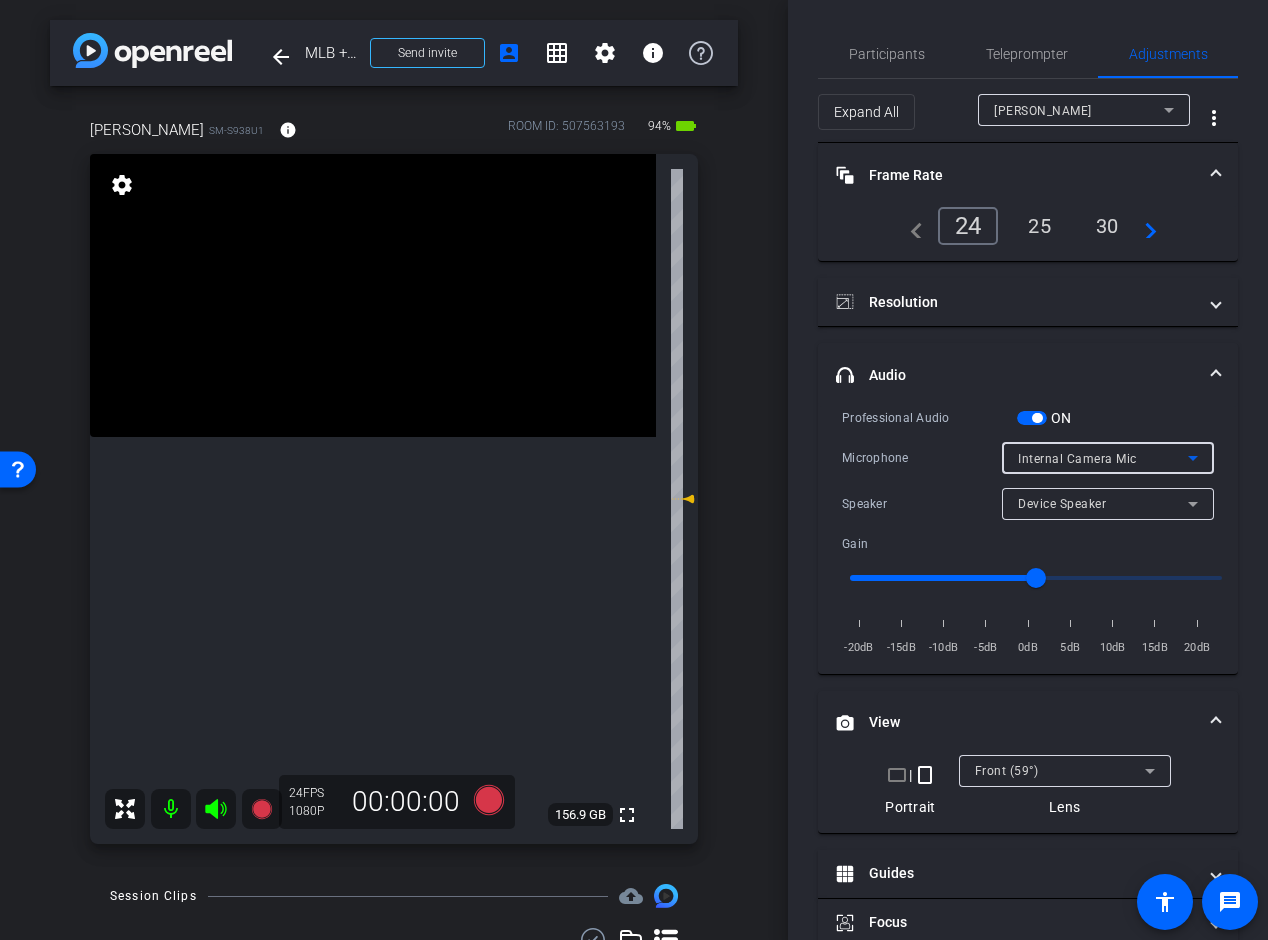 click on "Internal Camera Mic" at bounding box center (1077, 459) 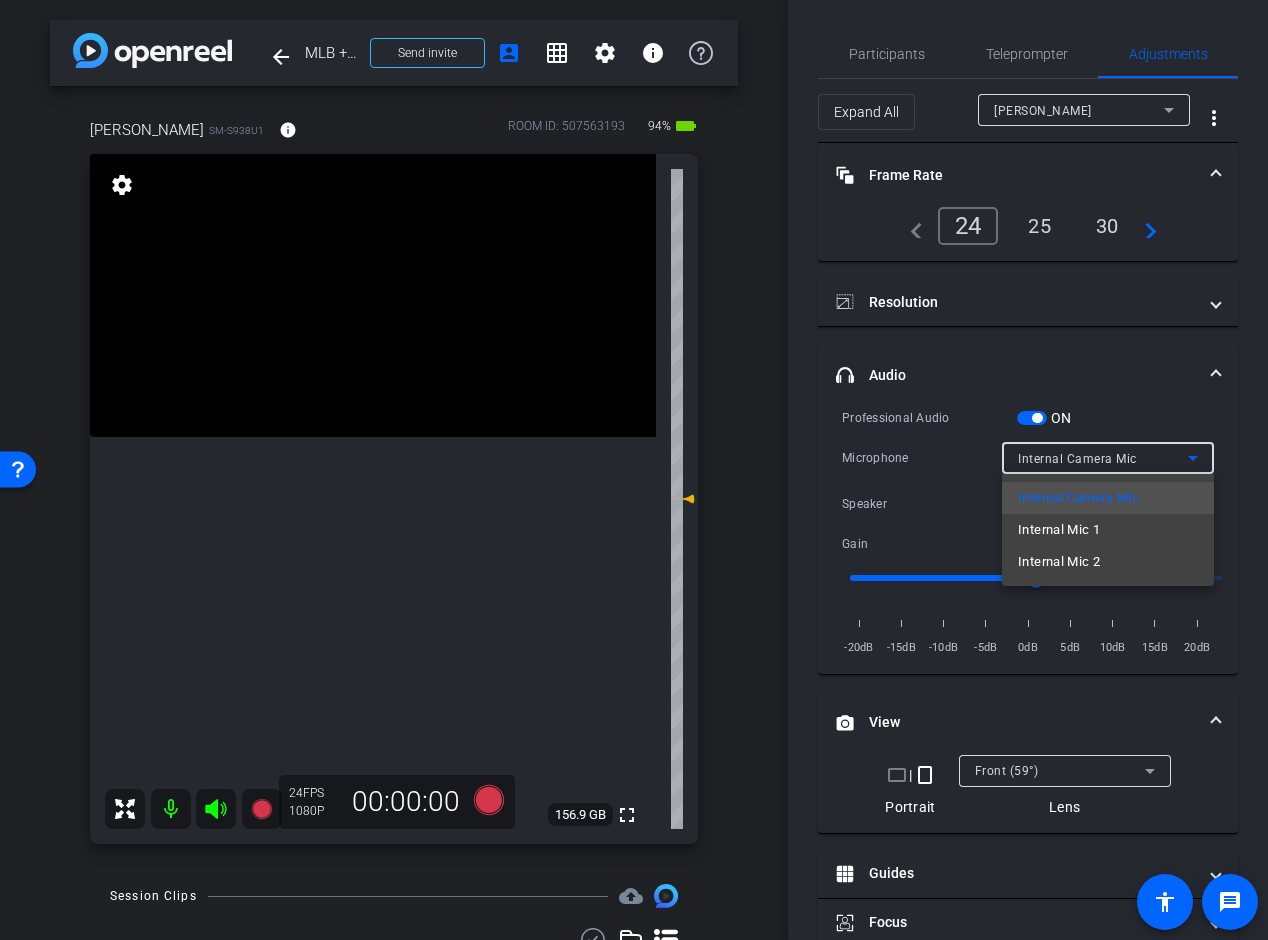 click on "Internal Mic 1" at bounding box center (1108, 530) 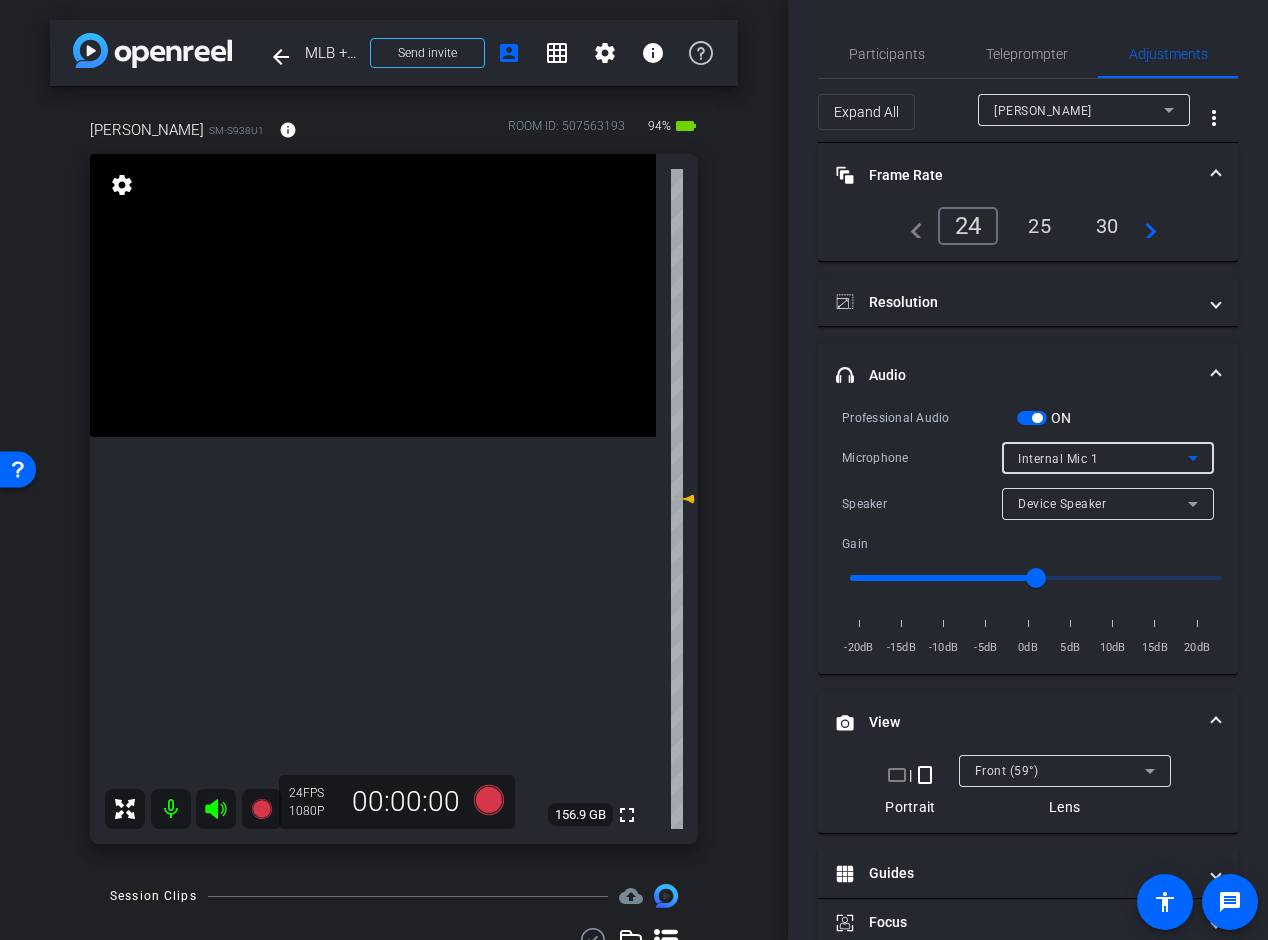 click on "Device Speaker" at bounding box center (1103, 503) 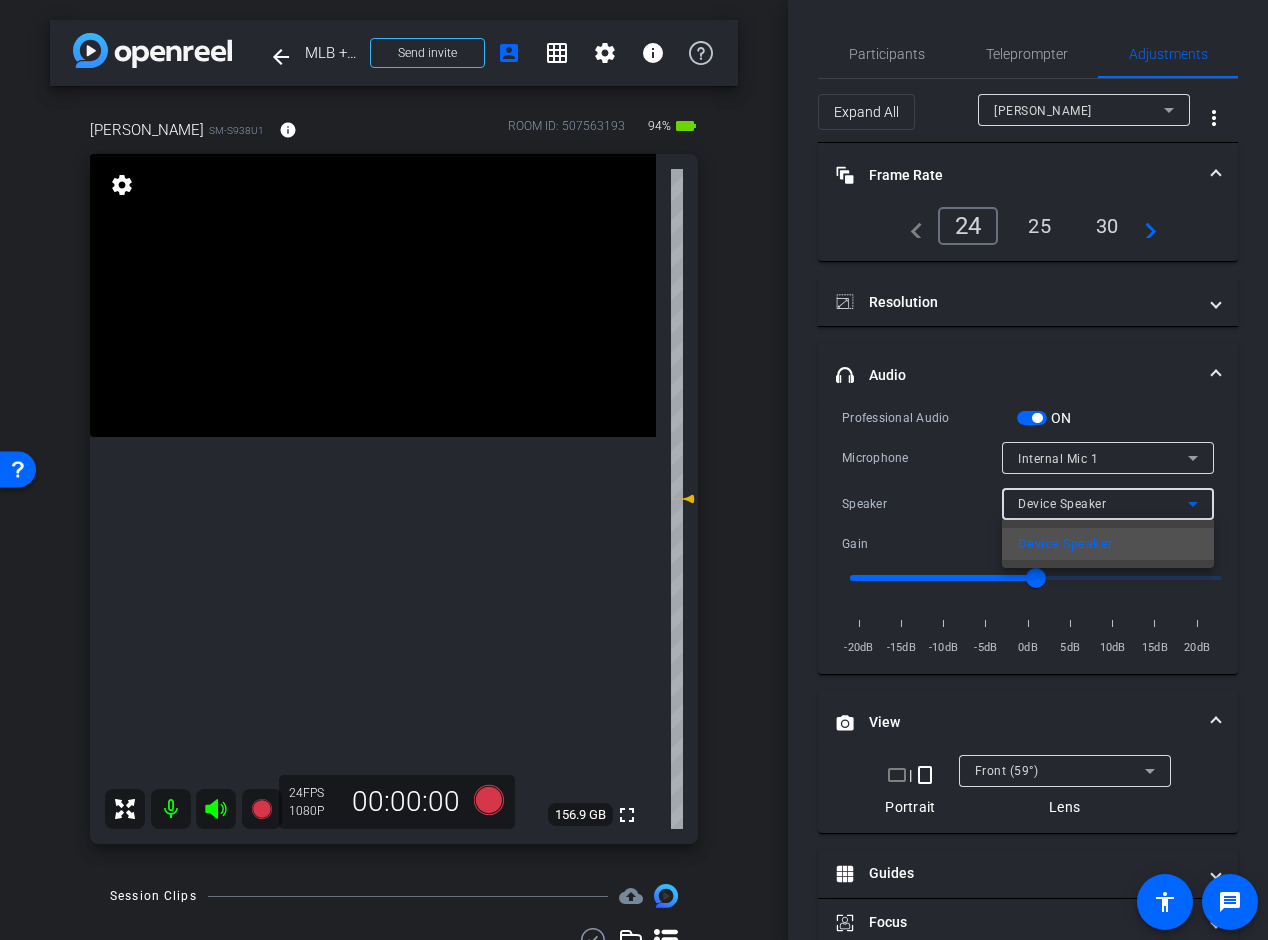 click at bounding box center (634, 470) 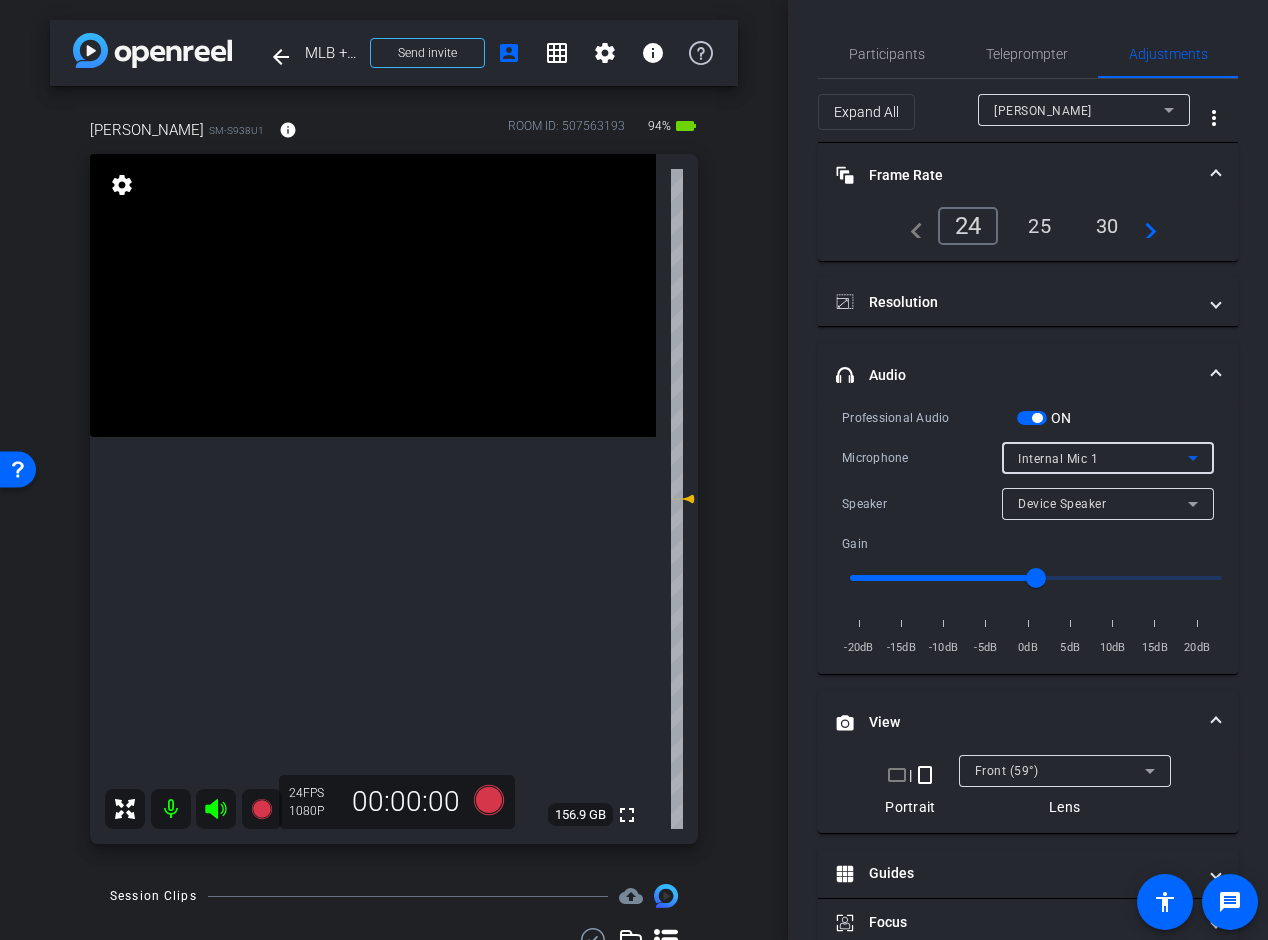 click on "Internal Mic 1" at bounding box center [1103, 458] 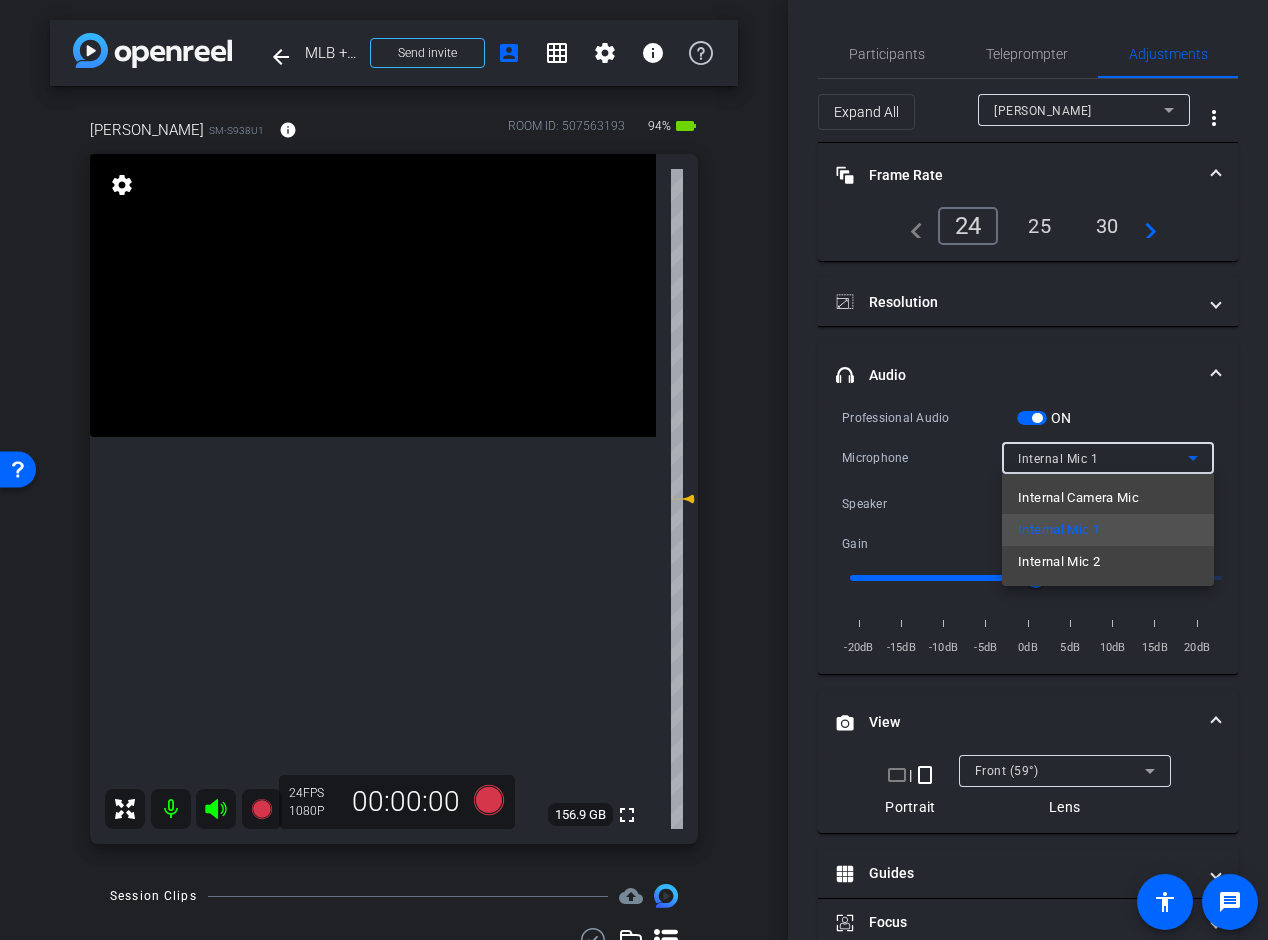 click on "Internal Mic 2" at bounding box center [1108, 562] 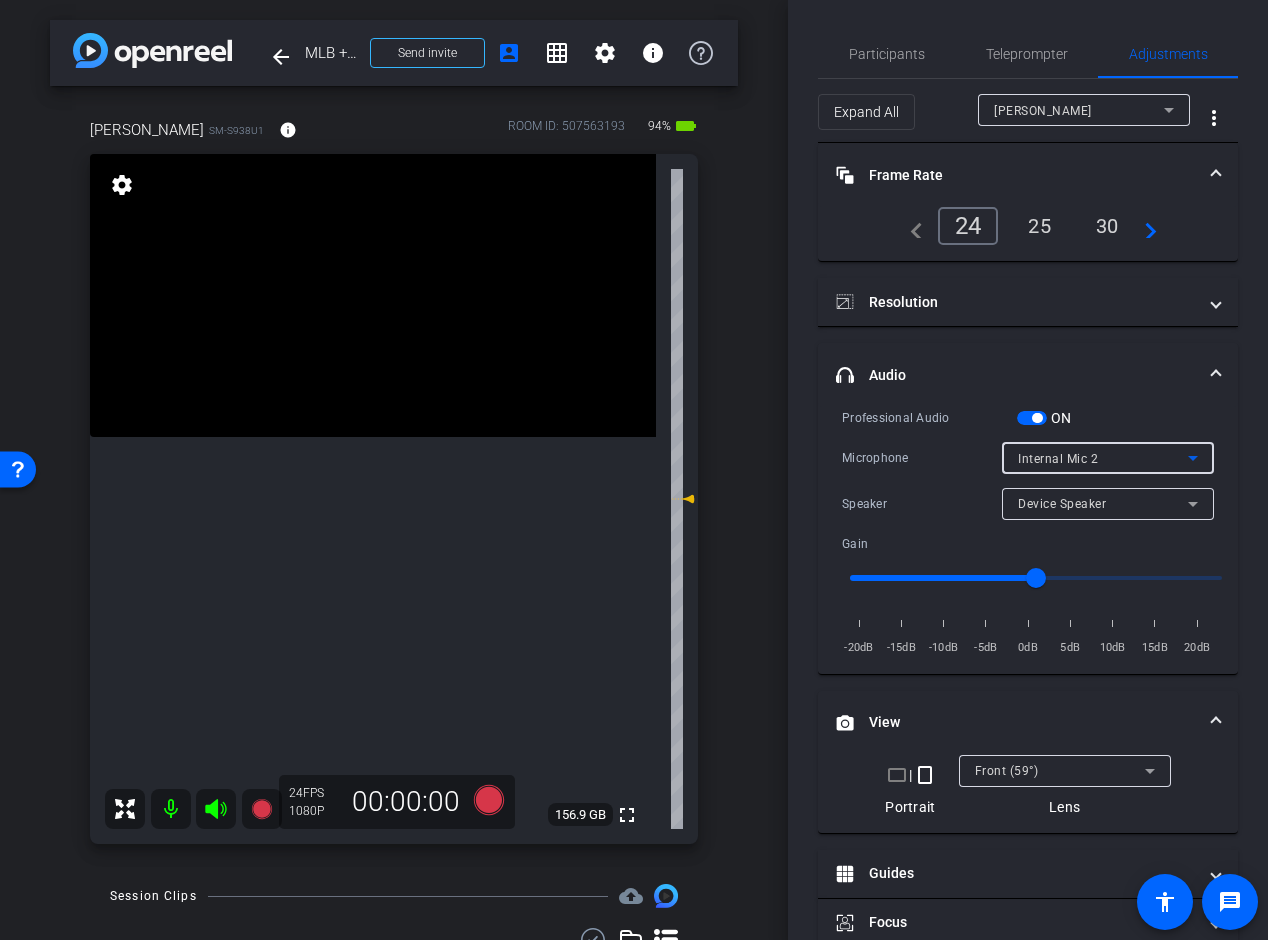 click on "Internal Mic 2" at bounding box center (1103, 458) 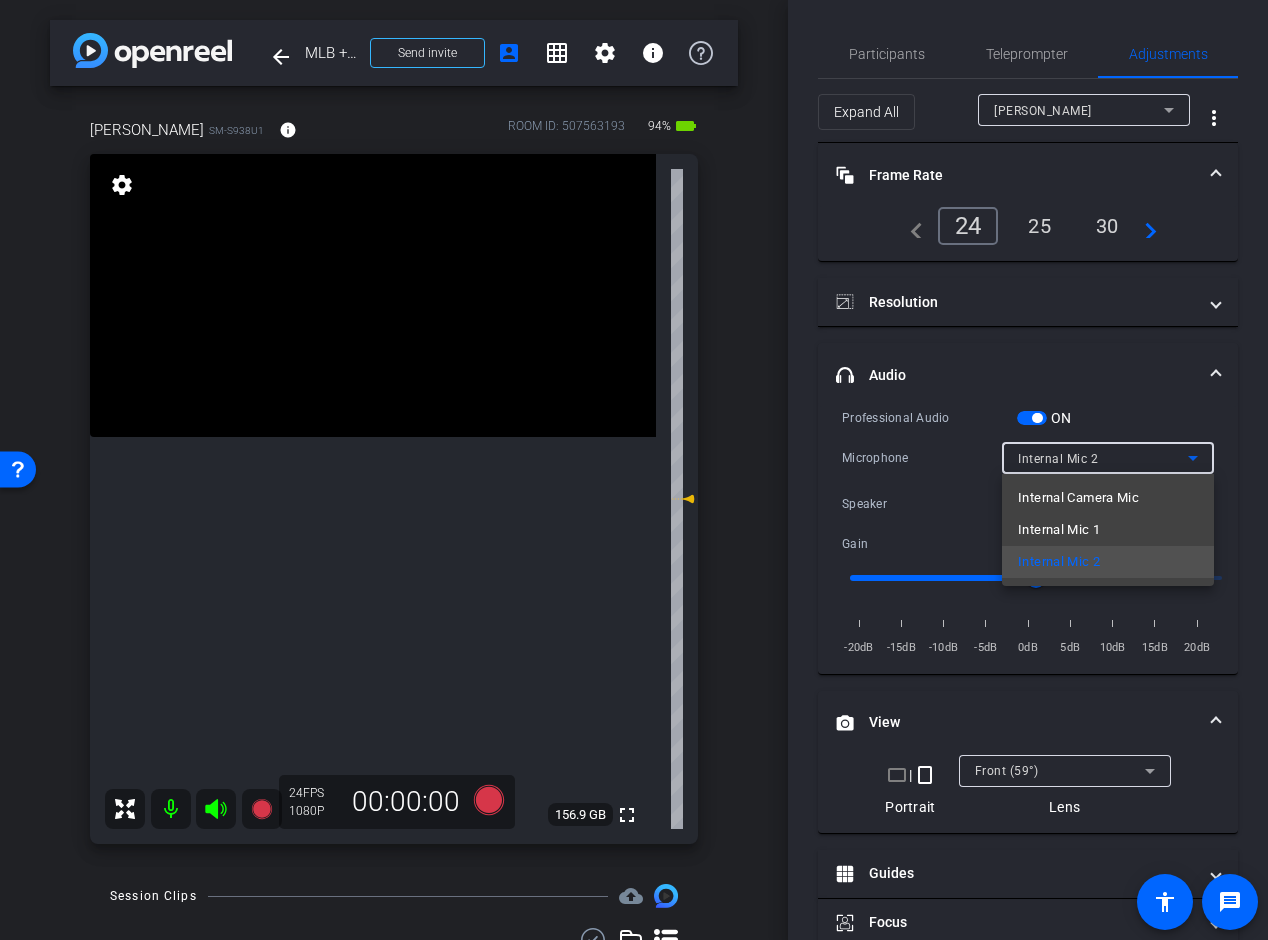 click at bounding box center (634, 470) 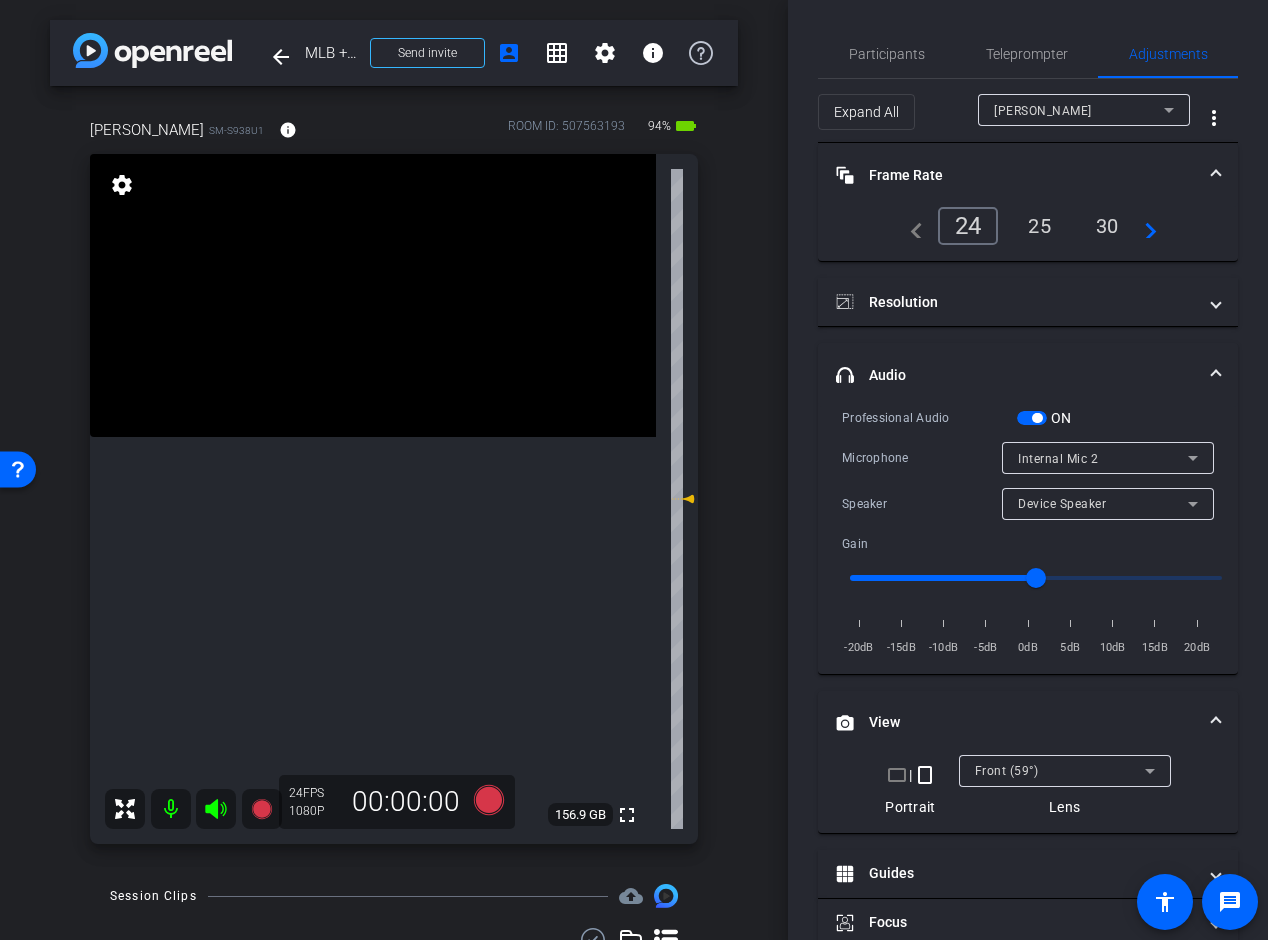 click at bounding box center [1037, 418] 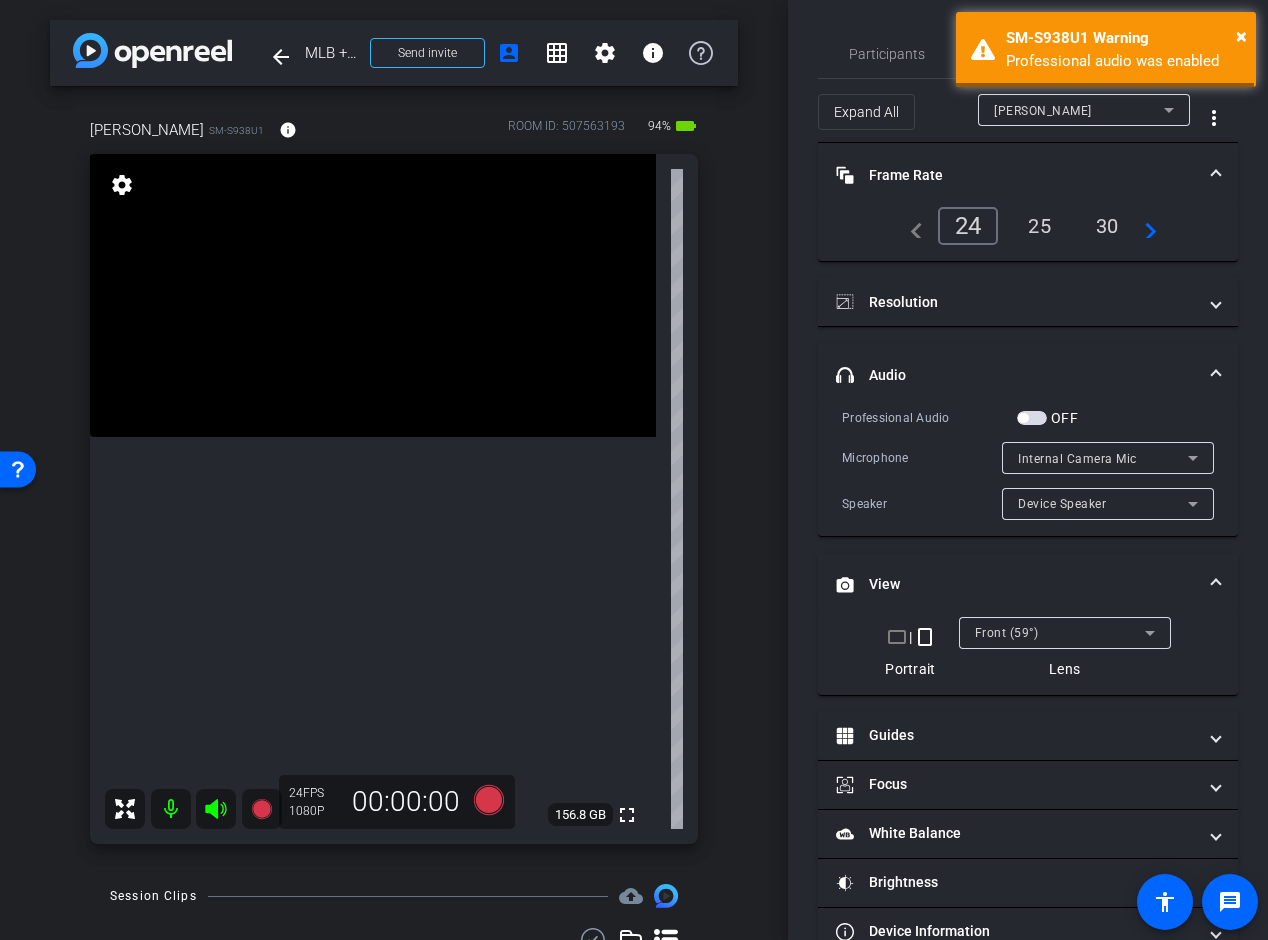 scroll, scrollTop: 47, scrollLeft: 0, axis: vertical 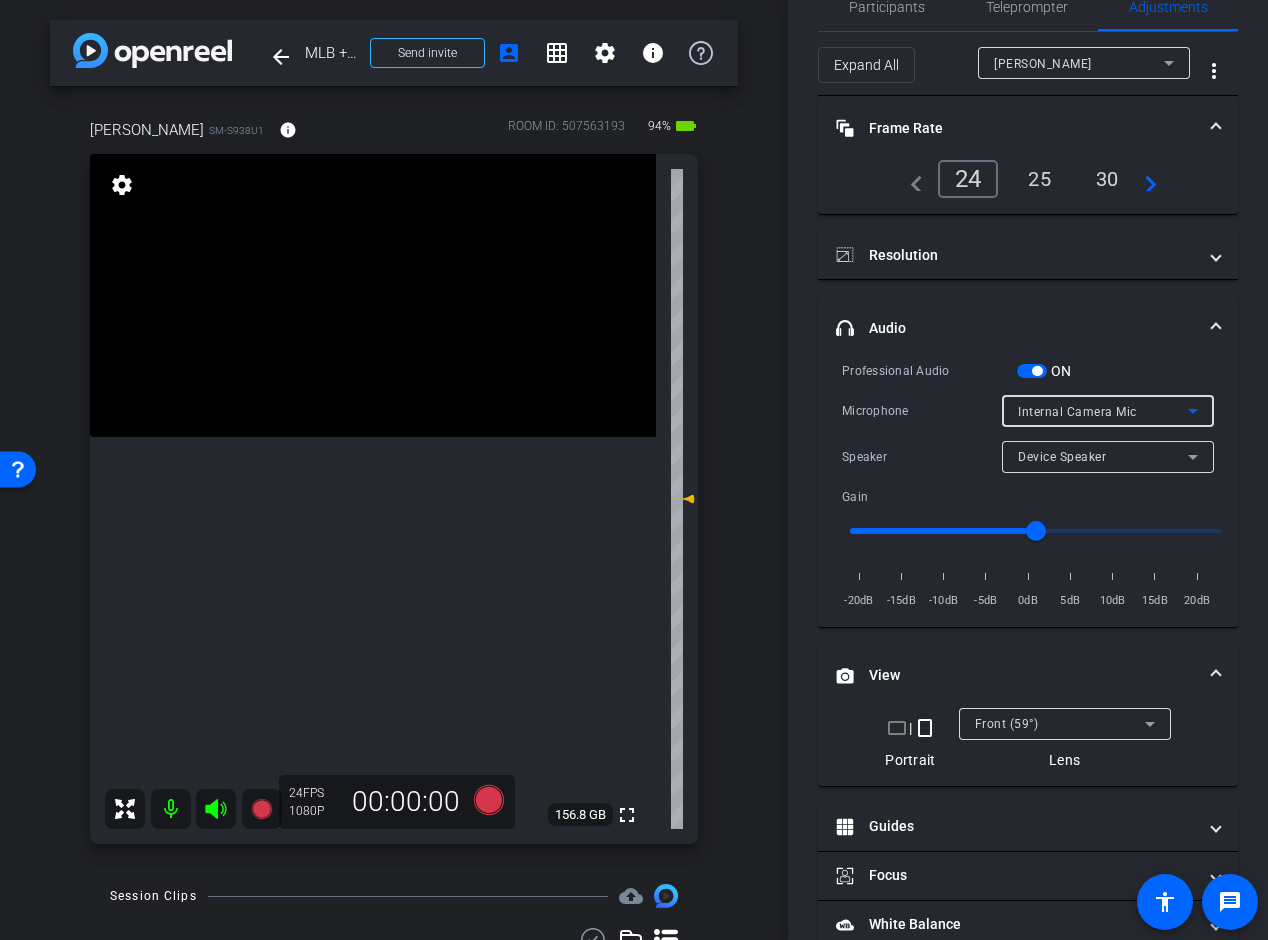 click 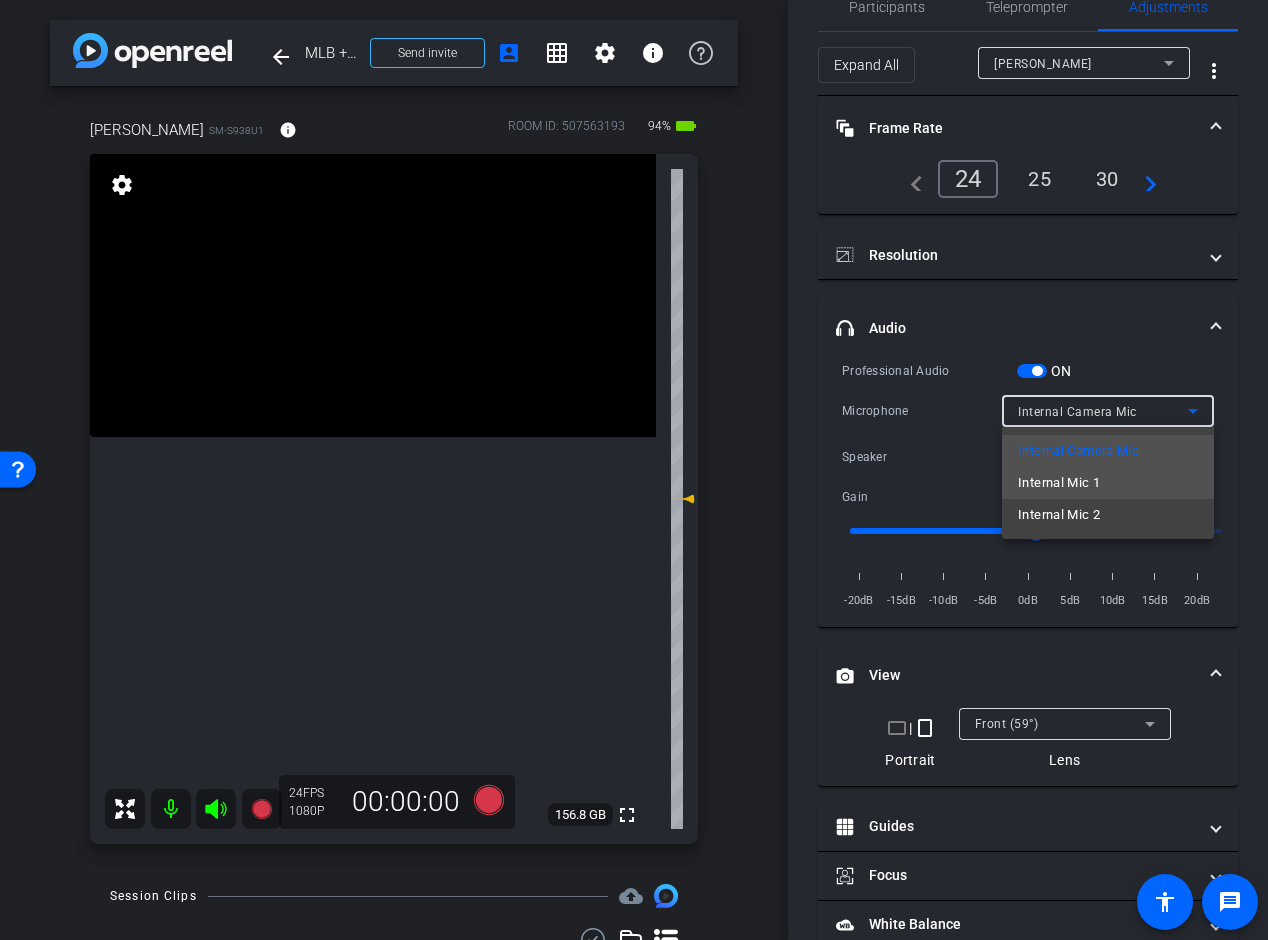 click on "Internal Mic 1" at bounding box center [1108, 483] 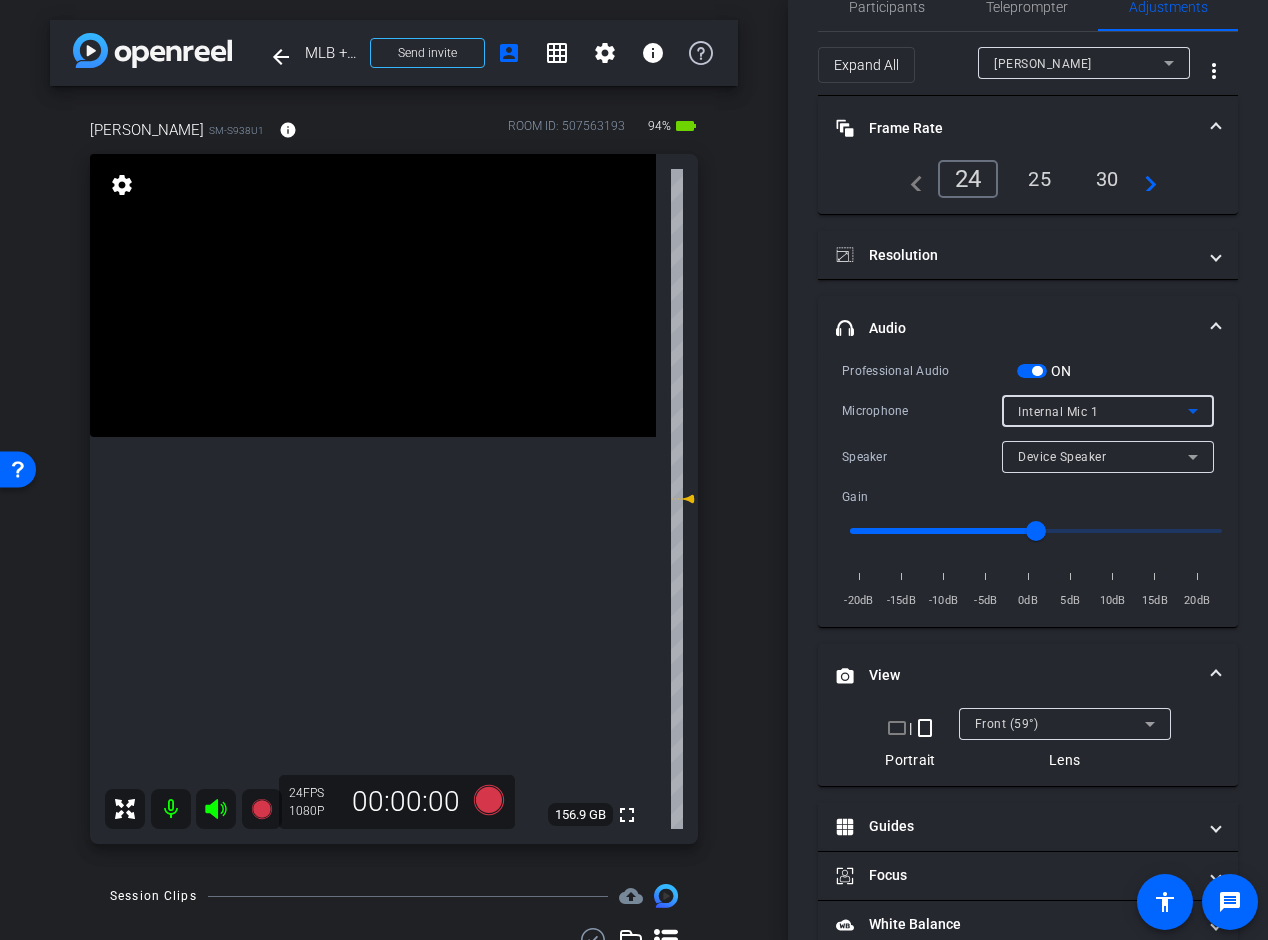 click 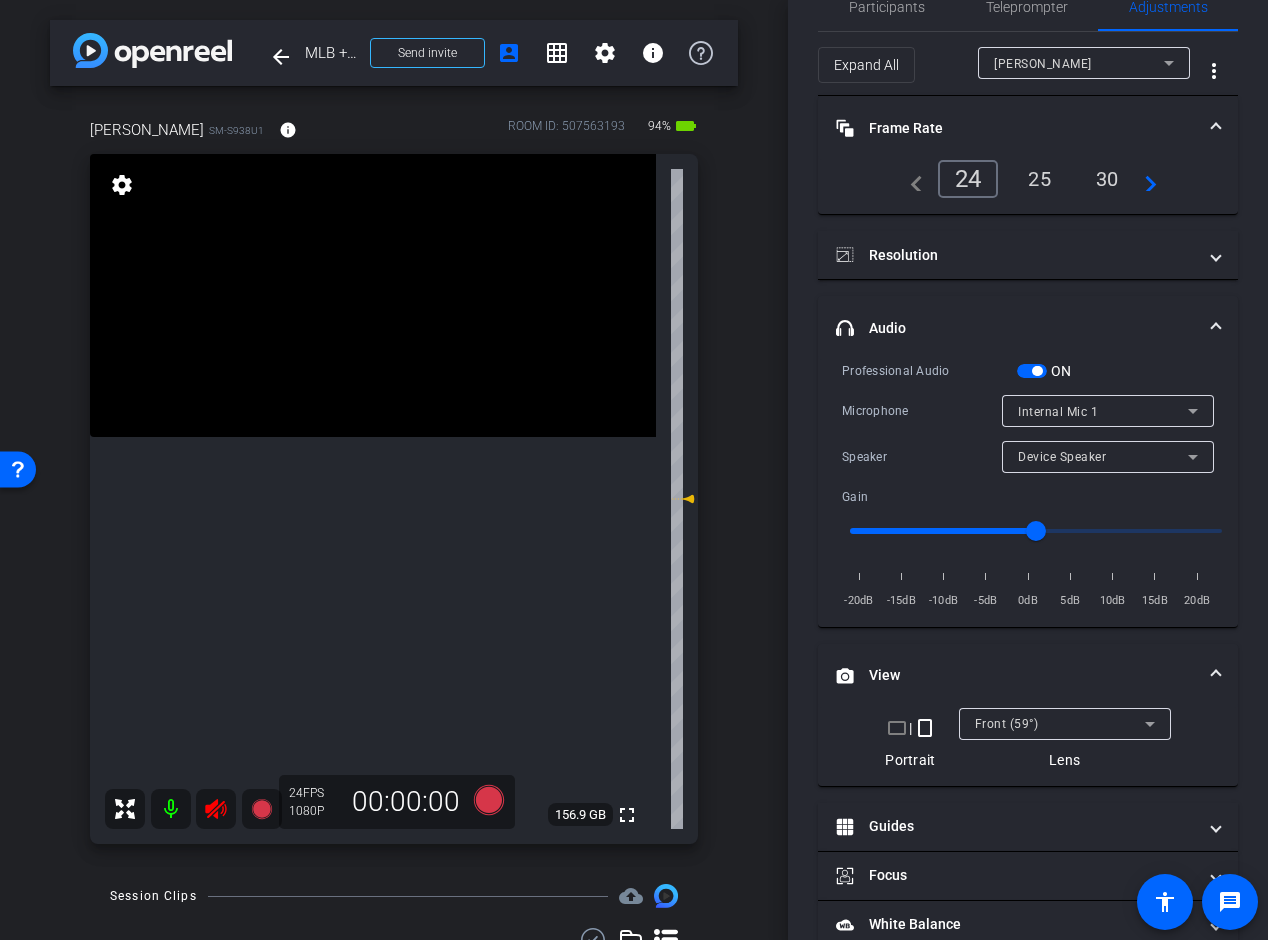 click 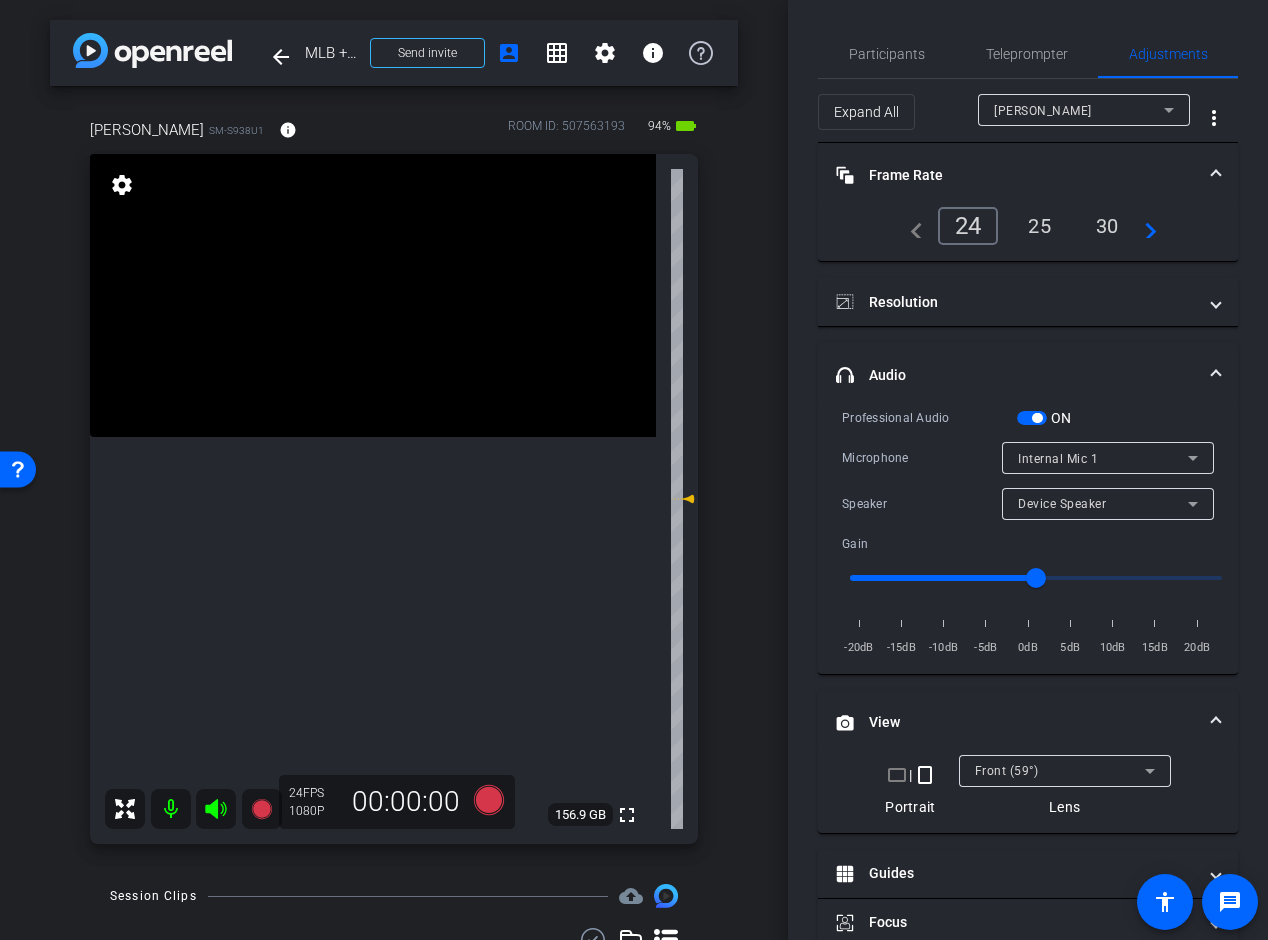 scroll, scrollTop: 1, scrollLeft: 0, axis: vertical 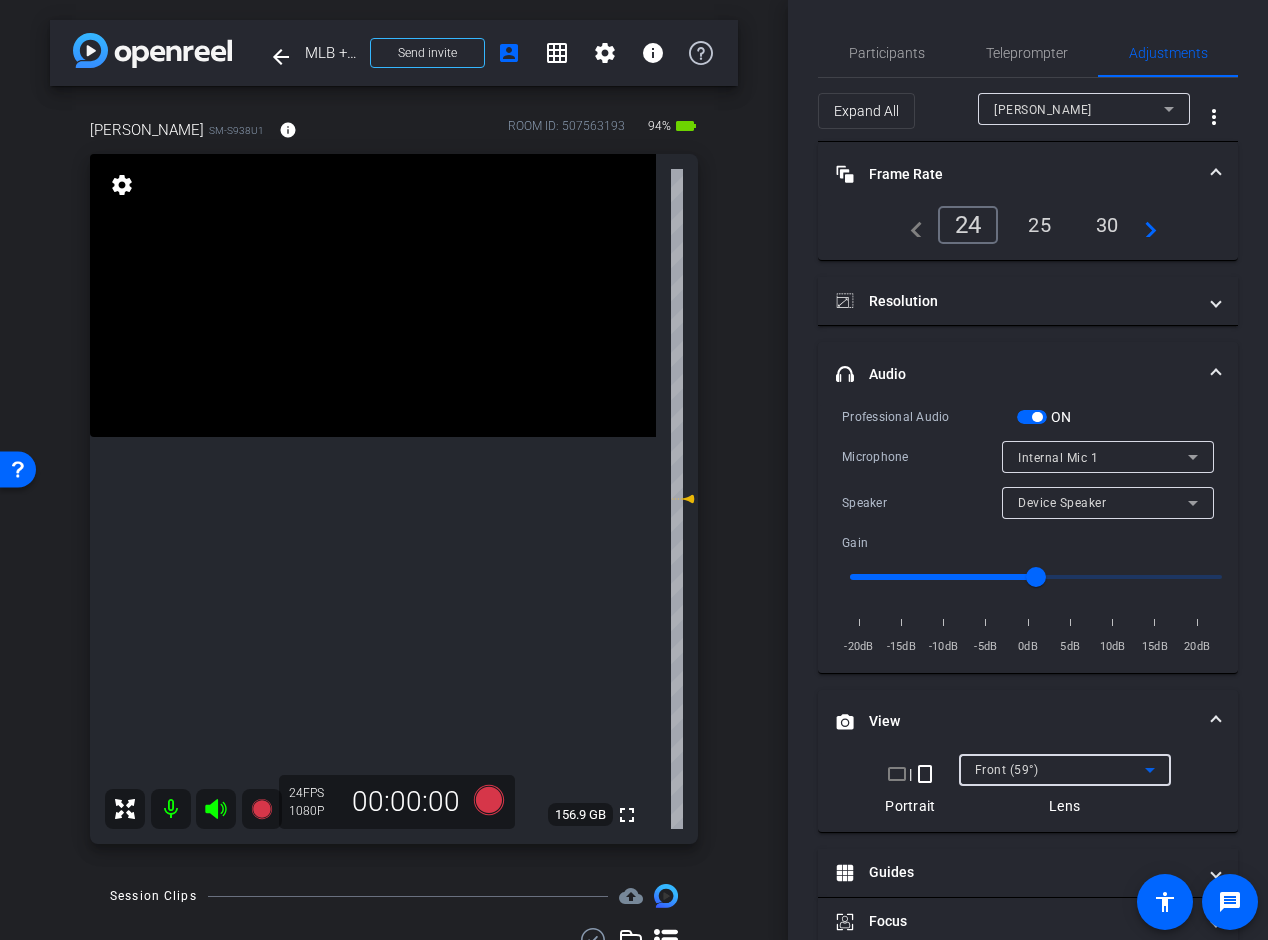 click 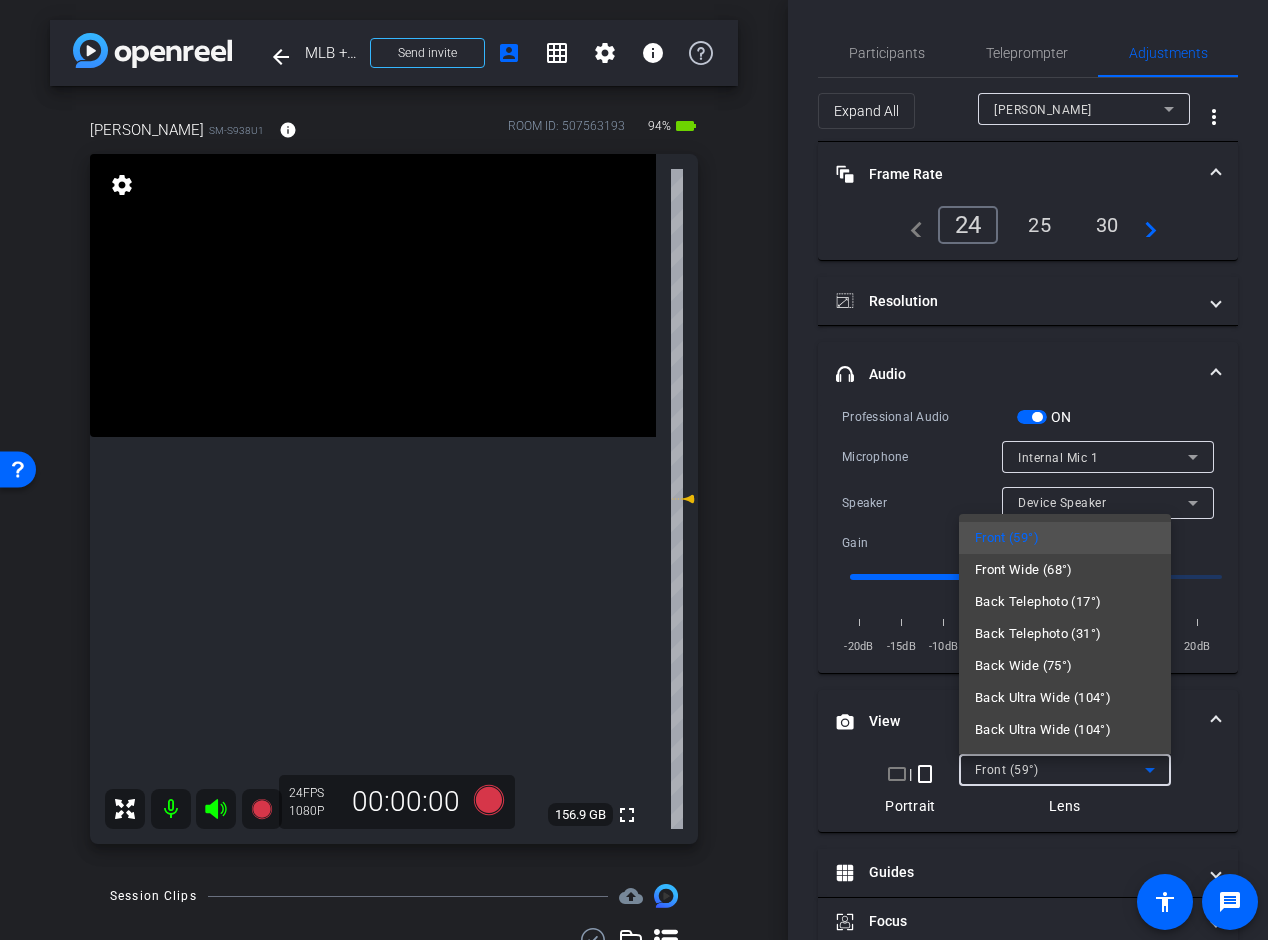 click at bounding box center [634, 470] 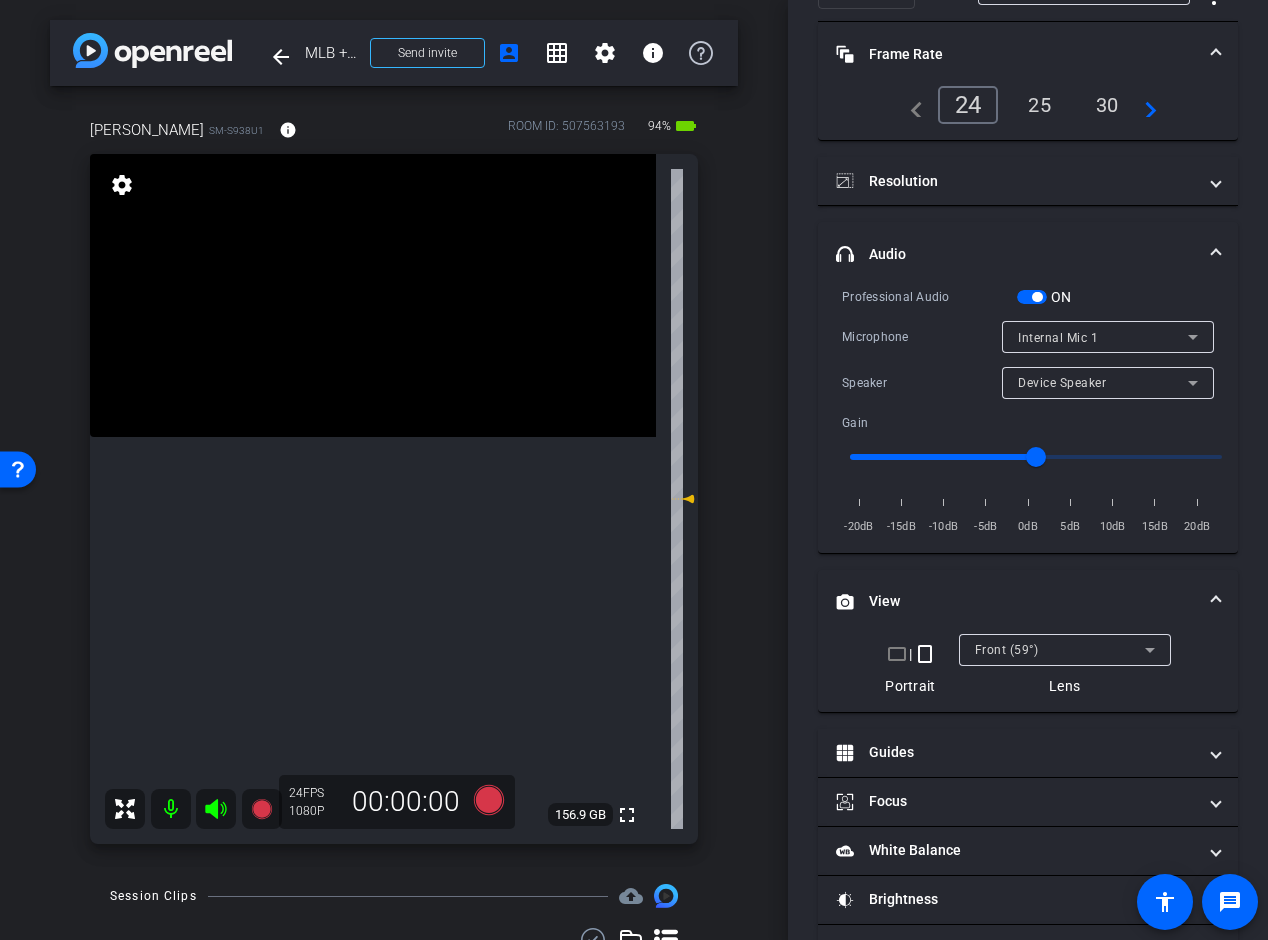 scroll, scrollTop: 0, scrollLeft: 0, axis: both 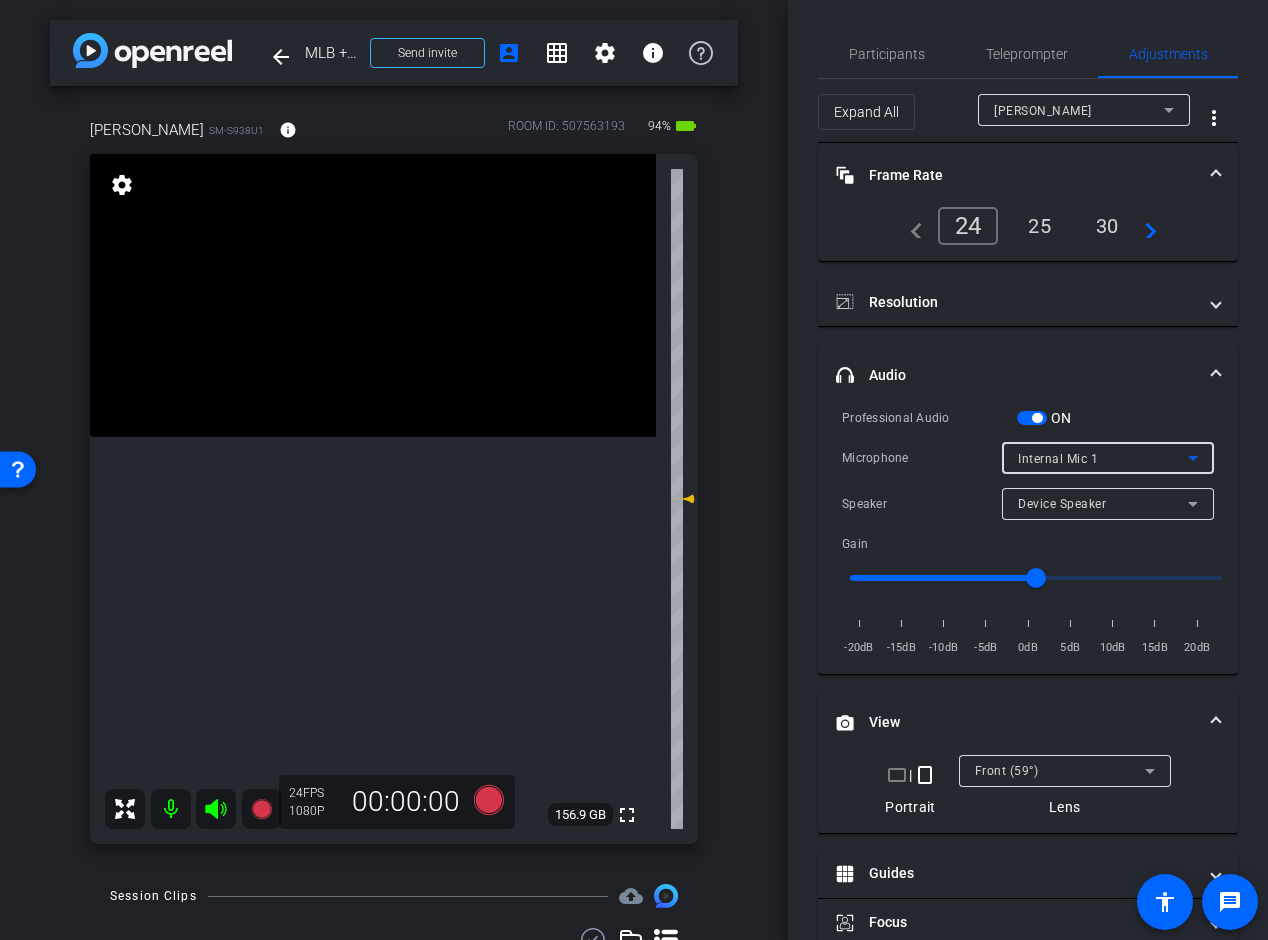 click 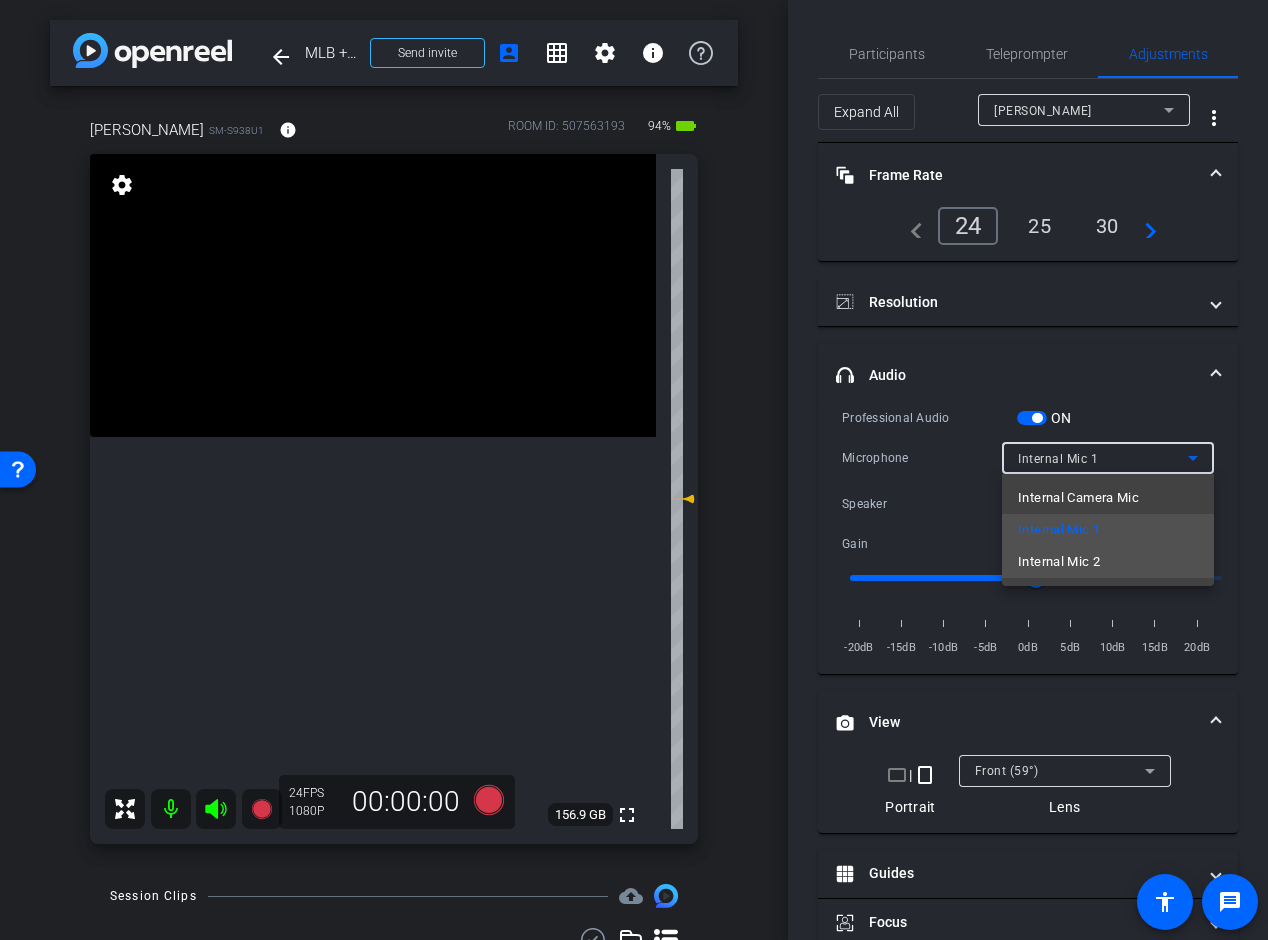 click on "Internal Mic 2" at bounding box center (1108, 562) 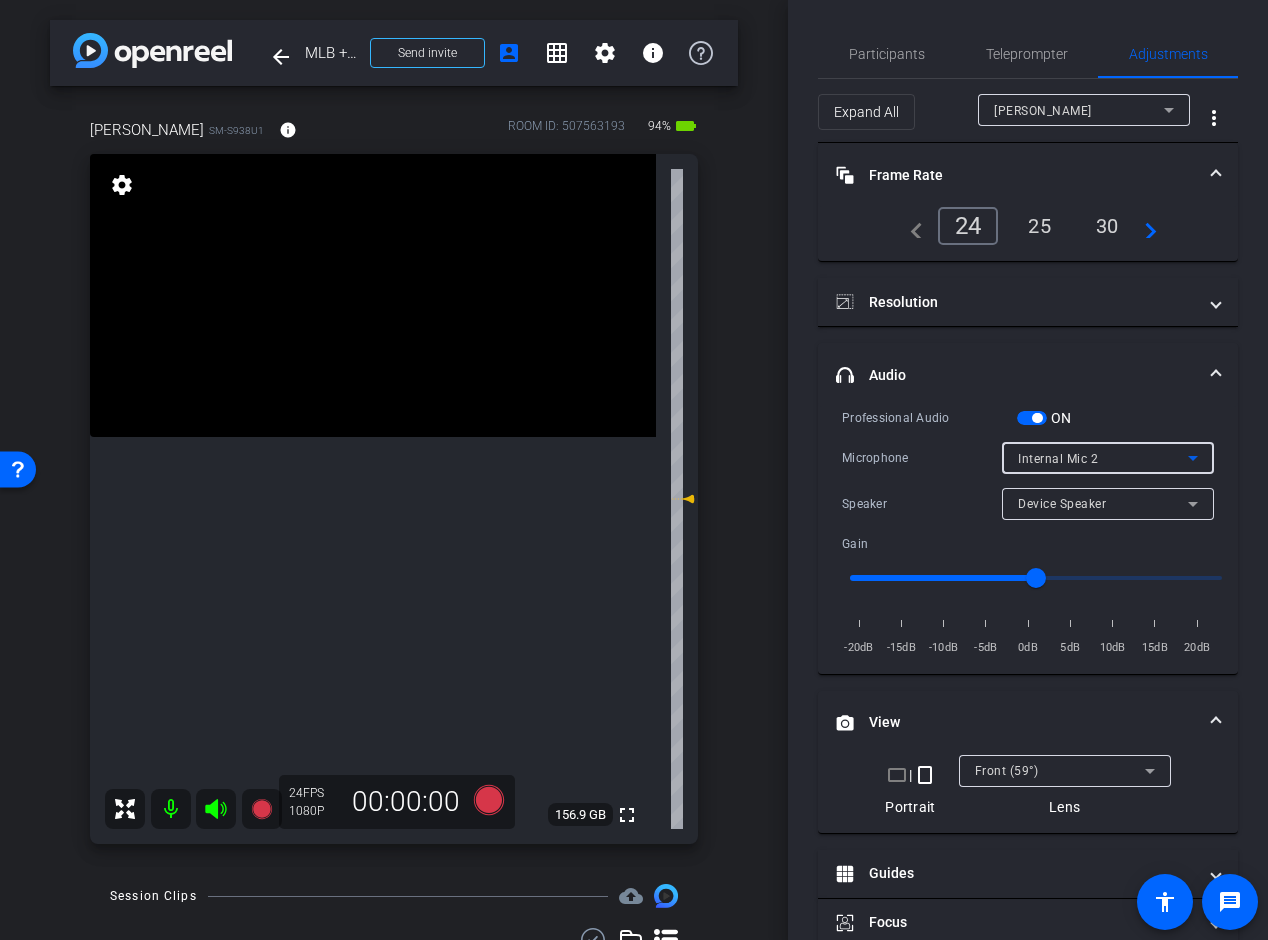 click on "Internal Mic 2" at bounding box center (1103, 458) 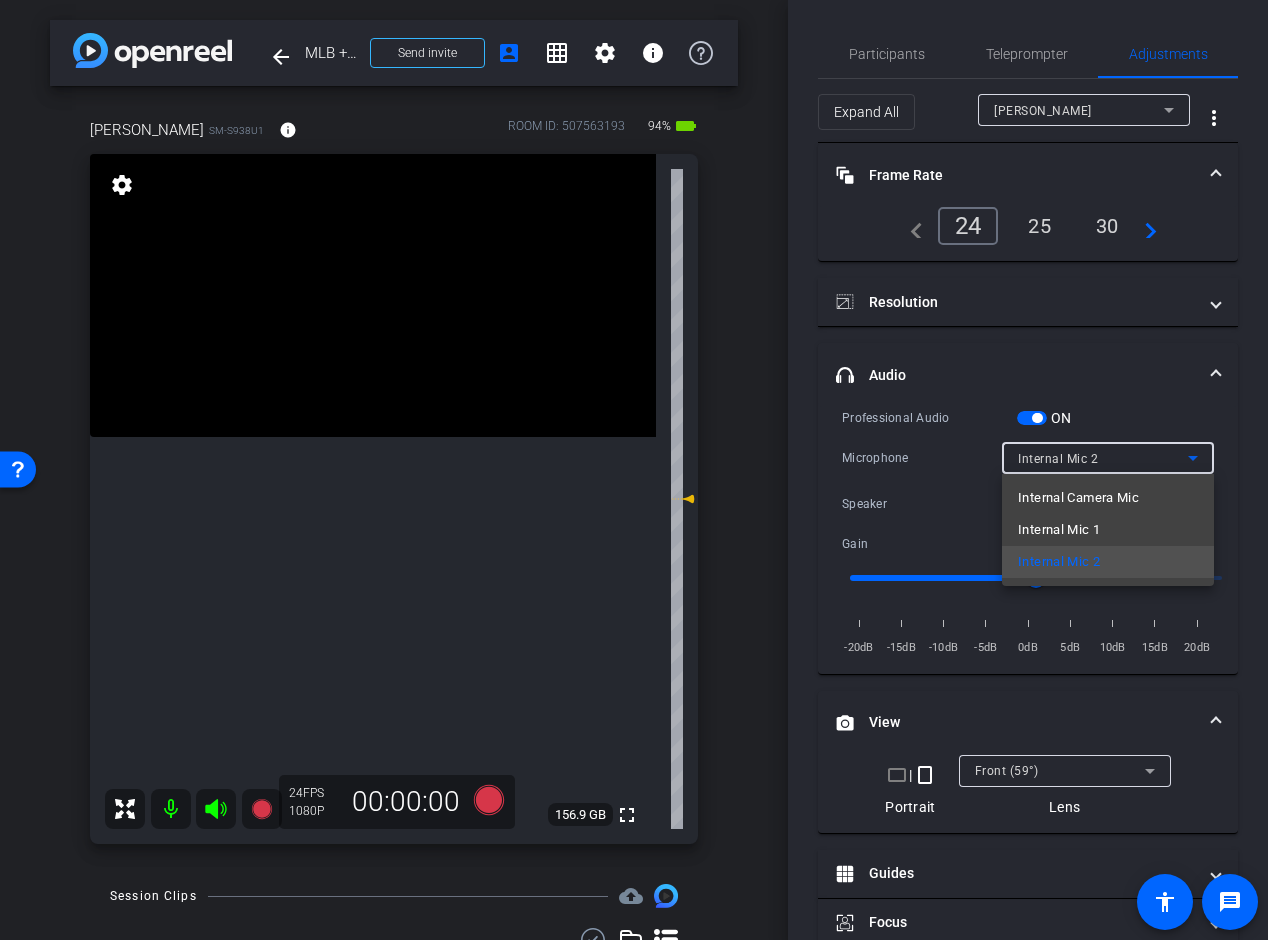 click on "Internal Camera Mic" at bounding box center [1078, 498] 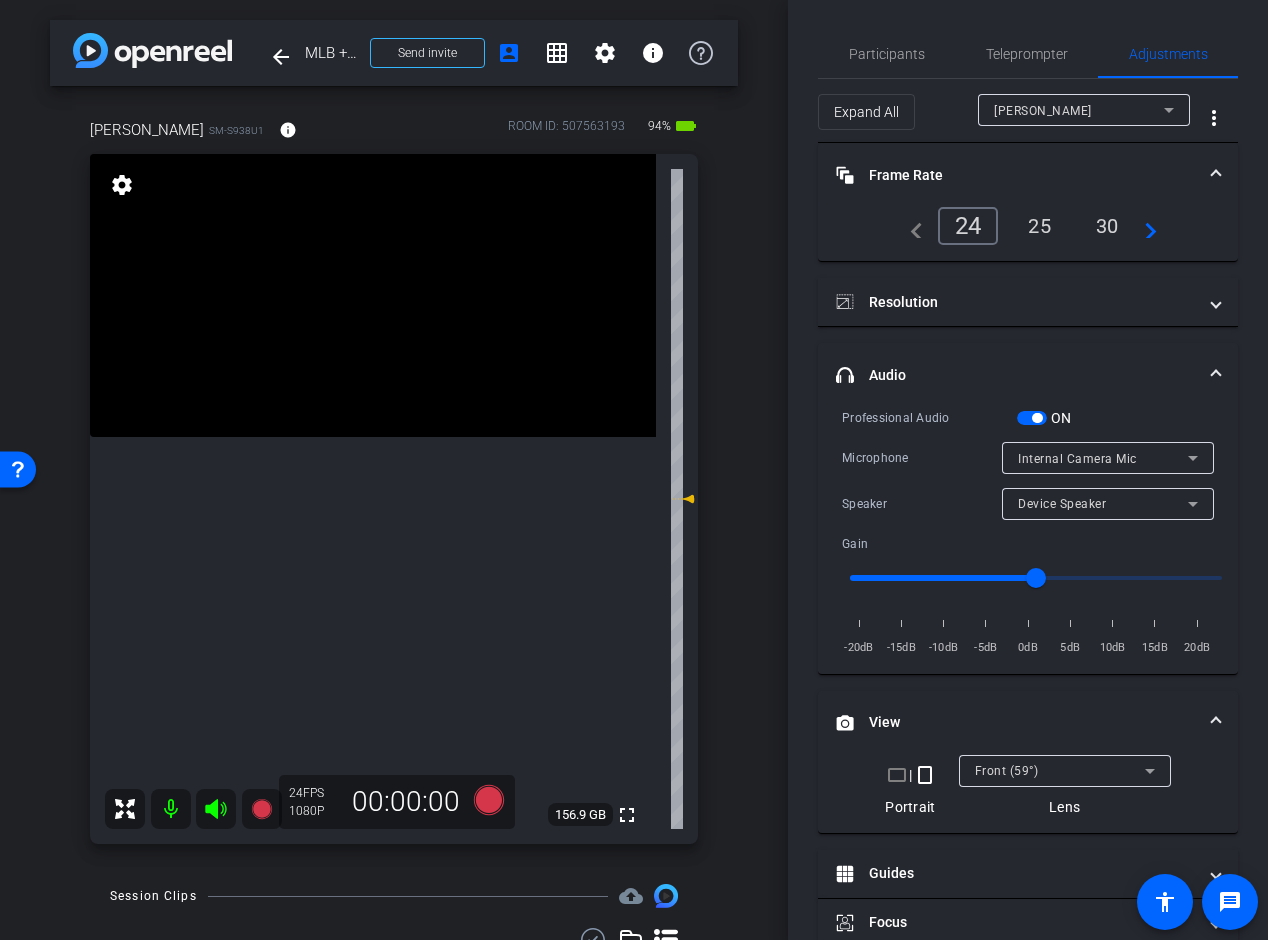 click at bounding box center [1037, 418] 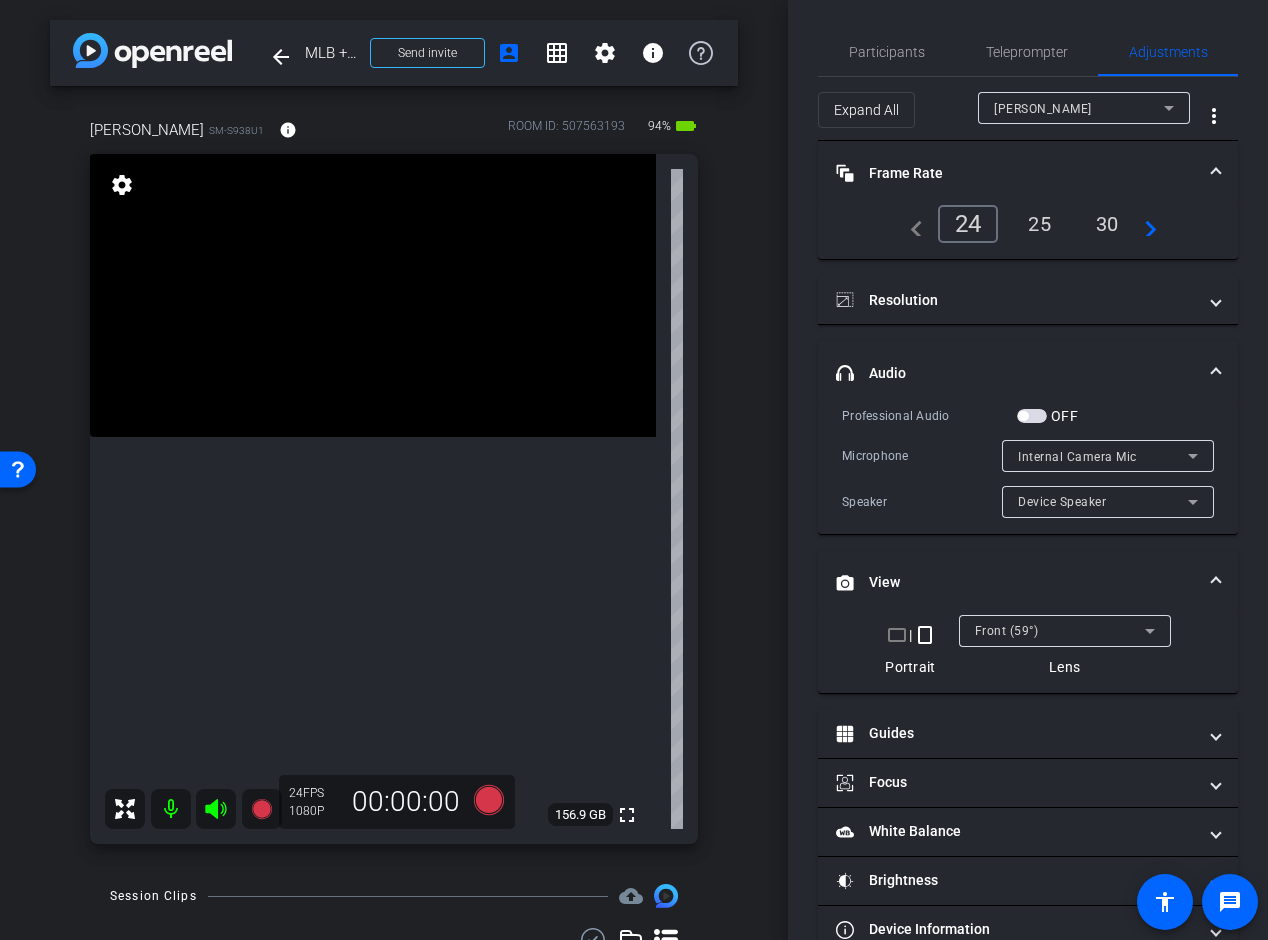 click on "Internal Camera Mic" at bounding box center [1077, 457] 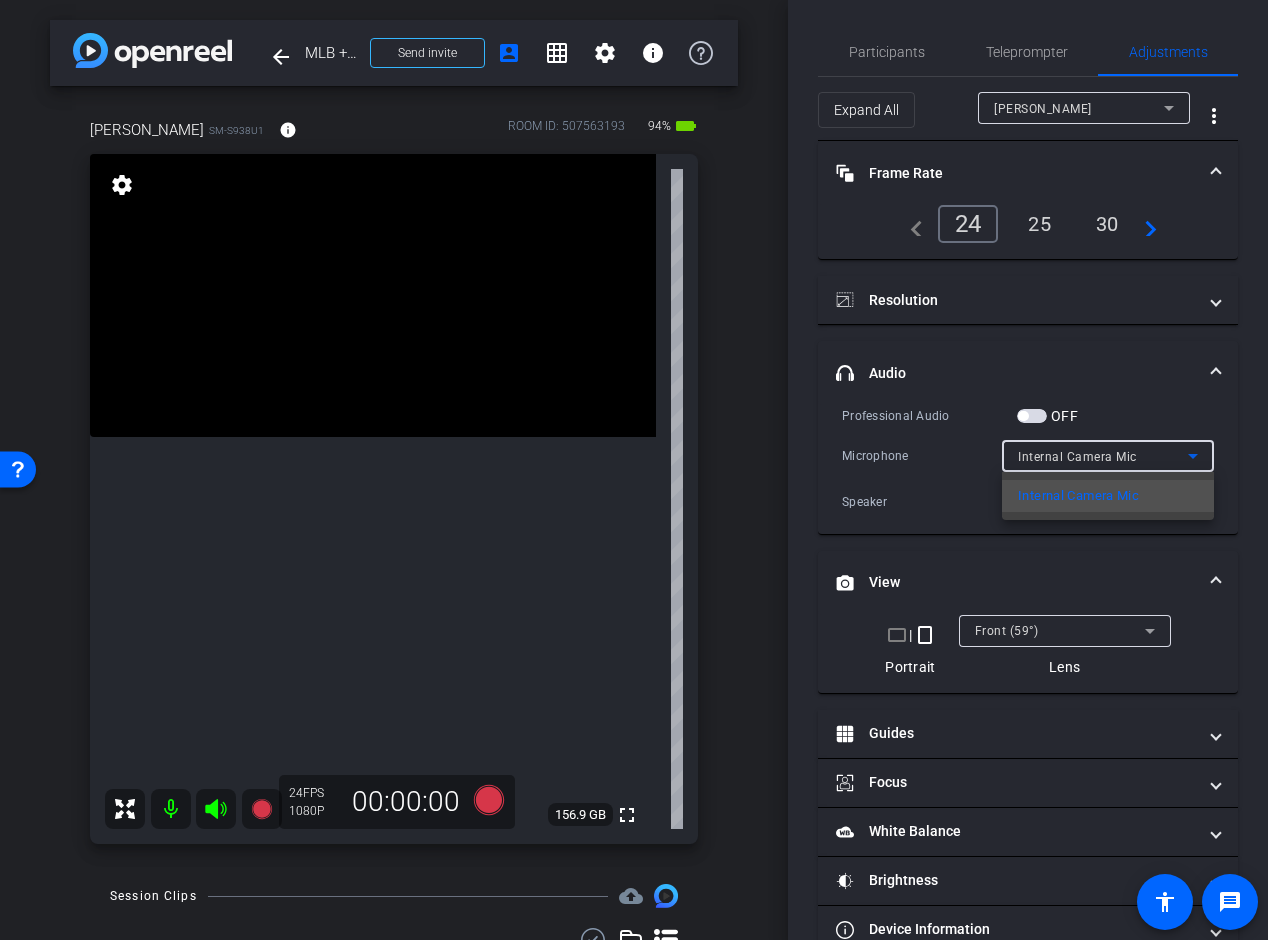 click at bounding box center [634, 470] 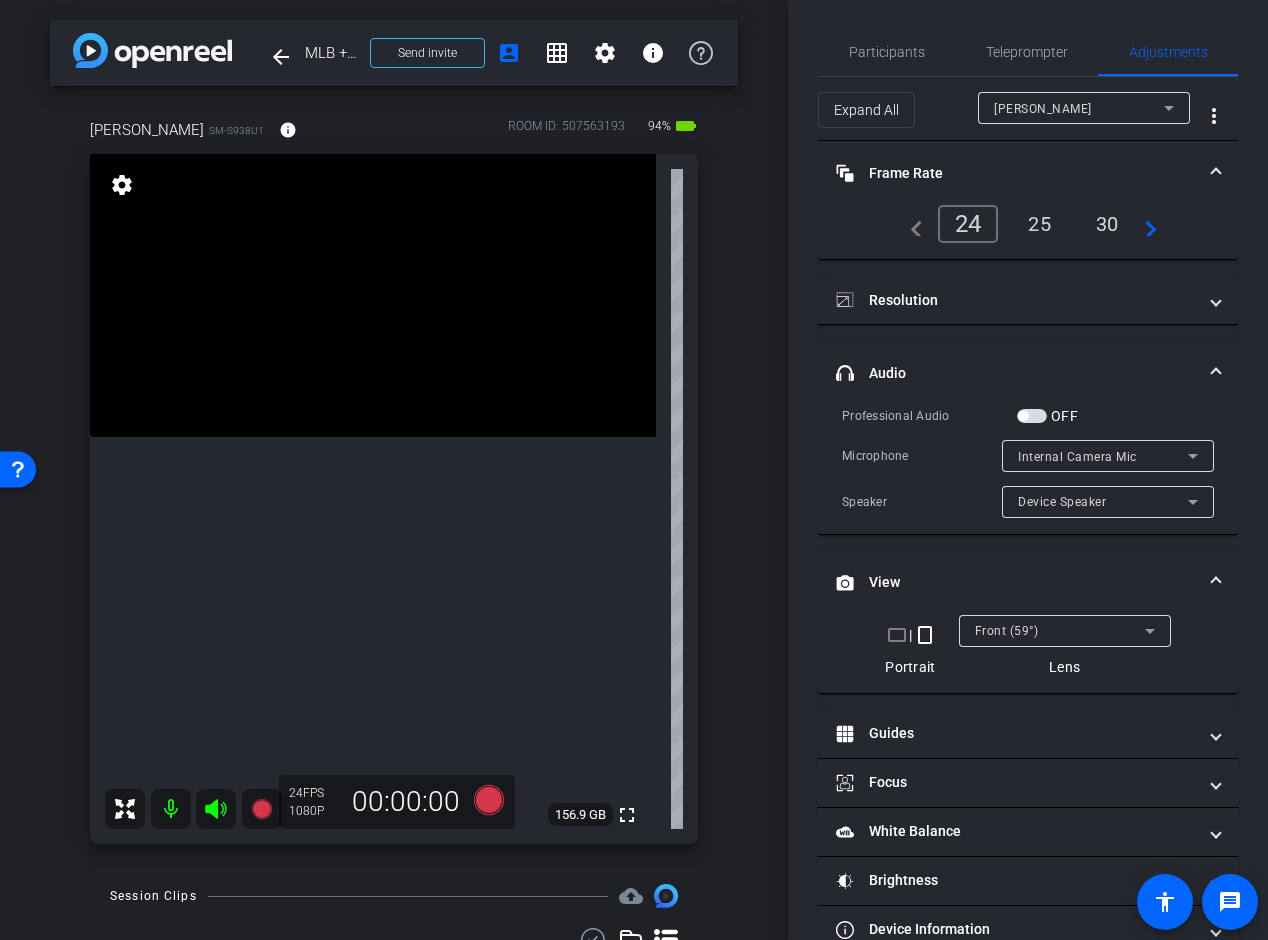 click at bounding box center [1023, 416] 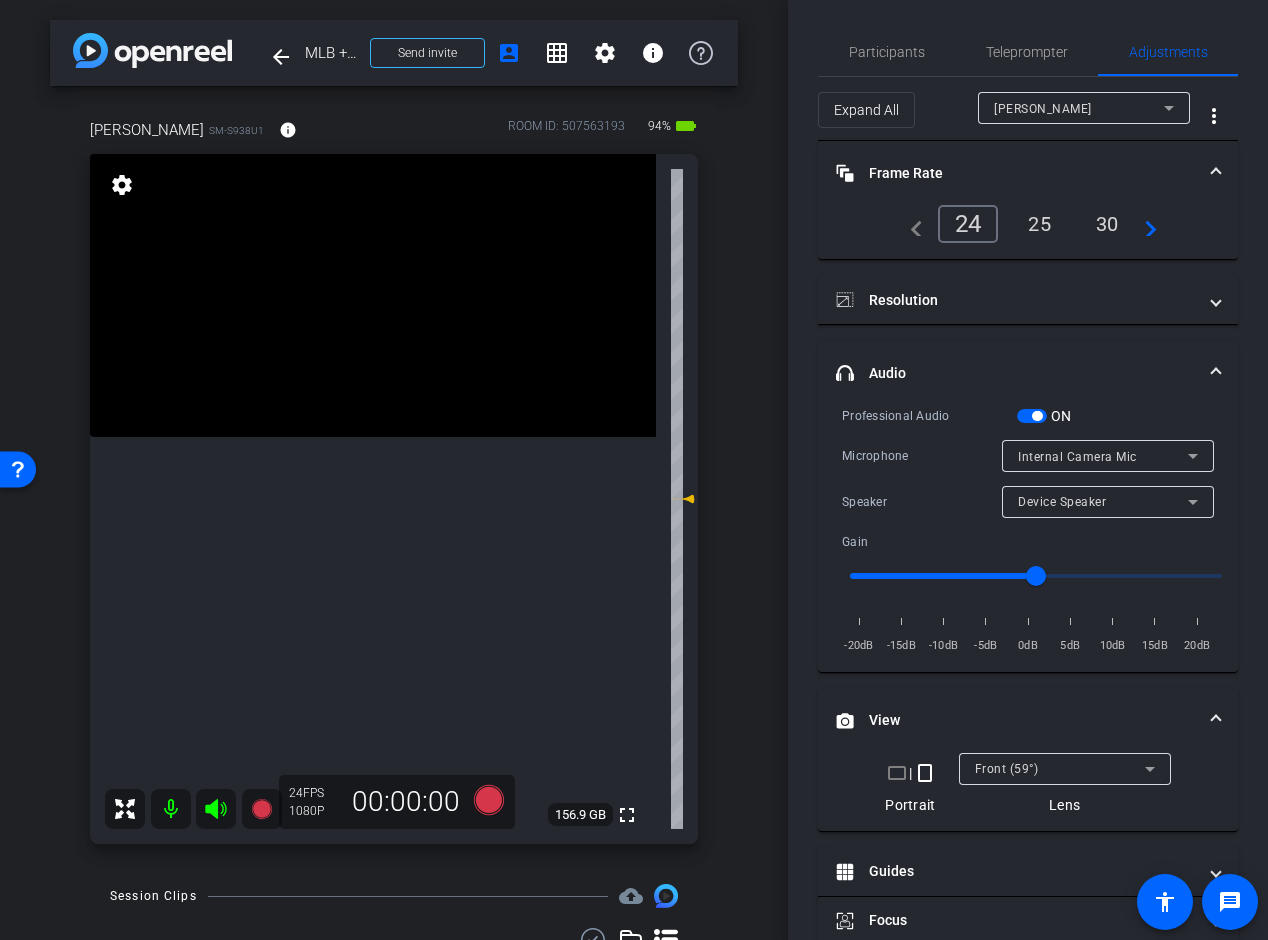 click on "Internal Camera Mic" at bounding box center (1077, 457) 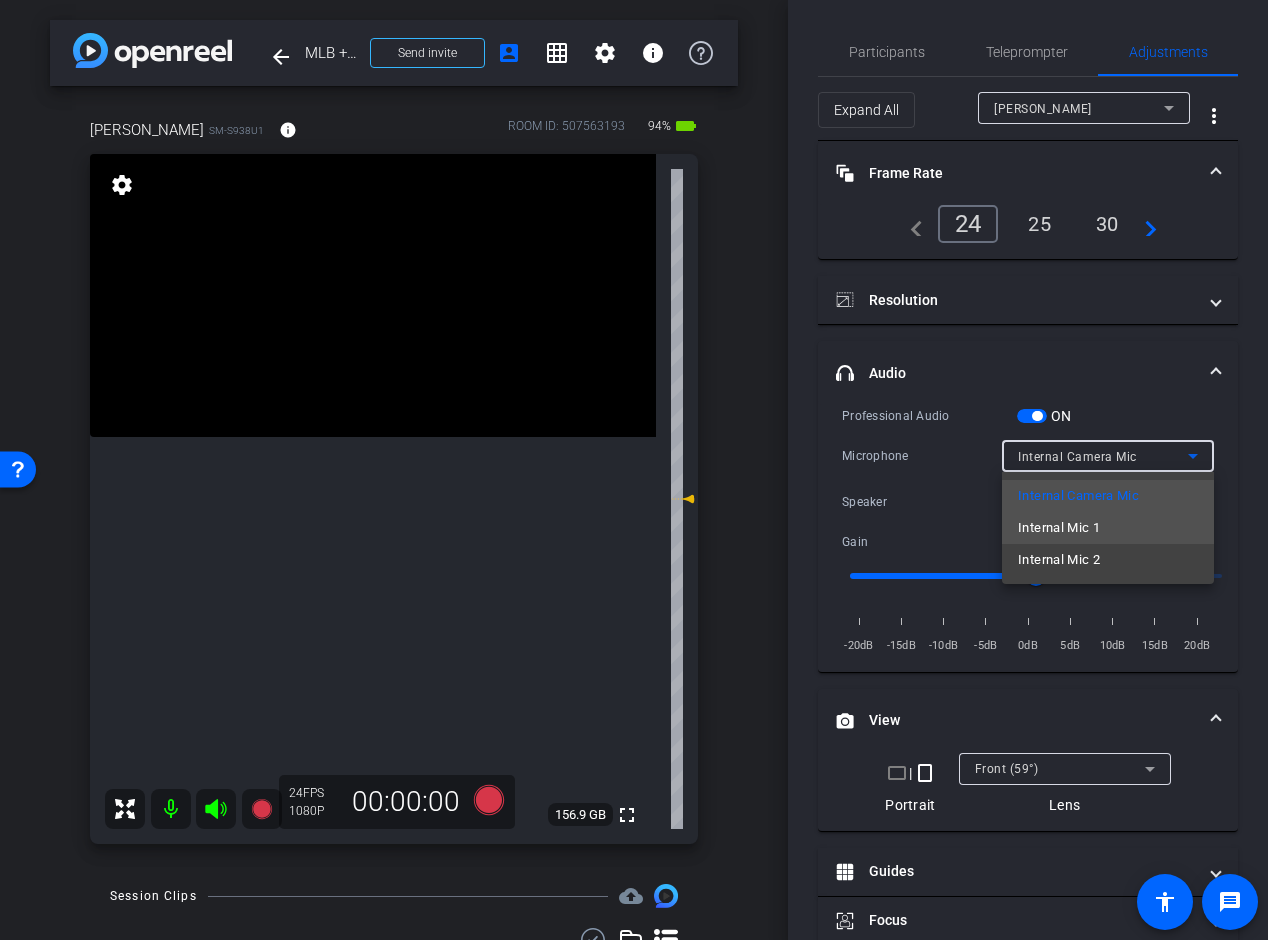 click on "Internal Mic 1" at bounding box center [1059, 528] 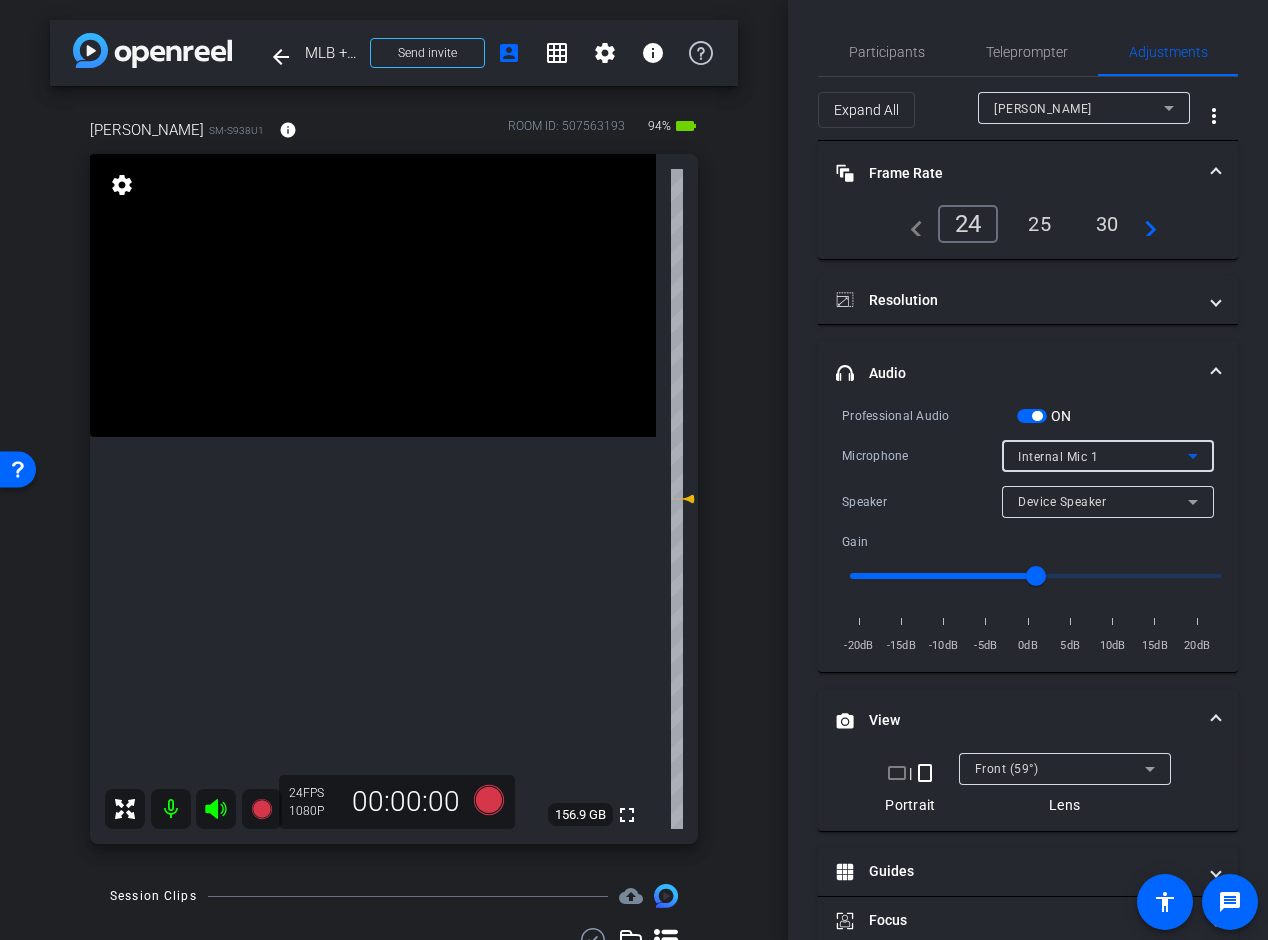 click on "headphone icon
Audio" at bounding box center [1028, 373] 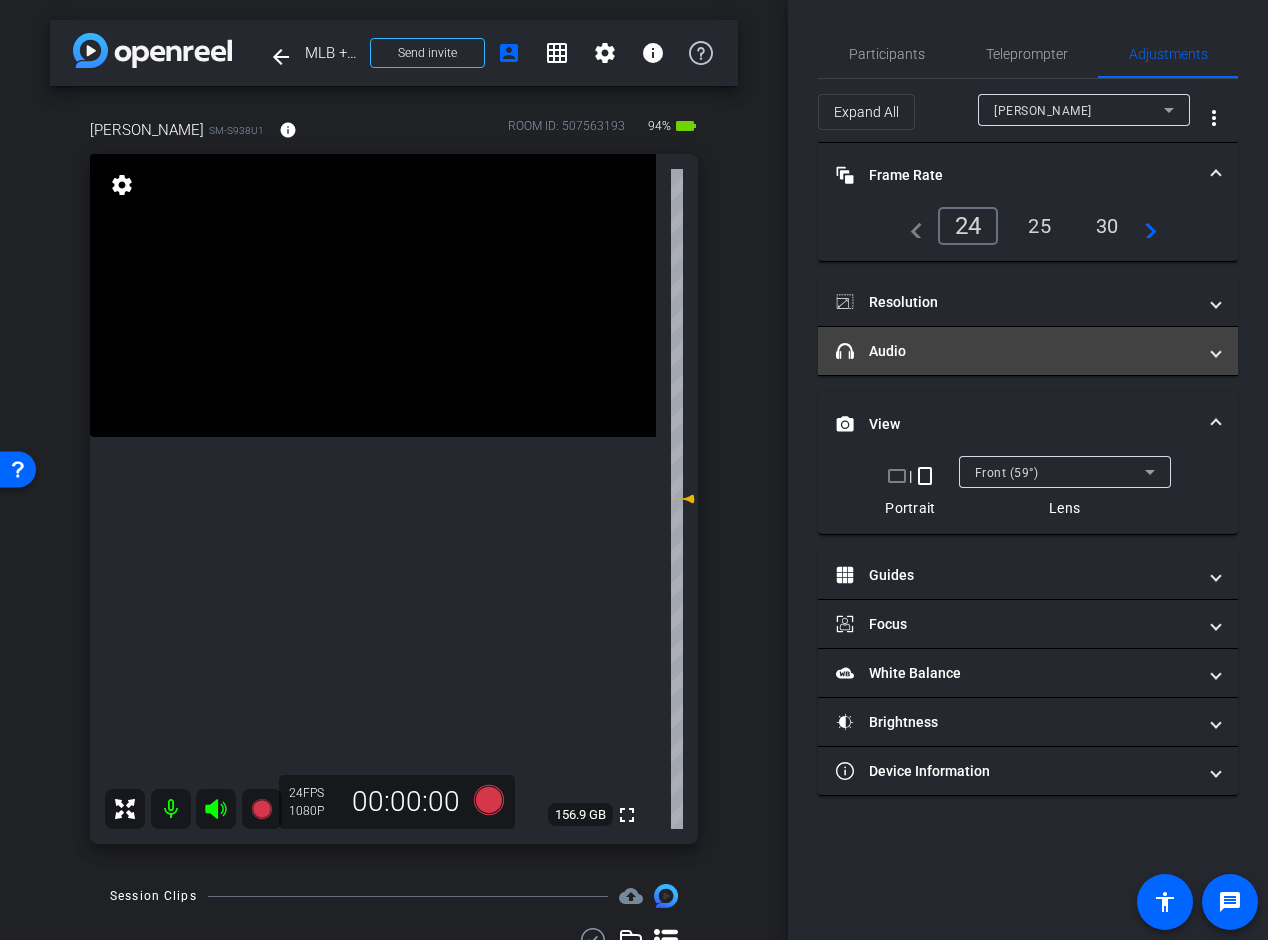 scroll, scrollTop: 0, scrollLeft: 0, axis: both 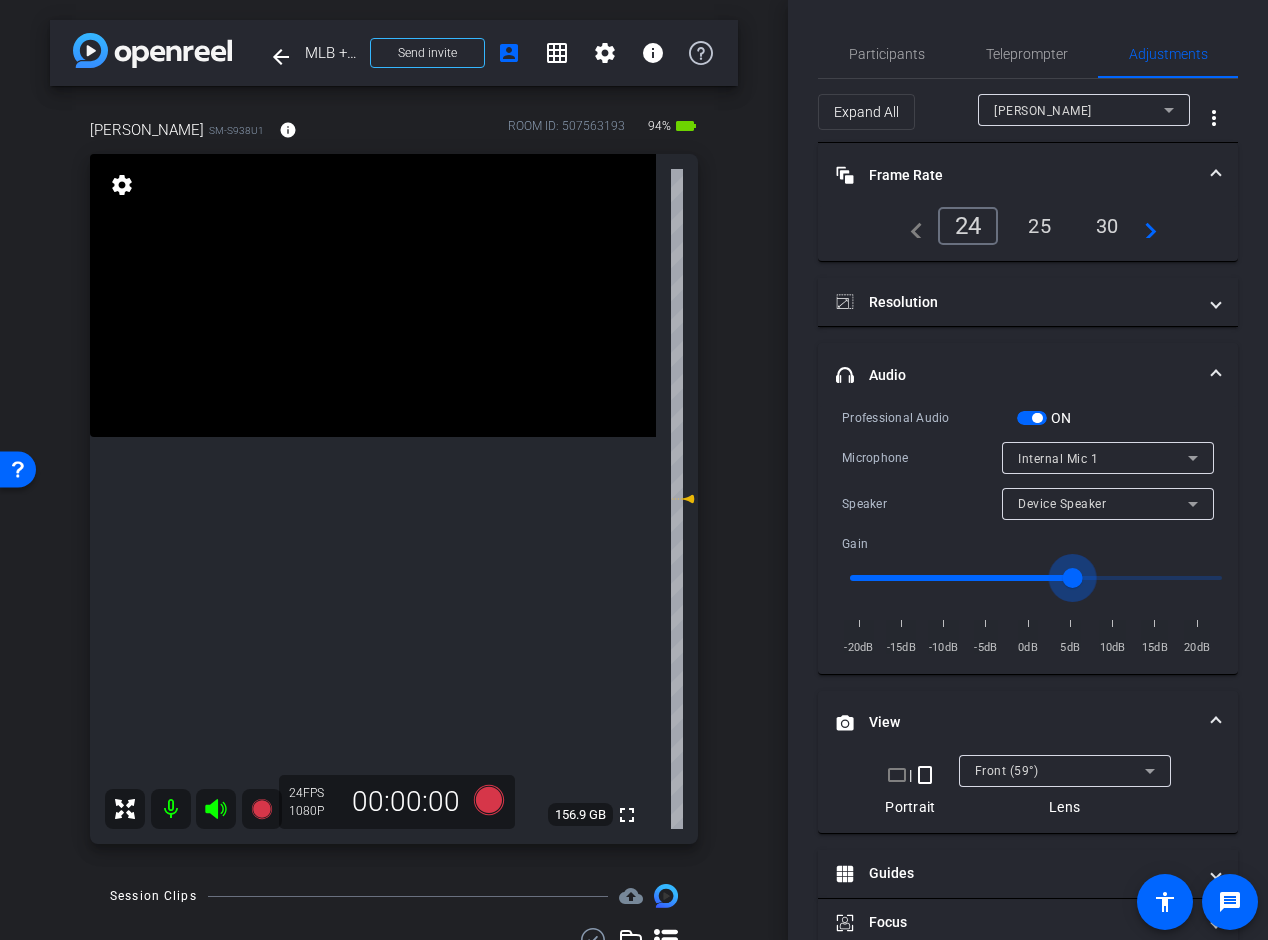 drag, startPoint x: 1034, startPoint y: 578, endPoint x: 1074, endPoint y: 587, distance: 41 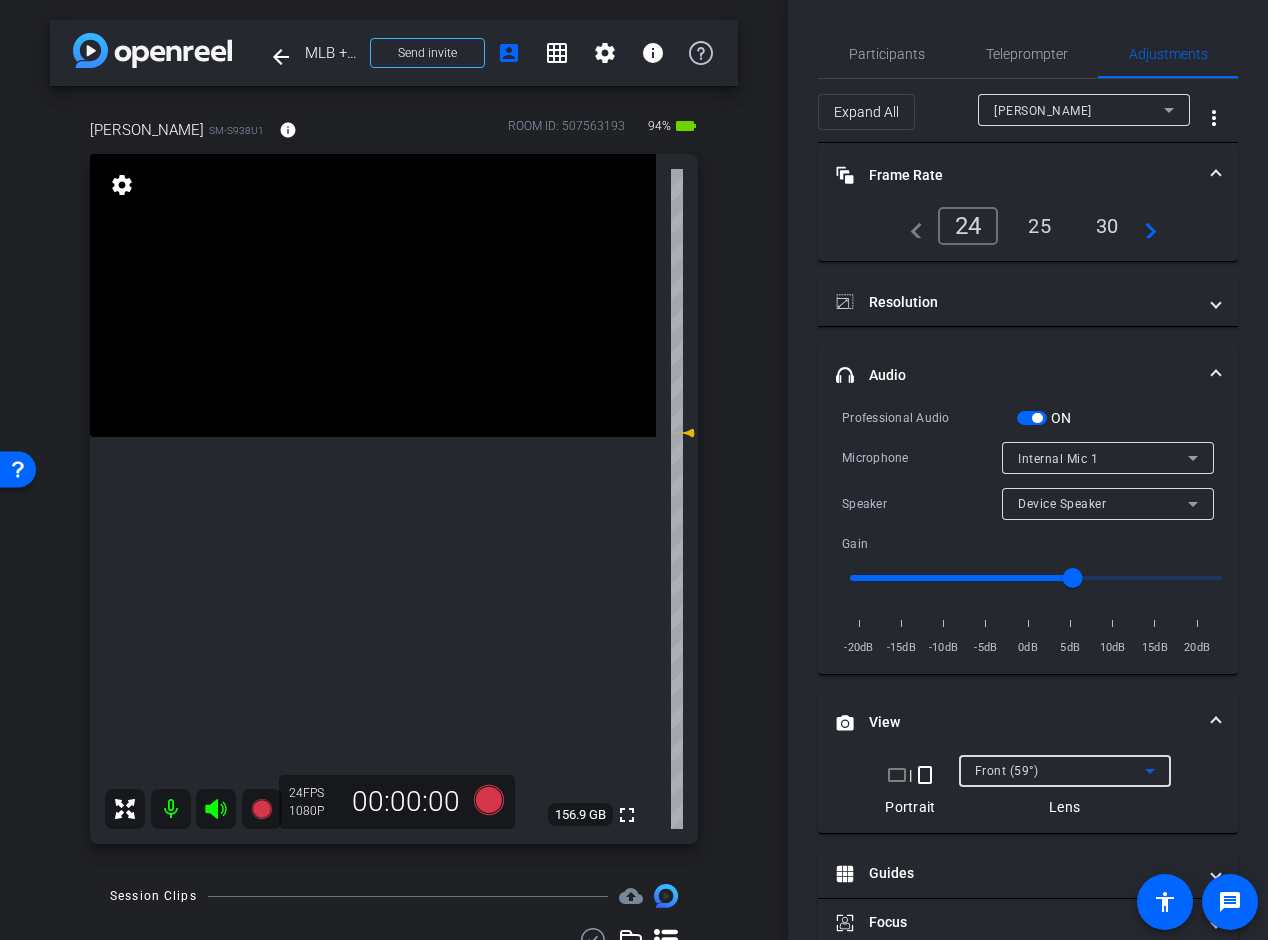click 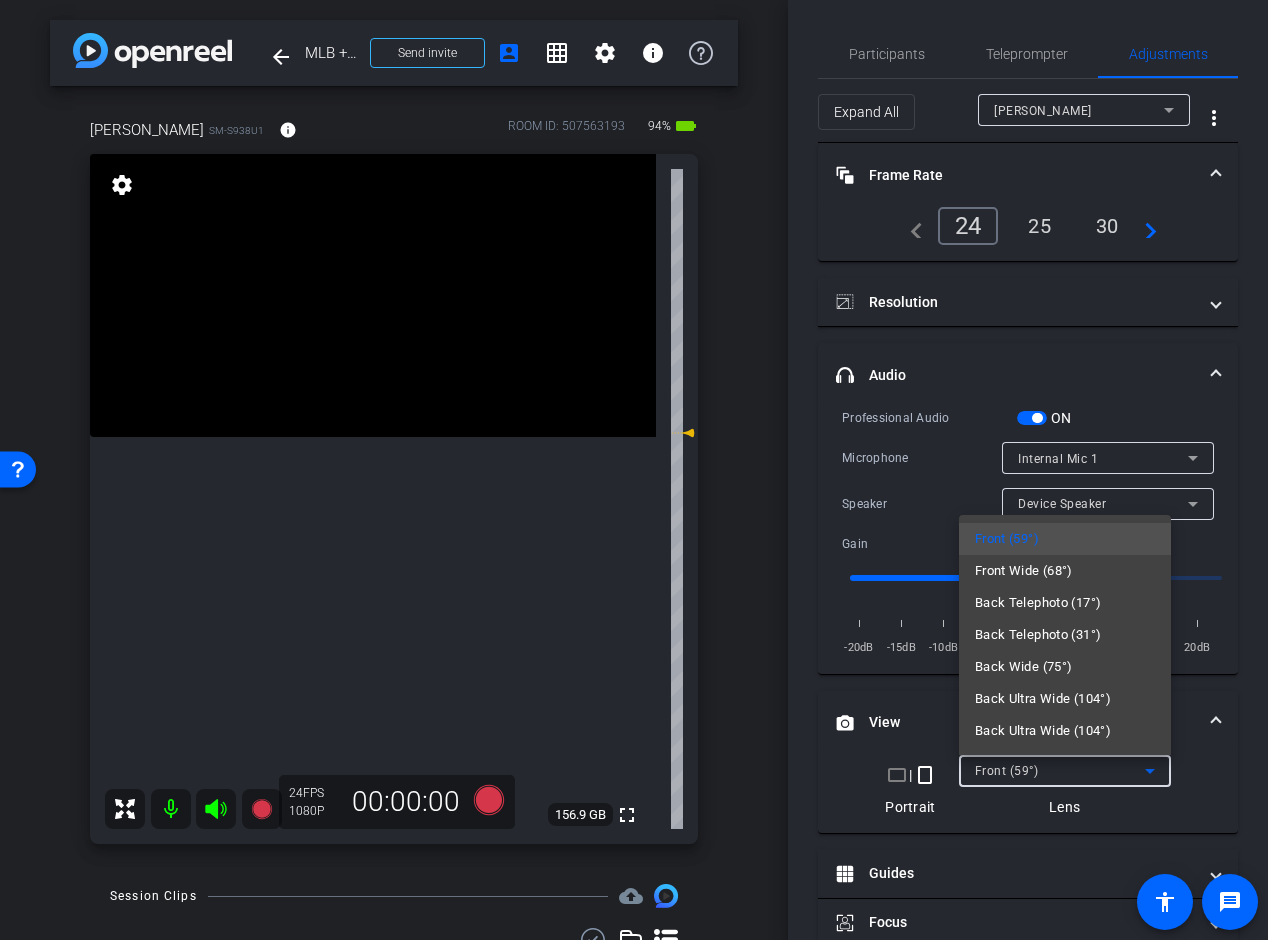 click at bounding box center (634, 470) 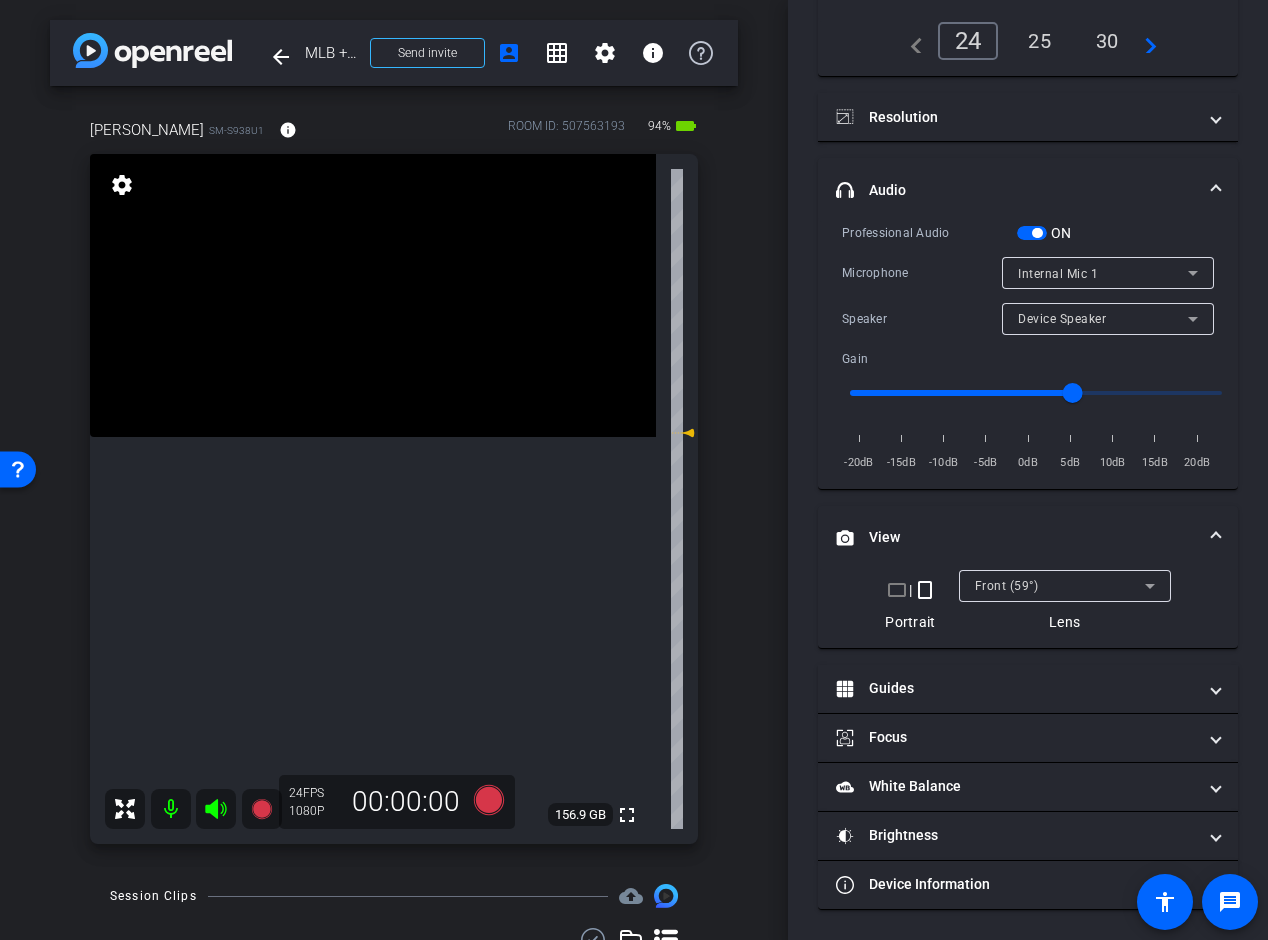 scroll, scrollTop: 0, scrollLeft: 0, axis: both 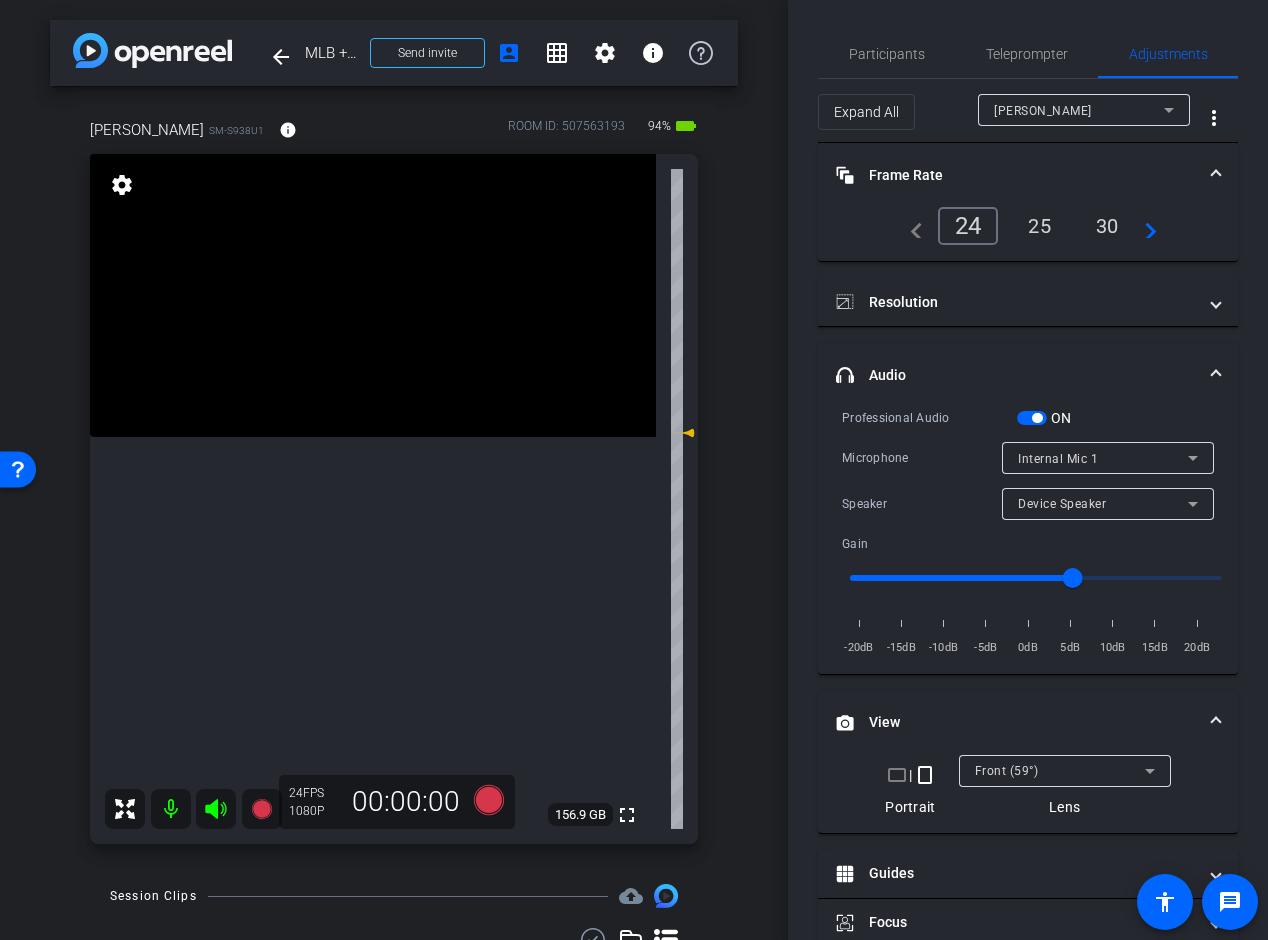 click at bounding box center (1216, 175) 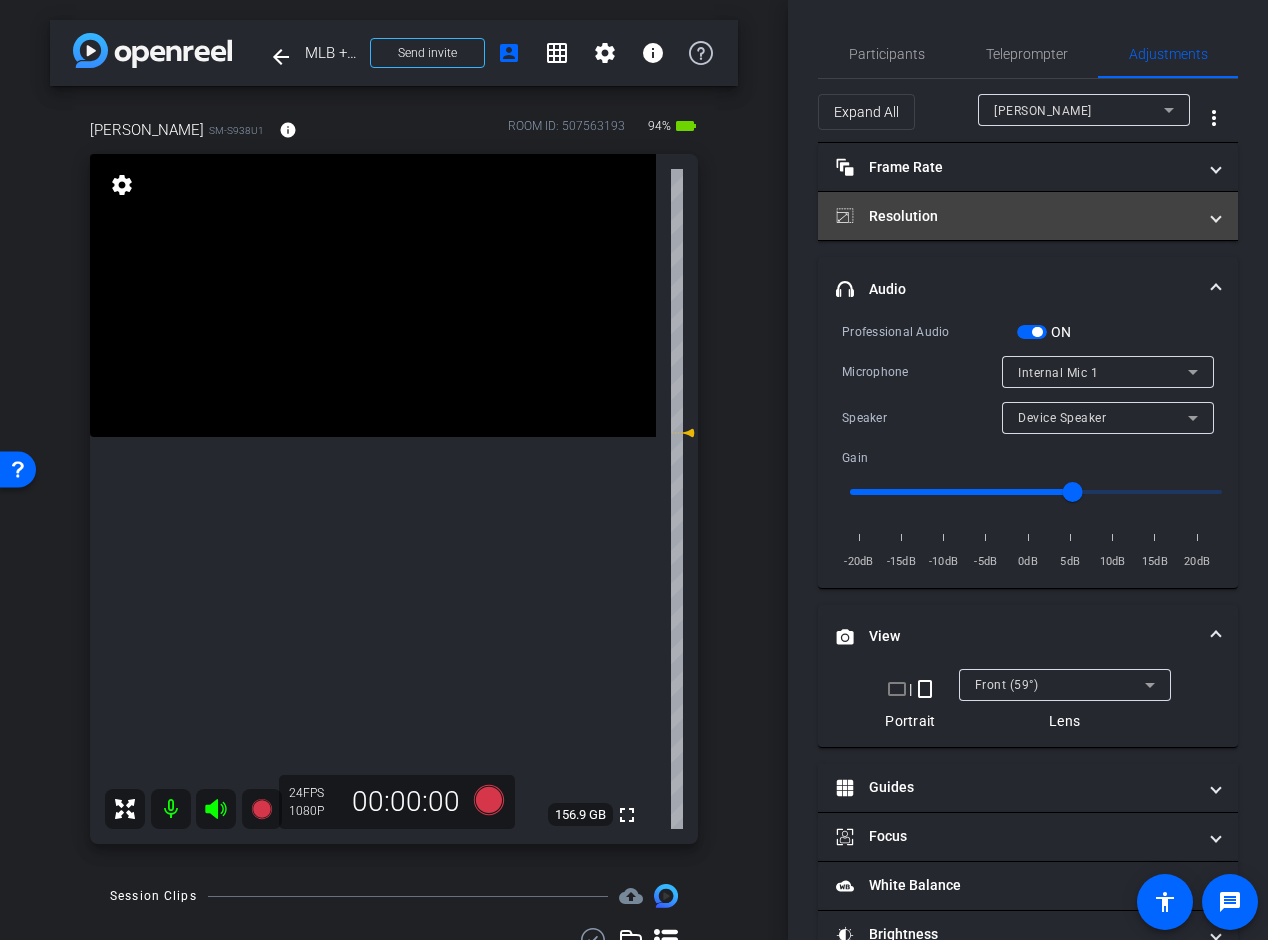 click at bounding box center (1216, 216) 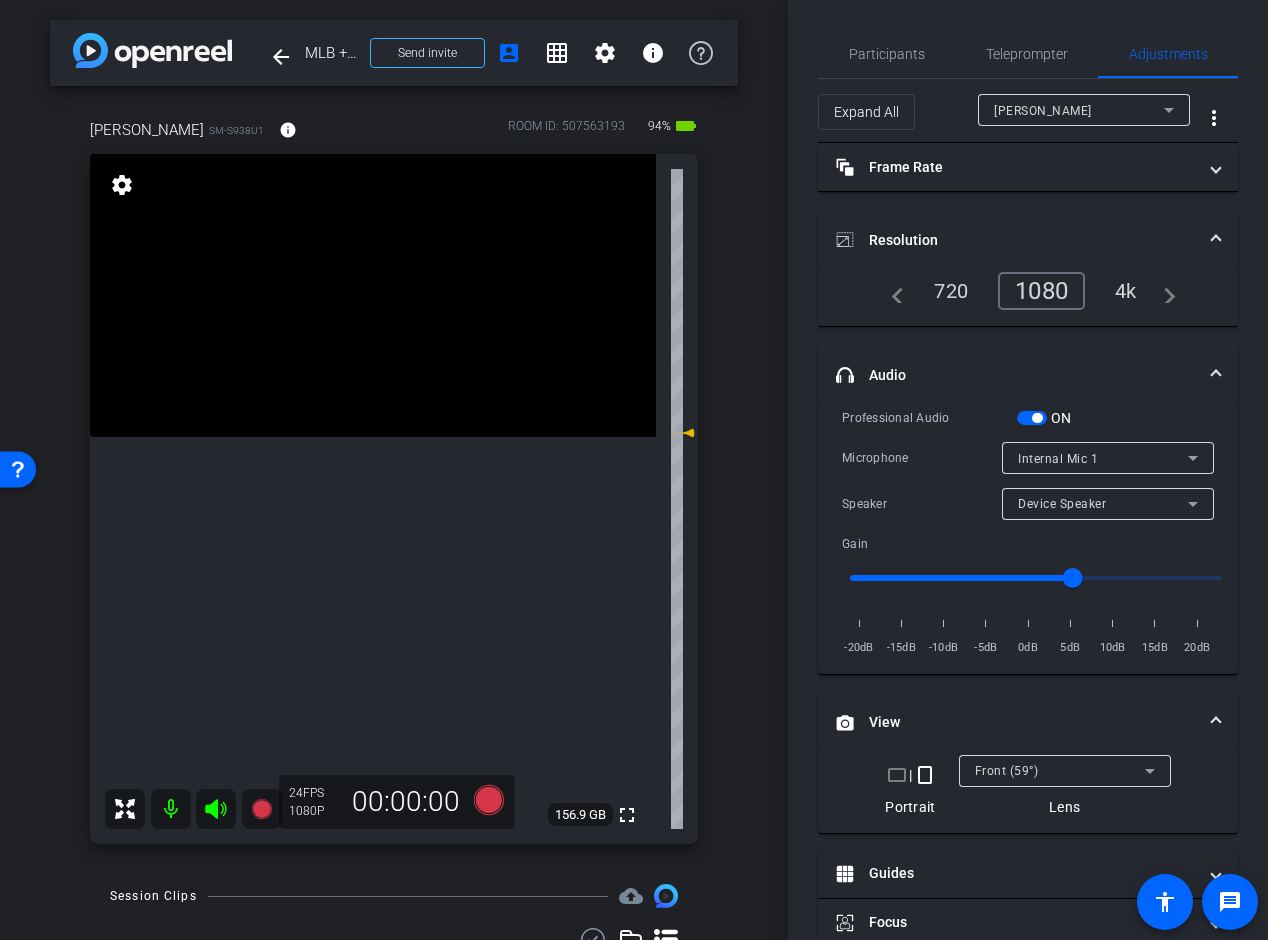 click on "Resolution" at bounding box center [1028, 240] 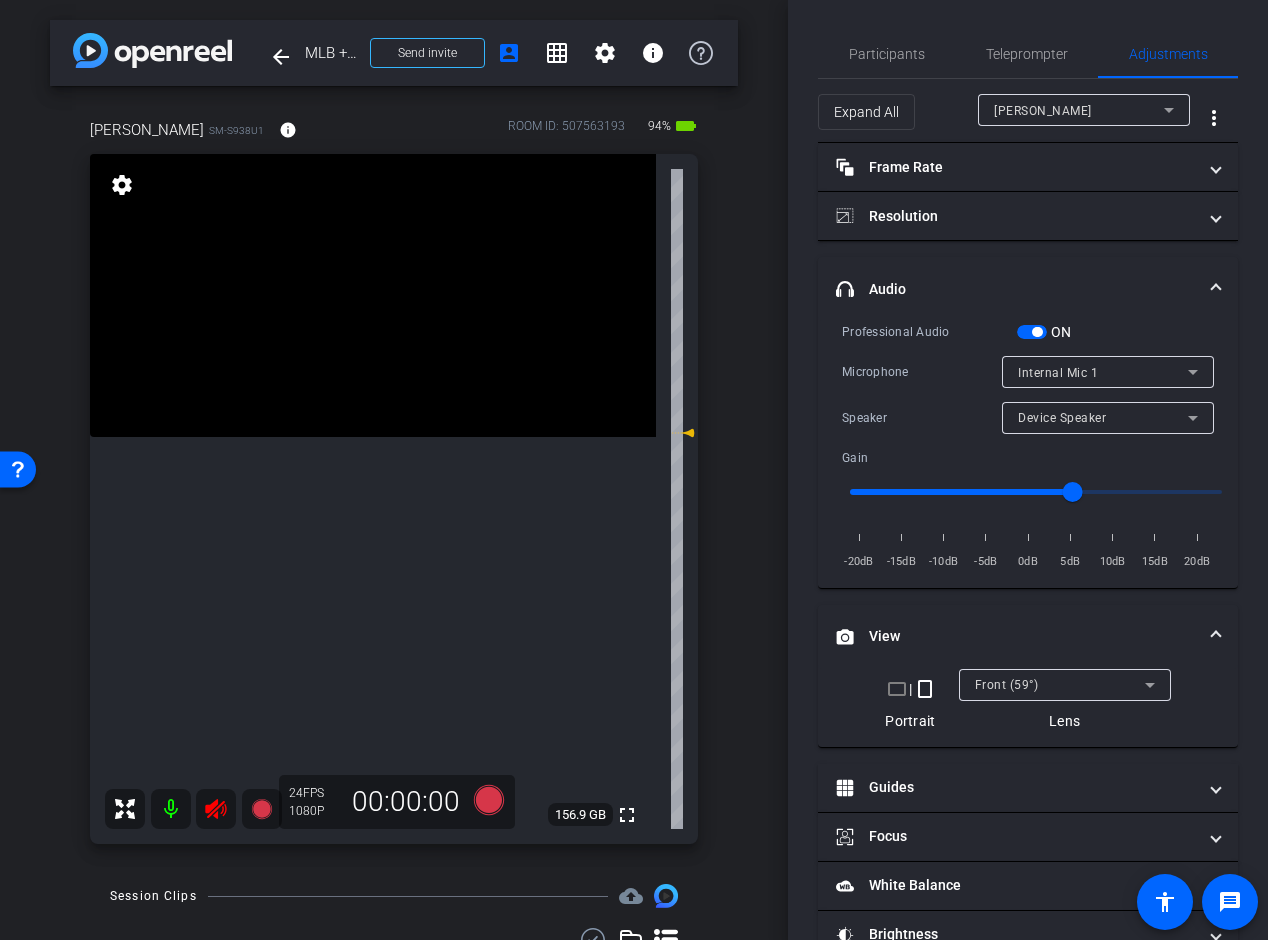 click 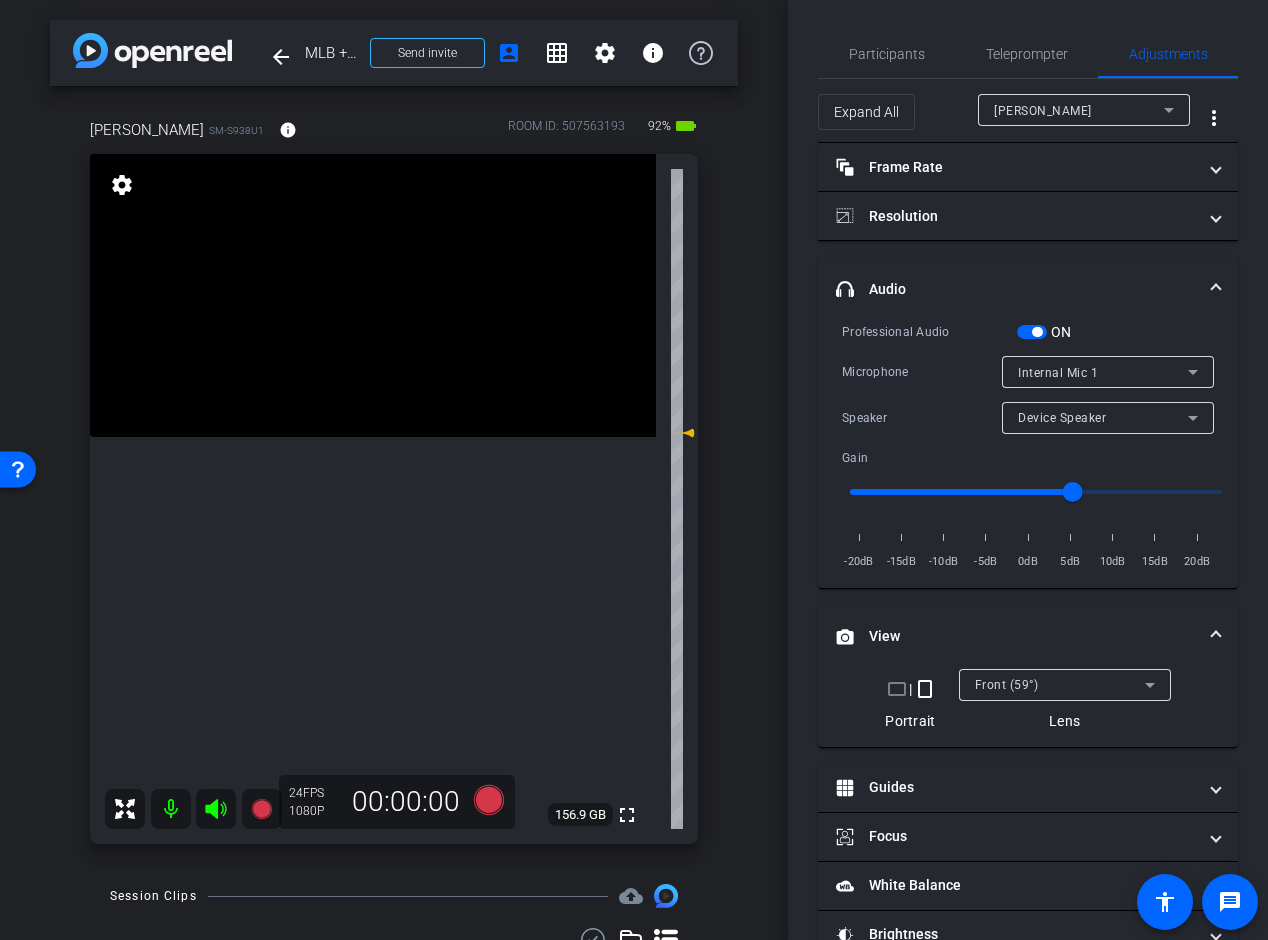 click at bounding box center (1216, 289) 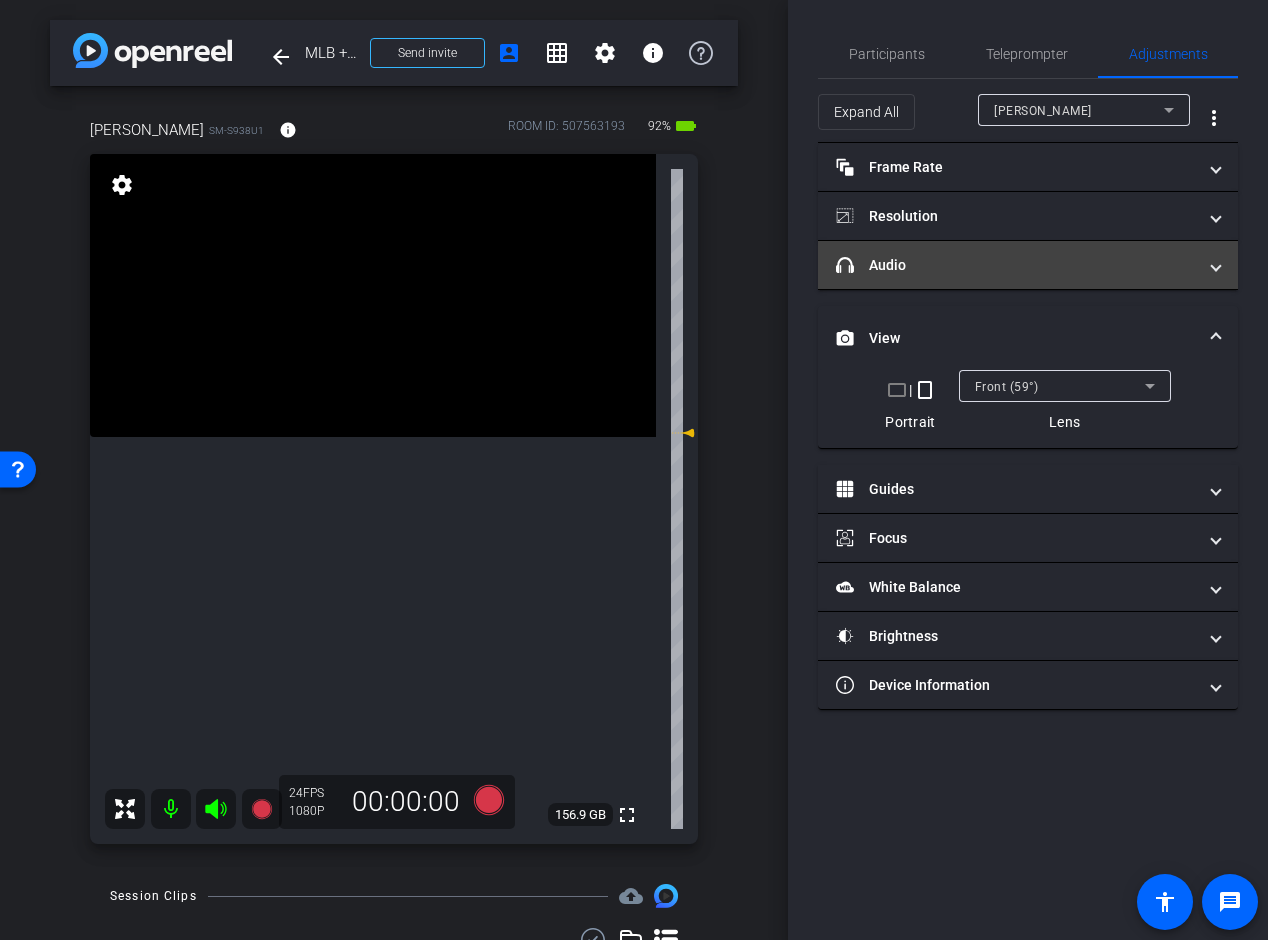 click at bounding box center [1216, 265] 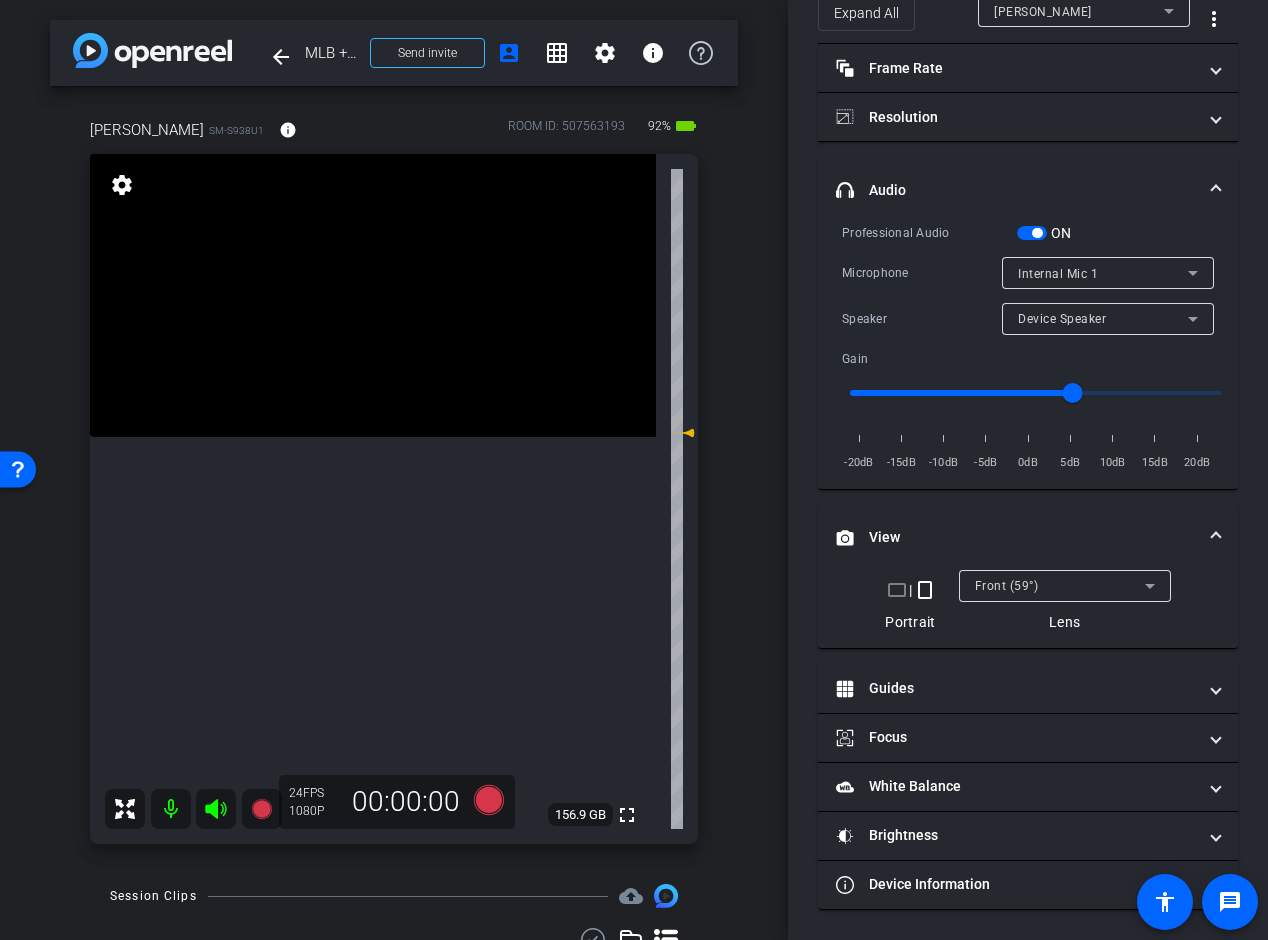 scroll, scrollTop: 0, scrollLeft: 0, axis: both 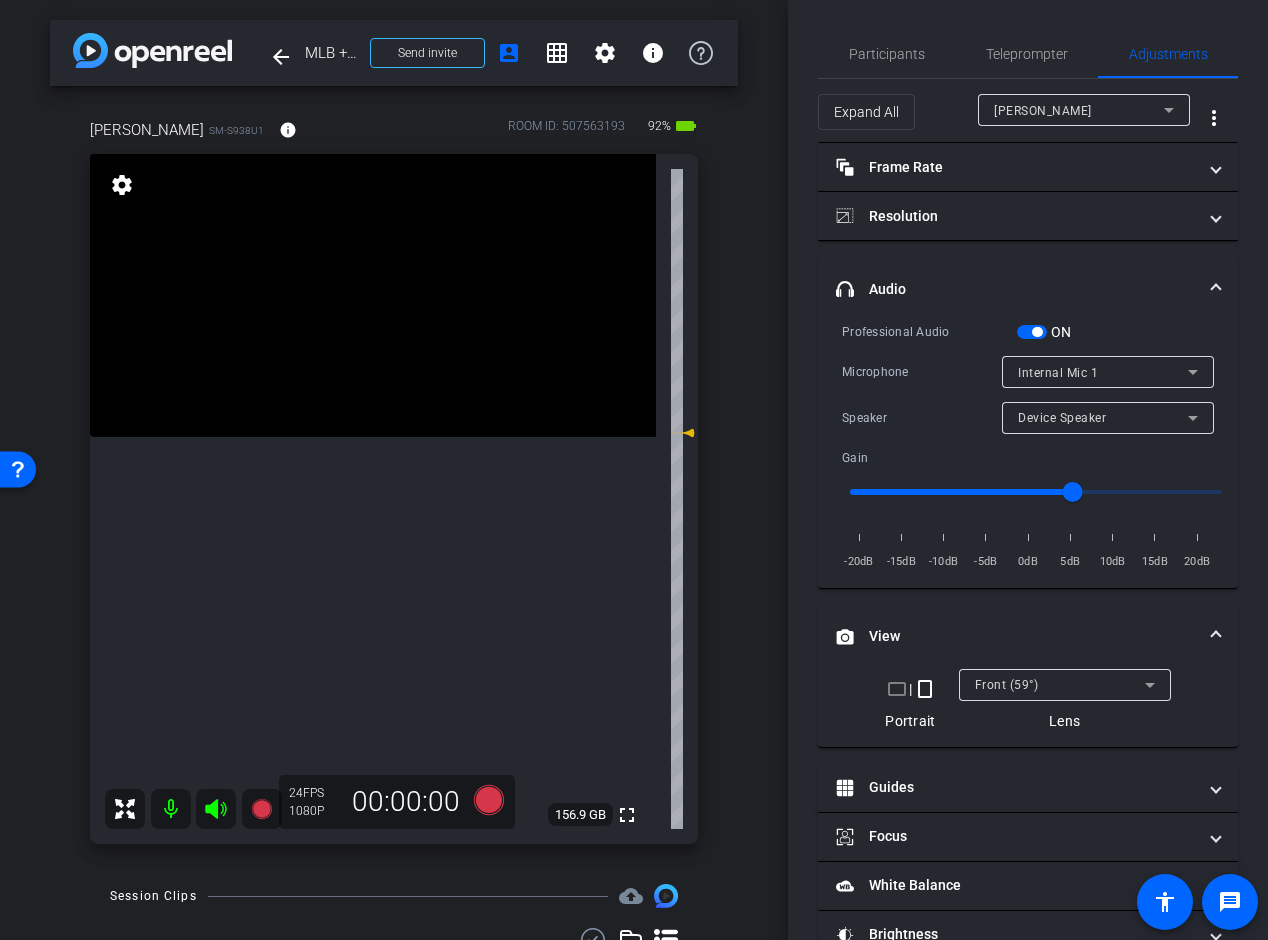 click at bounding box center [1216, 289] 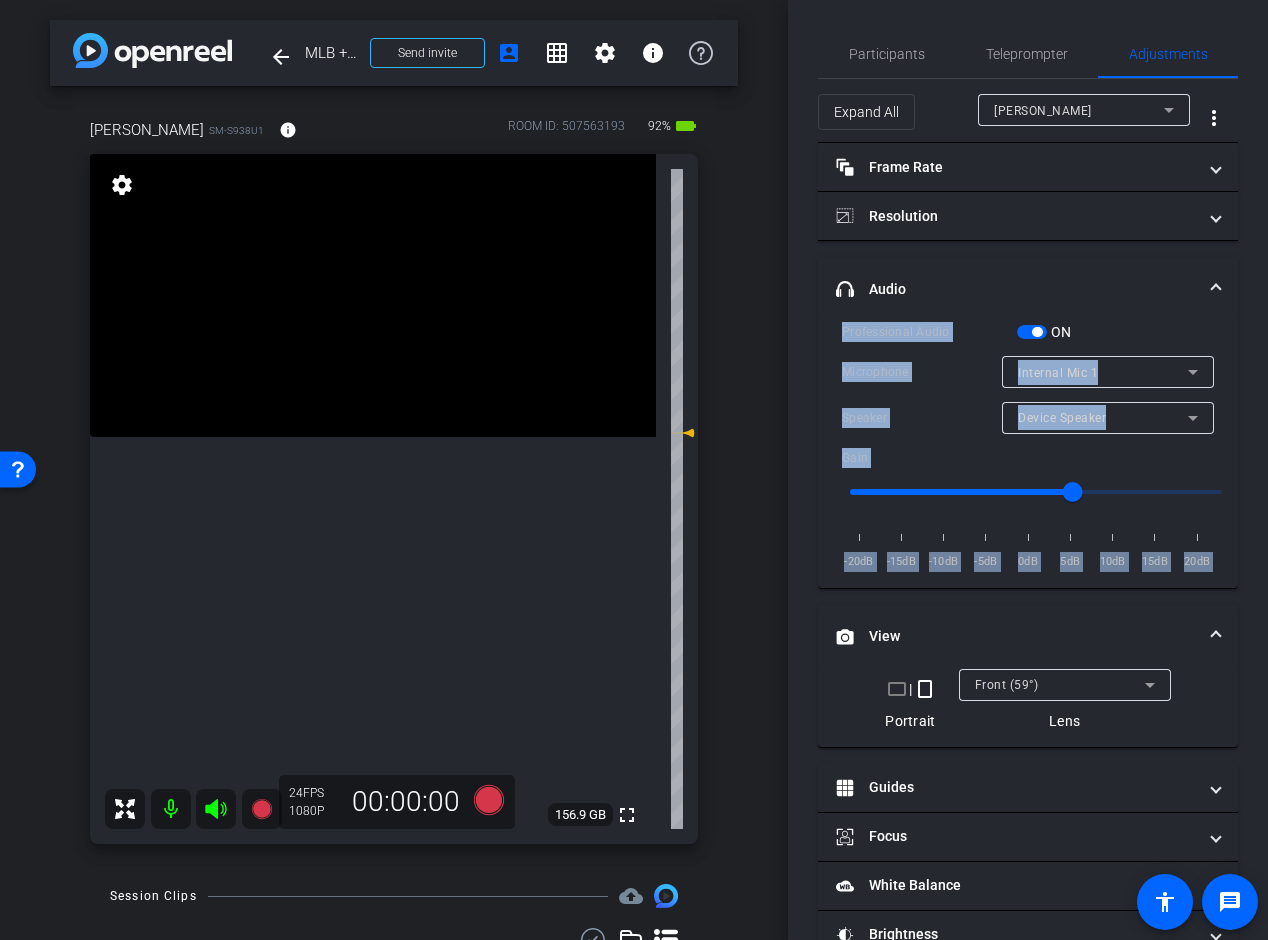 click on "headphone icon
Audio" at bounding box center [1028, 289] 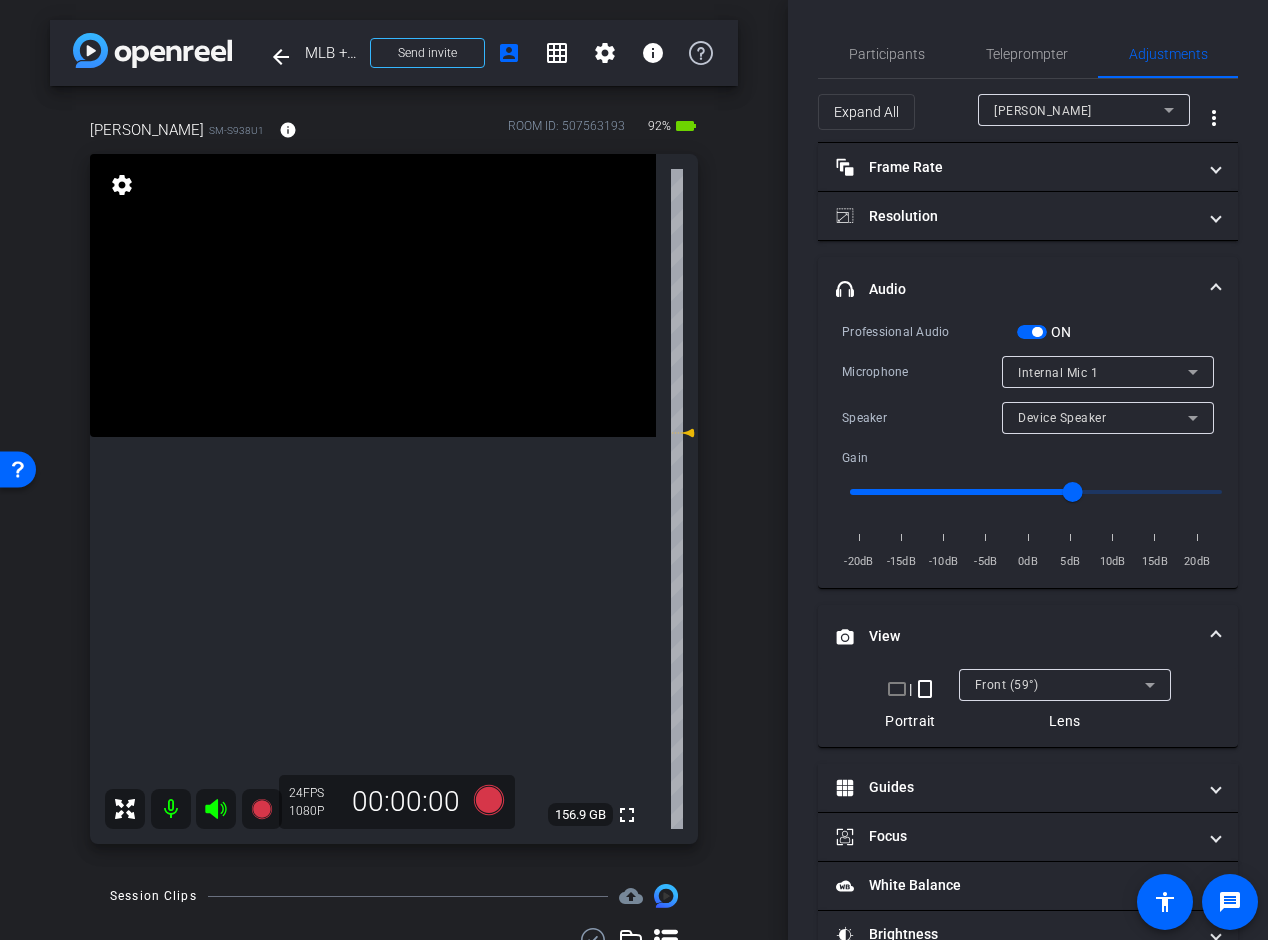 click on "Participants Teleprompter Adjustments  Fridays Admin
Director   [PERSON_NAME][US_STATE]
Watcher   [PERSON_NAME]
Watcher   [PERSON_NAME]
Collaborator   [PERSON_NAME]
Collaborator   Everyone  0 Mark all read To: Everyone Mark all read Select Source Teleprompter Speed 2X (120 words/minute) Font Size 30px Screen Setup Teleprompter Top Background White - text in black  Script  322 Words
MLB DEV 07_15_25 MLB DEV 07_15_25               Play        Play from this location               Play Selected" 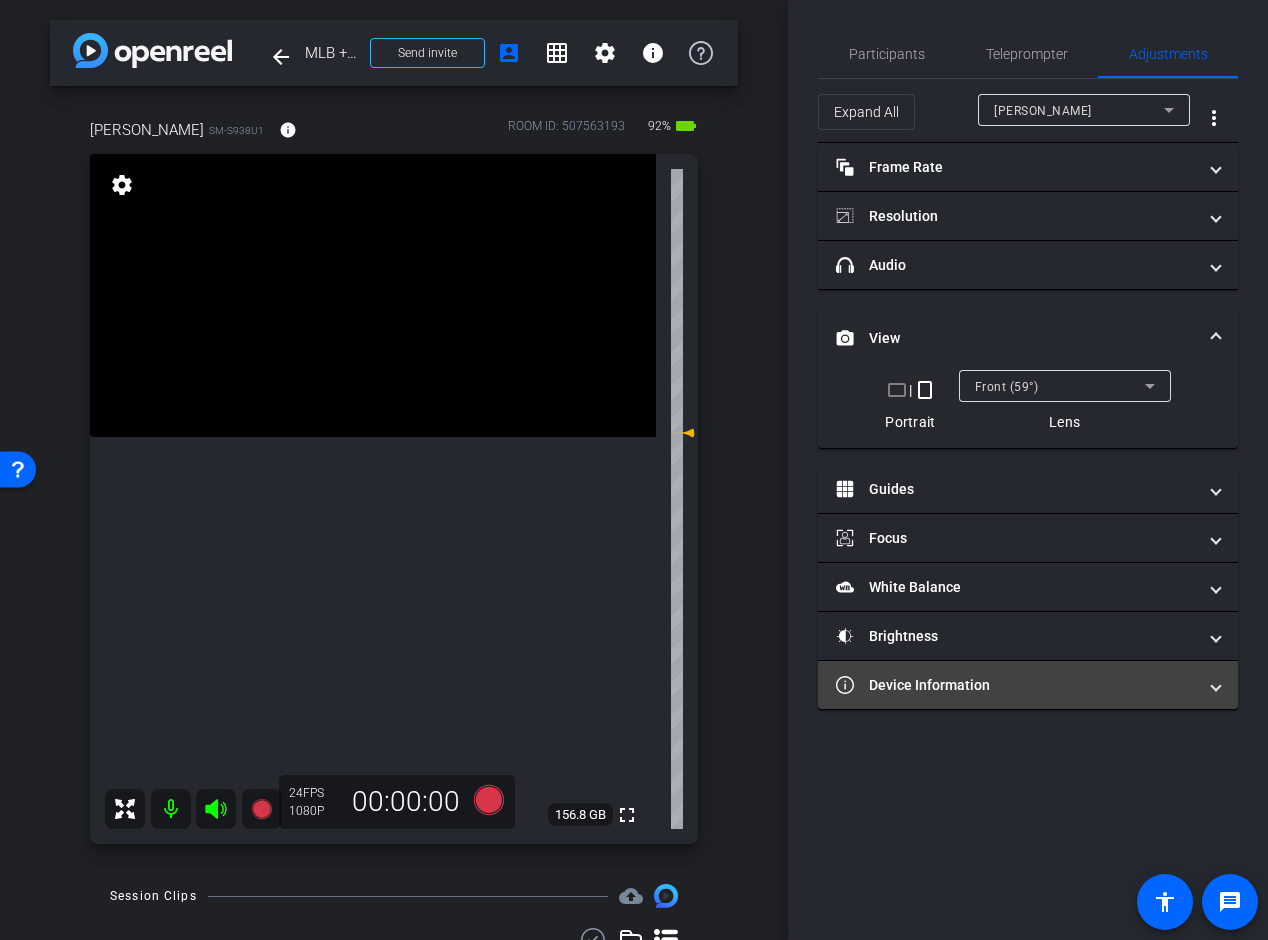 click on "Device Information" at bounding box center (1028, 685) 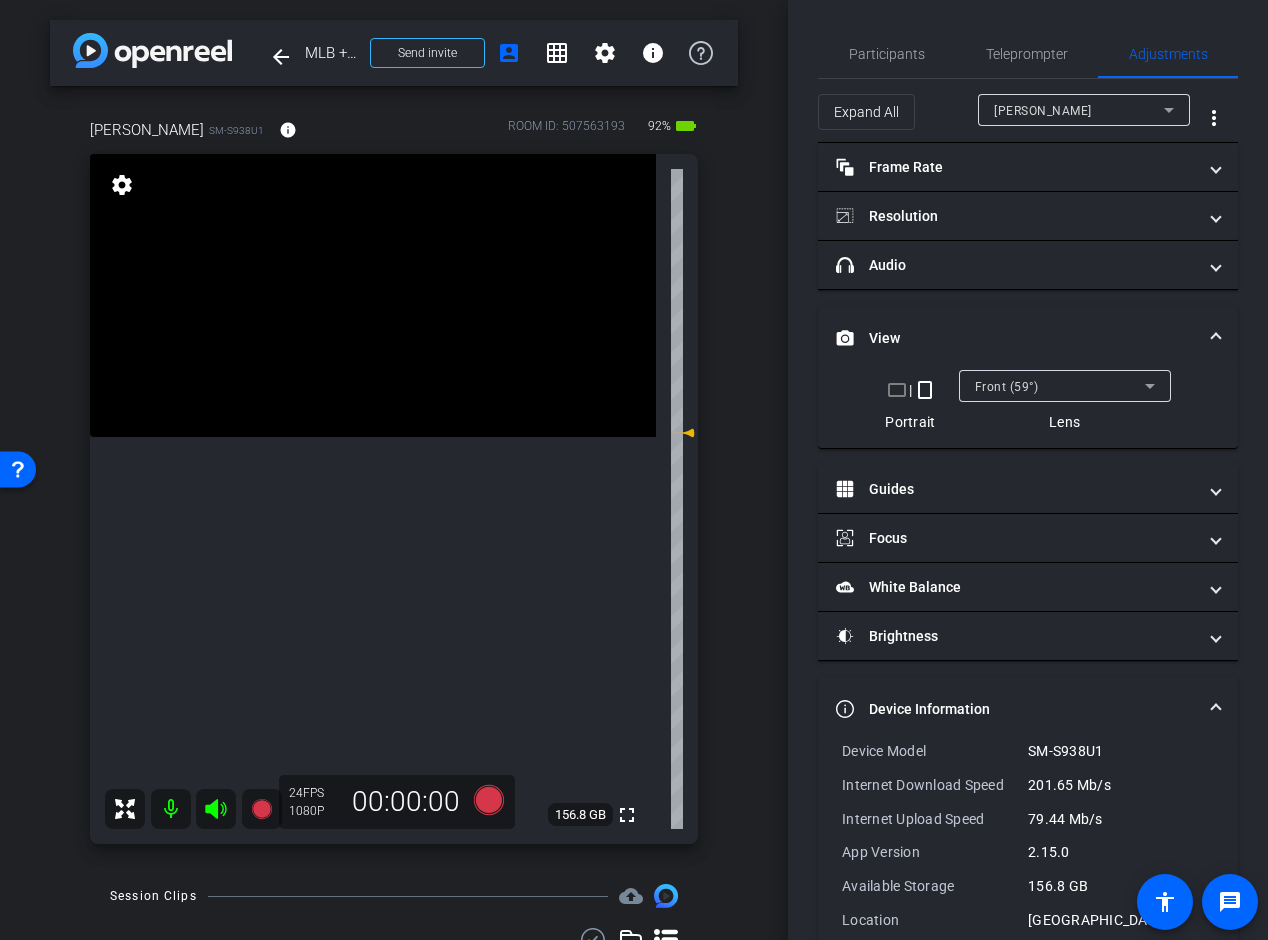 scroll, scrollTop: 37, scrollLeft: 0, axis: vertical 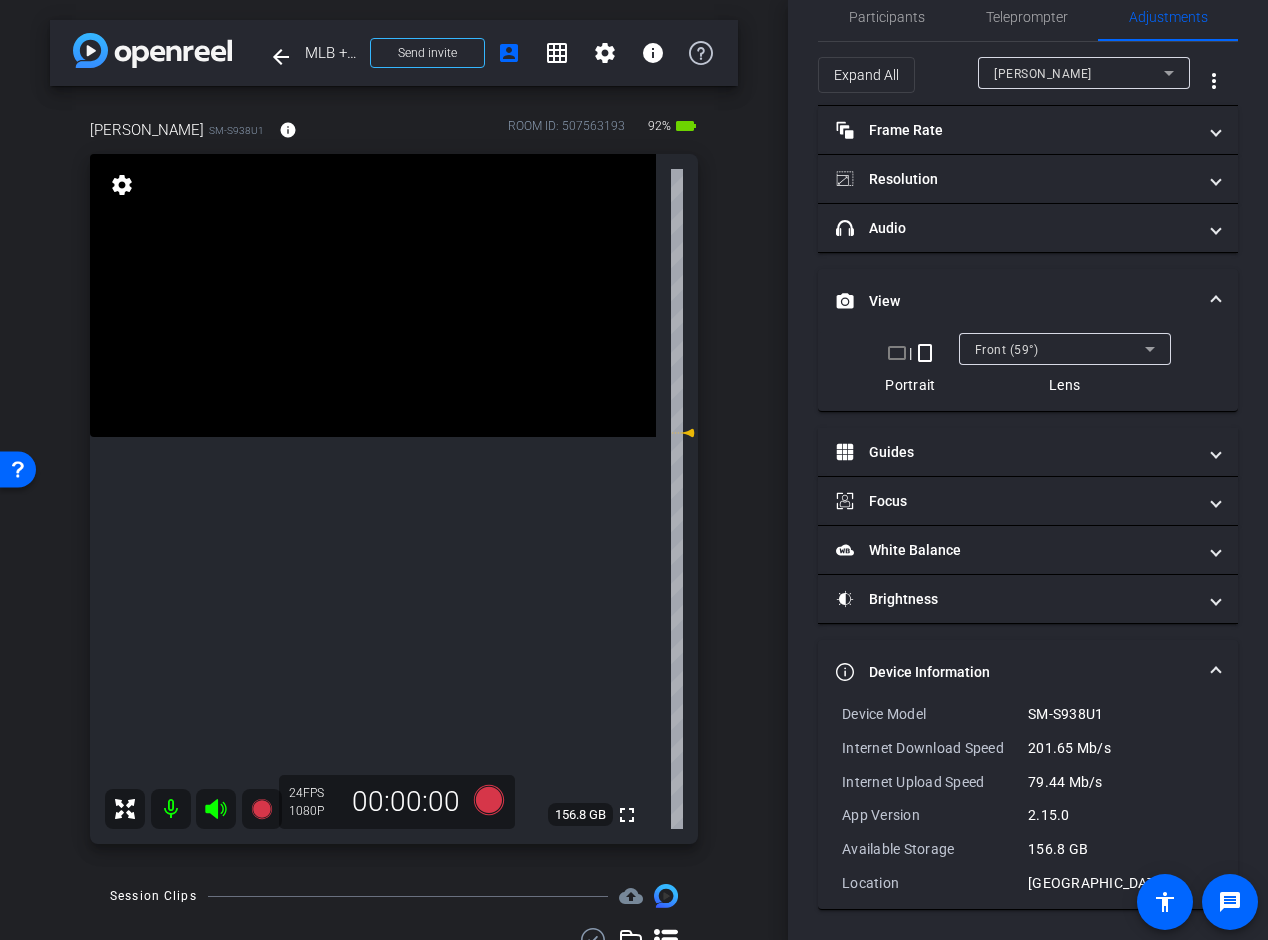click at bounding box center [1216, 672] 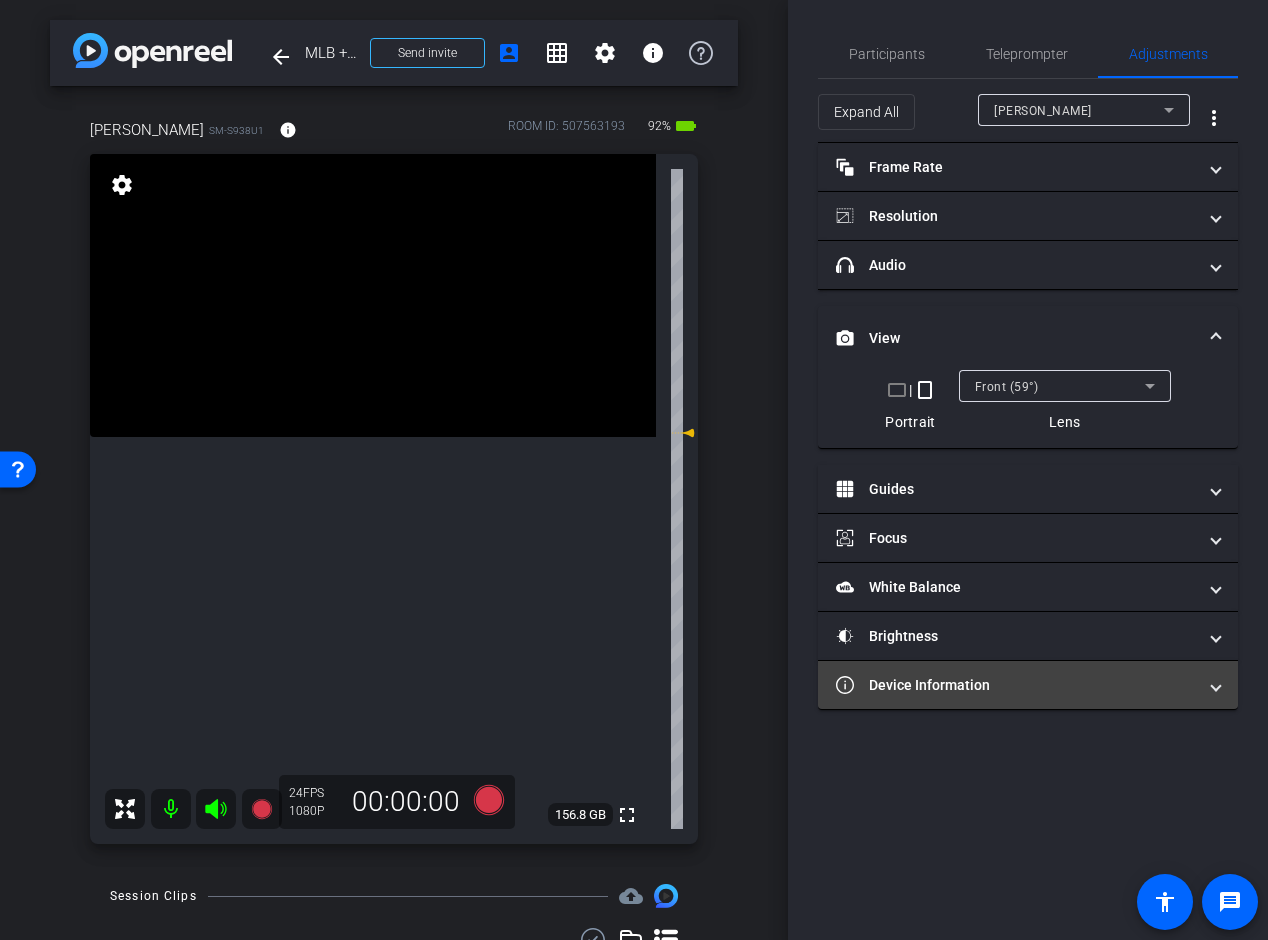 scroll, scrollTop: 0, scrollLeft: 0, axis: both 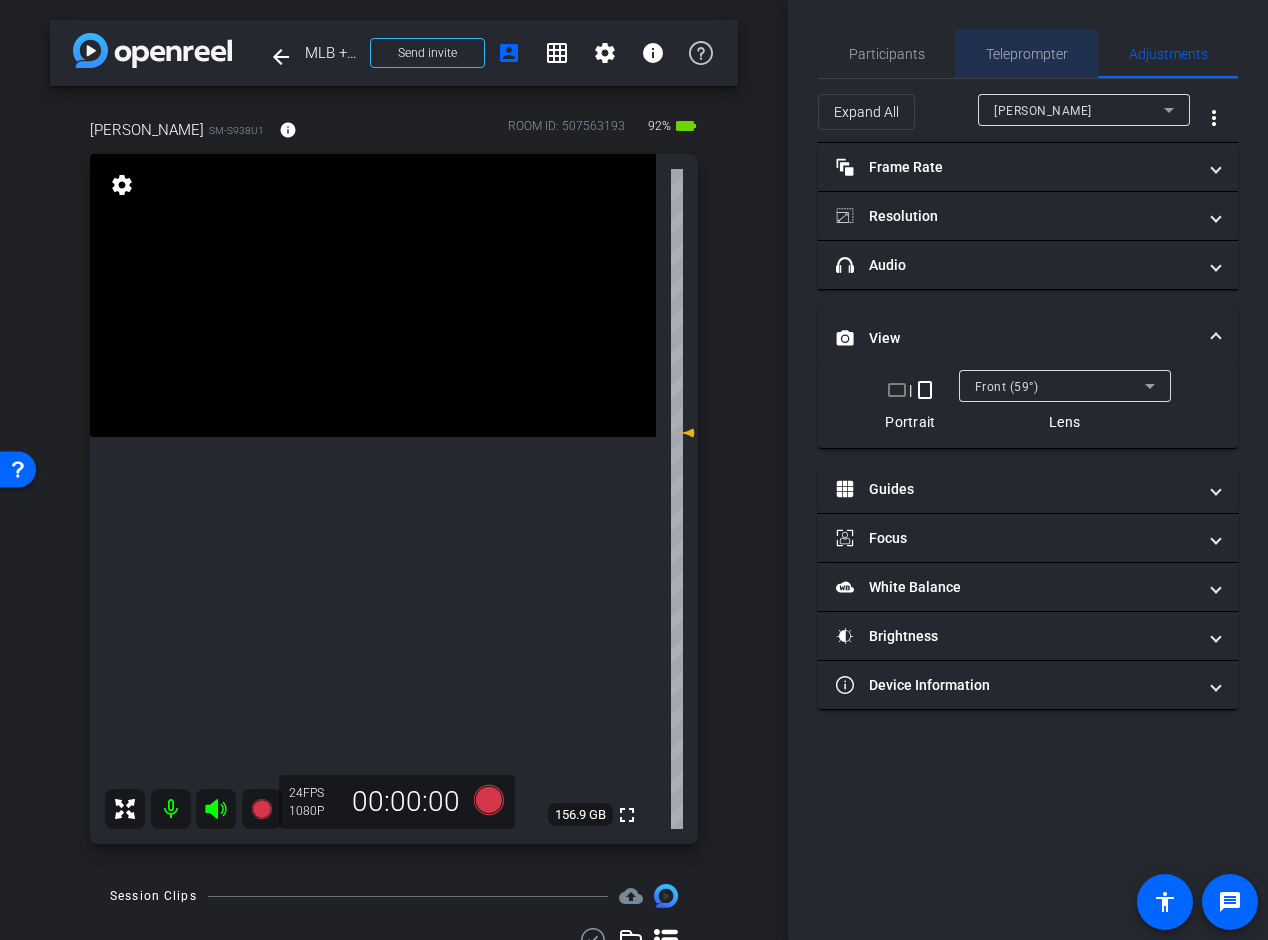 click on "Teleprompter" at bounding box center (1027, 54) 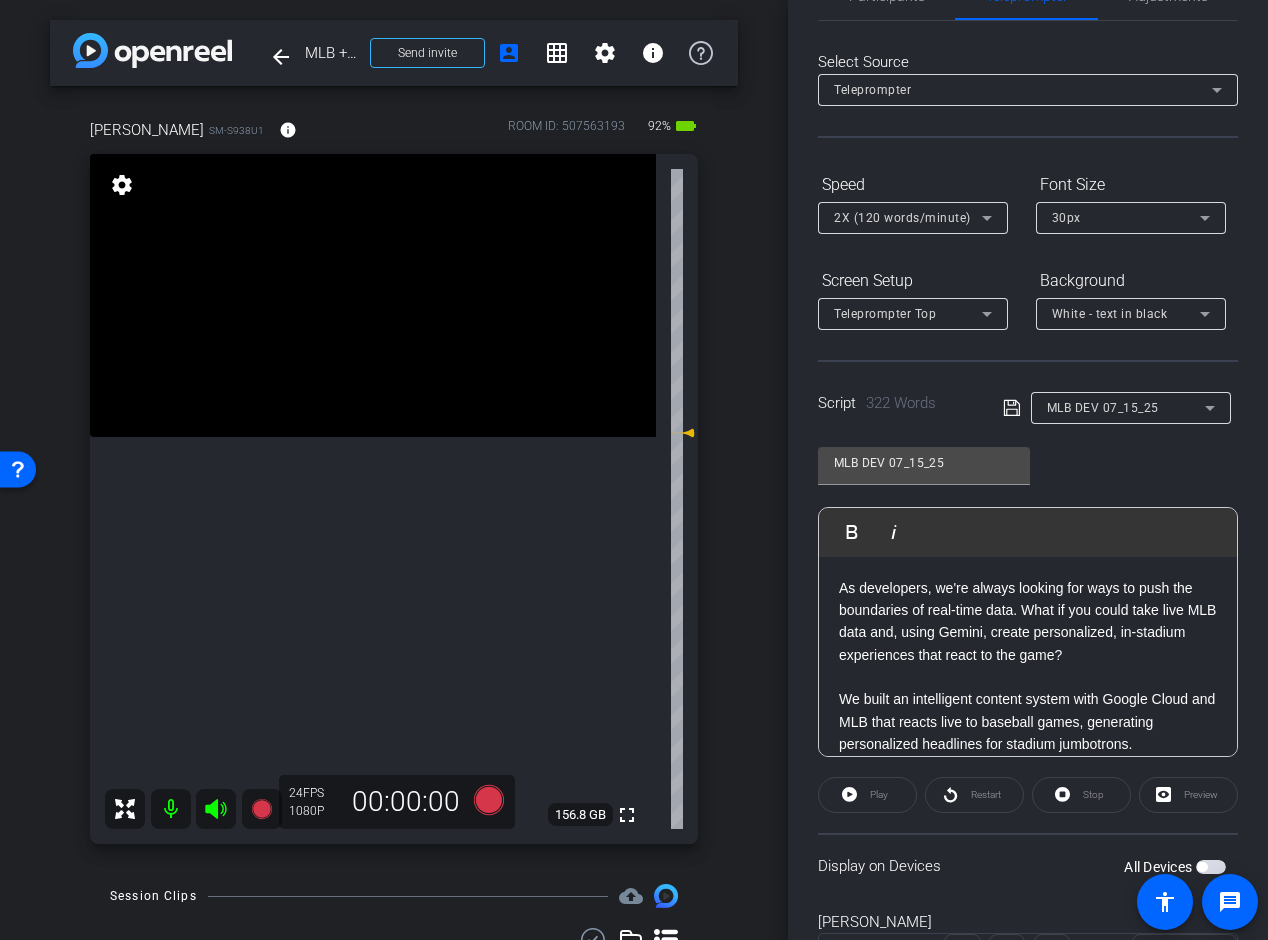 scroll, scrollTop: 48, scrollLeft: 0, axis: vertical 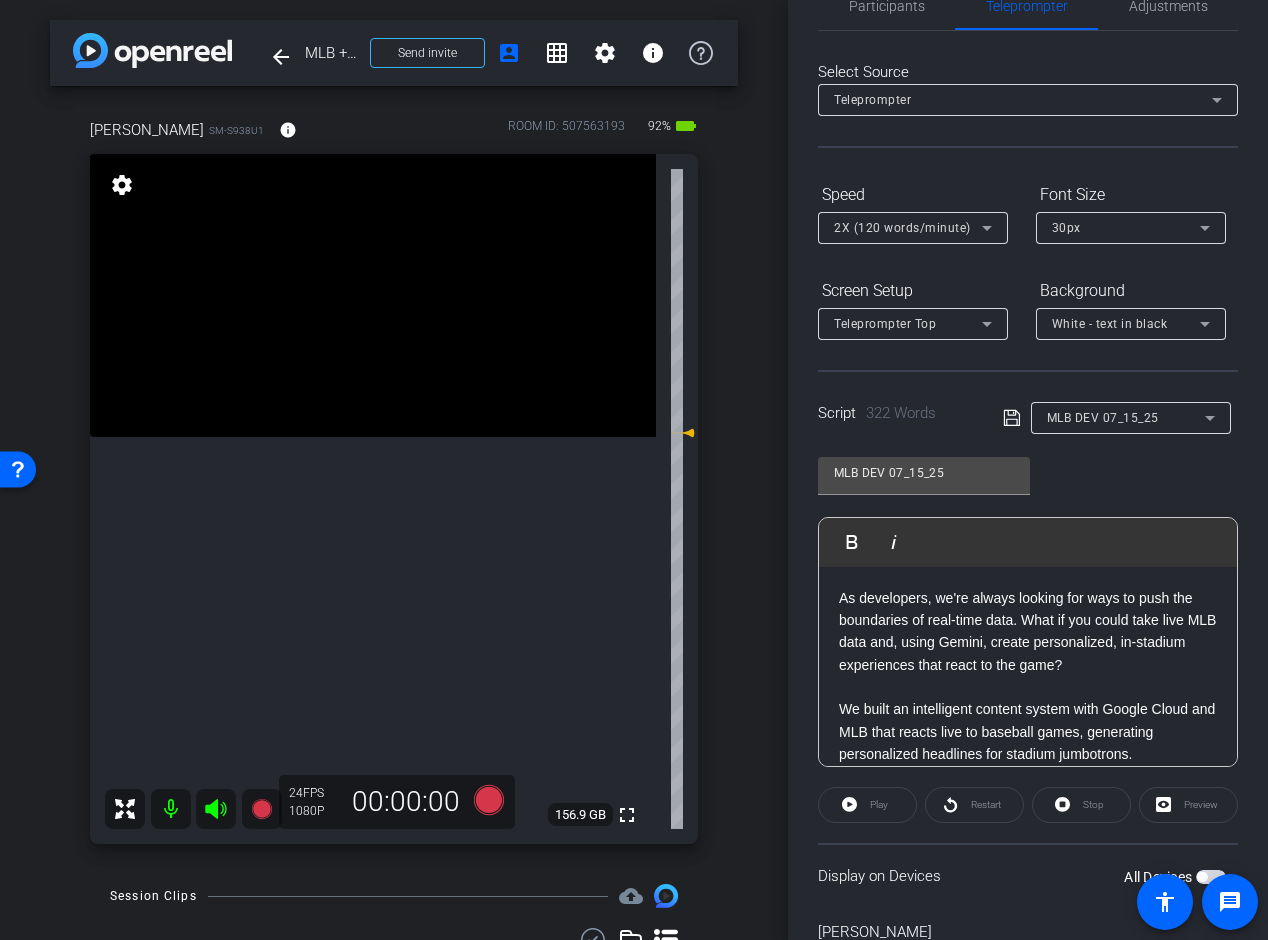 click on "Play" 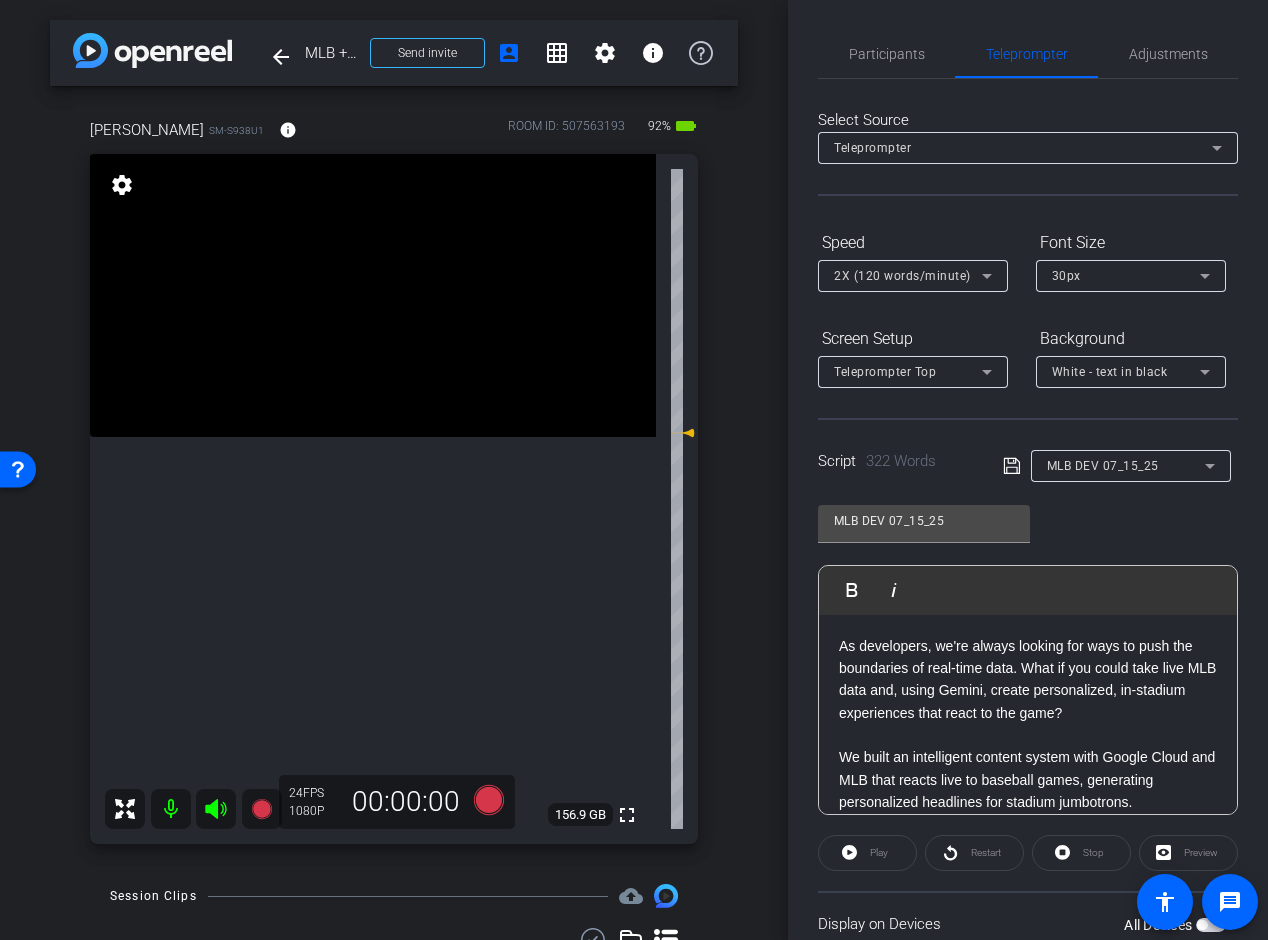 scroll, scrollTop: 153, scrollLeft: 0, axis: vertical 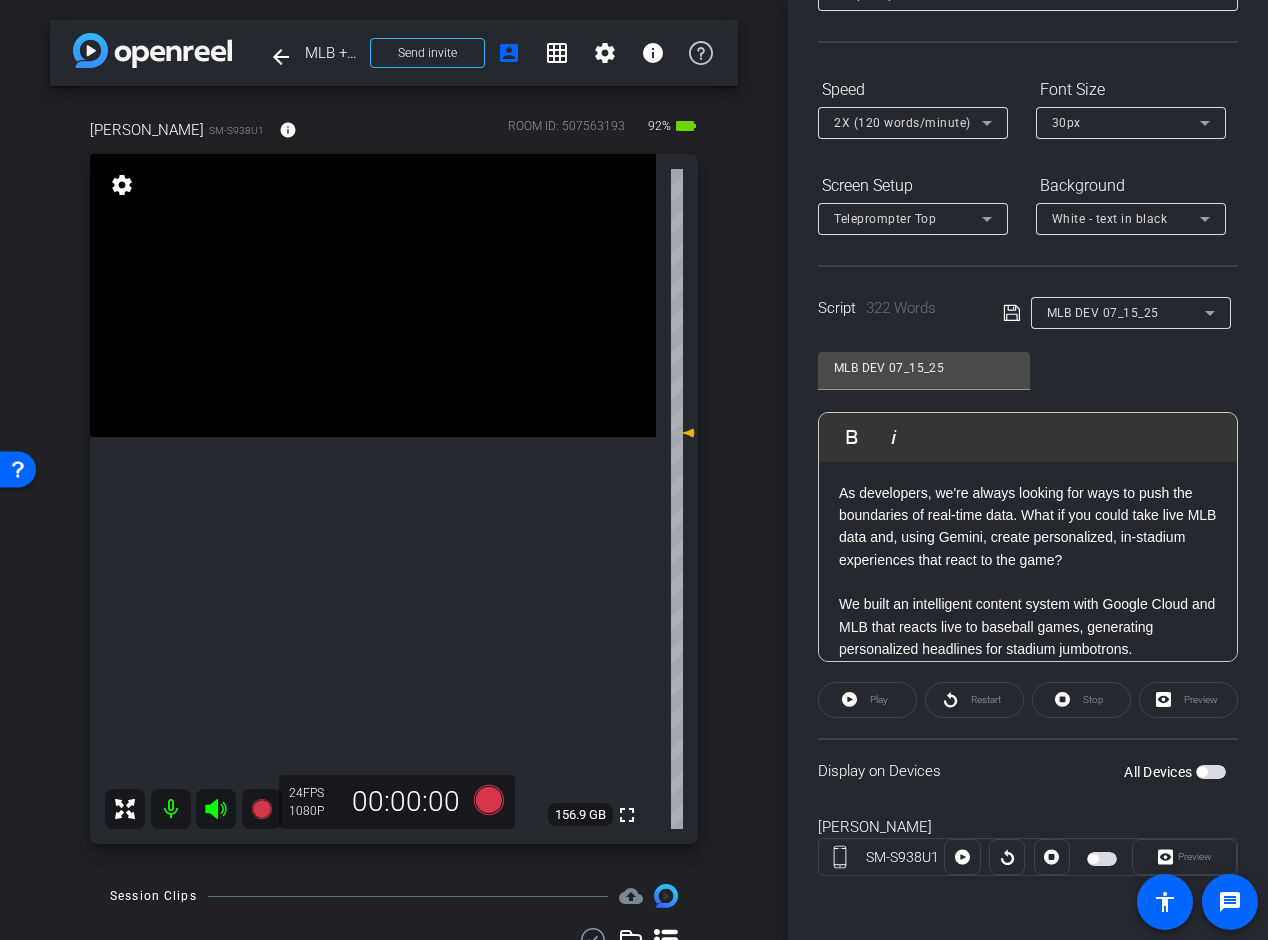 click at bounding box center (1211, 772) 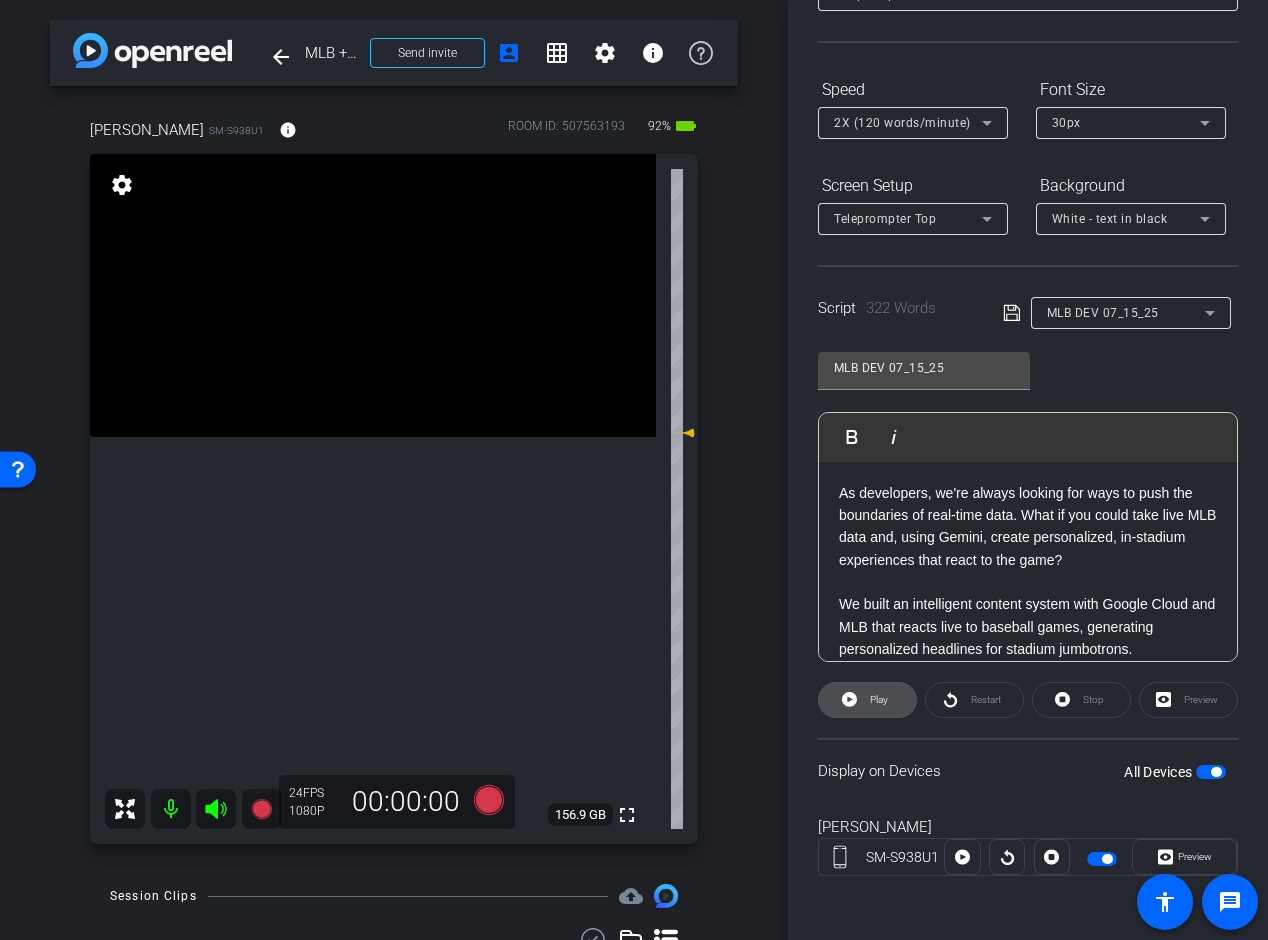 click on "Play" 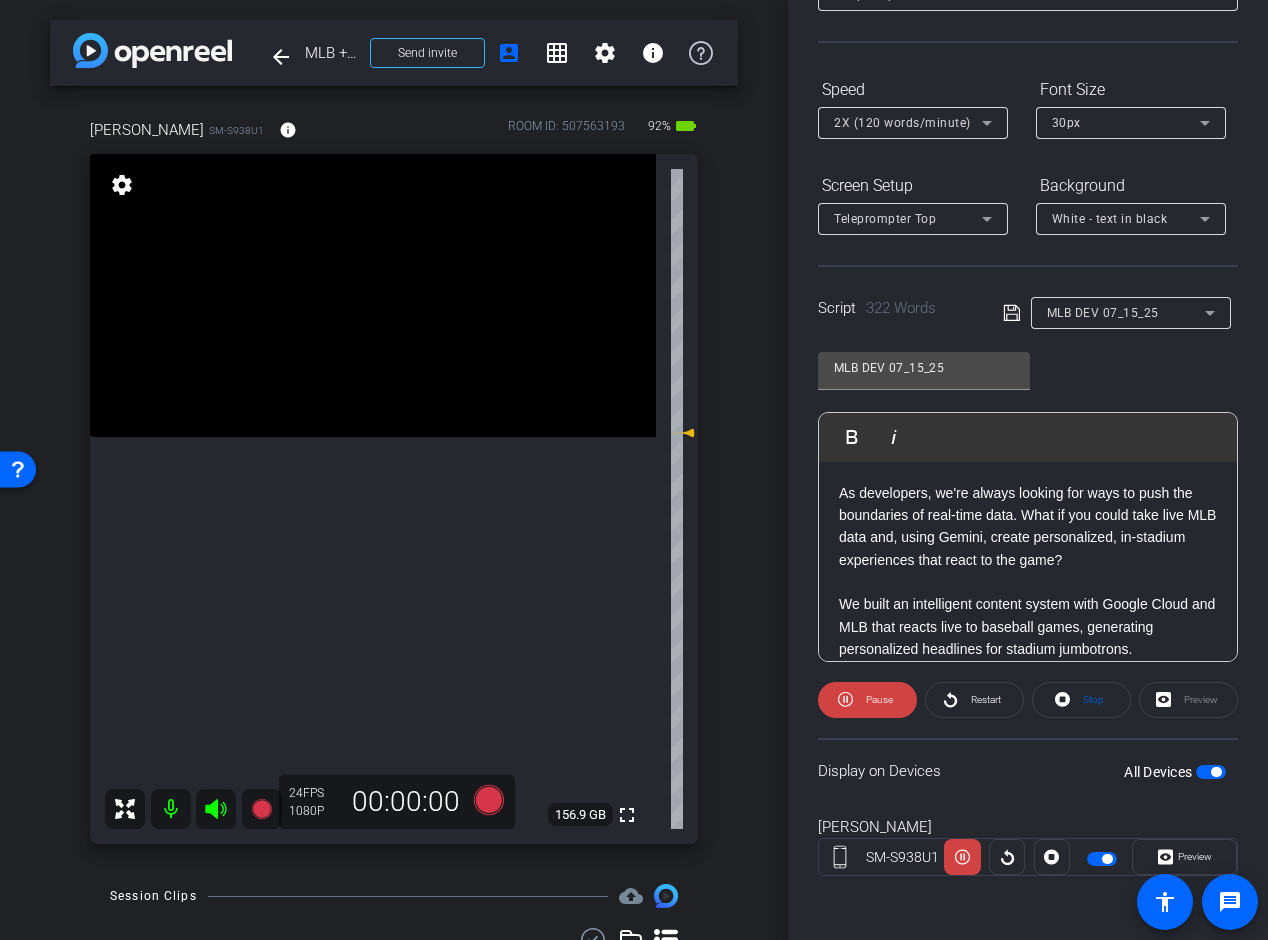 click on "Preview" 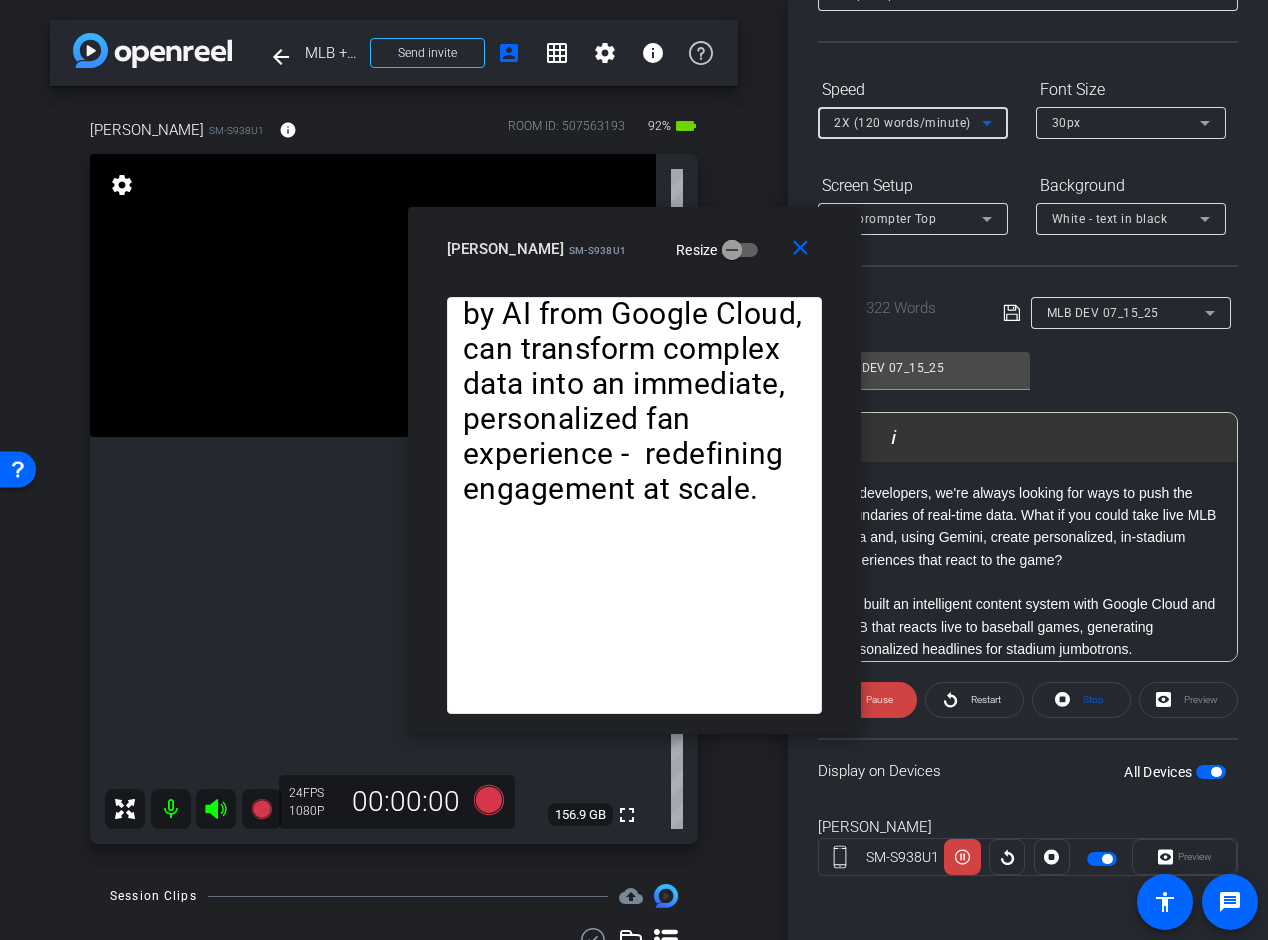 click on "2X (120 words/minute)" at bounding box center (908, 122) 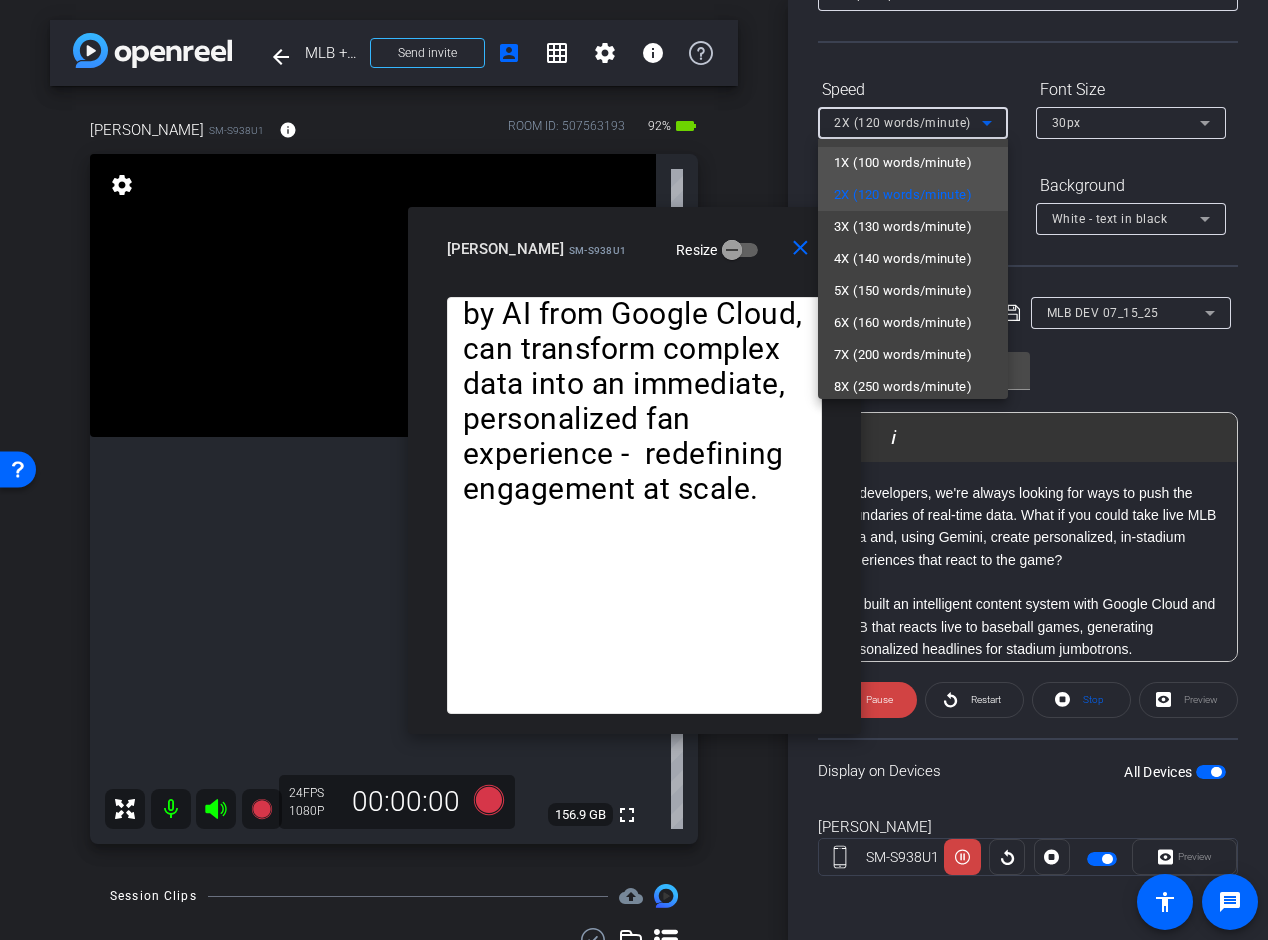 click on "1X (100 words/minute)" at bounding box center [903, 163] 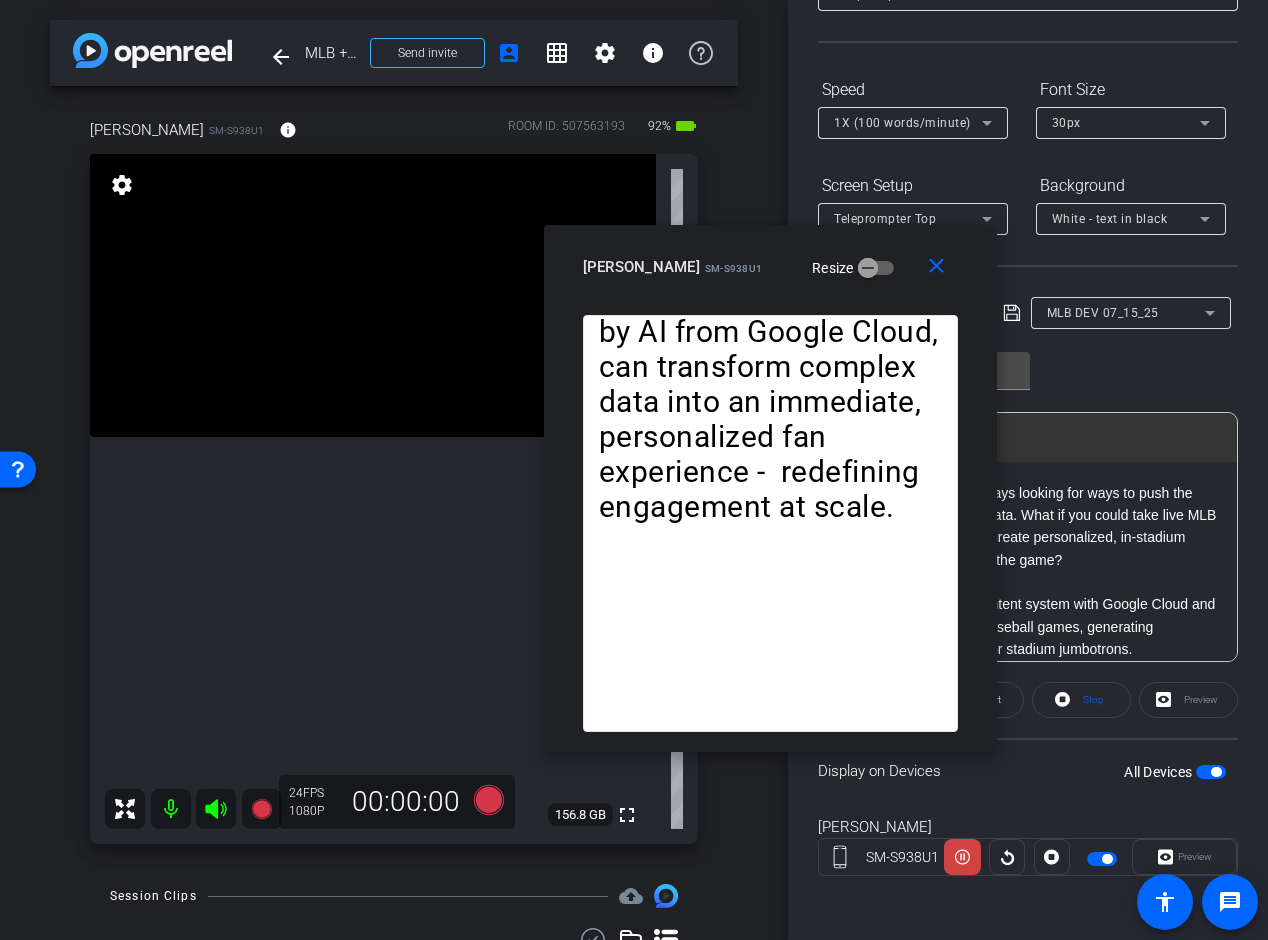 drag, startPoint x: 745, startPoint y: 219, endPoint x: 876, endPoint y: 237, distance: 132.23087 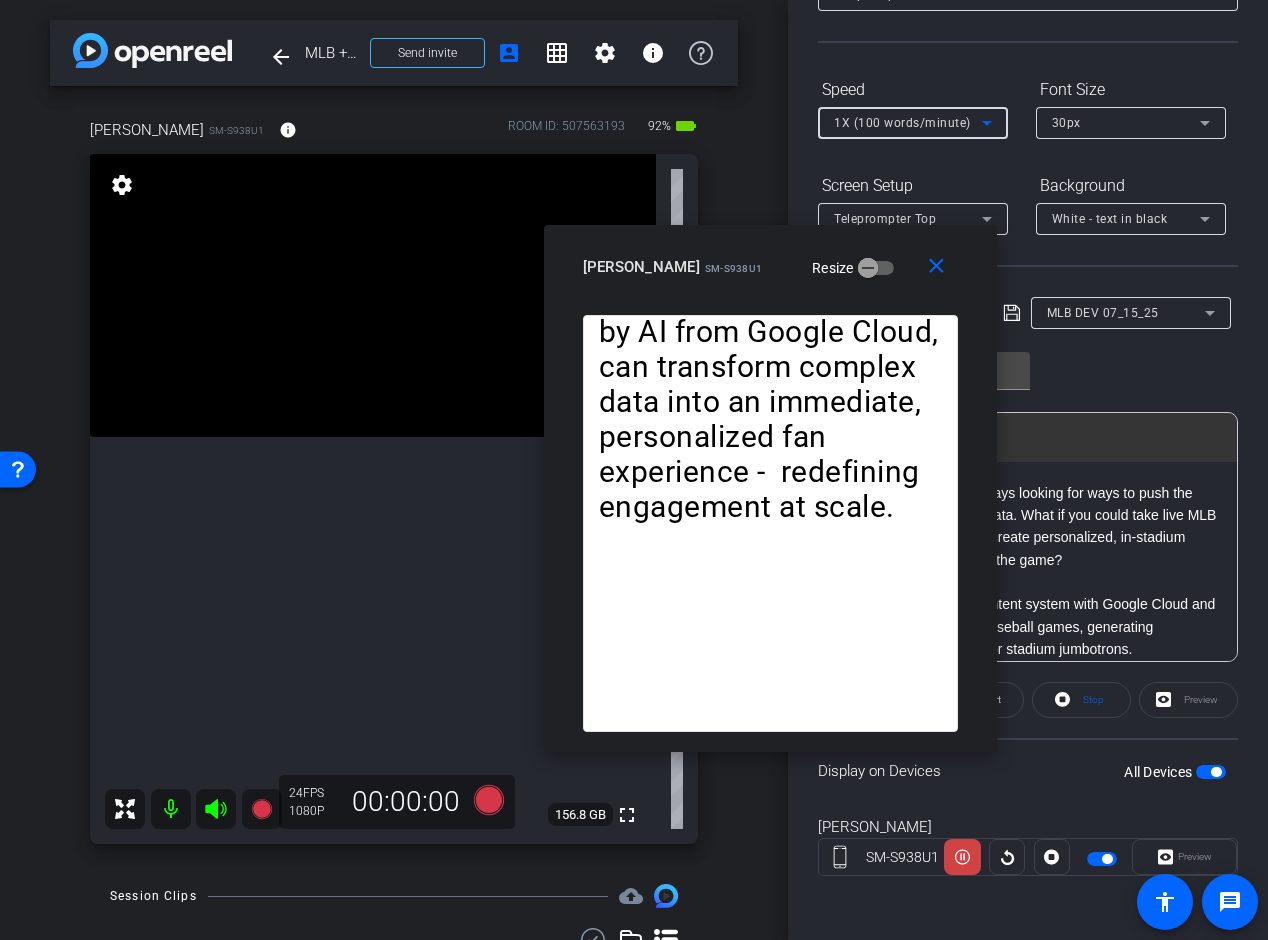 click 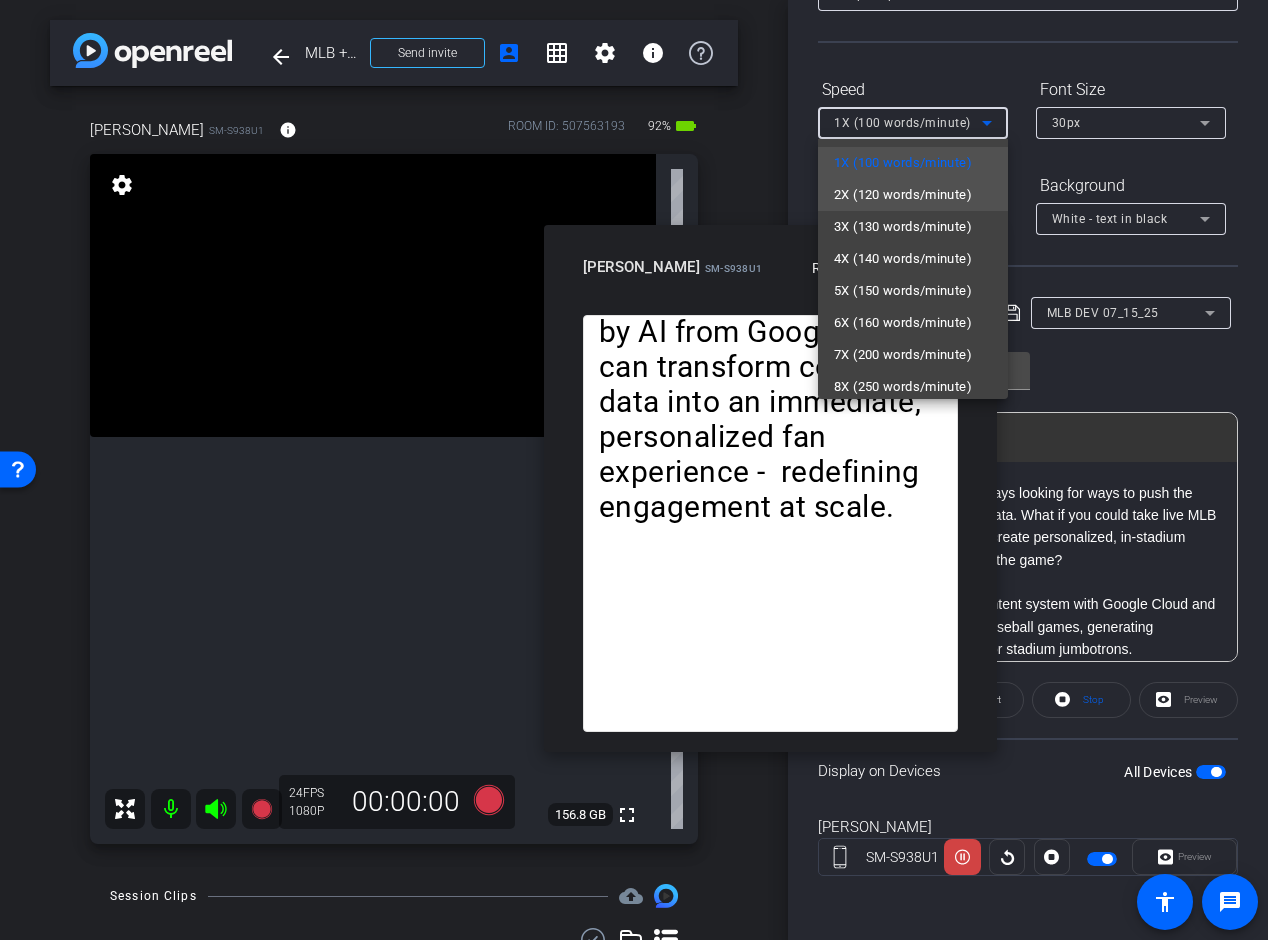 click on "2X (120 words/minute)" at bounding box center (903, 195) 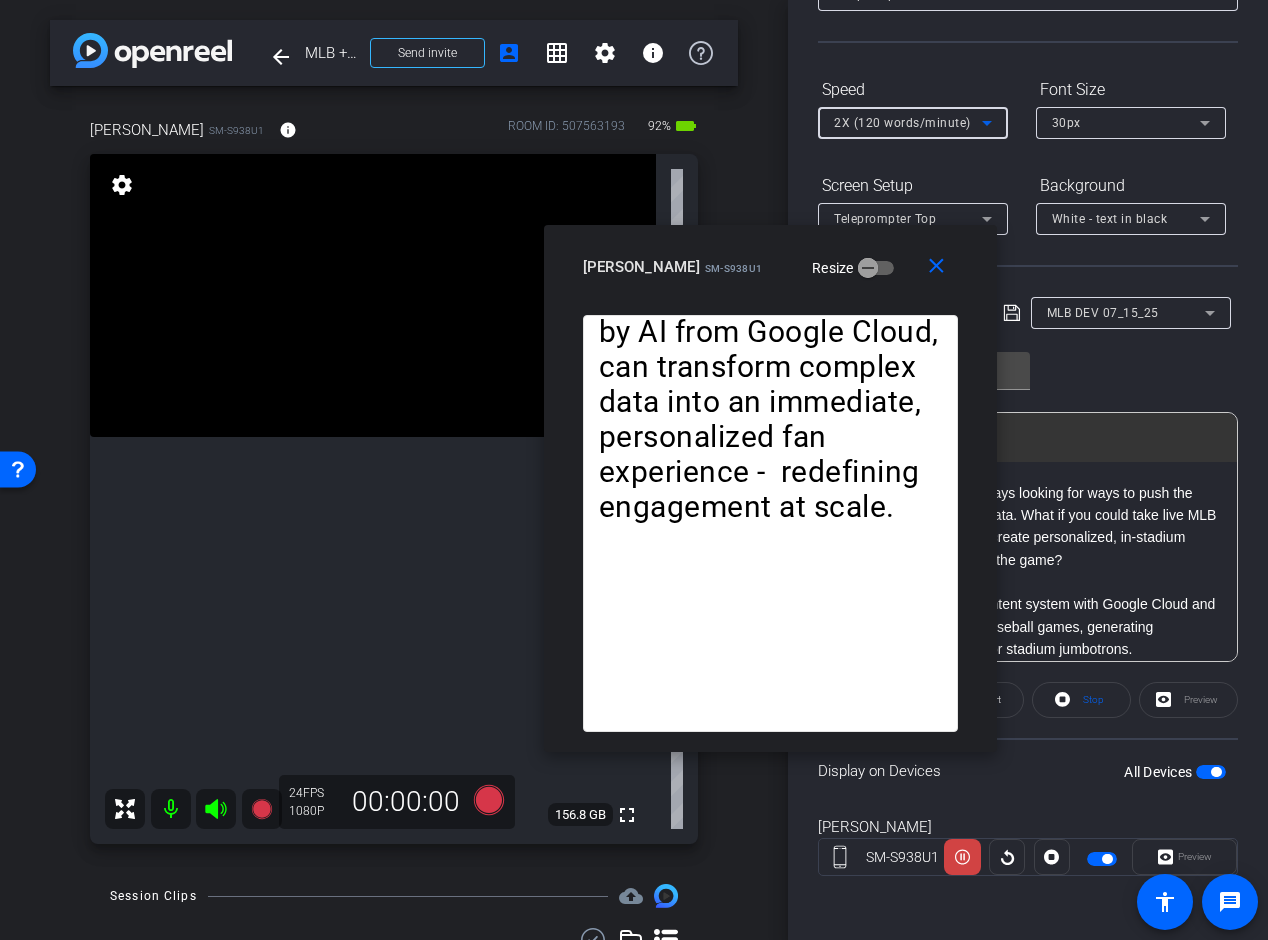 click on "2X (120 words/minute)" at bounding box center [908, 122] 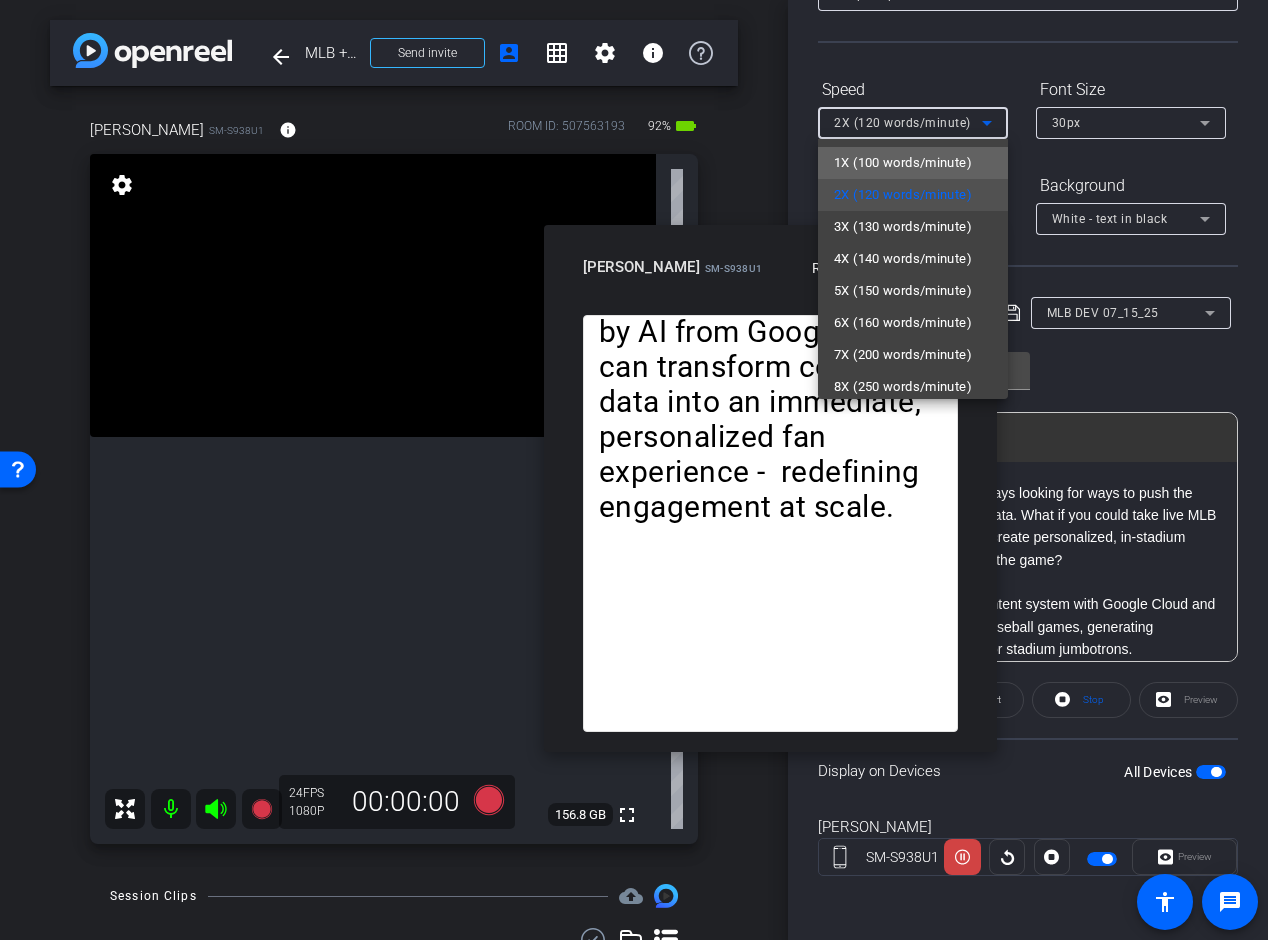click on "1X (100 words/minute)" at bounding box center (903, 163) 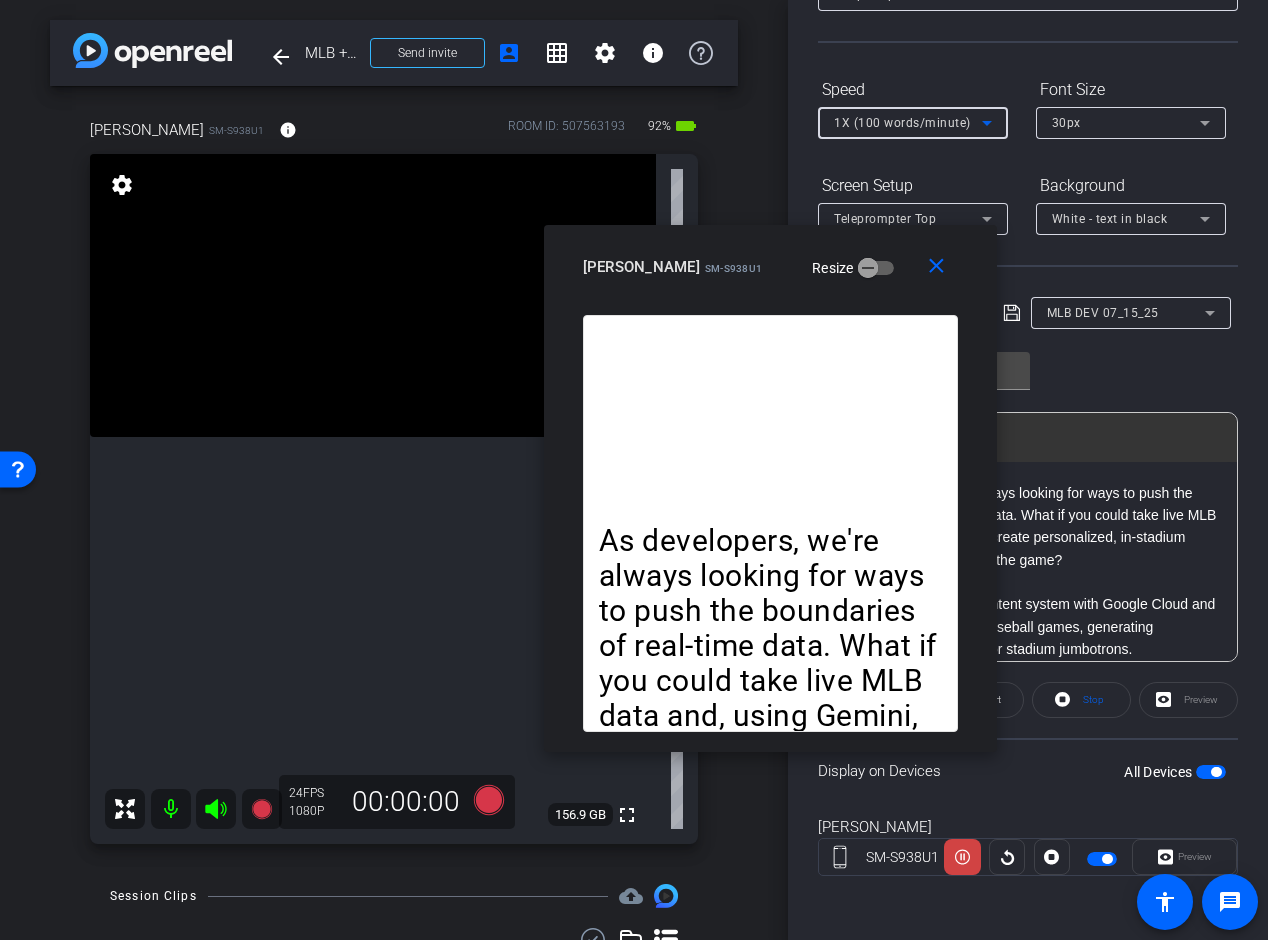 click 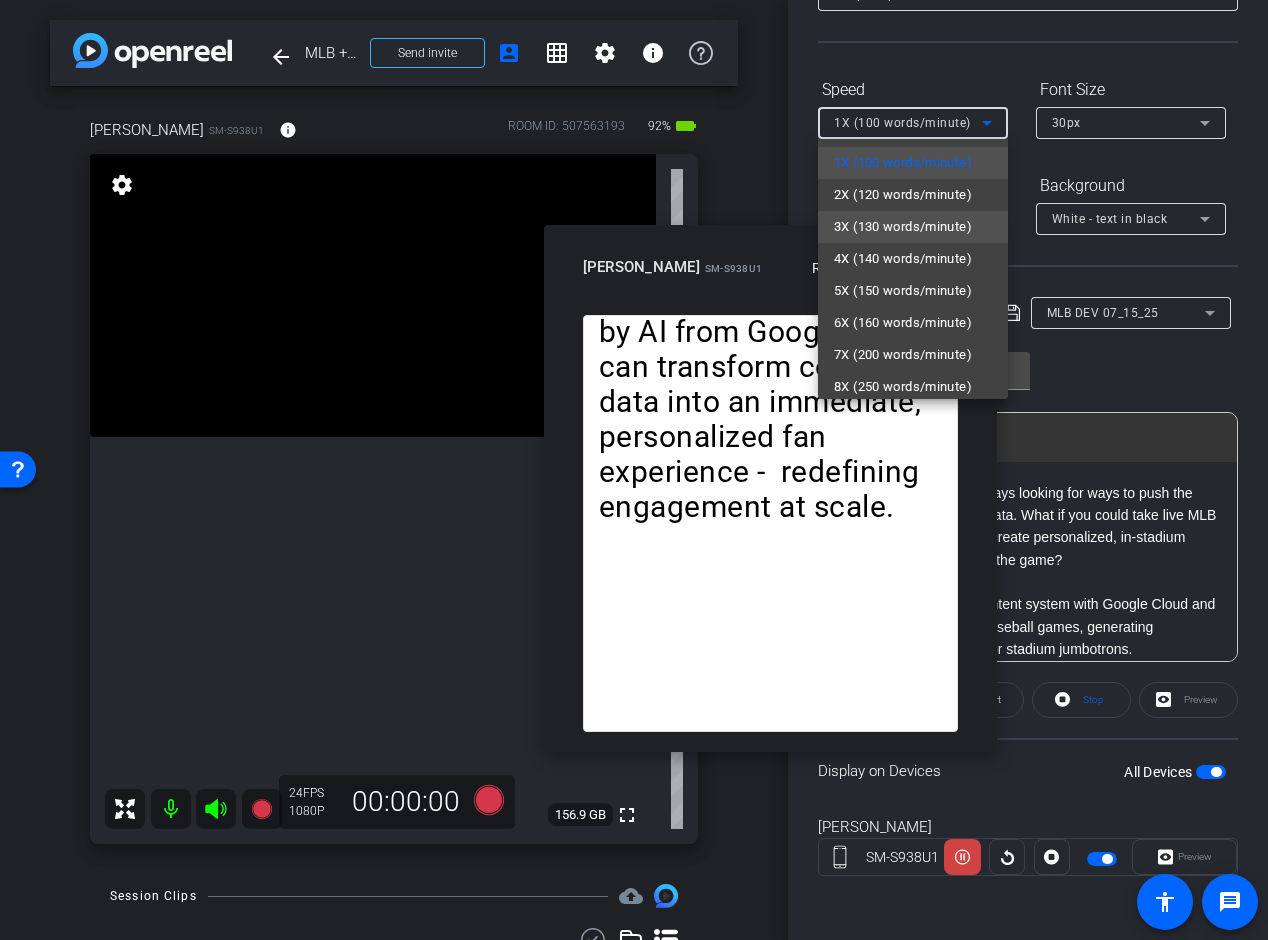 click on "3X (130 words/minute)" at bounding box center [903, 227] 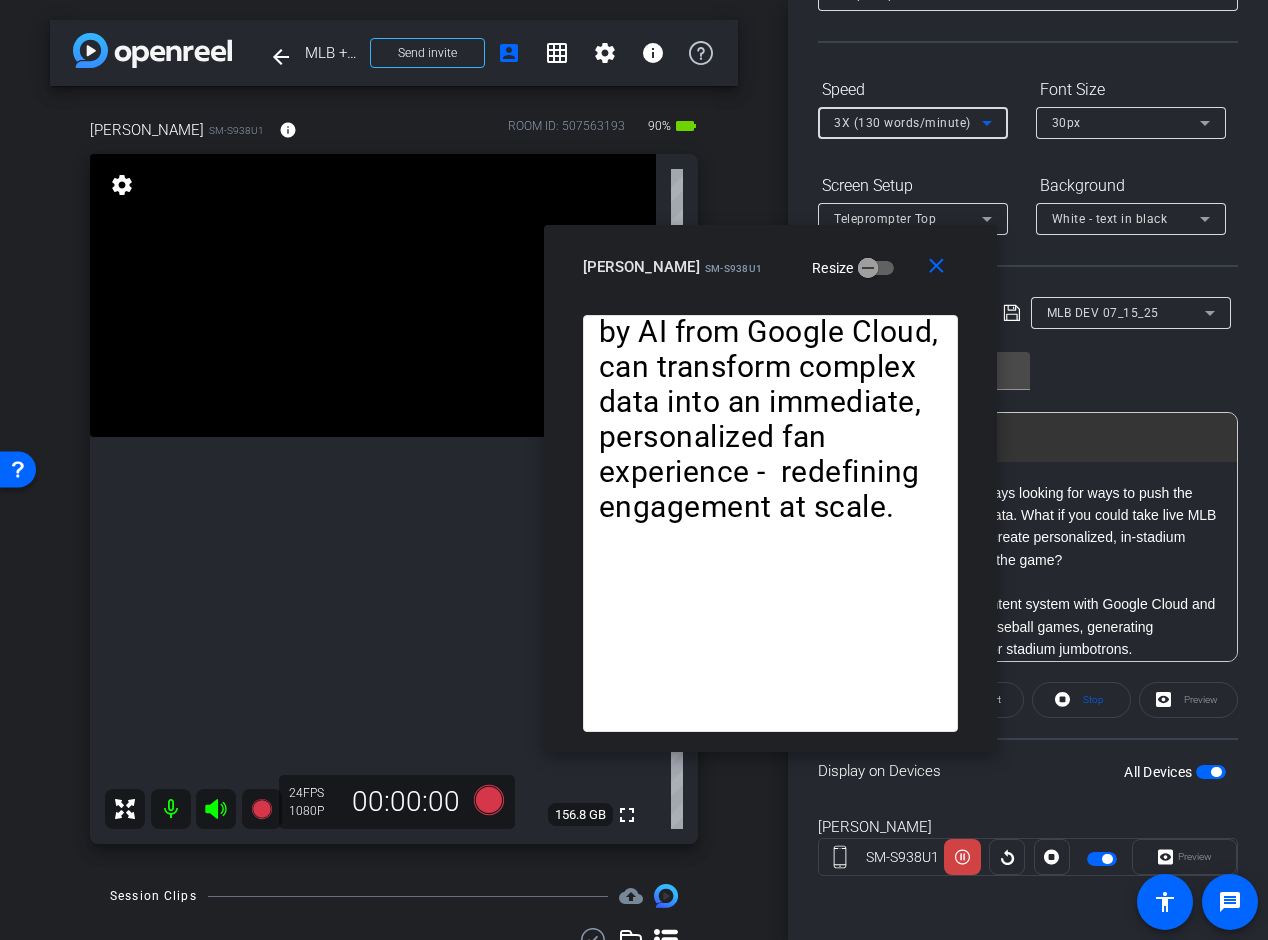click 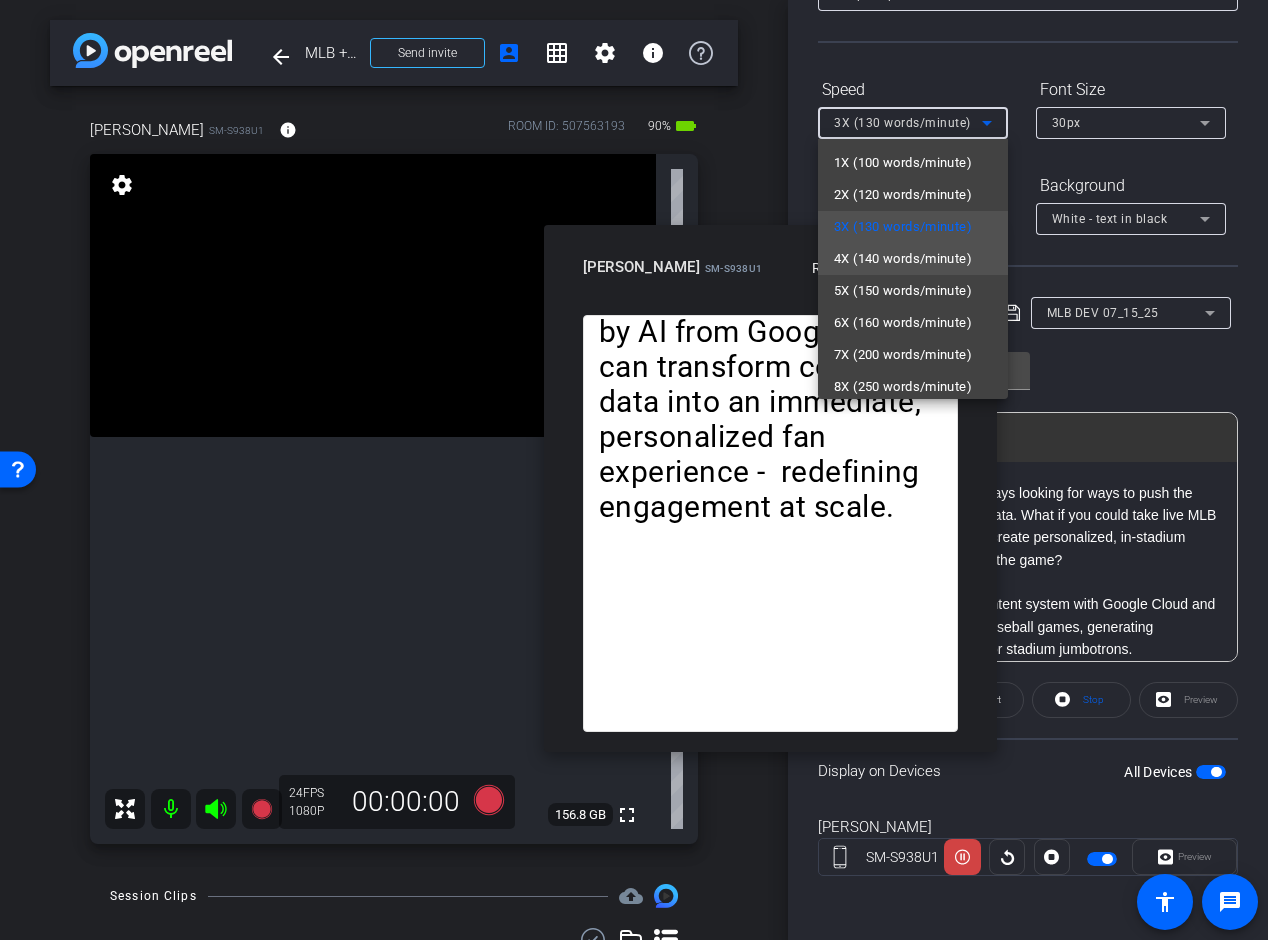 click on "4X (140 words/minute)" at bounding box center (903, 259) 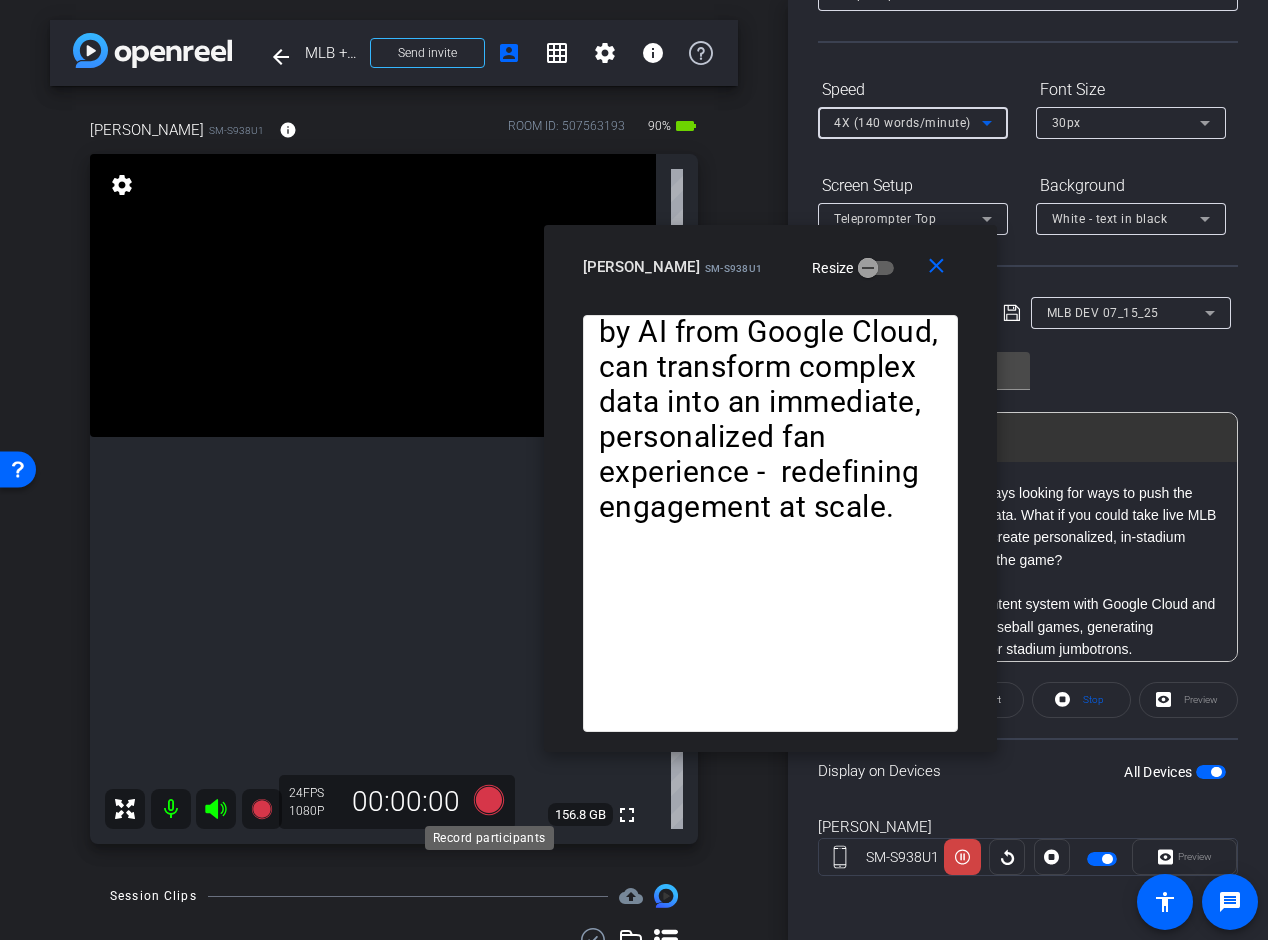 click 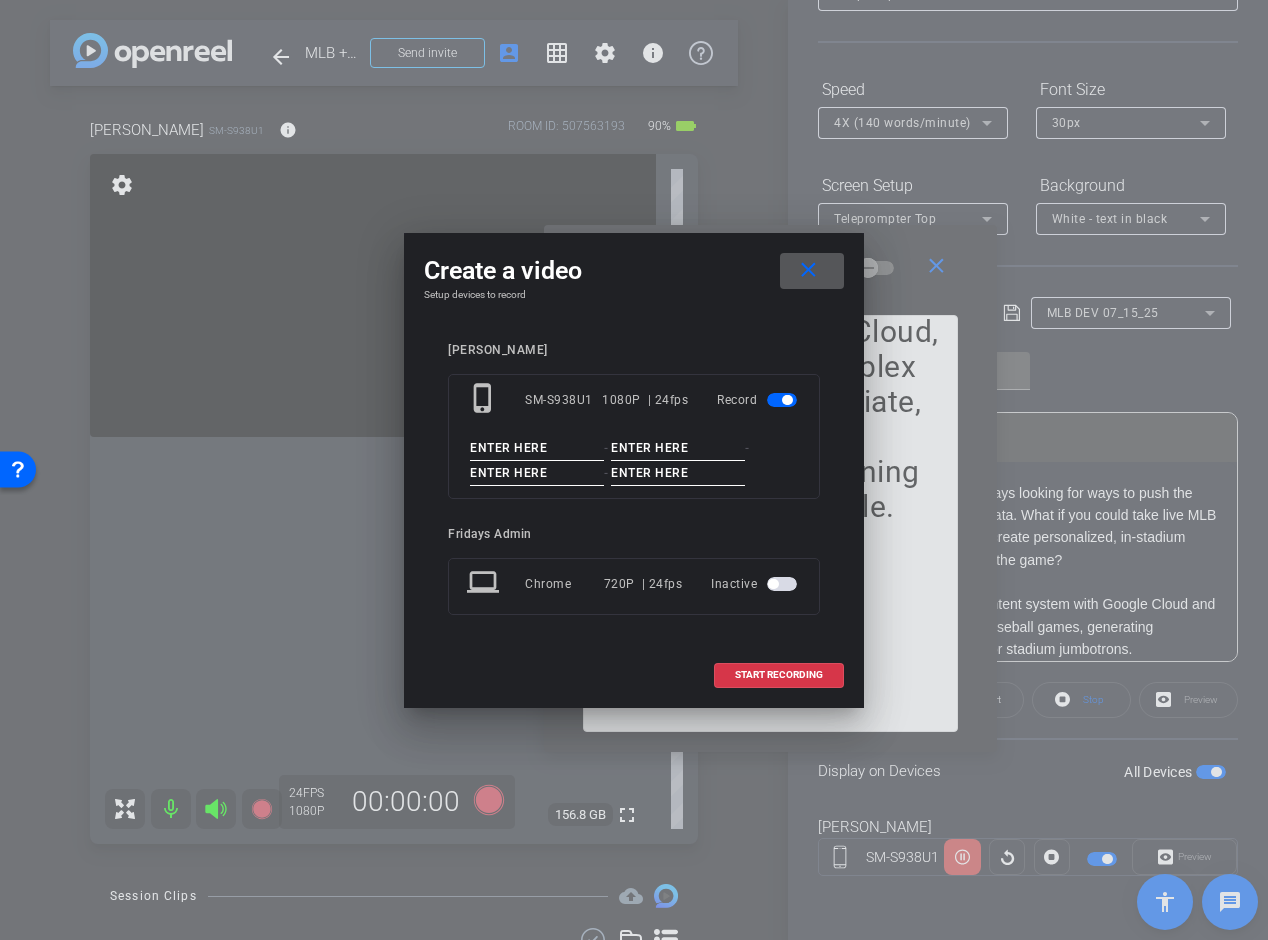 click at bounding box center (537, 448) 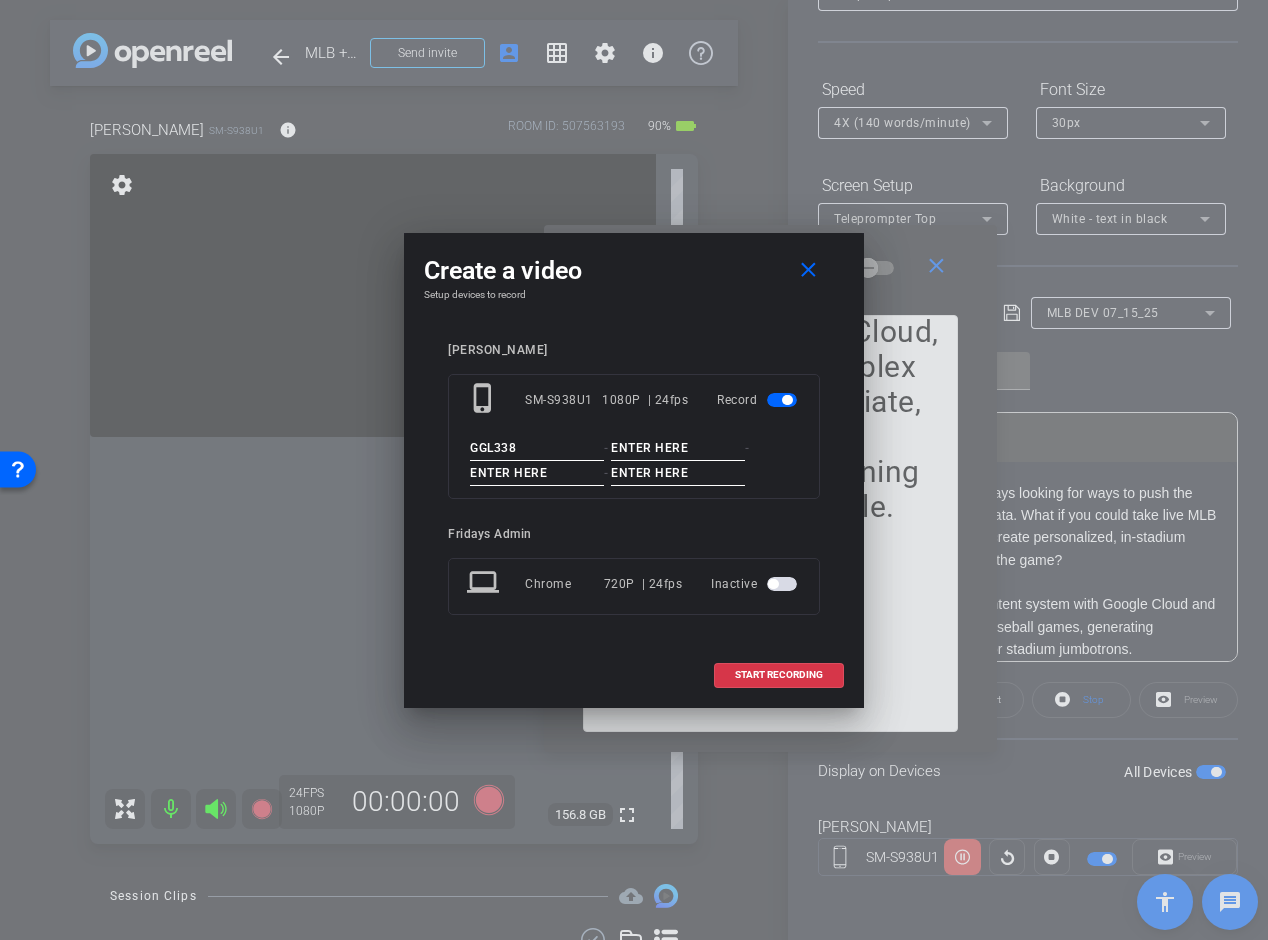type on "GGL338" 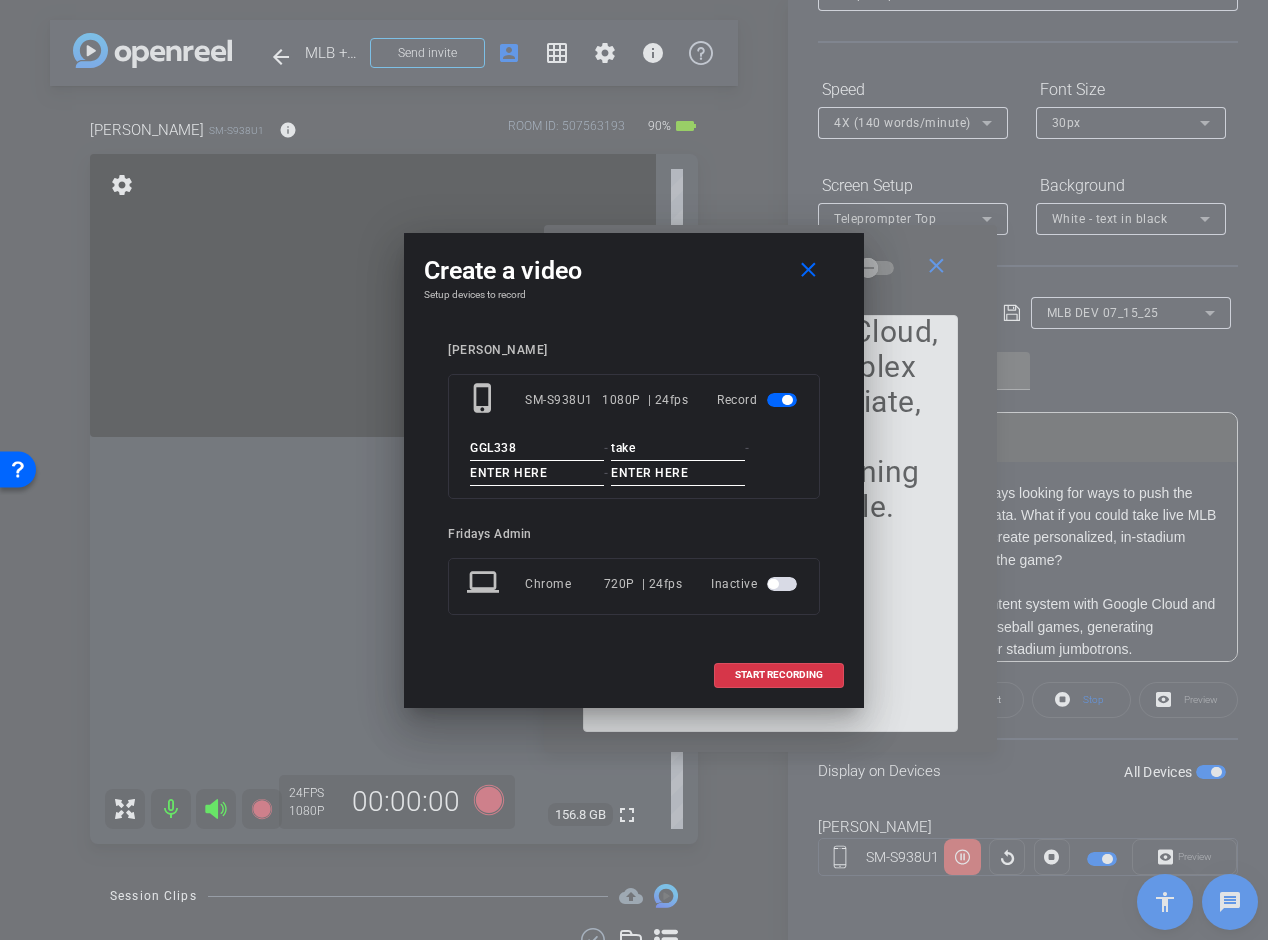 type on "take" 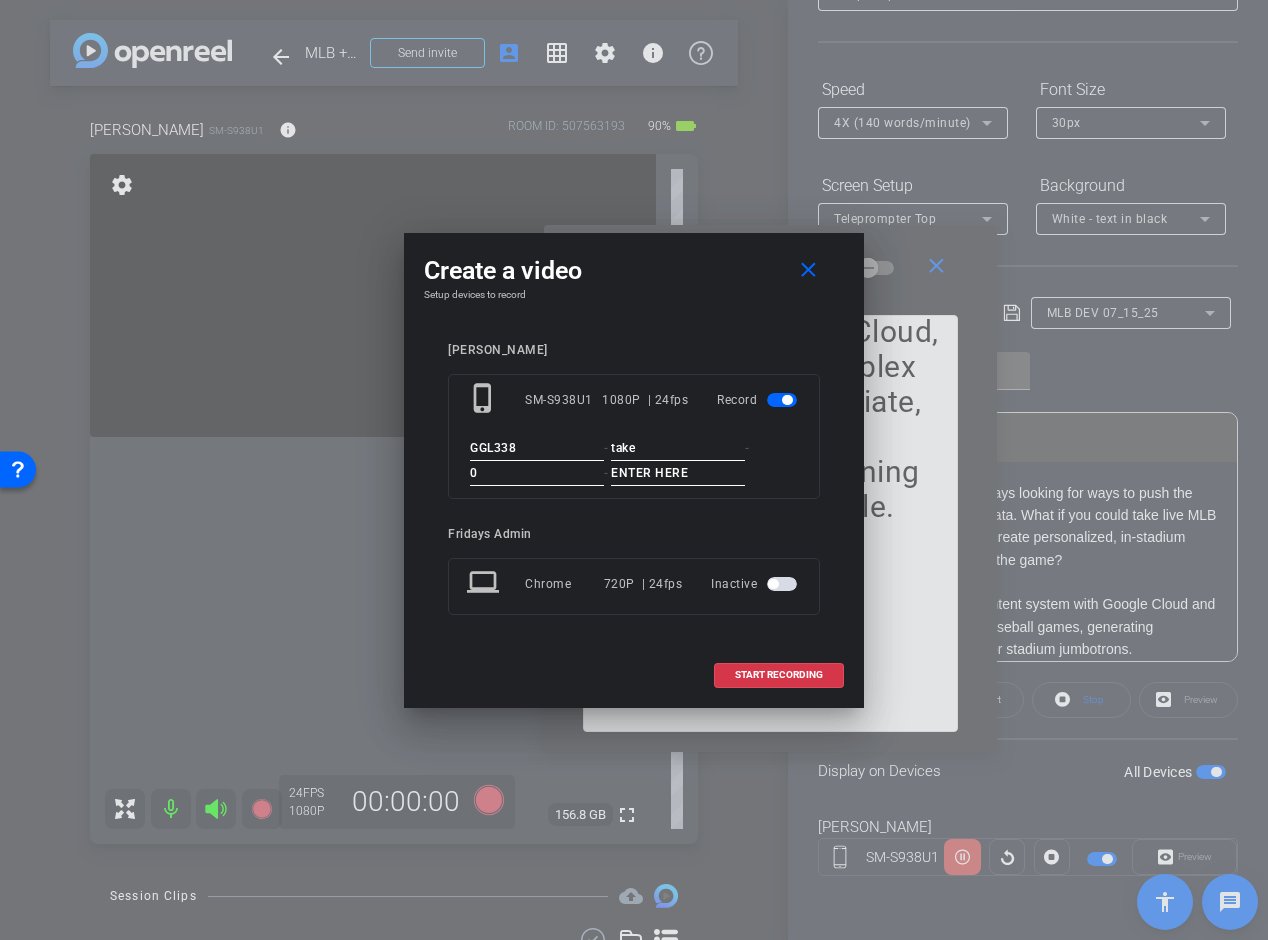 type on "0" 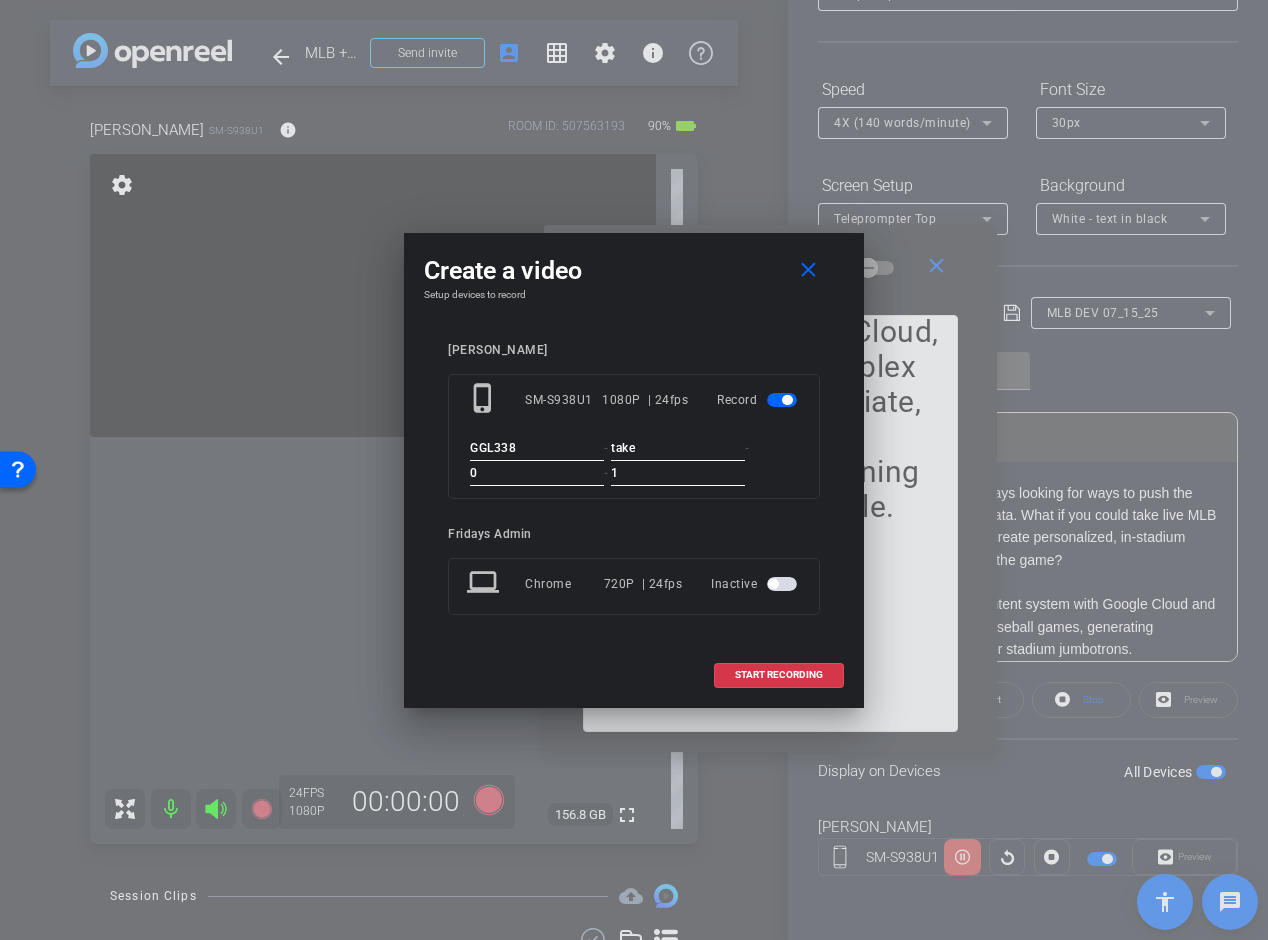 drag, startPoint x: 675, startPoint y: 475, endPoint x: 607, endPoint y: 471, distance: 68.117546 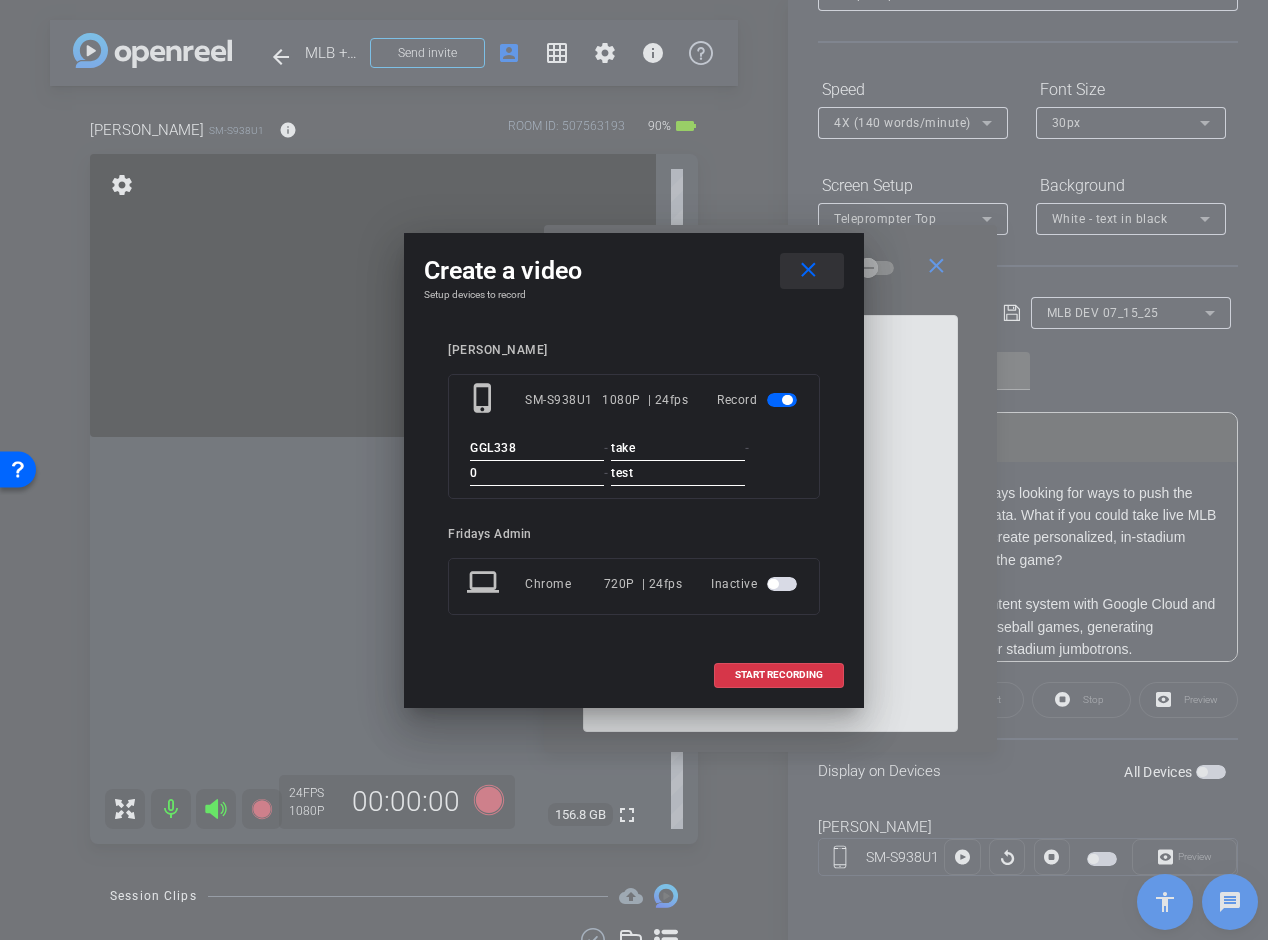 type on "test" 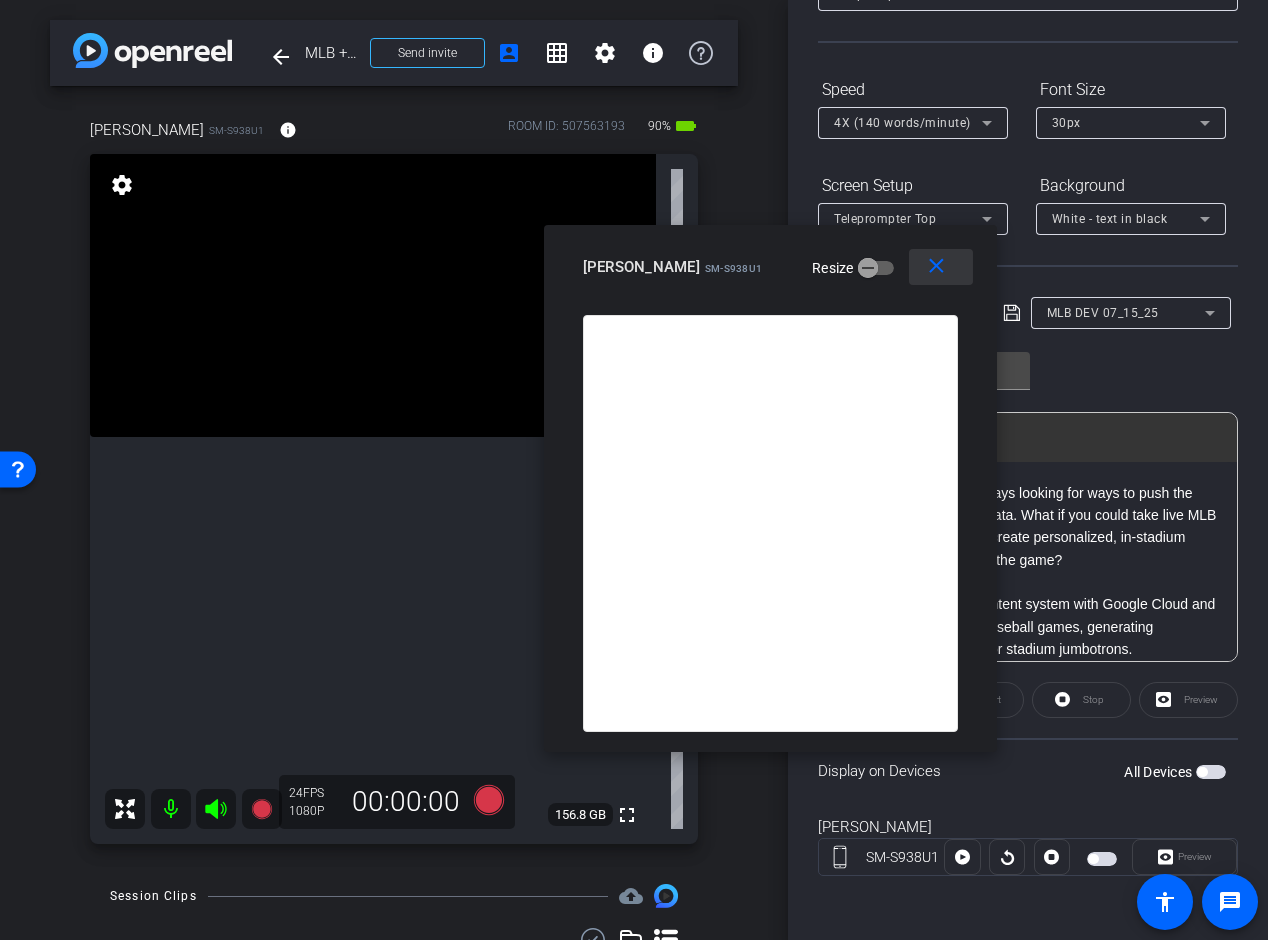 drag, startPoint x: 930, startPoint y: 270, endPoint x: 921, endPoint y: 289, distance: 21.023796 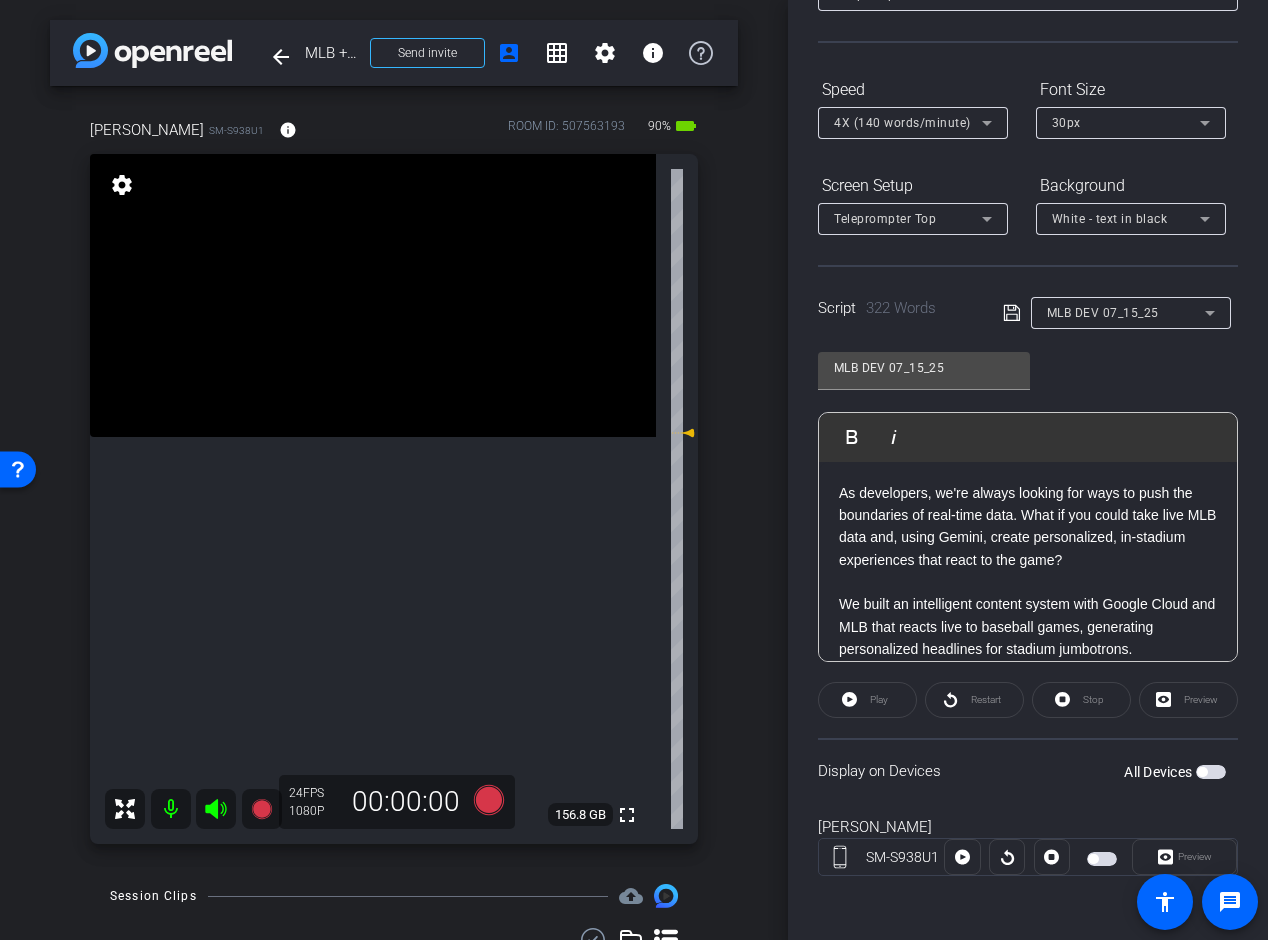 click at bounding box center [1202, 772] 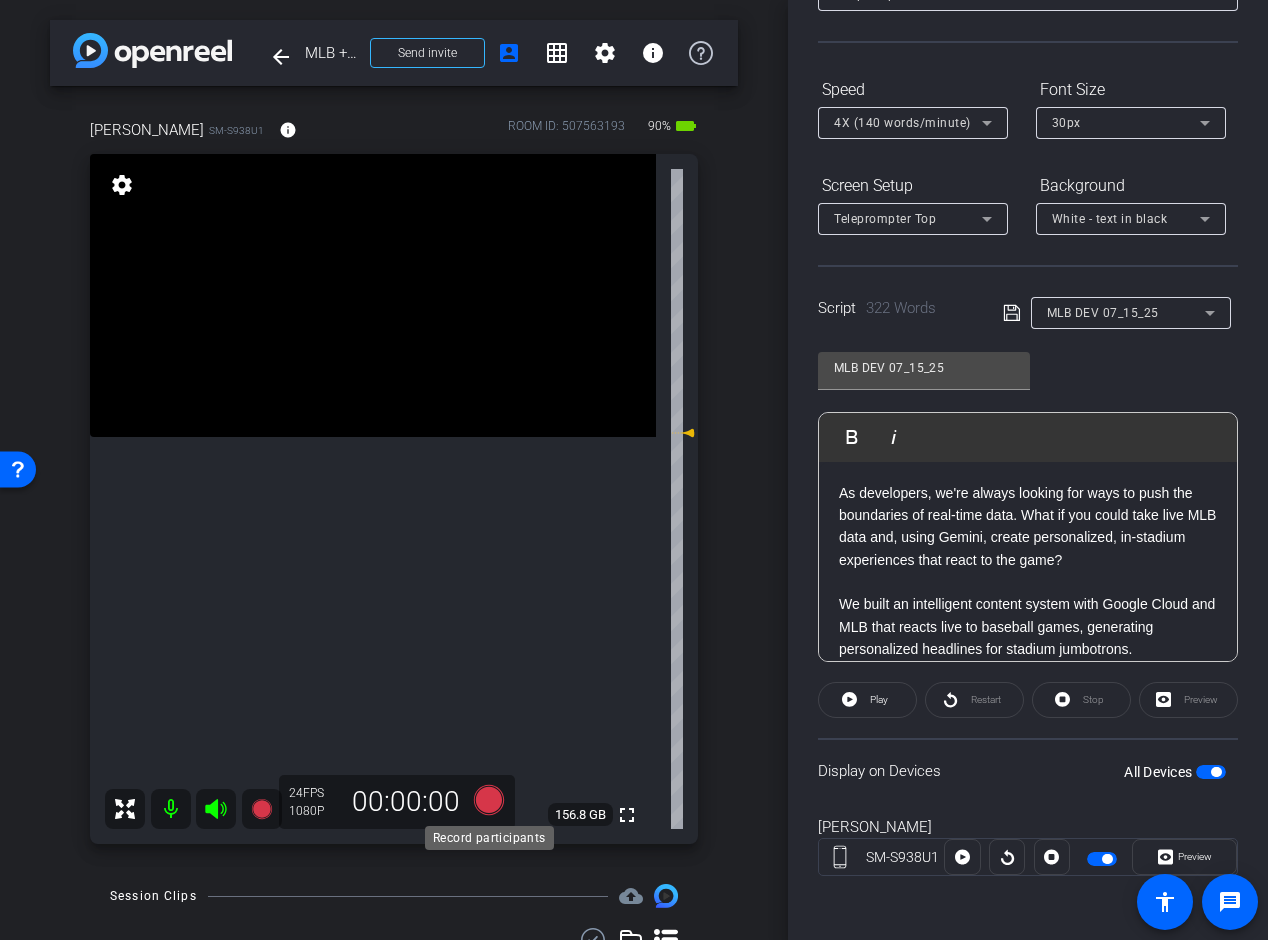 click 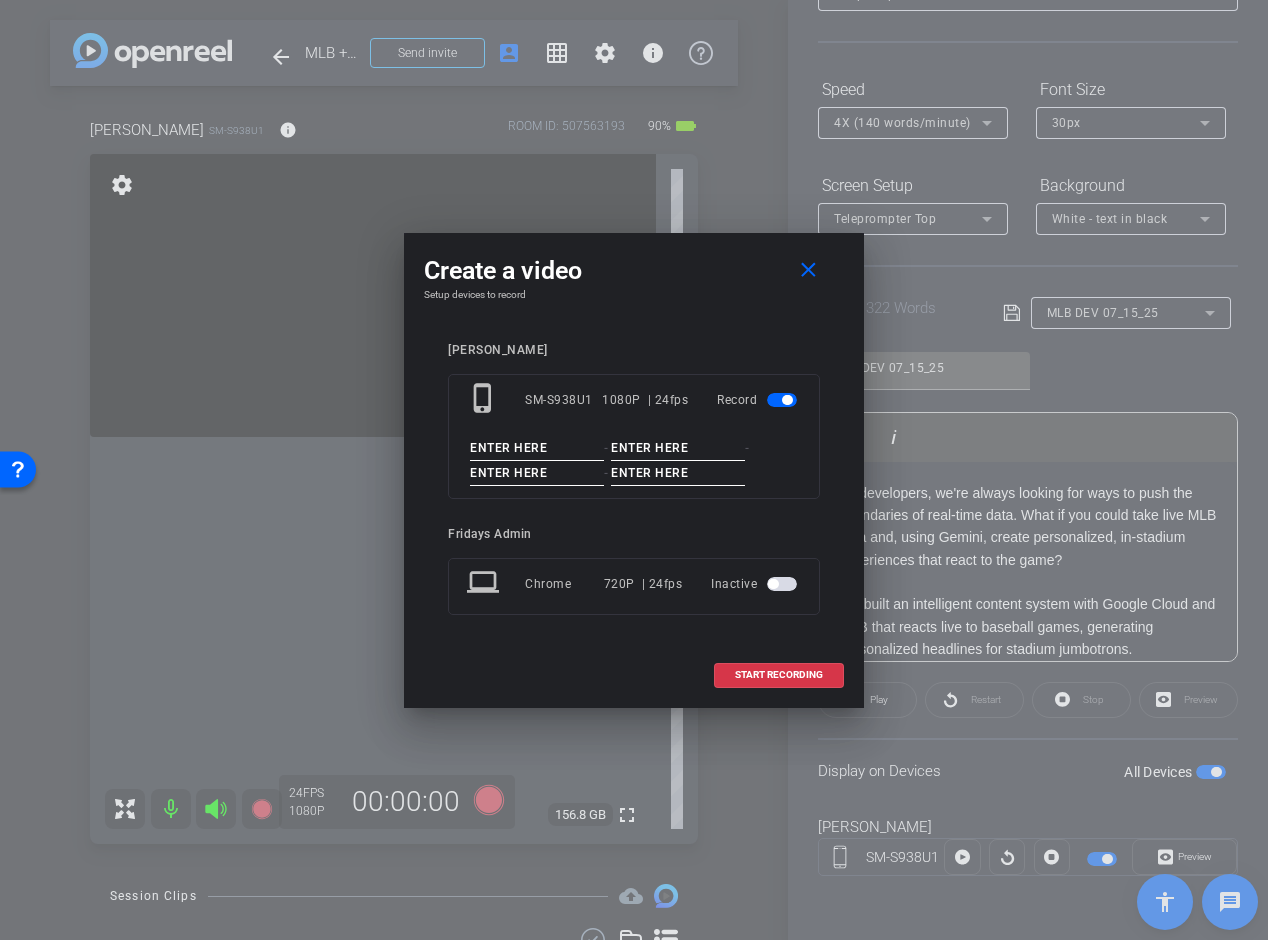 click at bounding box center (537, 448) 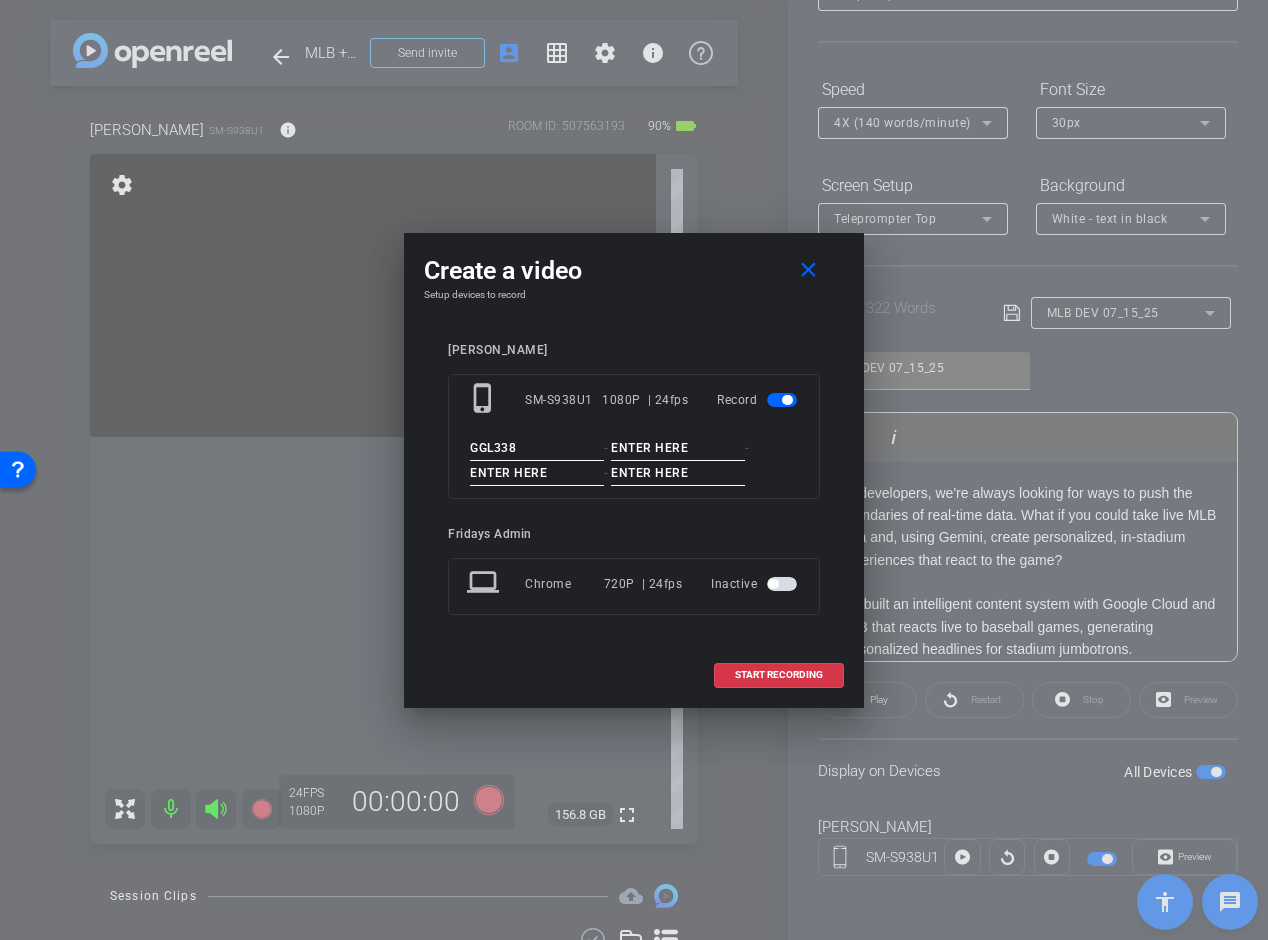 type on "GGL338" 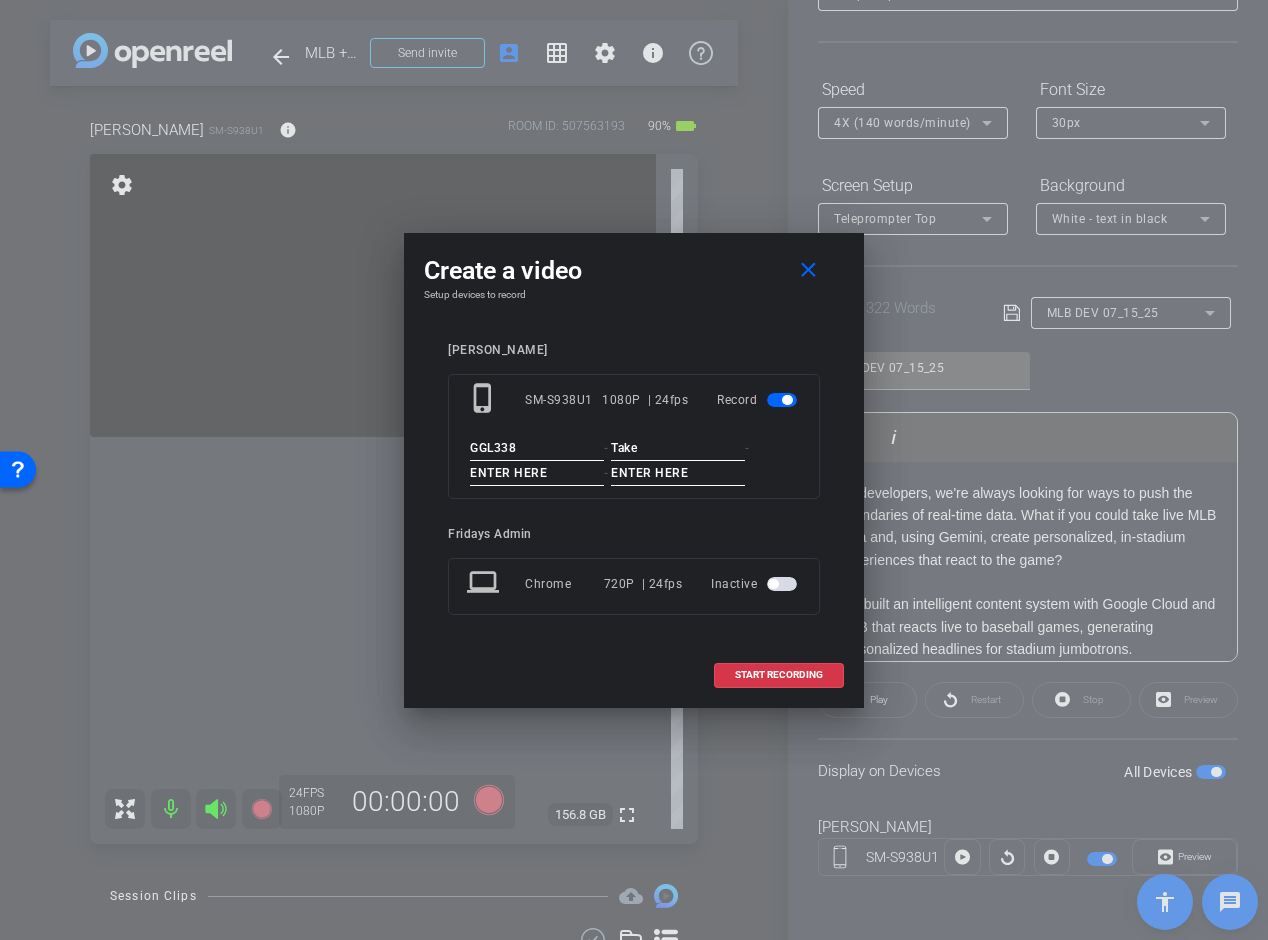 type on "Take" 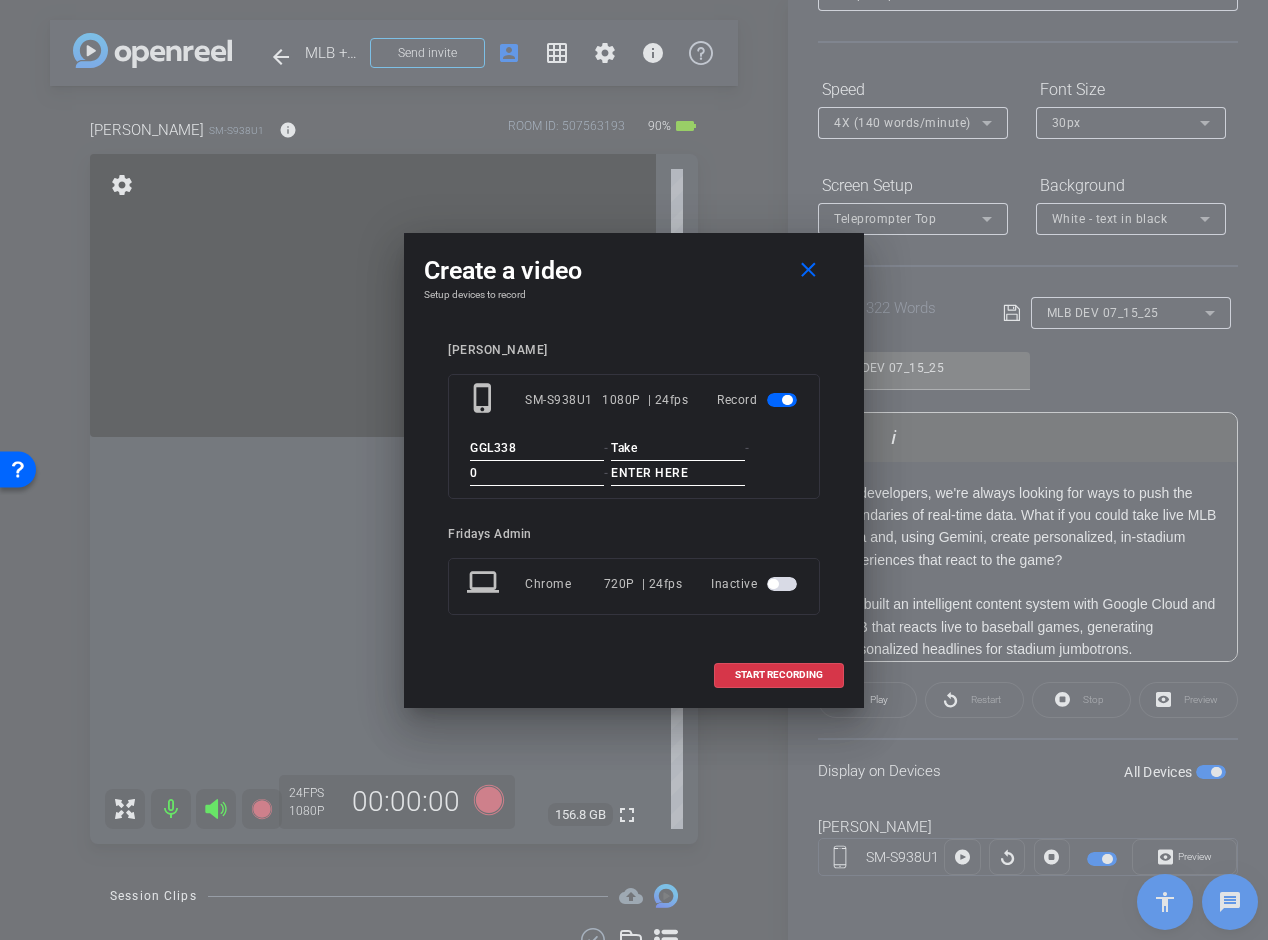 type on "0" 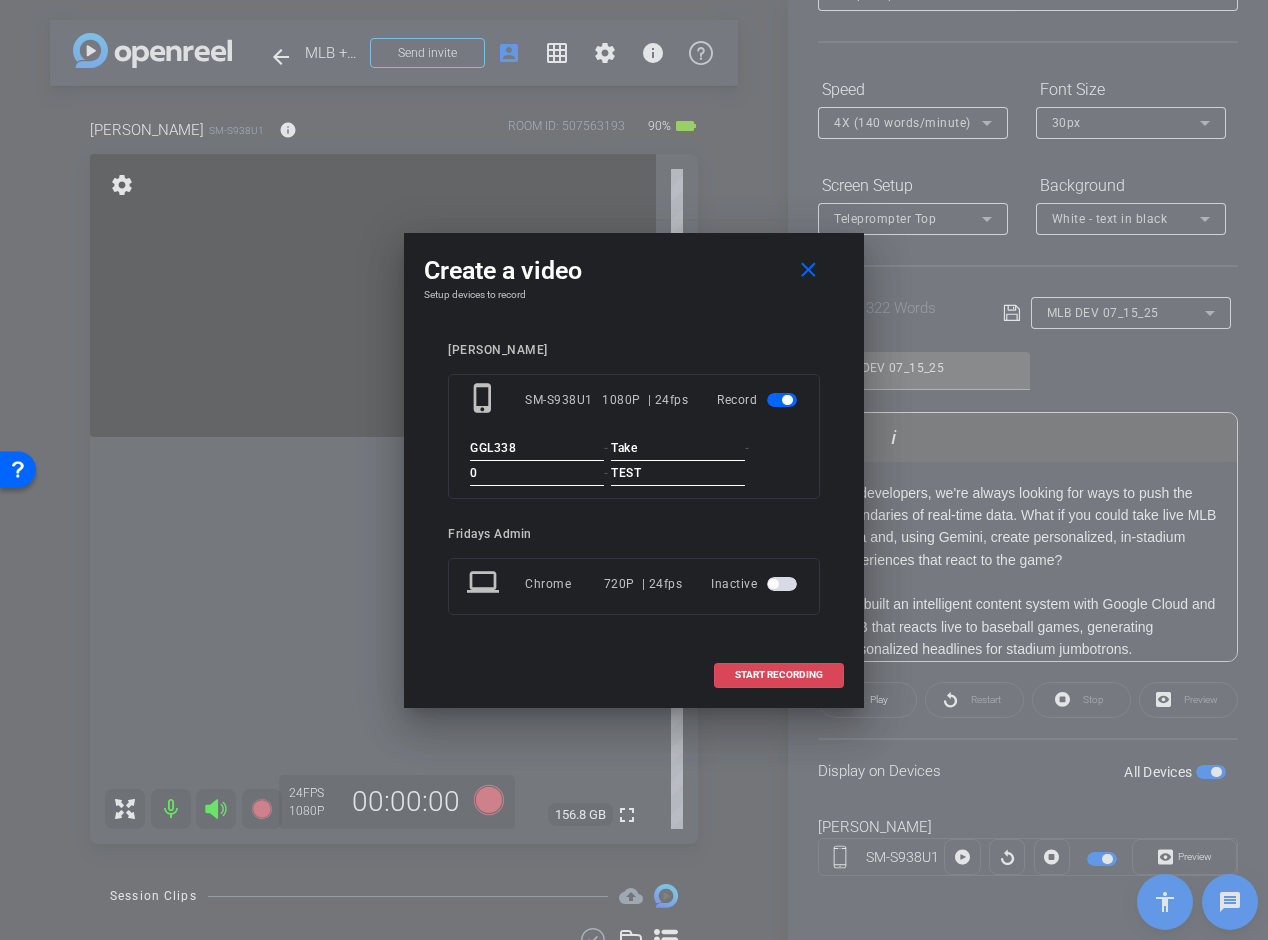 type on "TEST" 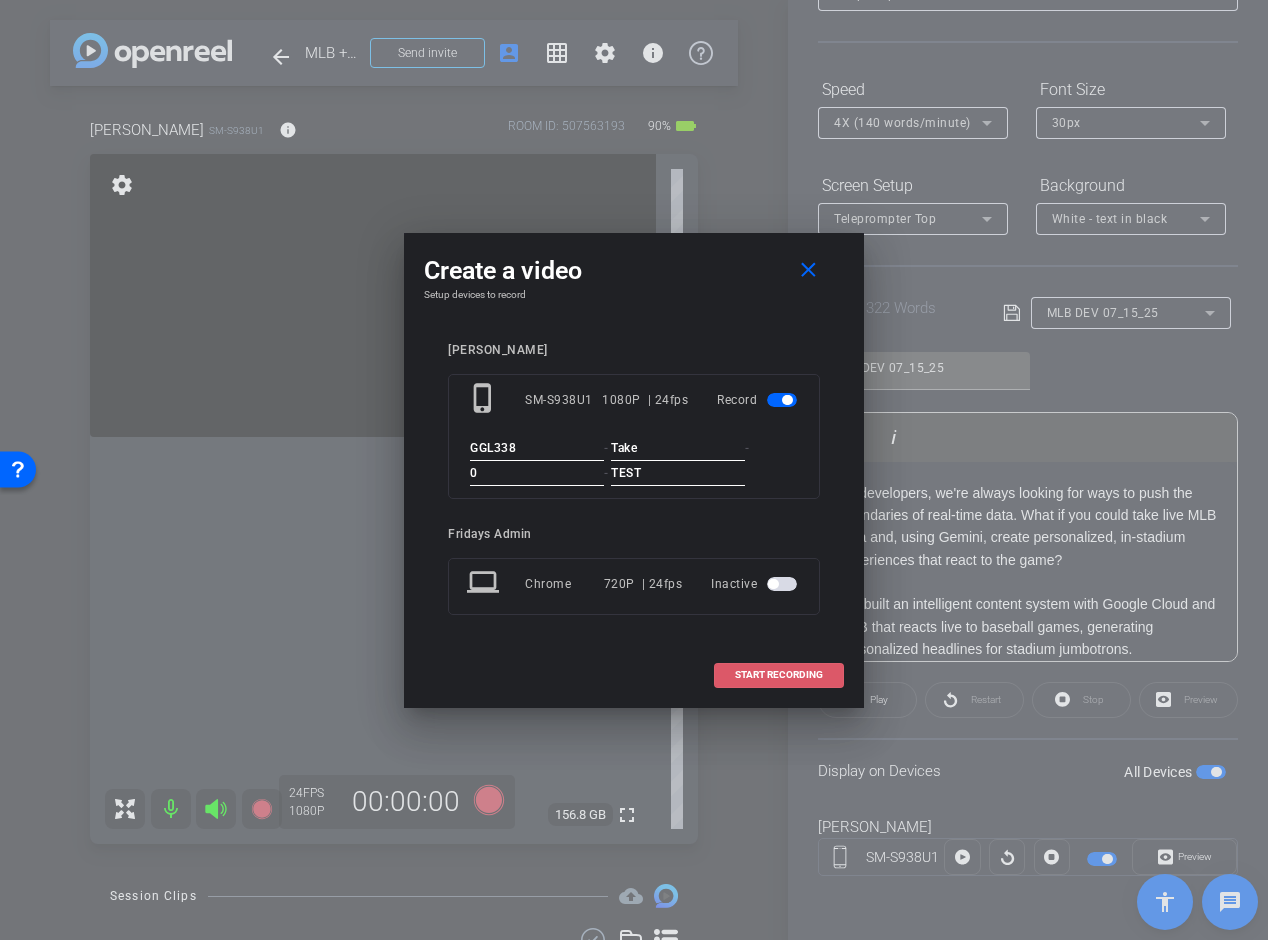 click on "START RECORDING" at bounding box center [779, 675] 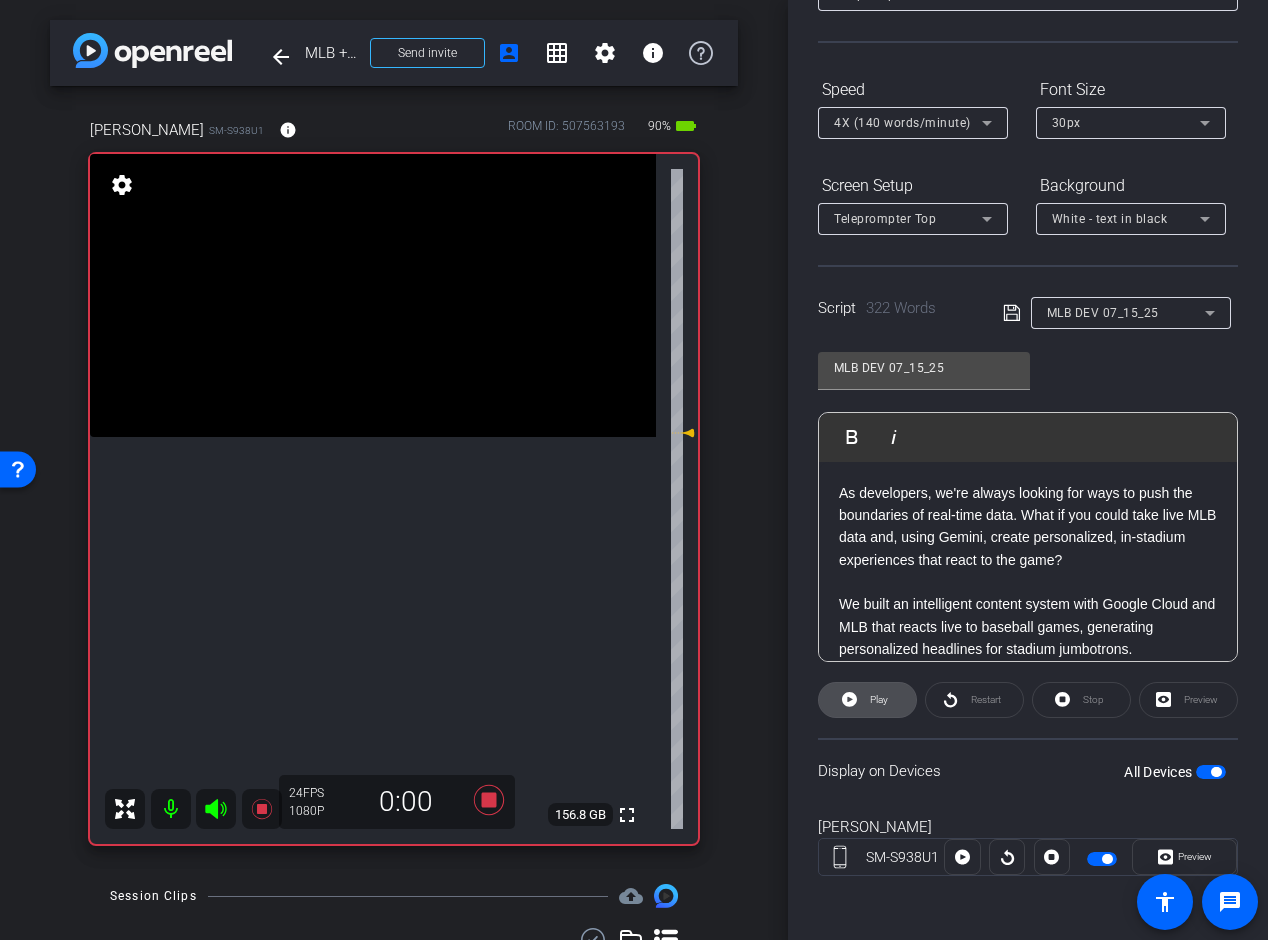 click on "Play" 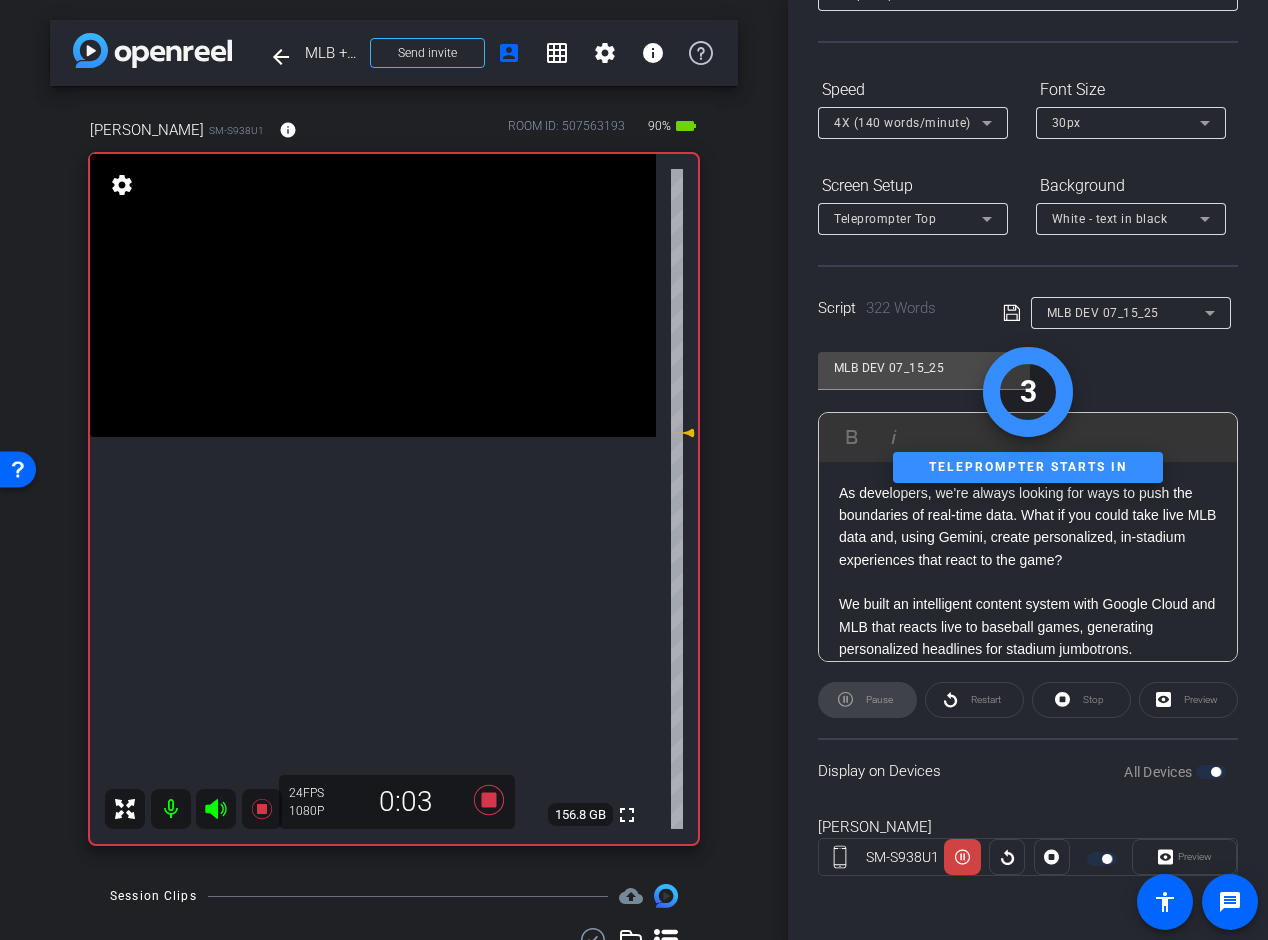 click on "Preview" 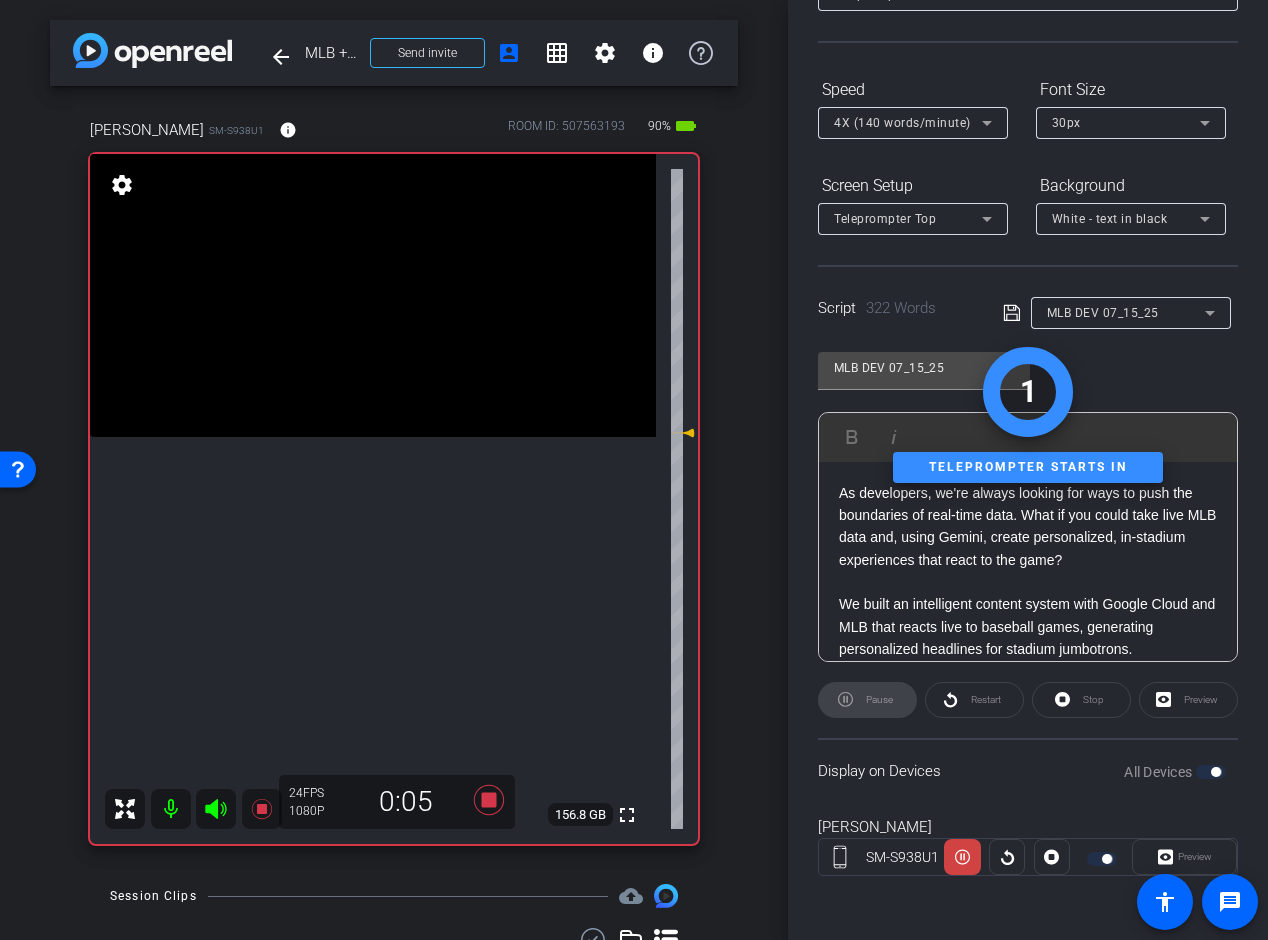 click on "All Devices" at bounding box center (1175, 772) 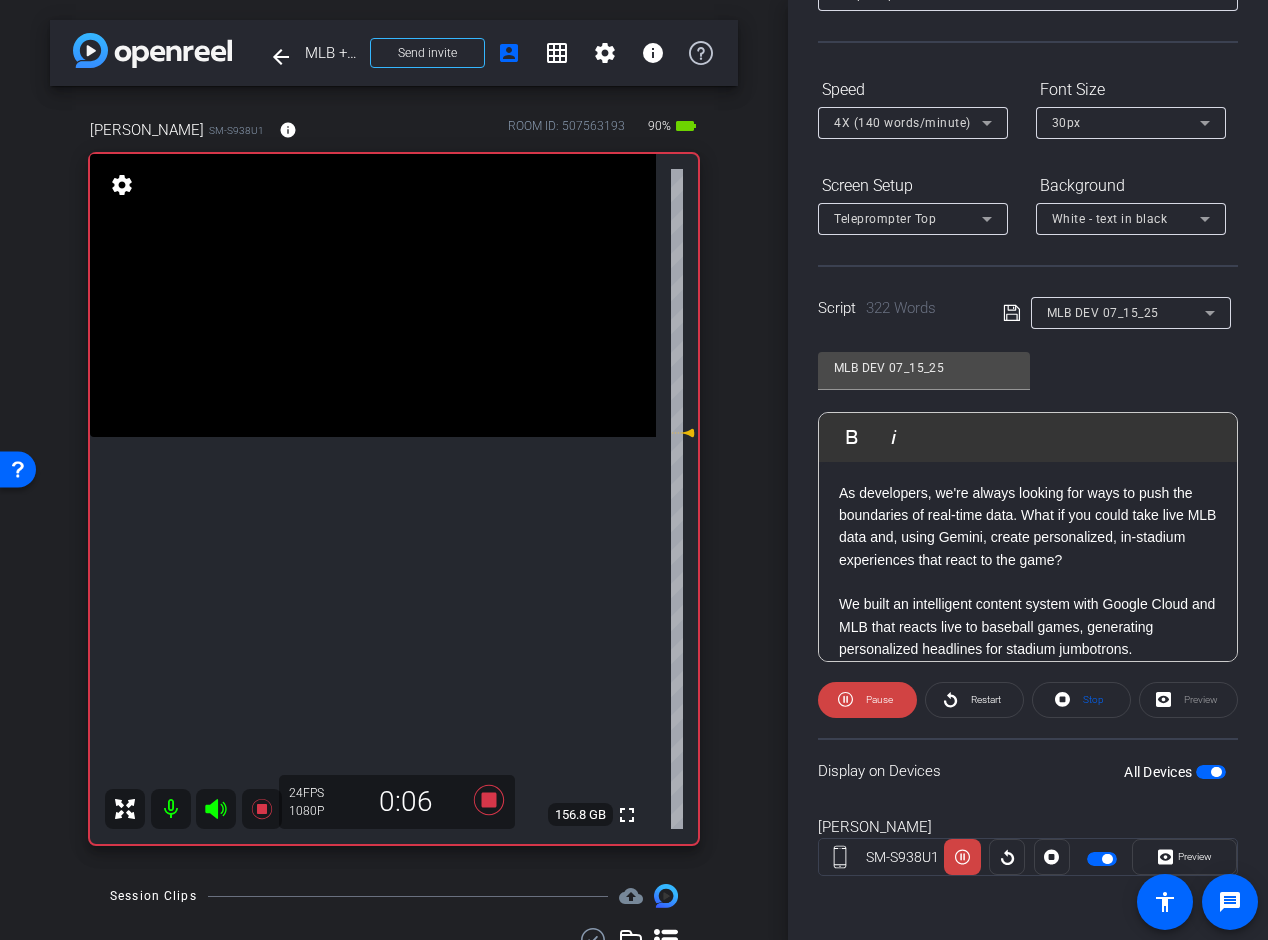 click at bounding box center [1216, 772] 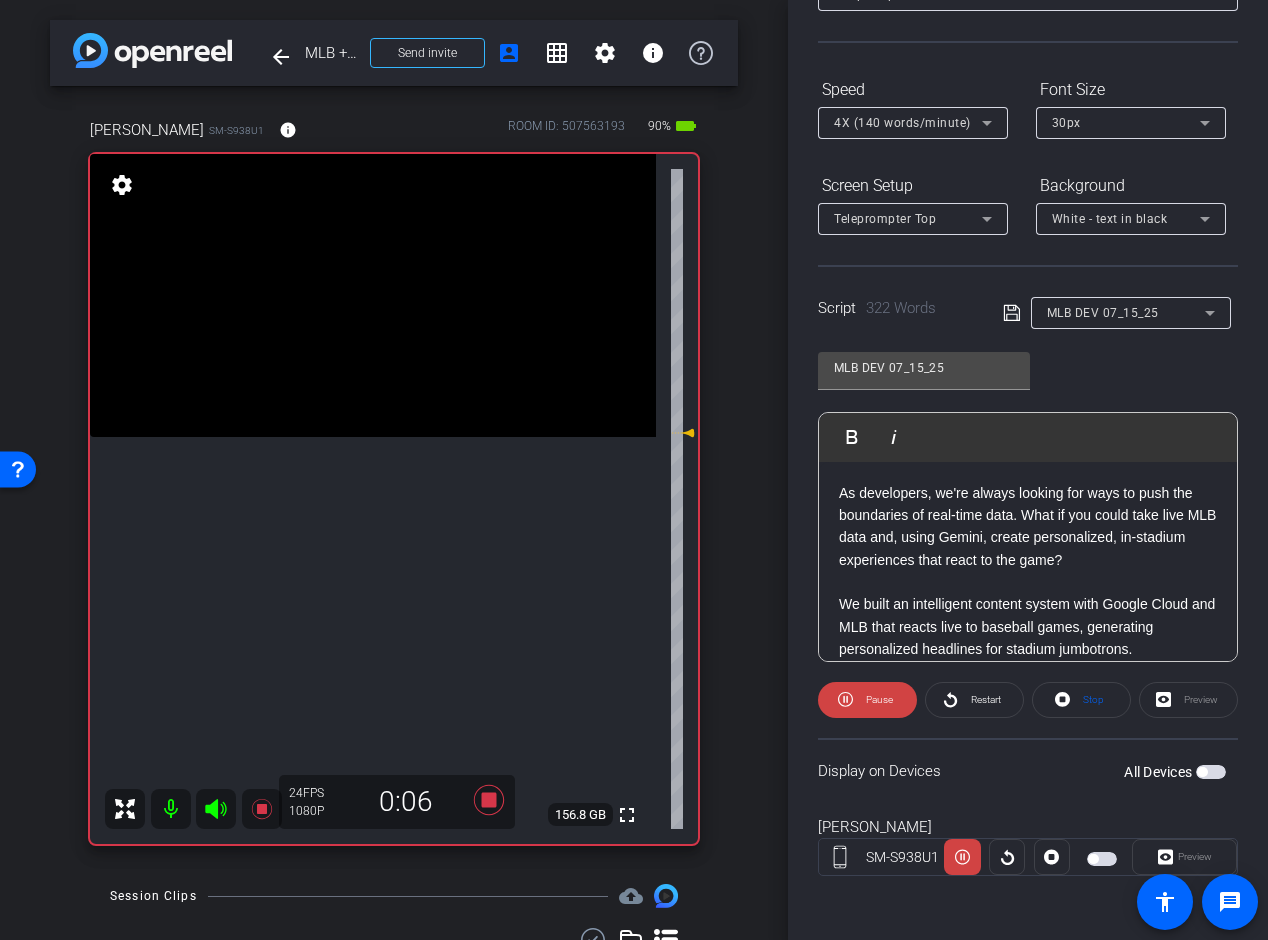 click at bounding box center (1211, 772) 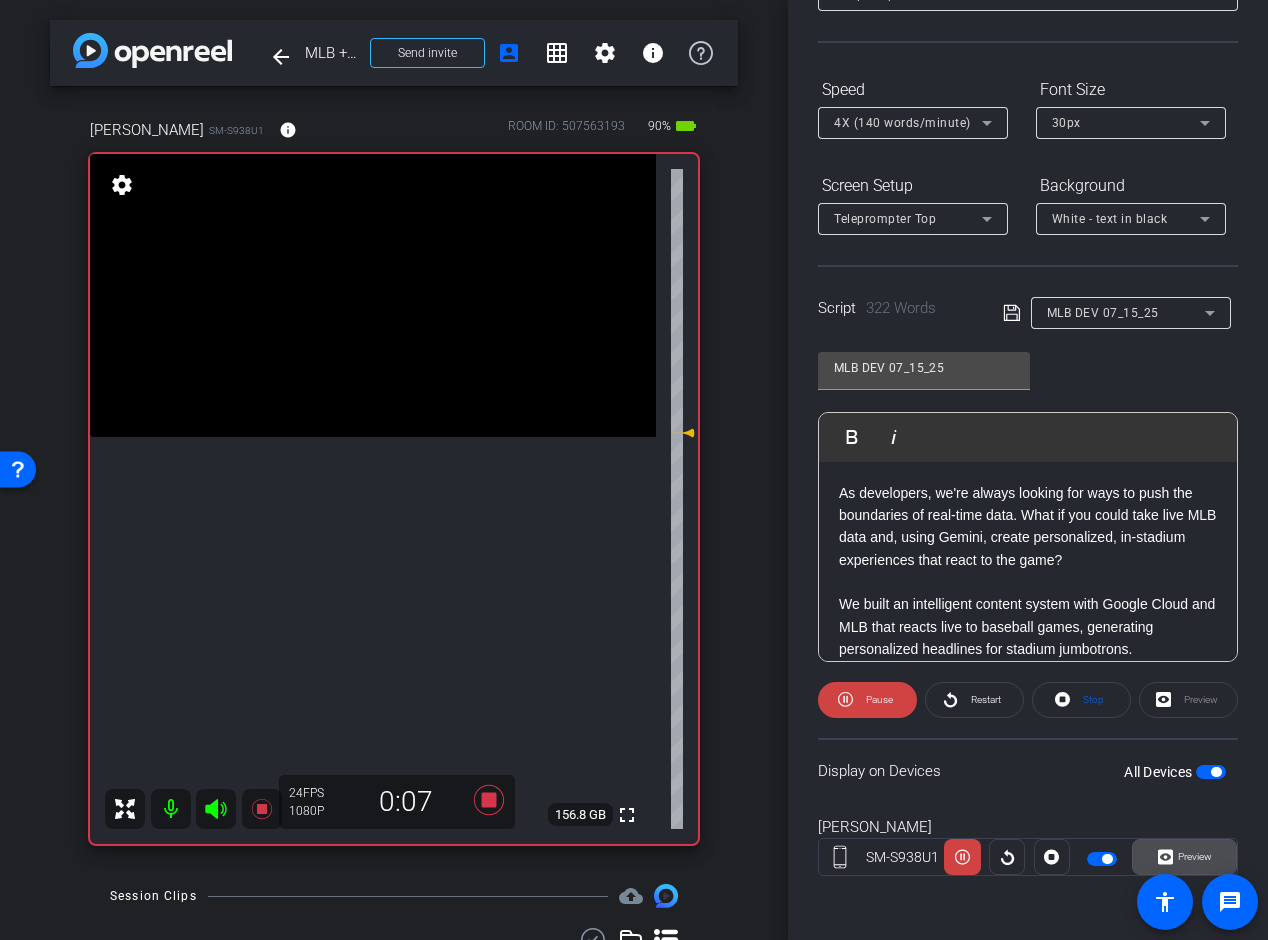 click on "Preview" 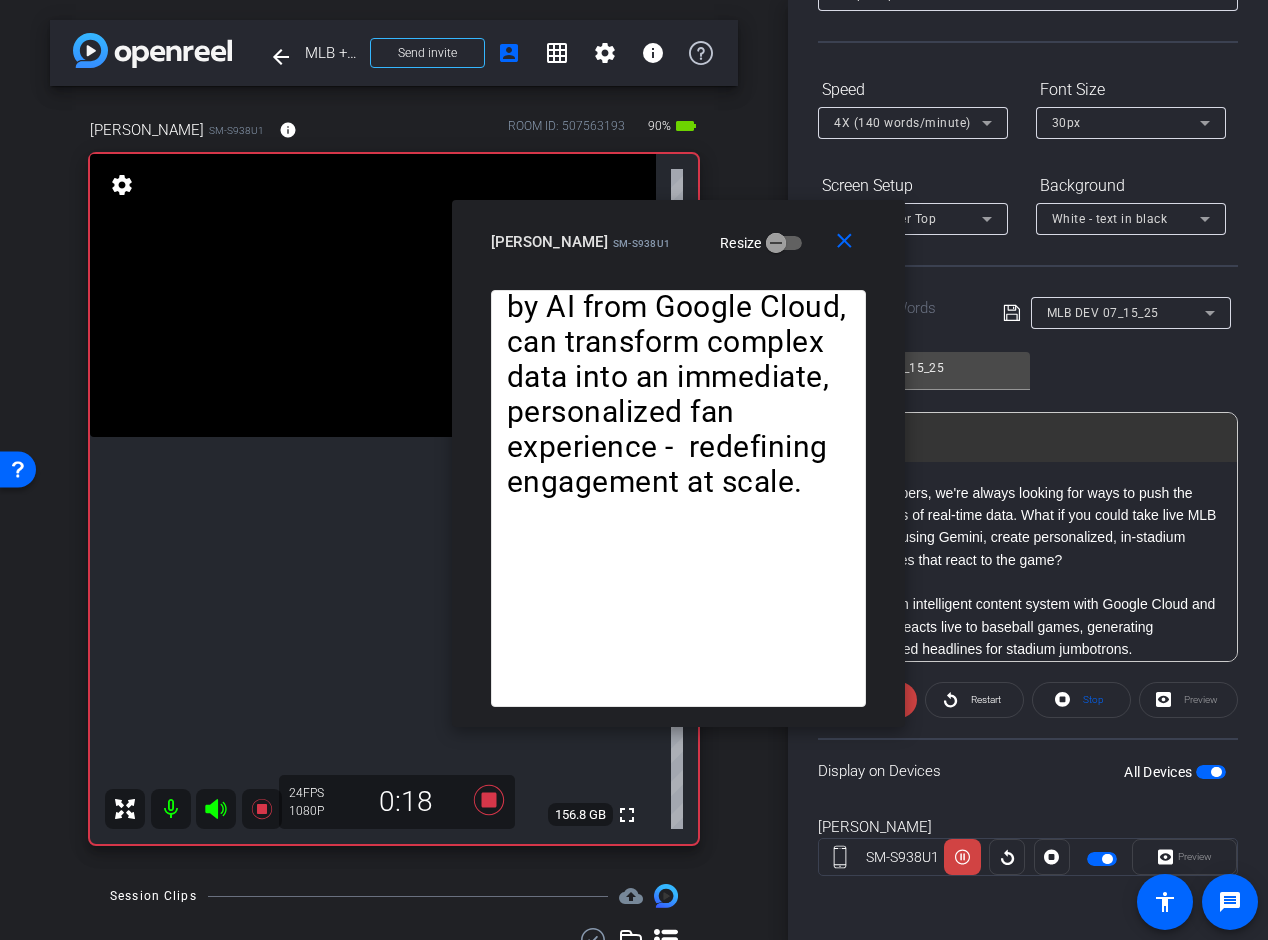 drag, startPoint x: 656, startPoint y: 224, endPoint x: 691, endPoint y: 241, distance: 38.910152 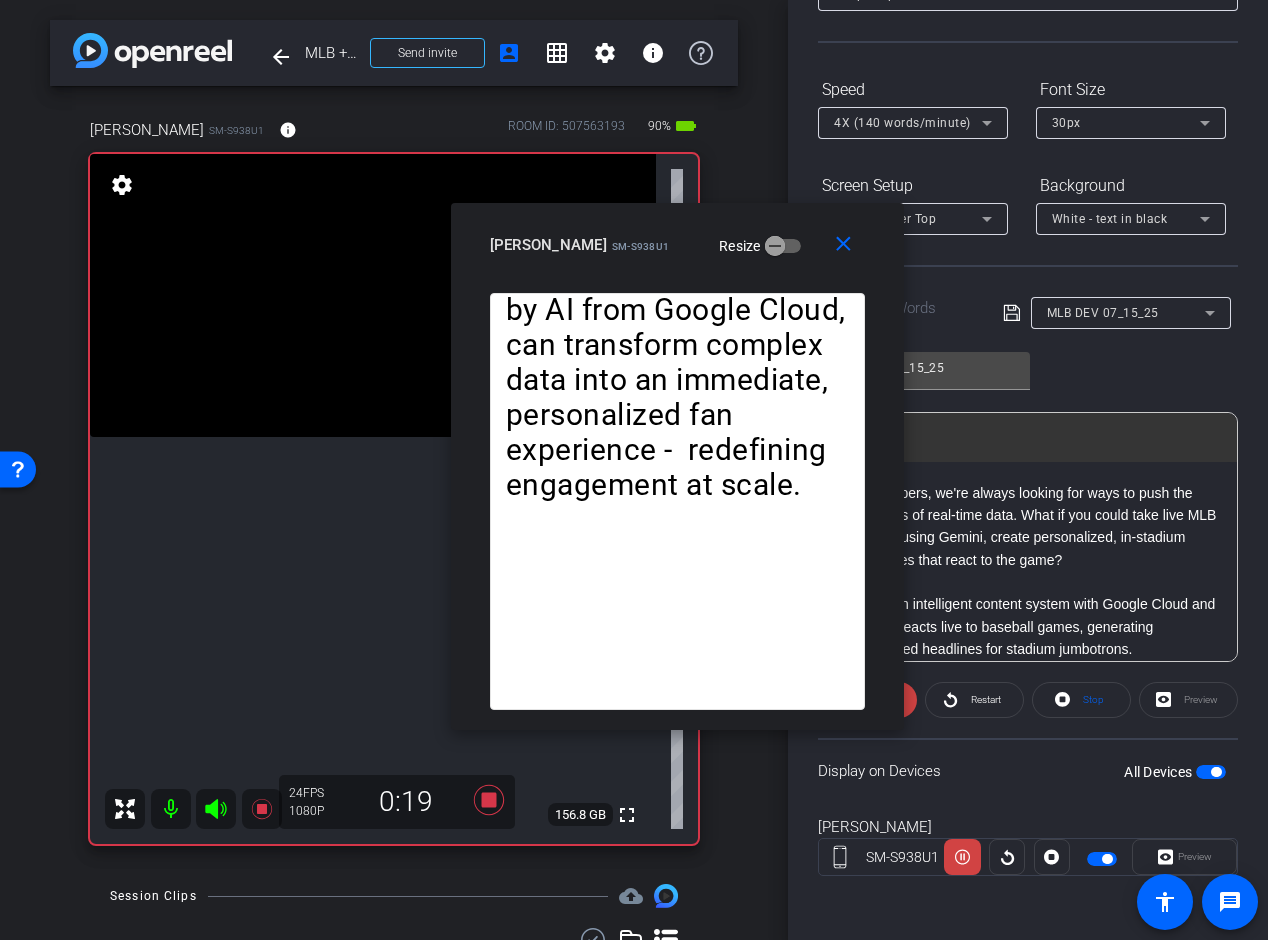 click on "4X (140 words/minute)" at bounding box center (902, 123) 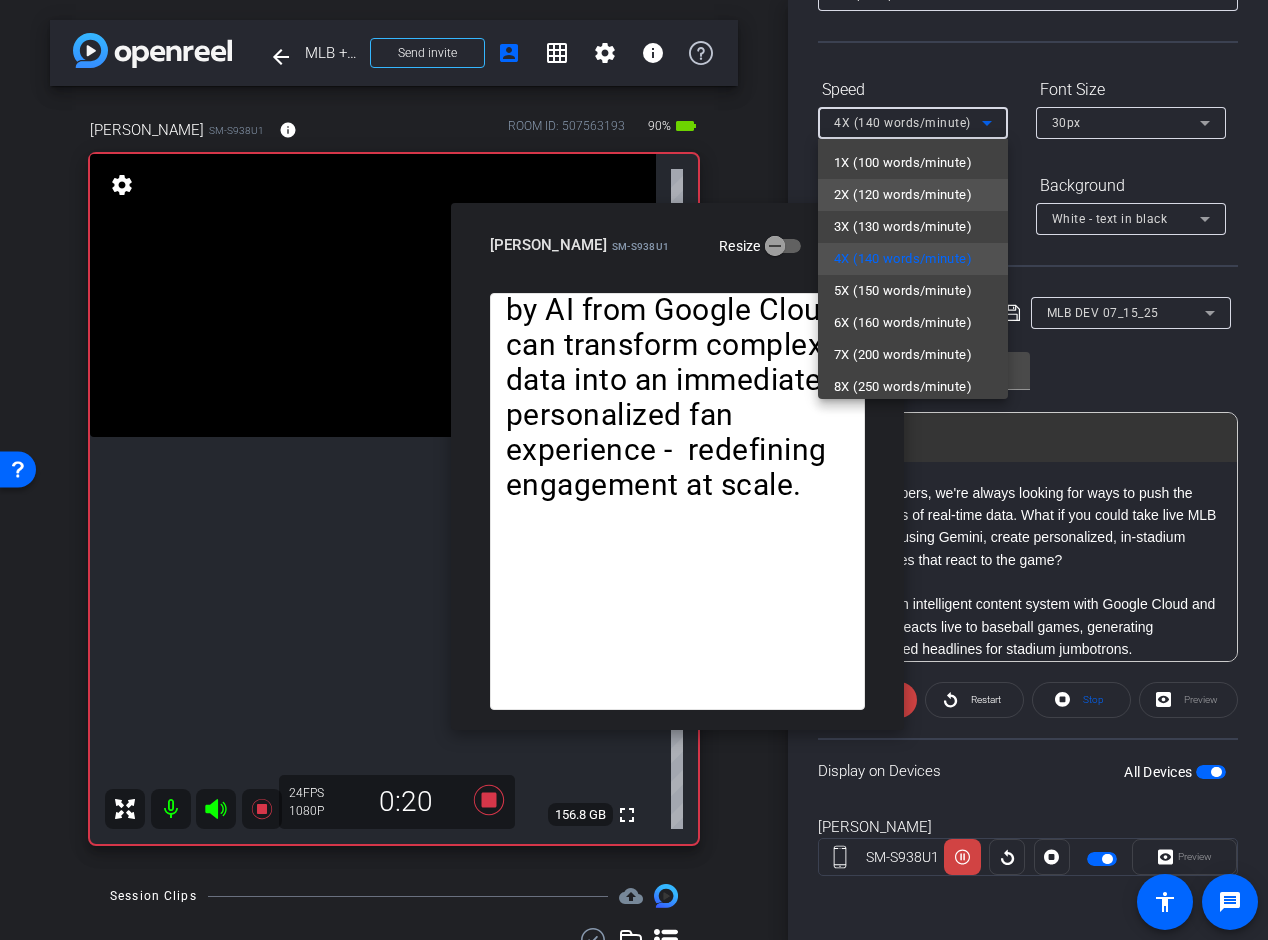 click on "2X (120 words/minute)" at bounding box center [903, 195] 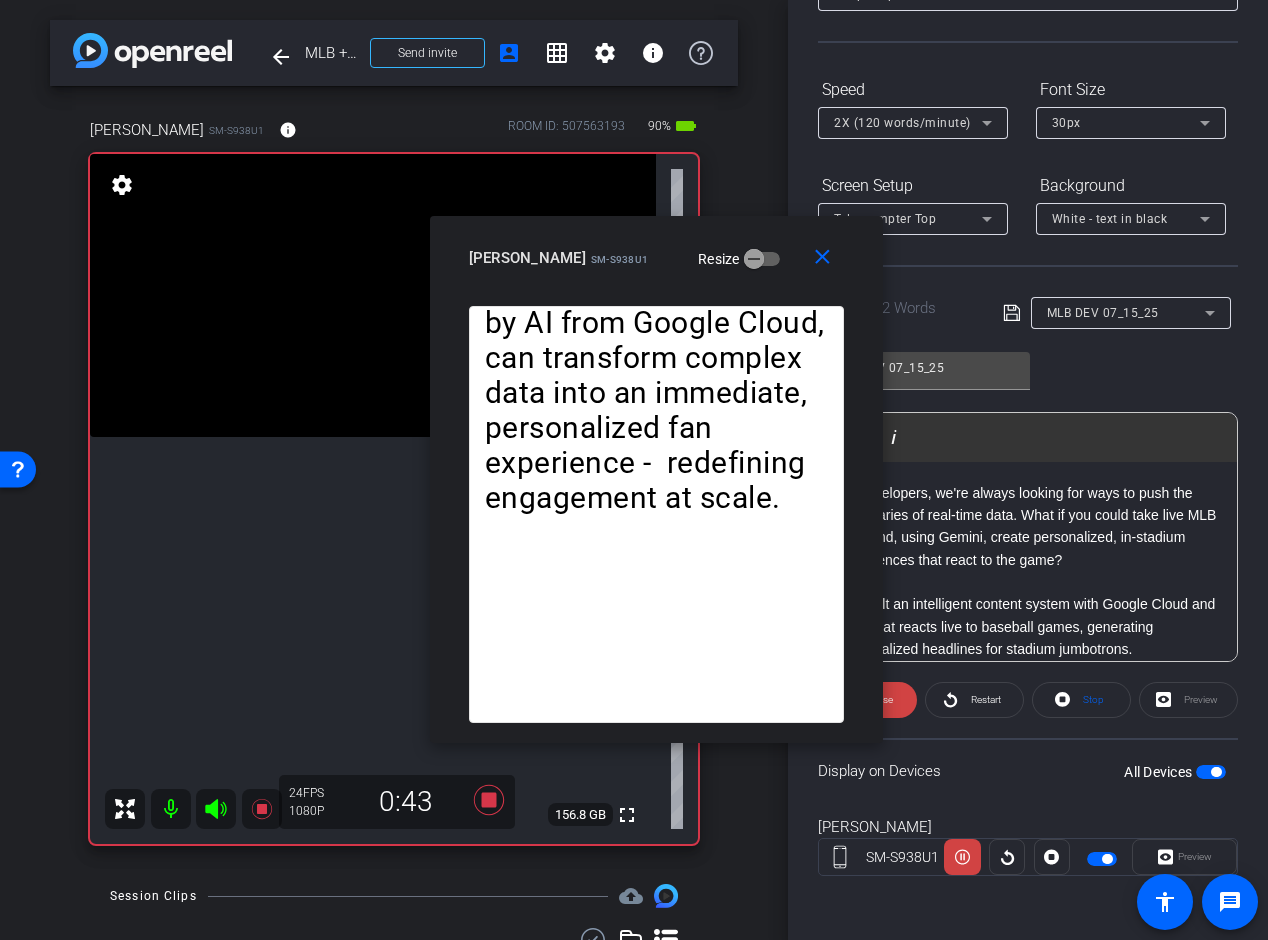 drag, startPoint x: 847, startPoint y: 211, endPoint x: 835, endPoint y: 222, distance: 16.27882 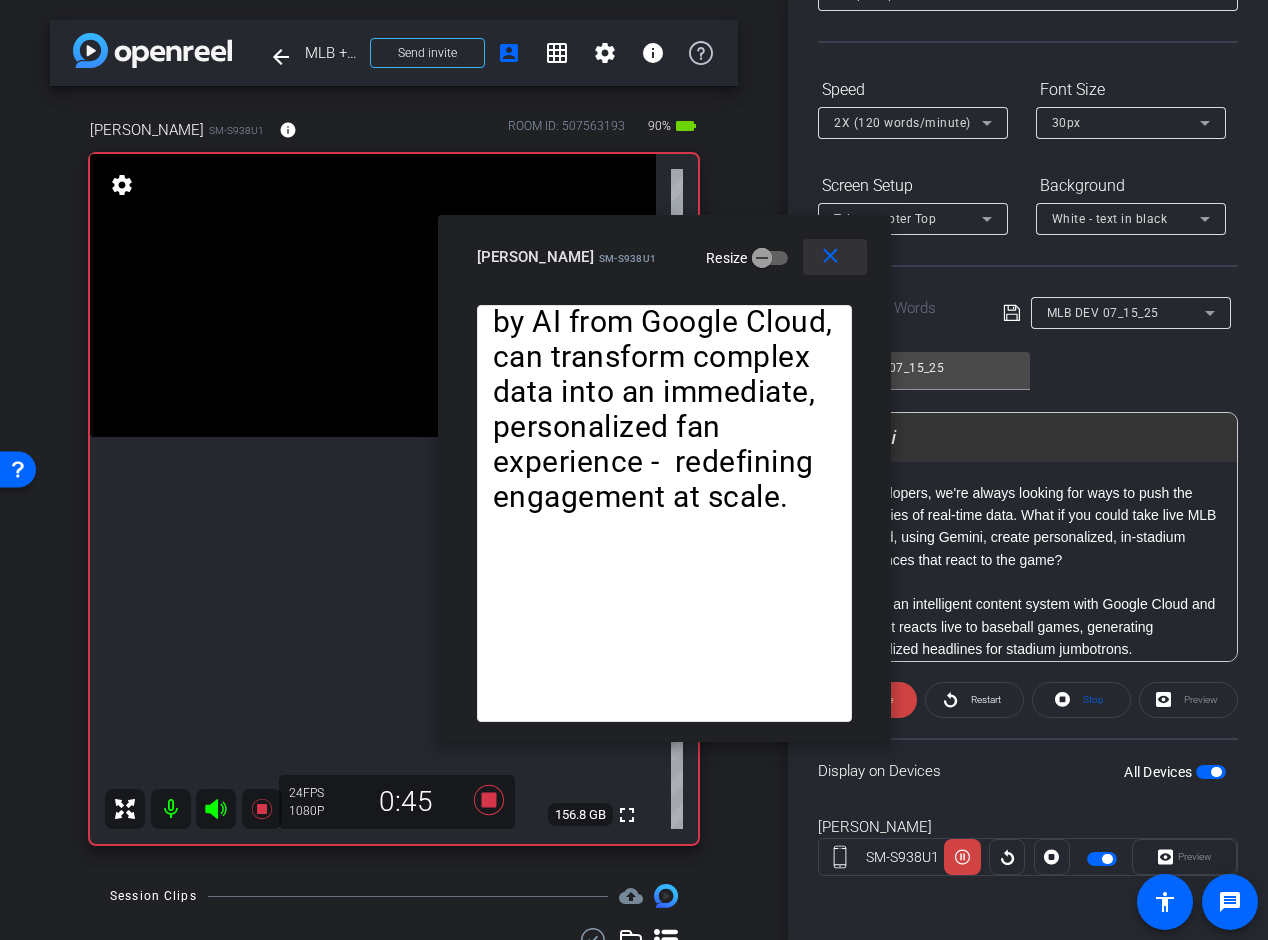 click on "close" at bounding box center (830, 256) 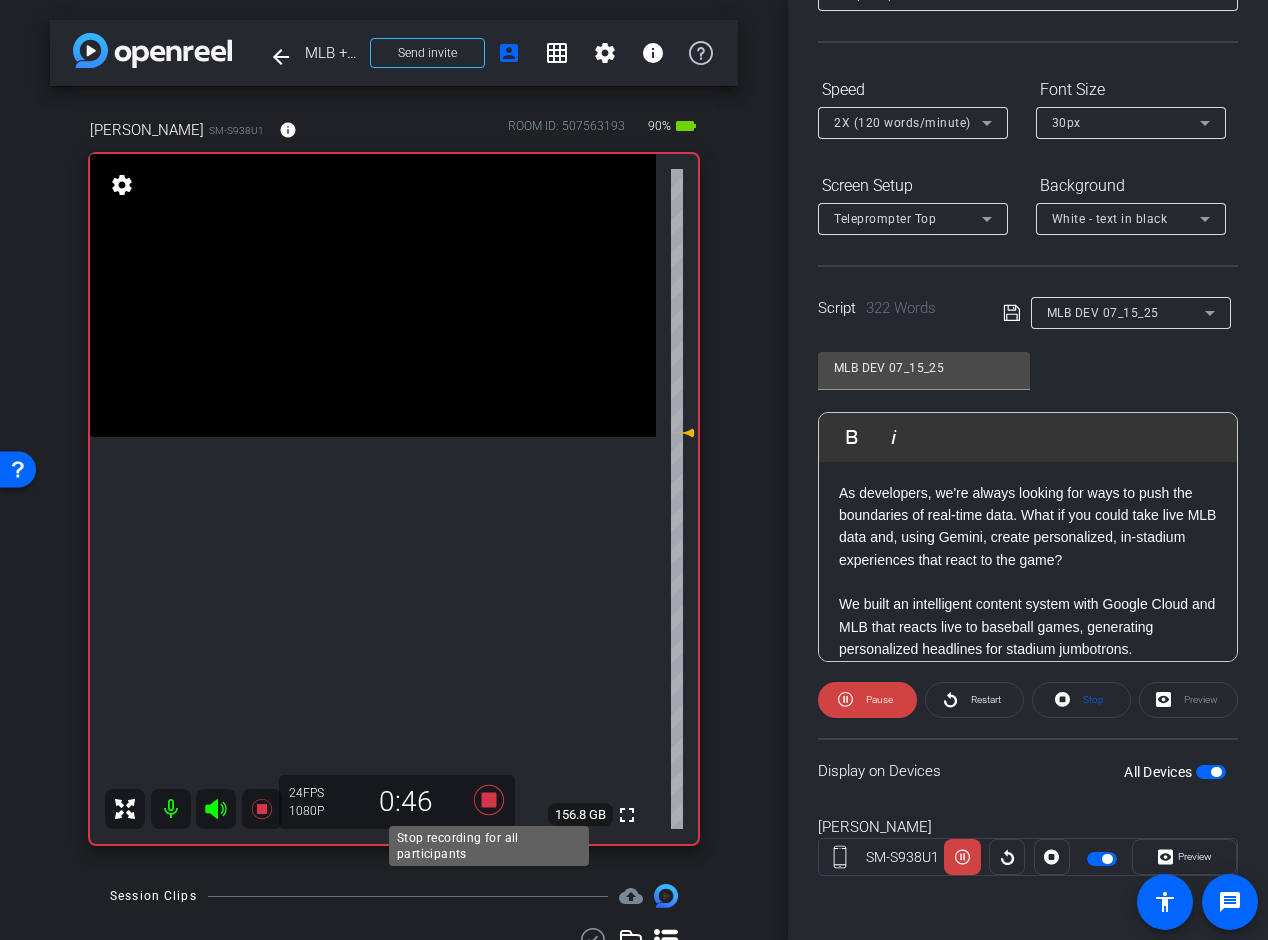 click 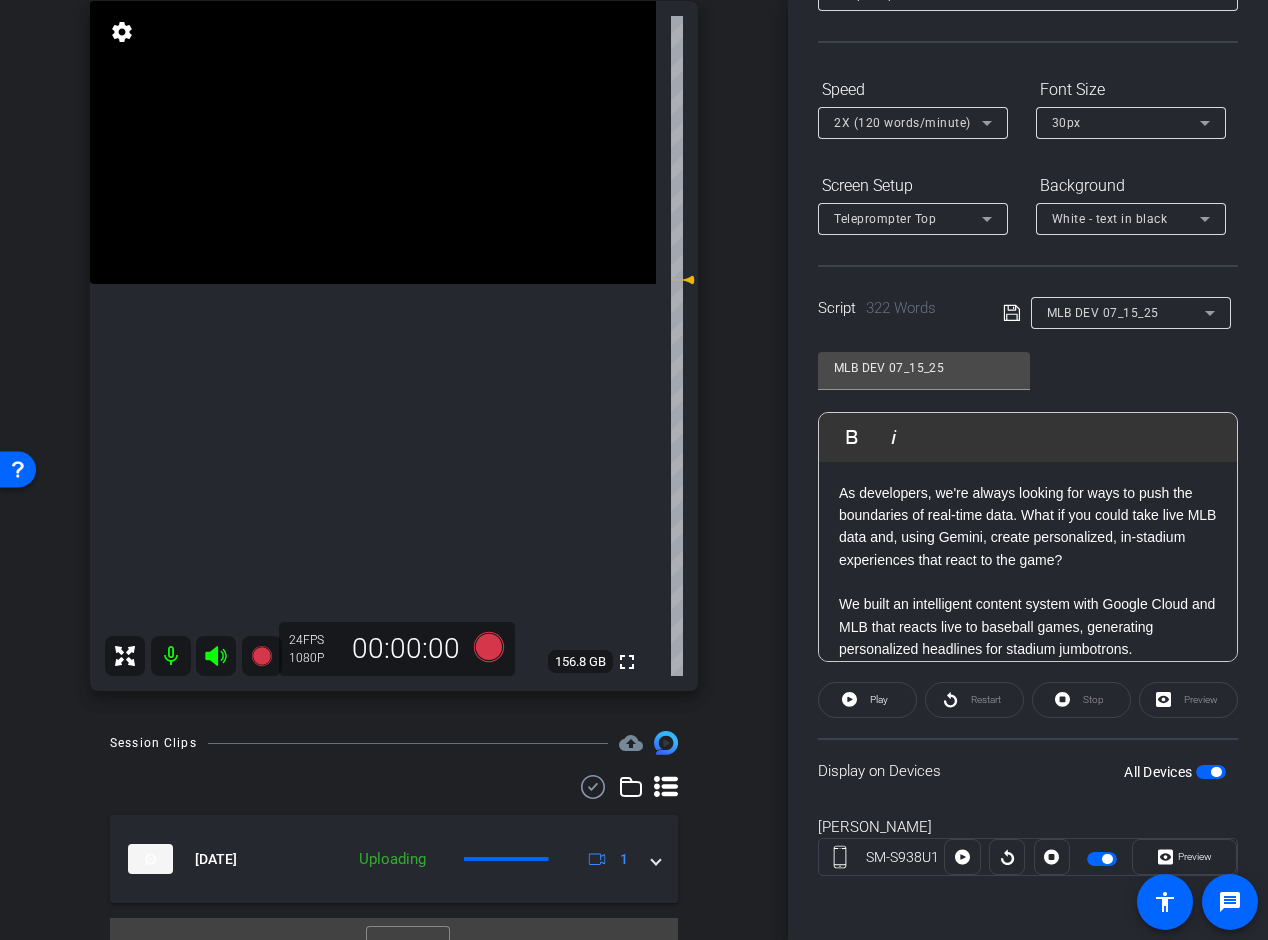 scroll, scrollTop: 187, scrollLeft: 0, axis: vertical 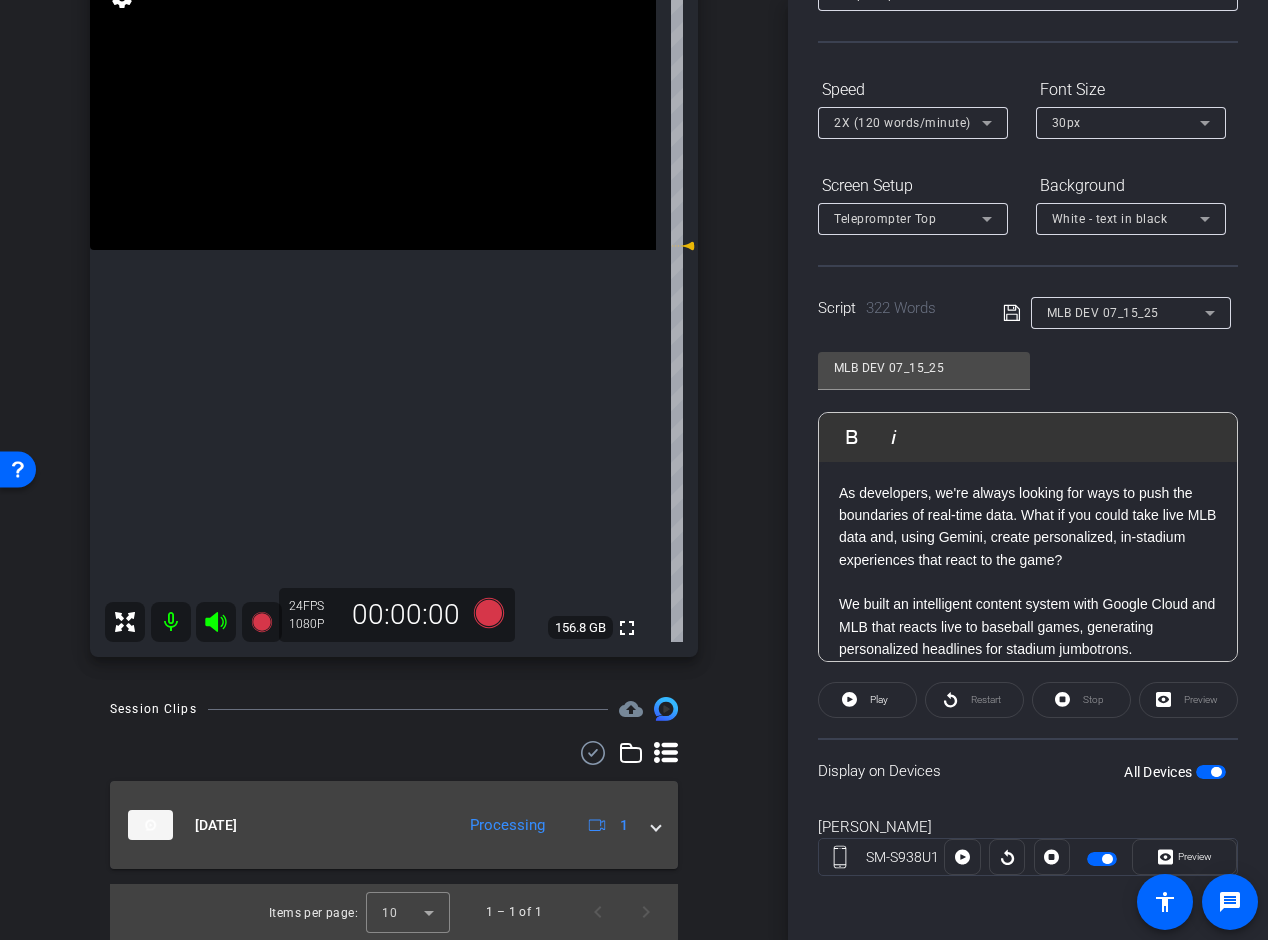 click at bounding box center [656, 825] 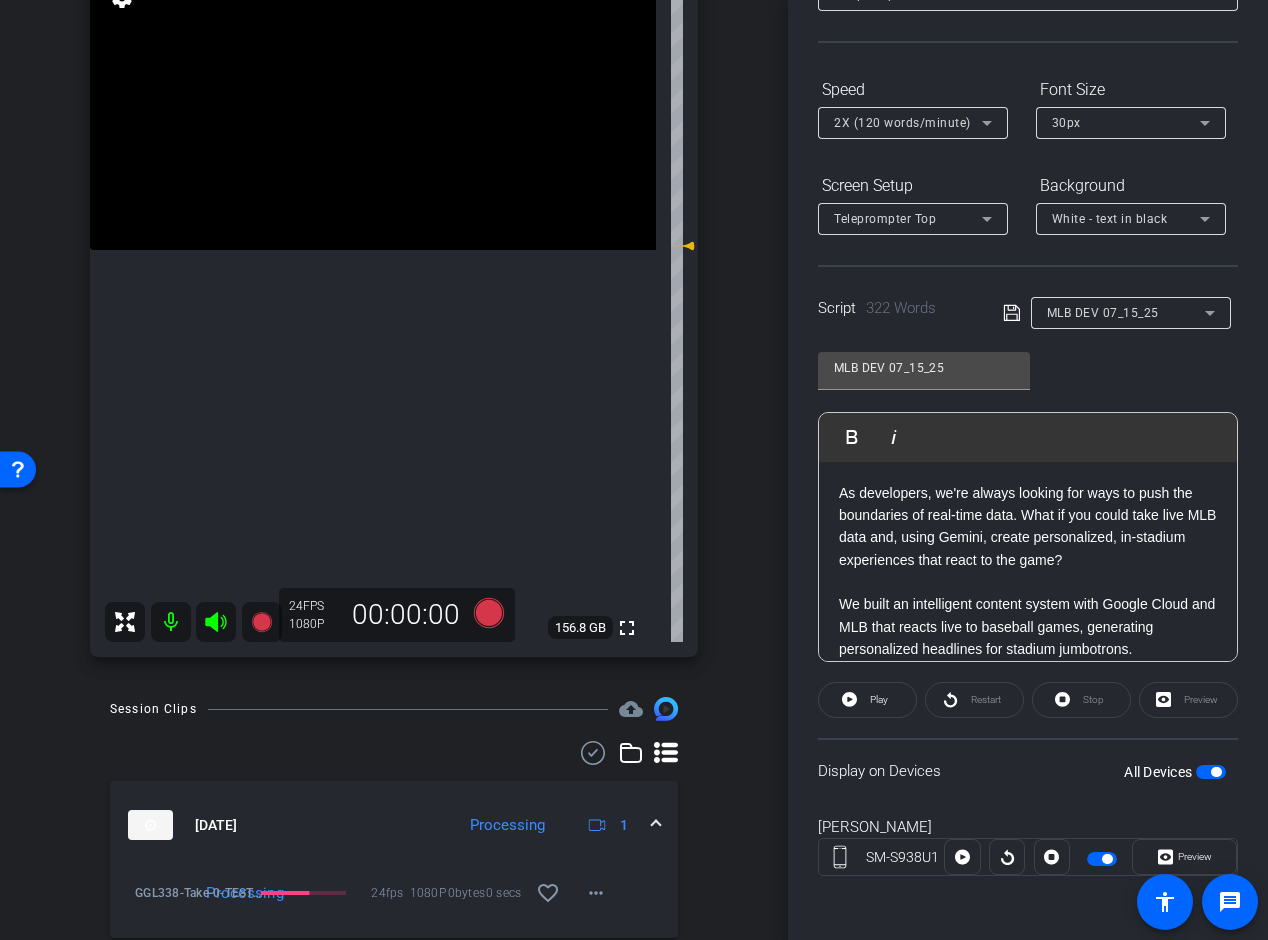 scroll, scrollTop: 256, scrollLeft: 0, axis: vertical 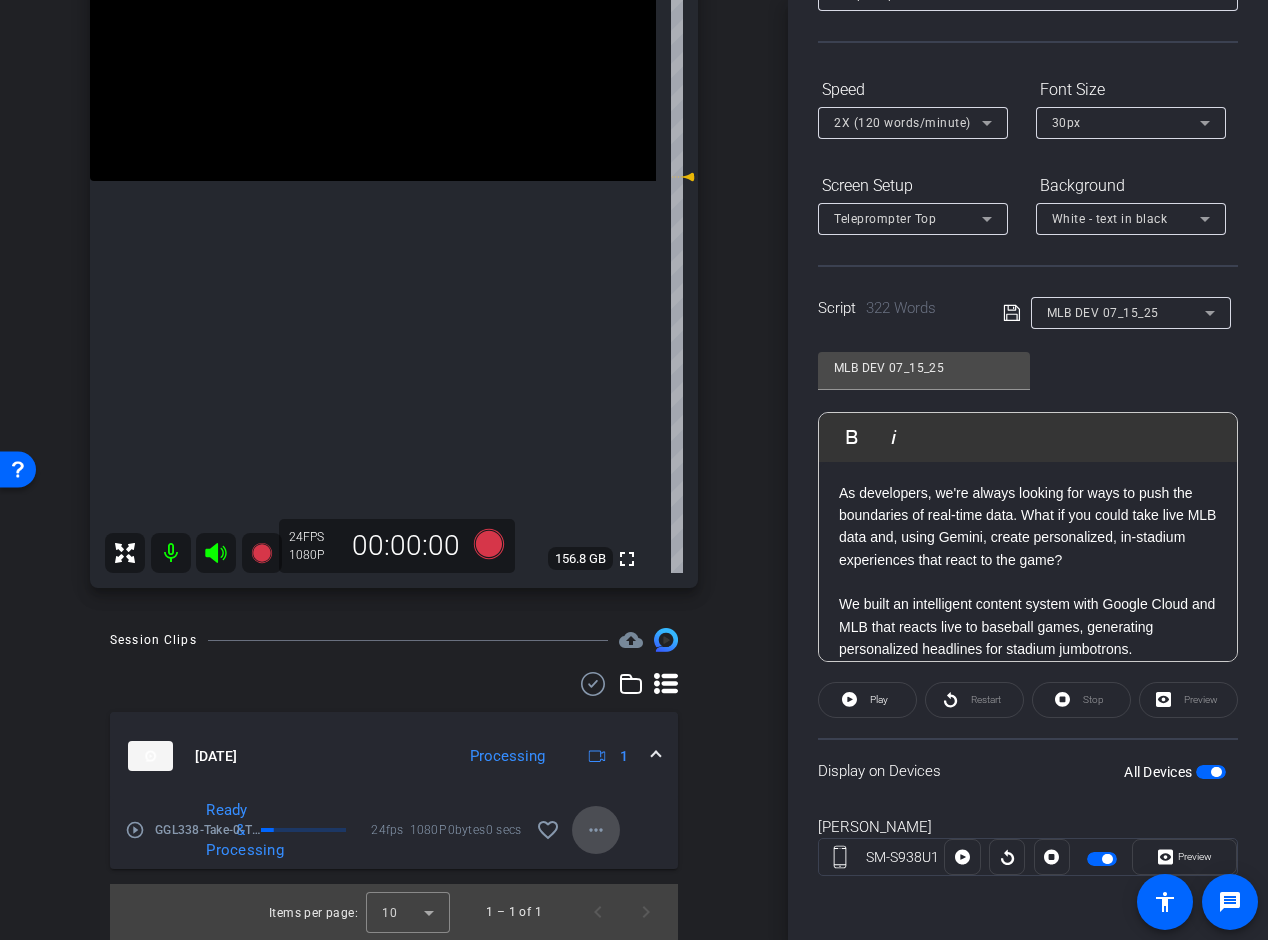 click on "more_horiz" at bounding box center (596, 830) 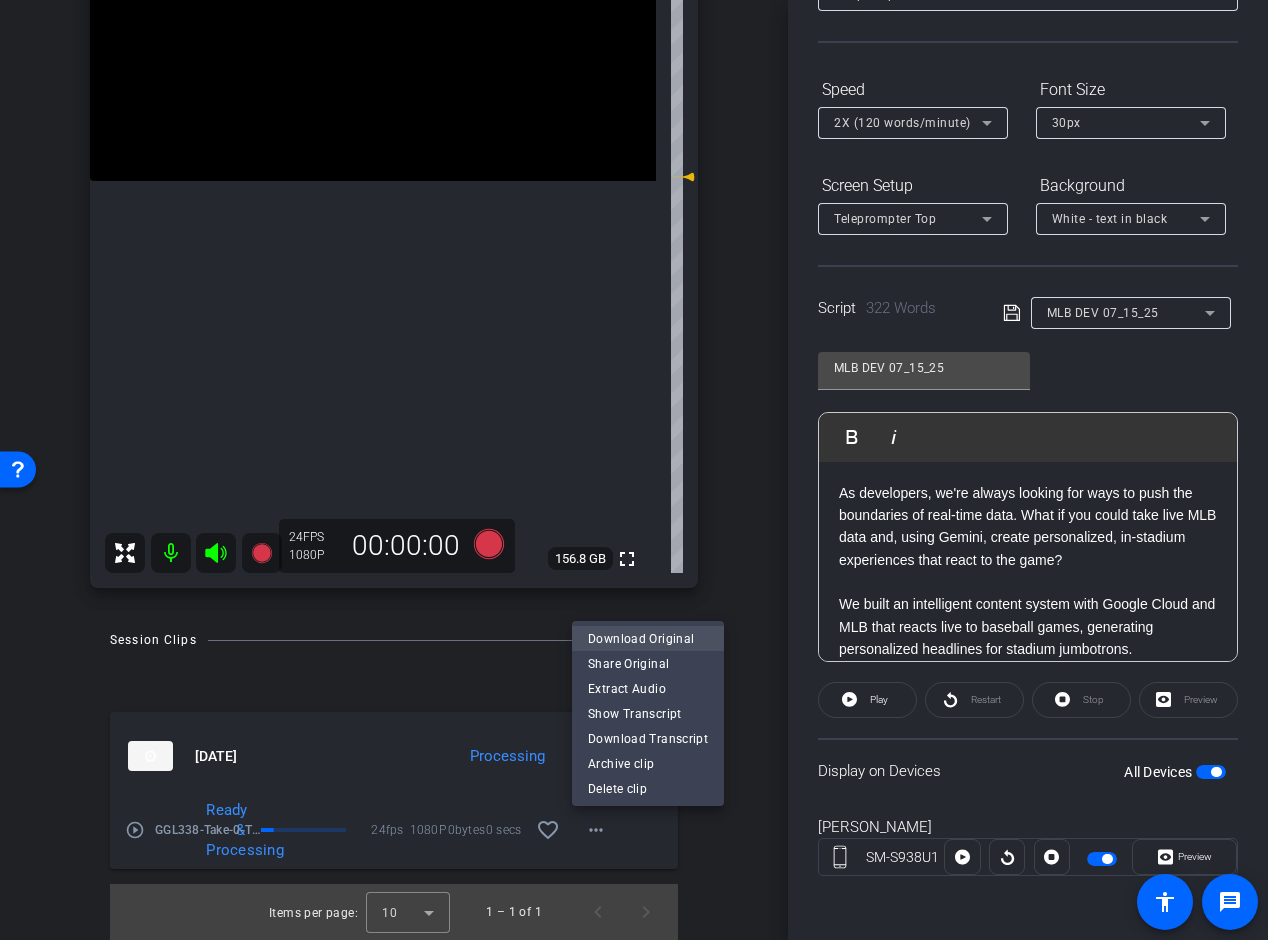 click on "Download Original" at bounding box center [648, 639] 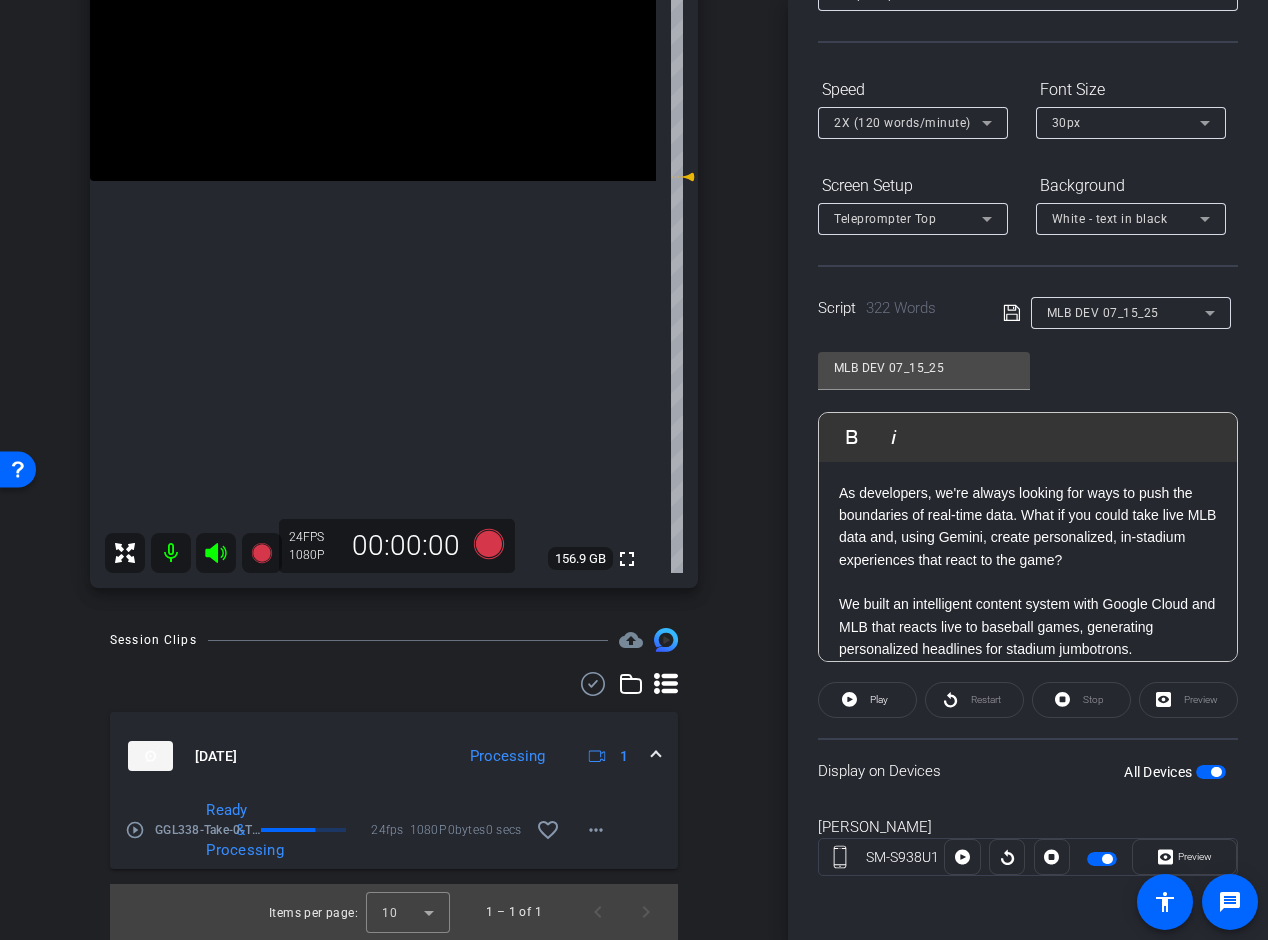 scroll, scrollTop: 0, scrollLeft: 0, axis: both 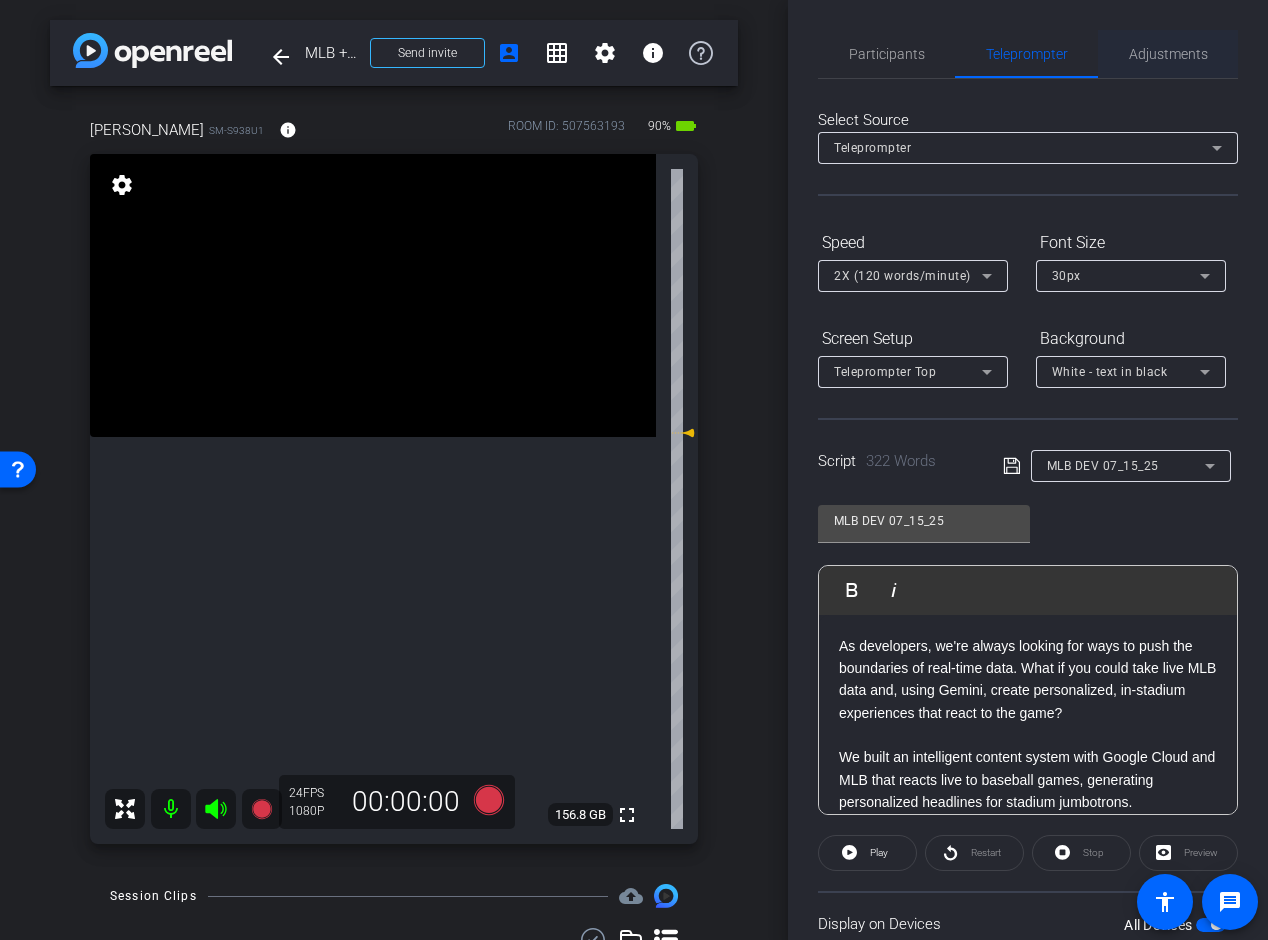click on "Adjustments" at bounding box center [1168, 54] 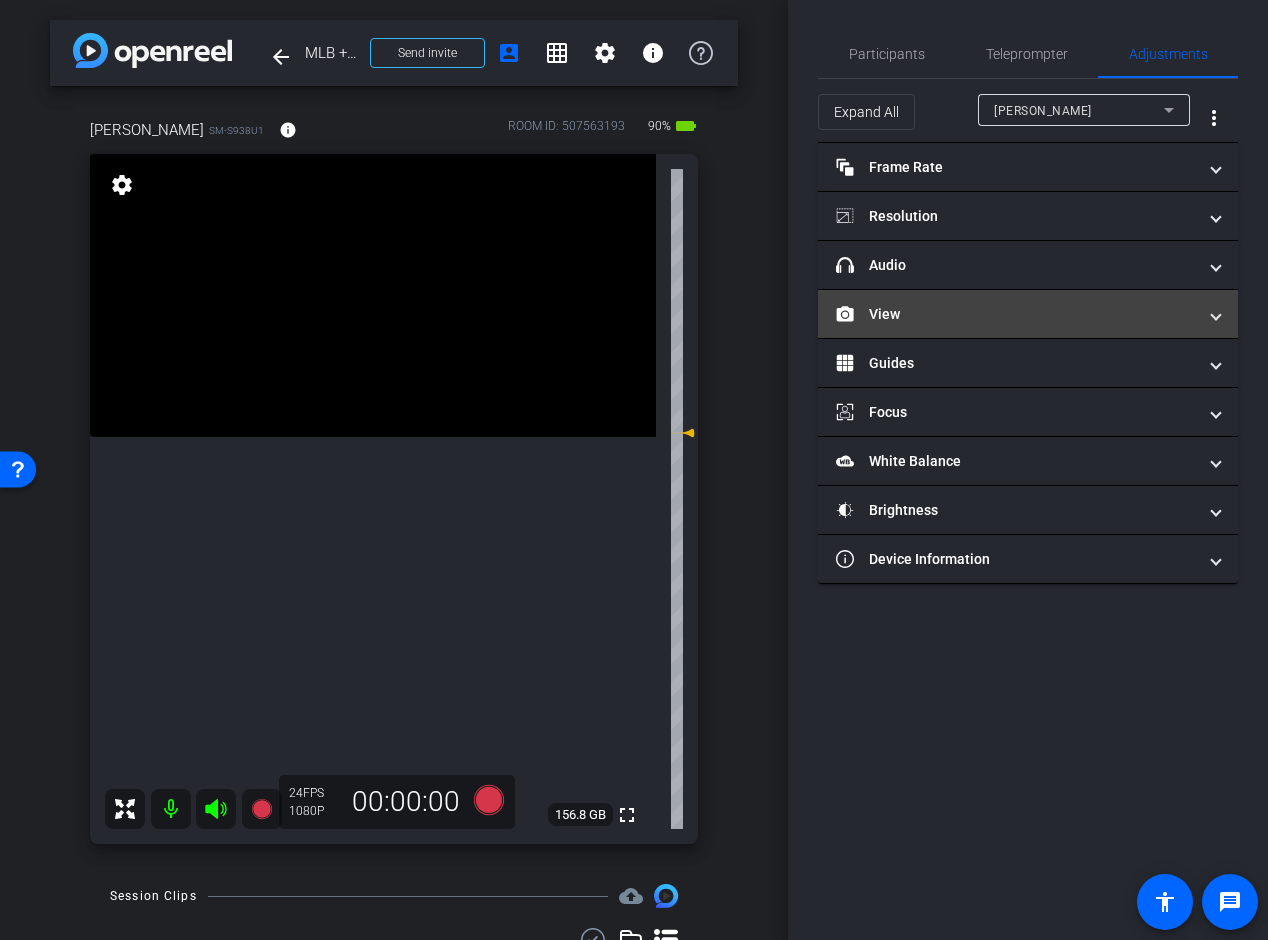 click on "View" at bounding box center [1016, 314] 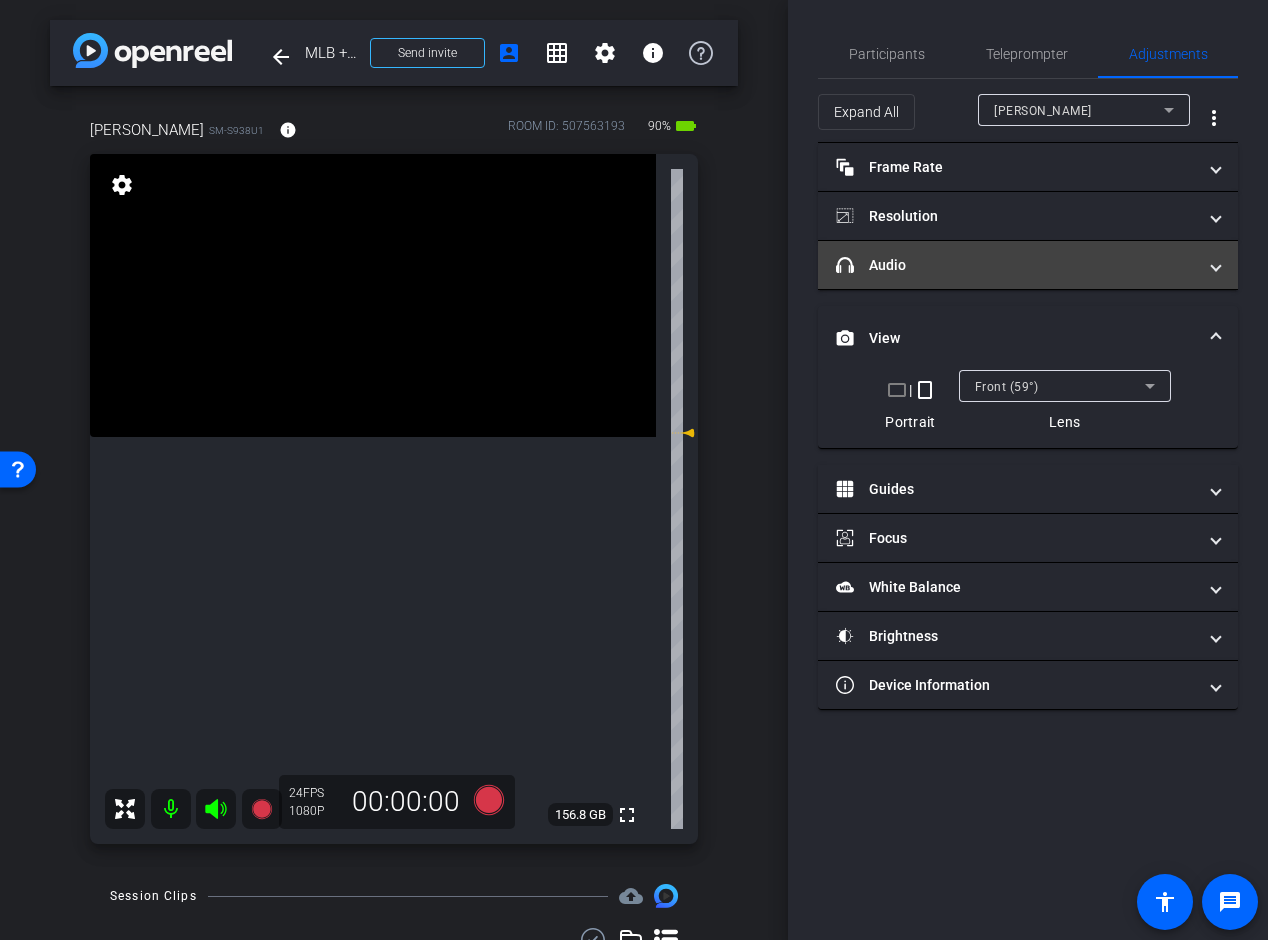 click on "headphone icon
Audio" at bounding box center (1016, 265) 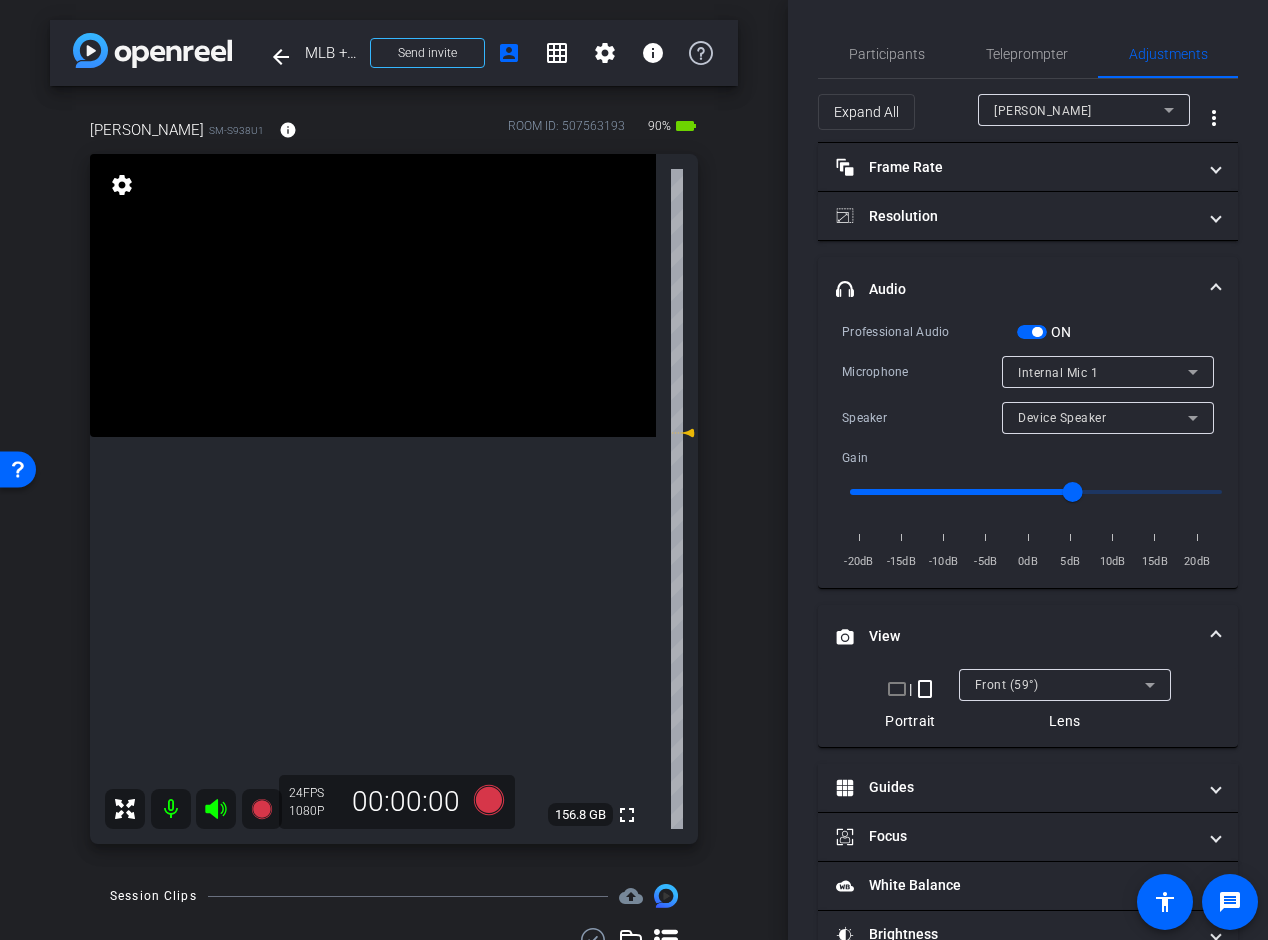 click at bounding box center (1216, 289) 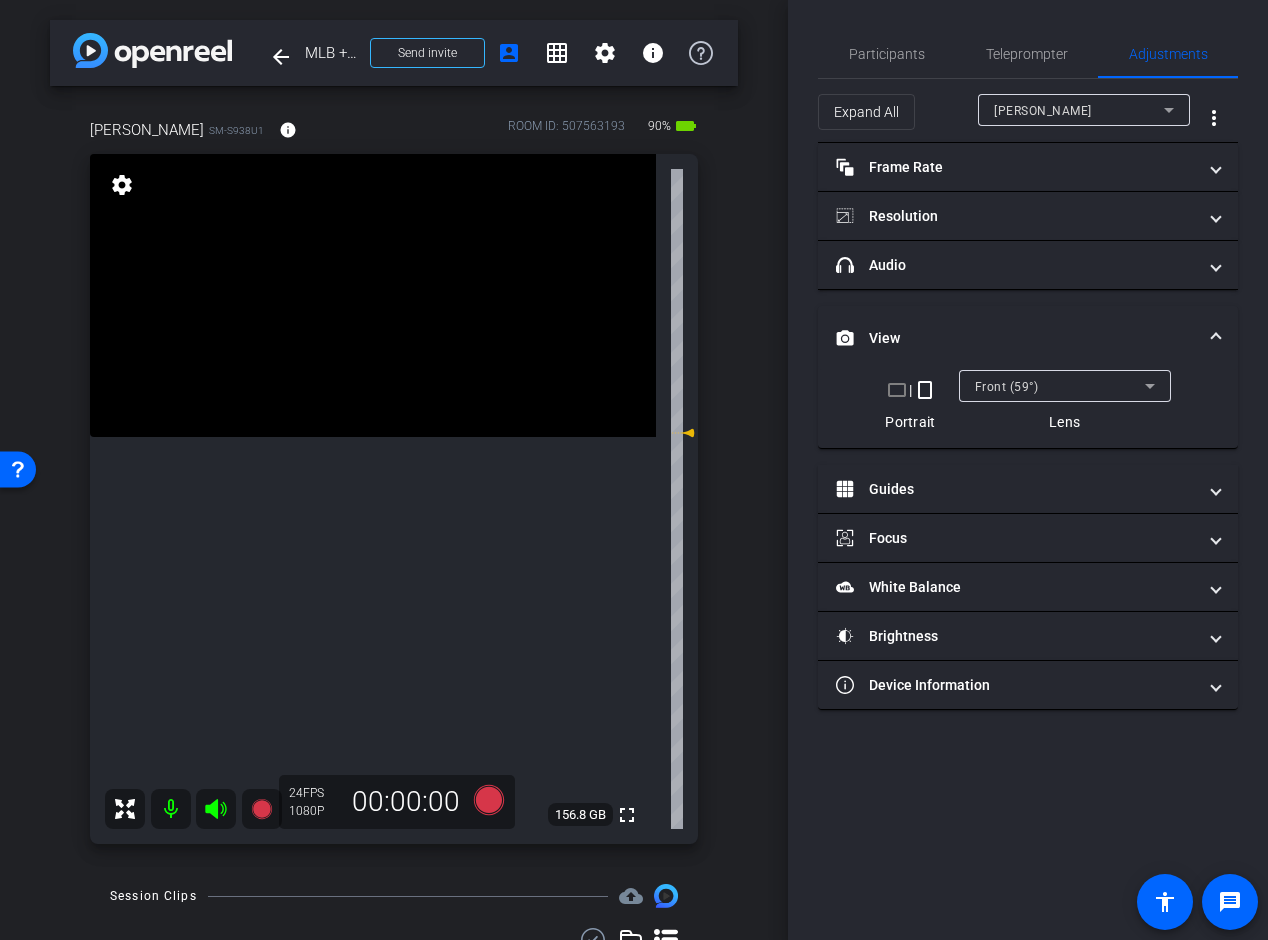 click on "View" at bounding box center (1028, 338) 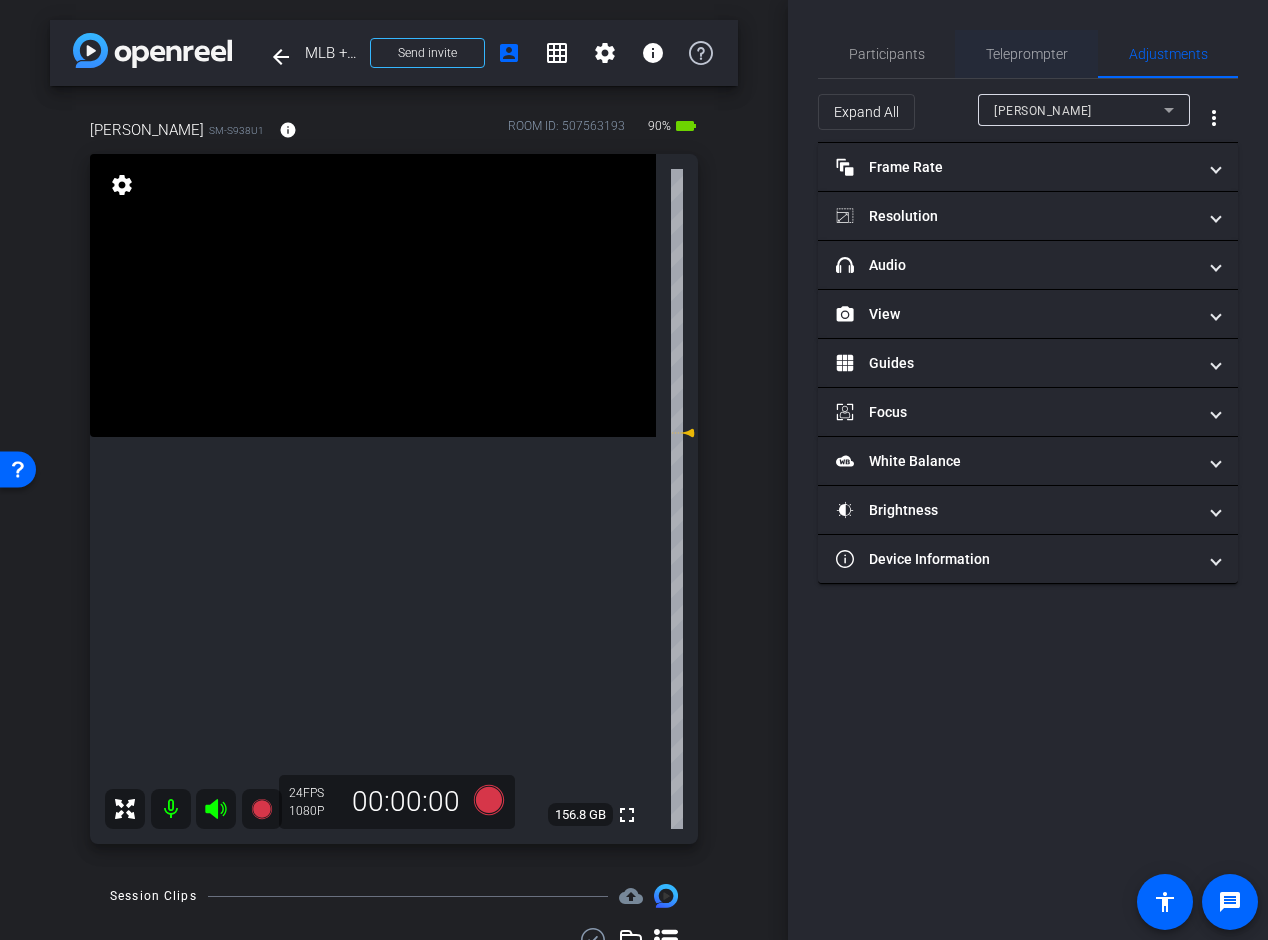 click on "Teleprompter" at bounding box center (1027, 54) 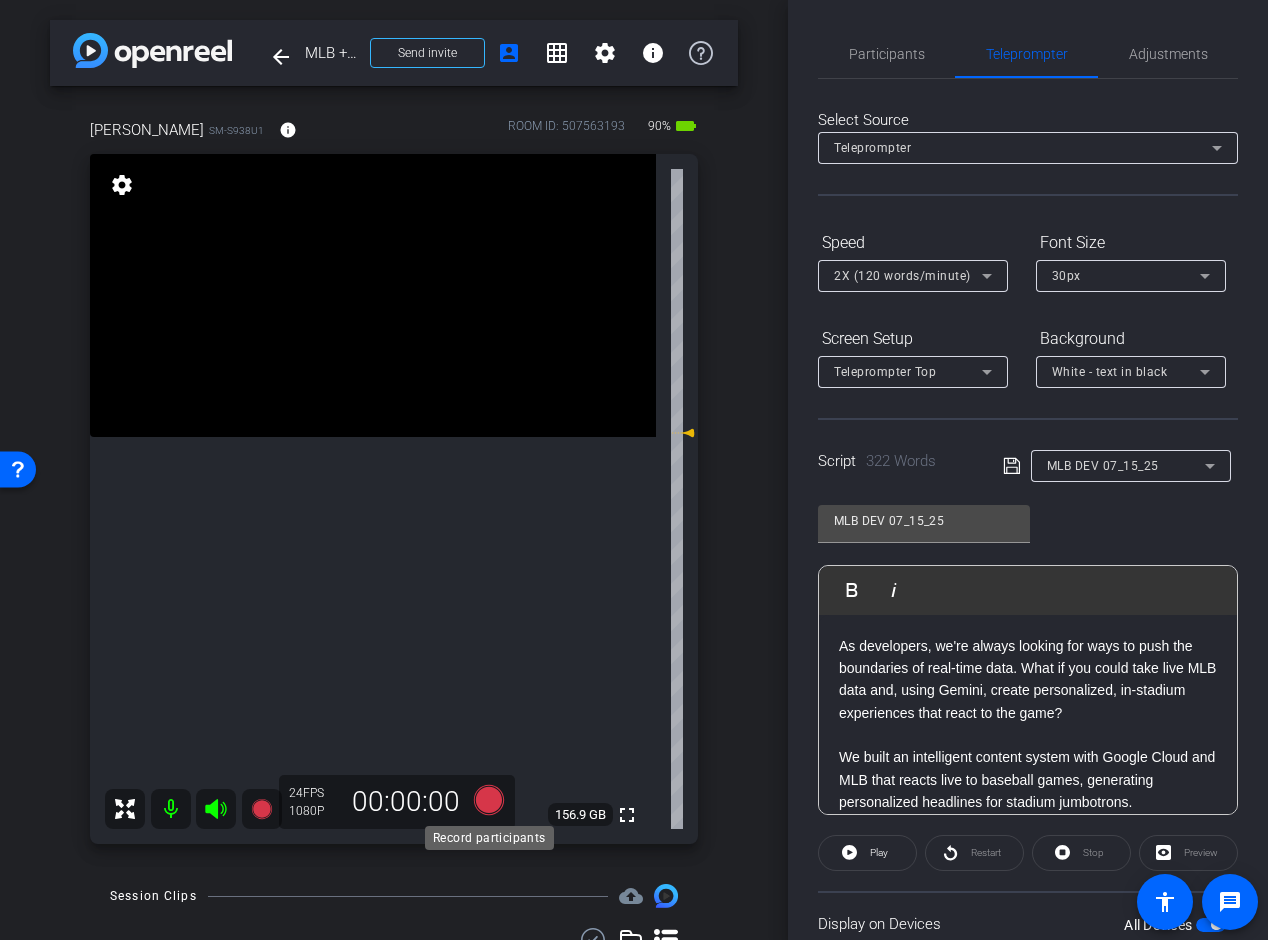 click 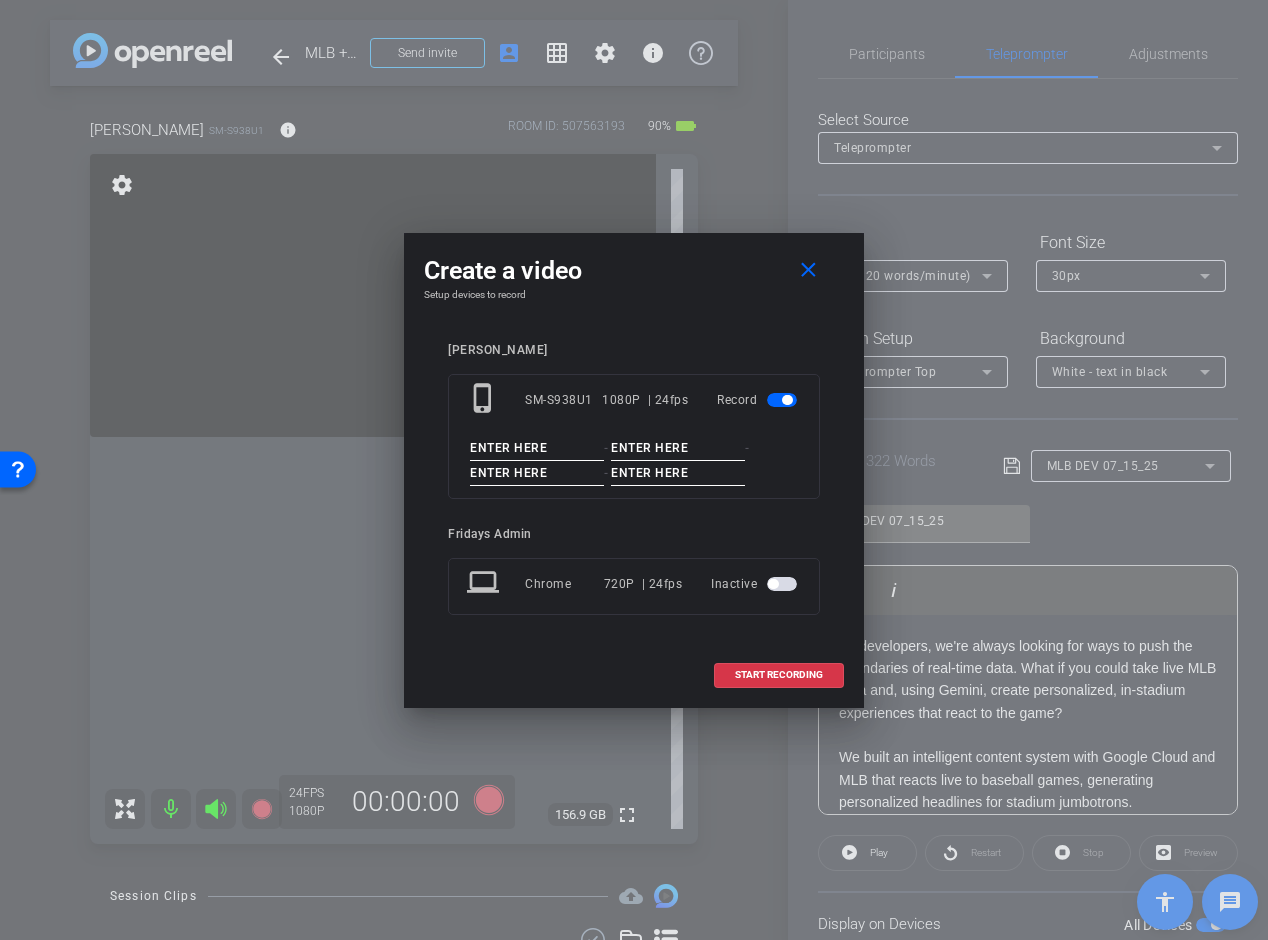 click at bounding box center (537, 448) 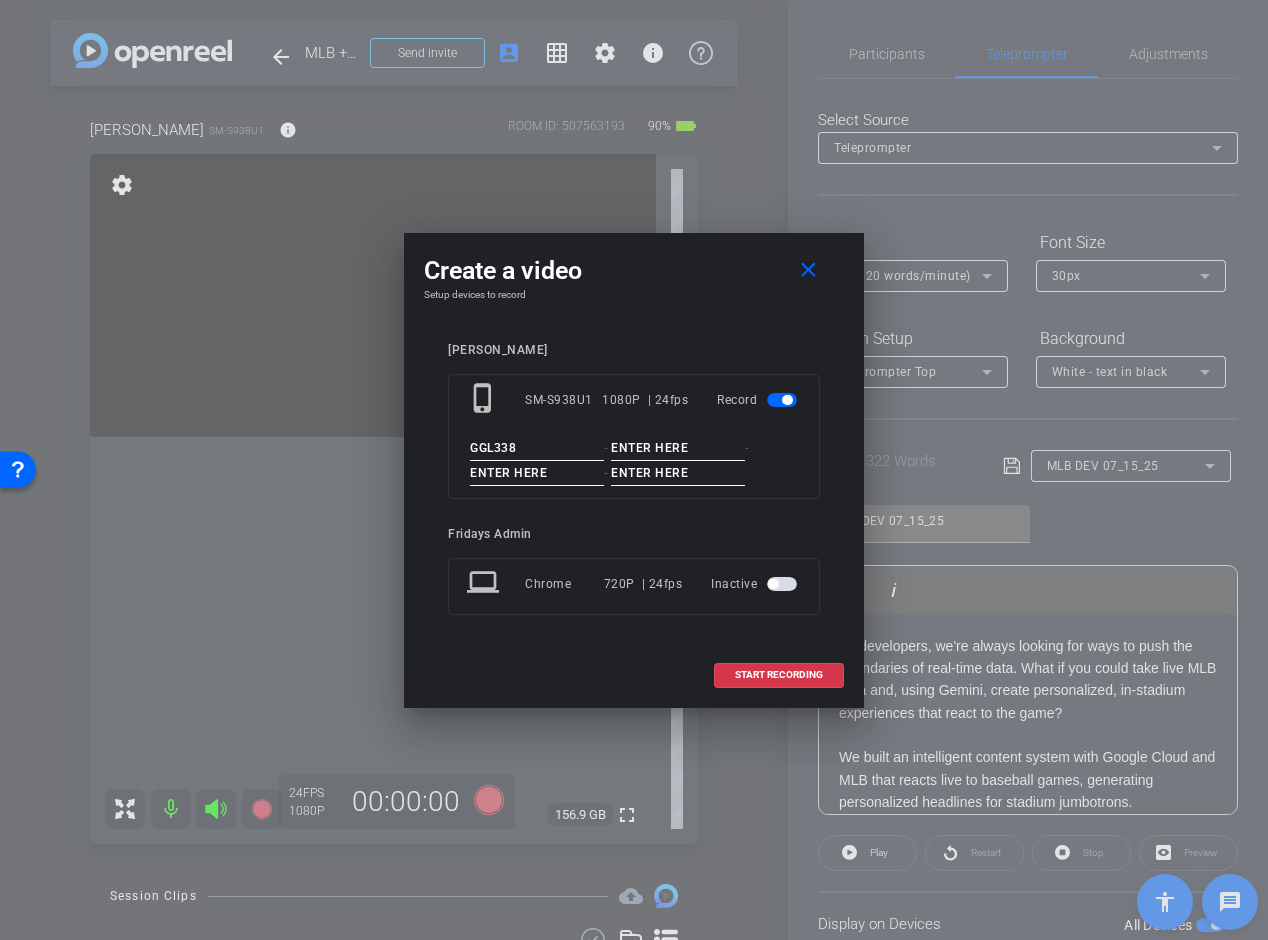type on "GGL338" 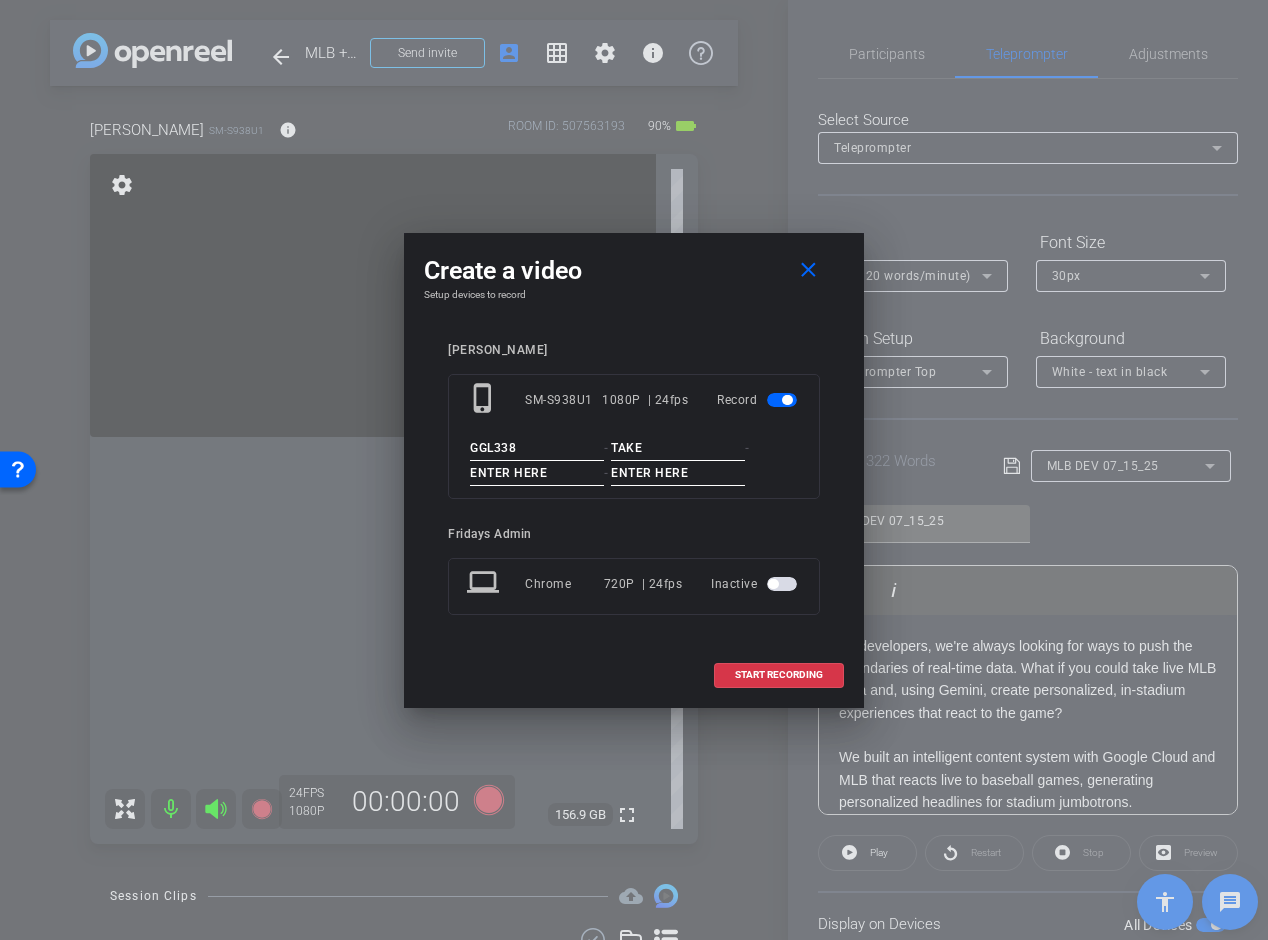 type on "TAKE" 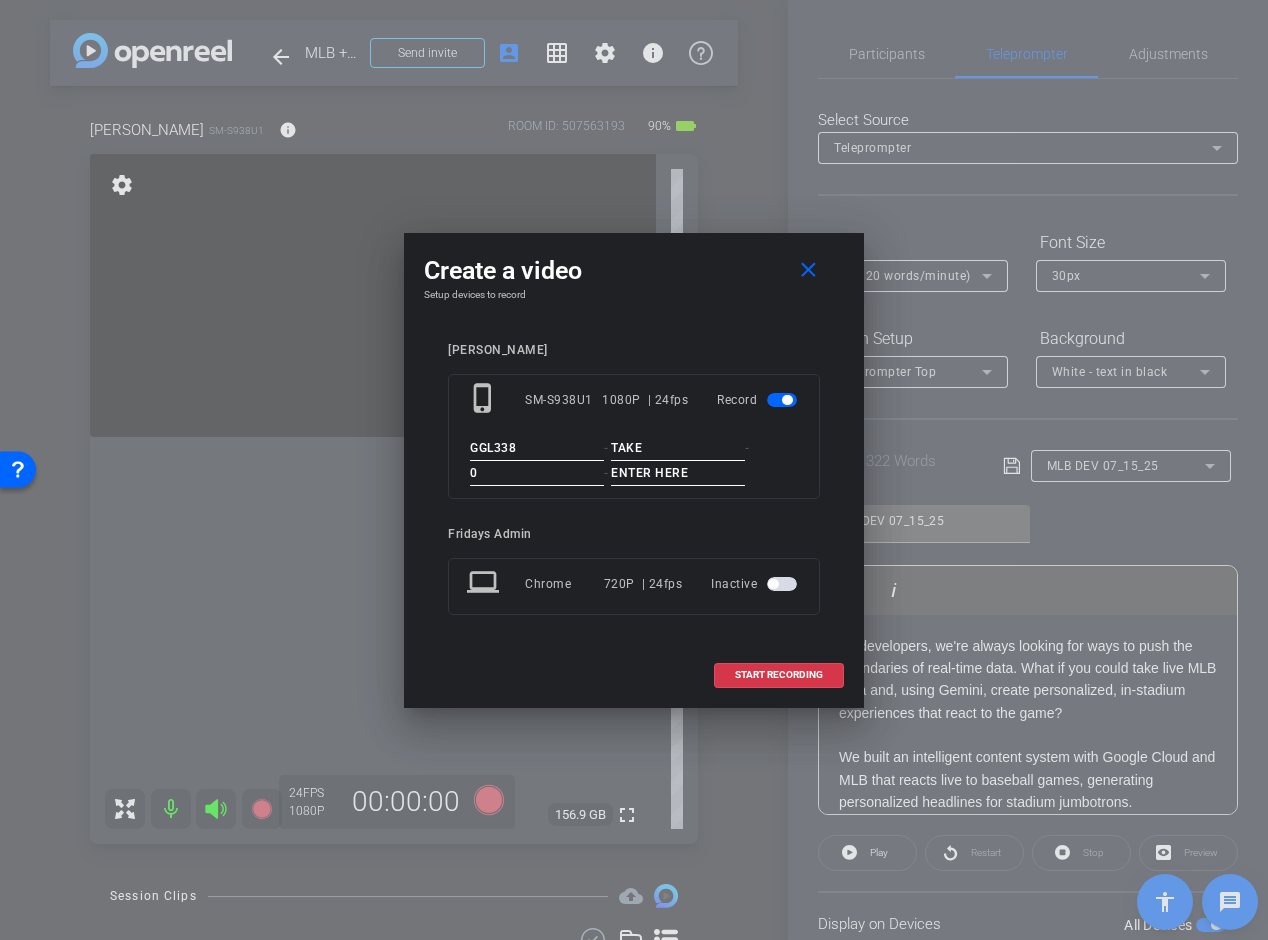 type on "0" 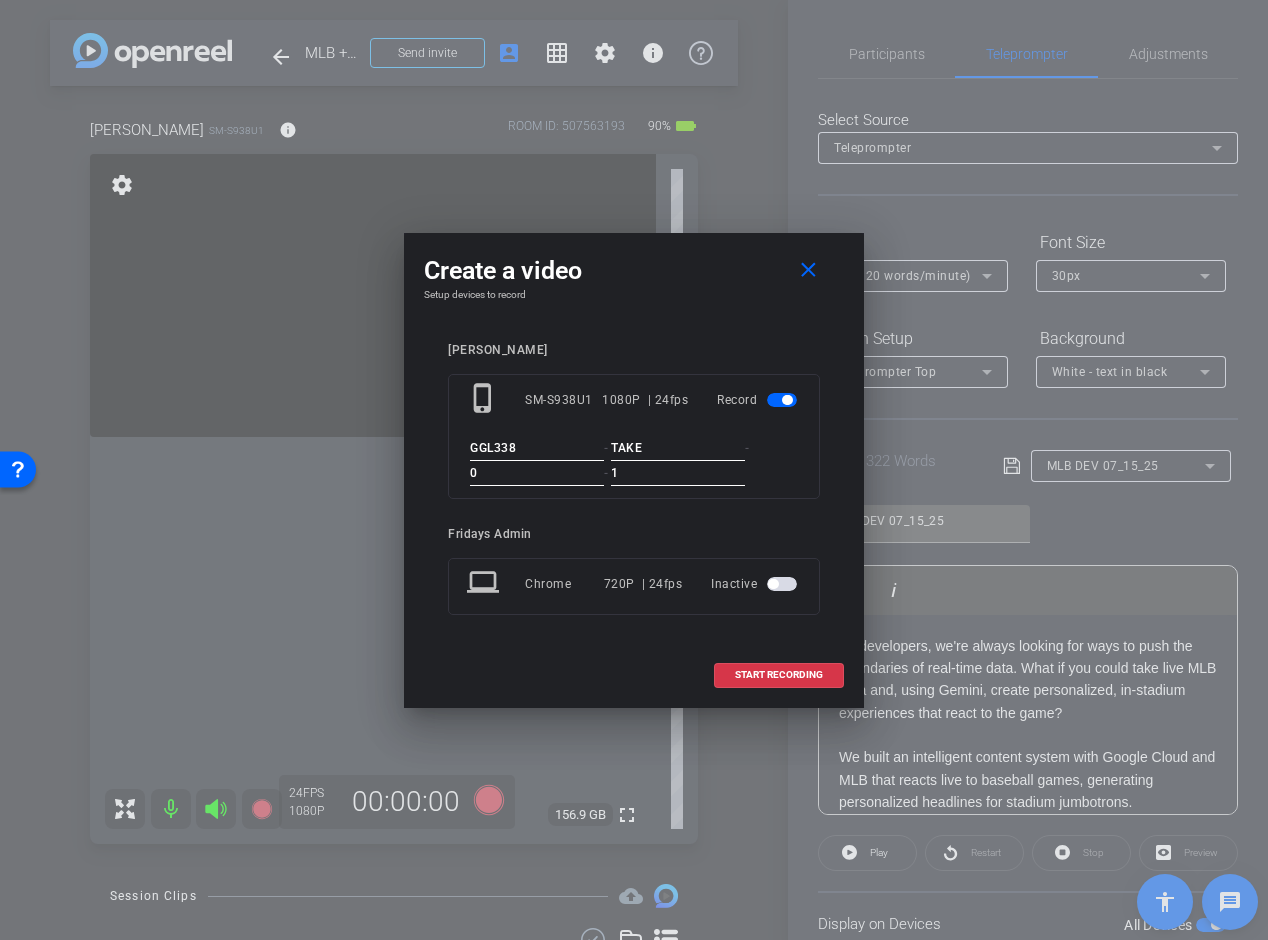 type on "1" 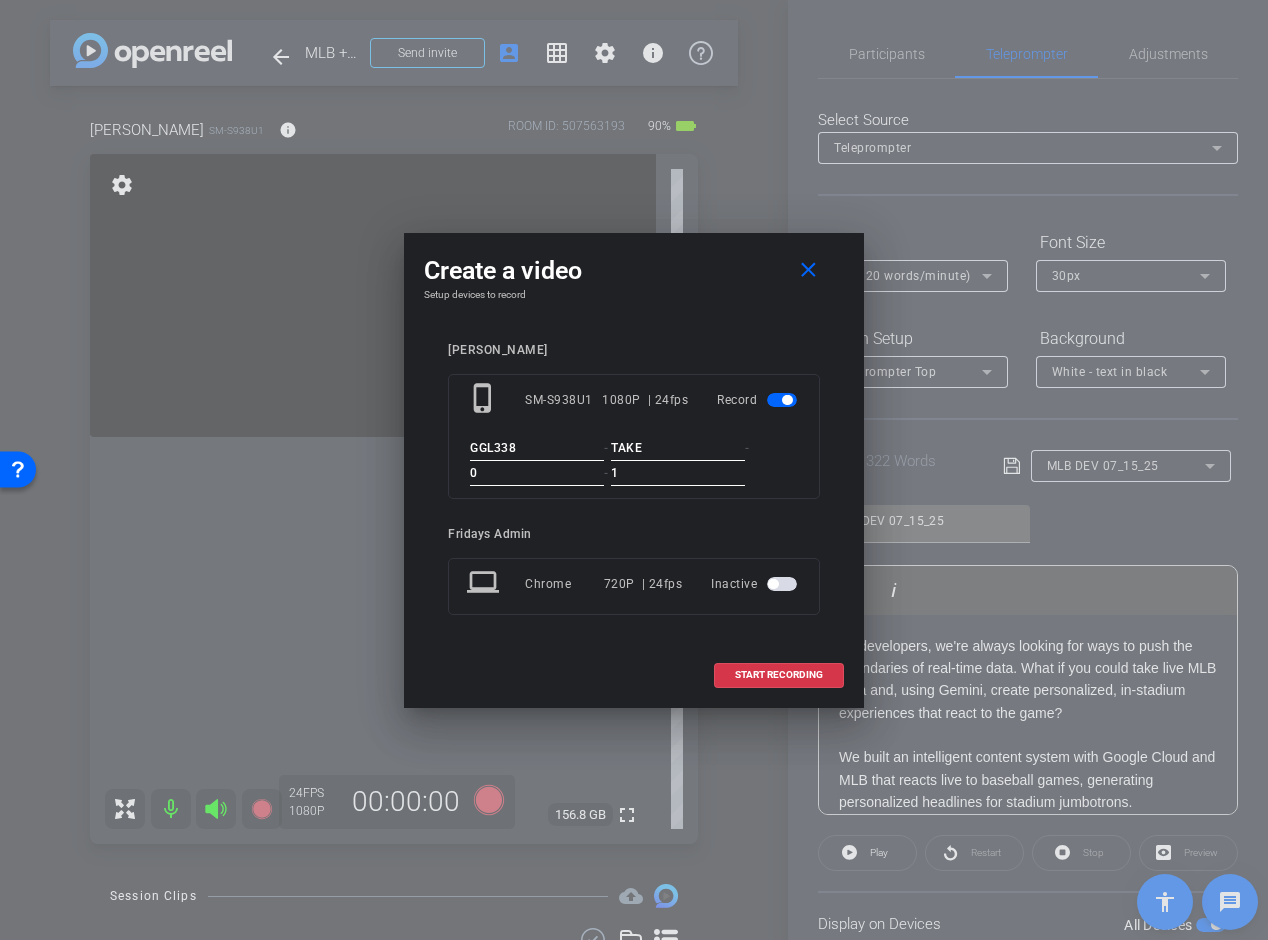 click on "GGL338" at bounding box center [537, 448] 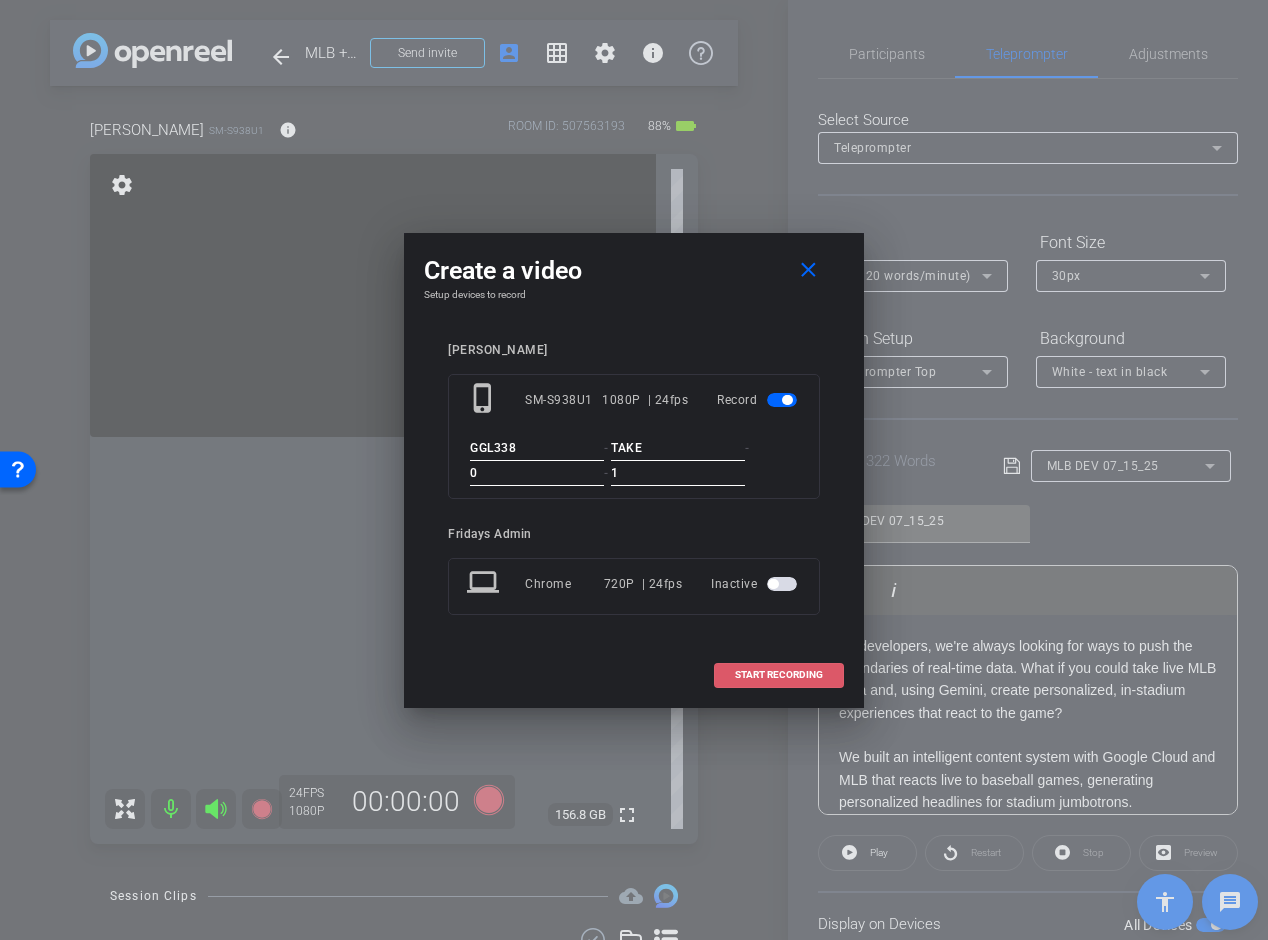 click on "START RECORDING" at bounding box center [779, 675] 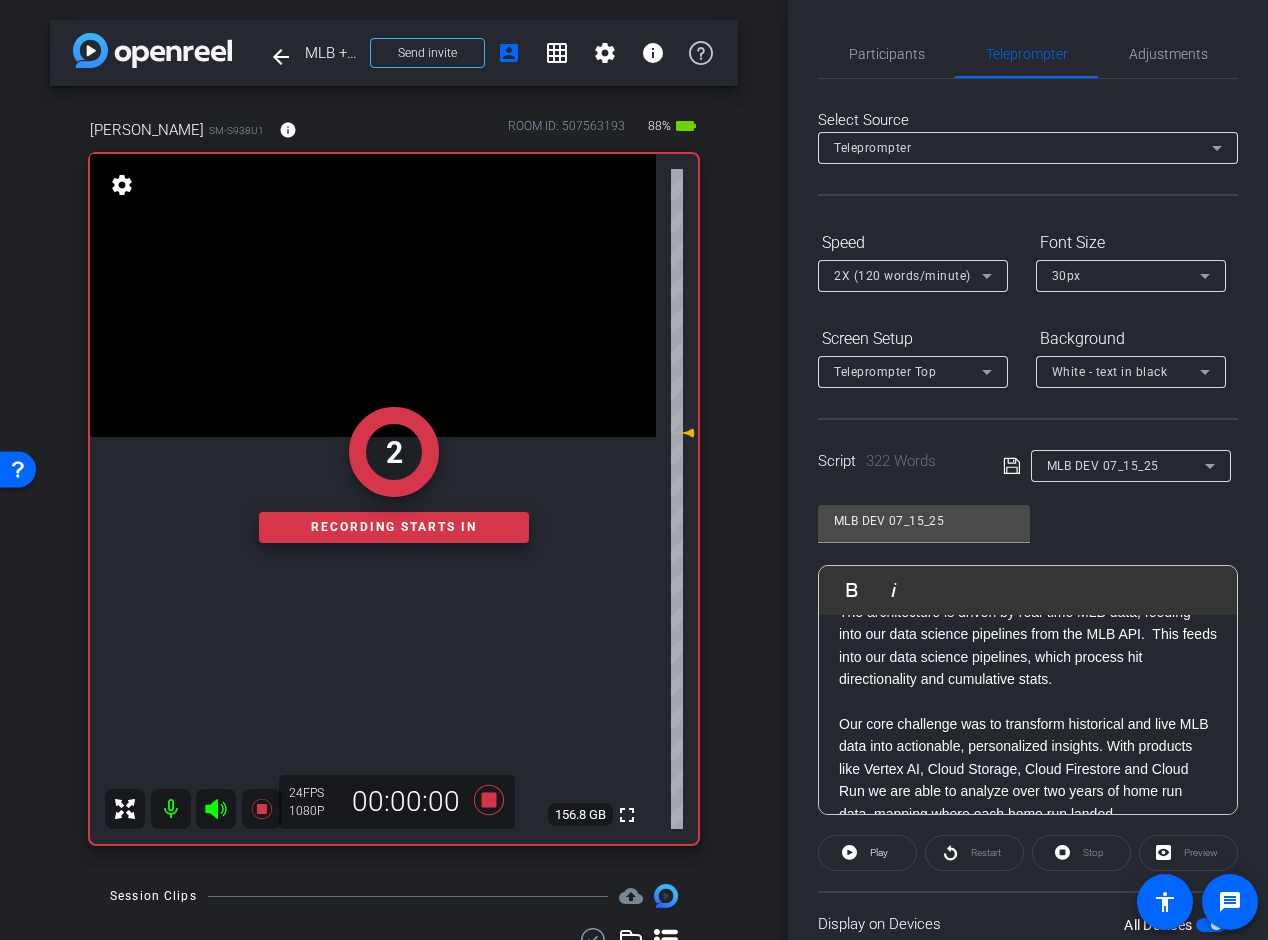 scroll, scrollTop: 0, scrollLeft: 0, axis: both 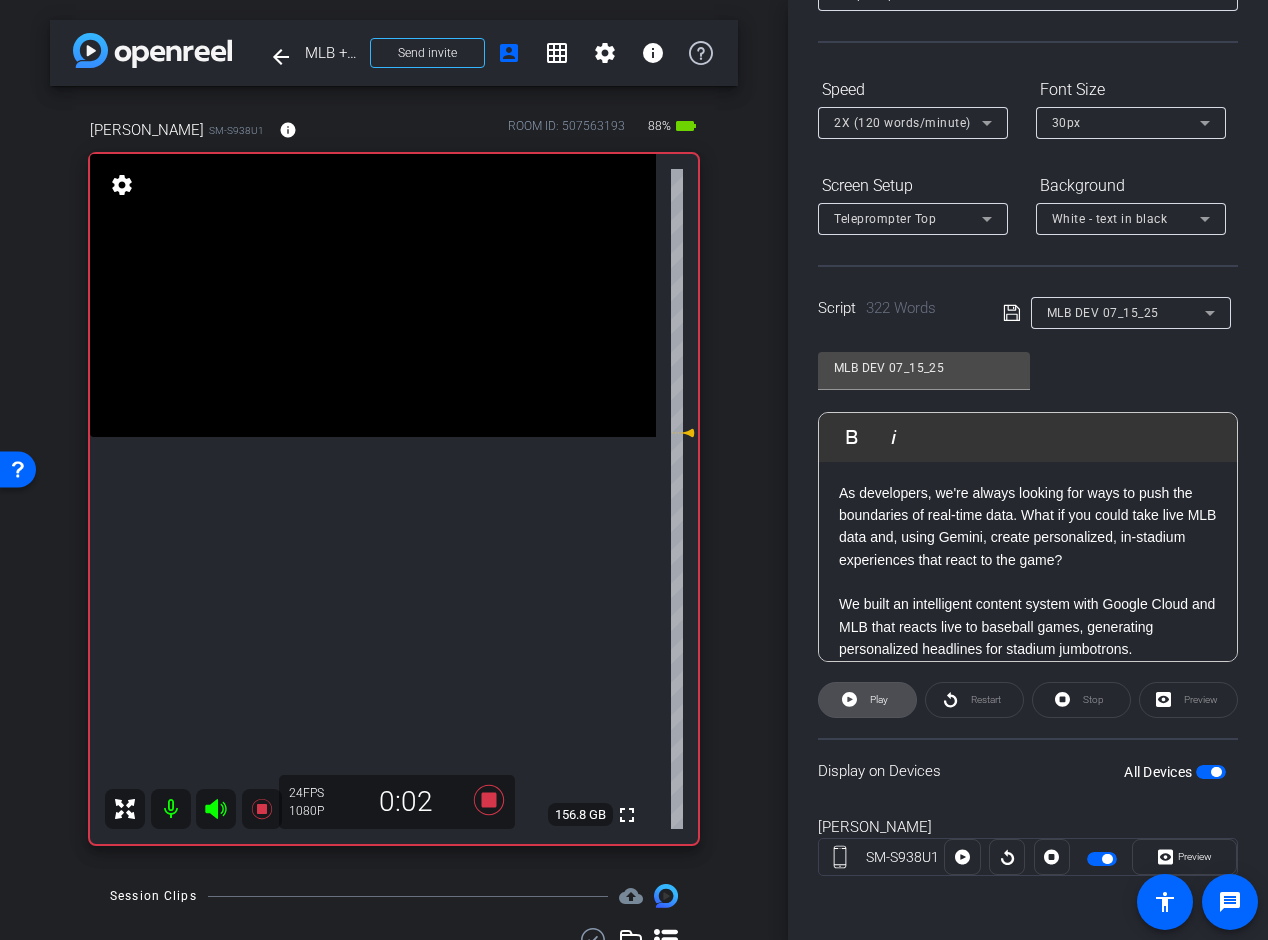 click on "Play" 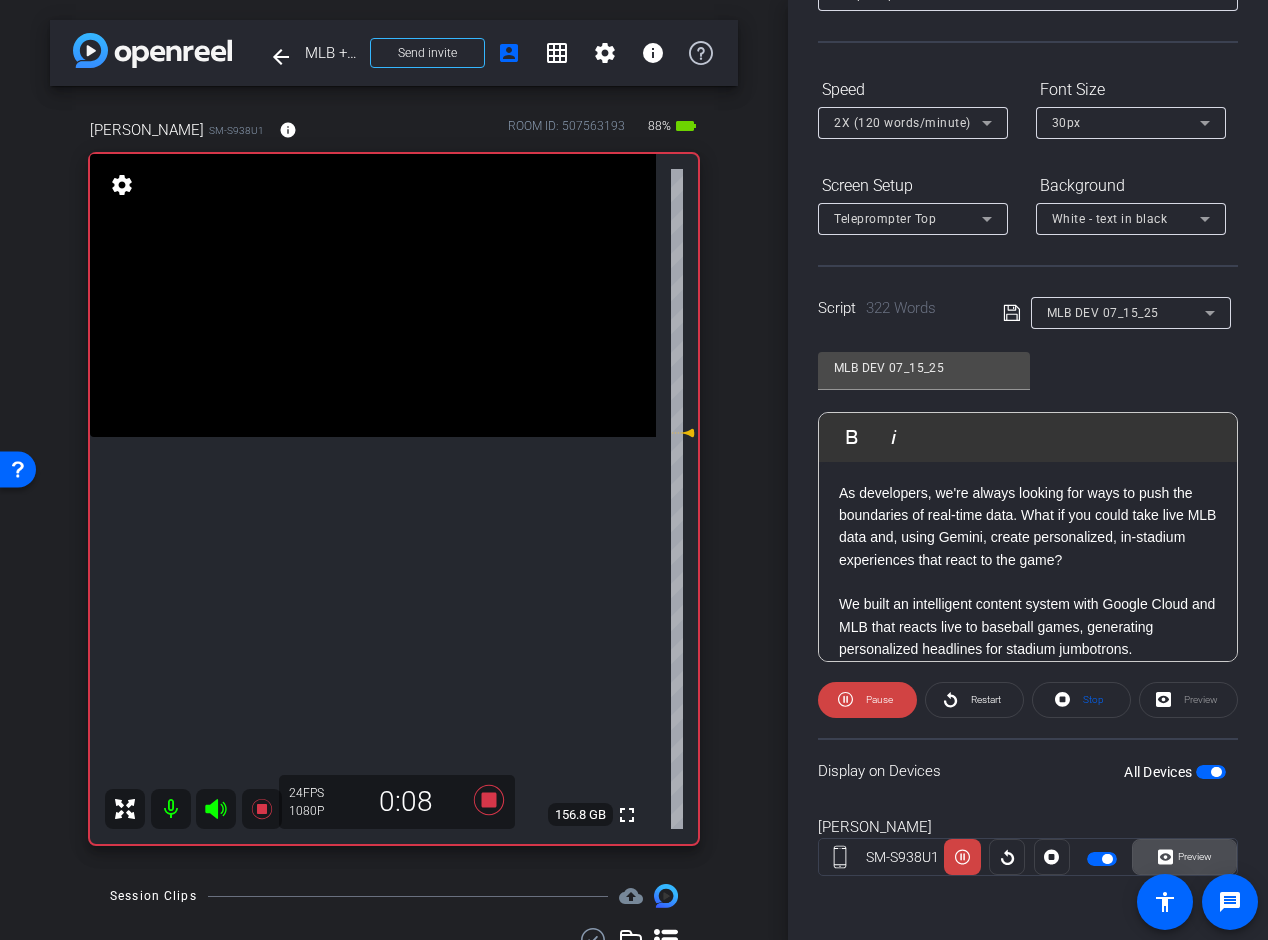 click on "Preview" 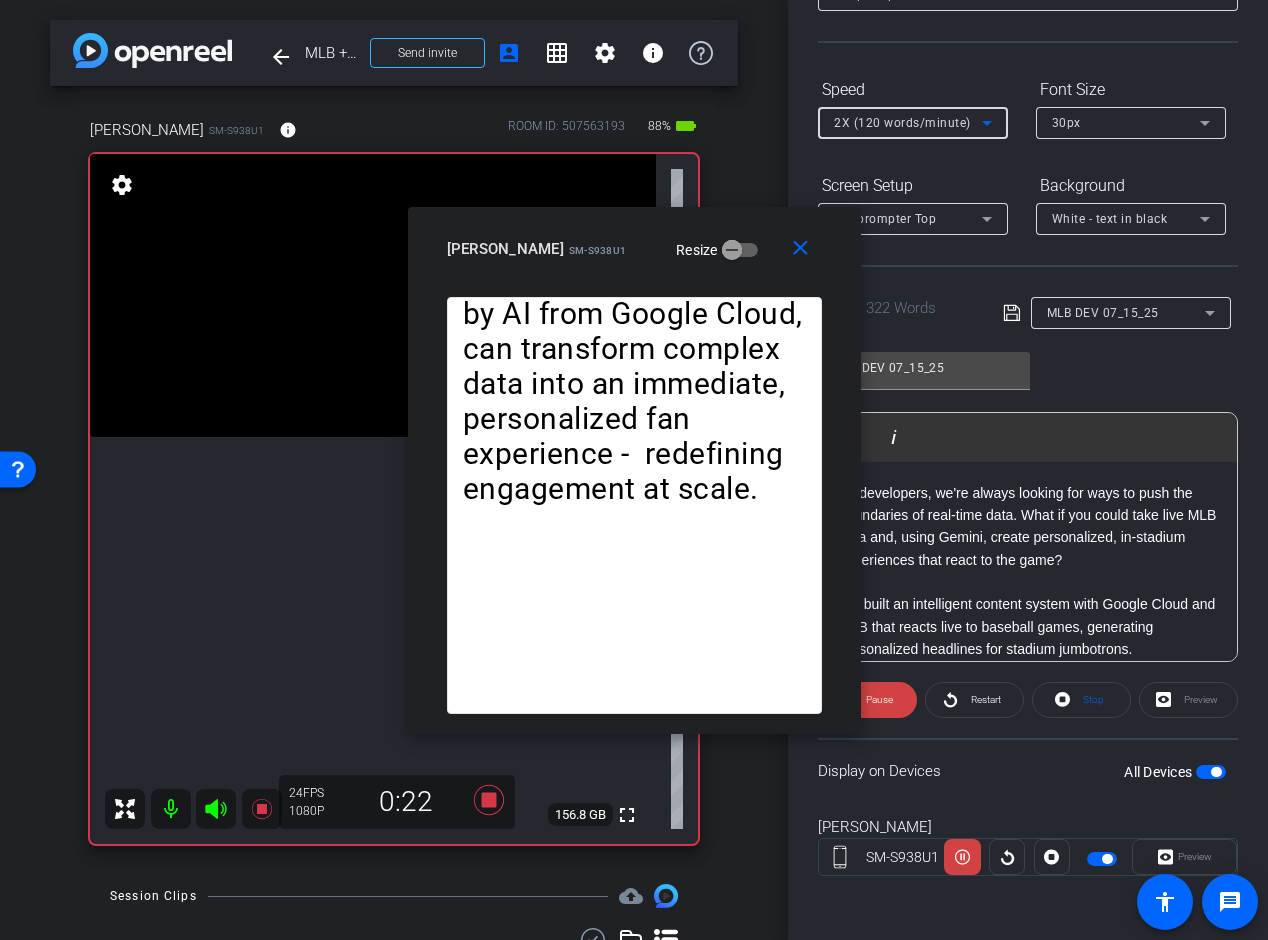 click on "2X (120 words/minute)" at bounding box center [902, 123] 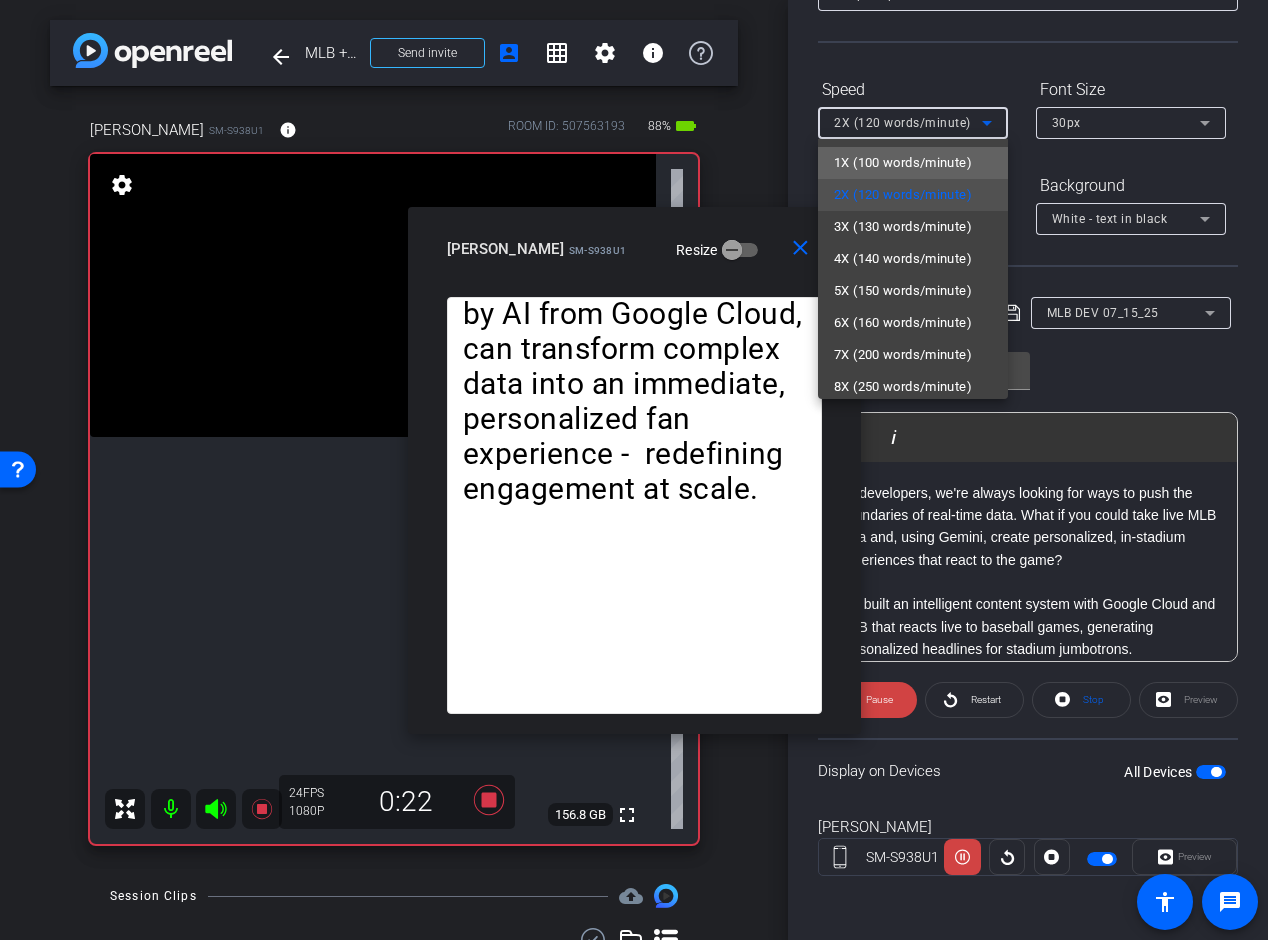 click on "1X (100 words/minute)" at bounding box center (903, 163) 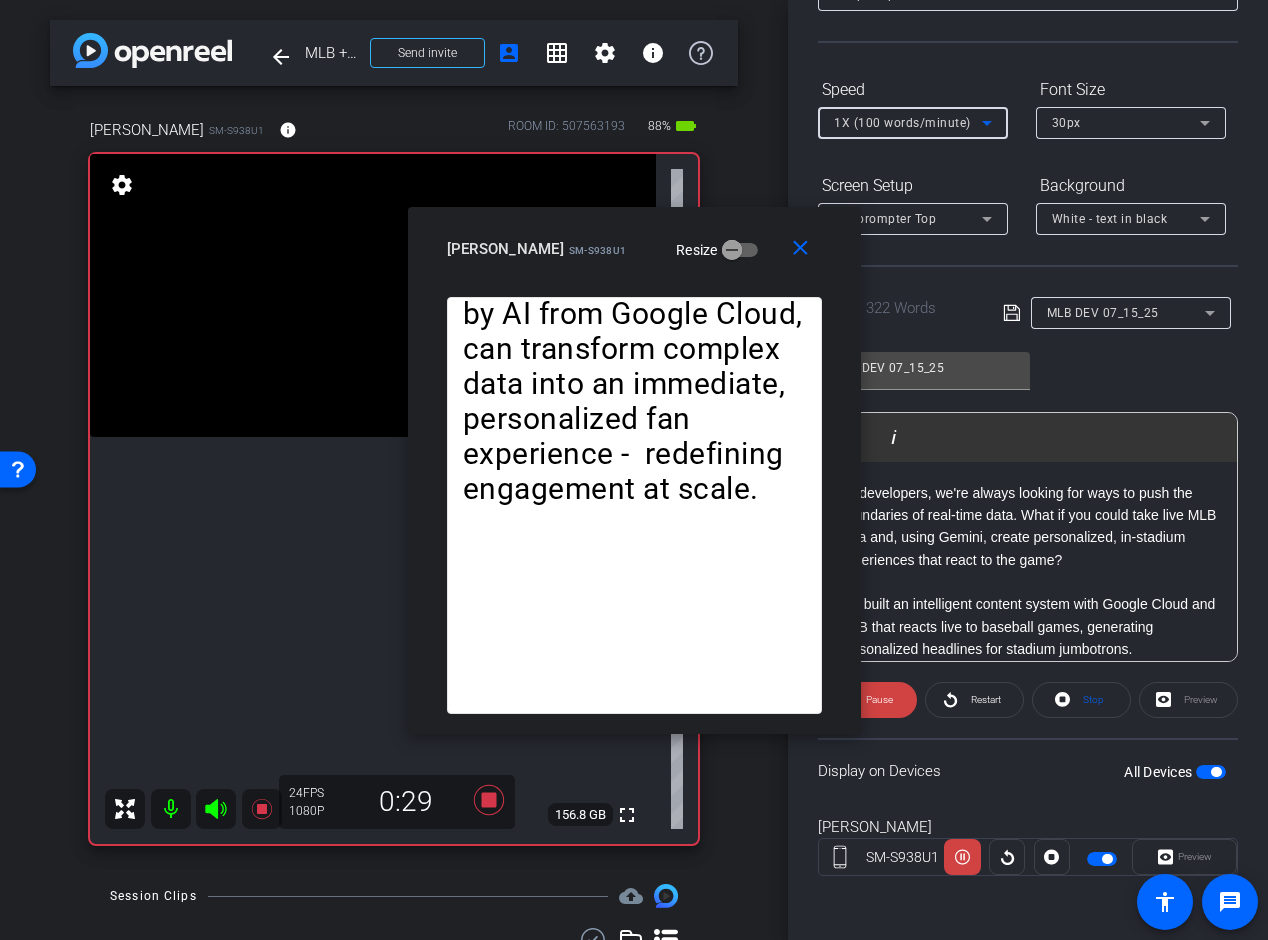 click on "1X (100 words/minute)" at bounding box center (902, 123) 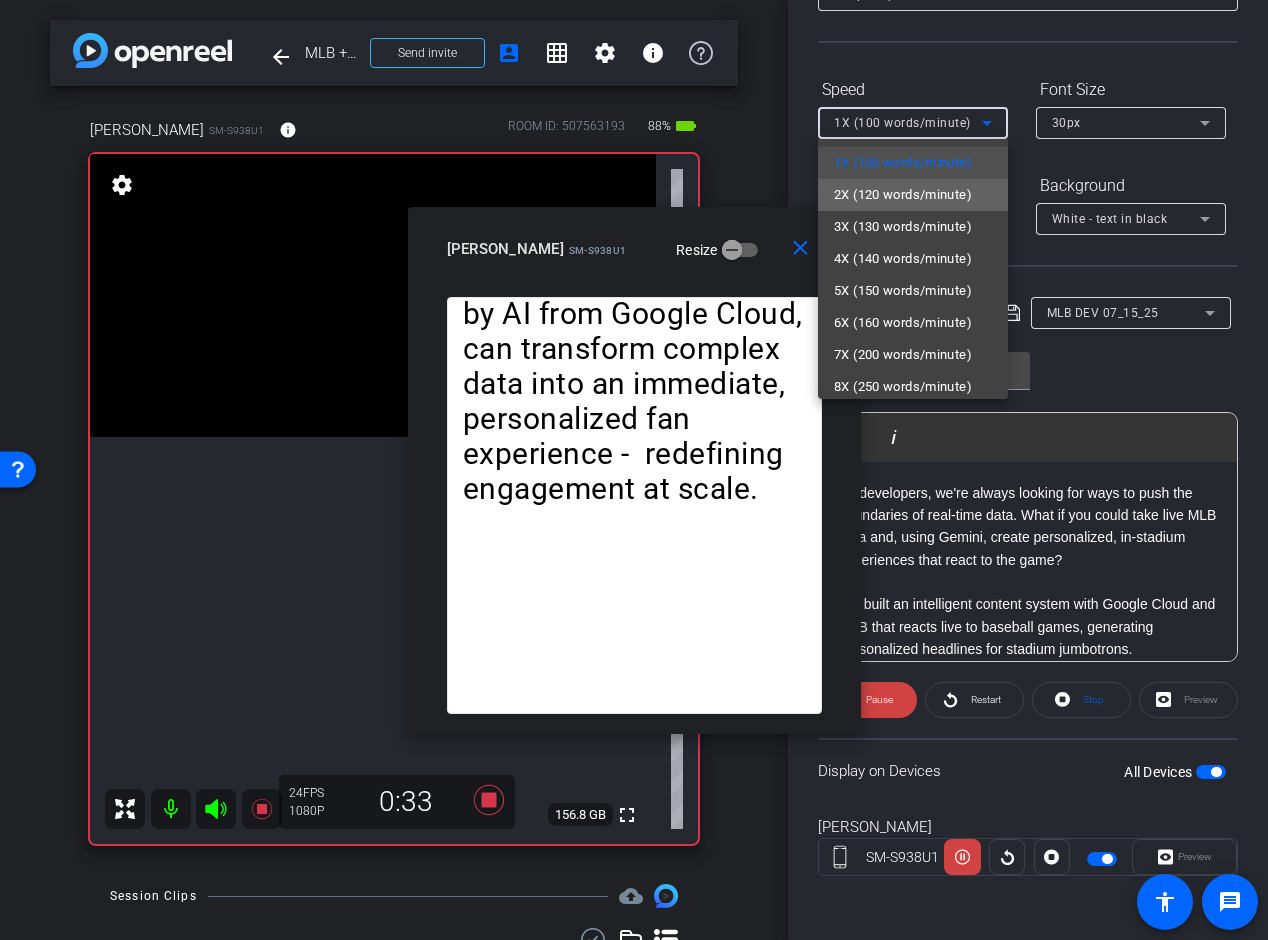 click on "2X (120 words/minute)" at bounding box center [903, 195] 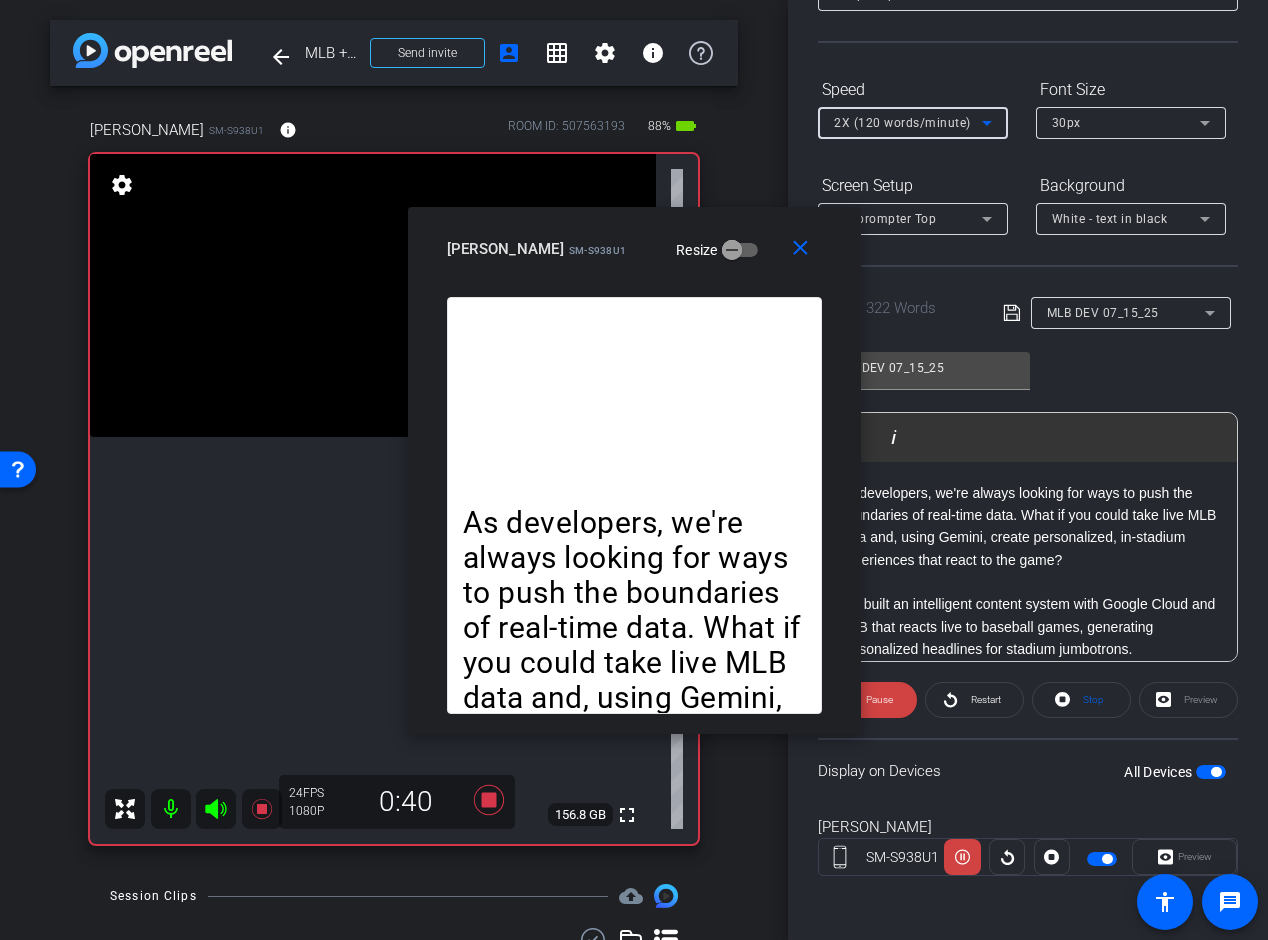 click on "2X (120 words/minute)" at bounding box center (902, 123) 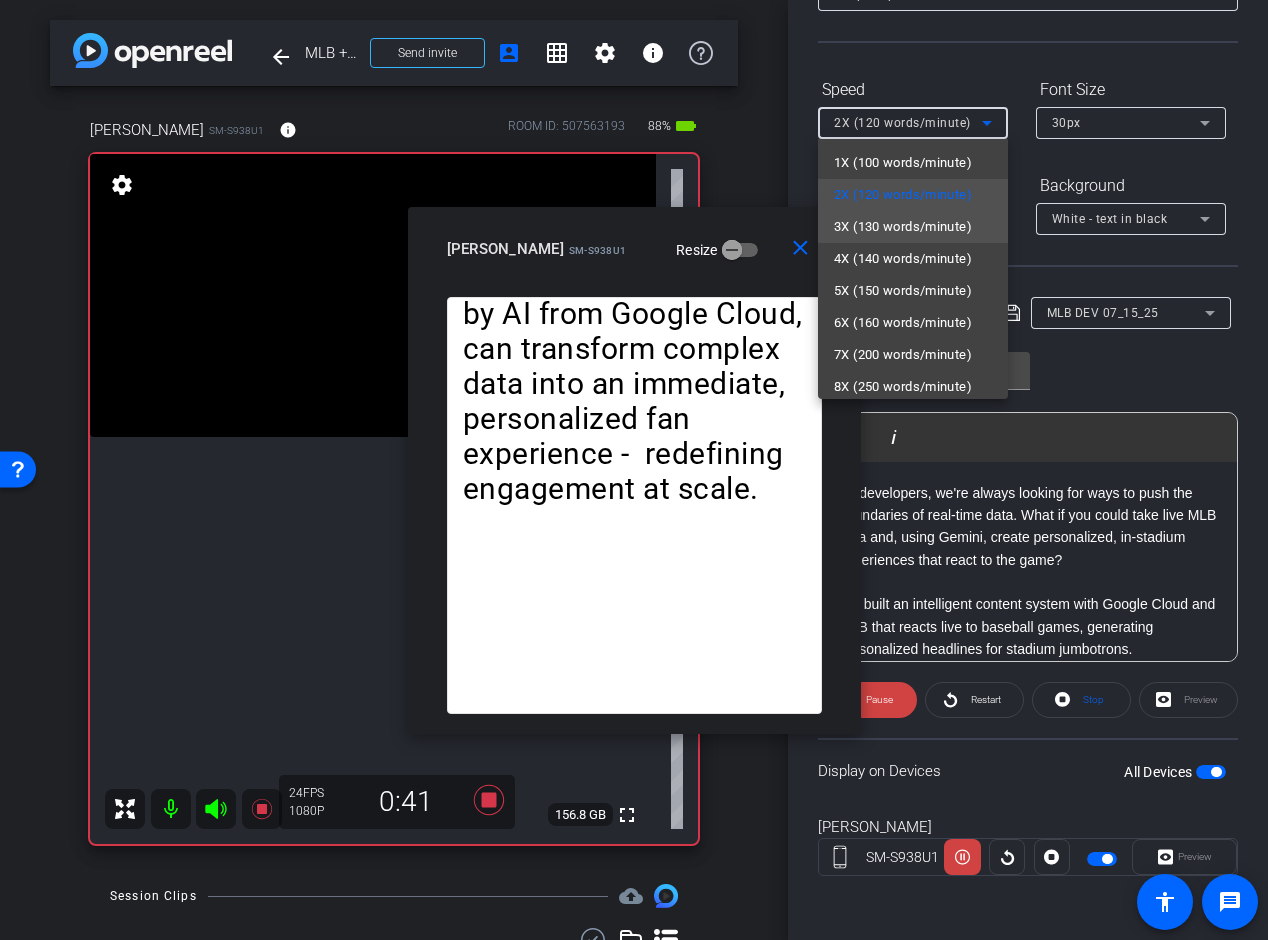 click on "3X (130 words/minute)" at bounding box center [903, 227] 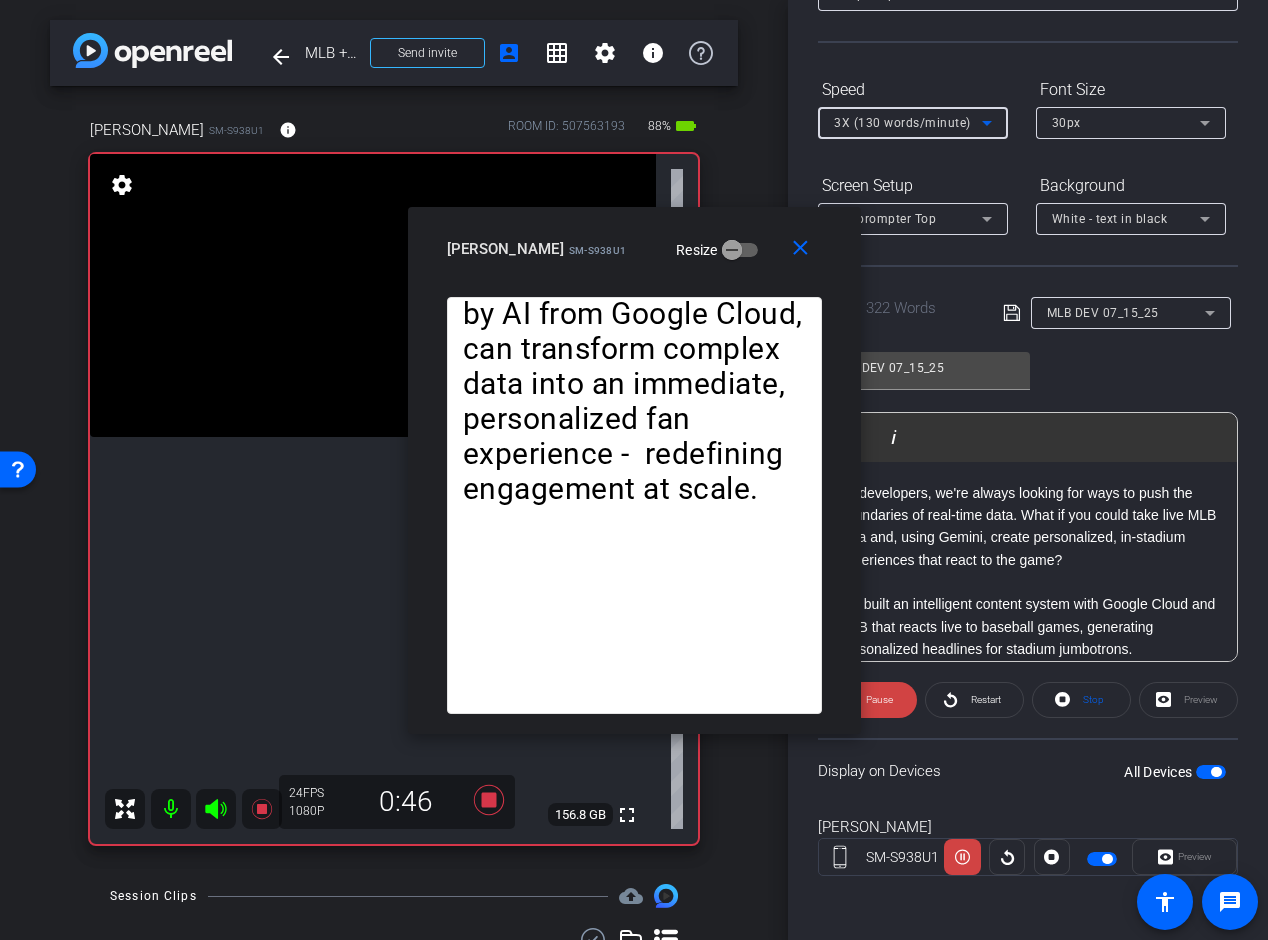 click on "3X (130 words/minute)" 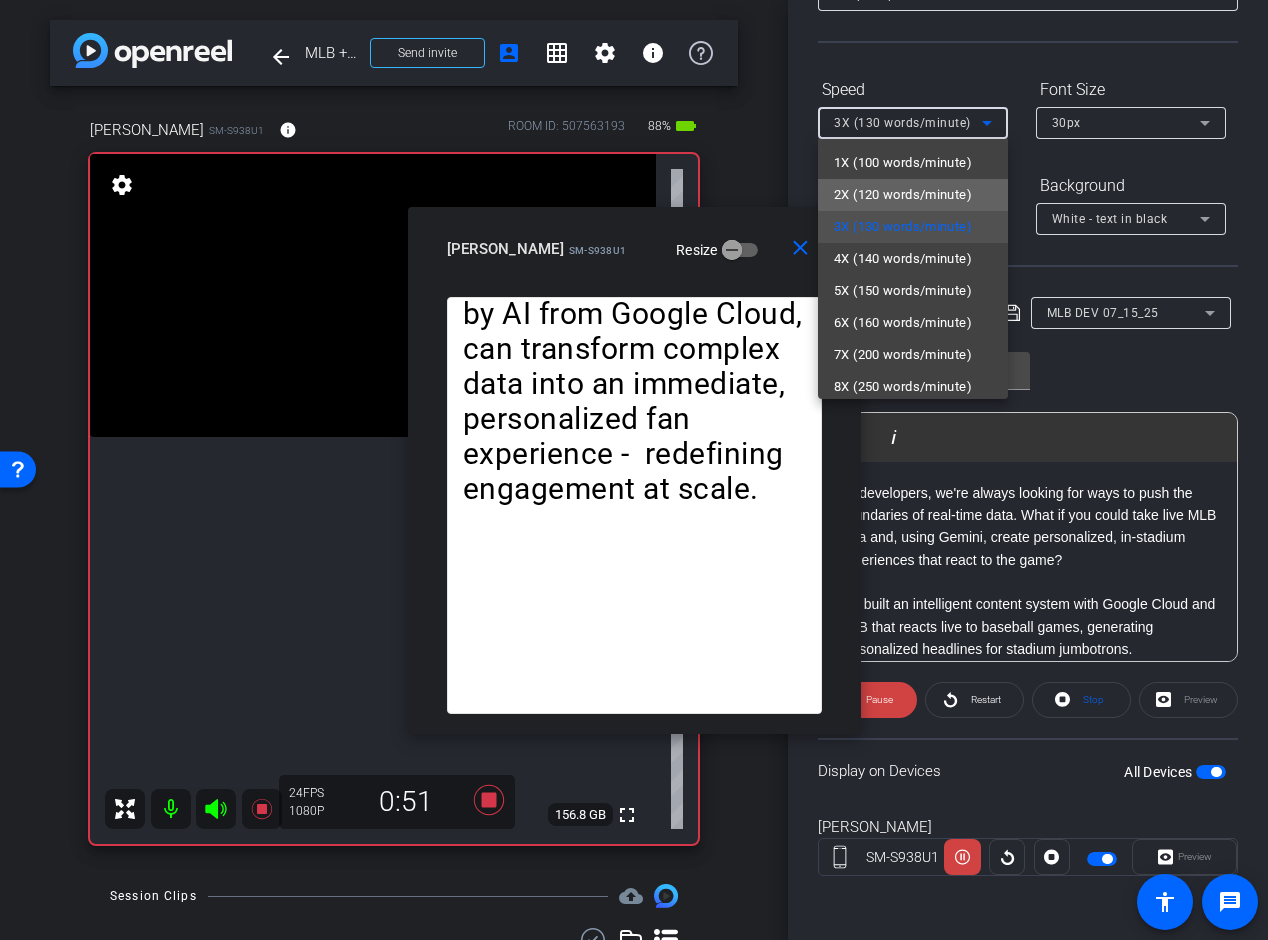 click on "2X (120 words/minute)" at bounding box center [903, 195] 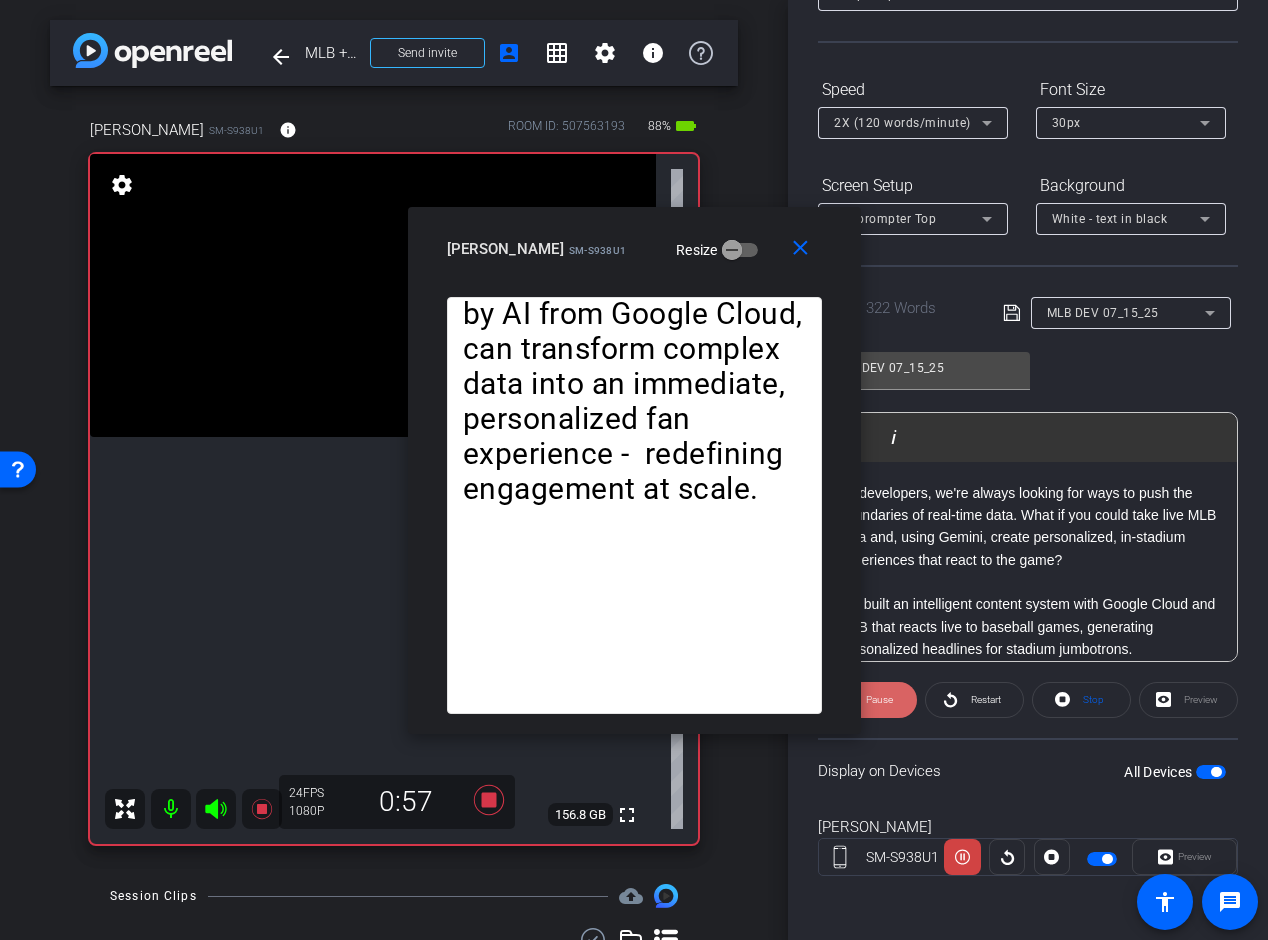 click on "Pause" 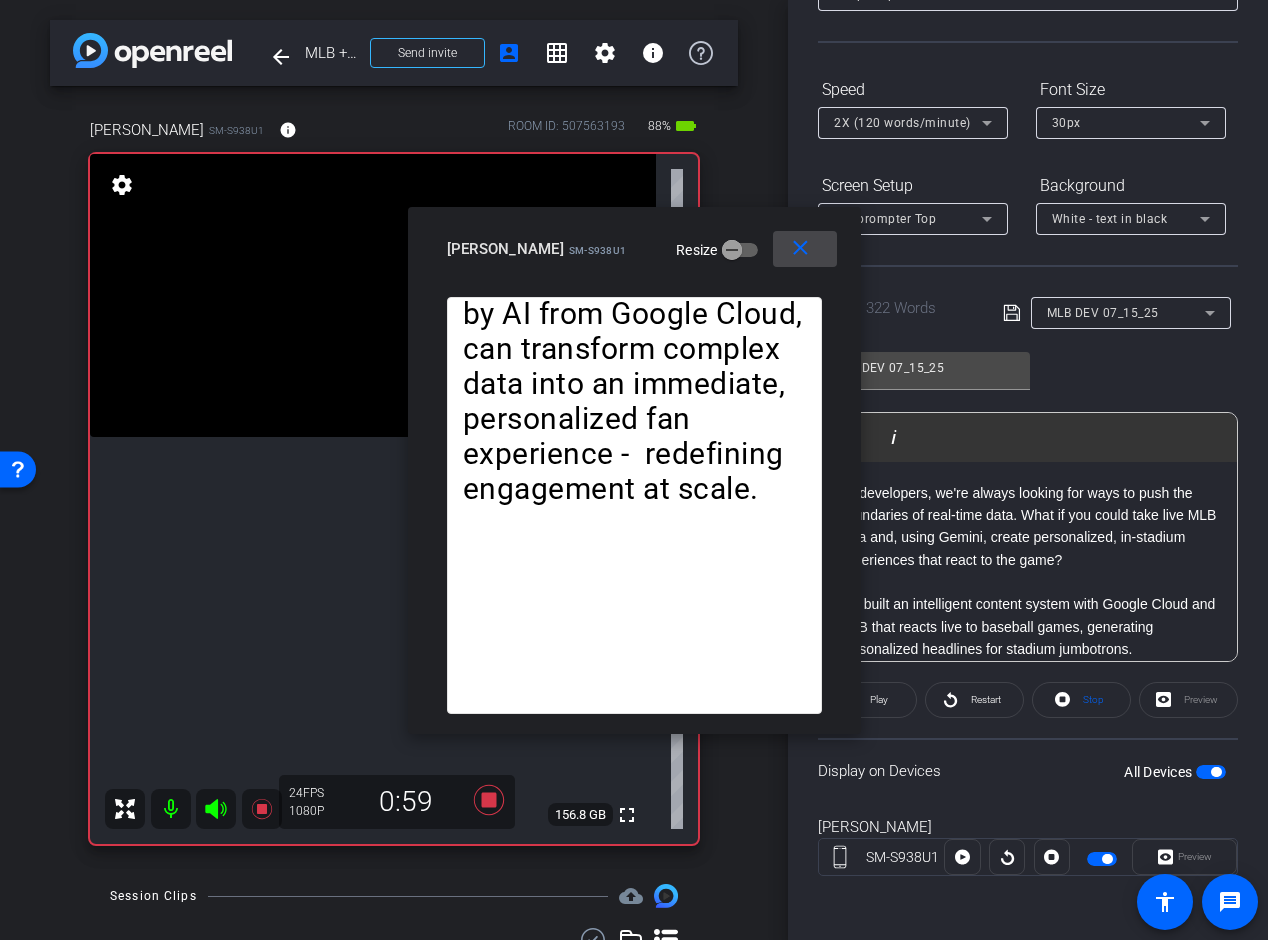 click on "close" at bounding box center [800, 248] 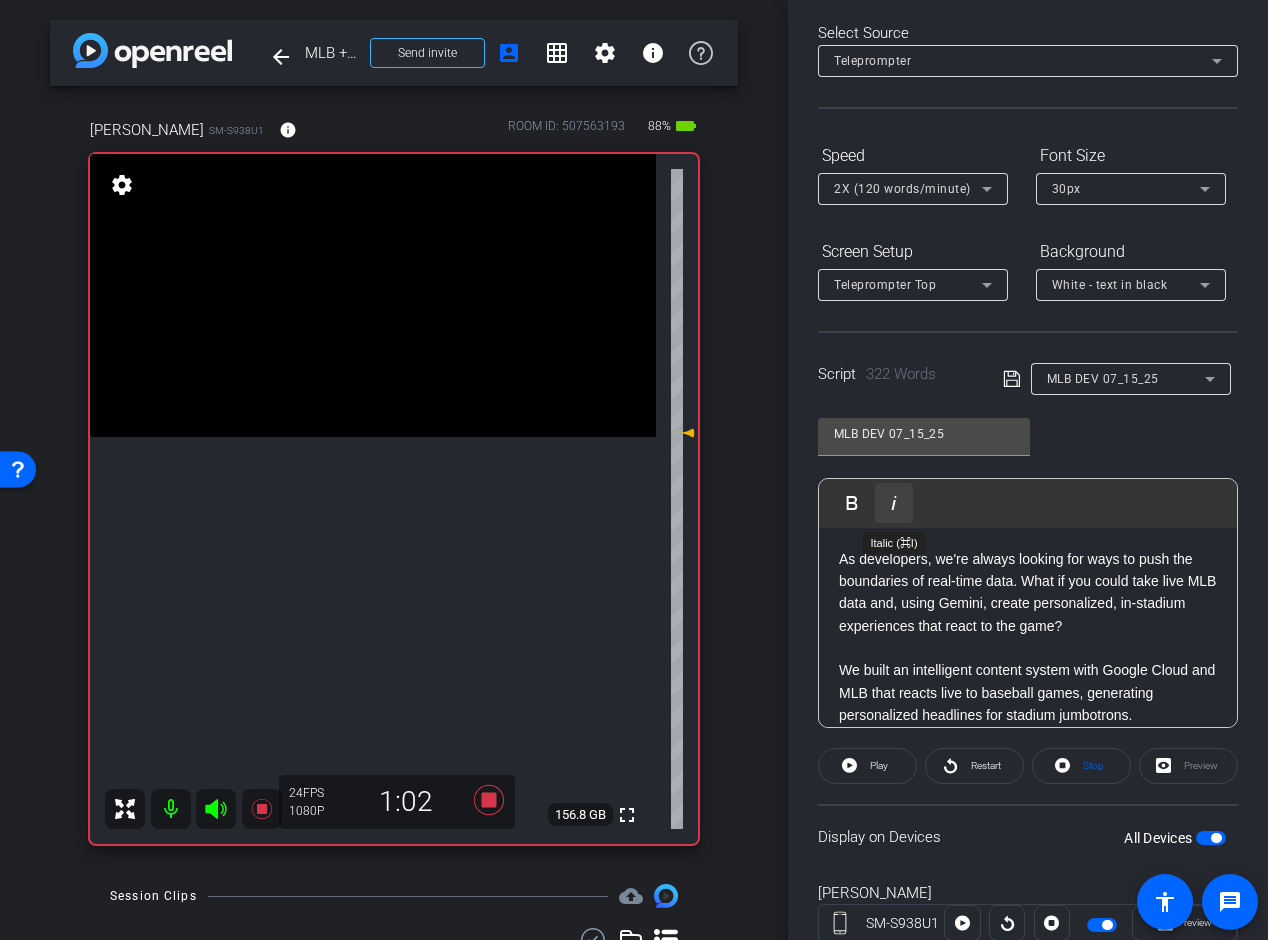 scroll, scrollTop: 113, scrollLeft: 0, axis: vertical 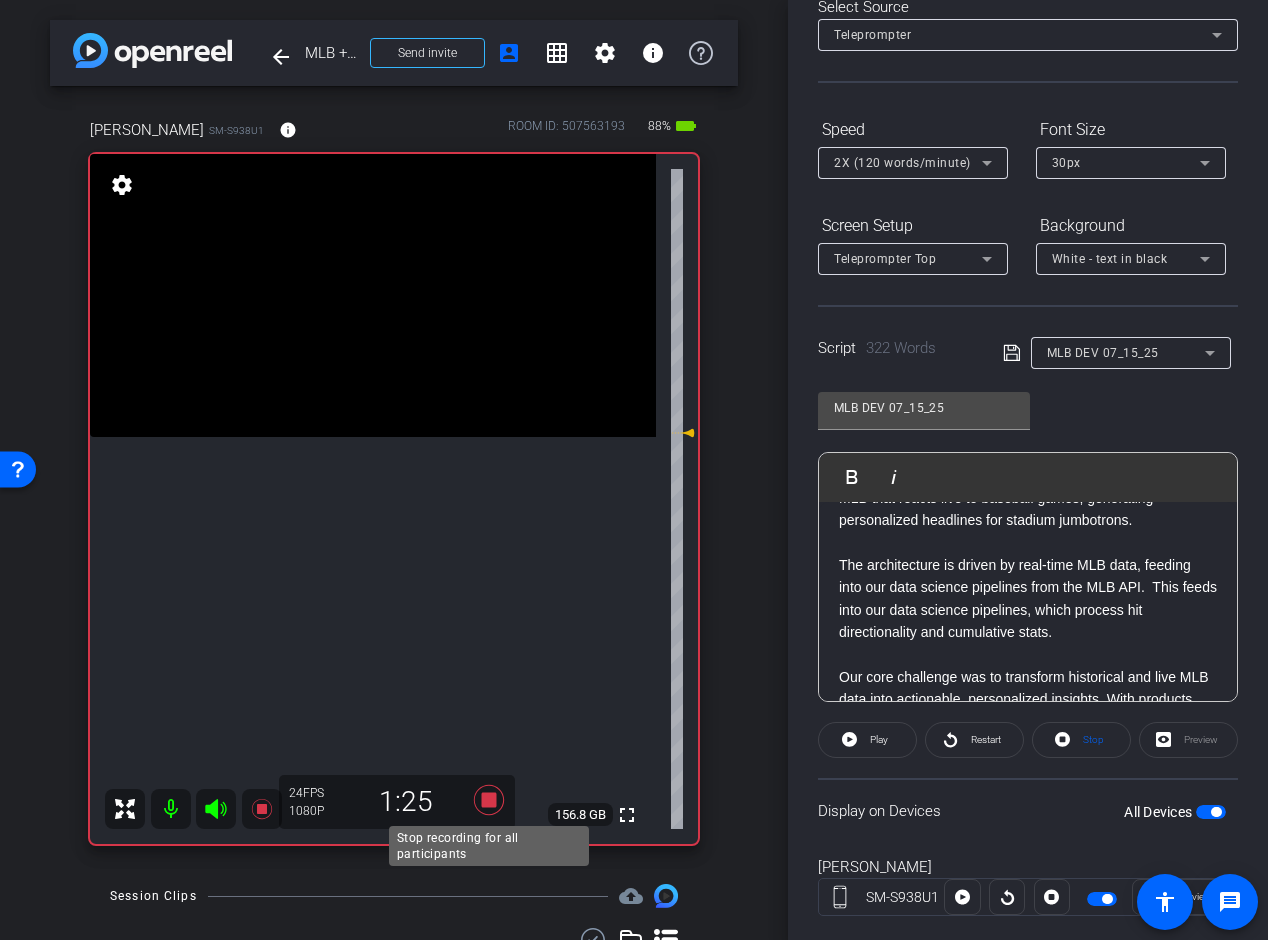 click 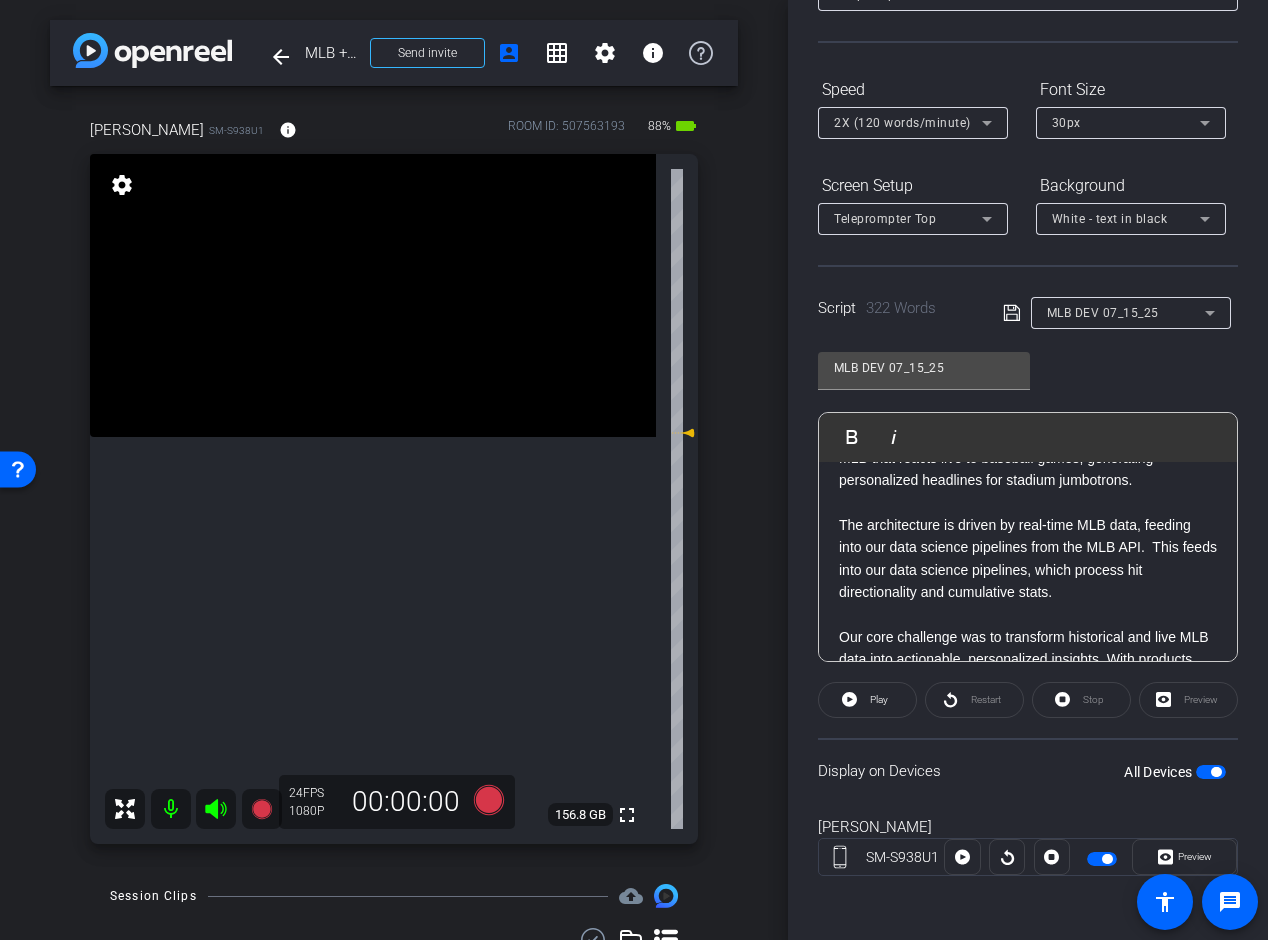 scroll, scrollTop: 152, scrollLeft: 0, axis: vertical 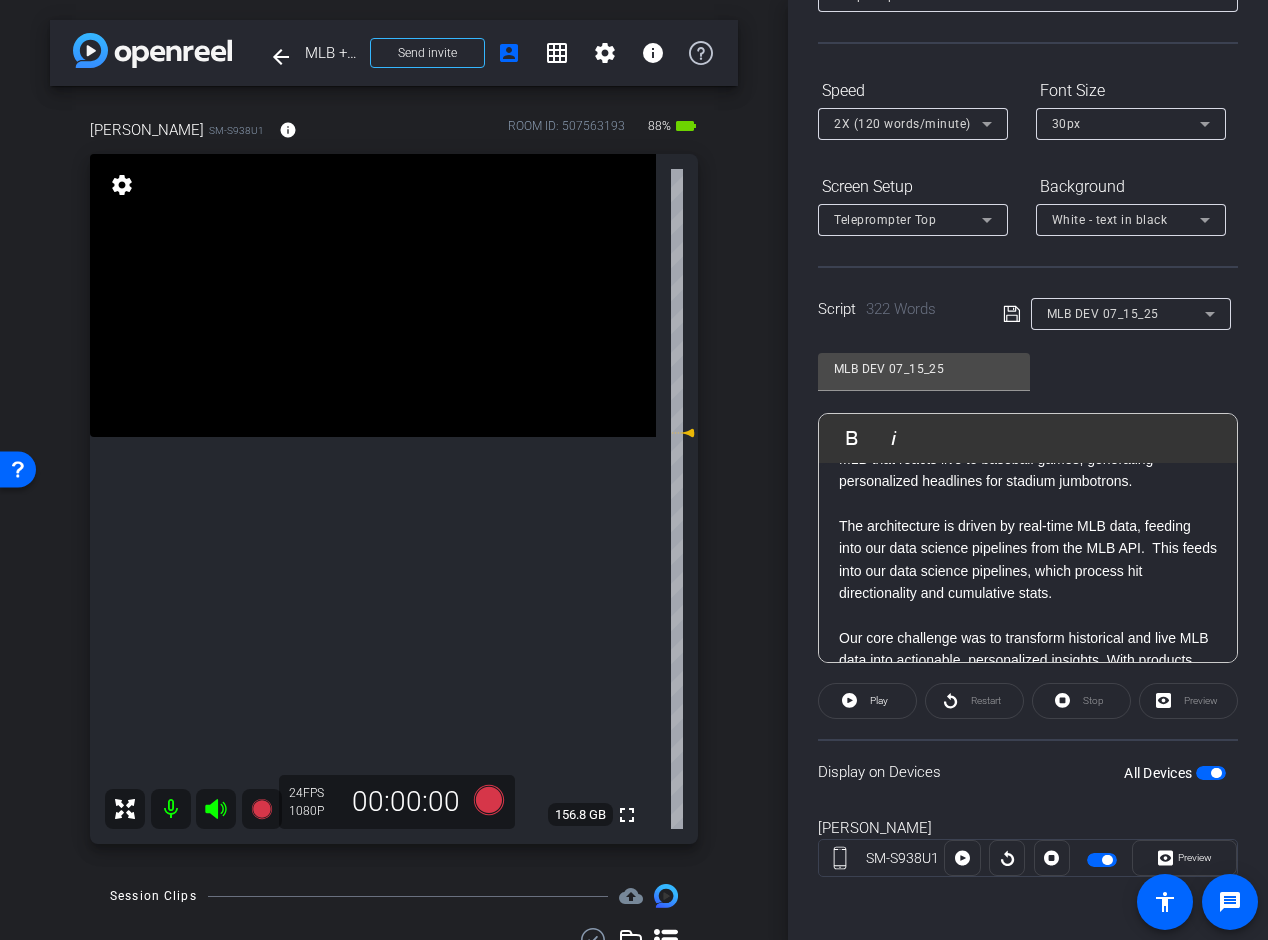 click on "The architecture is driven by real-time MLB data, feeding into our data science pipelines from the MLB API.  This feeds into our data science pipelines, which process hit directionality and cumulative stats." 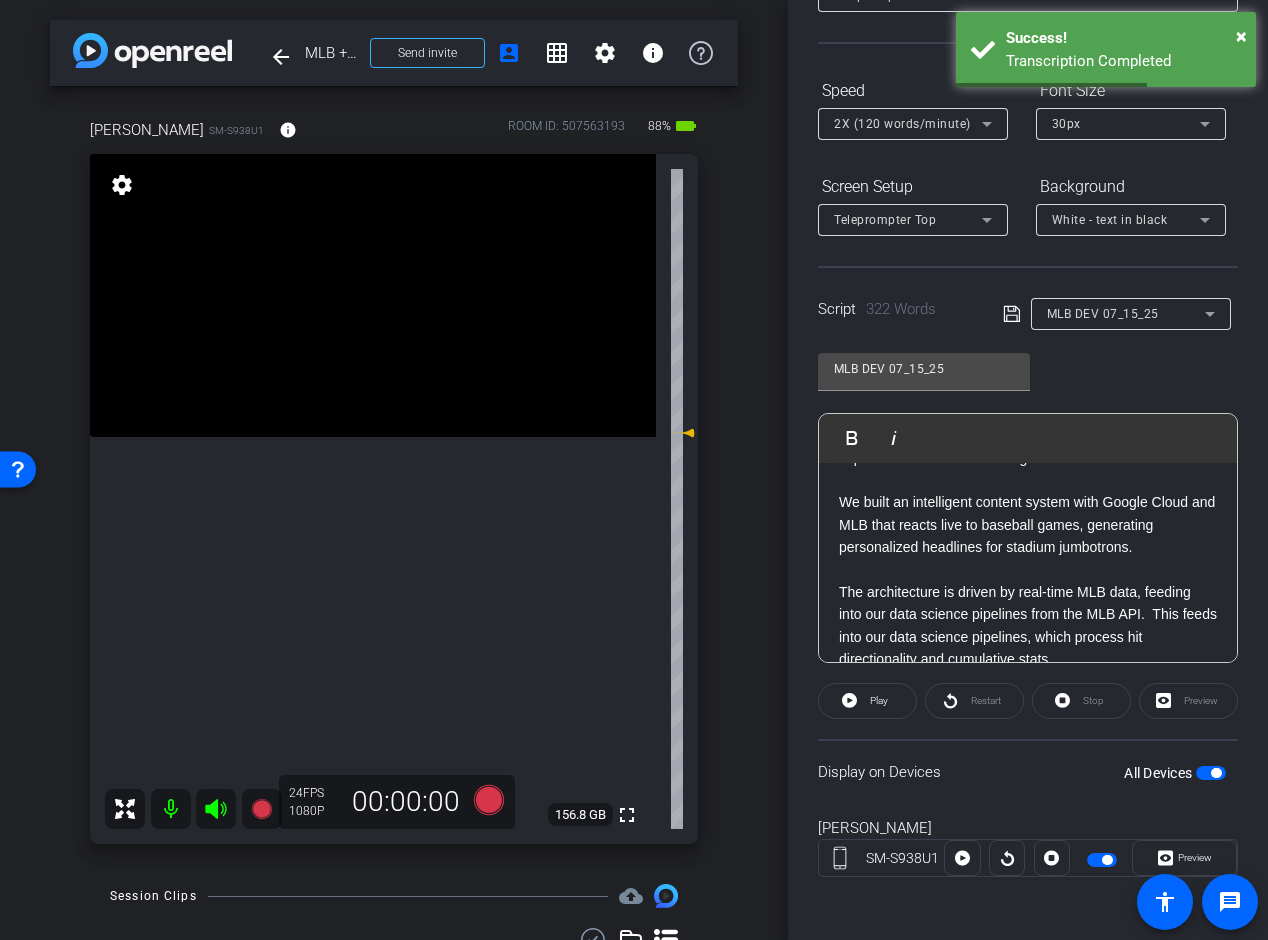 scroll, scrollTop: 130, scrollLeft: 0, axis: vertical 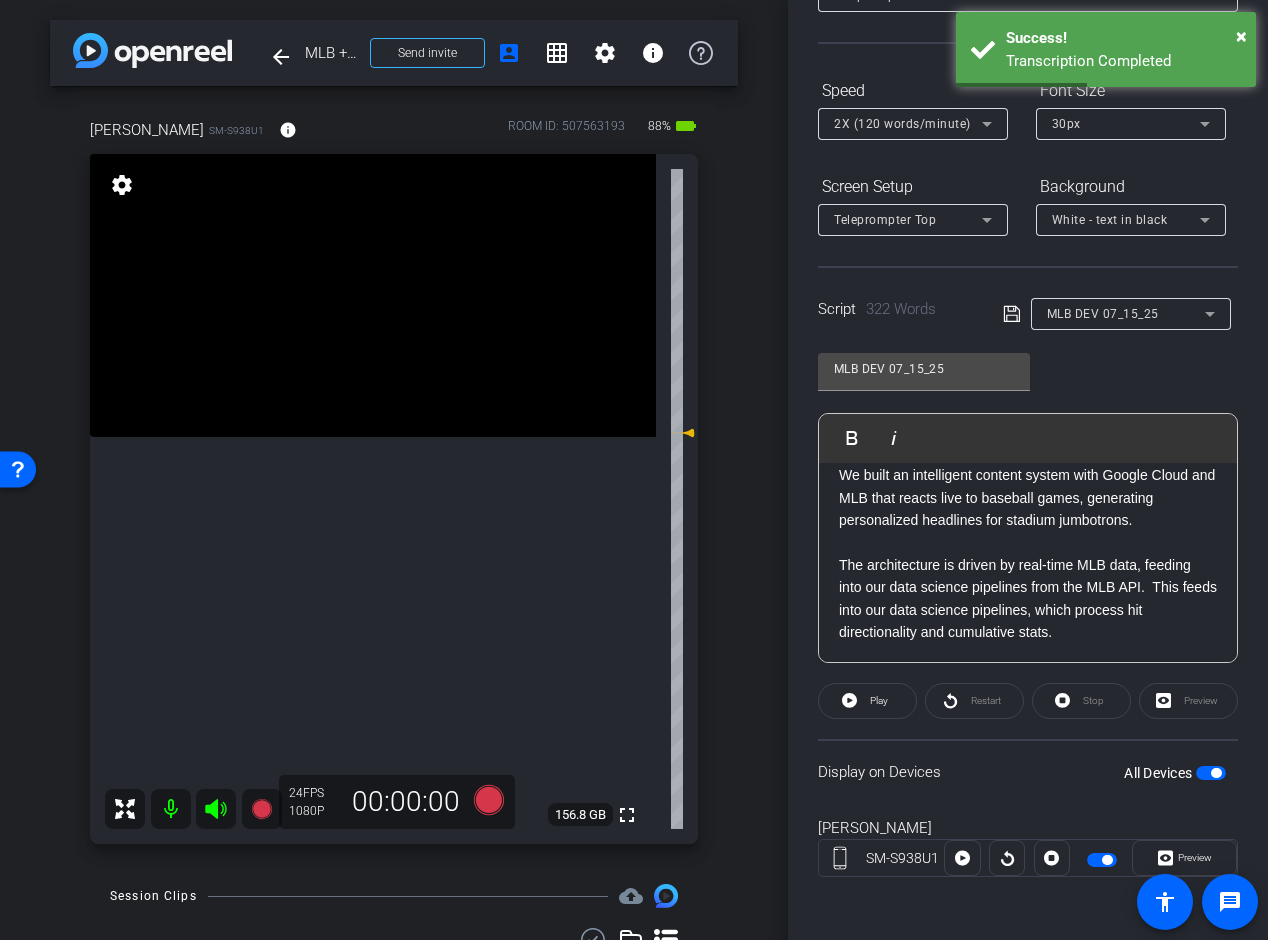 click on "As developers, we're always looking for ways to push the boundaries of real-time data. What if you could take live MLB data and, using Gemini, create personalized, in-stadium experiences that react to the game? We built an intelligent content system with Google Cloud and MLB that reacts live to baseball games, generating personalized headlines for stadium jumbotrons. The architecture is driven by real-time MLB data, feeding into our data science pipelines from the MLB API.  This feeds into our data science pipelines, which process hit directionality and cumulative stats.  Our core challenge was to transform historical and live MLB data into actionable, personalized insights. With products like Vertex AI, Cloud Storage, Cloud Firestore and Cloud Run we are able to analyze over two years of home run data, mapping where each home run landed. A separate Gemini 2.5 Pro model instance handles headline evaluation and segmentation, ensuring quality and accuracy." 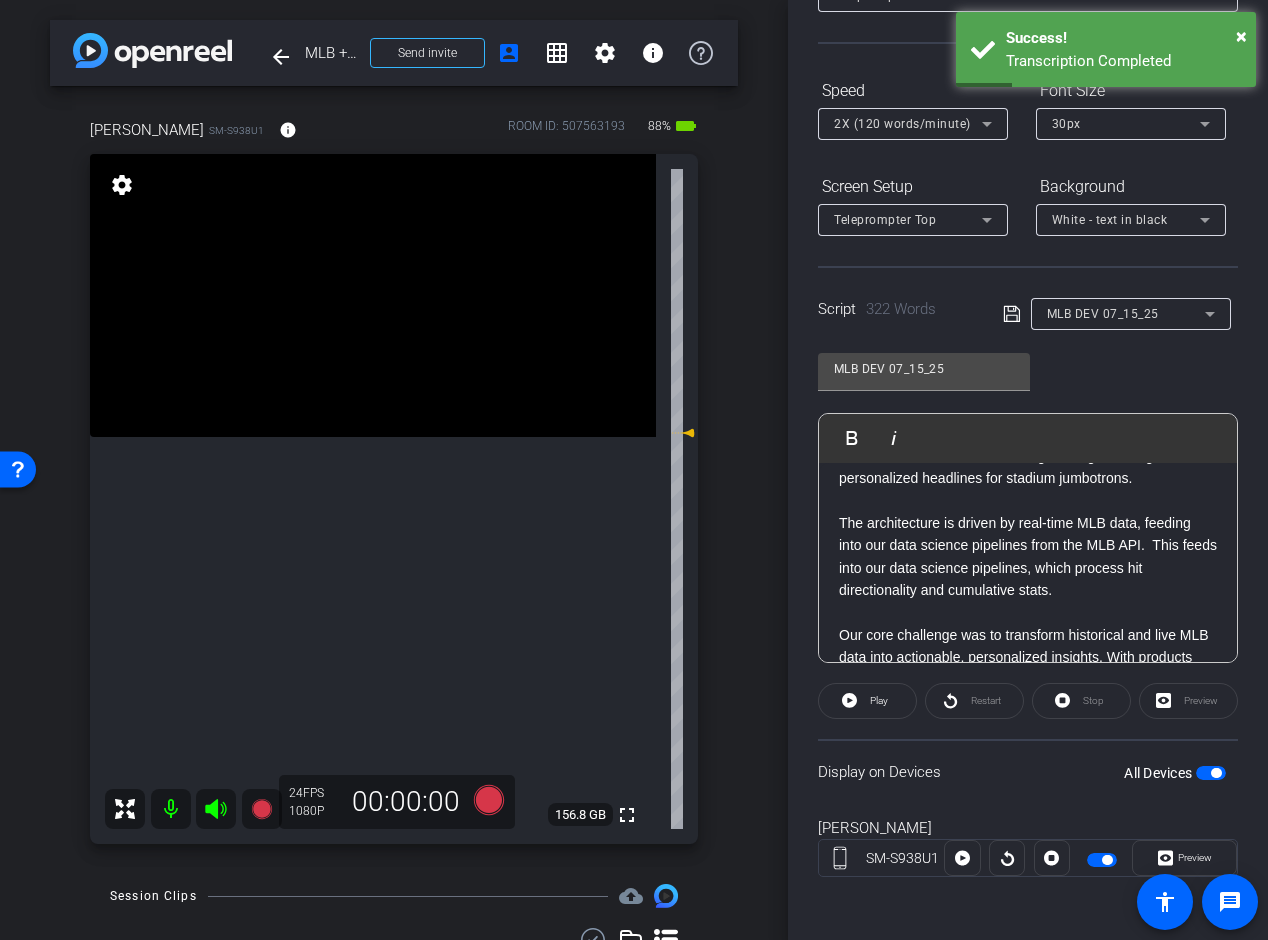 scroll, scrollTop: 174, scrollLeft: 0, axis: vertical 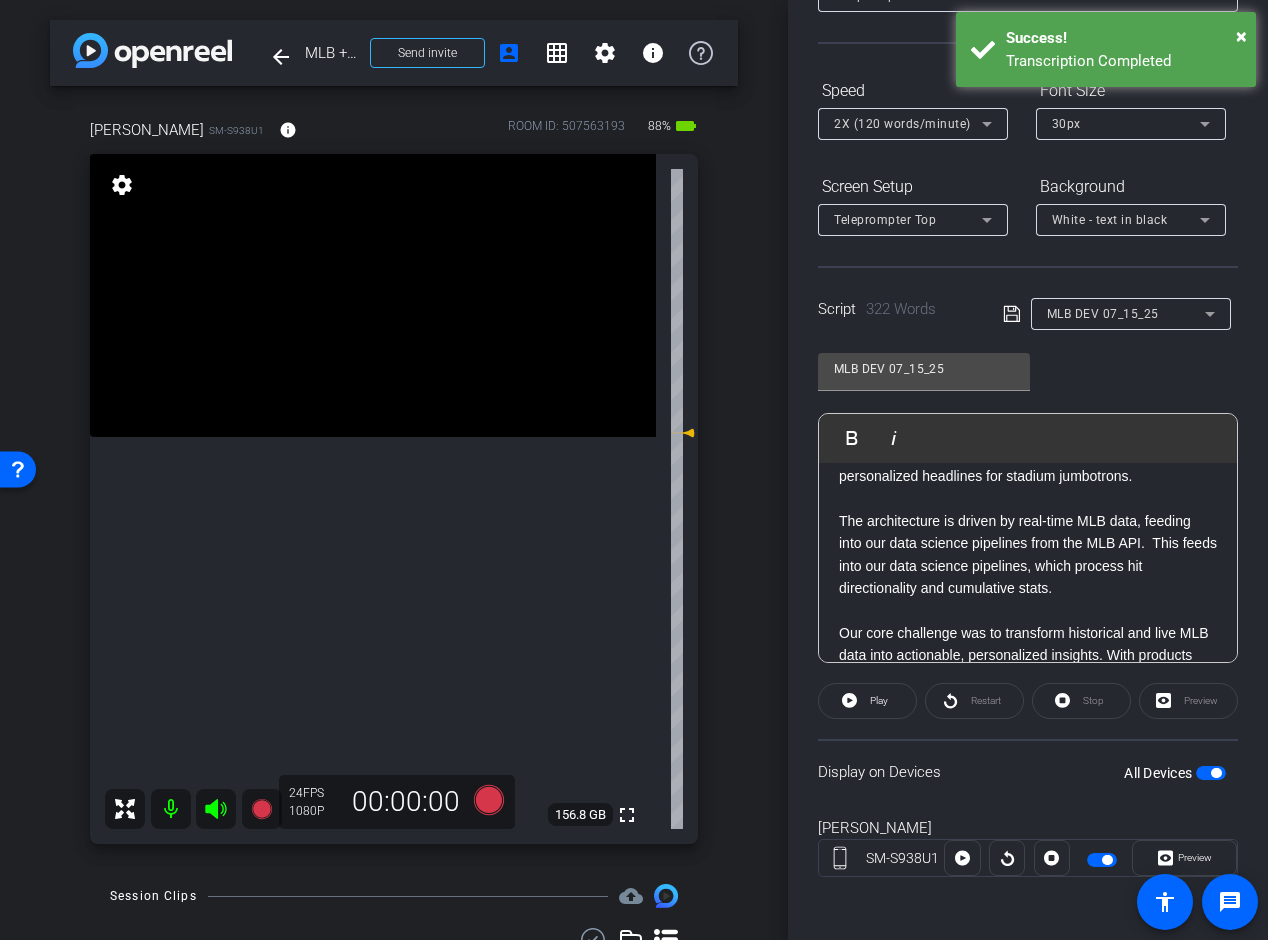 click on "The architecture is driven by real-time MLB data, feeding into our data science pipelines from the MLB API.  This feeds into our data science pipelines, which process hit directionality and cumulative stats." 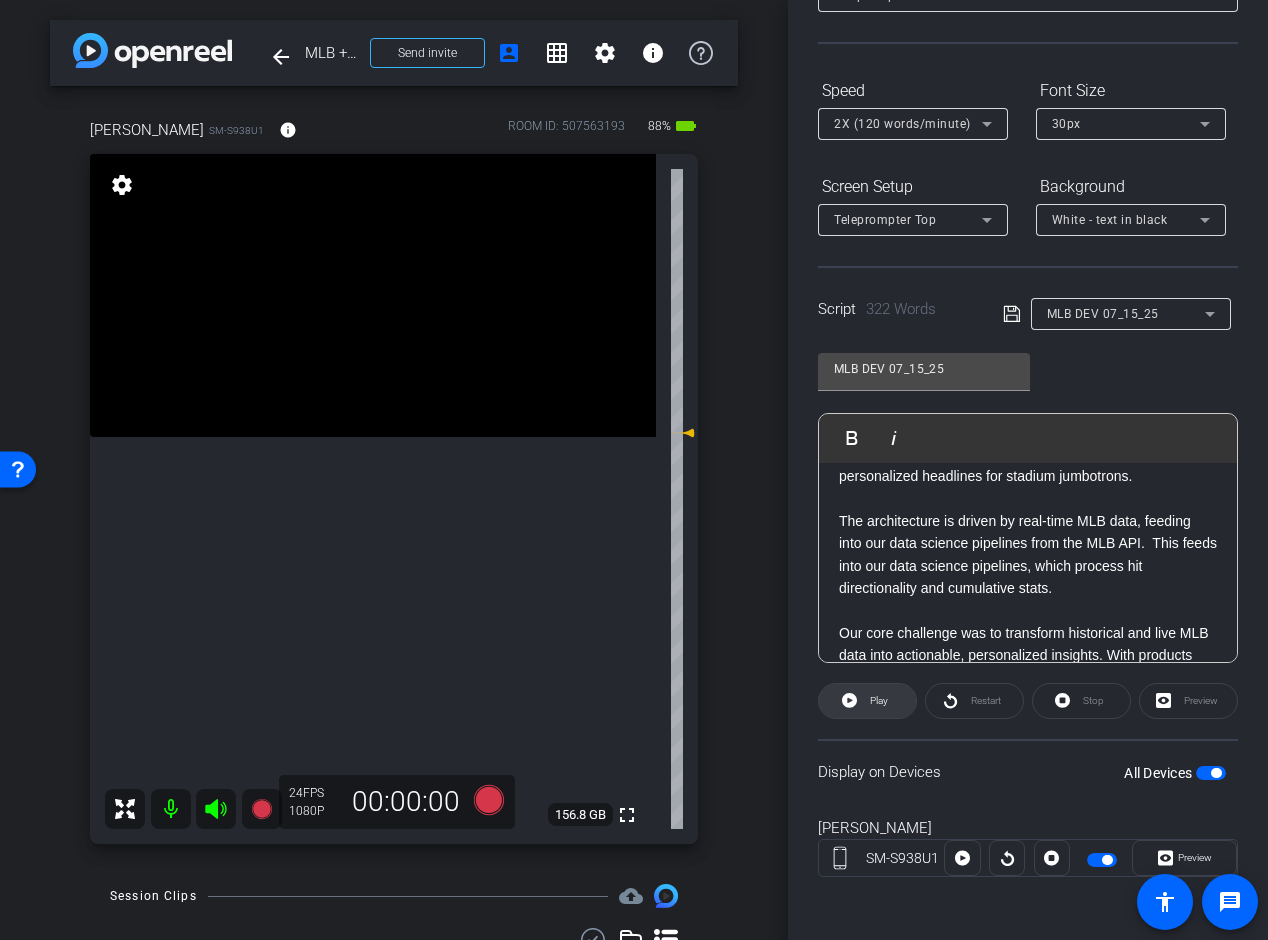 click on "Play" 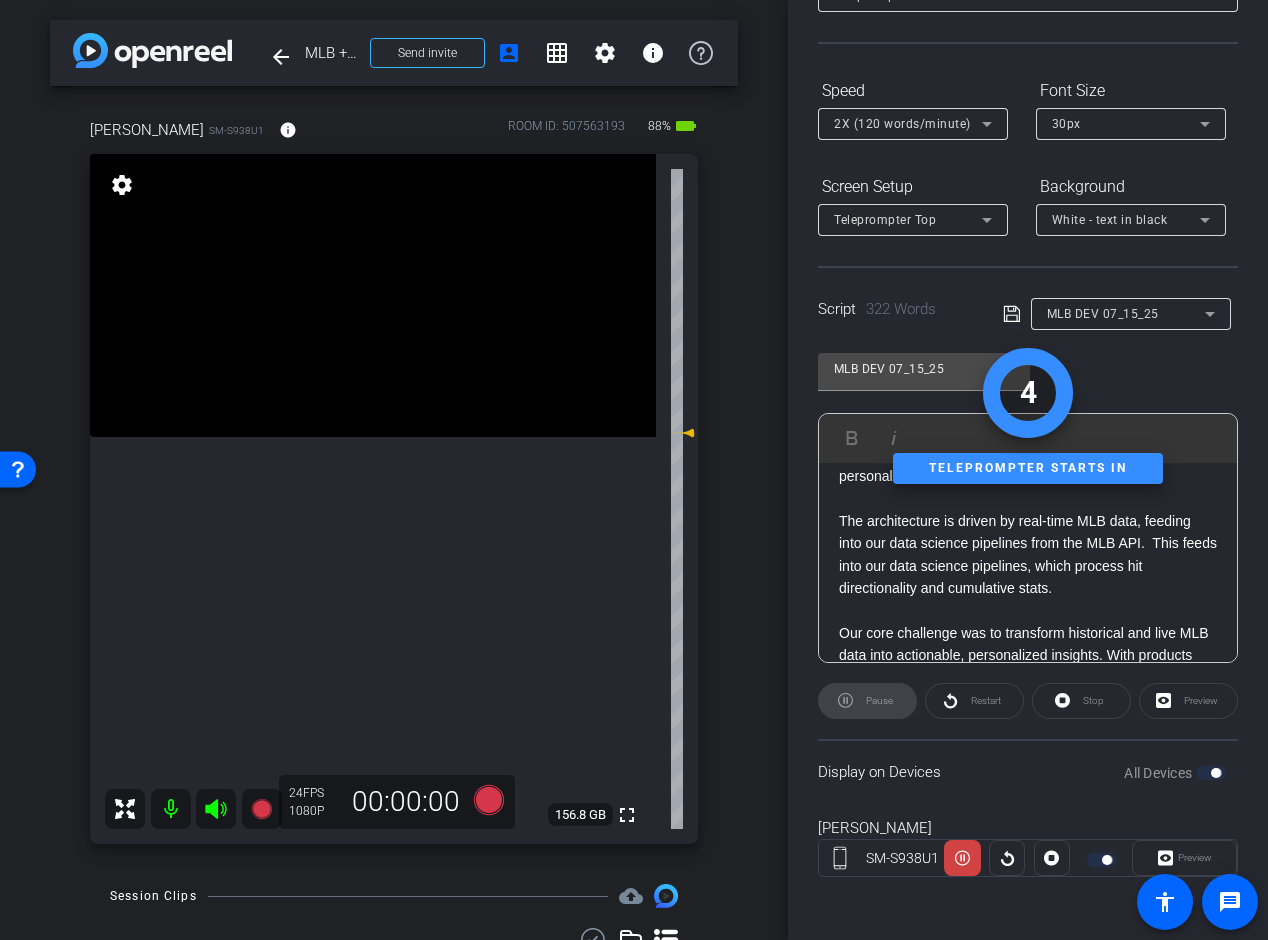 click on "Preview" 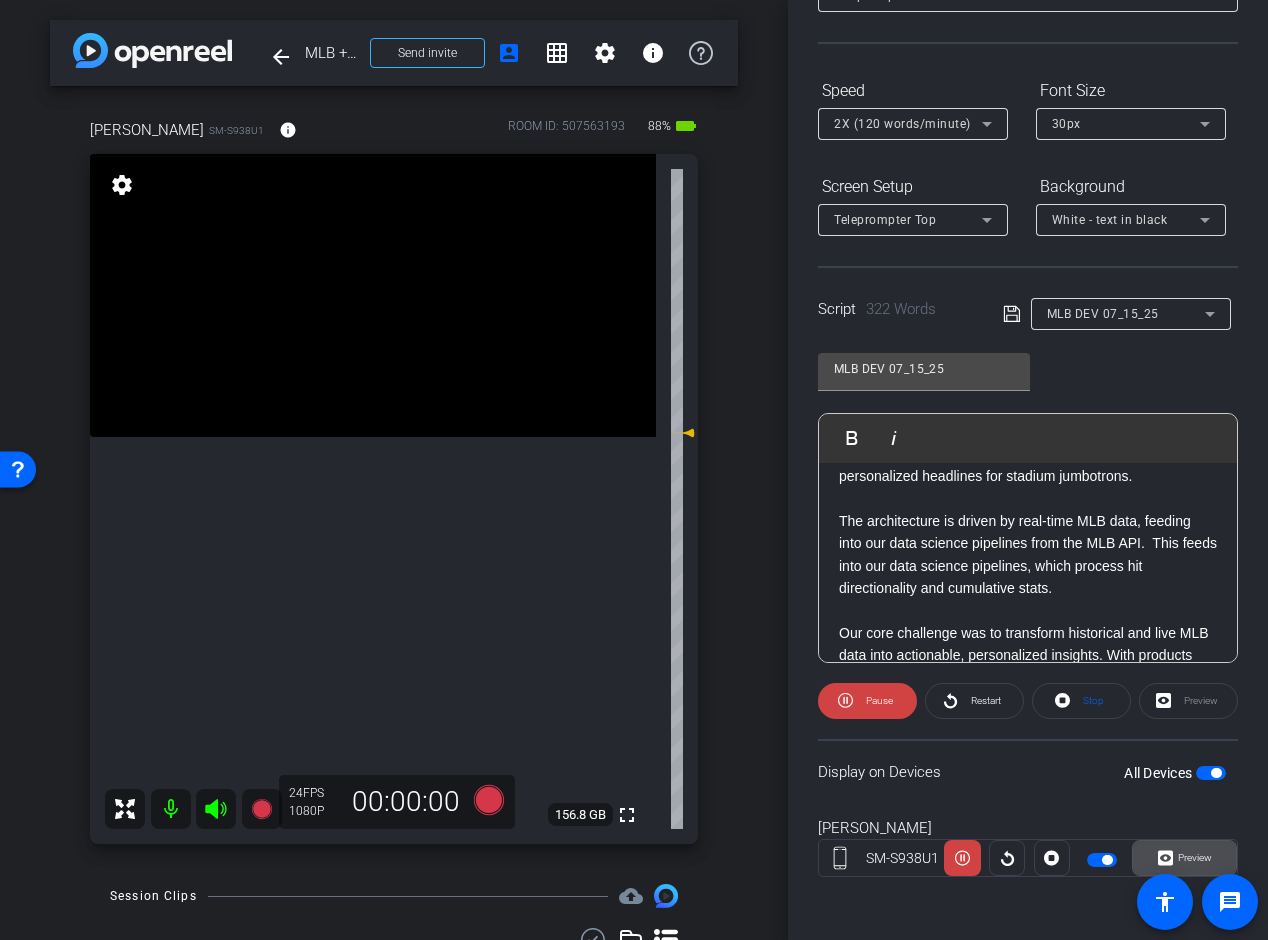 click on "Preview" 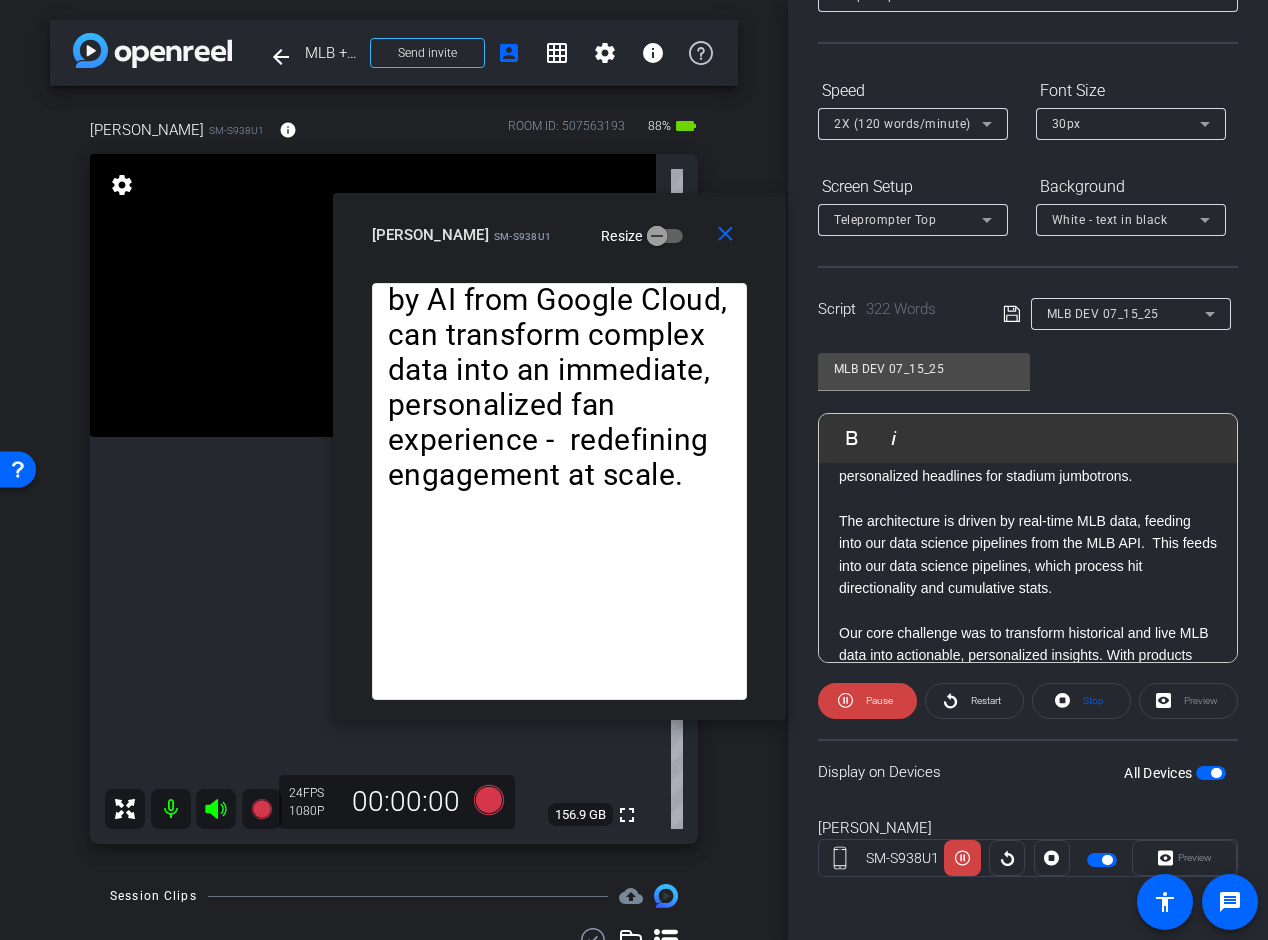 drag, startPoint x: 628, startPoint y: 227, endPoint x: 601, endPoint y: 270, distance: 50.77401 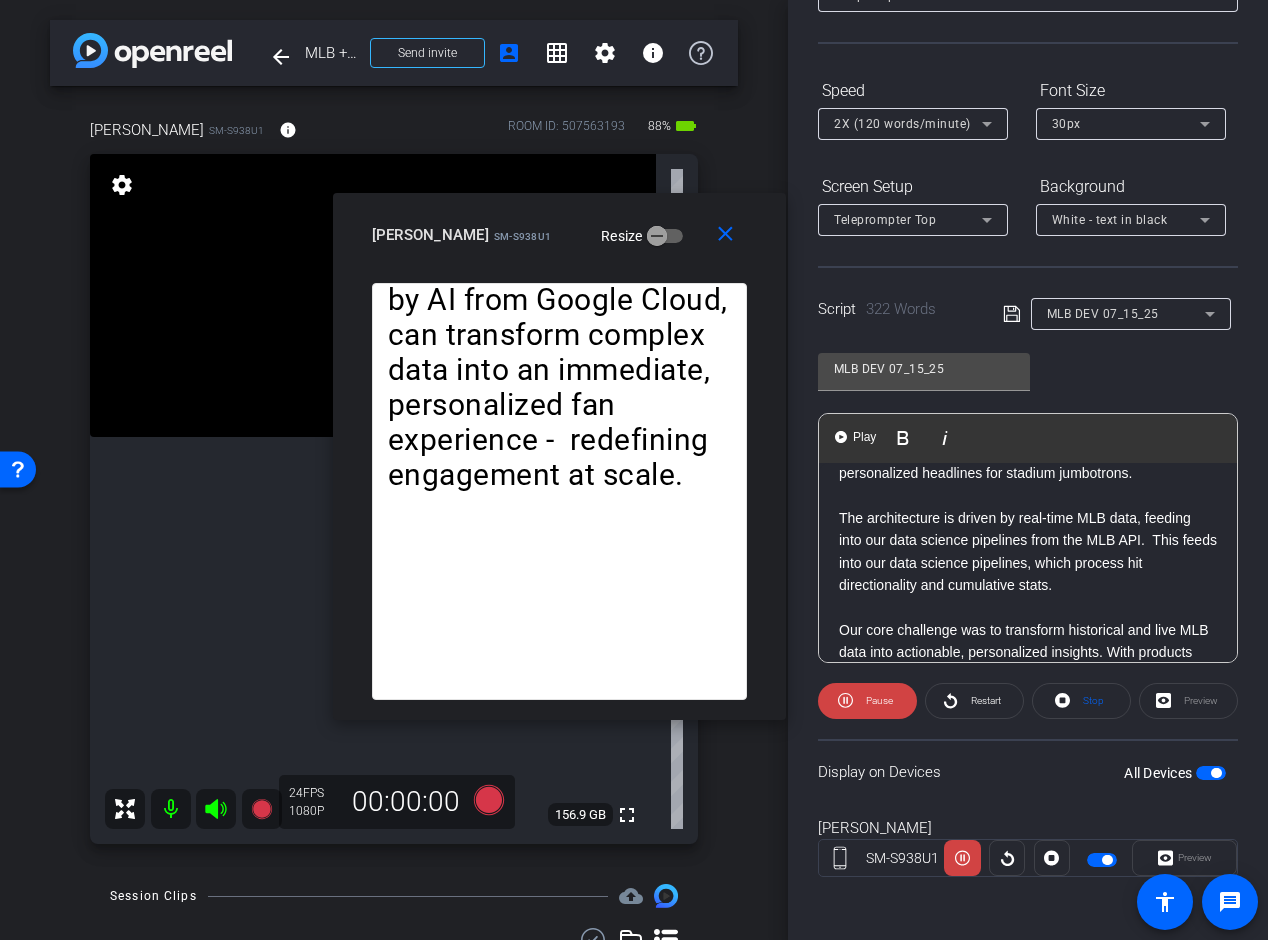 scroll, scrollTop: 176, scrollLeft: 0, axis: vertical 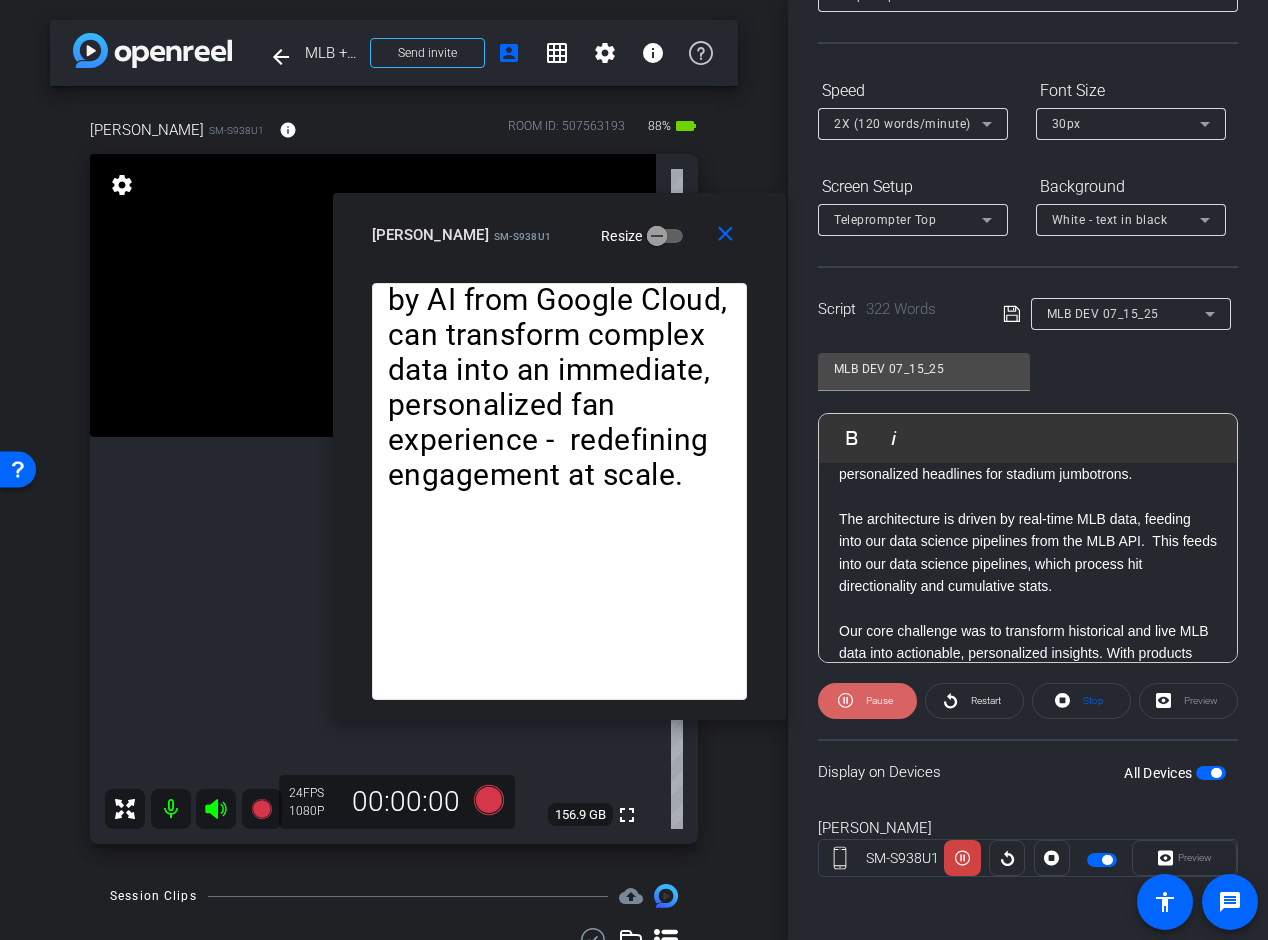 click on "Pause" 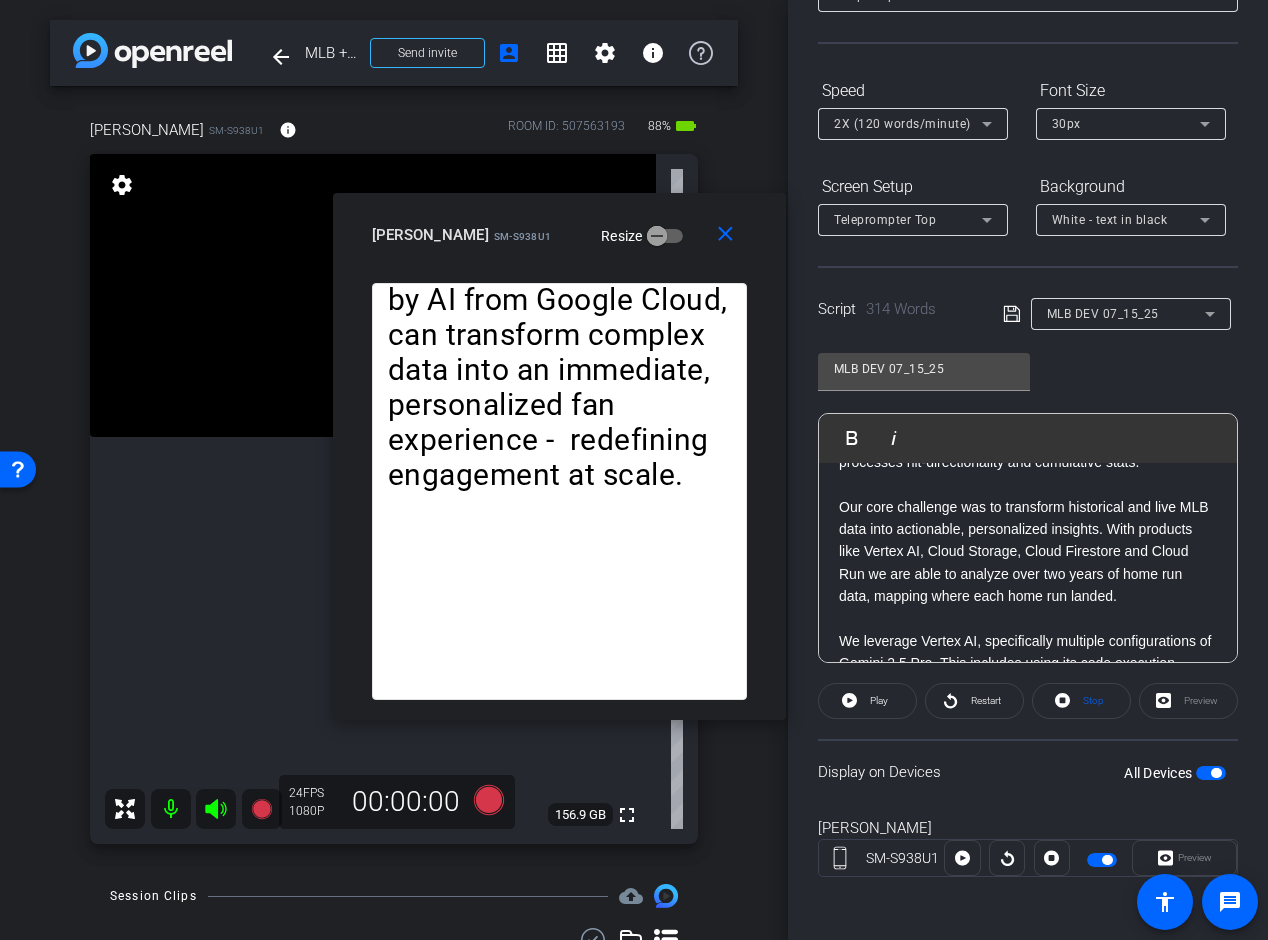 scroll, scrollTop: 287, scrollLeft: 0, axis: vertical 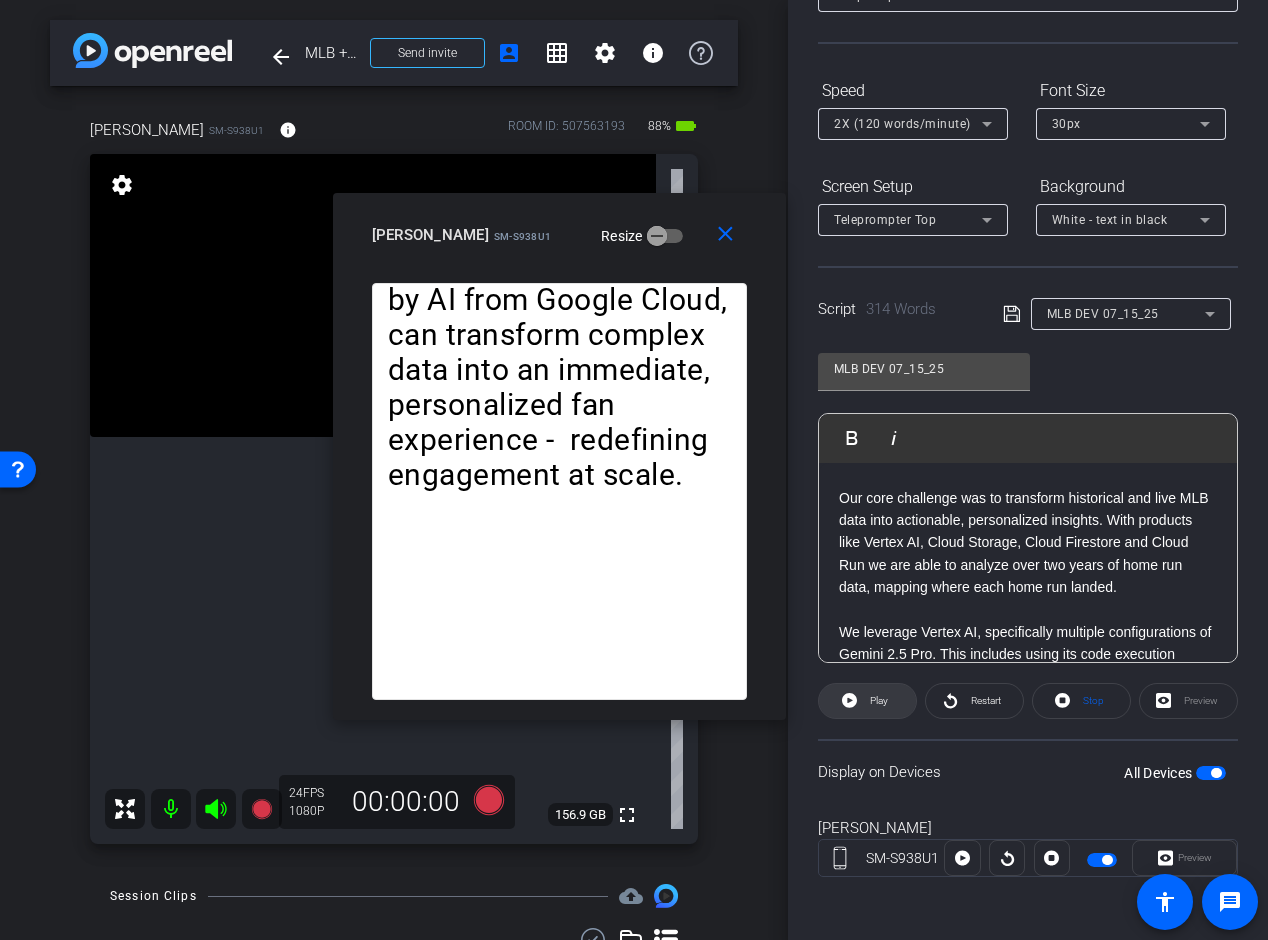 click on "Play" 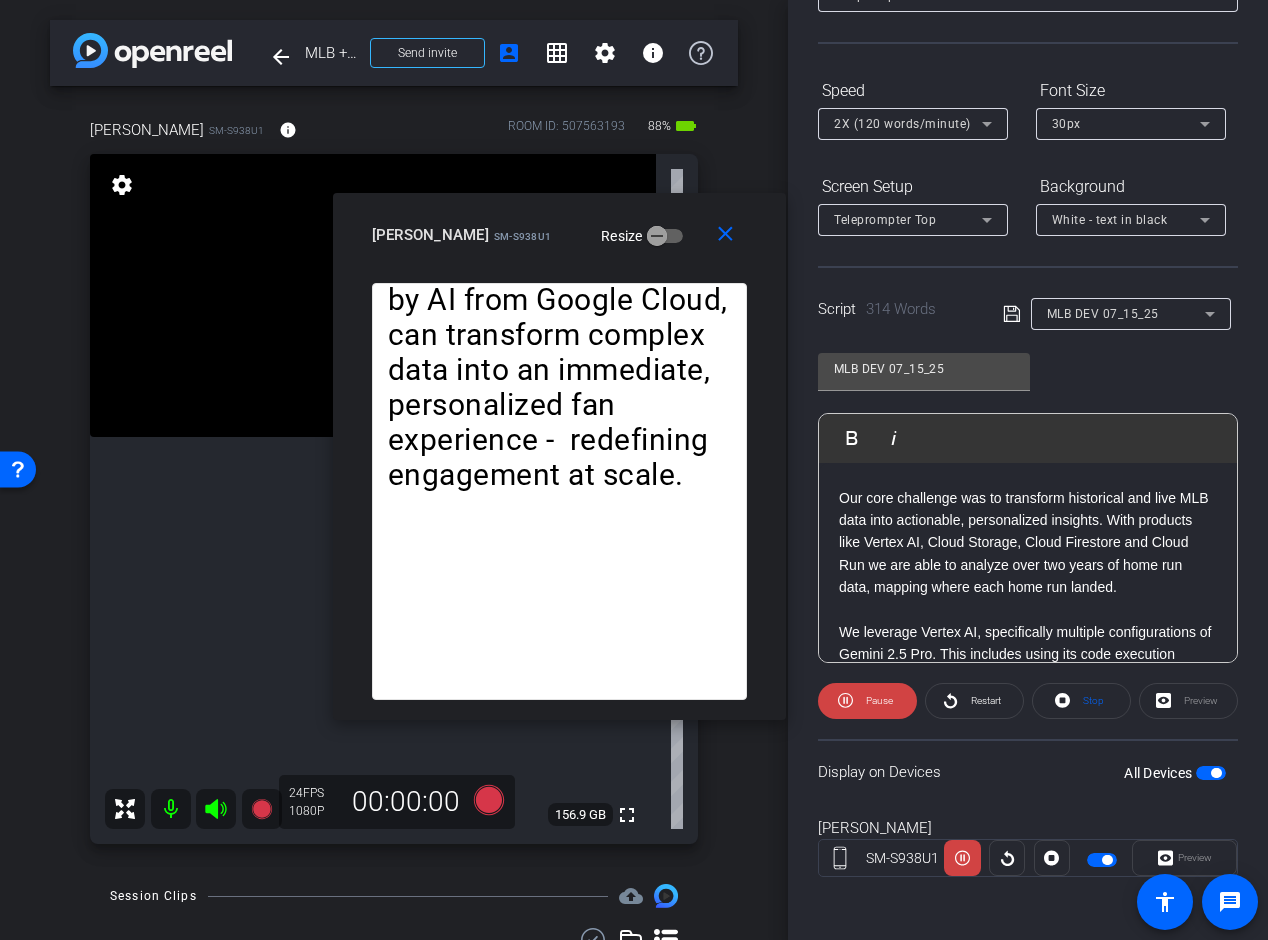 click 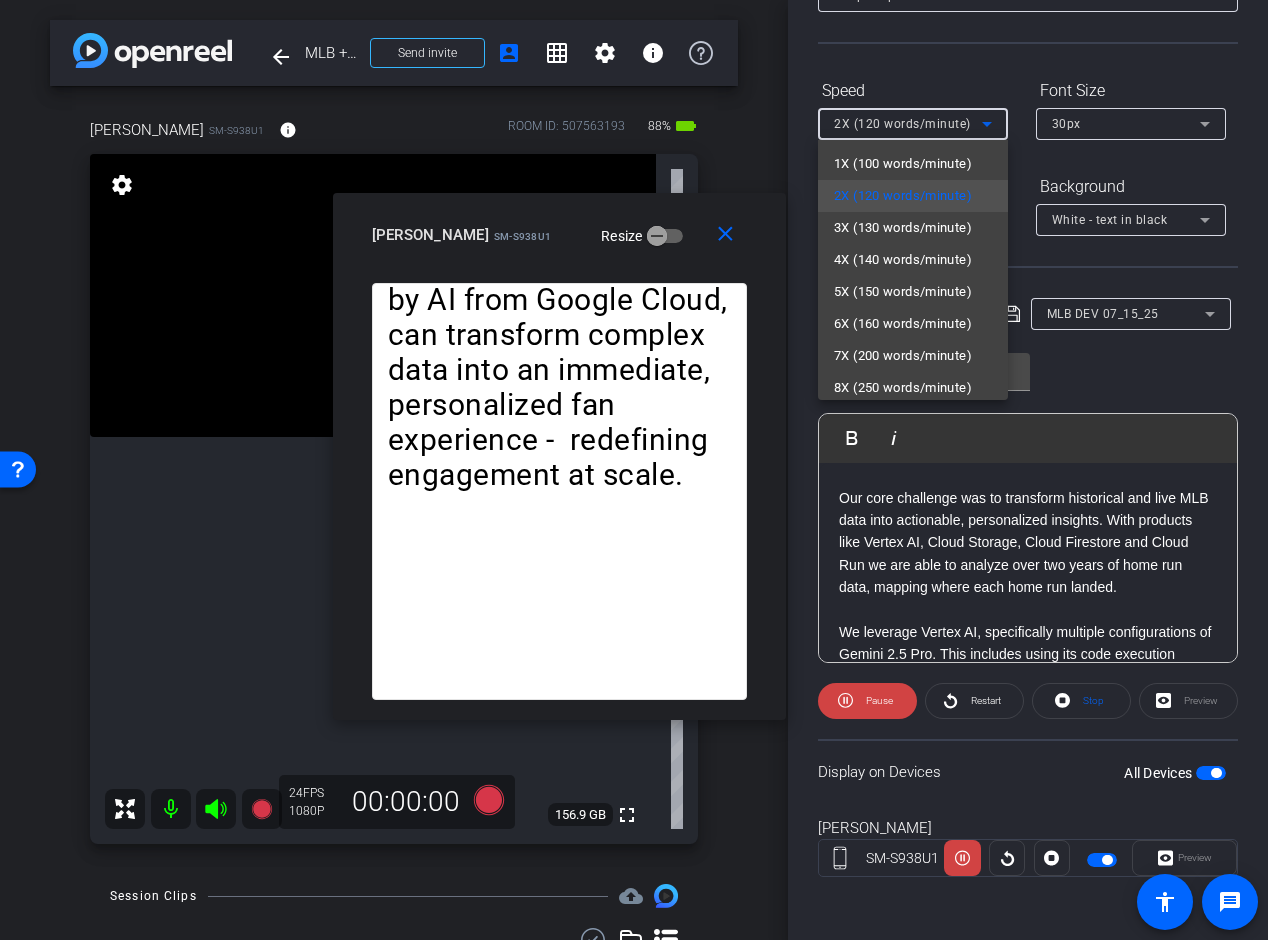 click at bounding box center [634, 470] 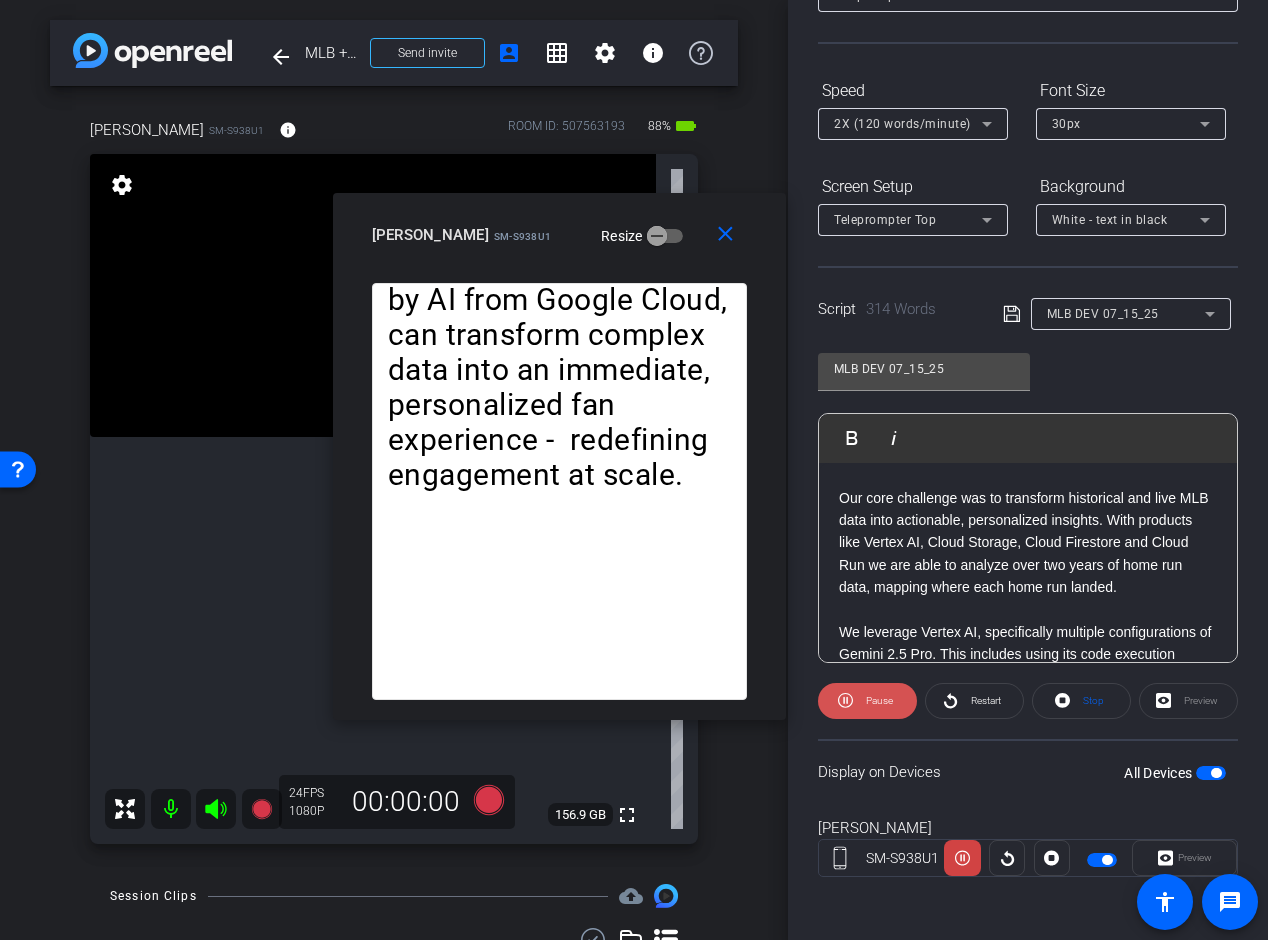 click on "Pause" 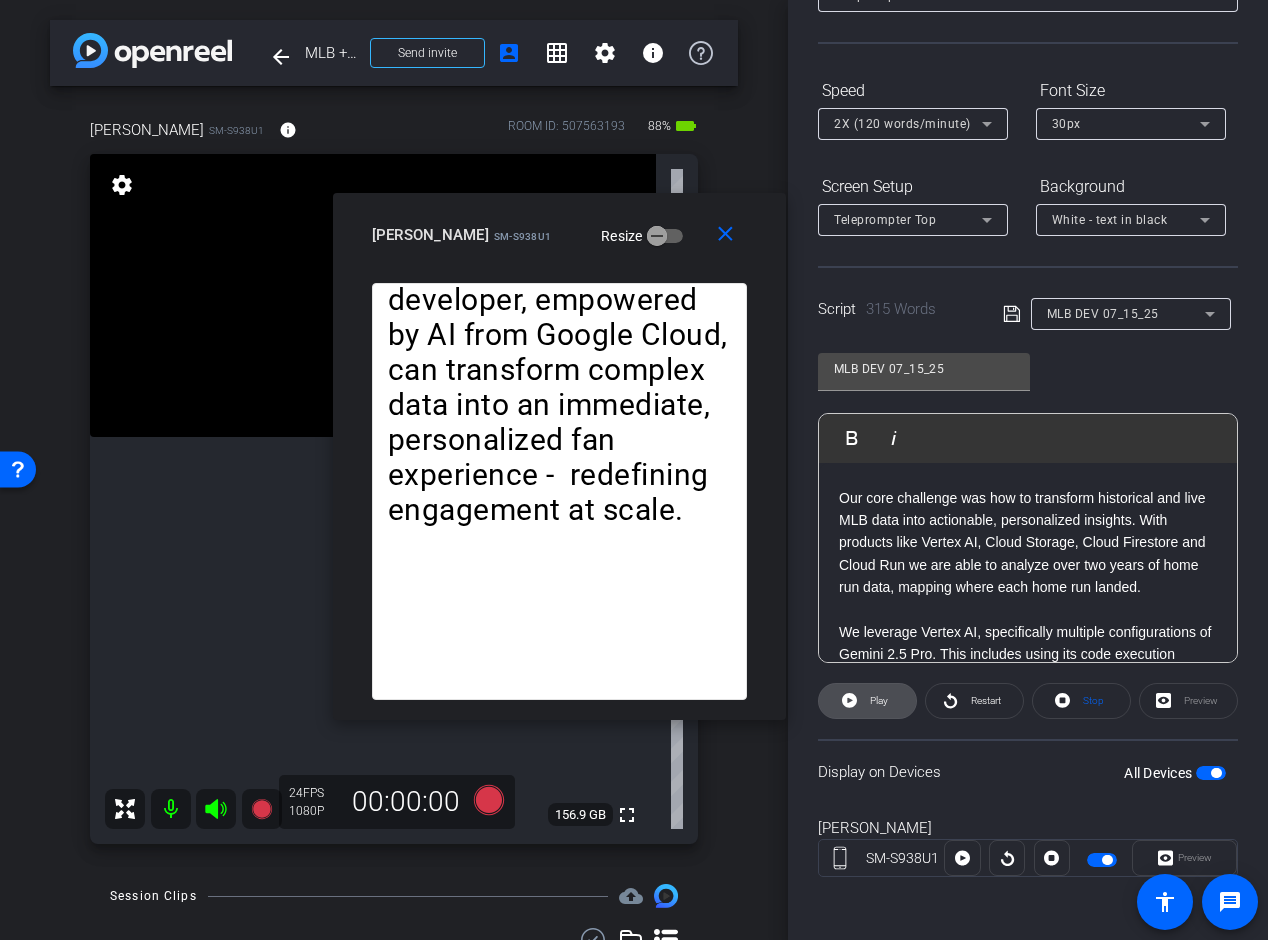 click on "Play" 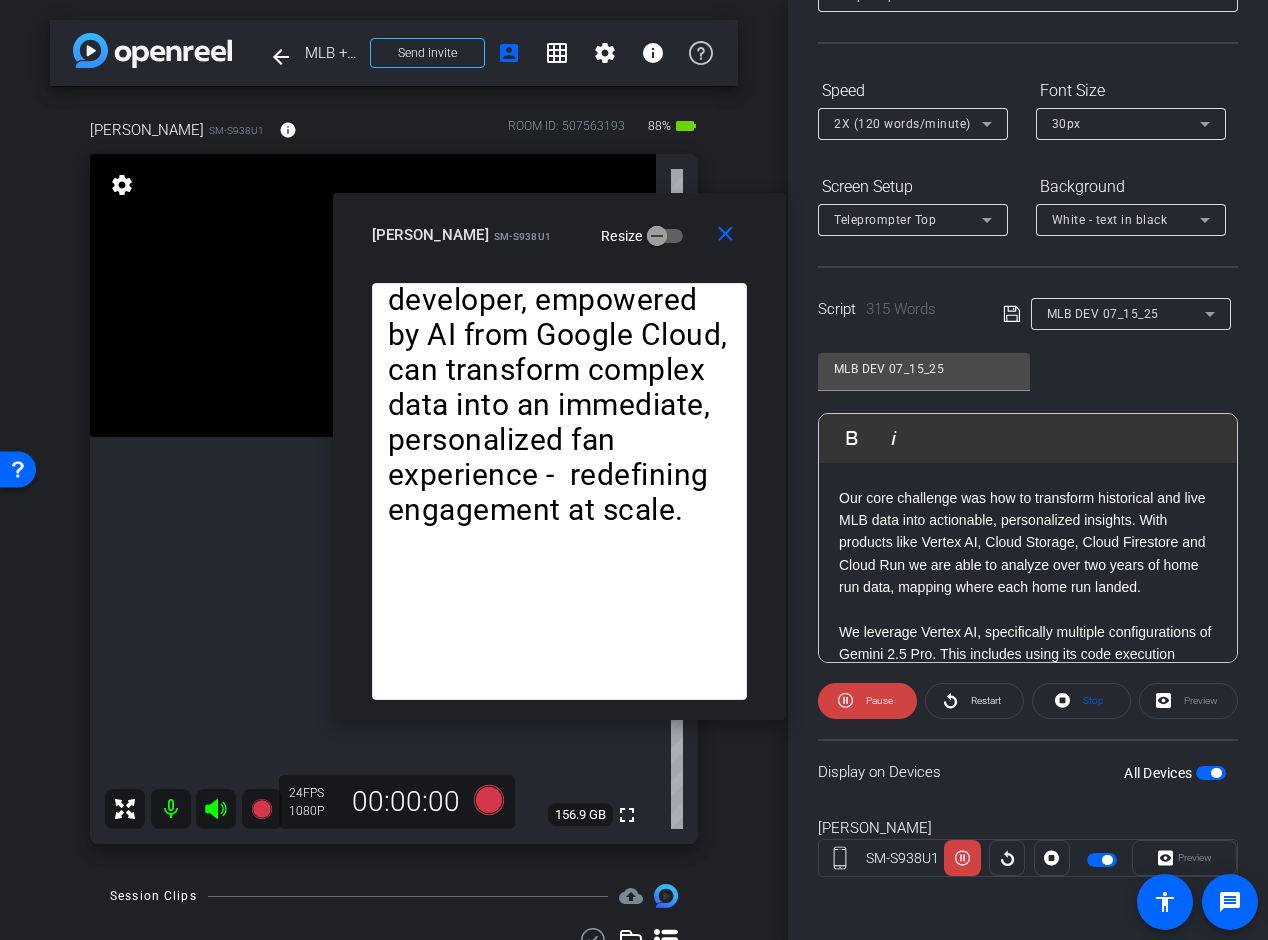click on "2X (120 words/minute)" at bounding box center (908, 123) 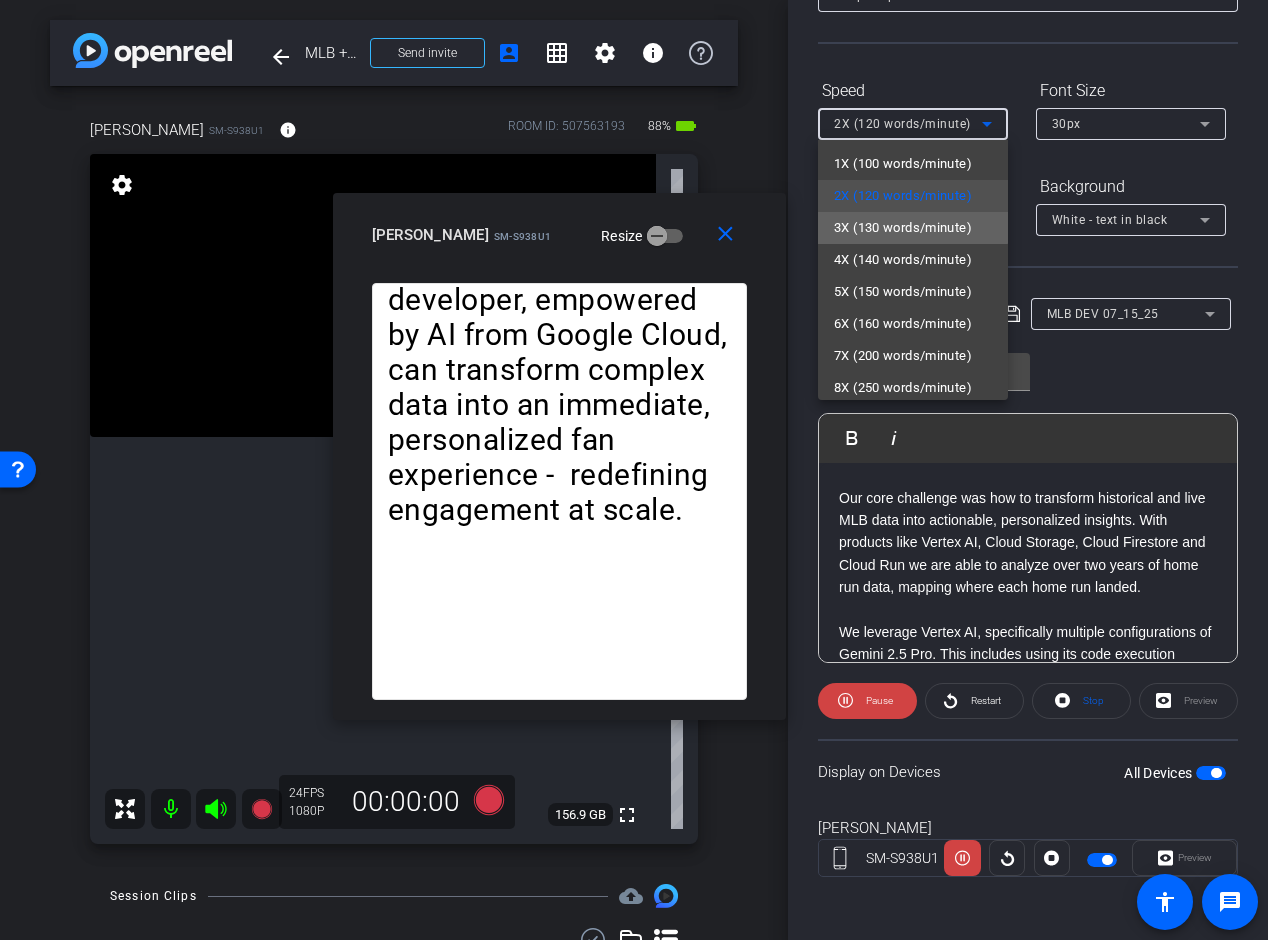 click on "3X (130 words/minute)" at bounding box center [903, 228] 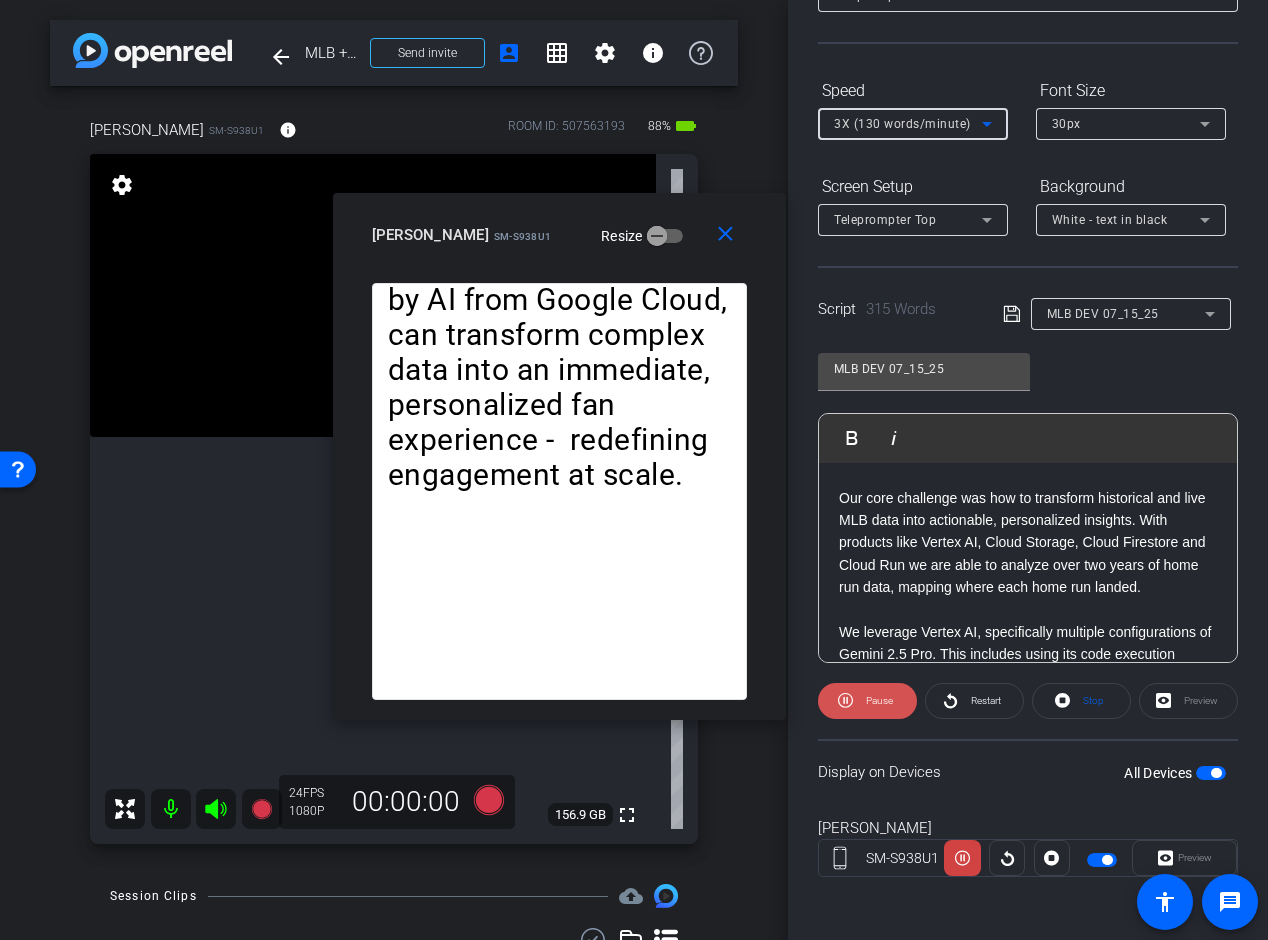 click on "Pause" 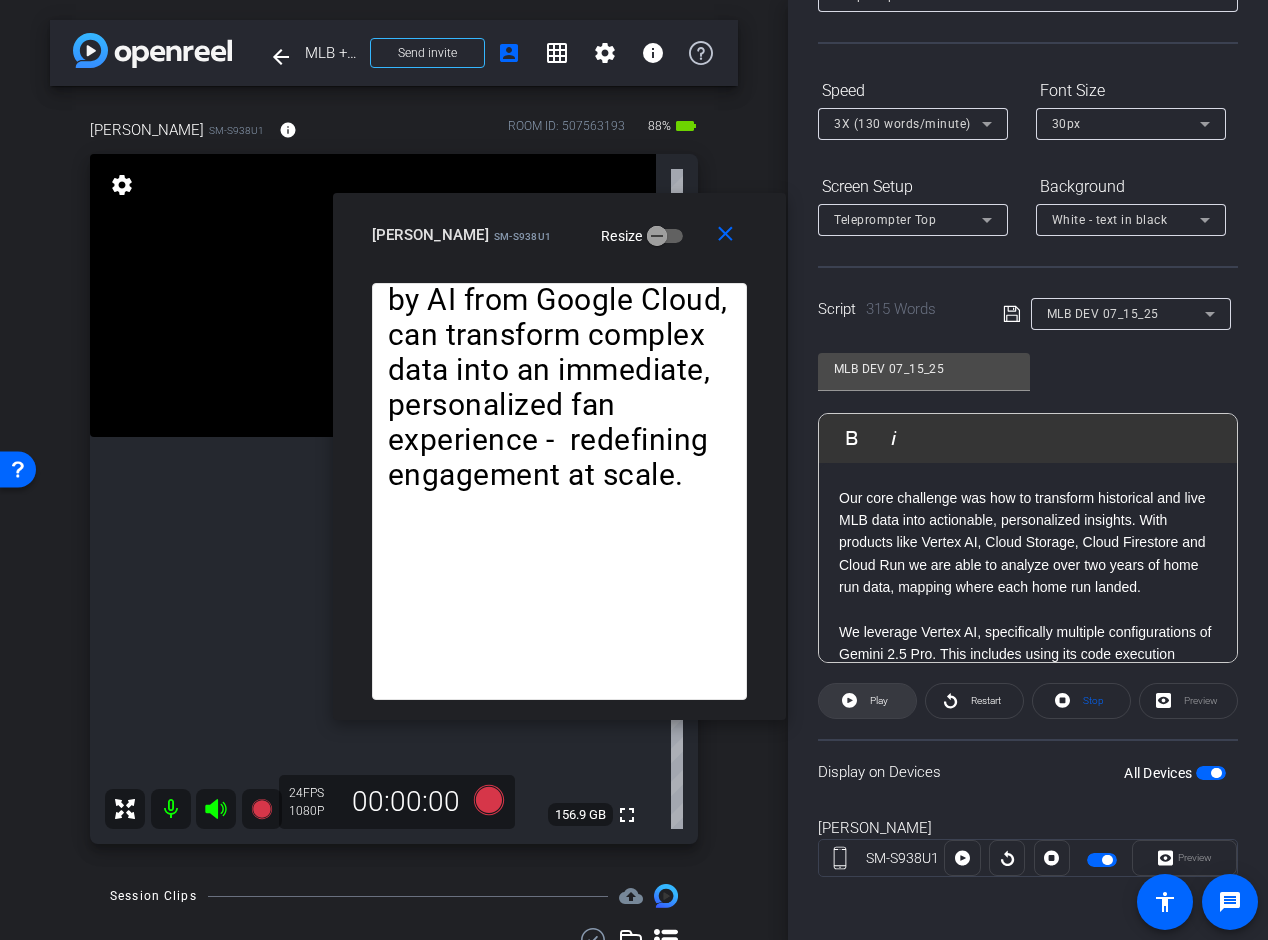 click on "Play" 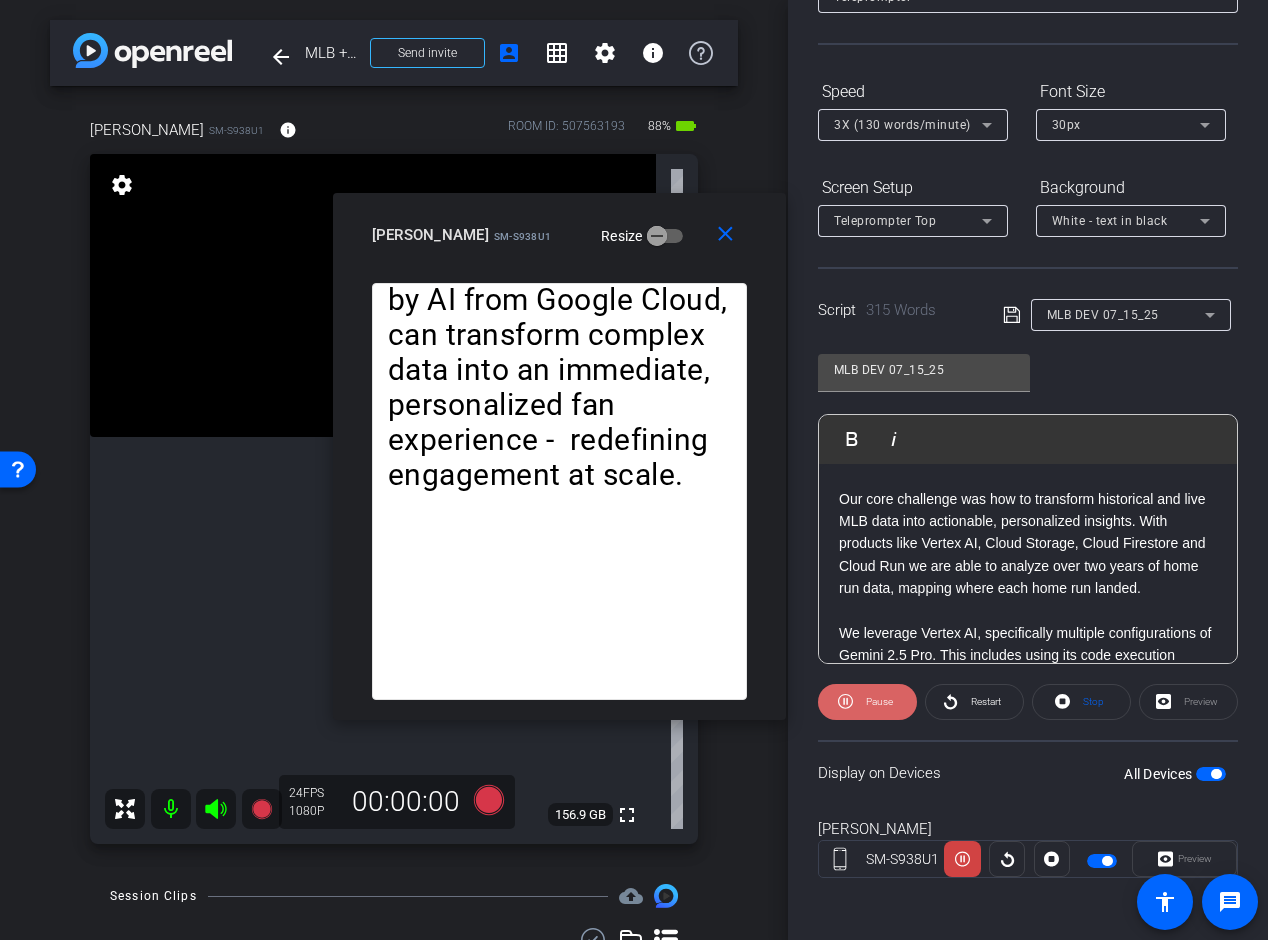 click on "Pause" 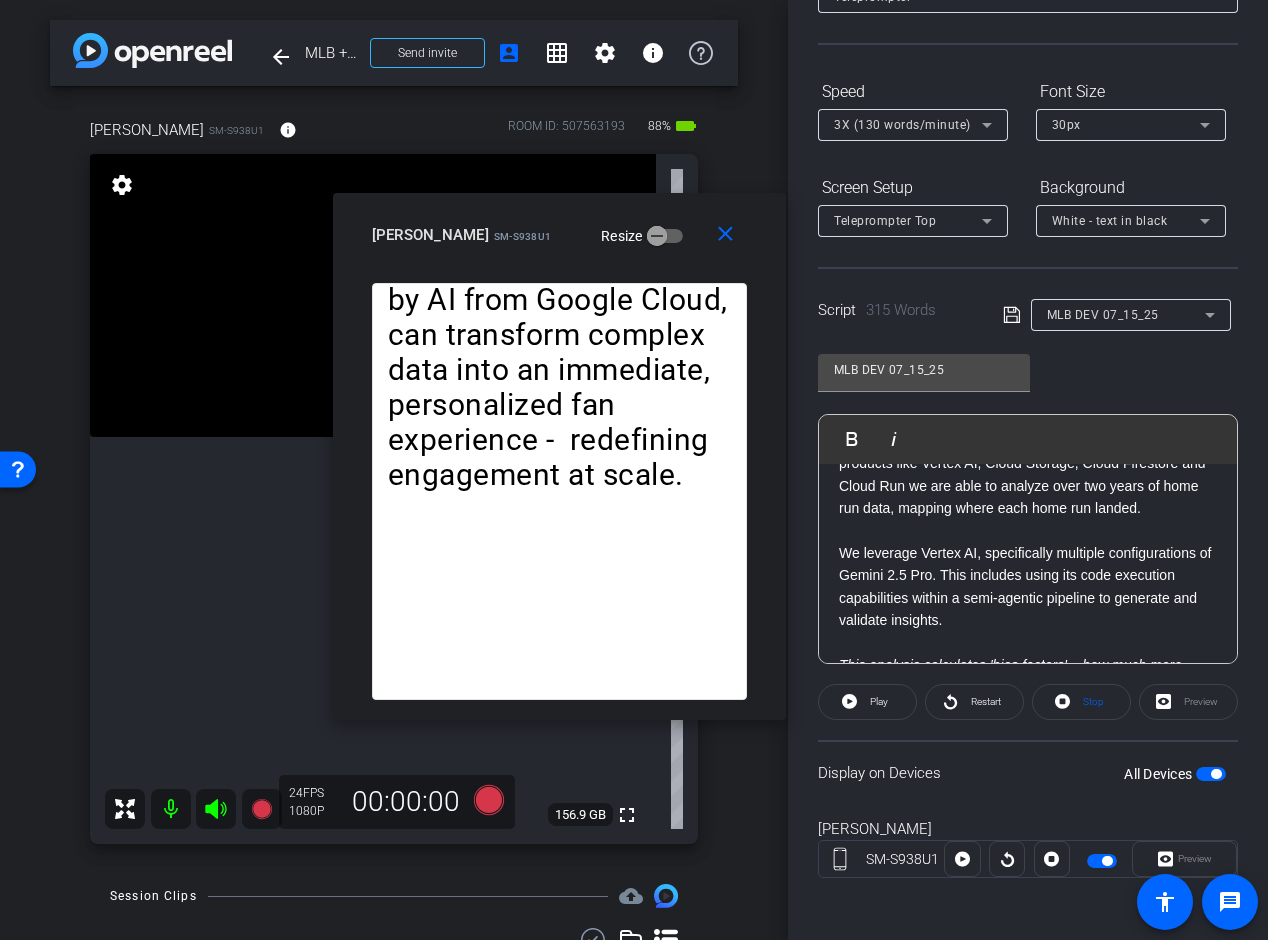 scroll, scrollTop: 427, scrollLeft: 0, axis: vertical 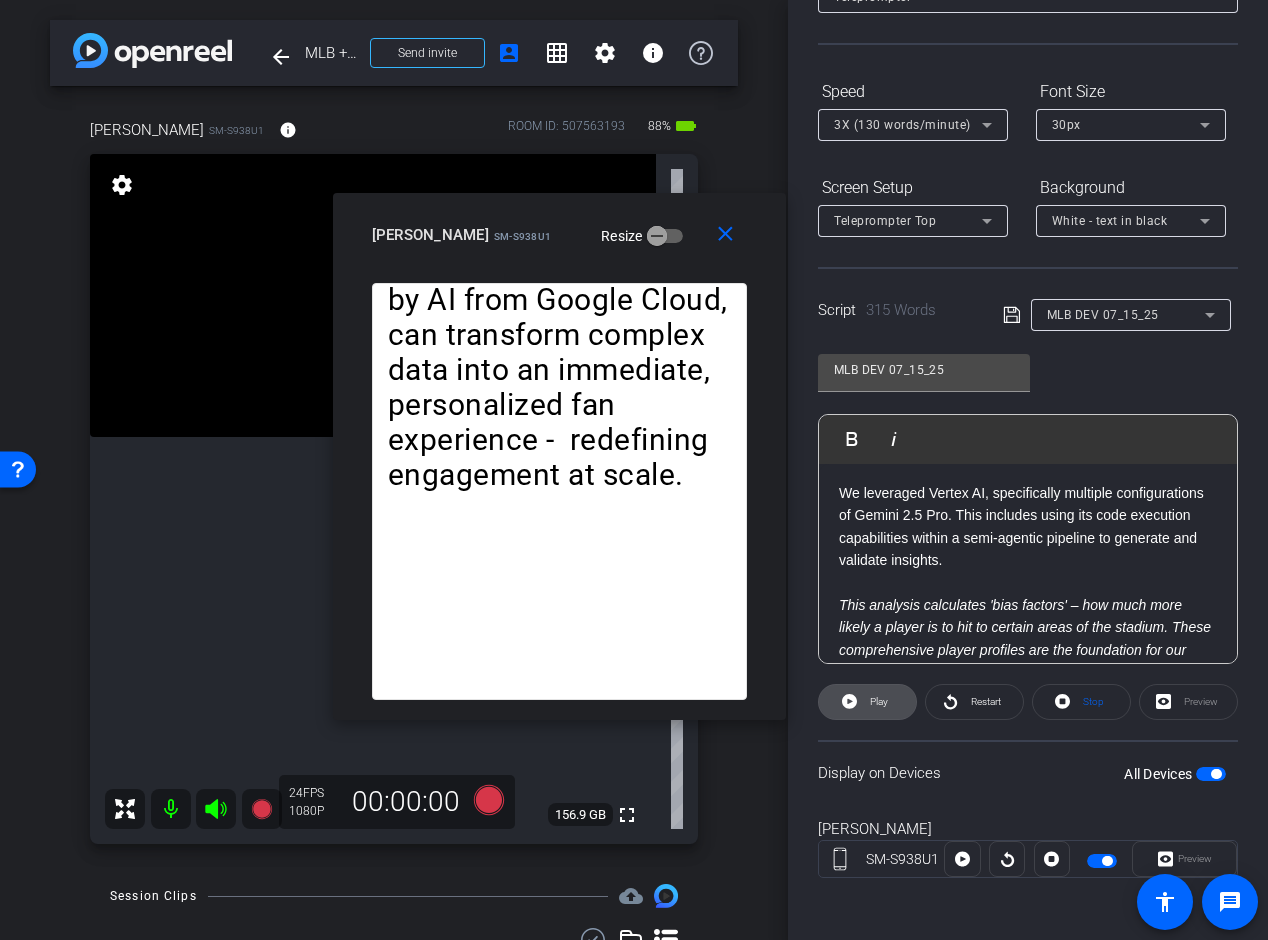 click 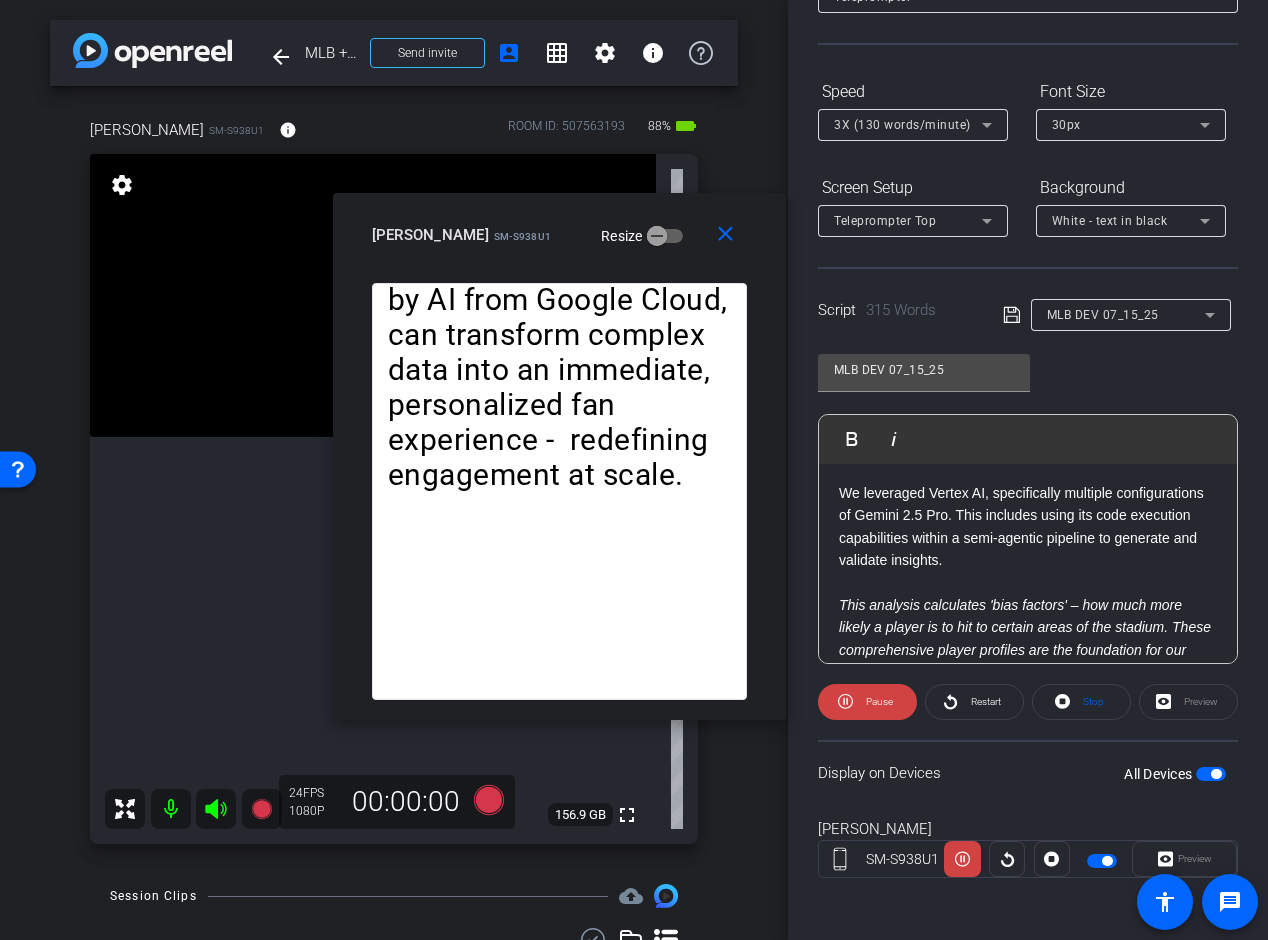 click 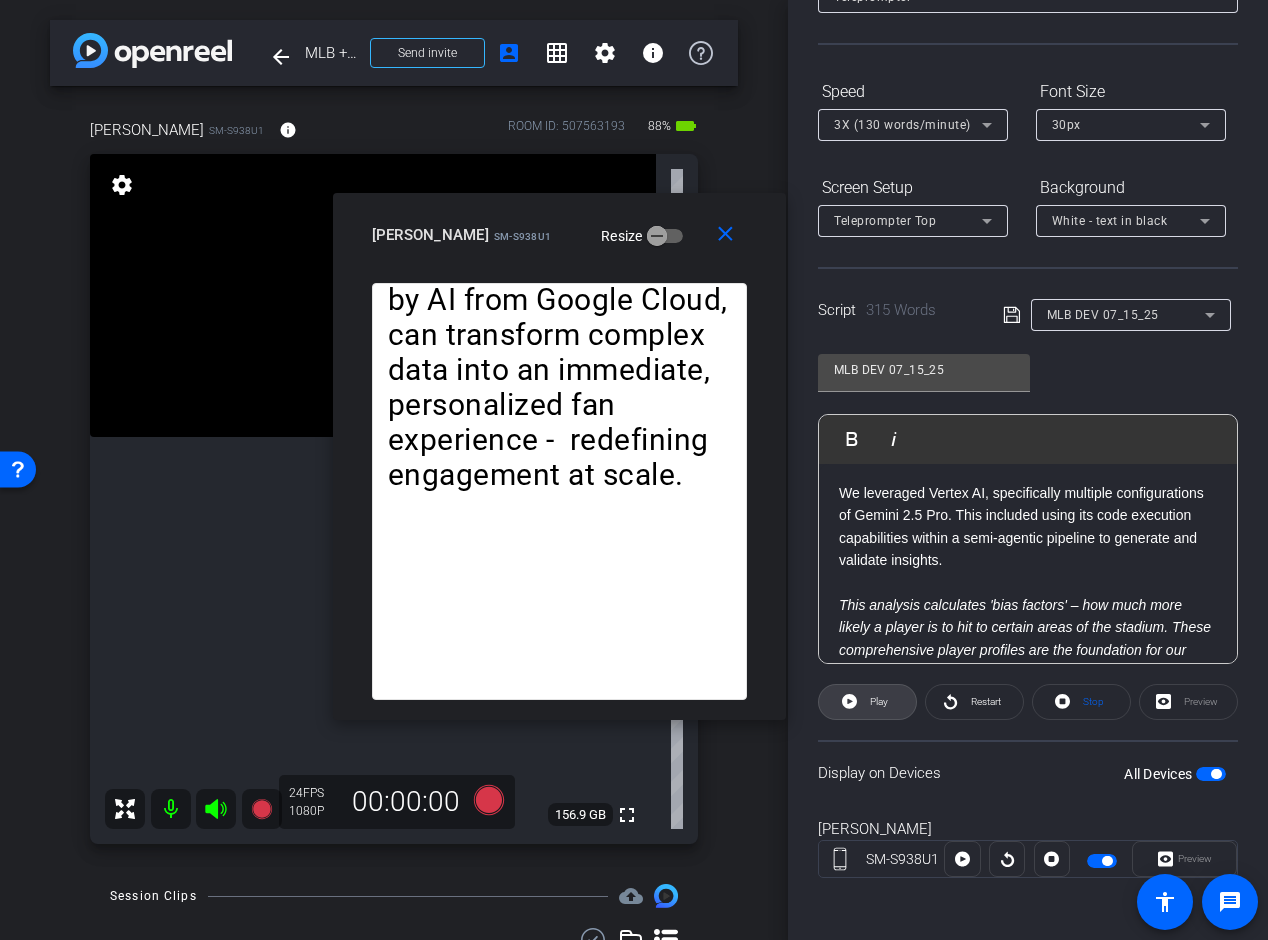 click 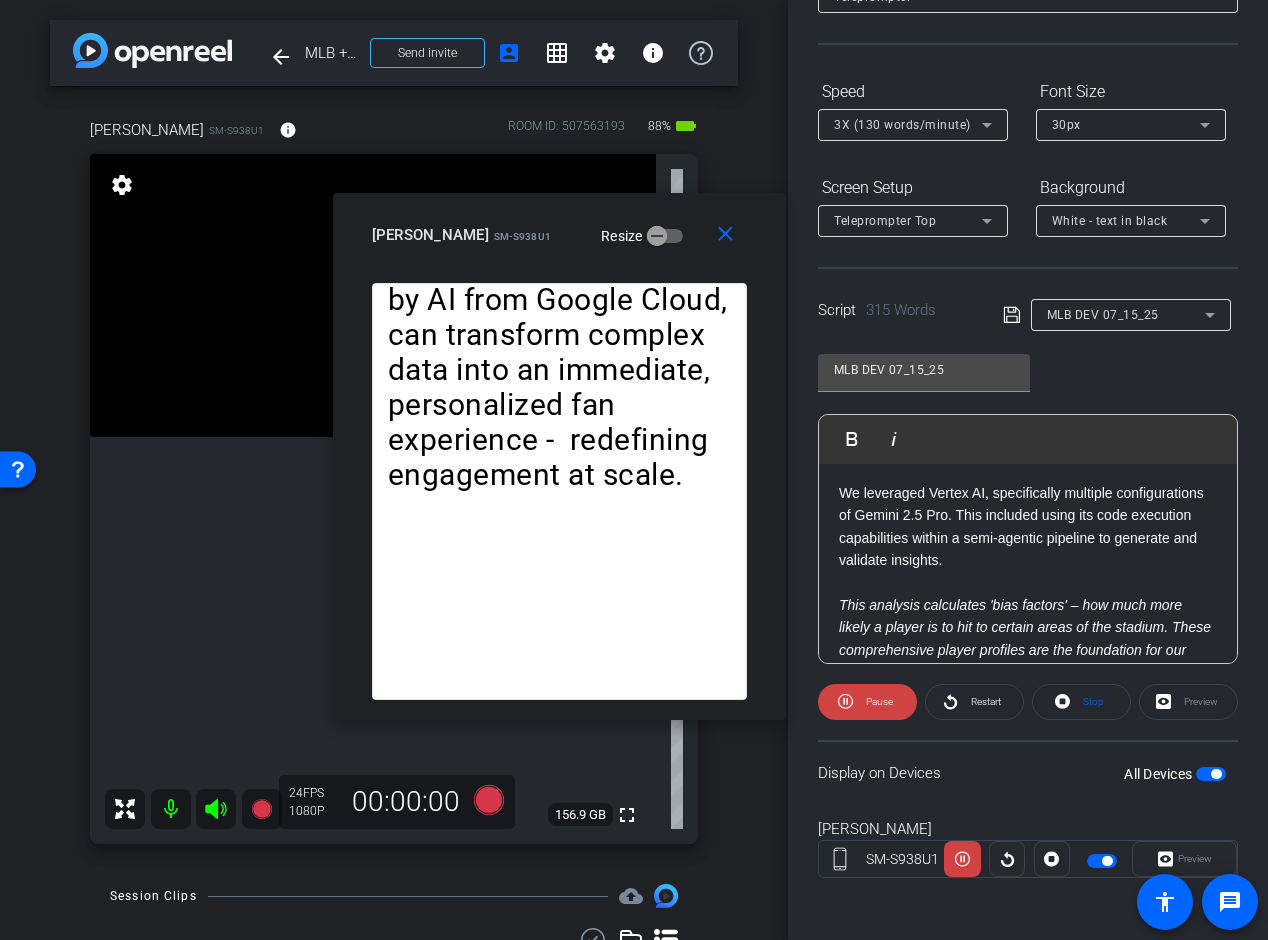 click 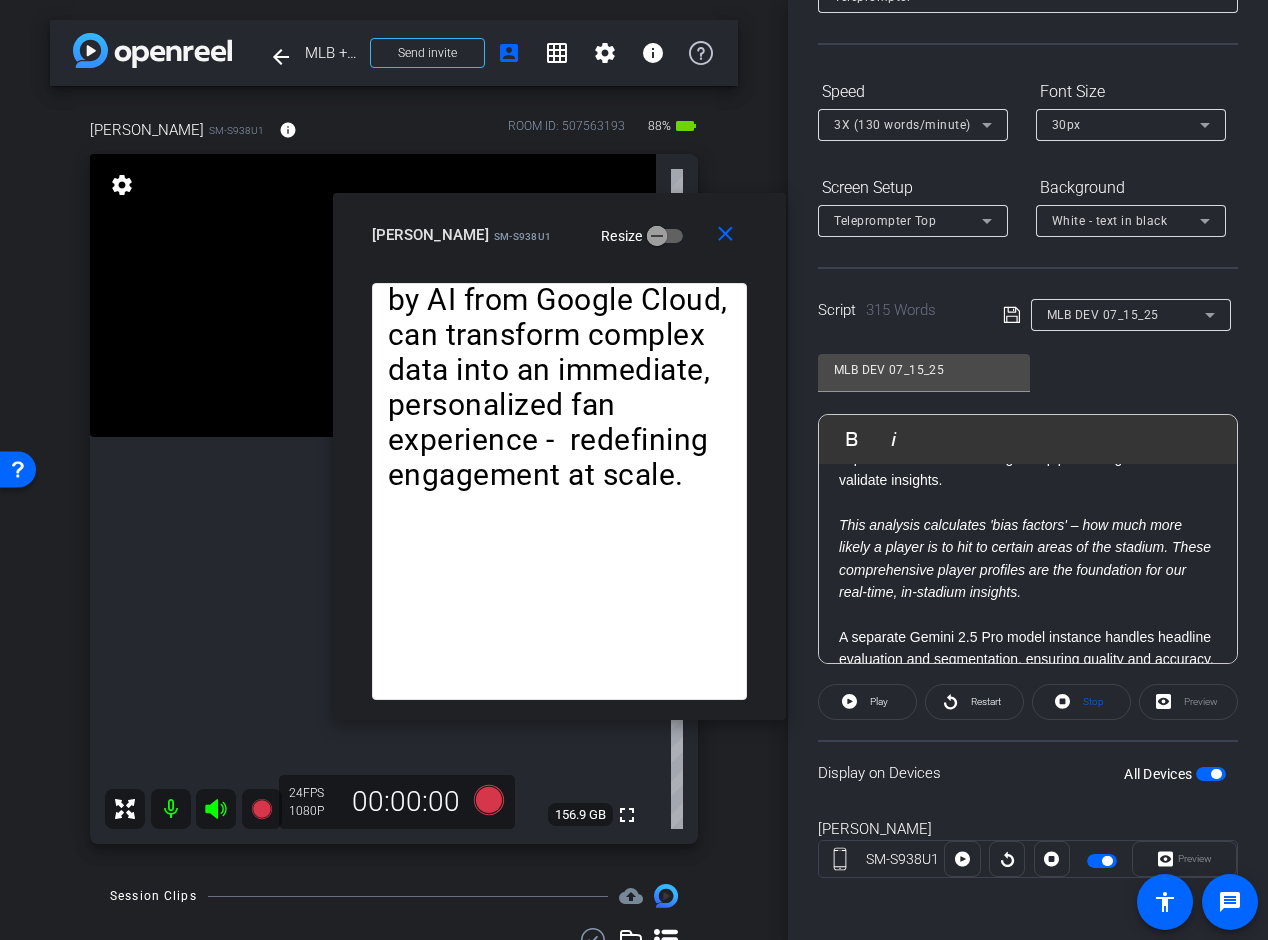 scroll, scrollTop: 506, scrollLeft: 0, axis: vertical 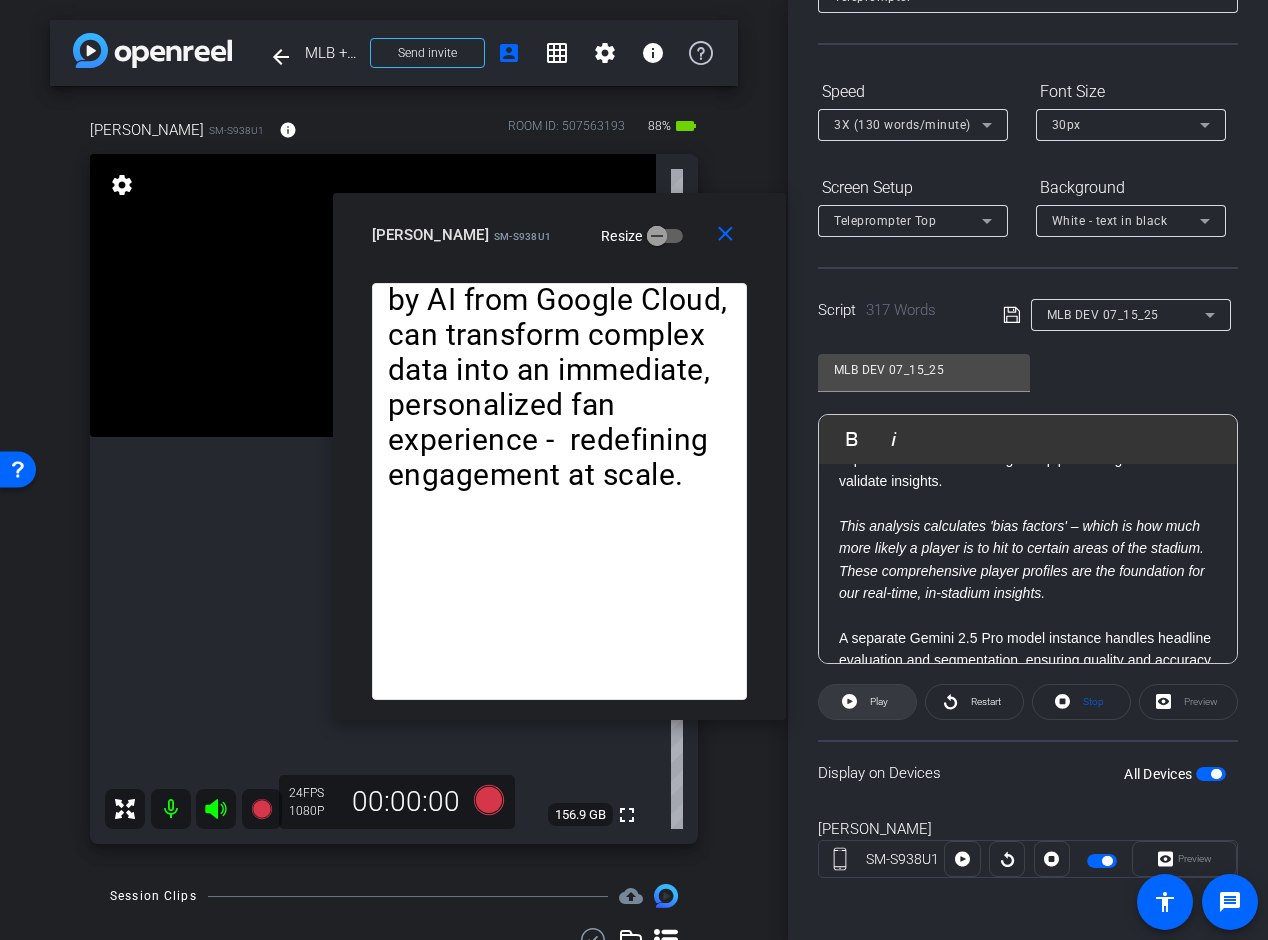 click 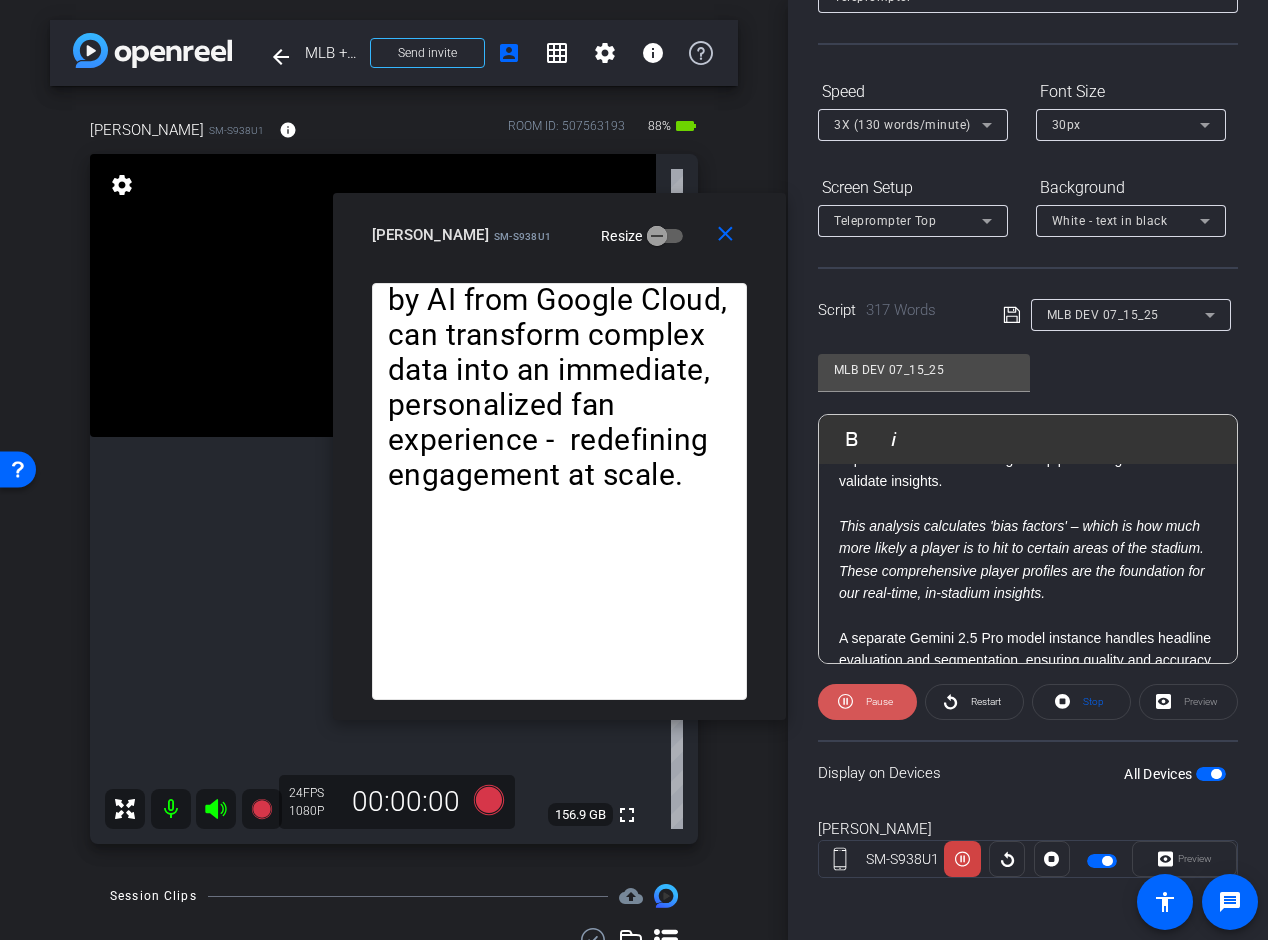 click 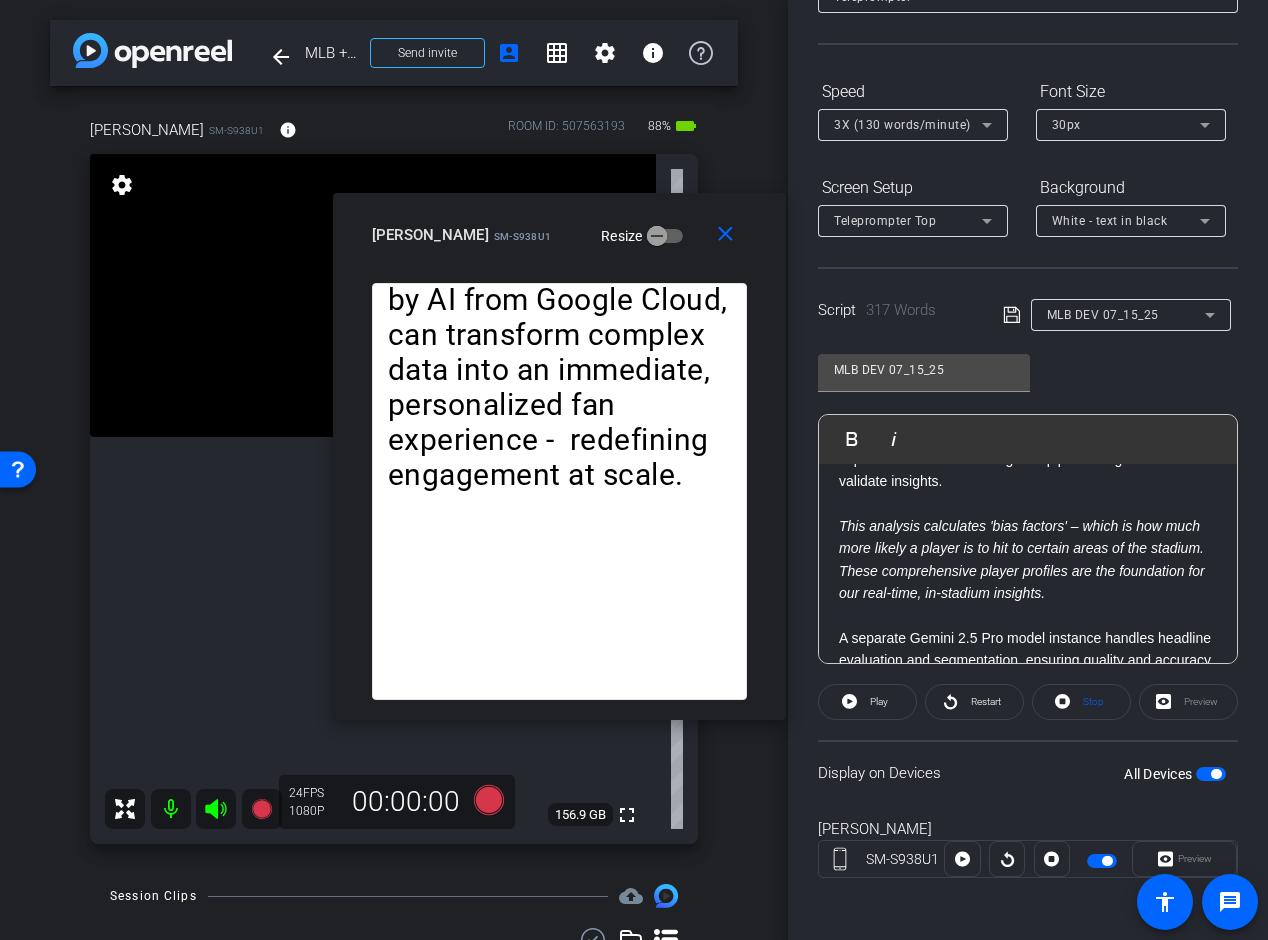 click 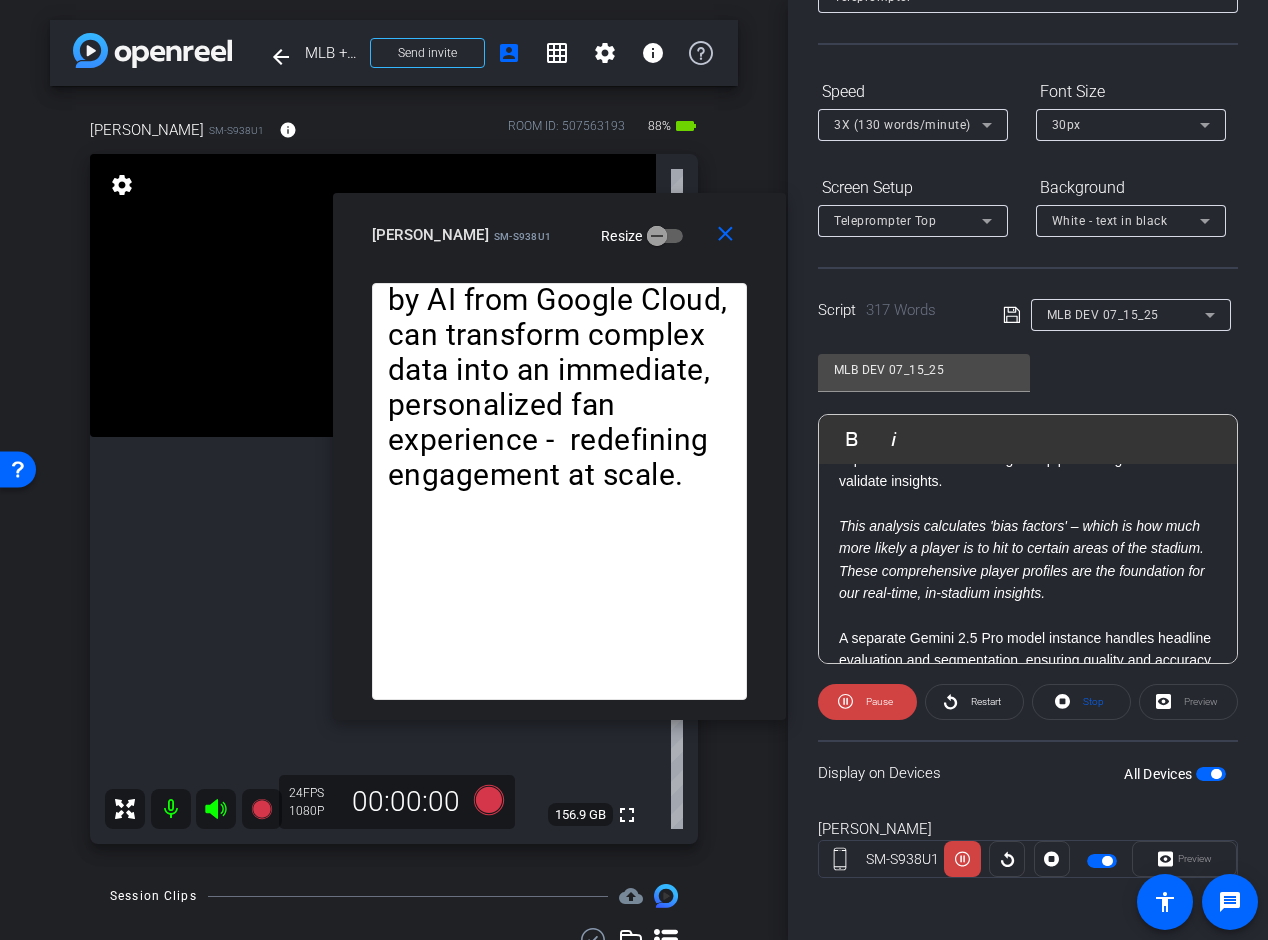 click 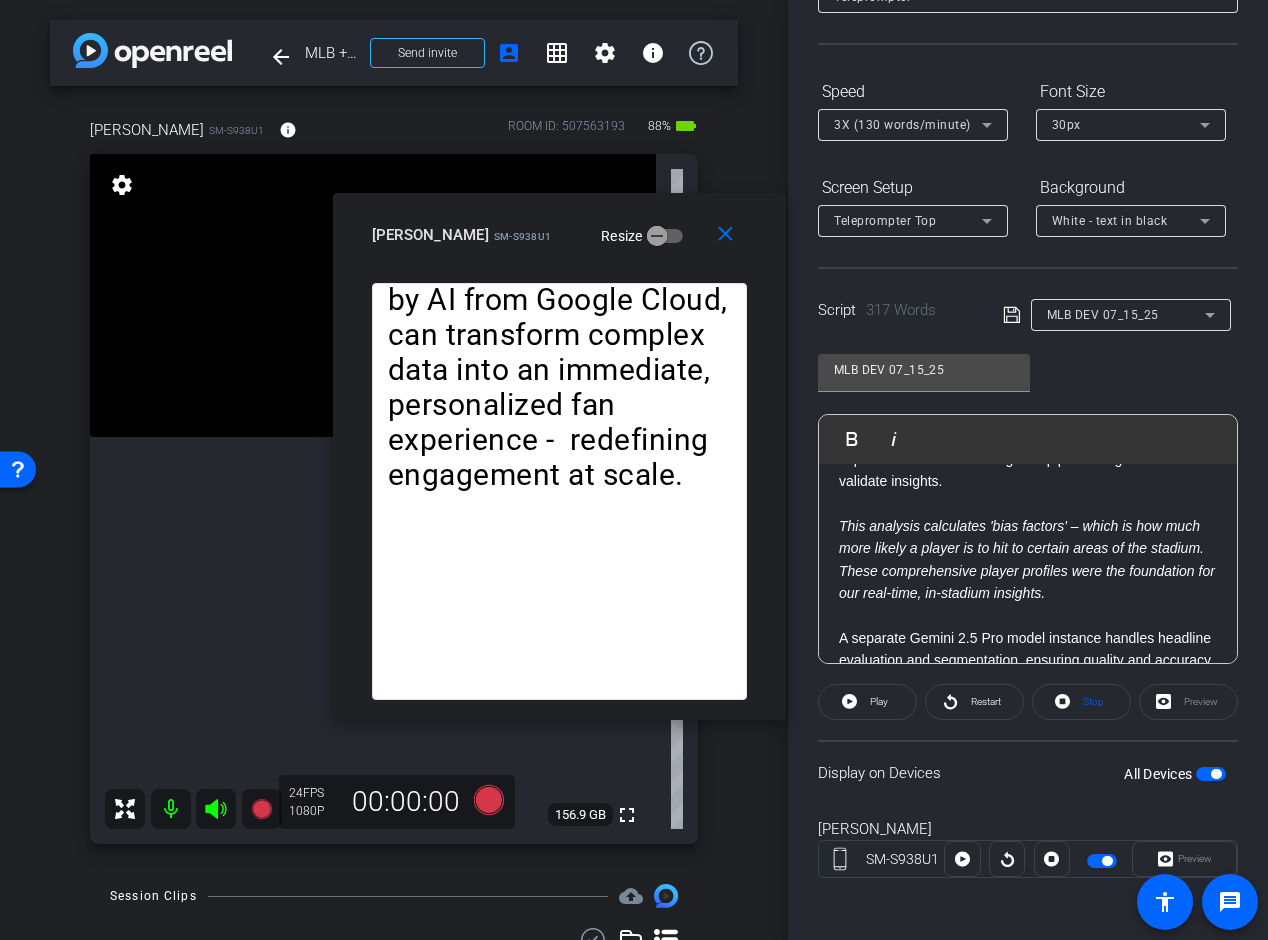 click 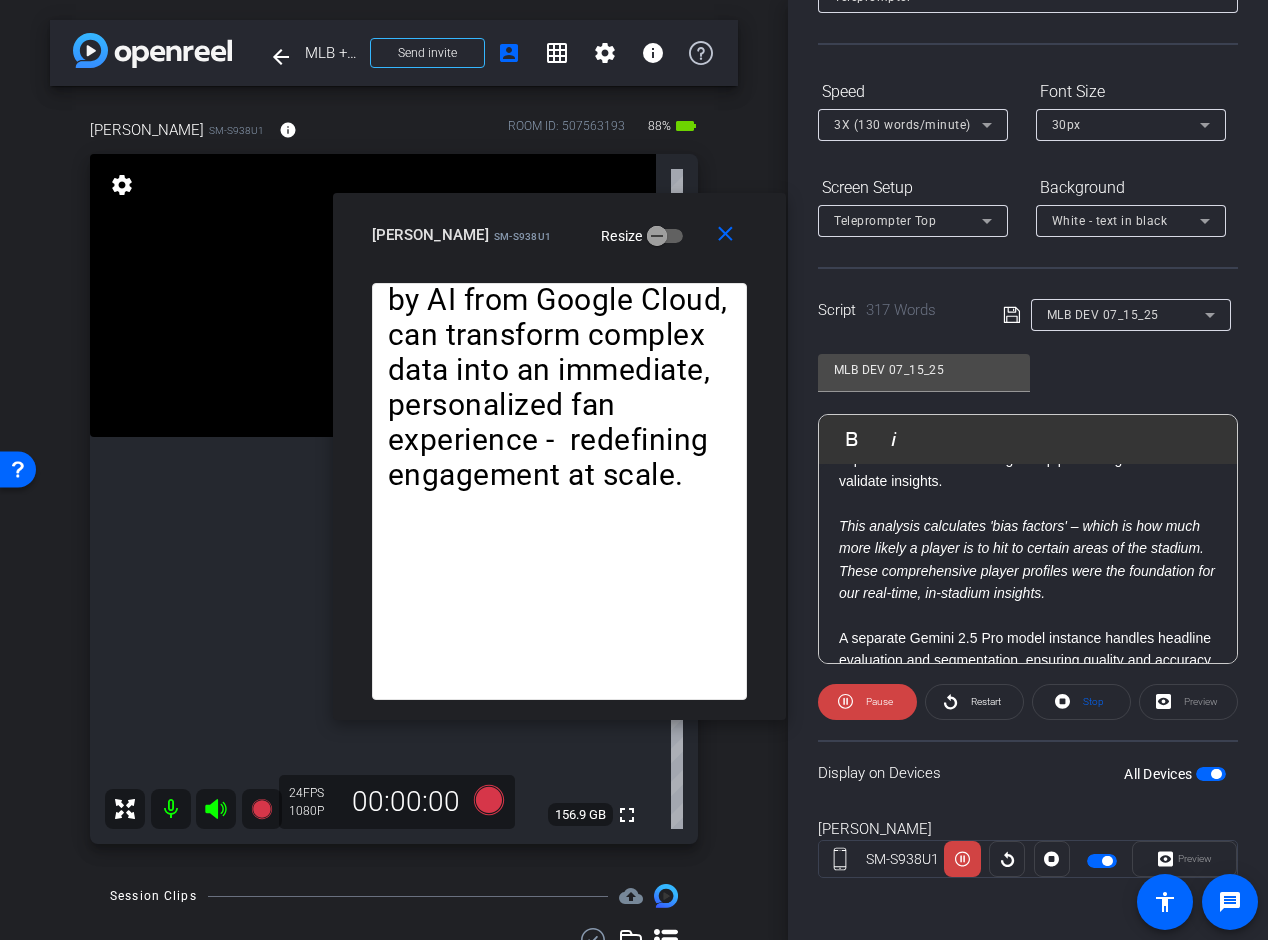 click 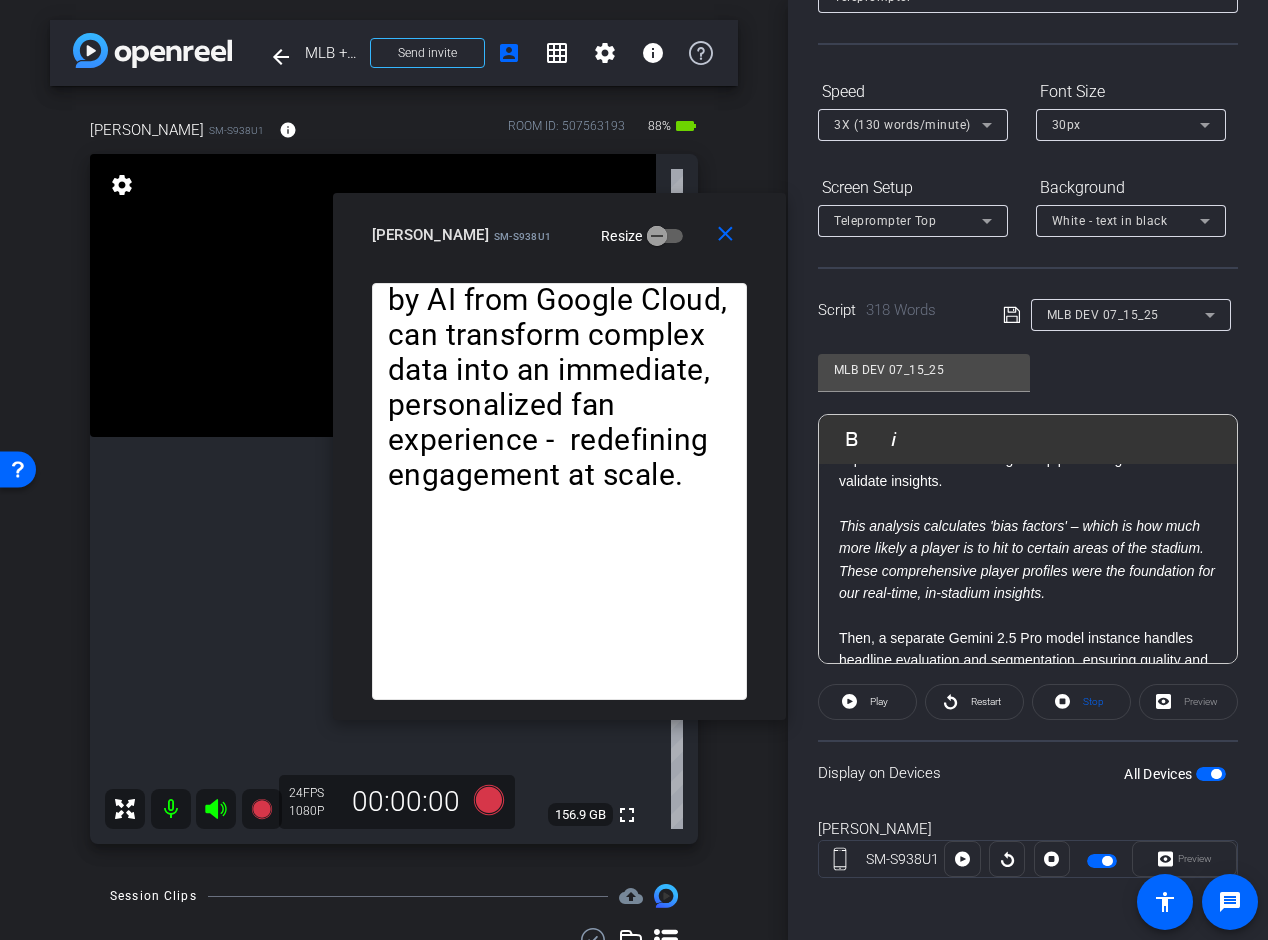 click 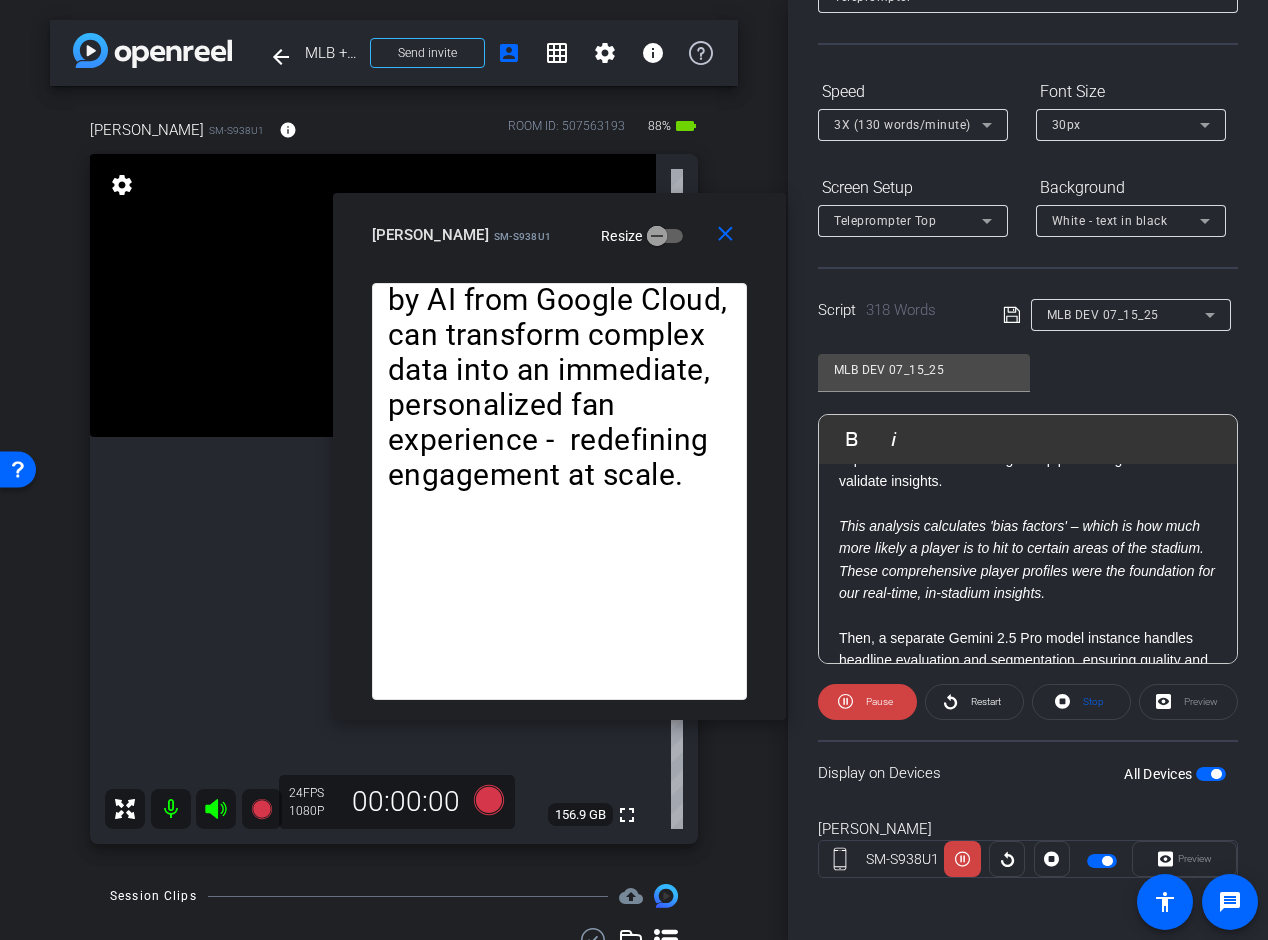 click 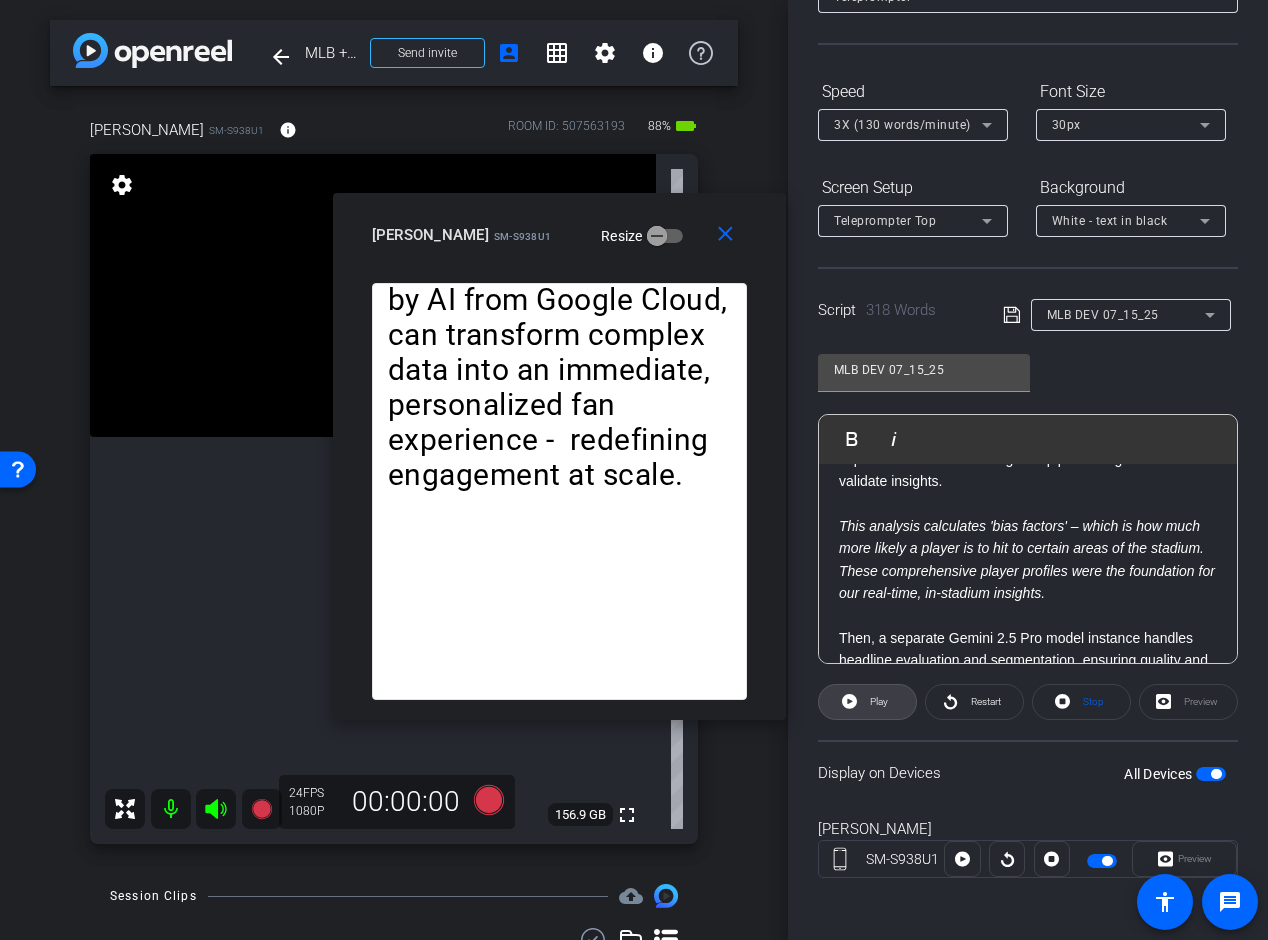 click 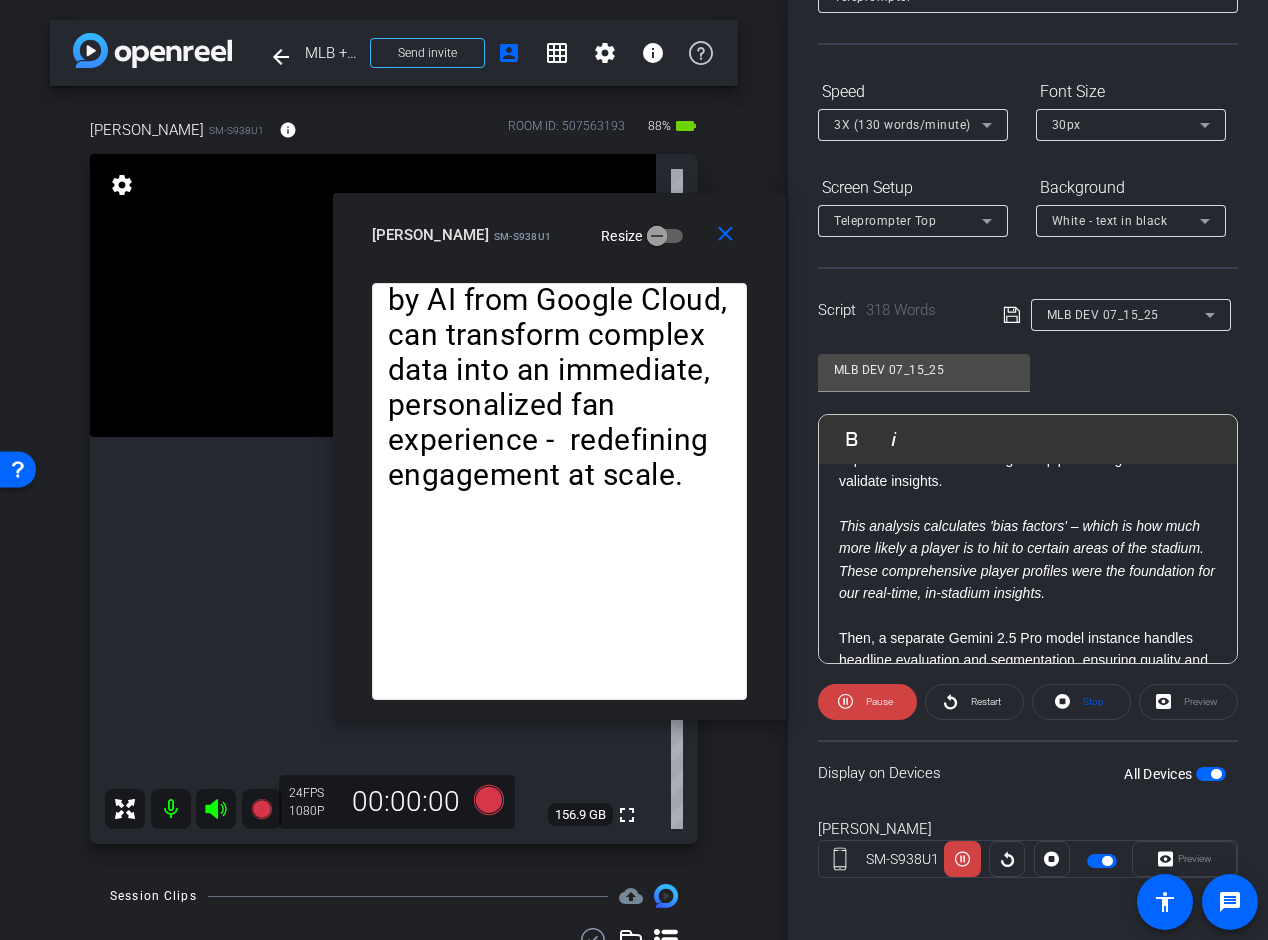 click 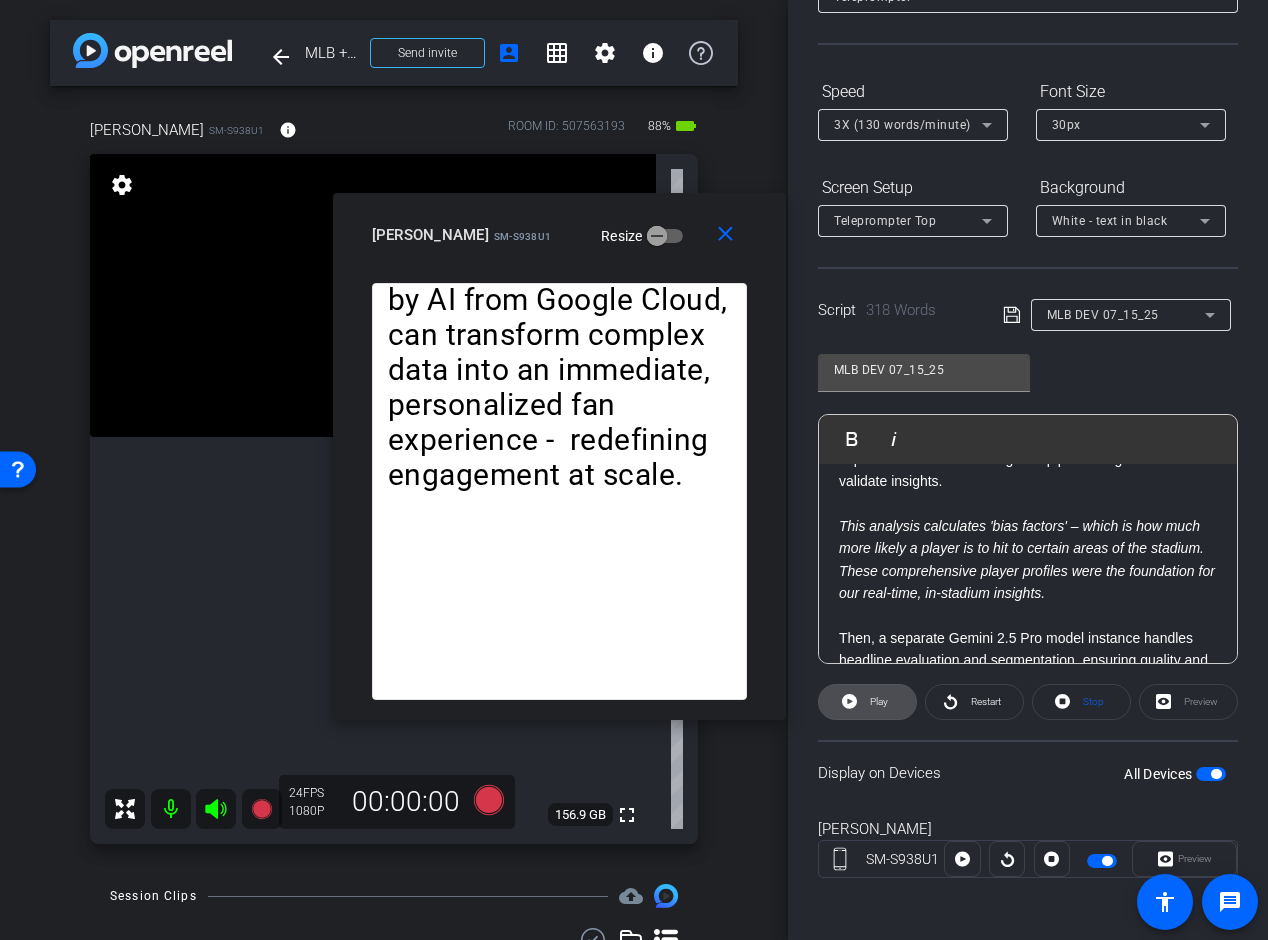 click 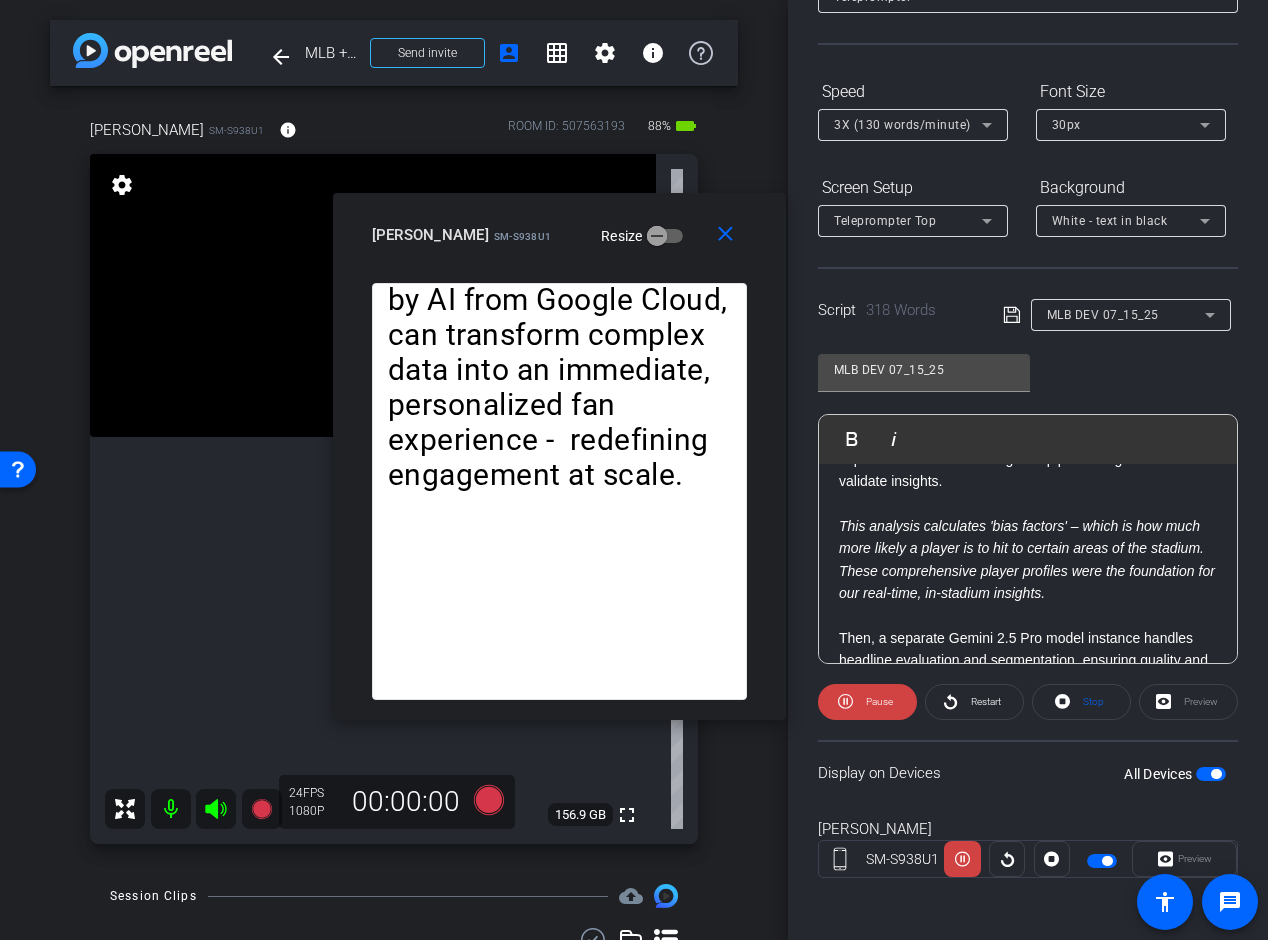 click on "Pause" 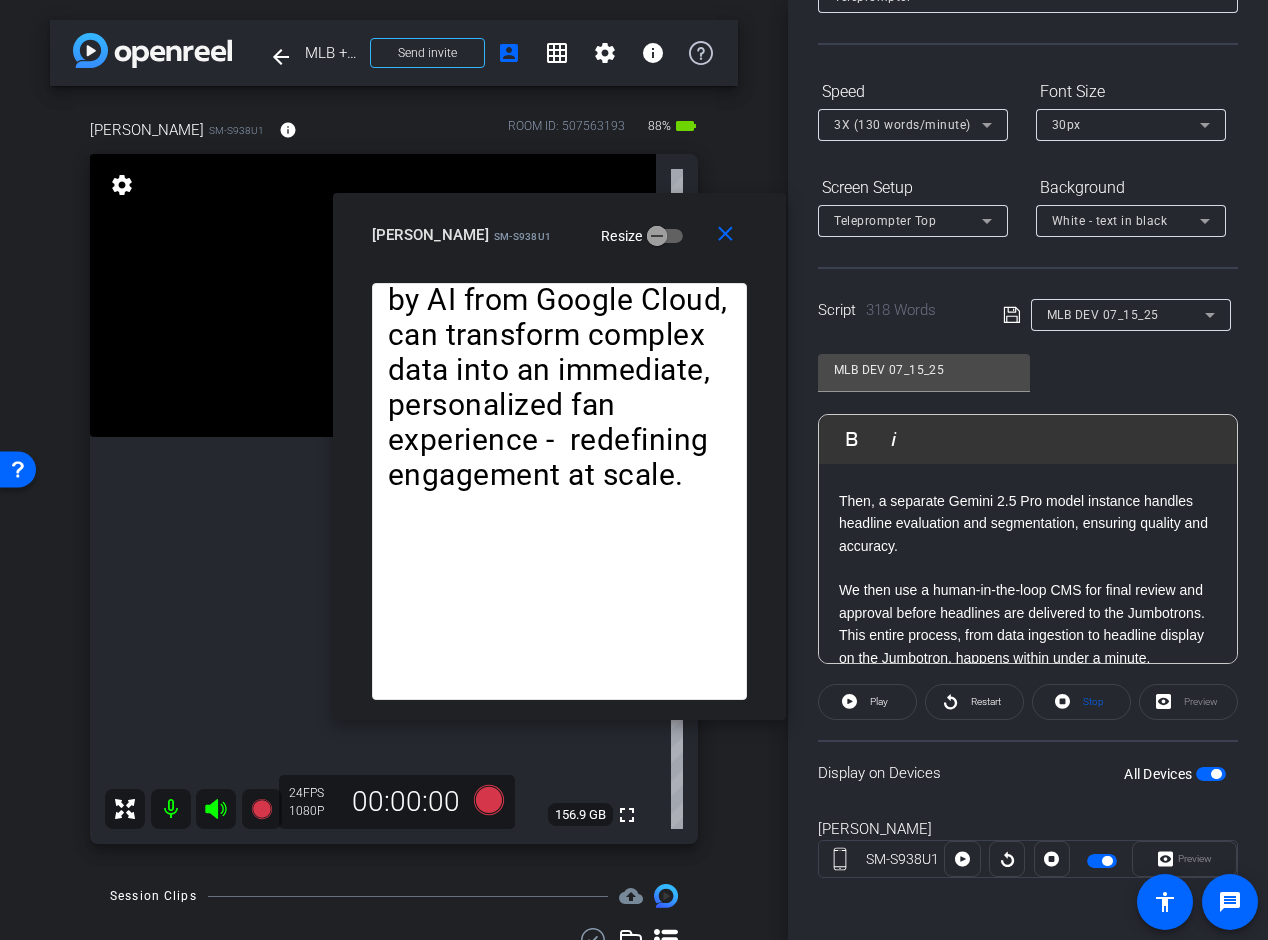 scroll, scrollTop: 632, scrollLeft: 0, axis: vertical 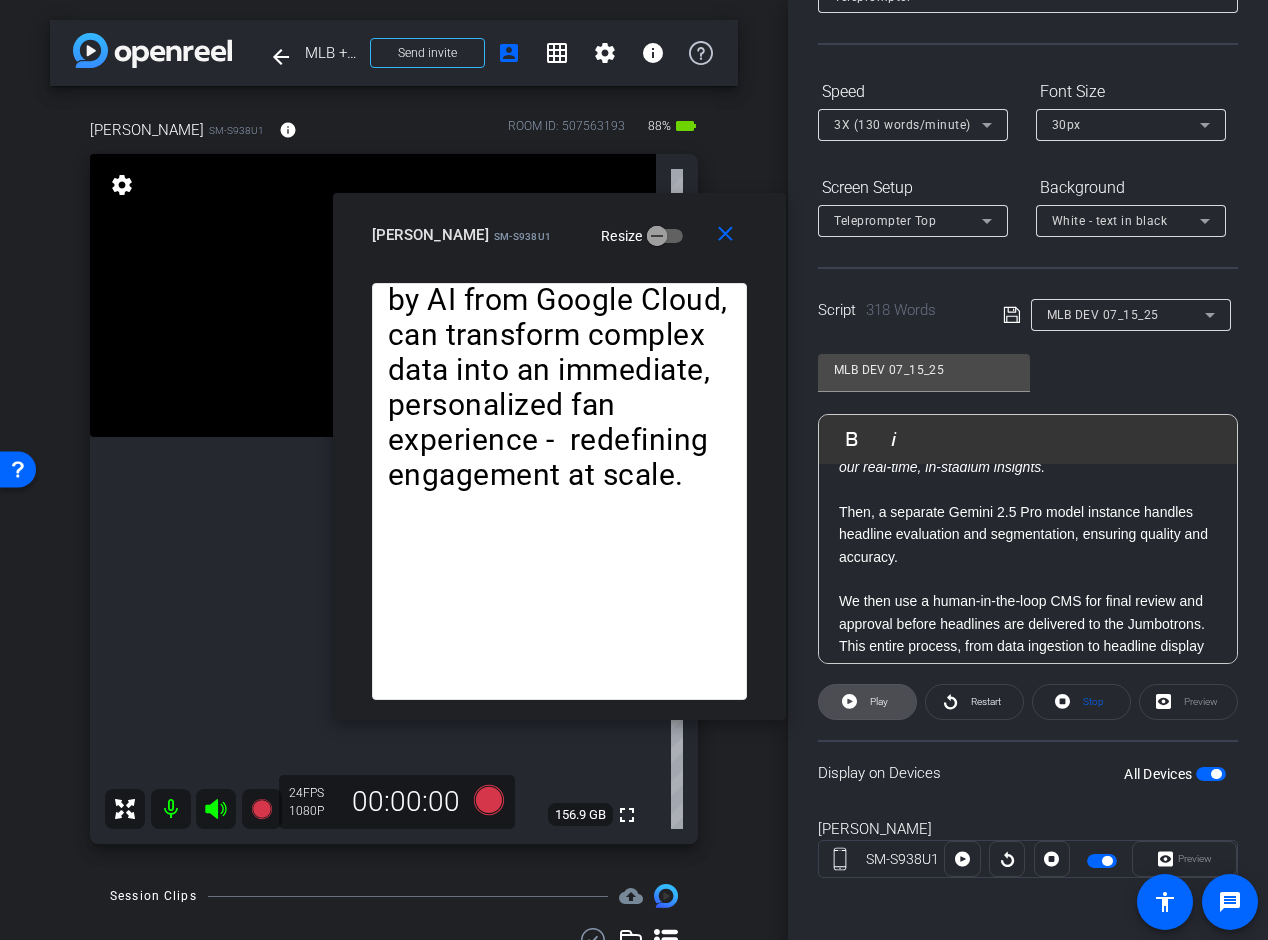 click on "Play" 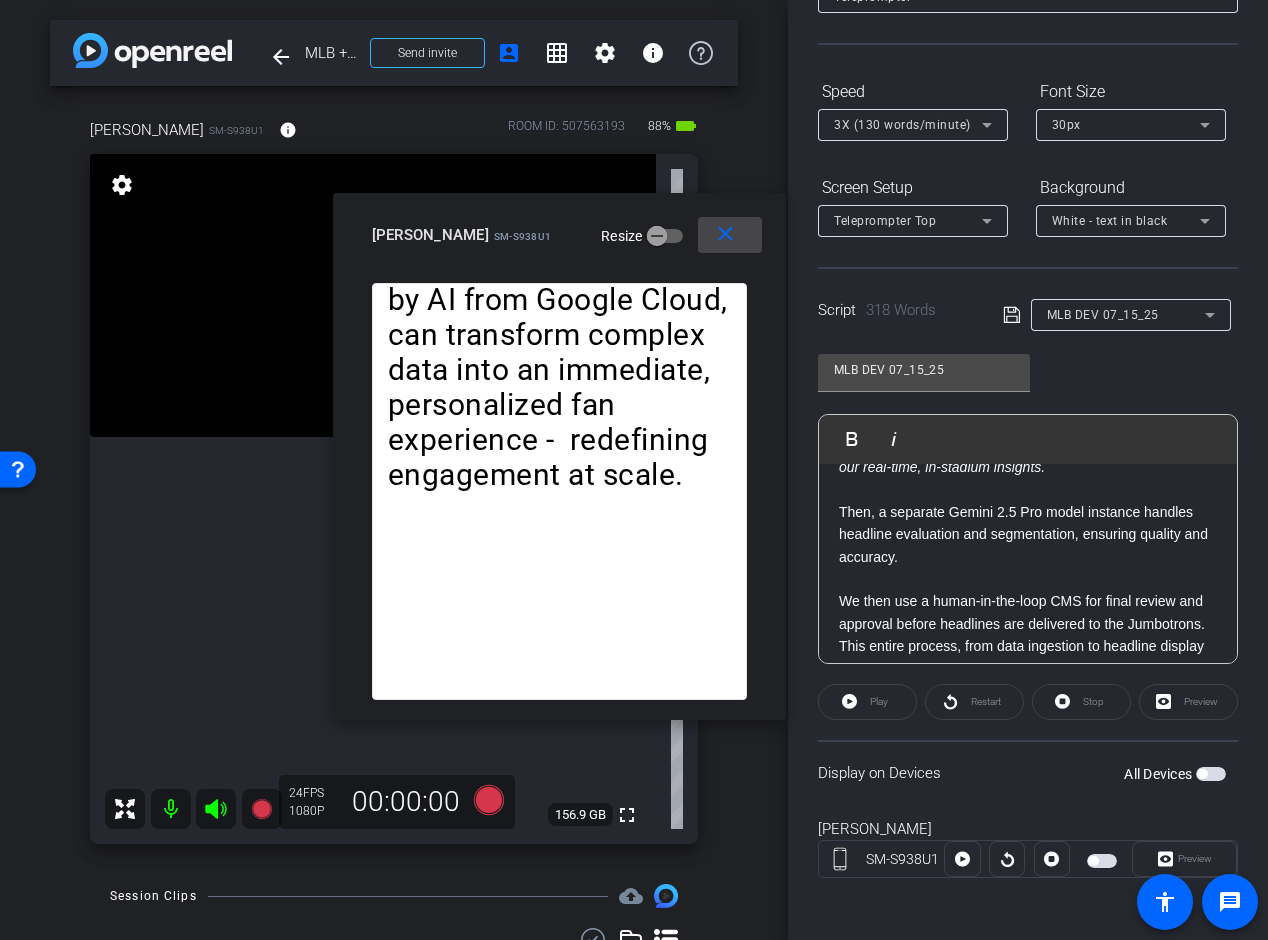 click on "close" at bounding box center [725, 234] 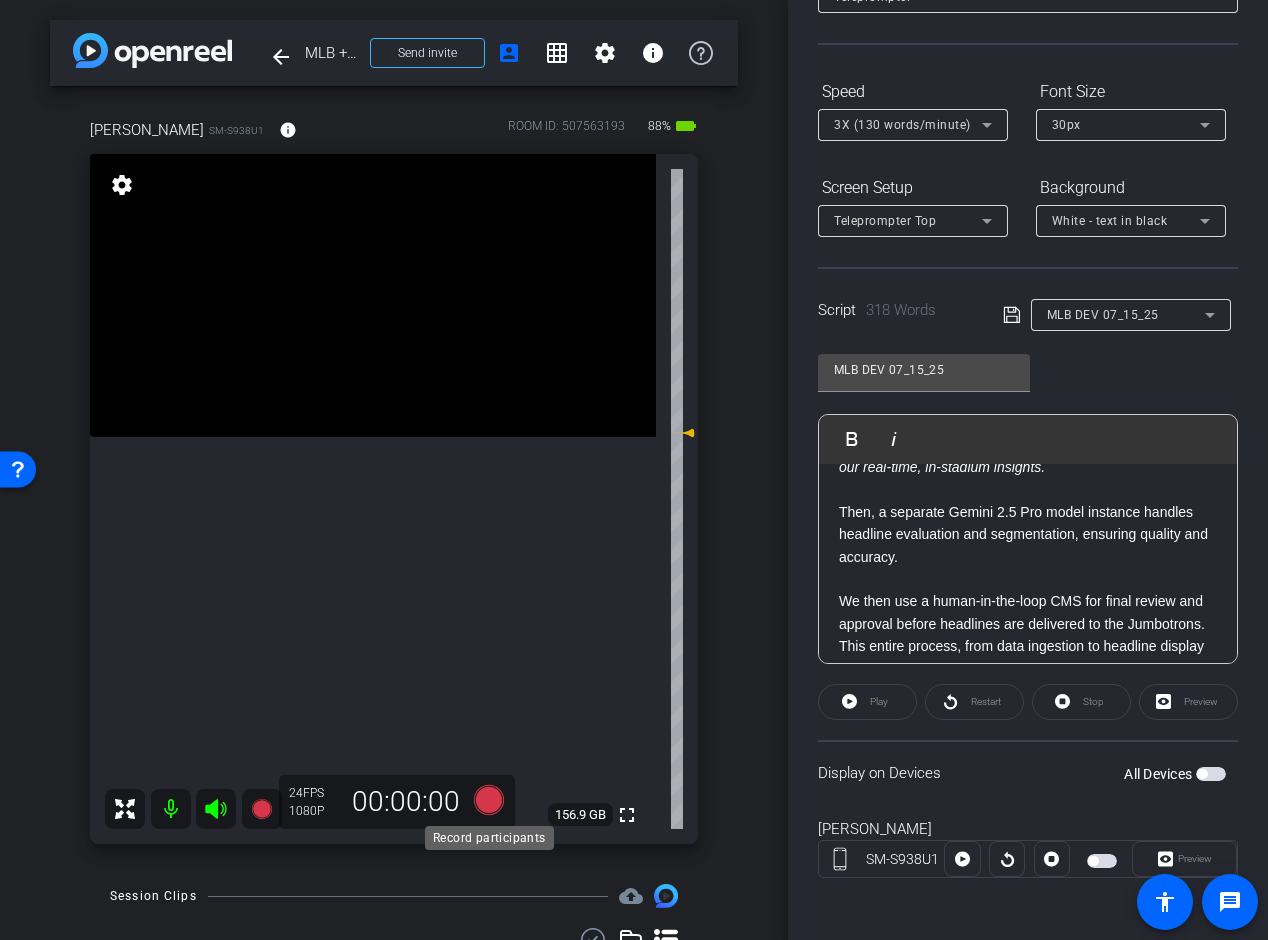 click 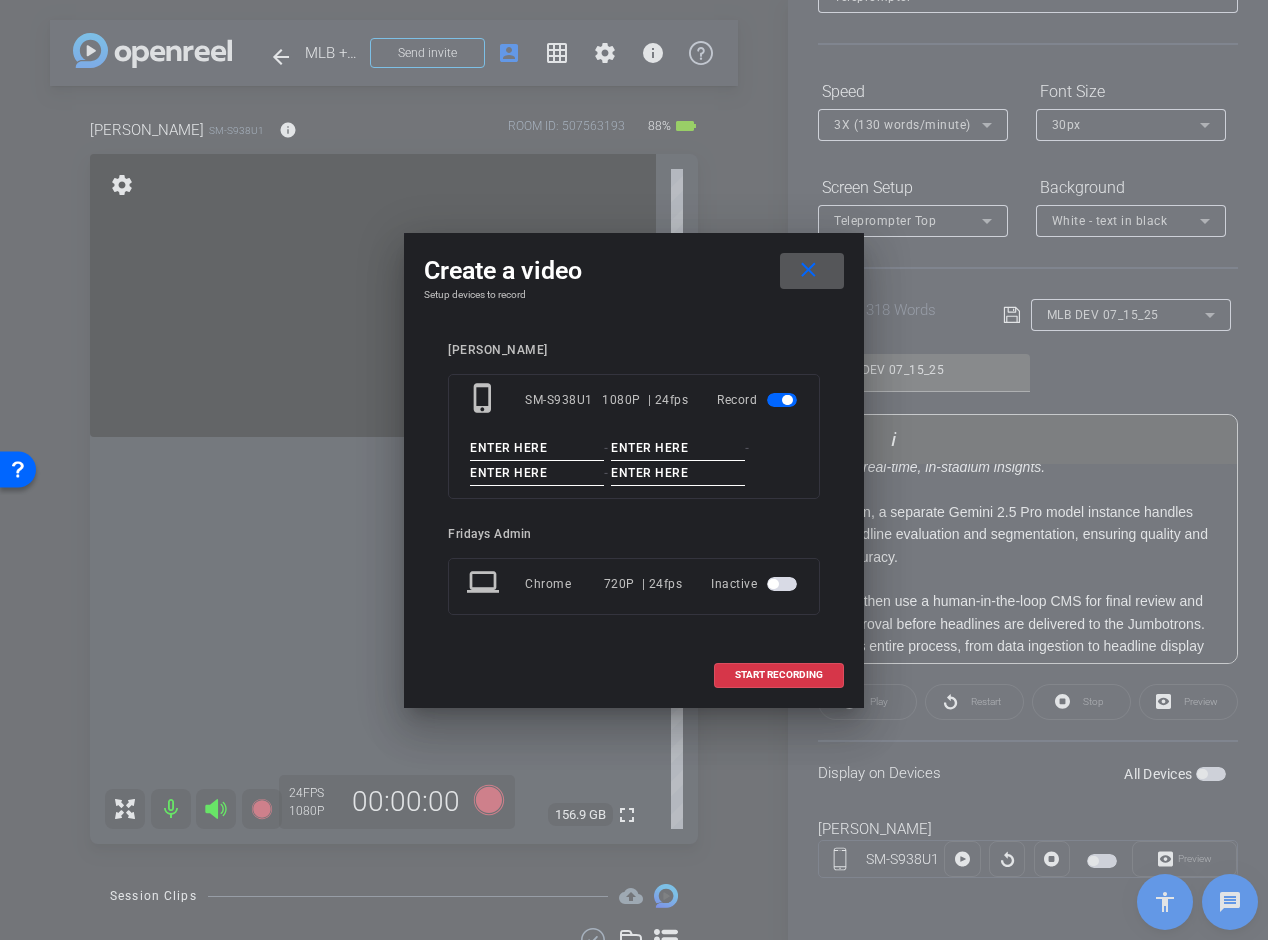 click at bounding box center (537, 448) 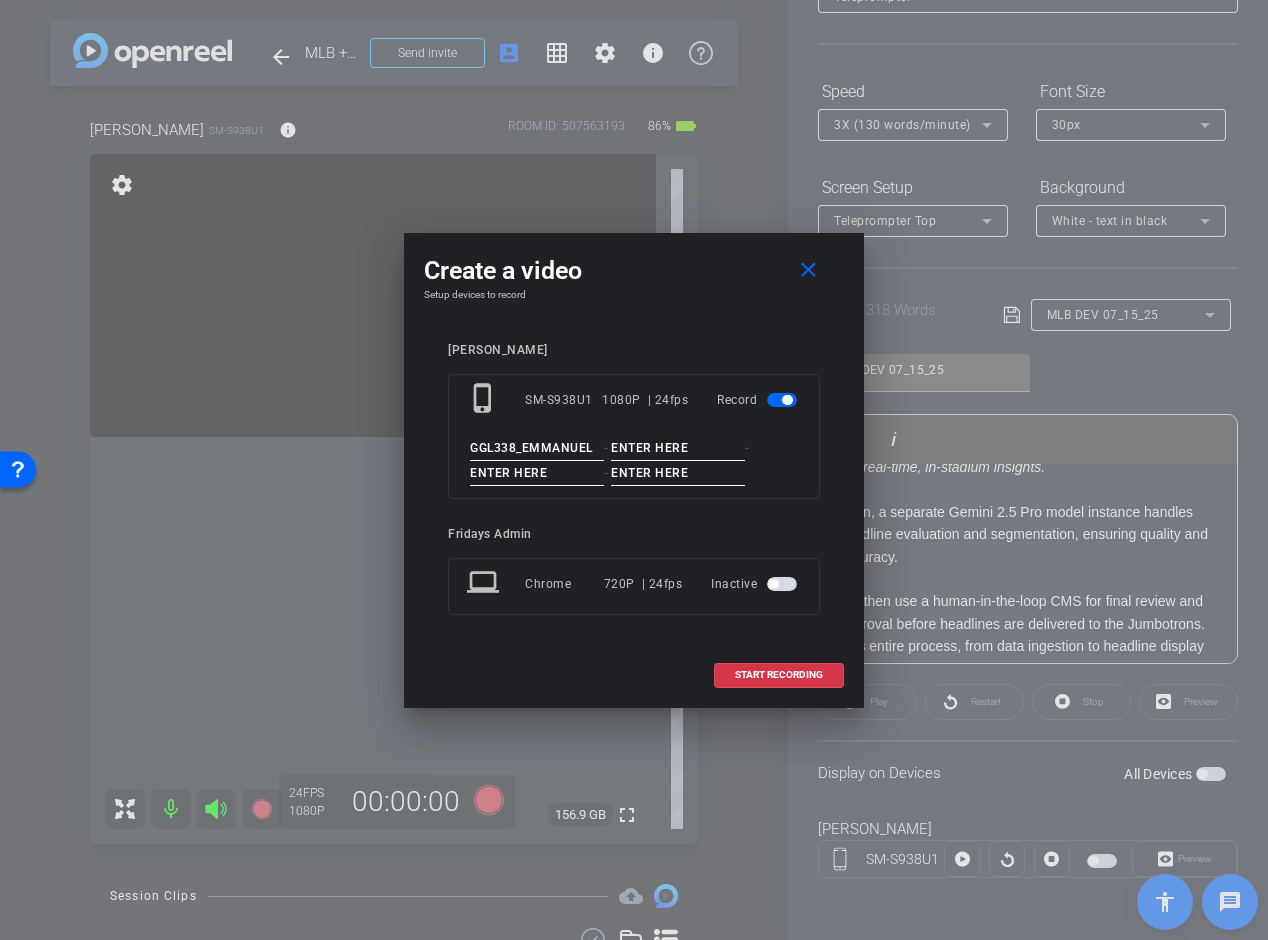 type on "GGL338_EMMANUEL" 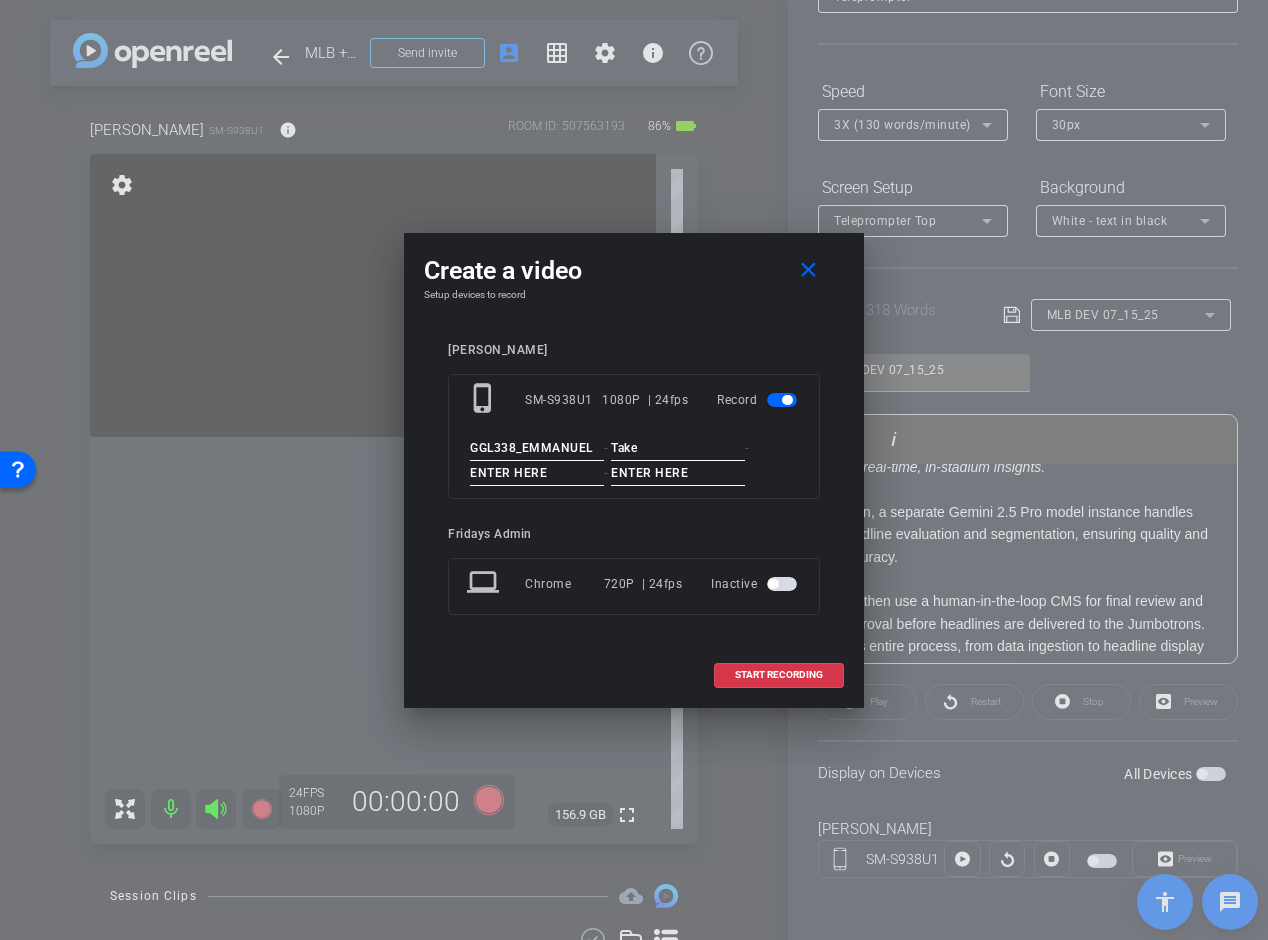 type on "Take" 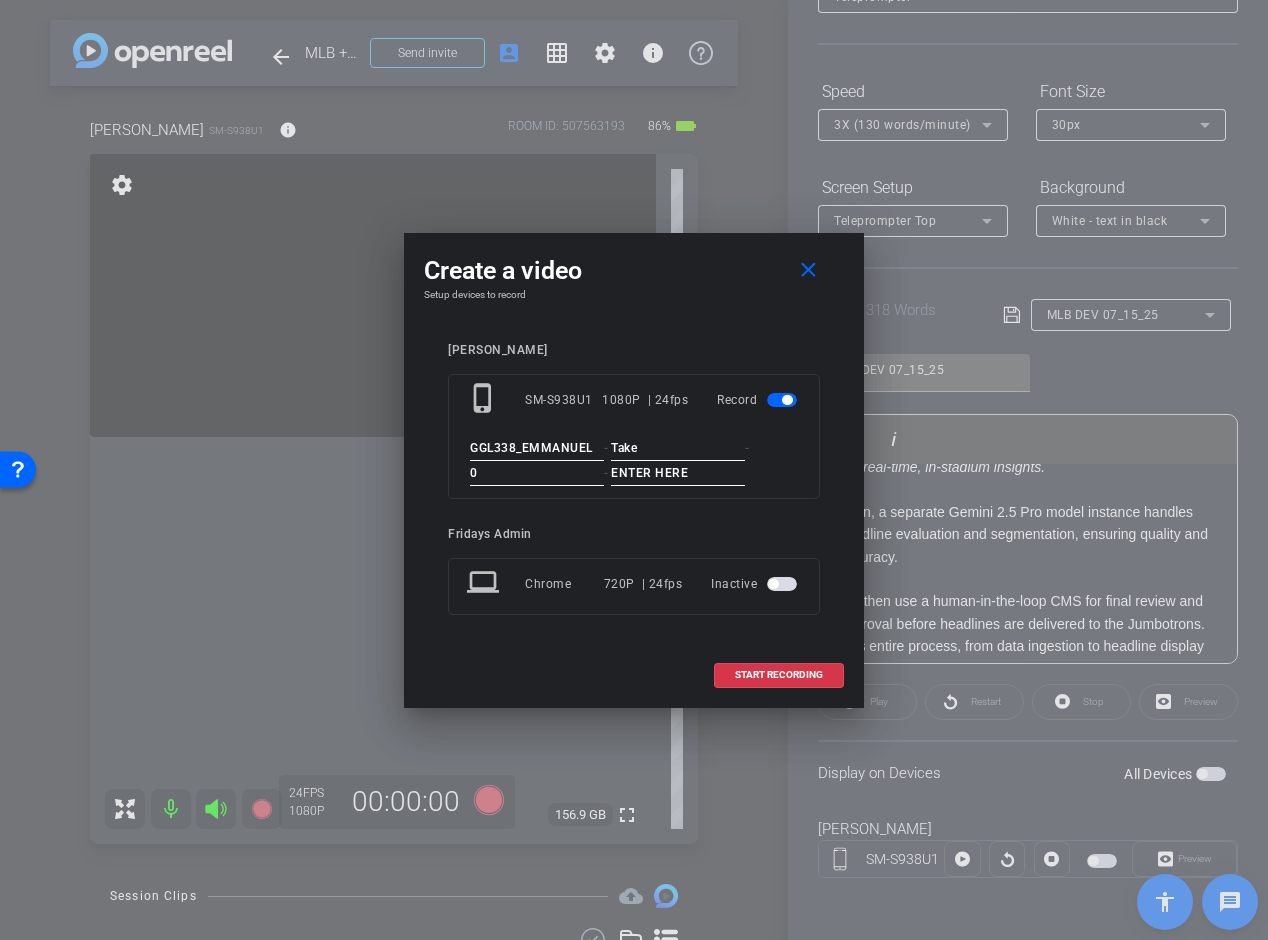 type on "0" 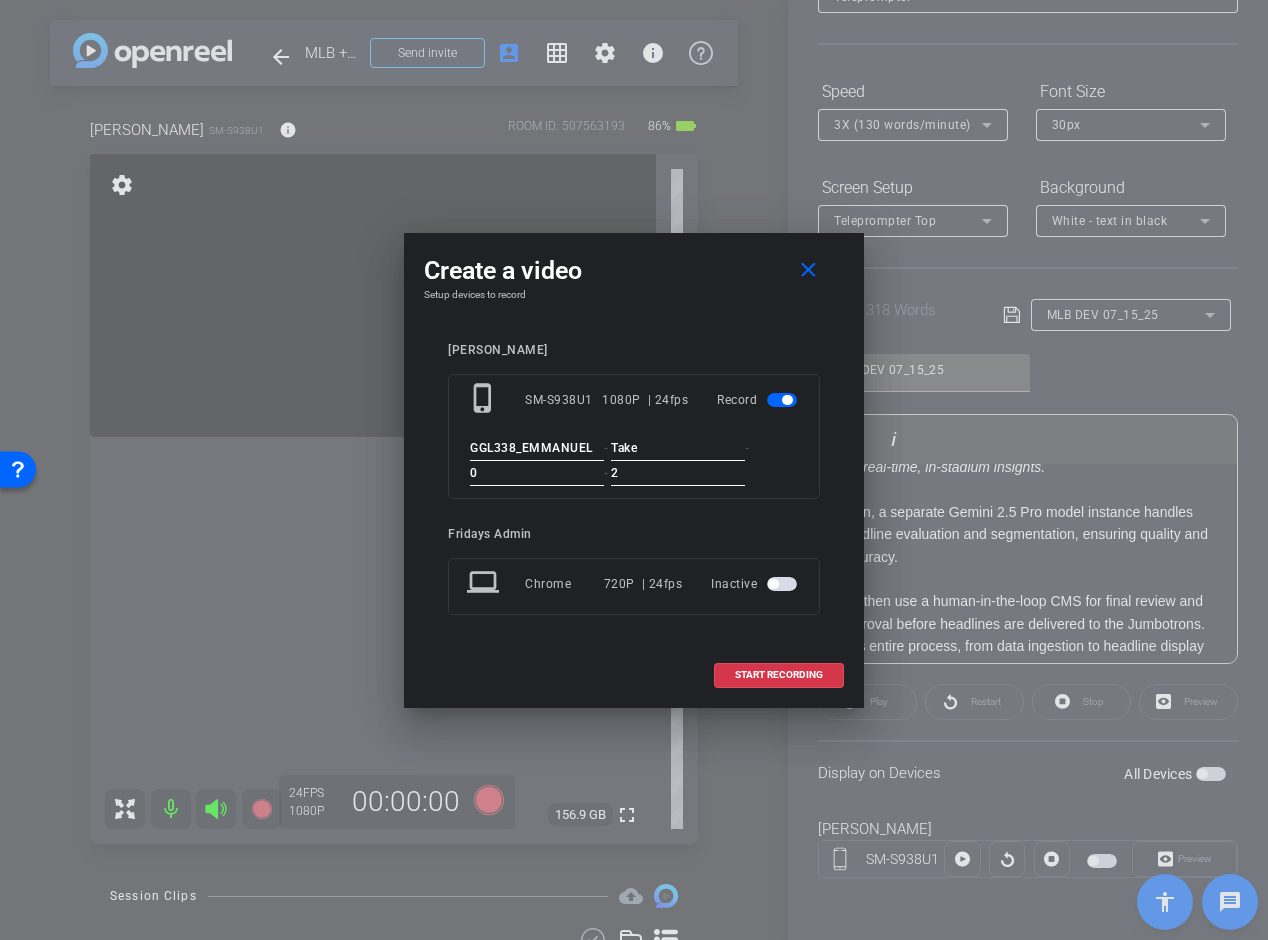type on "2" 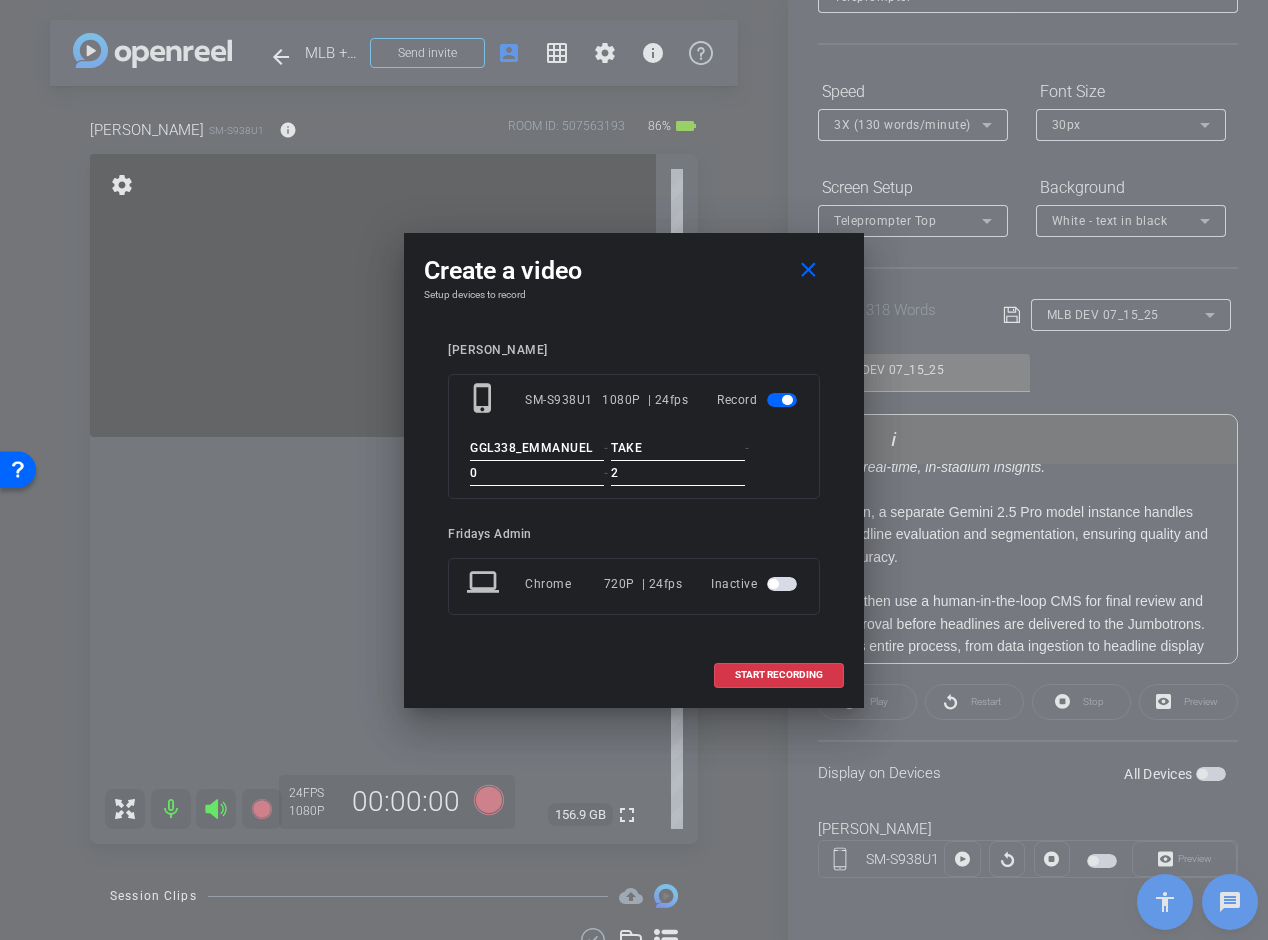 type on "TAKE" 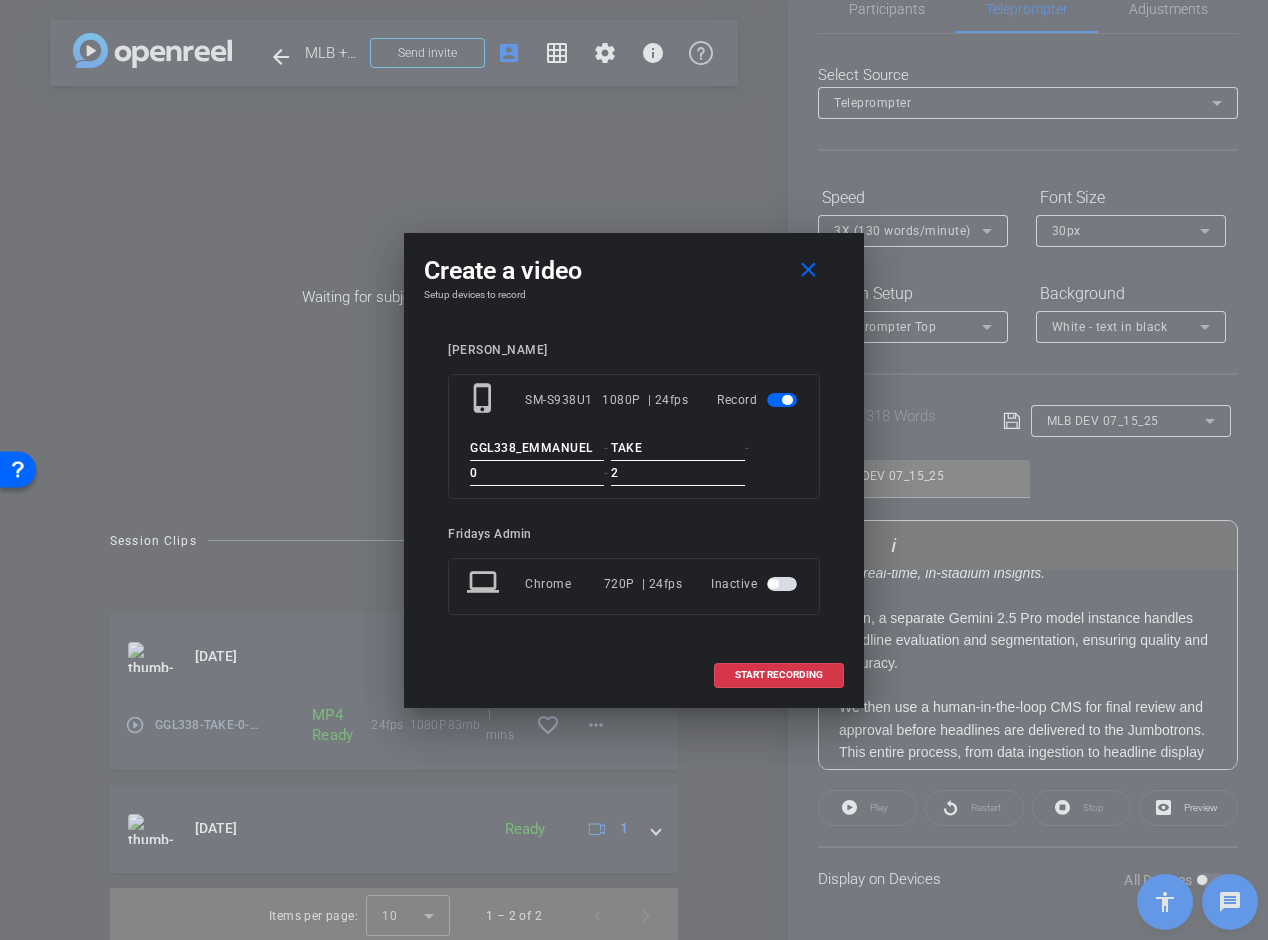 scroll, scrollTop: 45, scrollLeft: 0, axis: vertical 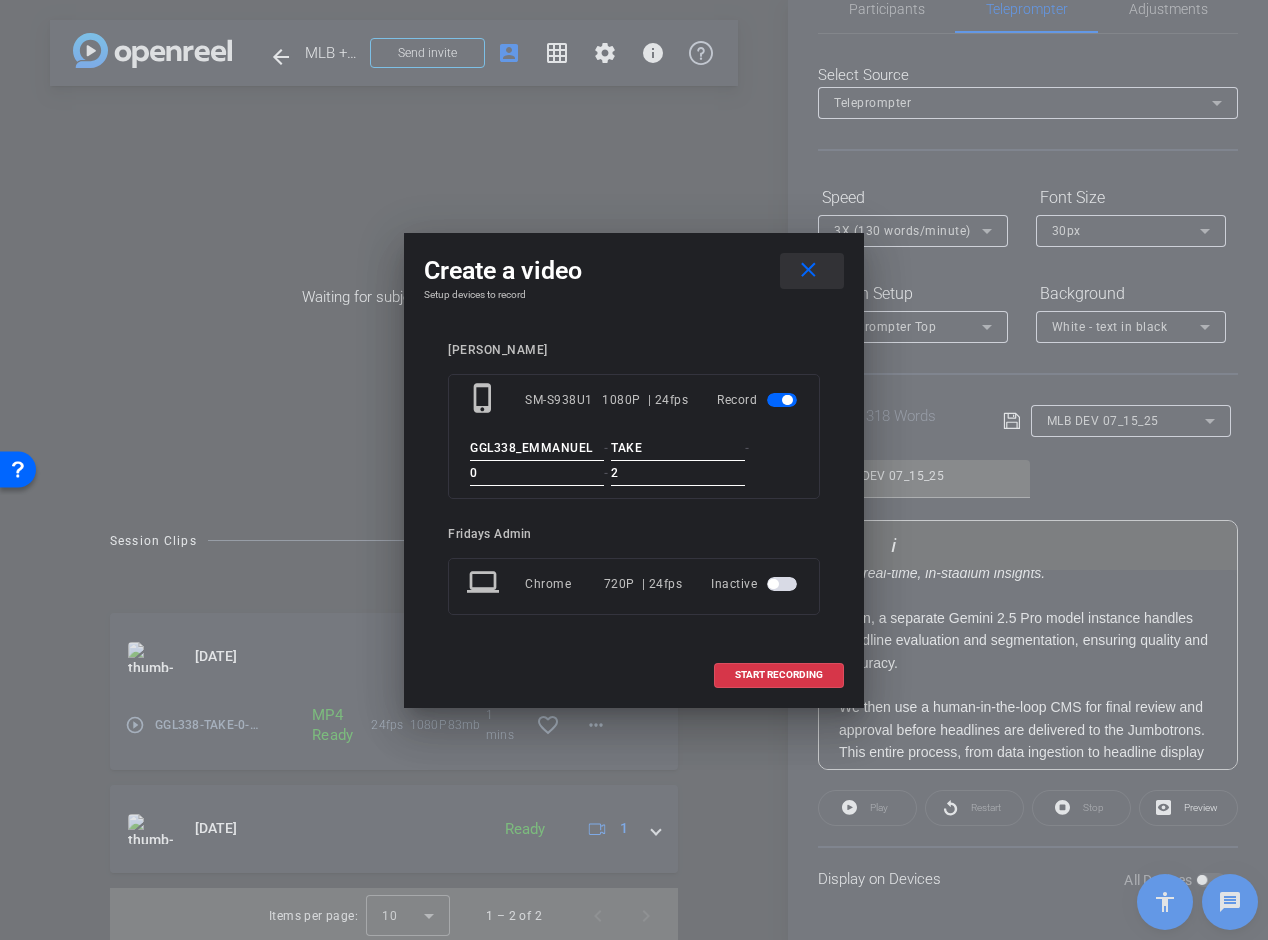 click on "close" at bounding box center (808, 270) 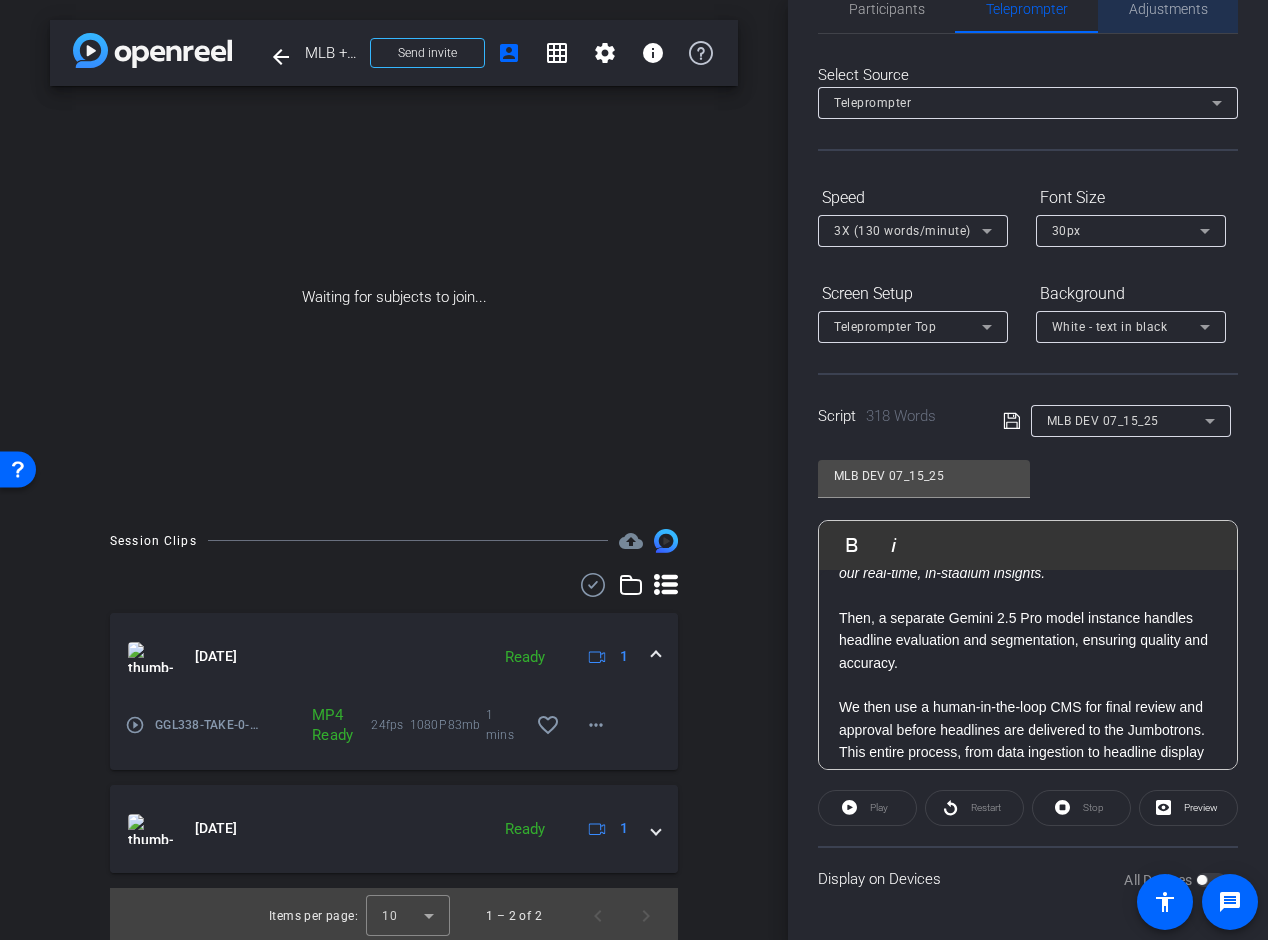 click on "Adjustments" at bounding box center [1168, 9] 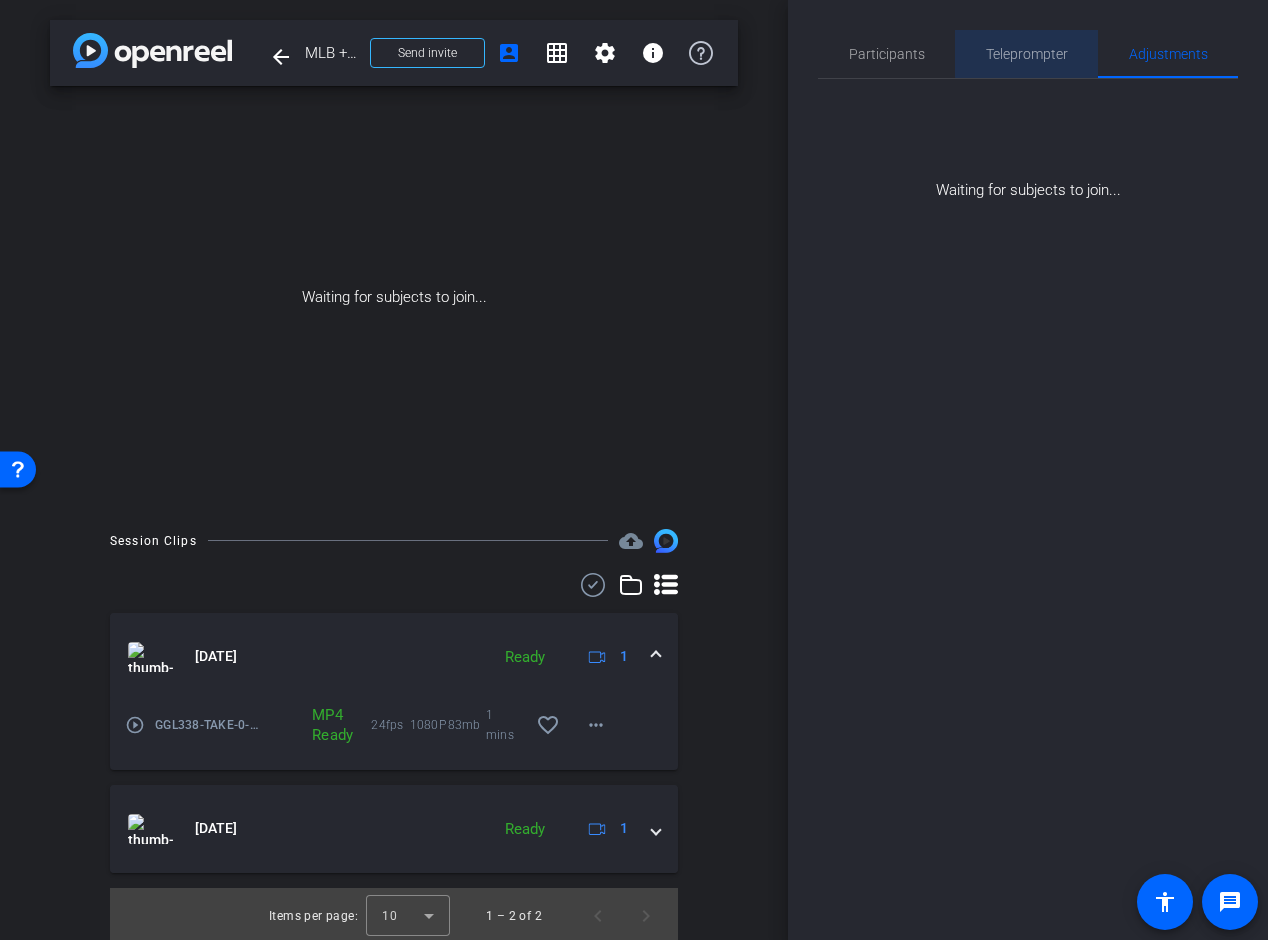 click on "Teleprompter" at bounding box center (1027, 54) 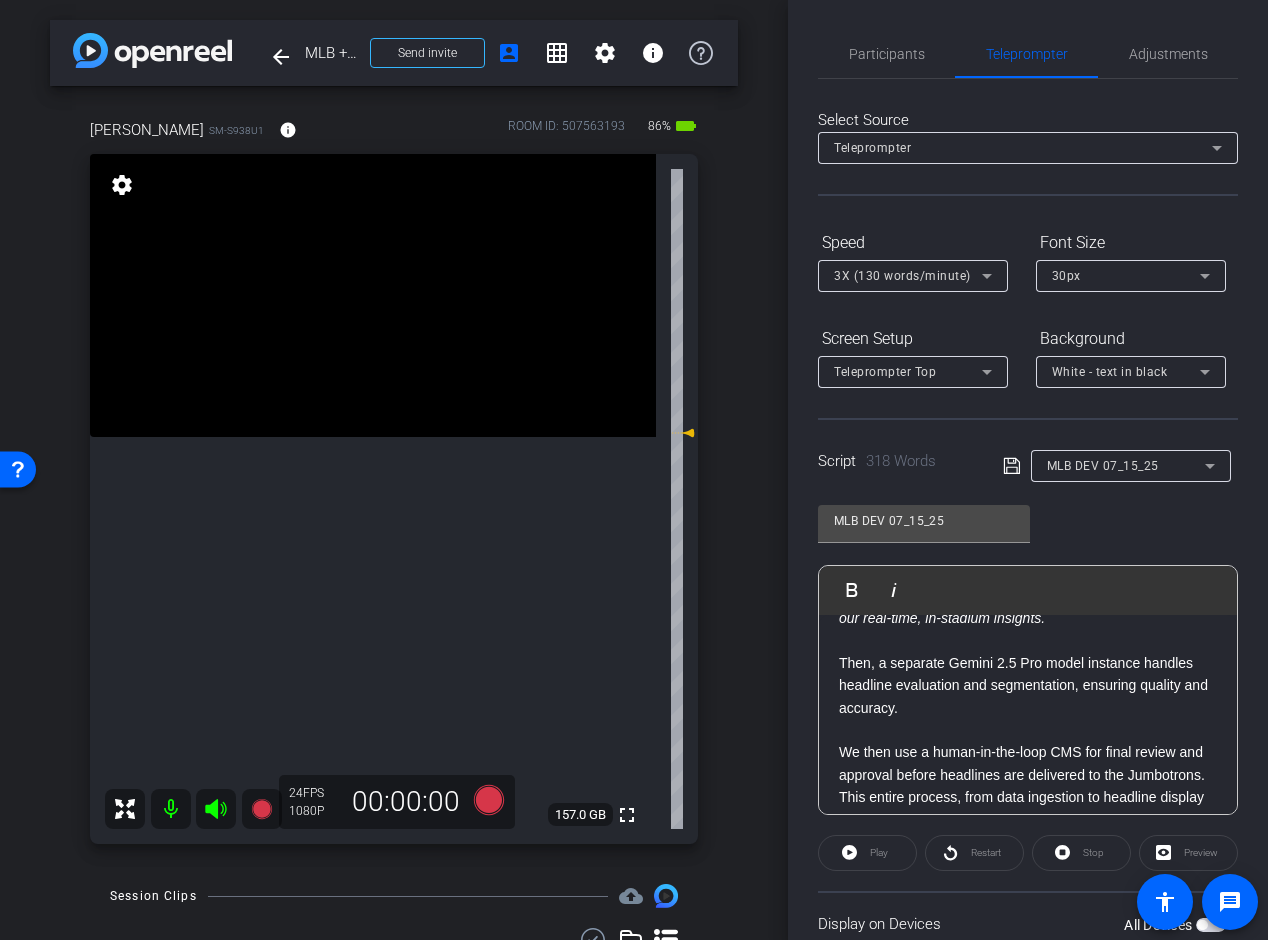 scroll, scrollTop: 2, scrollLeft: 0, axis: vertical 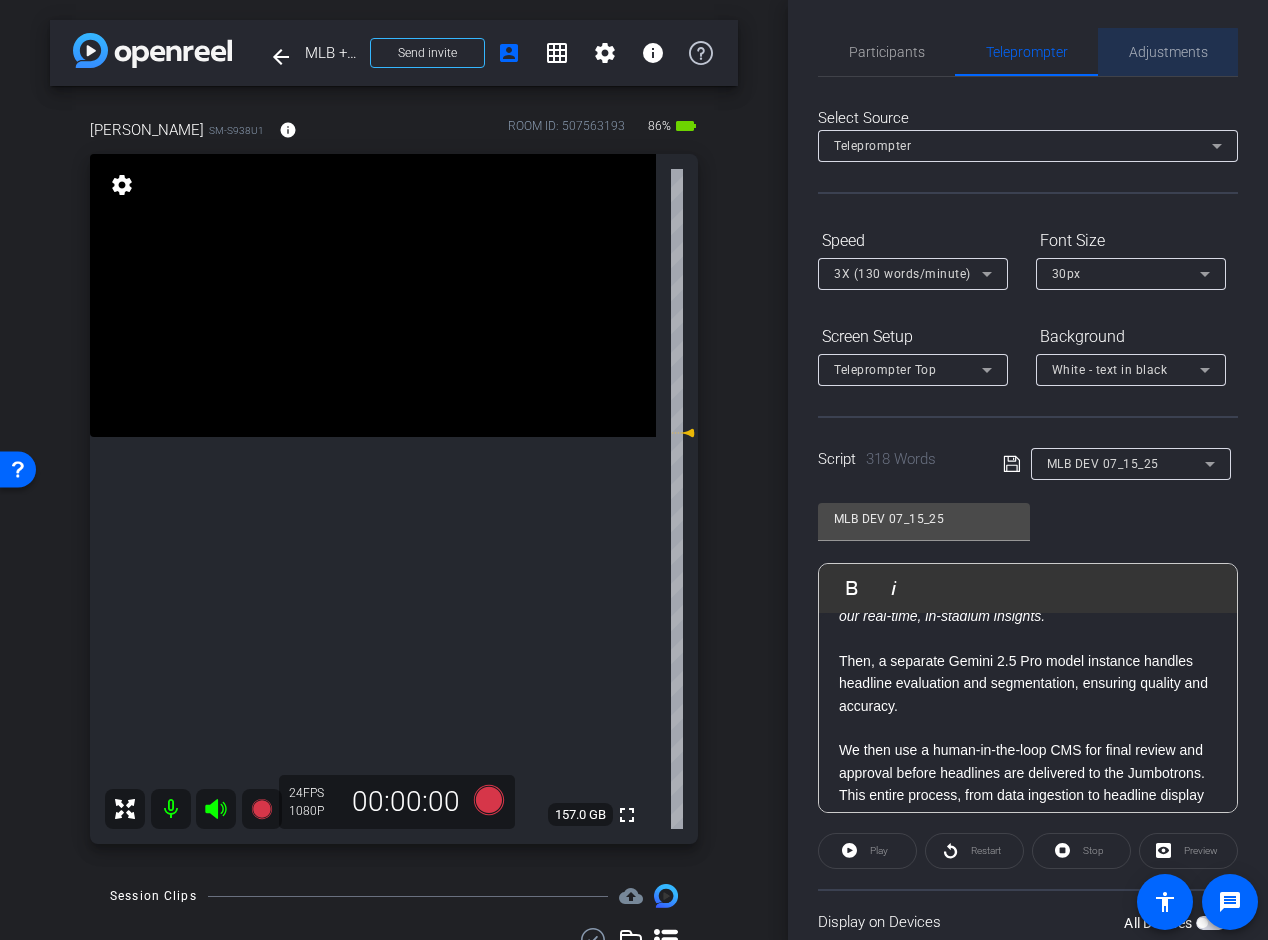 click on "Adjustments" at bounding box center [1168, 52] 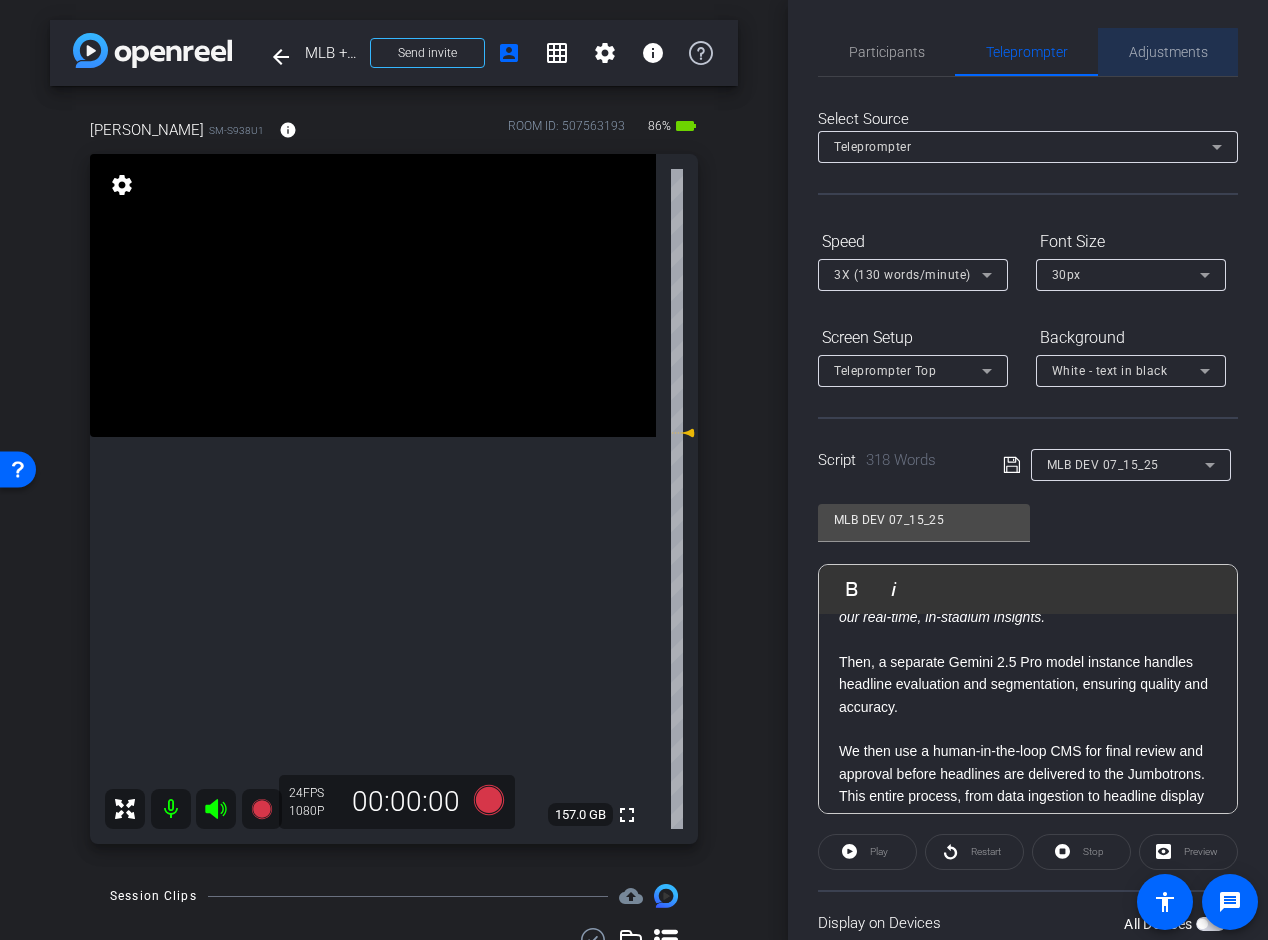 scroll, scrollTop: 0, scrollLeft: 0, axis: both 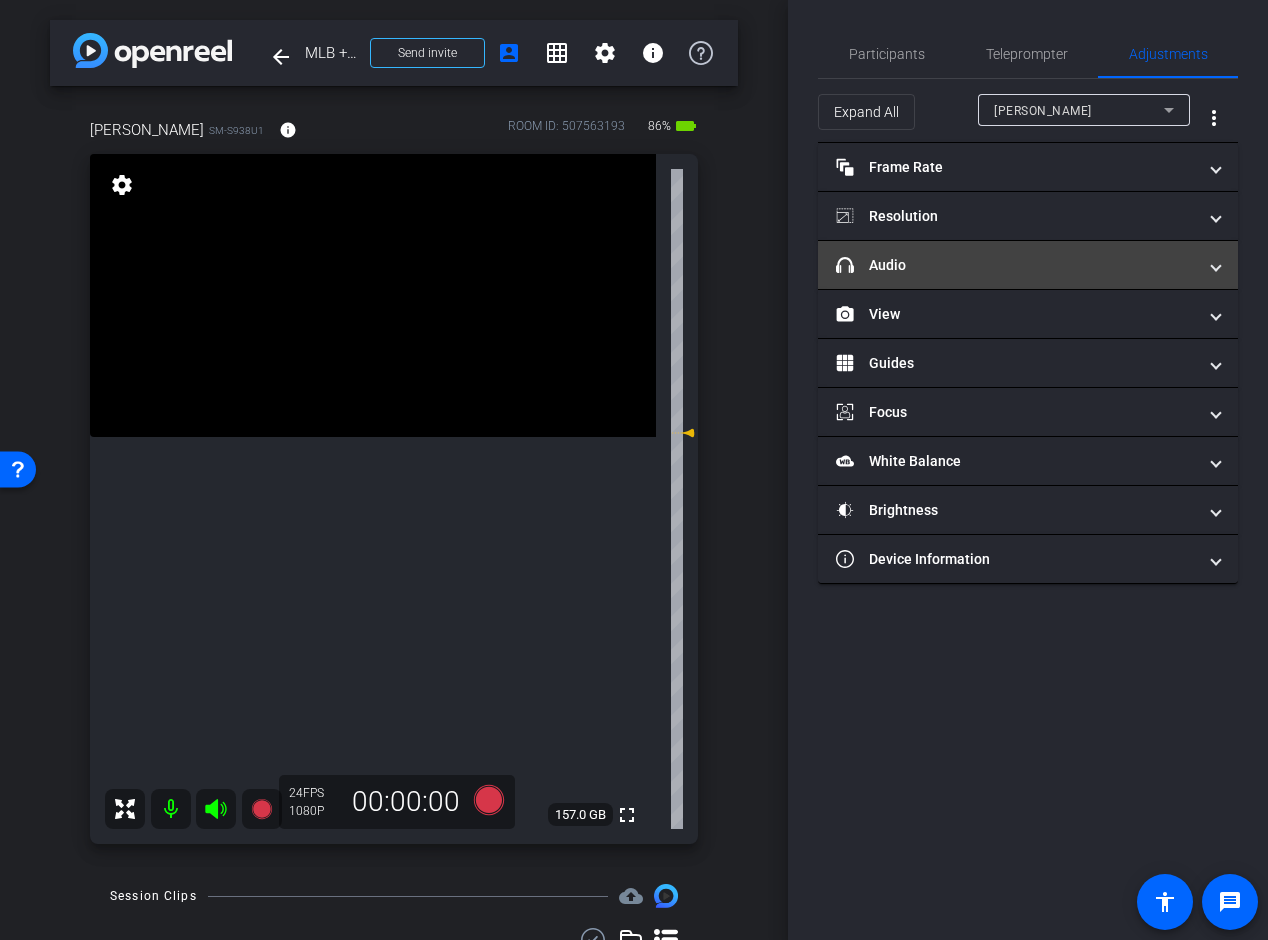 click on "headphone icon
Audio" at bounding box center [1028, 265] 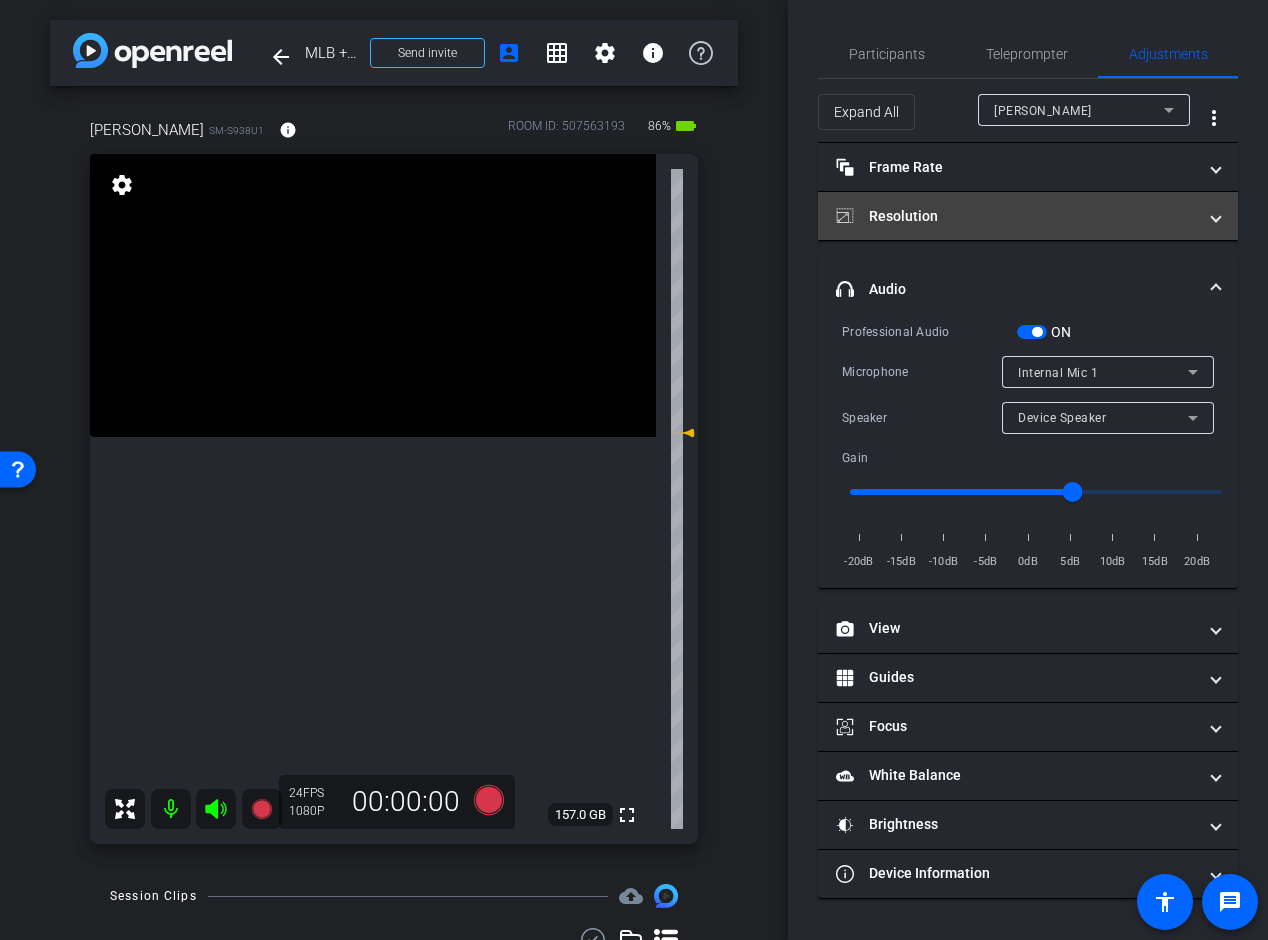click on "Resolution" at bounding box center [1028, 216] 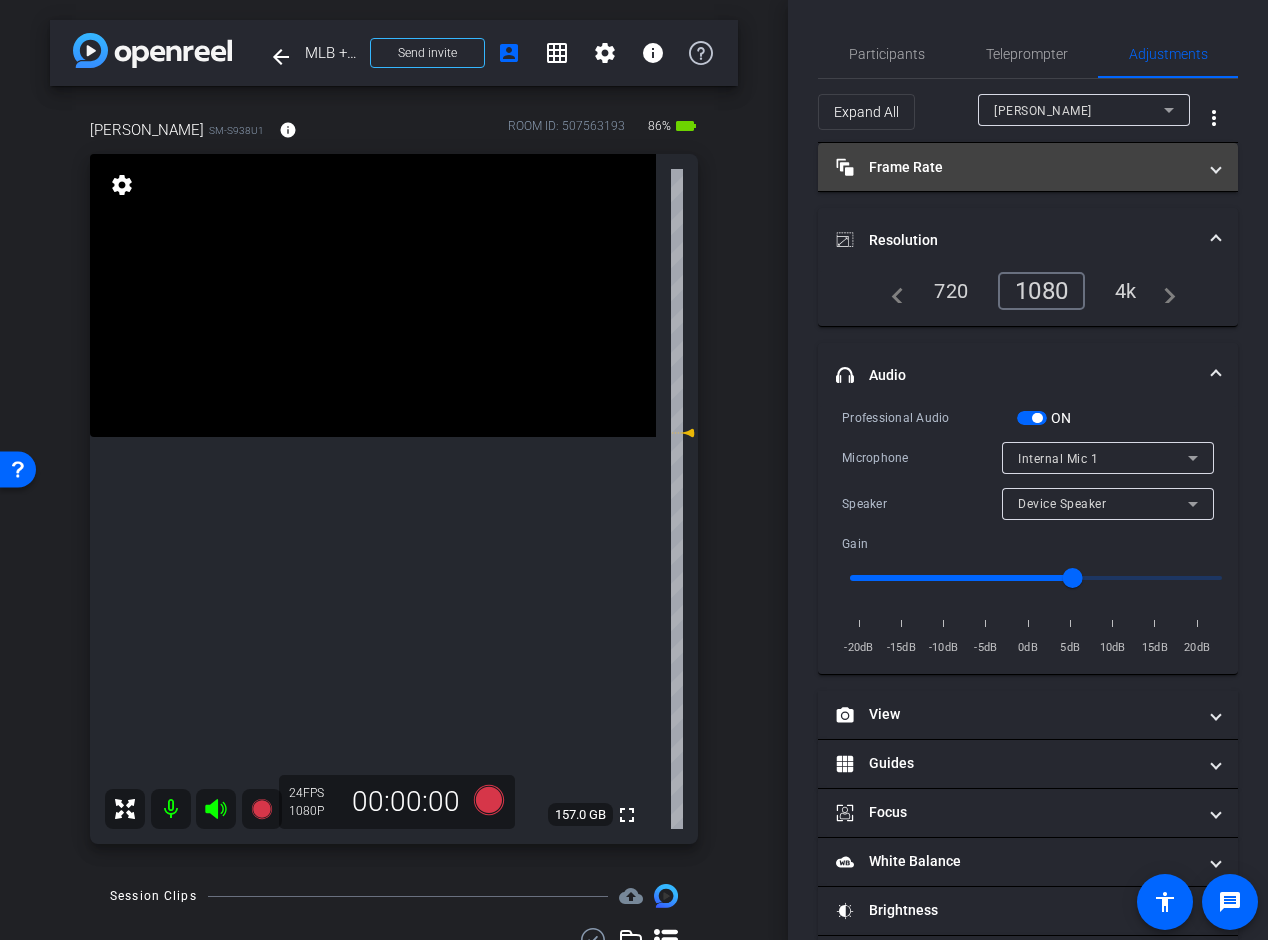 click on "Frame Rate
Frame Rate" at bounding box center [1028, 167] 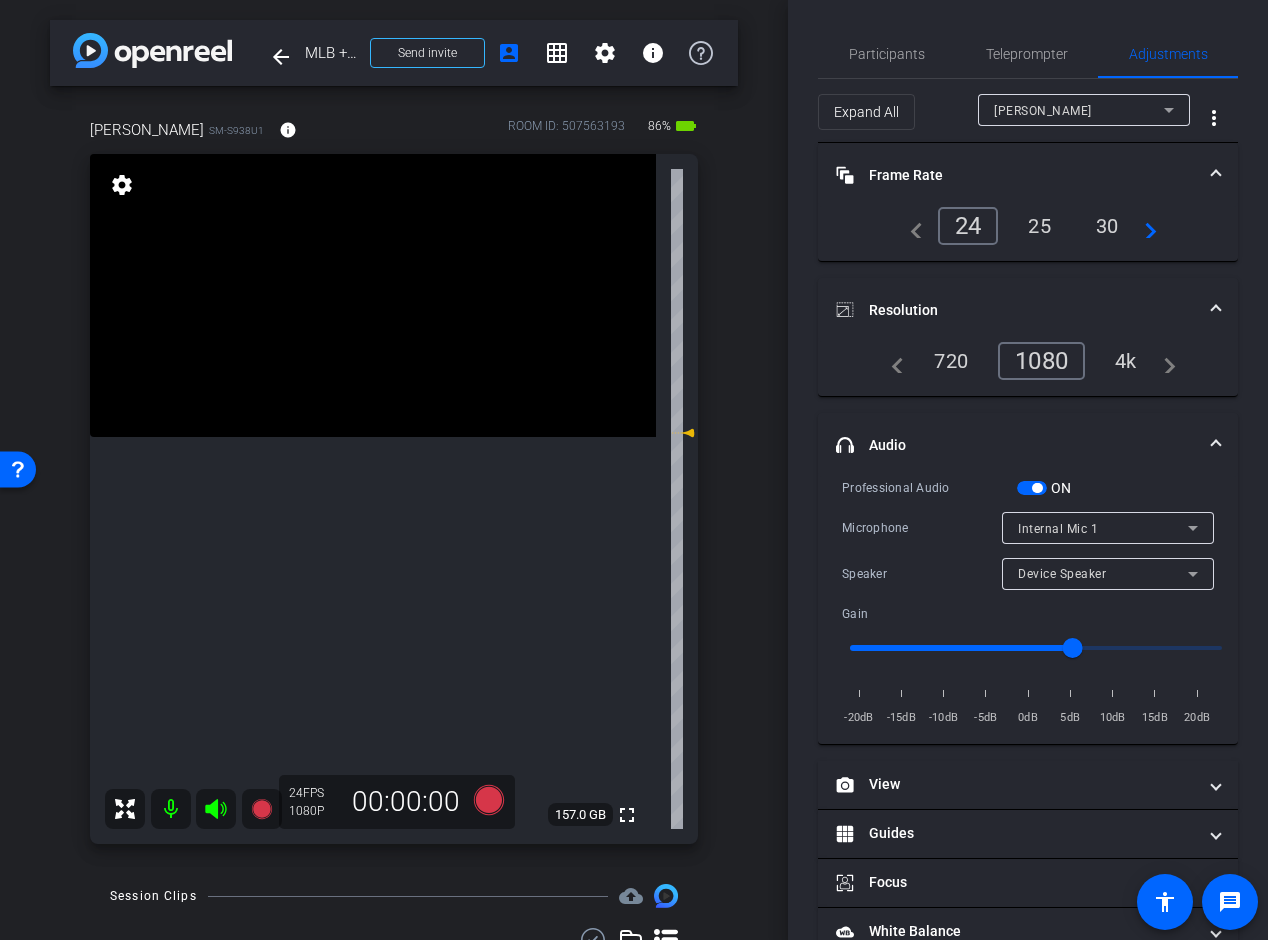 click on "Frame Rate
Frame Rate" at bounding box center [1028, 175] 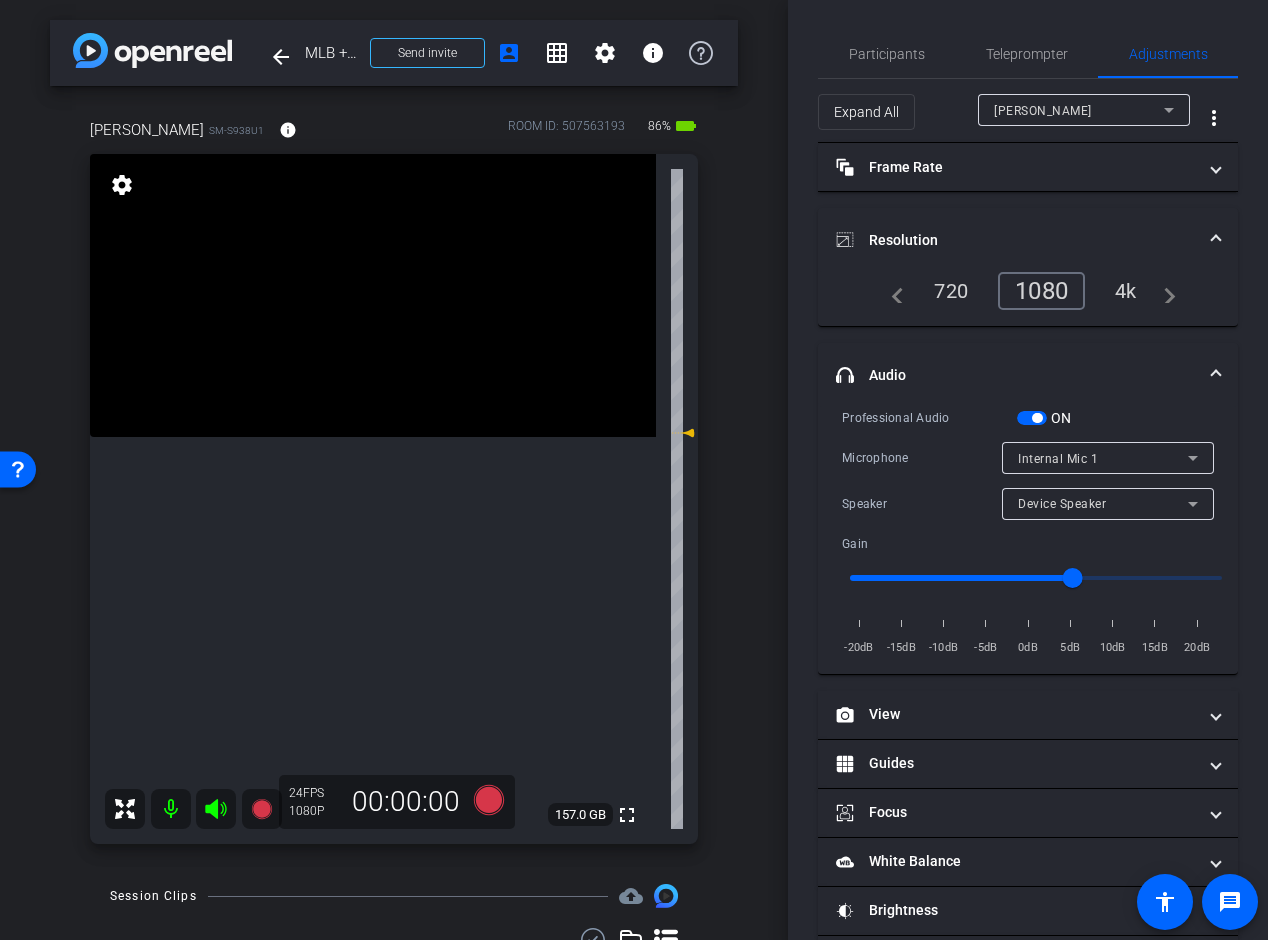 click at bounding box center (1216, 240) 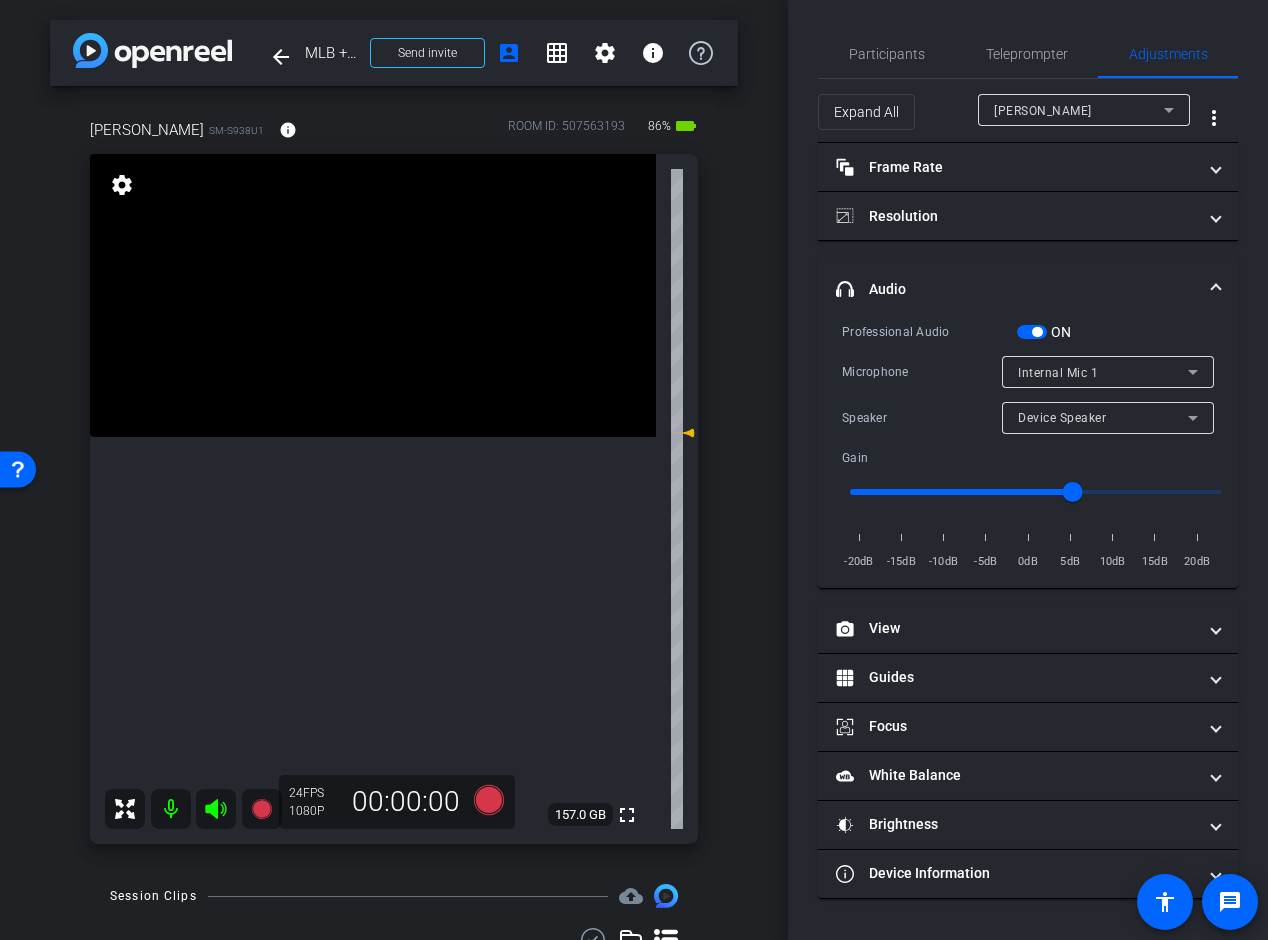 click on "headphone icon
Audio" at bounding box center (1028, 289) 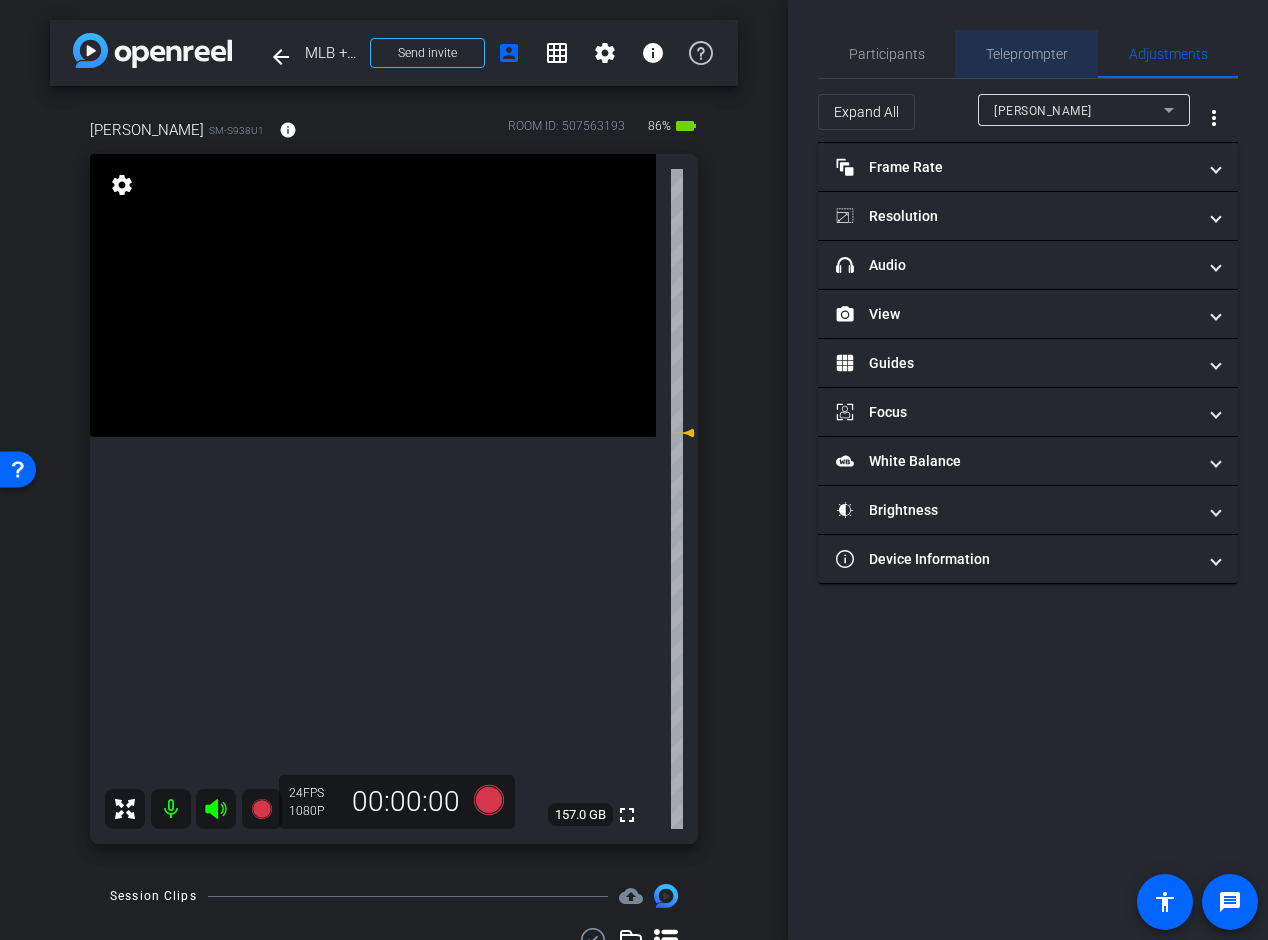 click on "Teleprompter" at bounding box center [1027, 54] 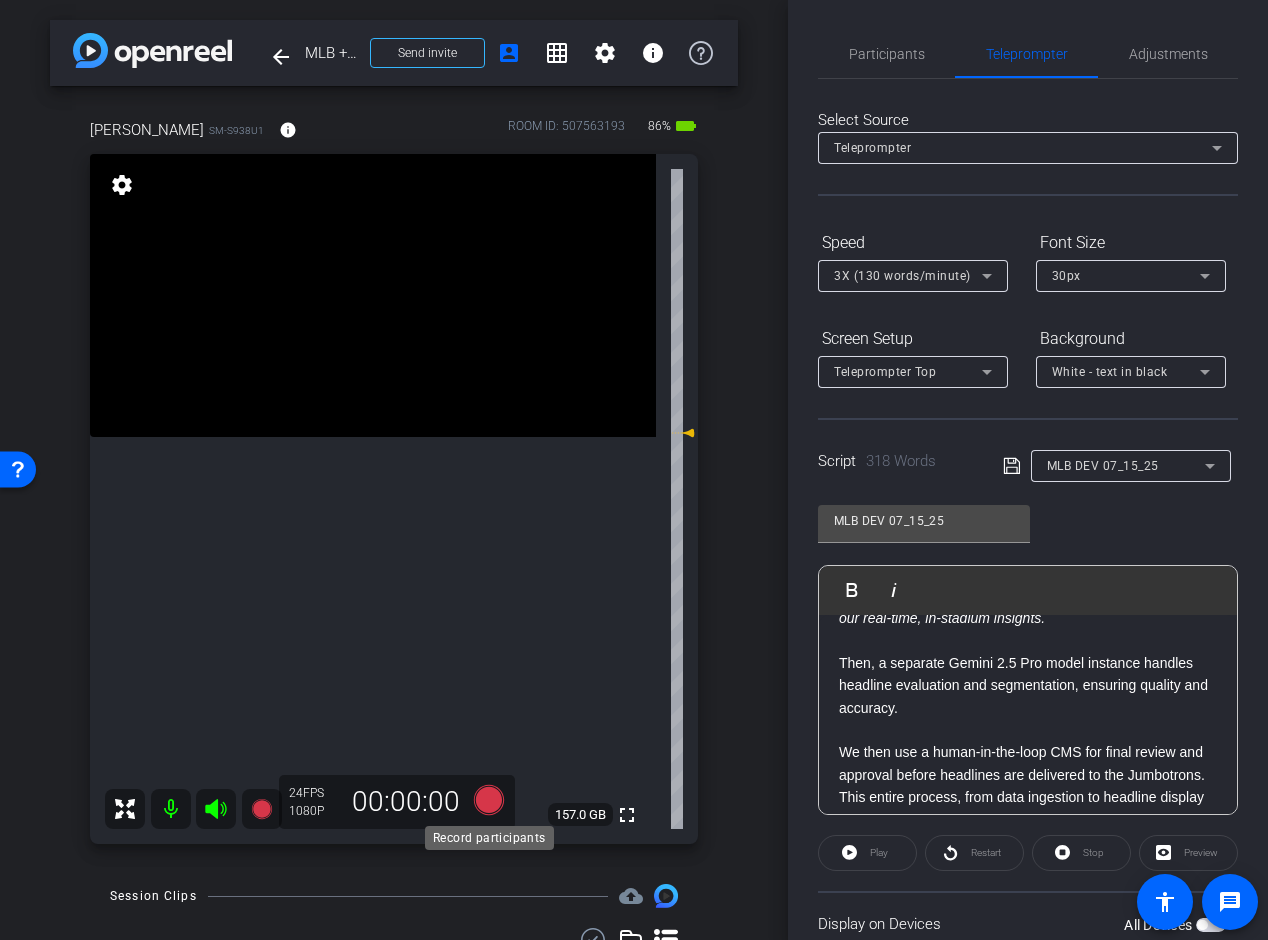 click 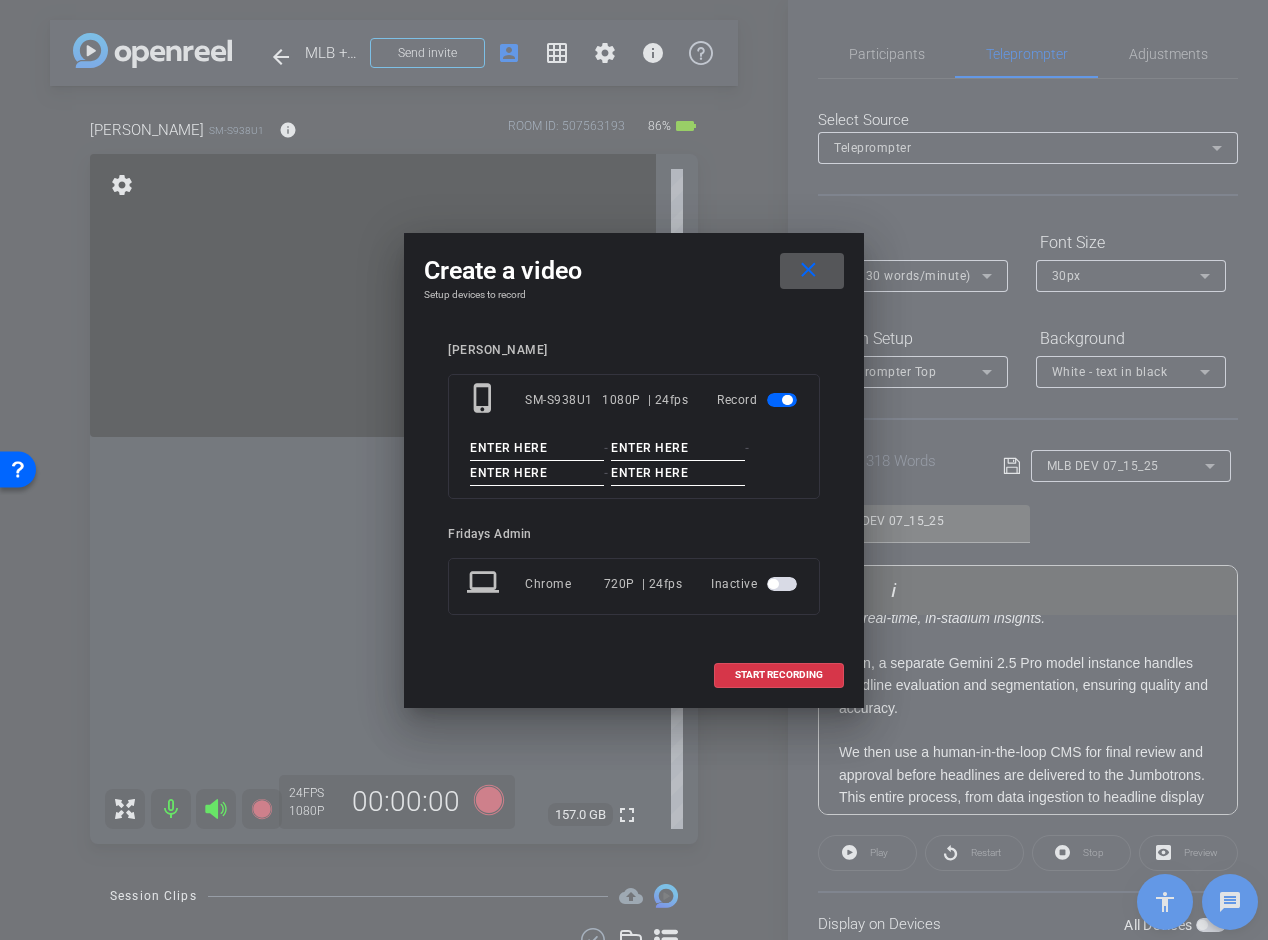 click at bounding box center (537, 448) 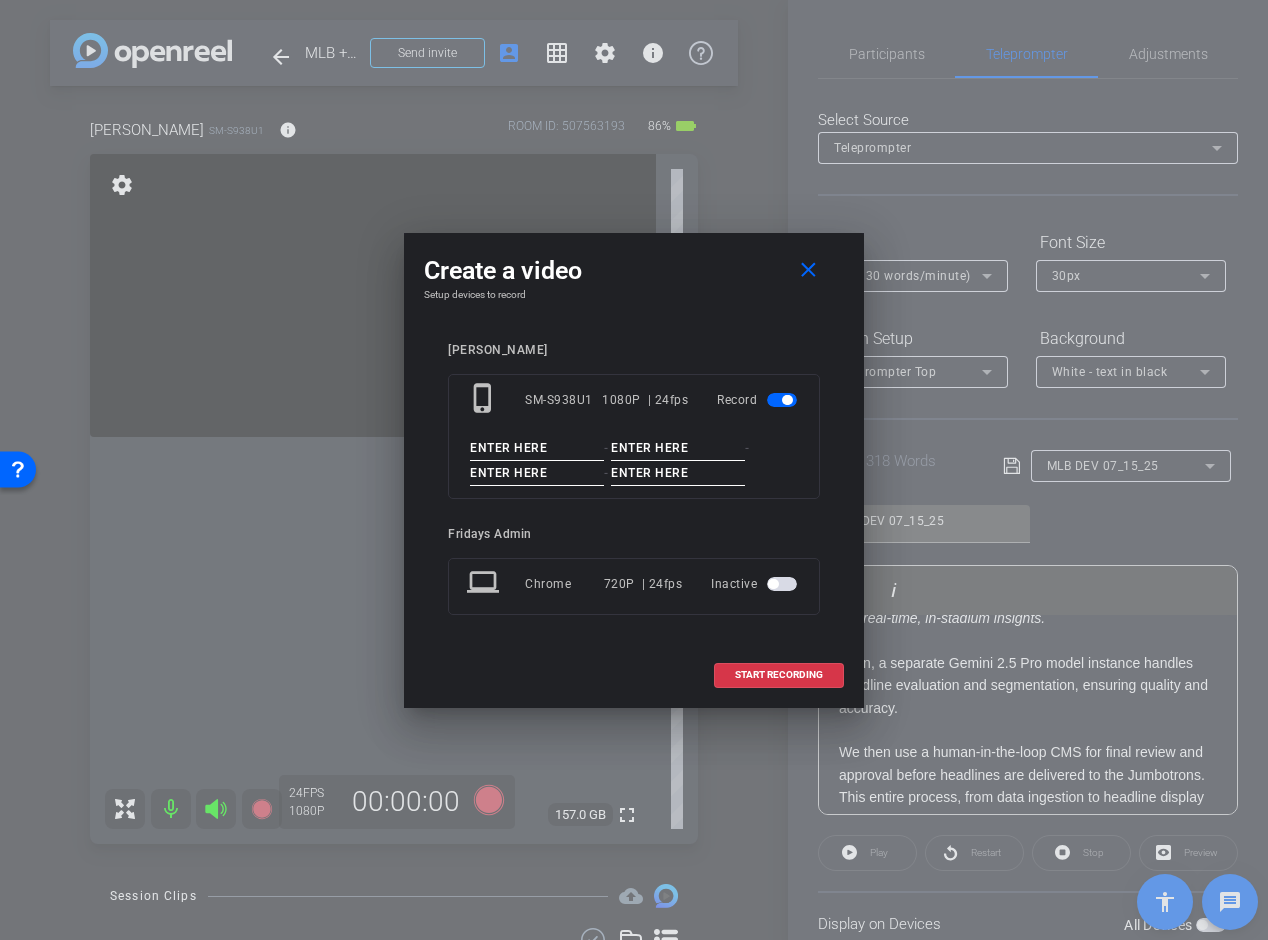 click at bounding box center (537, 448) 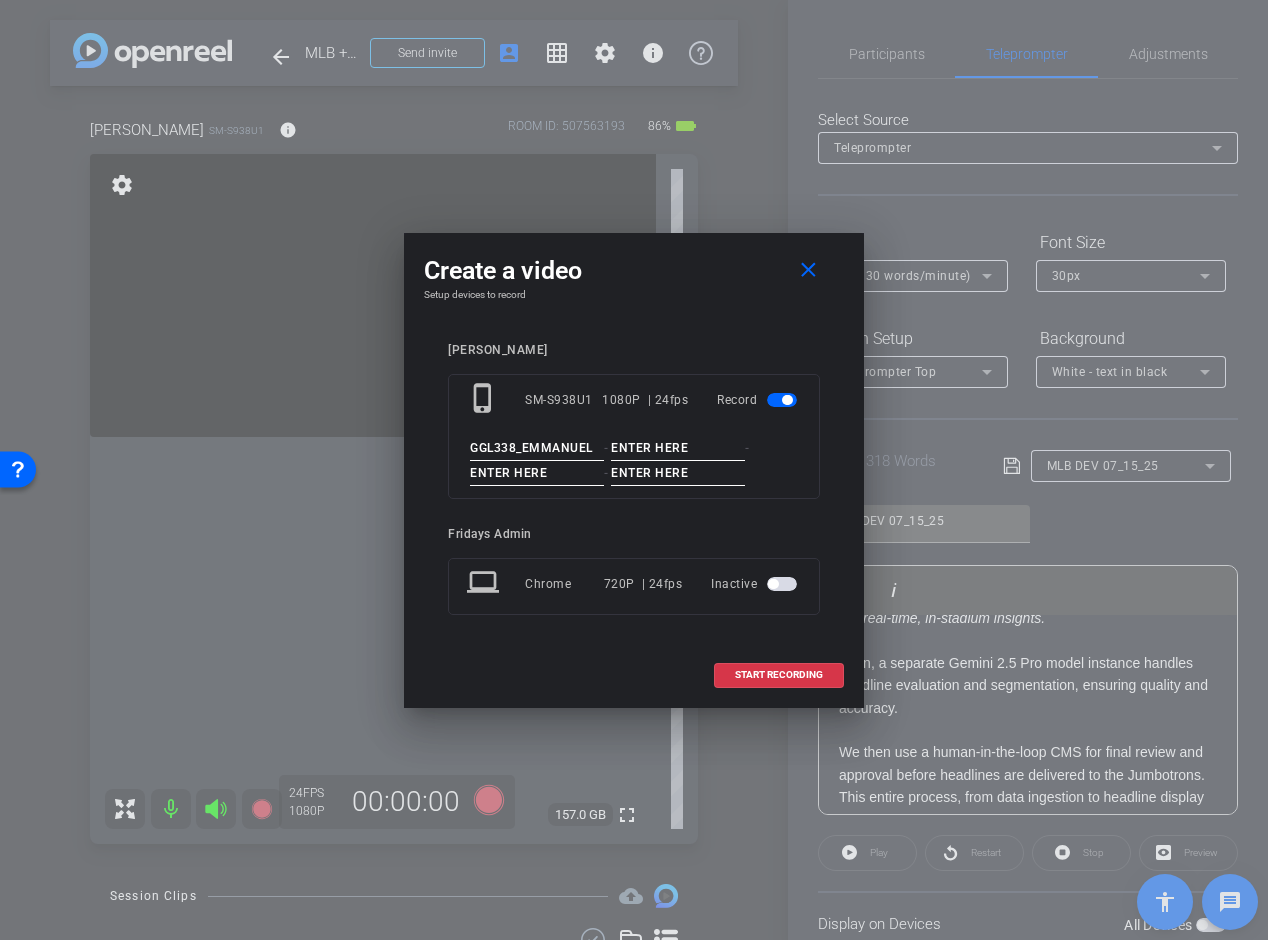 type on "GGL338_EMMANUEL" 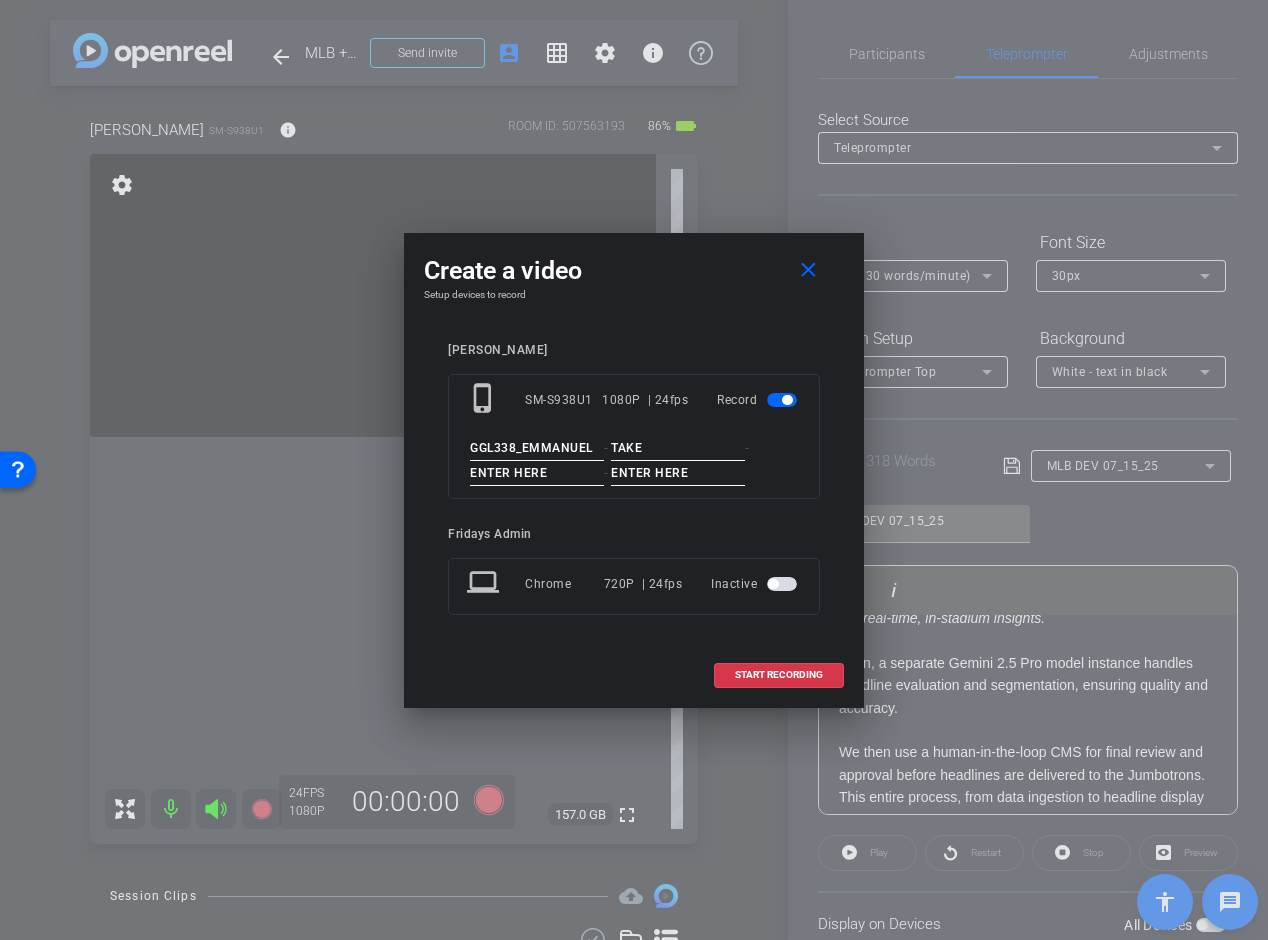 type on "TAKE" 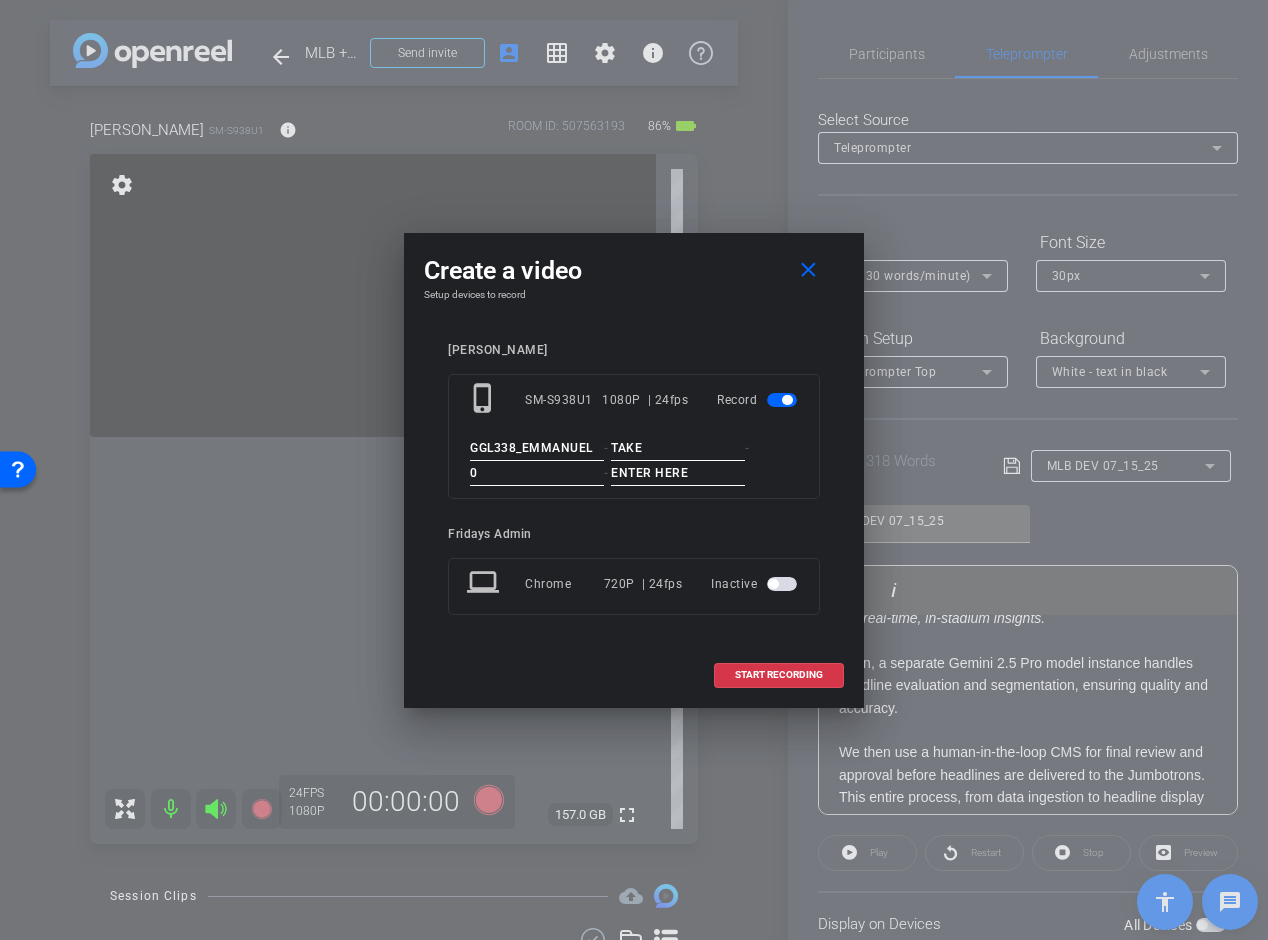 type on "0" 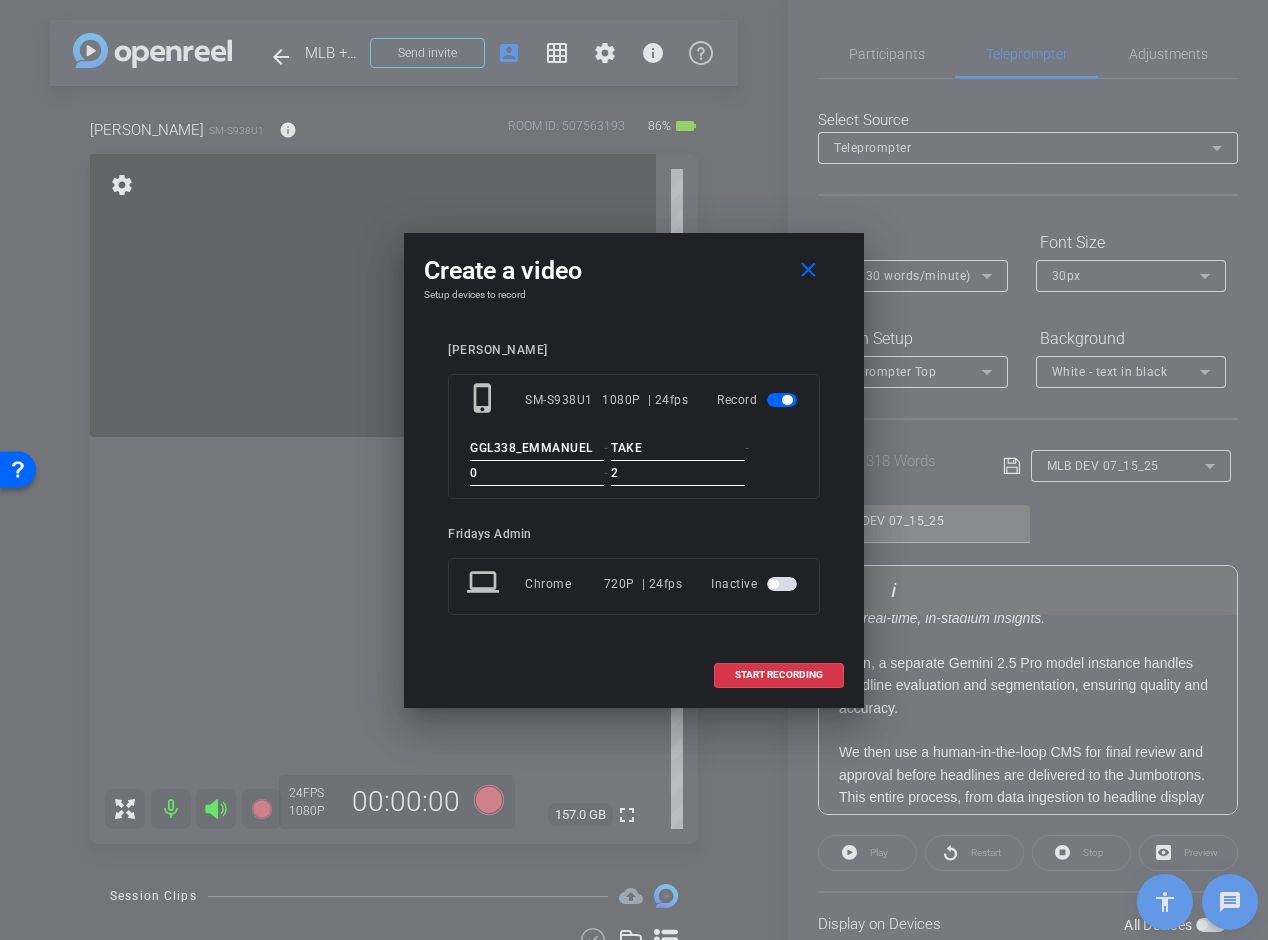 type on "2" 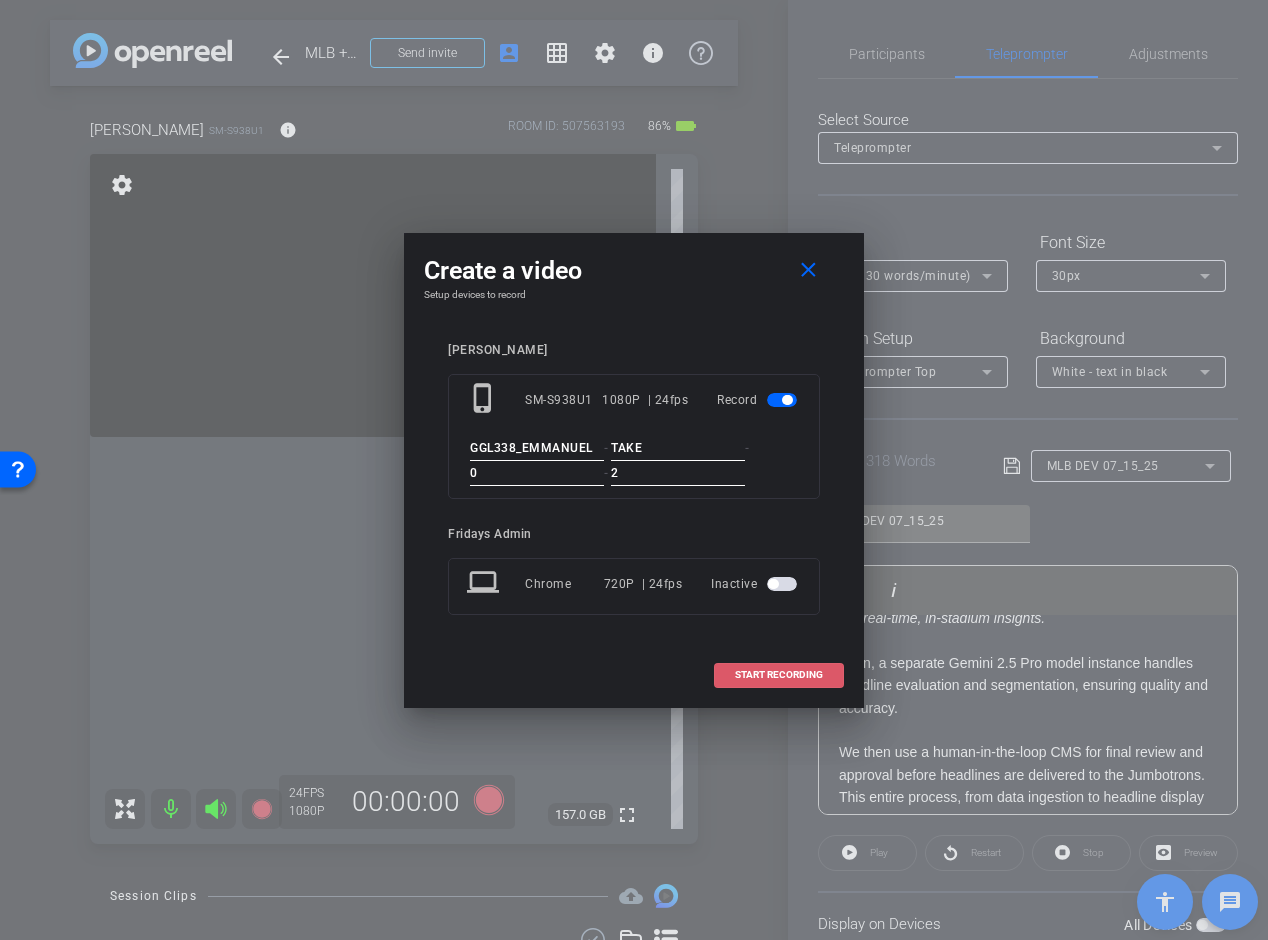 click on "START RECORDING" at bounding box center (779, 675) 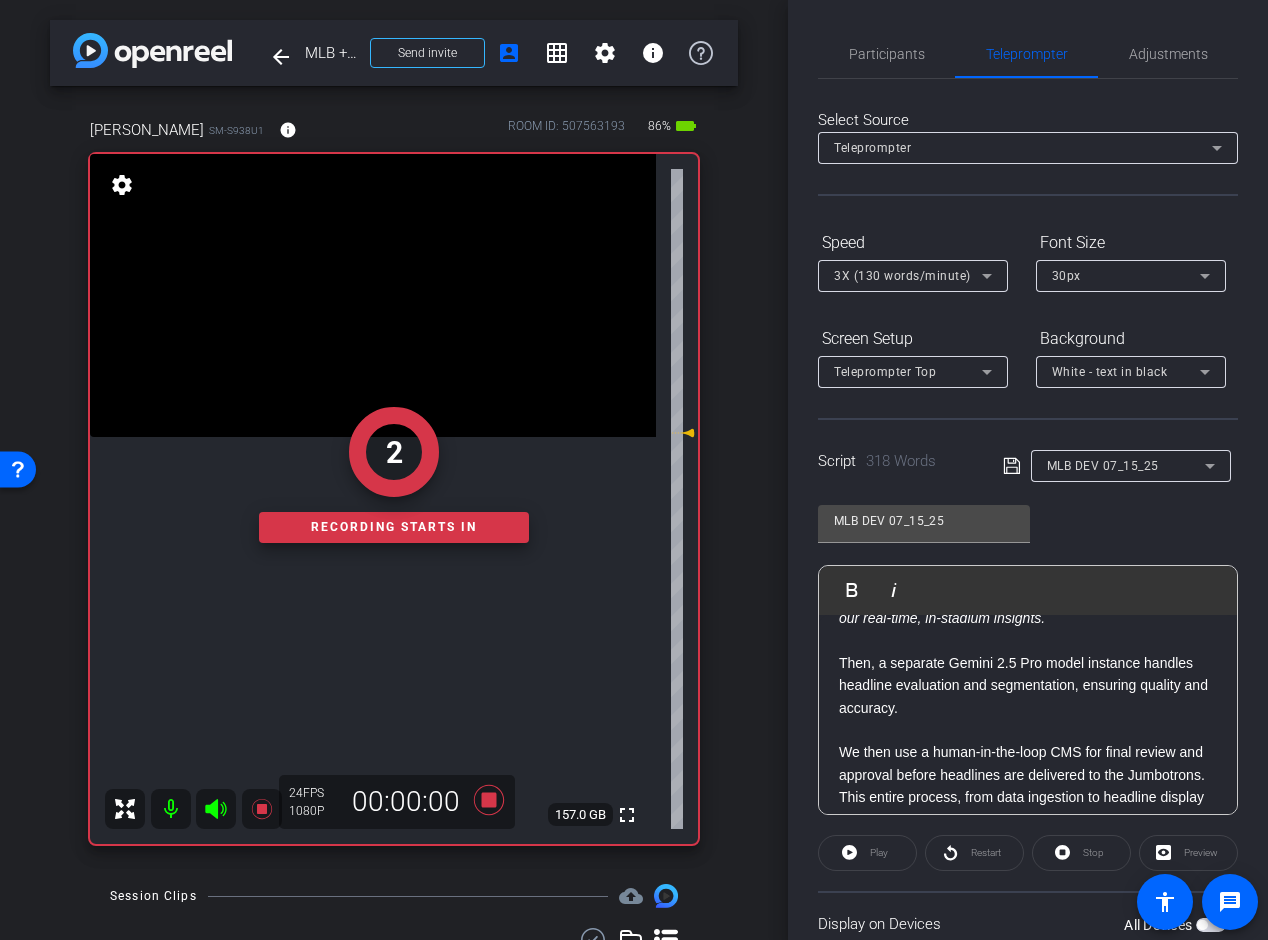 scroll, scrollTop: 82, scrollLeft: 0, axis: vertical 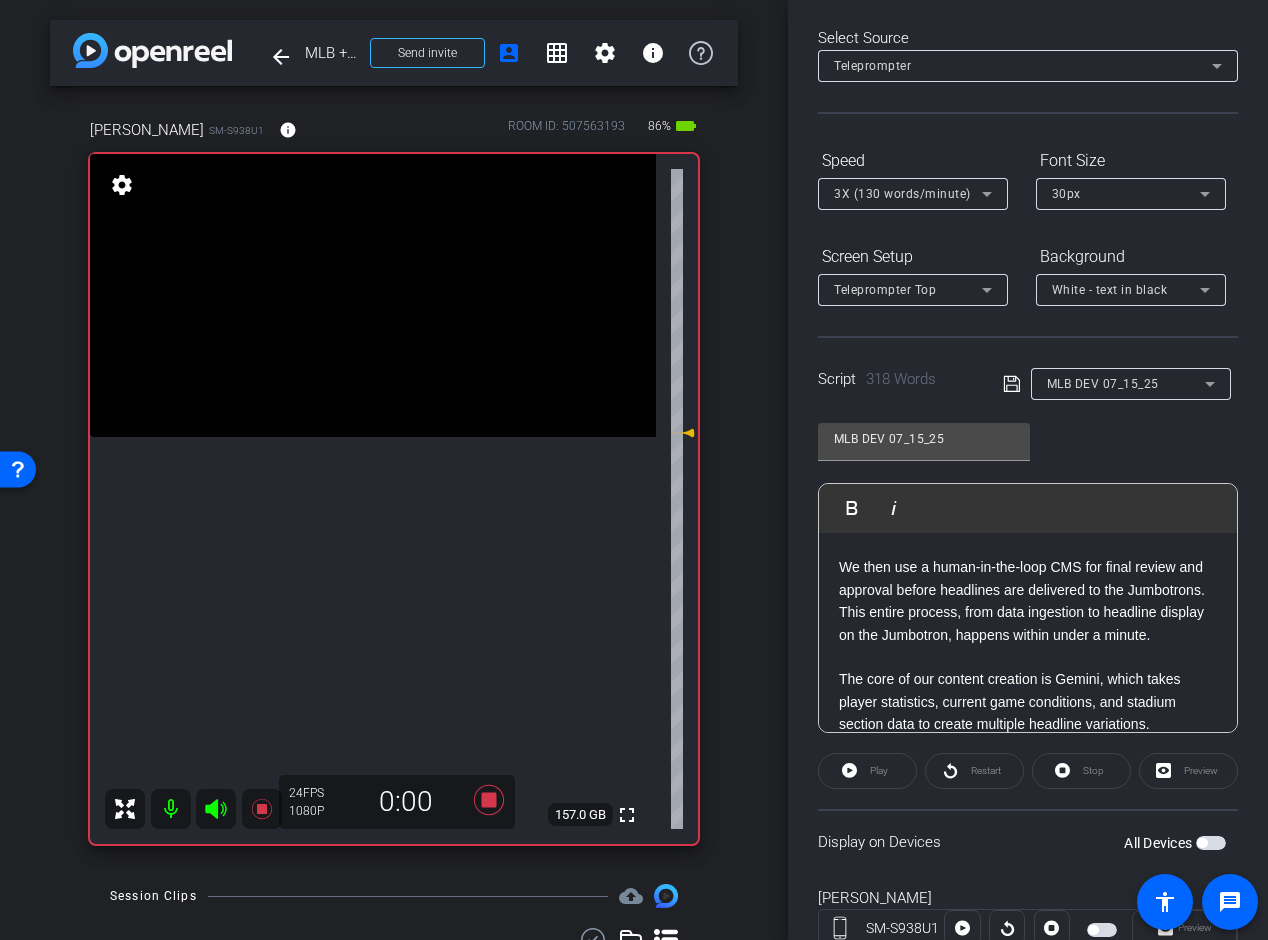 click at bounding box center [1202, 843] 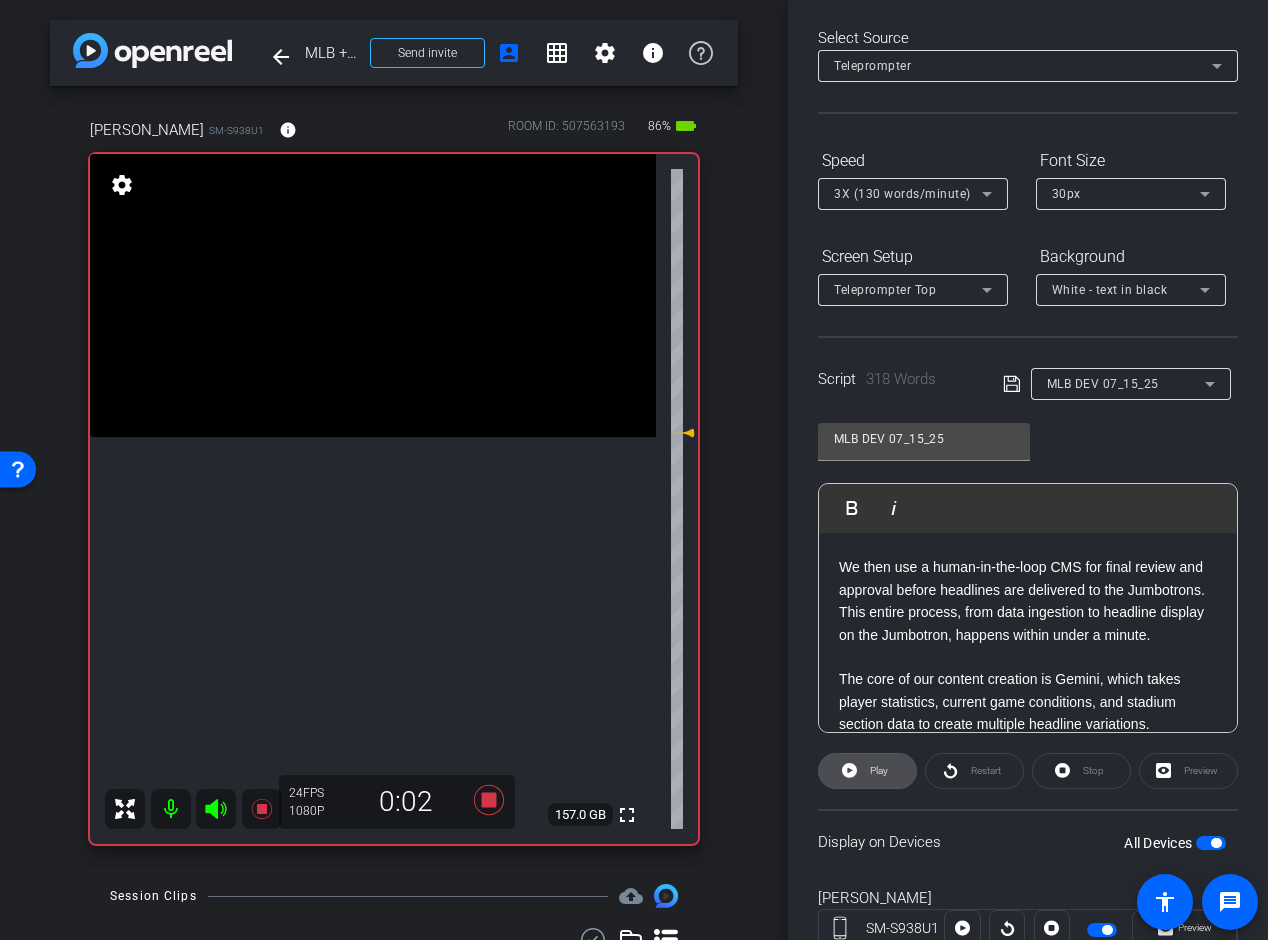 click on "Play" 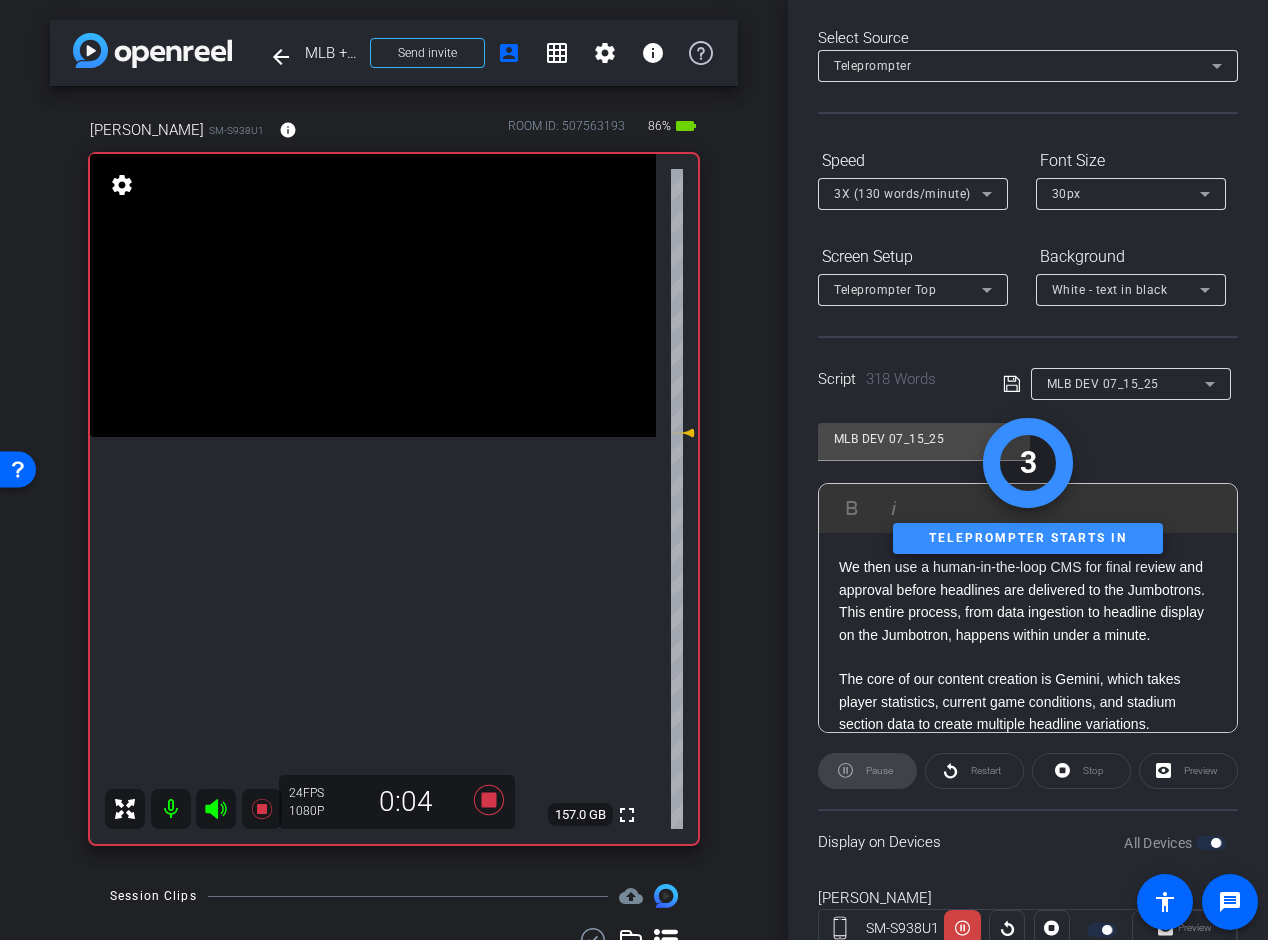 scroll, scrollTop: 153, scrollLeft: 0, axis: vertical 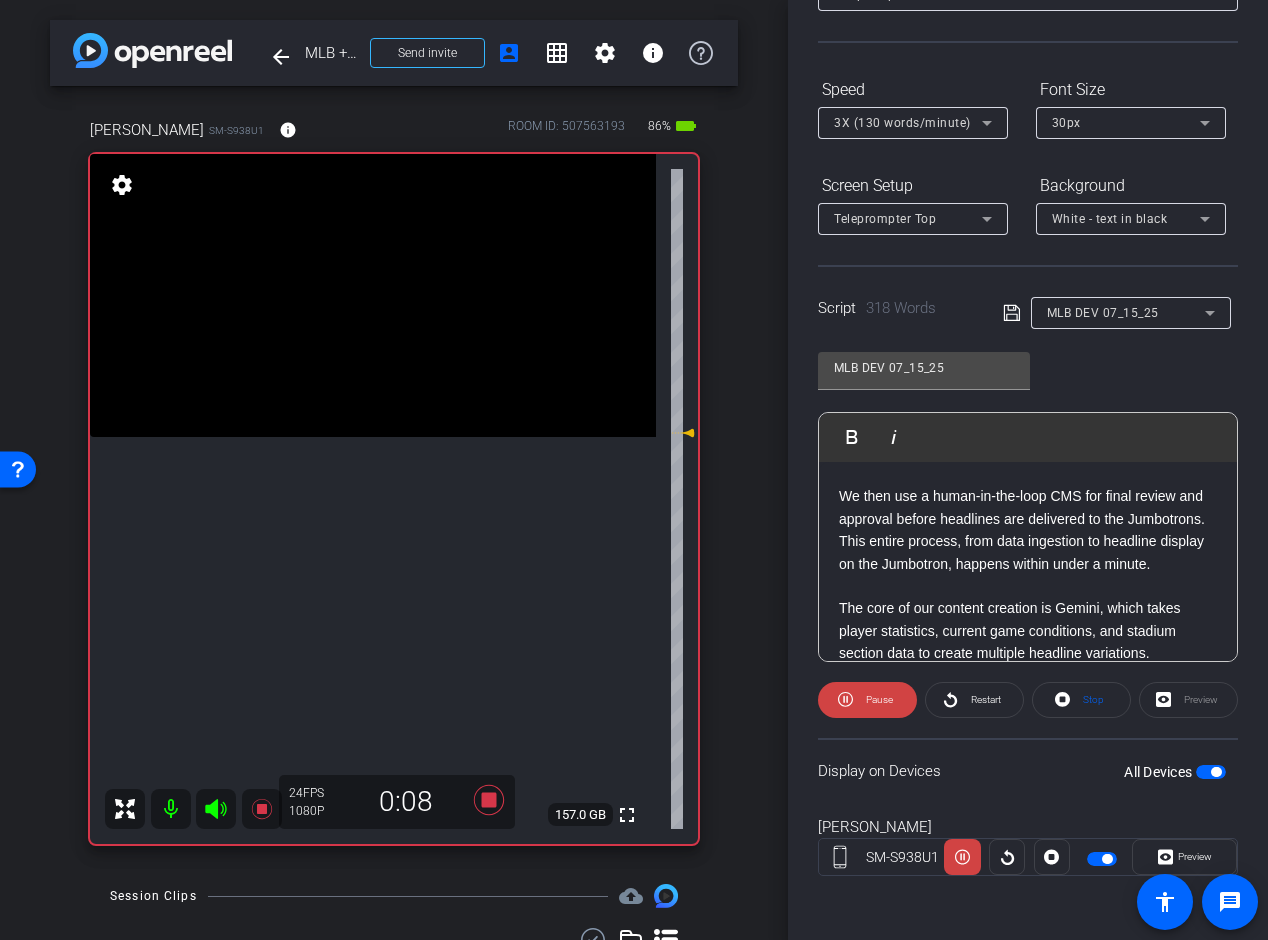 click on "Preview" 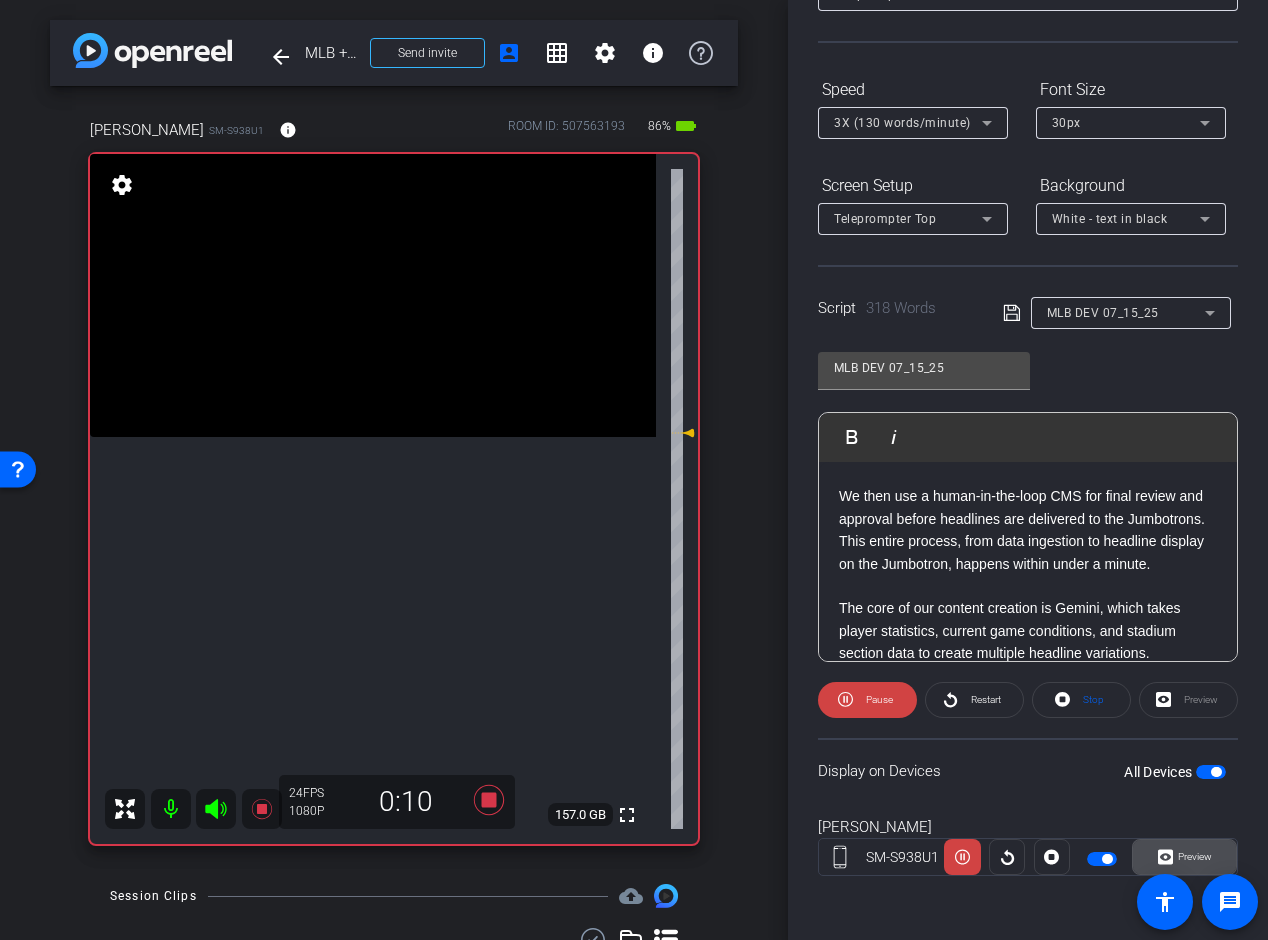 click on "Preview" 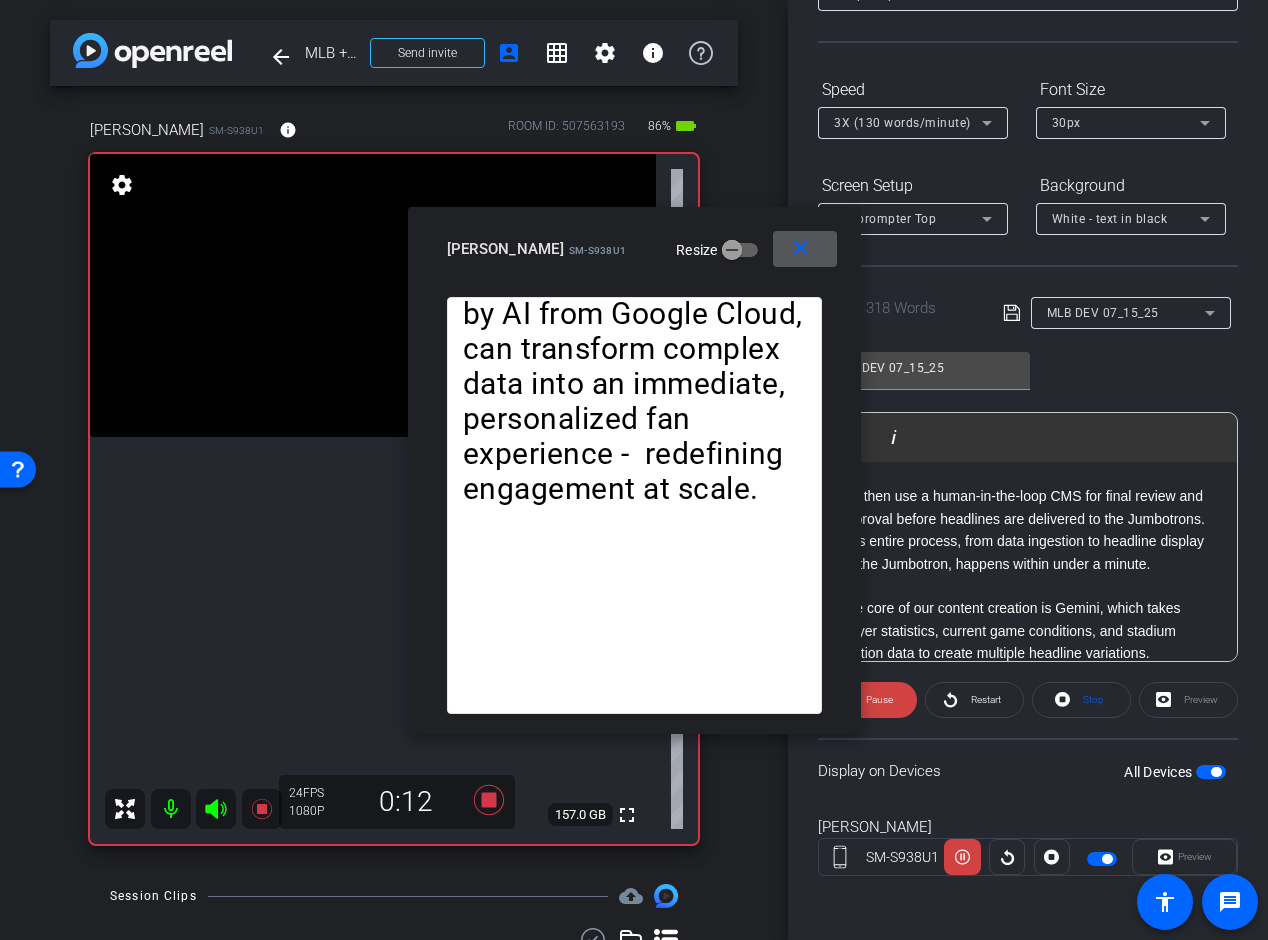 click on "3X (130 words/minute)" at bounding box center [902, 123] 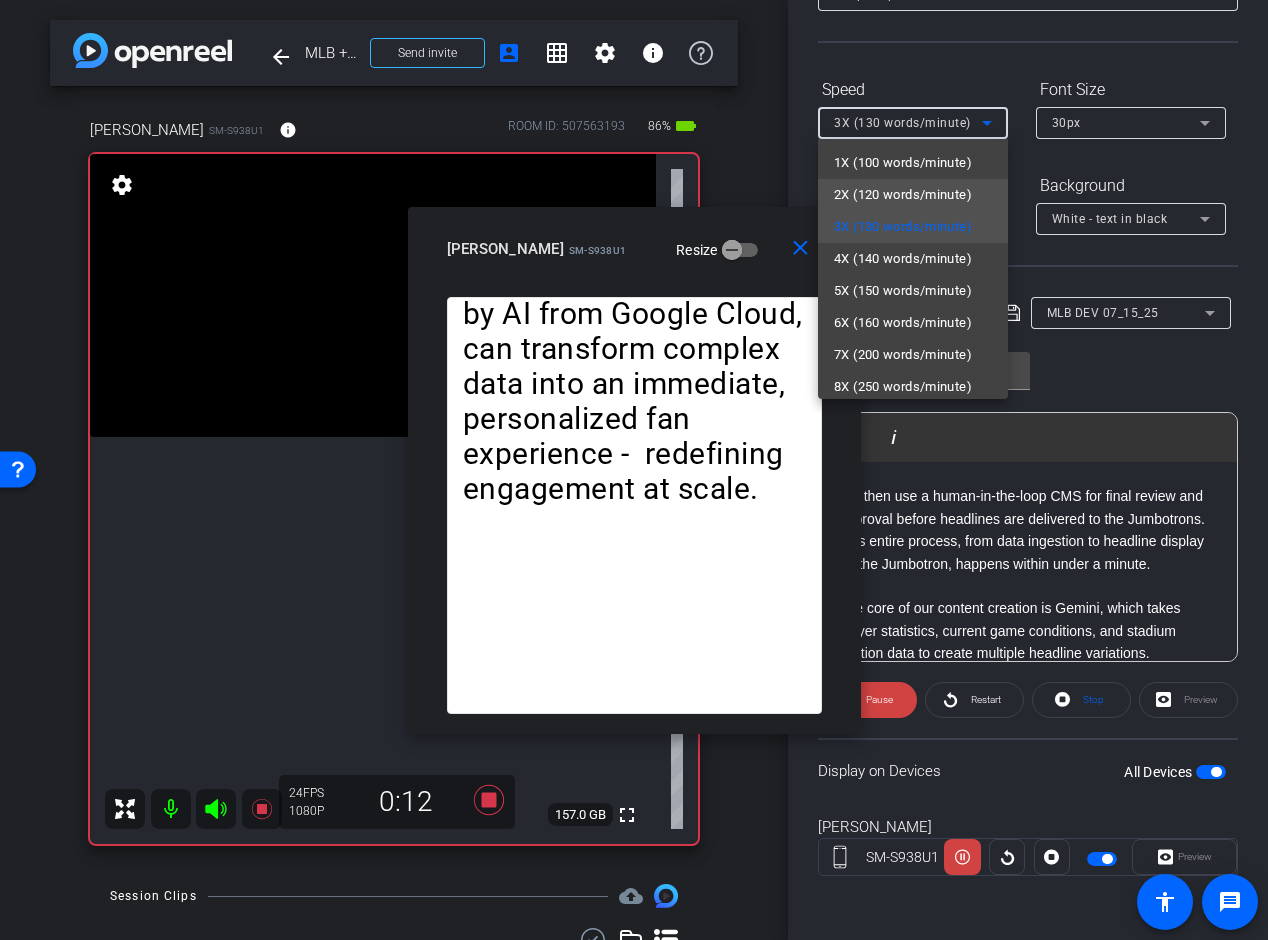 click on "2X (120 words/minute)" at bounding box center [903, 195] 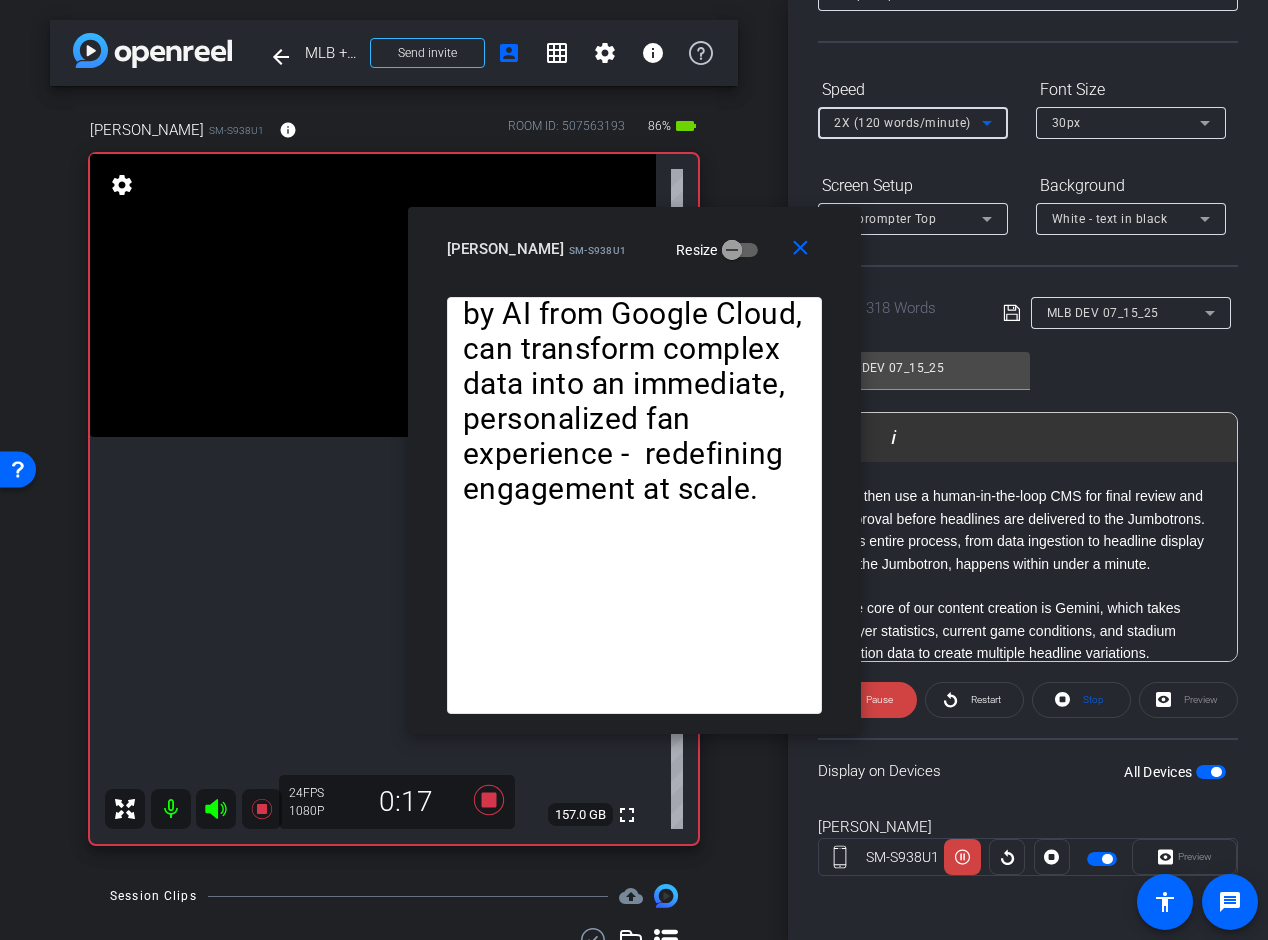 click on "2X (120 words/minute)" at bounding box center (902, 123) 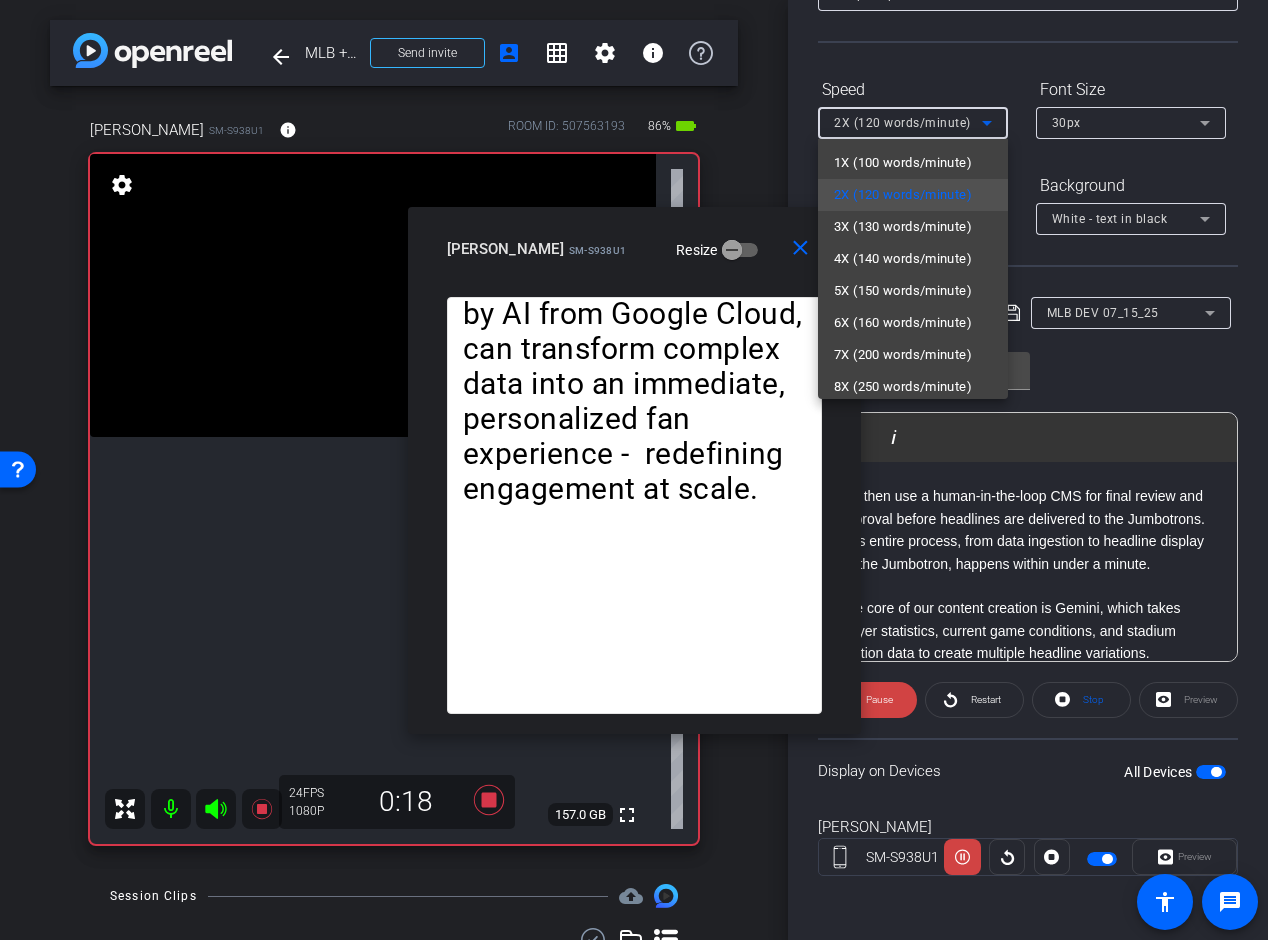 click on "1X (100 words/minute)" at bounding box center (903, 163) 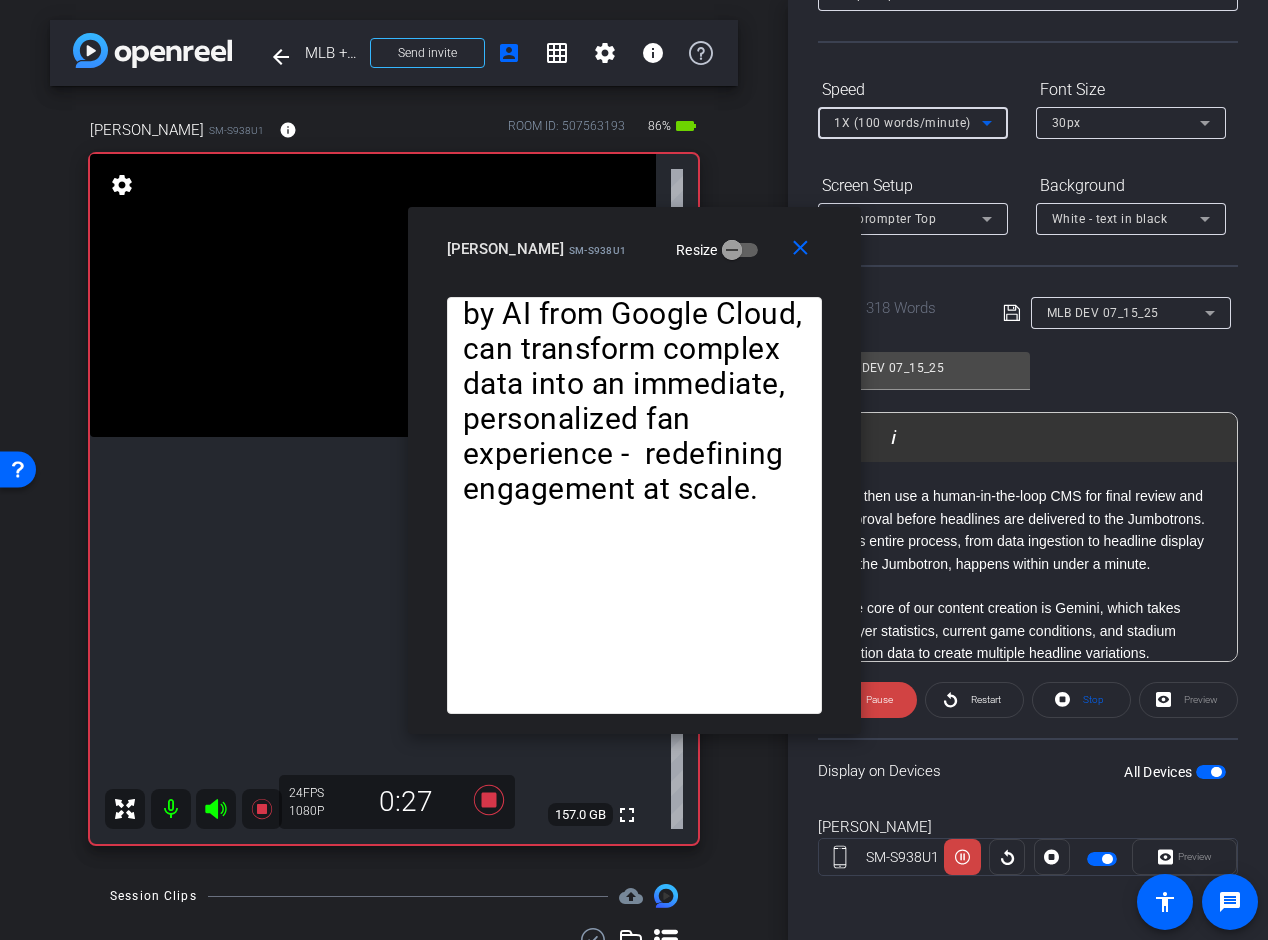 click on "1X (100 words/minute)" at bounding box center (908, 122) 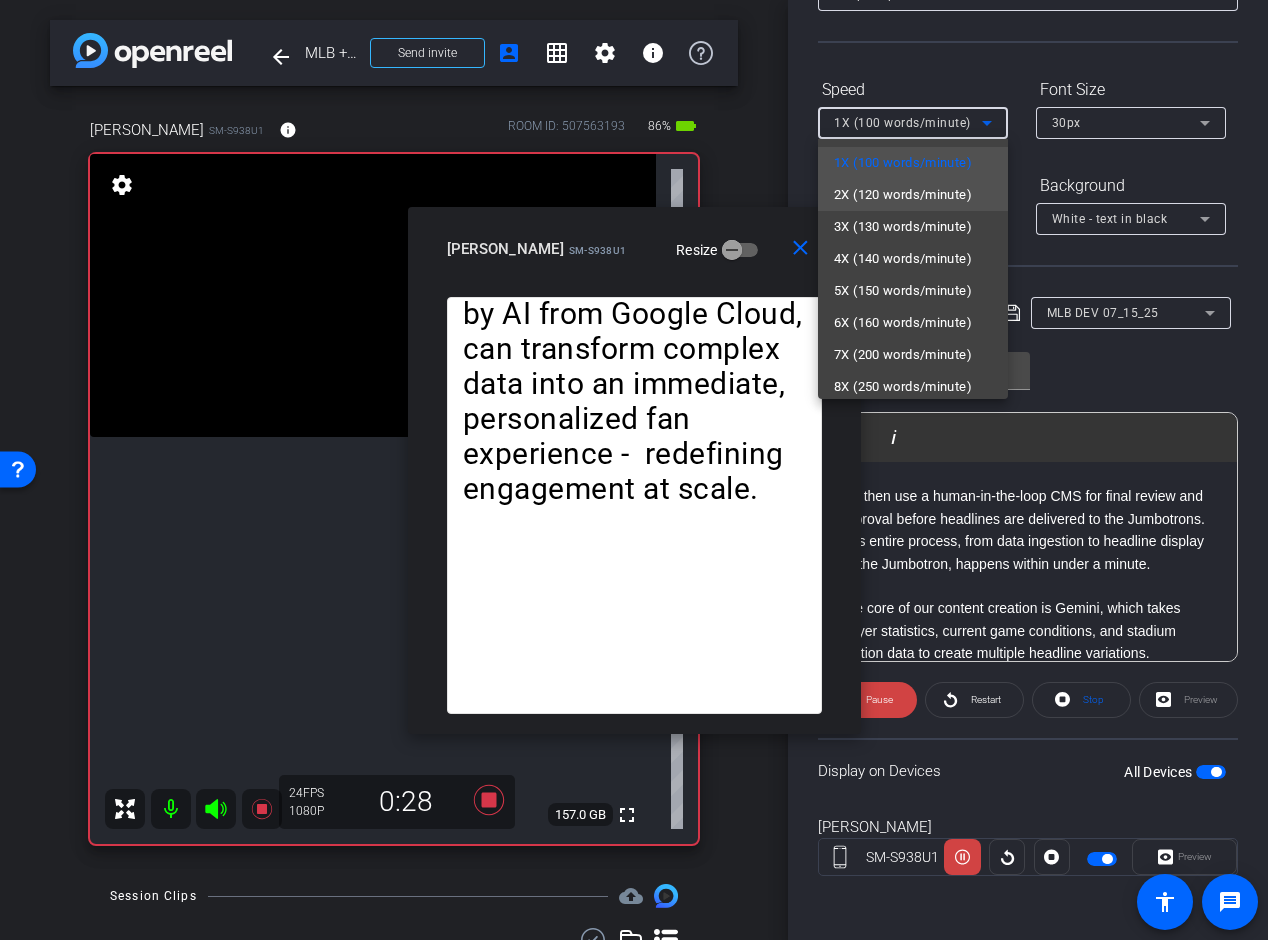 click on "2X (120 words/minute)" at bounding box center (903, 195) 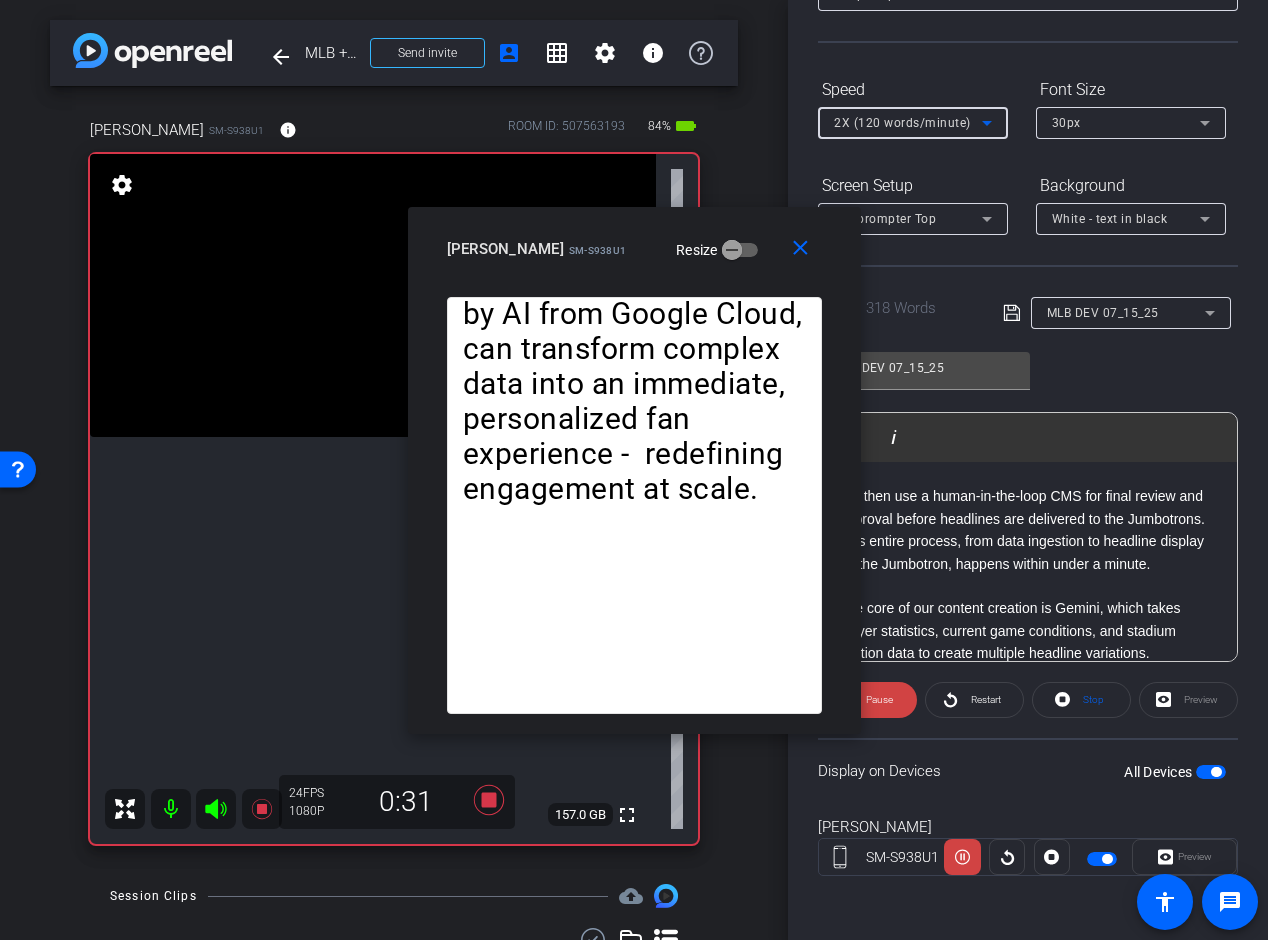 click on "2X (120 words/minute)" at bounding box center (902, 123) 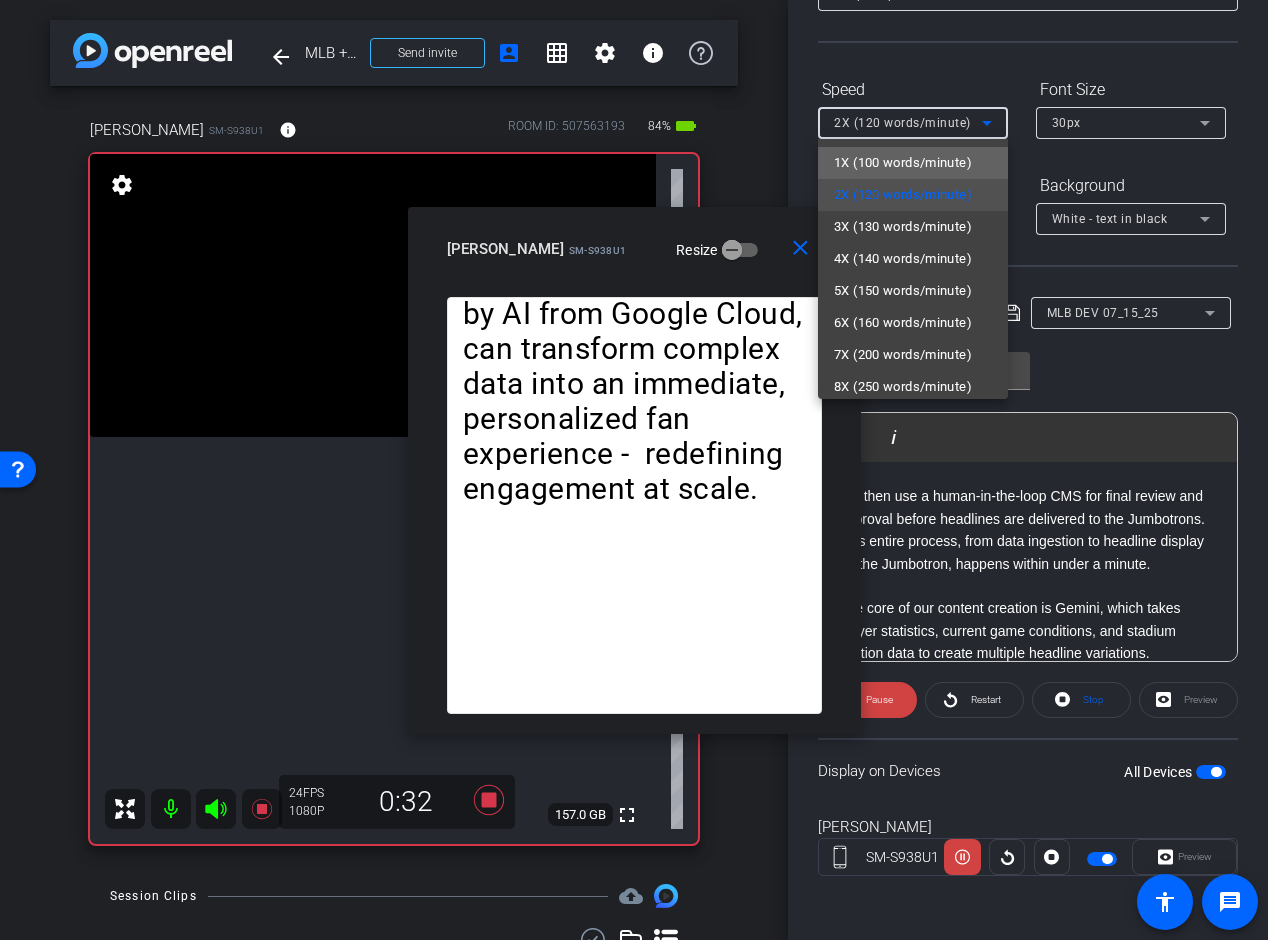 click on "1X (100 words/minute)" at bounding box center [903, 163] 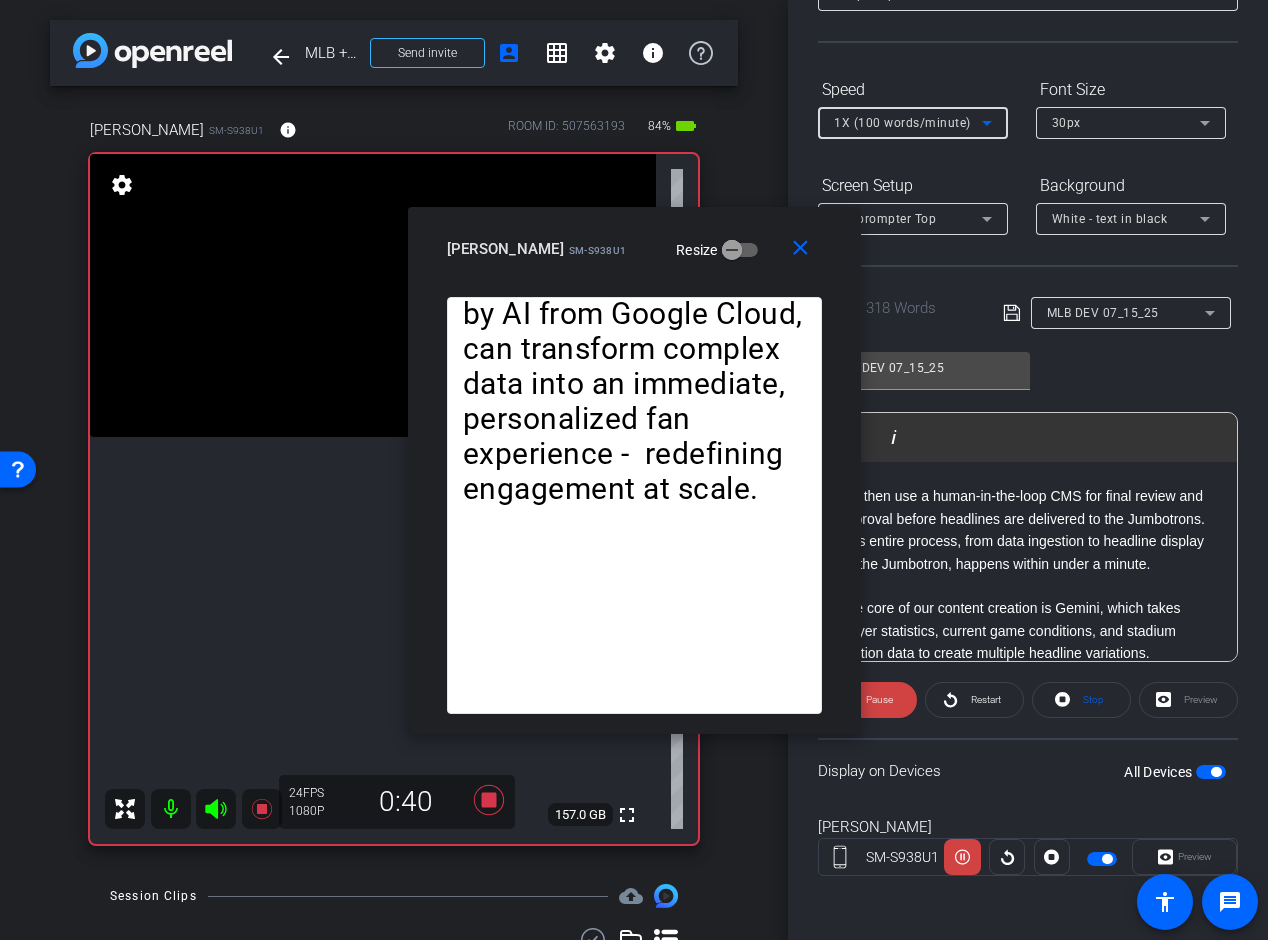 click on "1X (100 words/minute)" at bounding box center (902, 123) 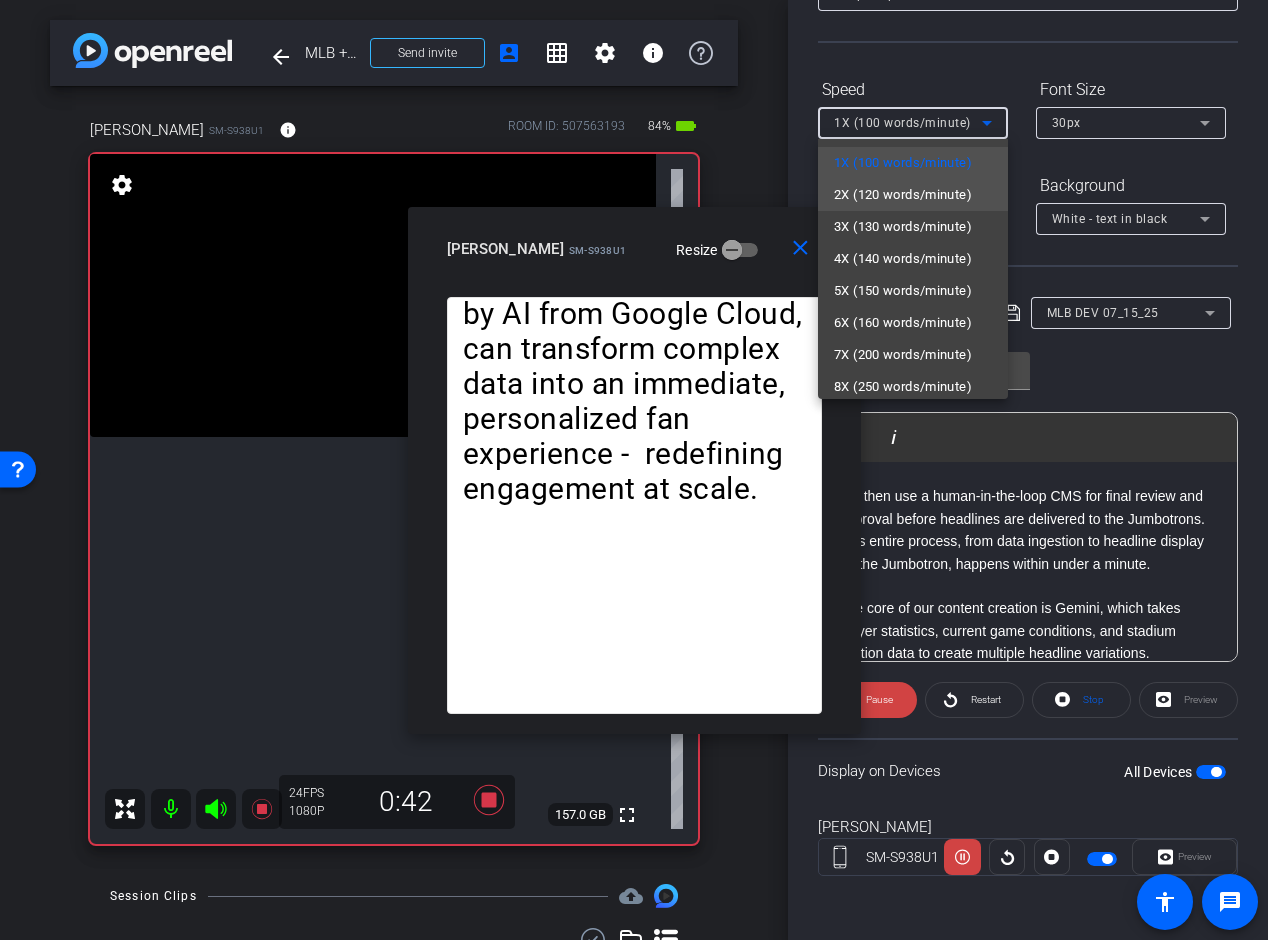 click on "2X (120 words/minute)" at bounding box center [903, 195] 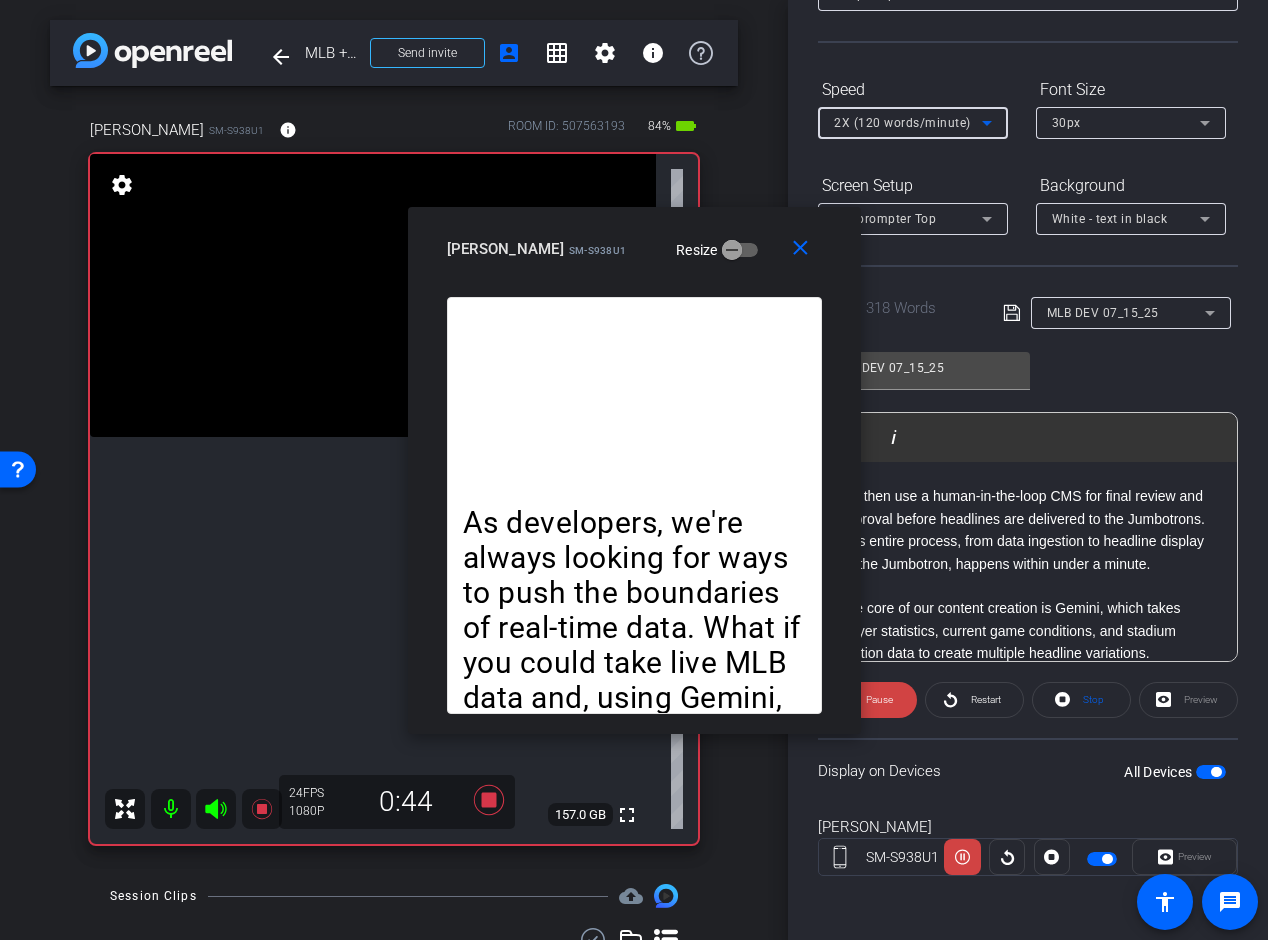 click on "2X (120 words/minute)" at bounding box center [902, 123] 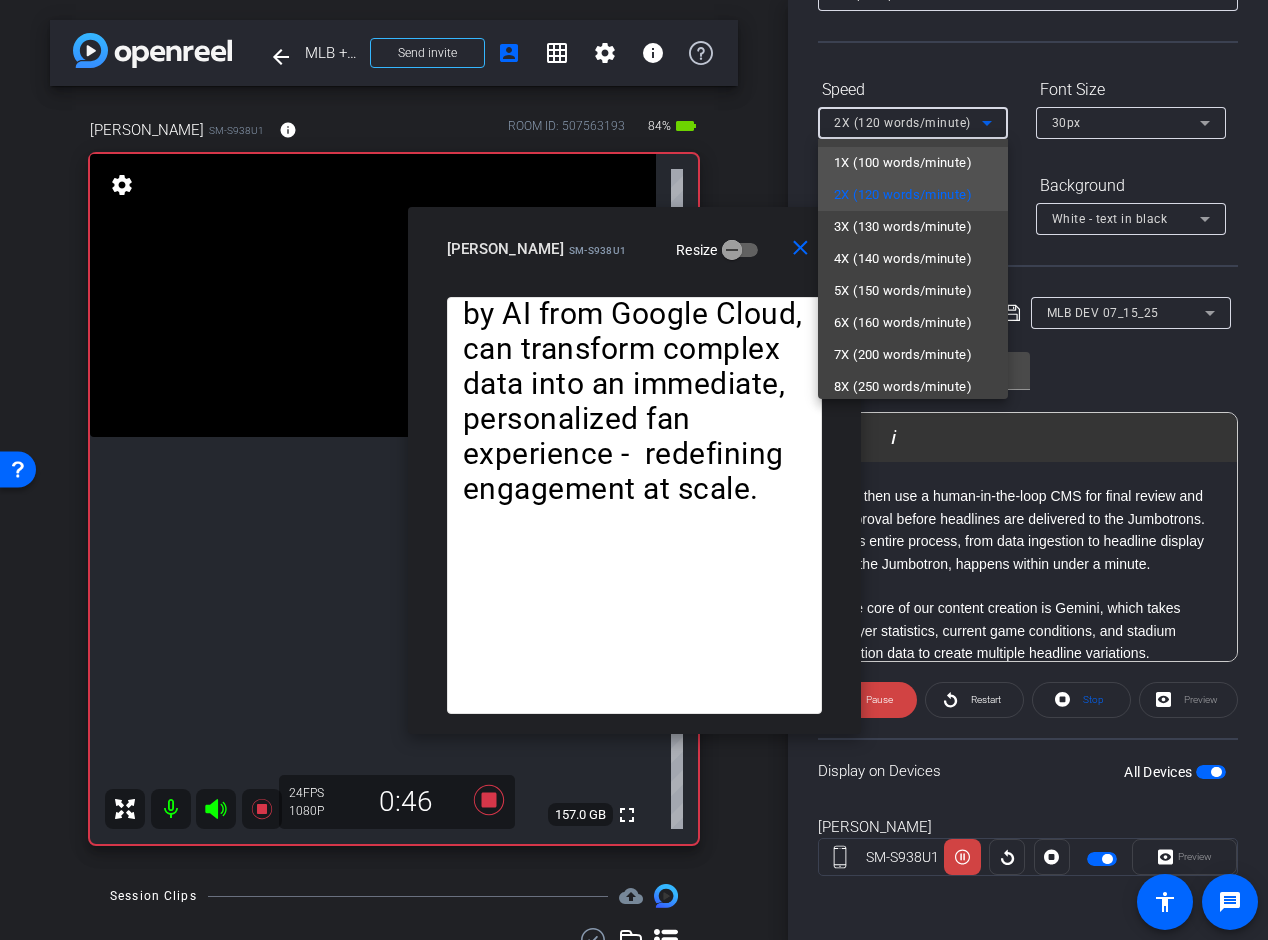 click on "1X (100 words/minute)" at bounding box center [903, 163] 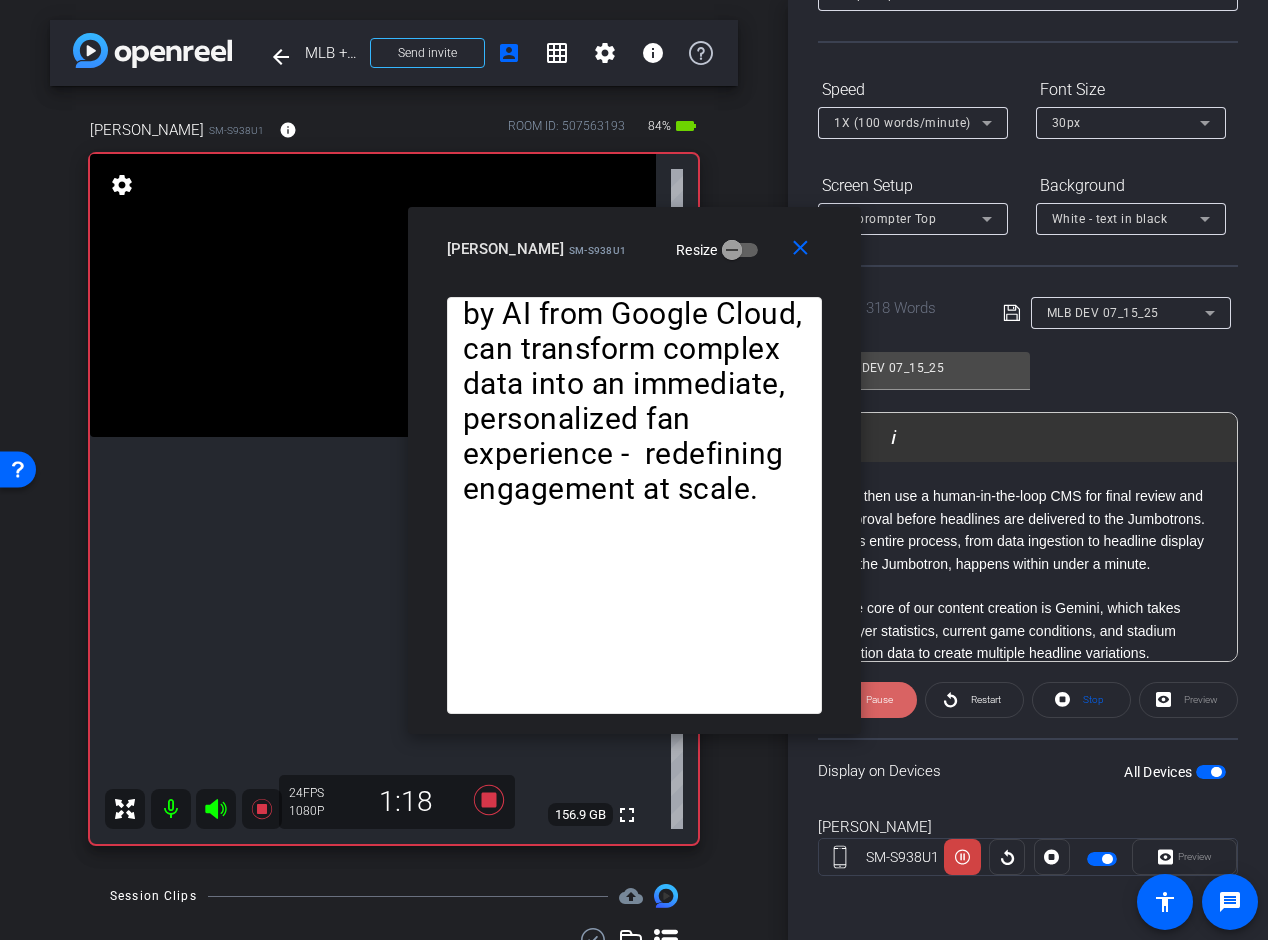 click on "Pause" 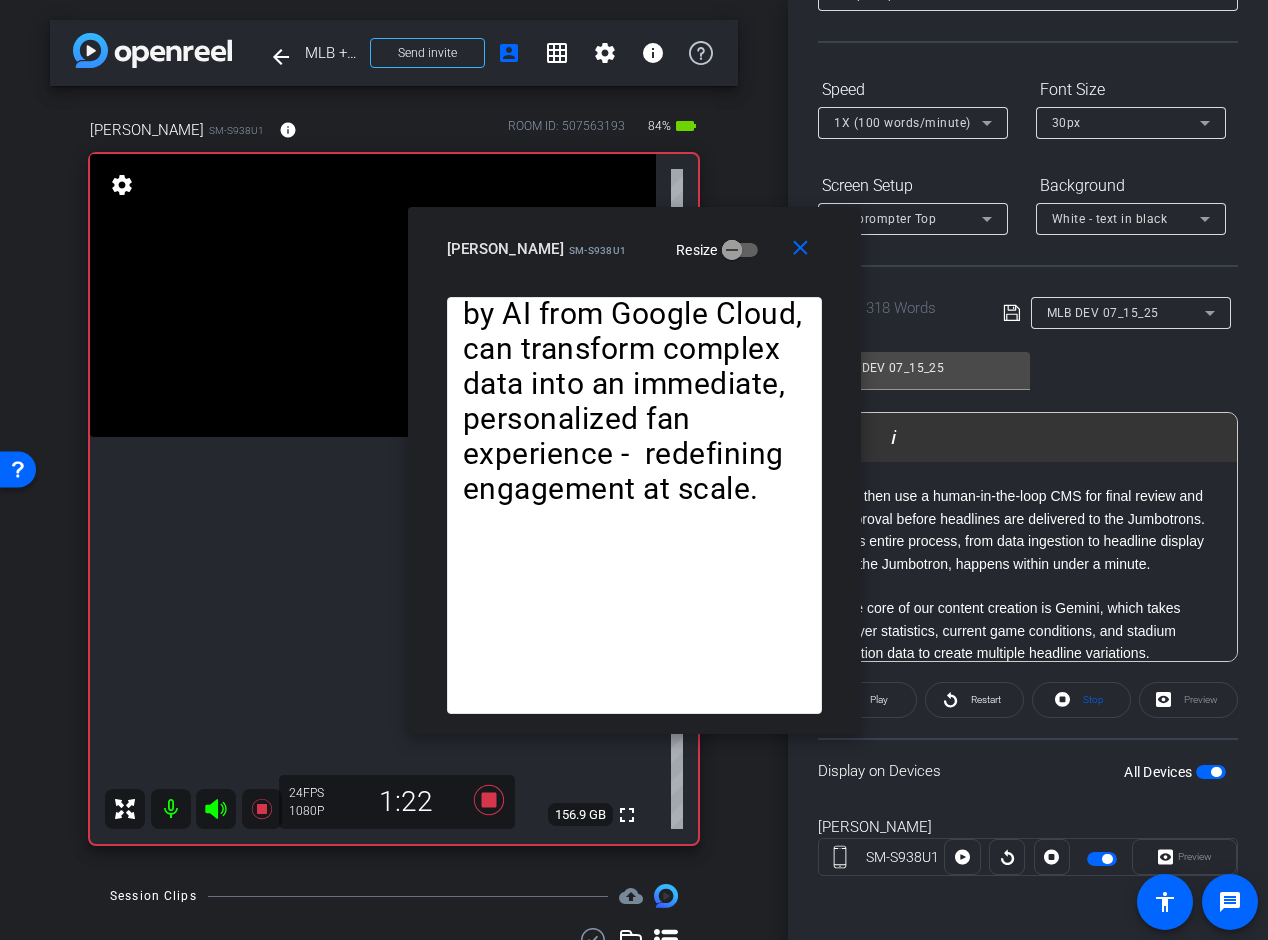 click on "Play" 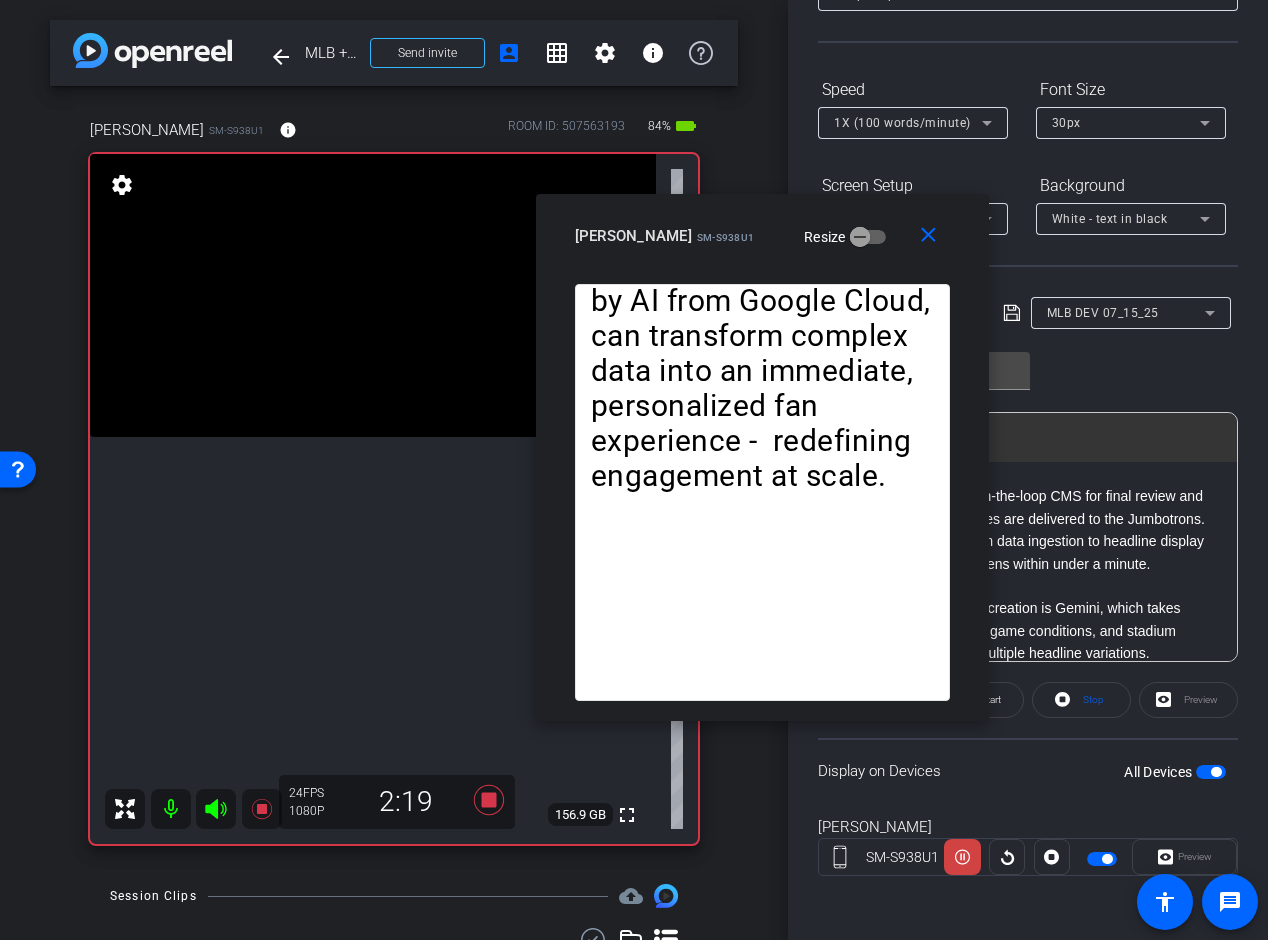 drag, startPoint x: 768, startPoint y: 216, endPoint x: 899, endPoint y: 169, distance: 139.17615 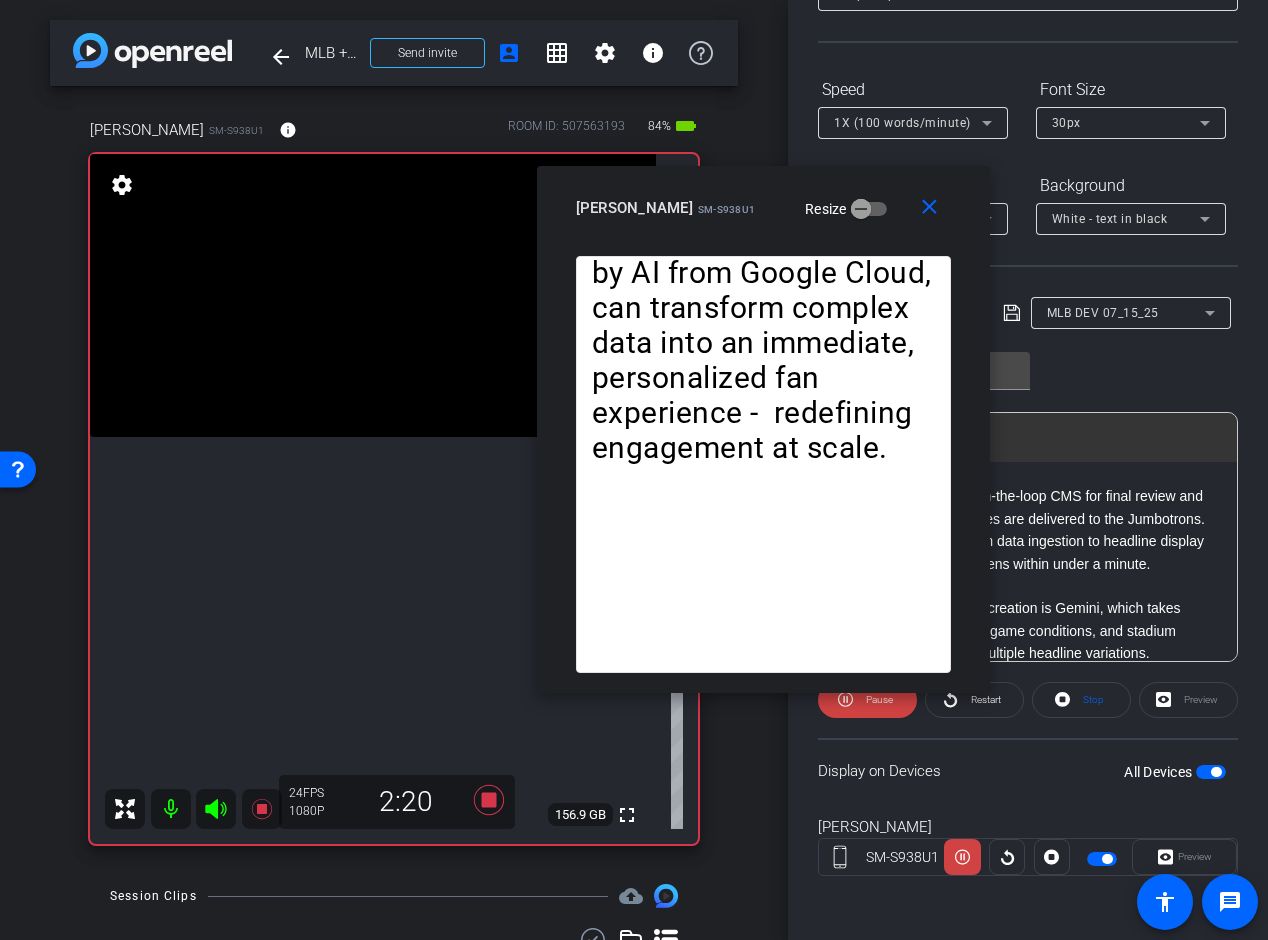 click on "close [PERSON_NAME] SM-S938U1 Resize" at bounding box center [763, 211] 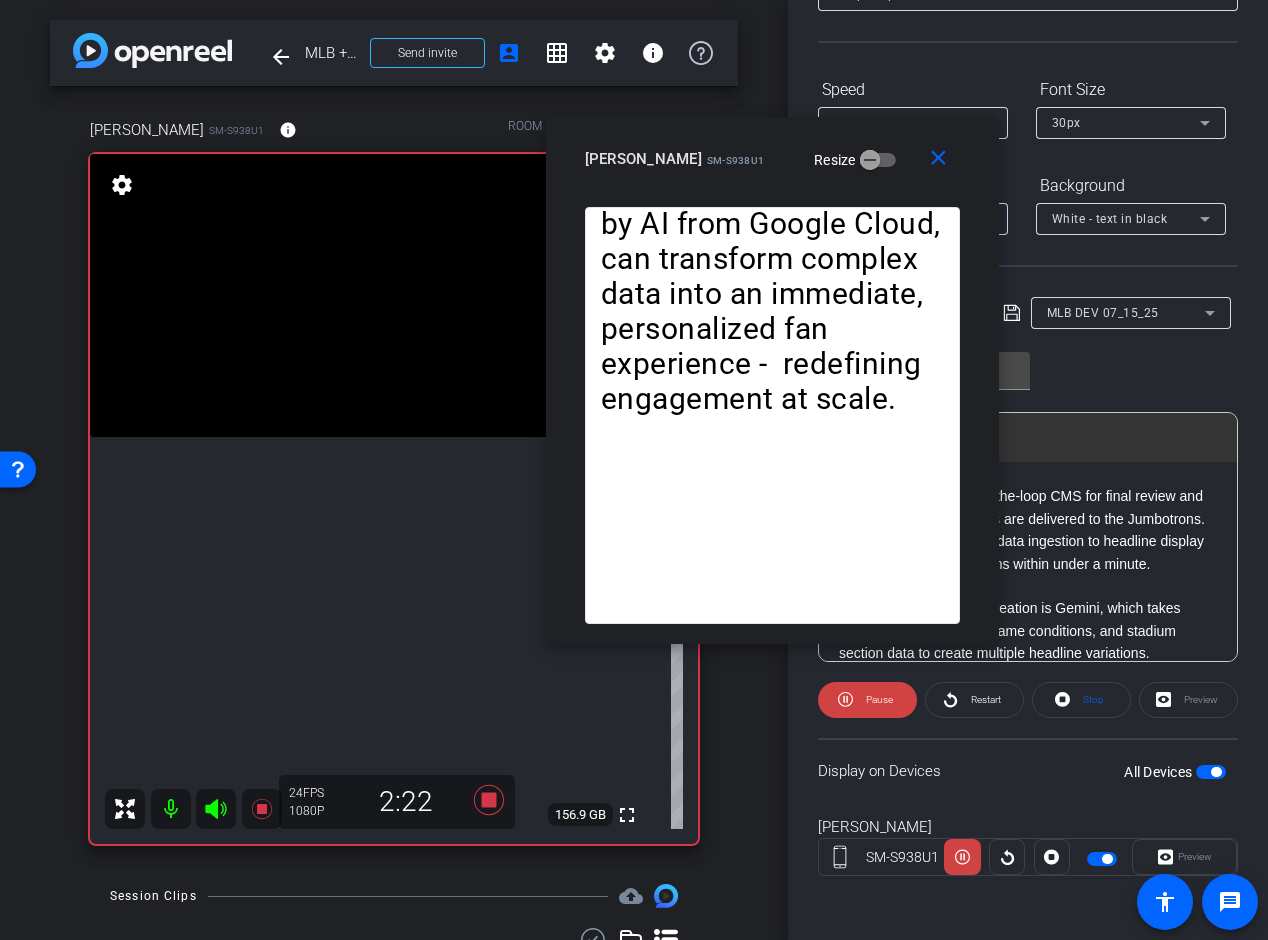 drag, startPoint x: 891, startPoint y: 180, endPoint x: 899, endPoint y: 134, distance: 46.69047 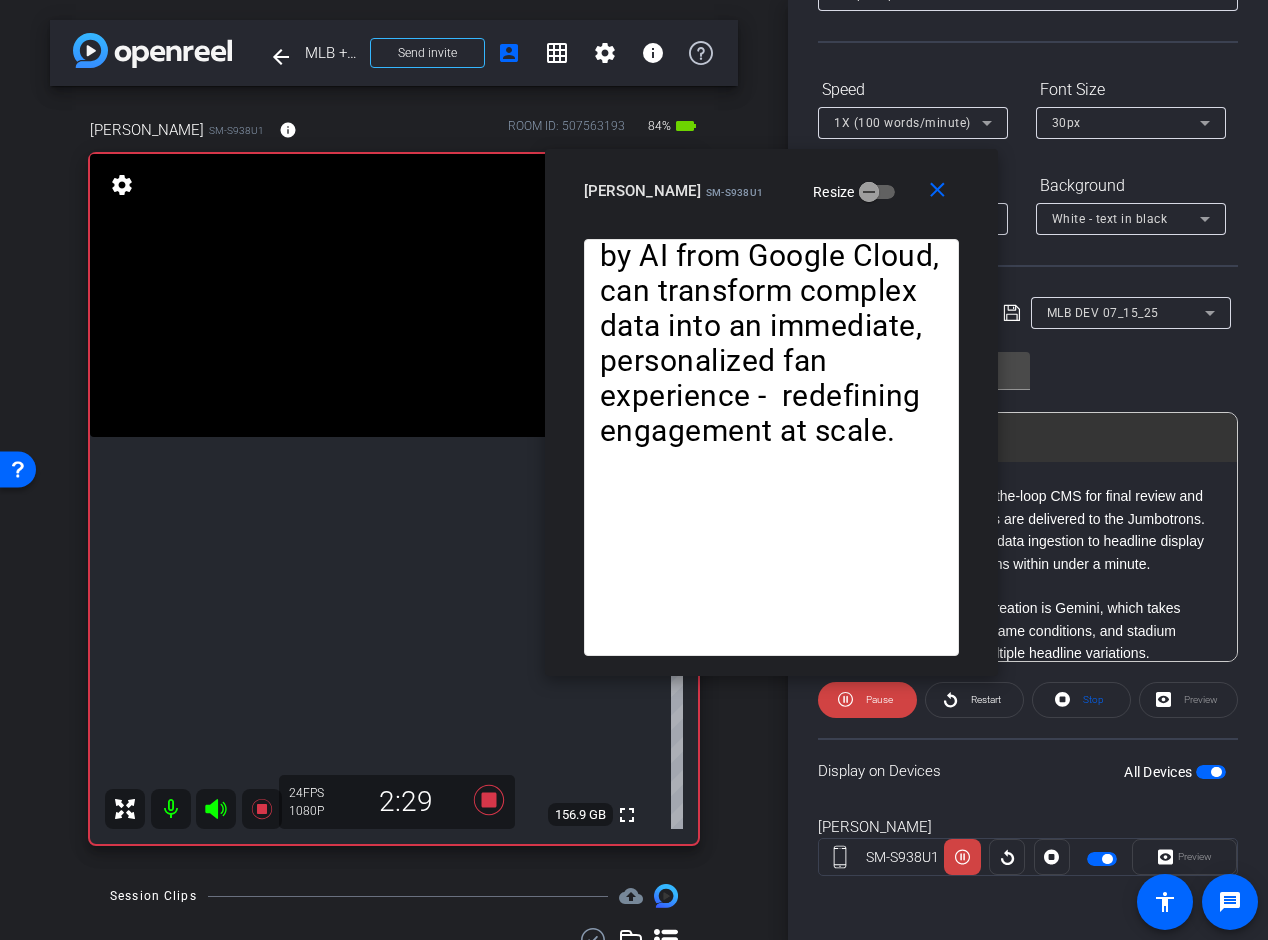 drag, startPoint x: 777, startPoint y: 150, endPoint x: 776, endPoint y: 182, distance: 32.01562 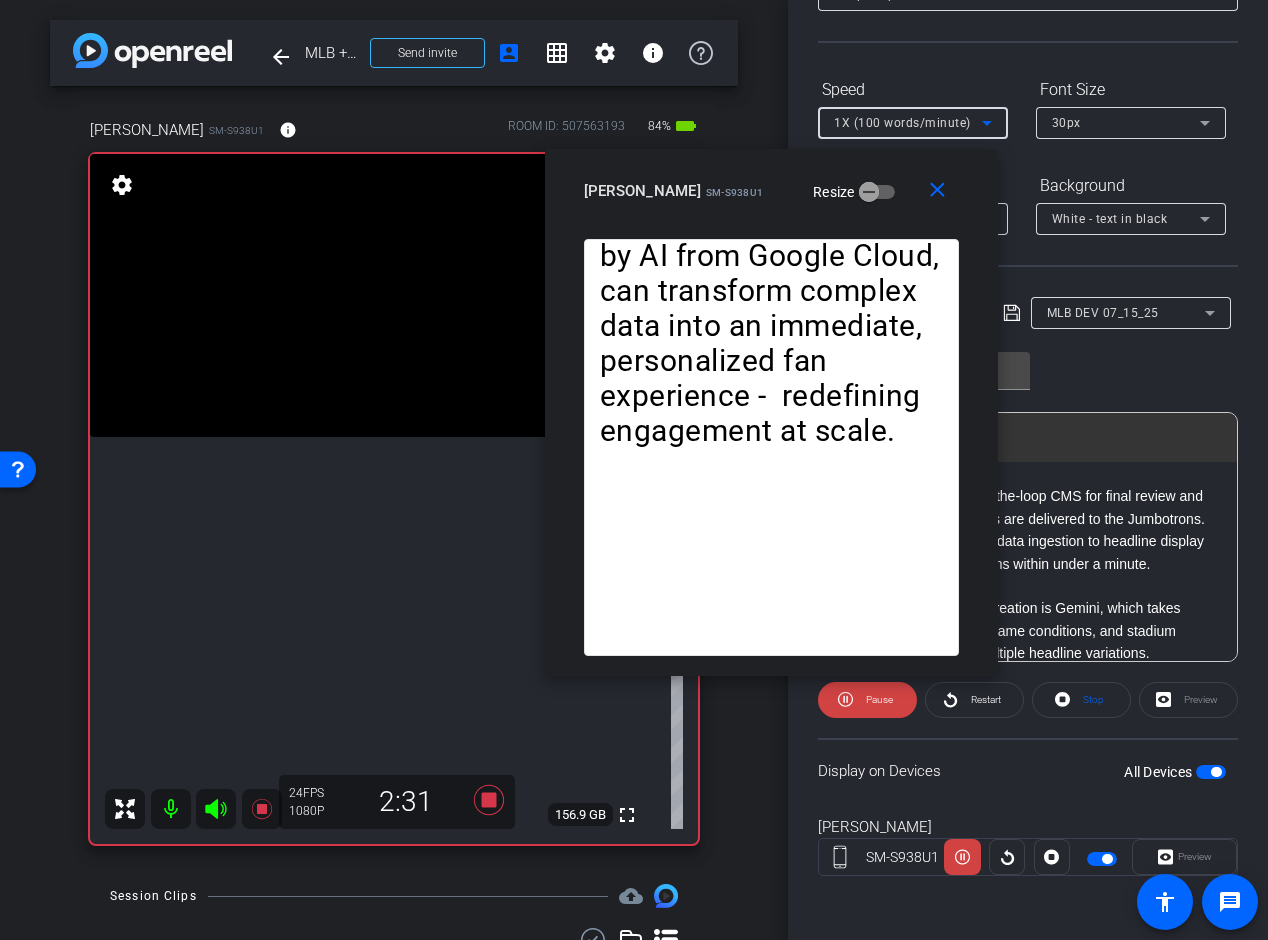 click on "1X (100 words/minute)" at bounding box center (902, 123) 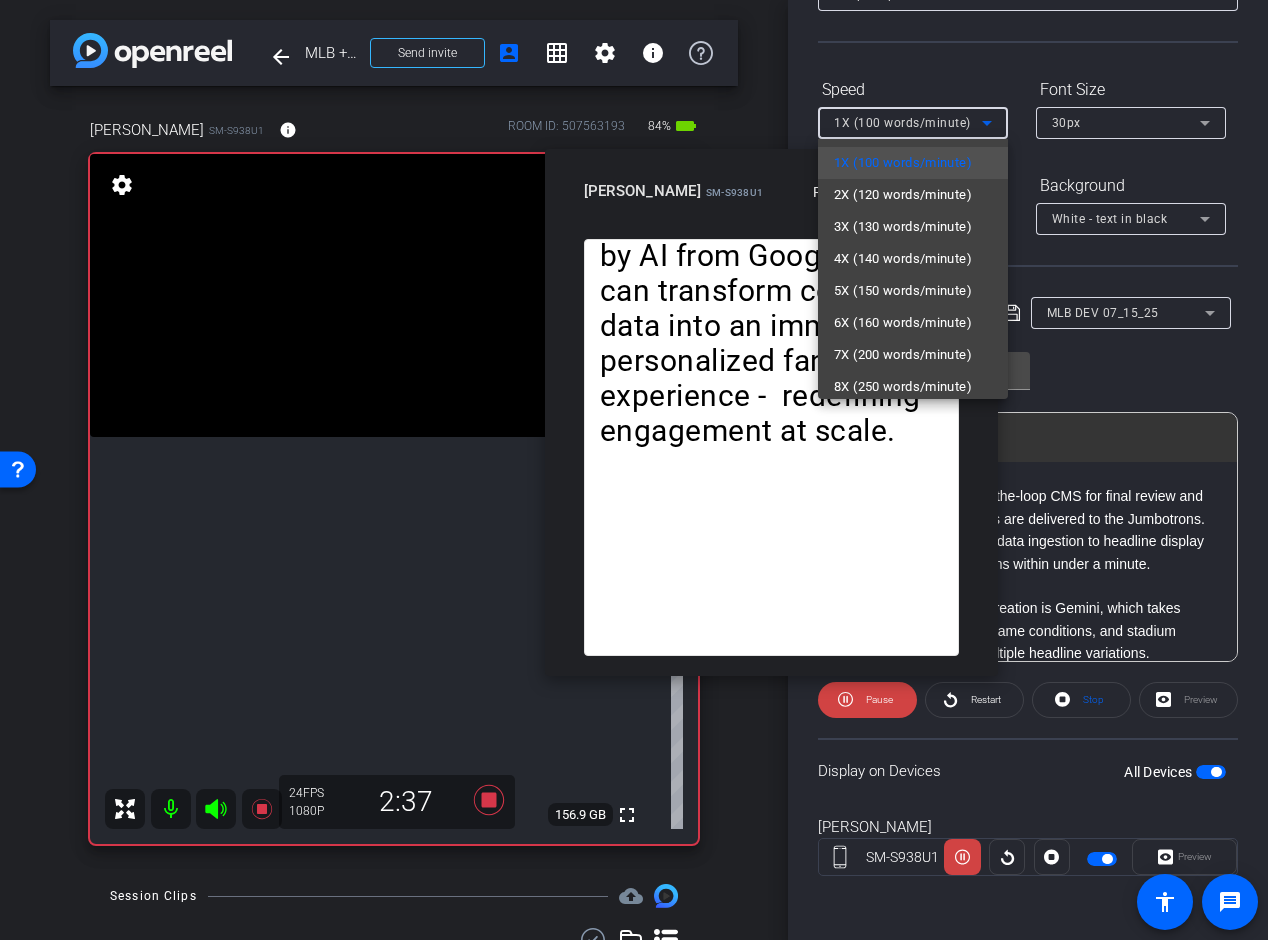 click at bounding box center [634, 470] 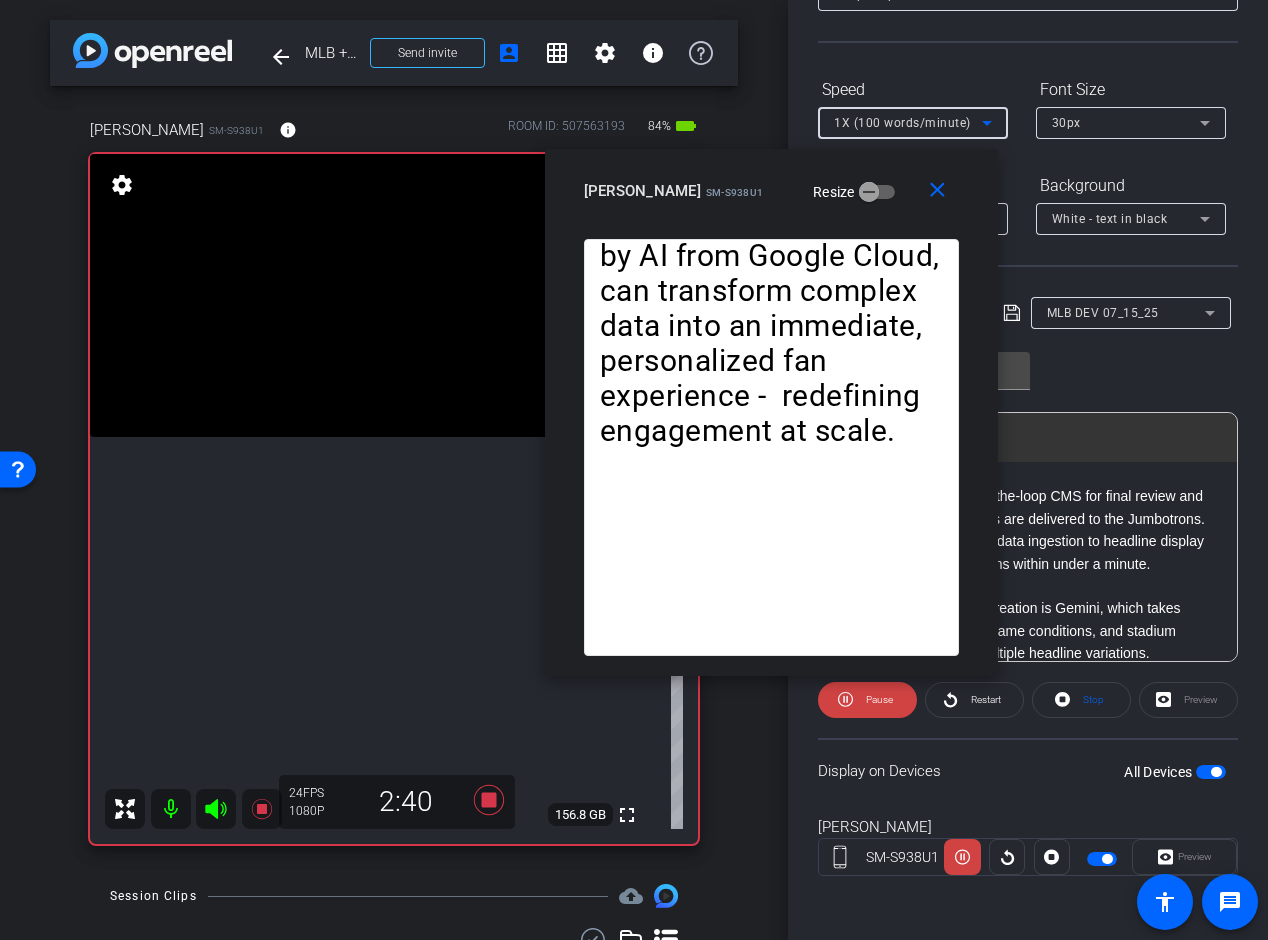 click on "1X (100 words/minute)" at bounding box center (902, 123) 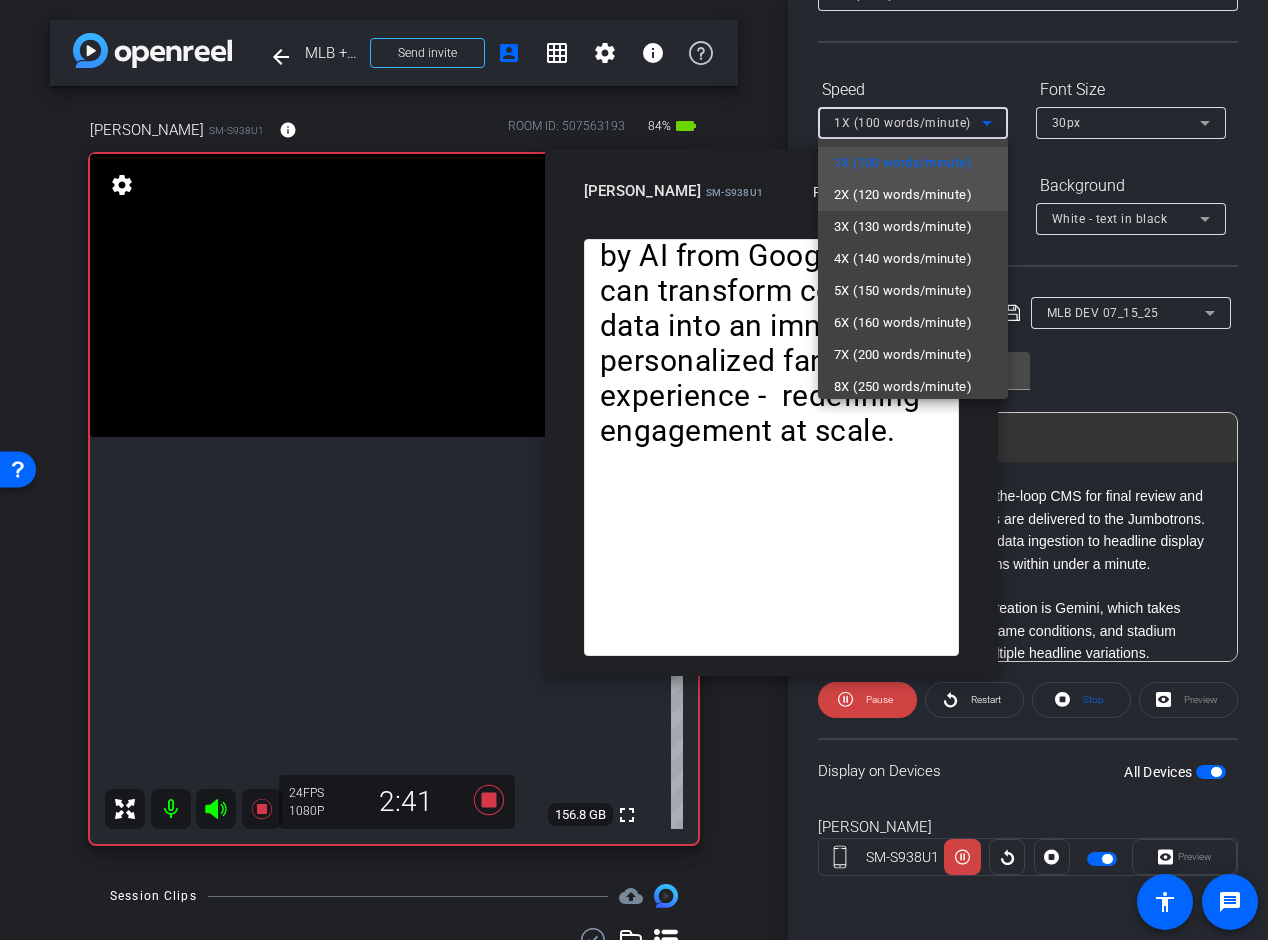 click on "2X (120 words/minute)" at bounding box center (903, 195) 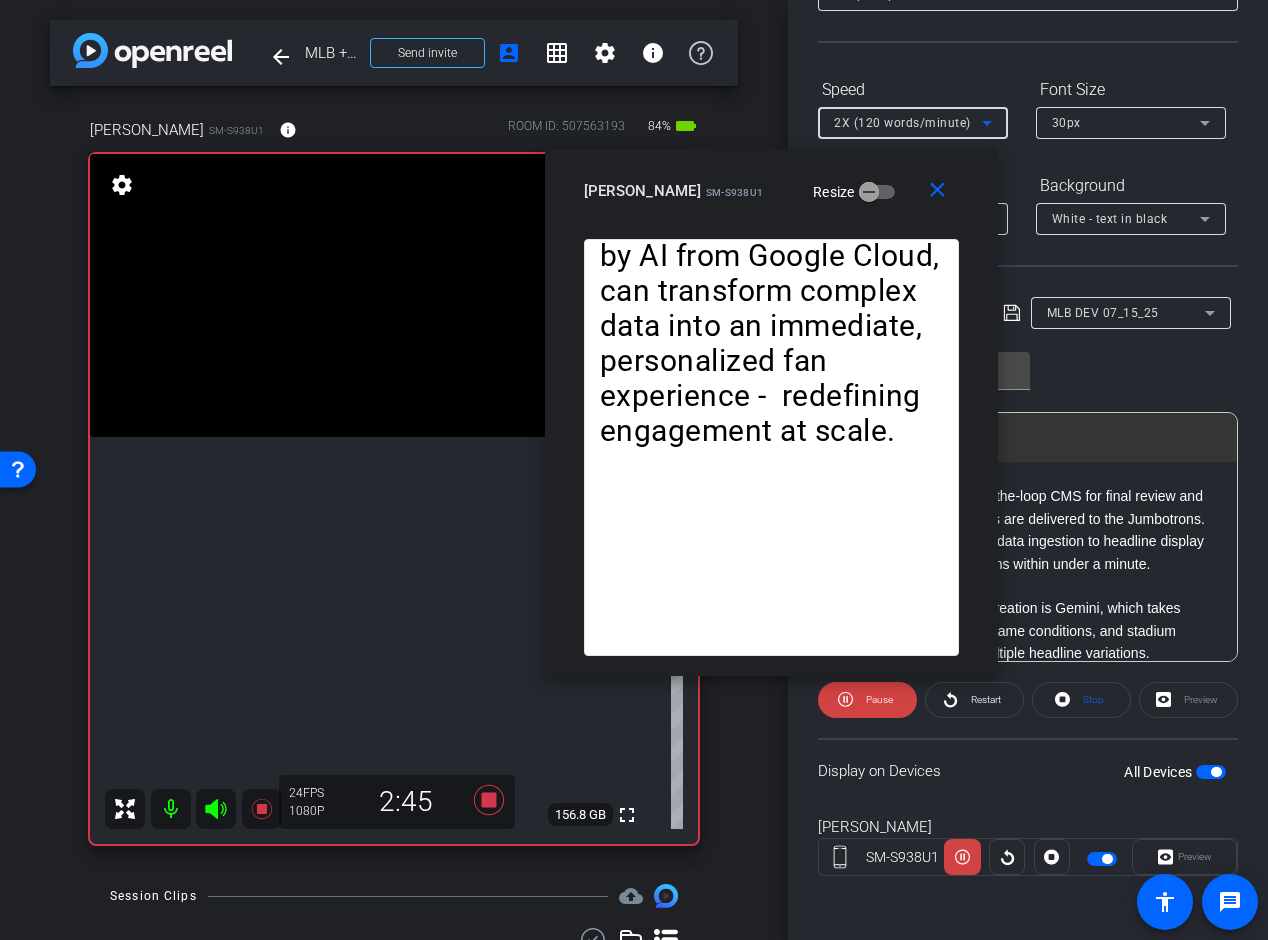 click on "2X (120 words/minute)" at bounding box center [902, 123] 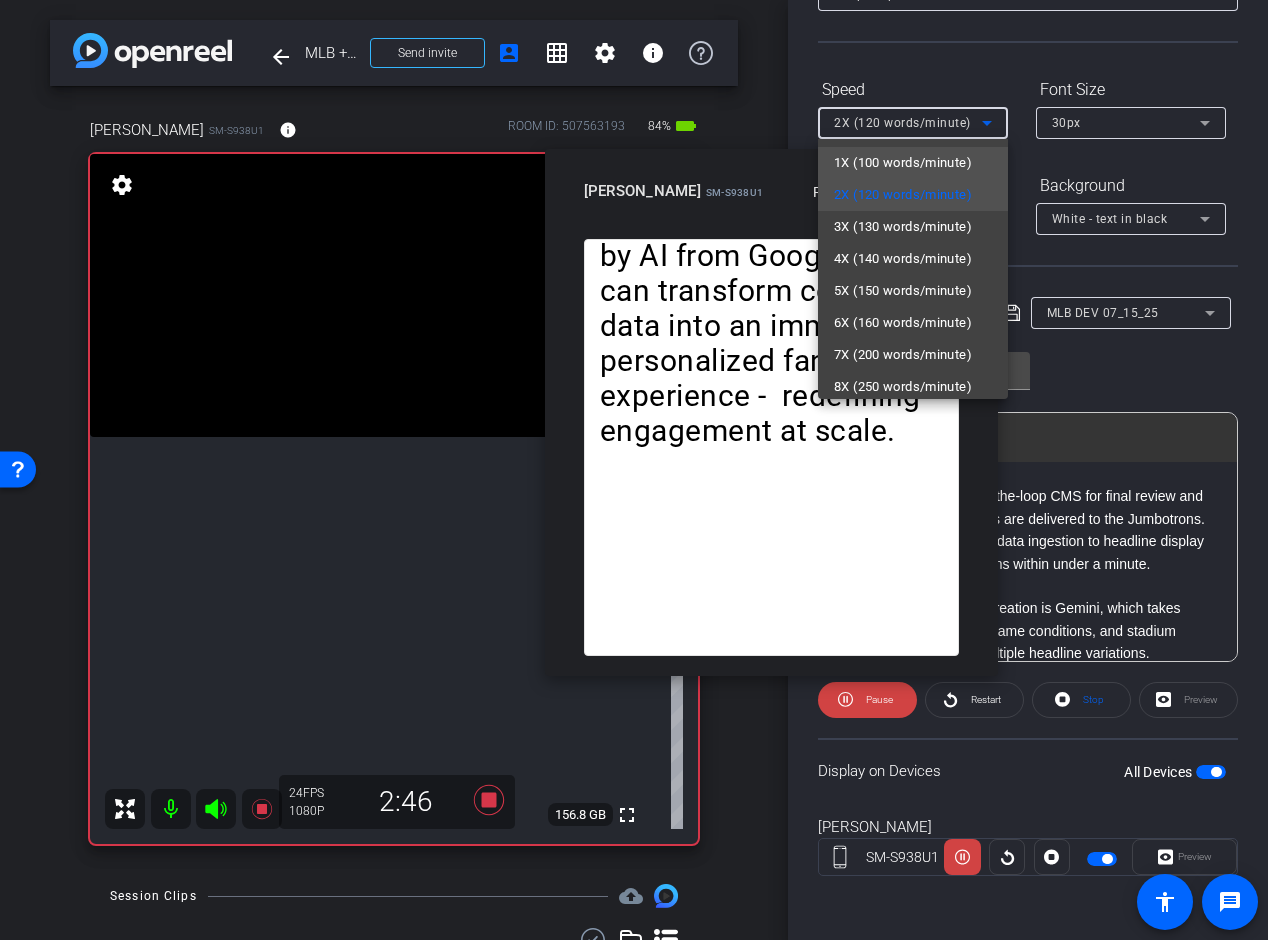 click on "1X (100 words/minute)" at bounding box center [903, 163] 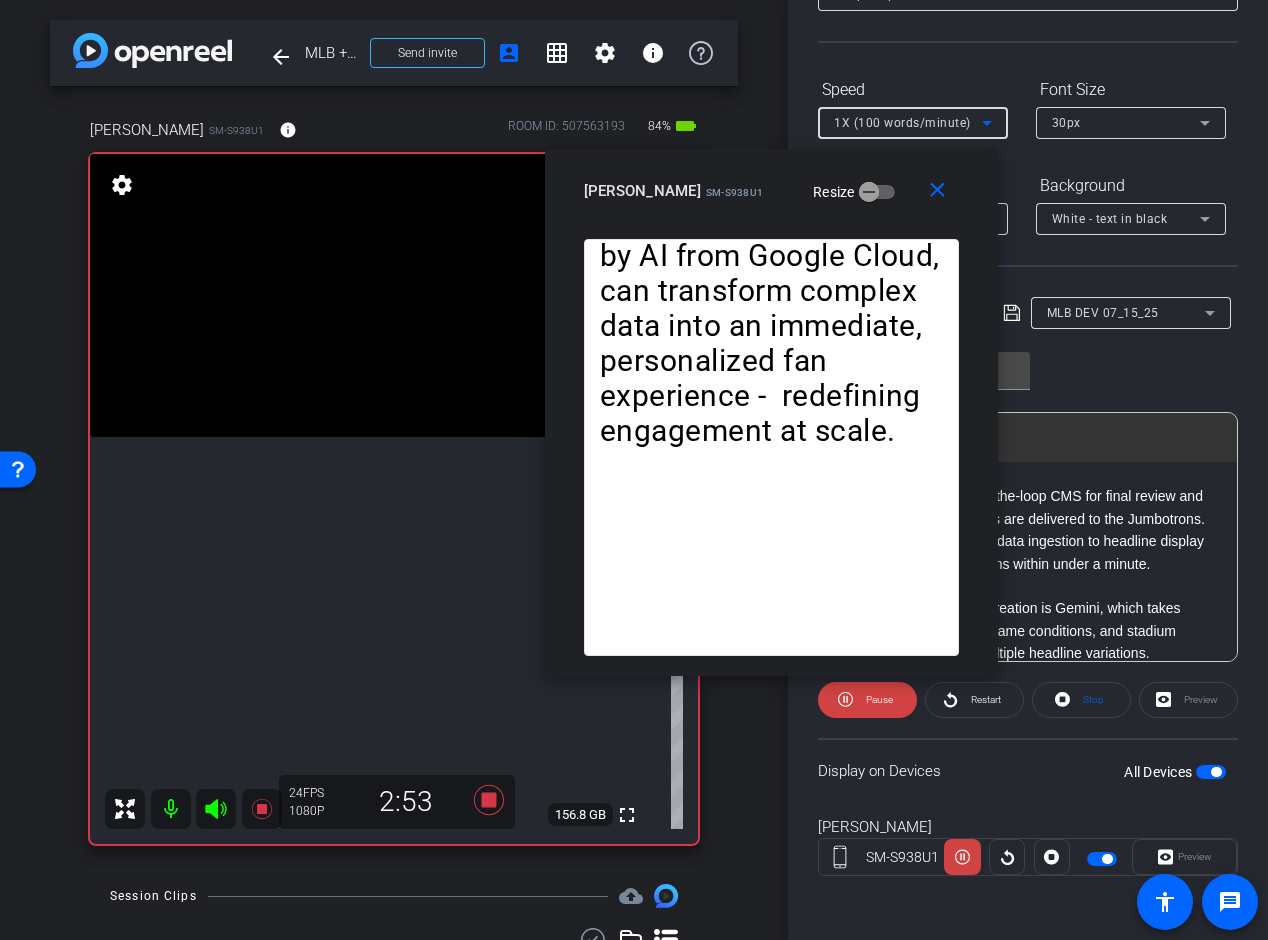 click on "1X (100 words/minute)" at bounding box center (902, 123) 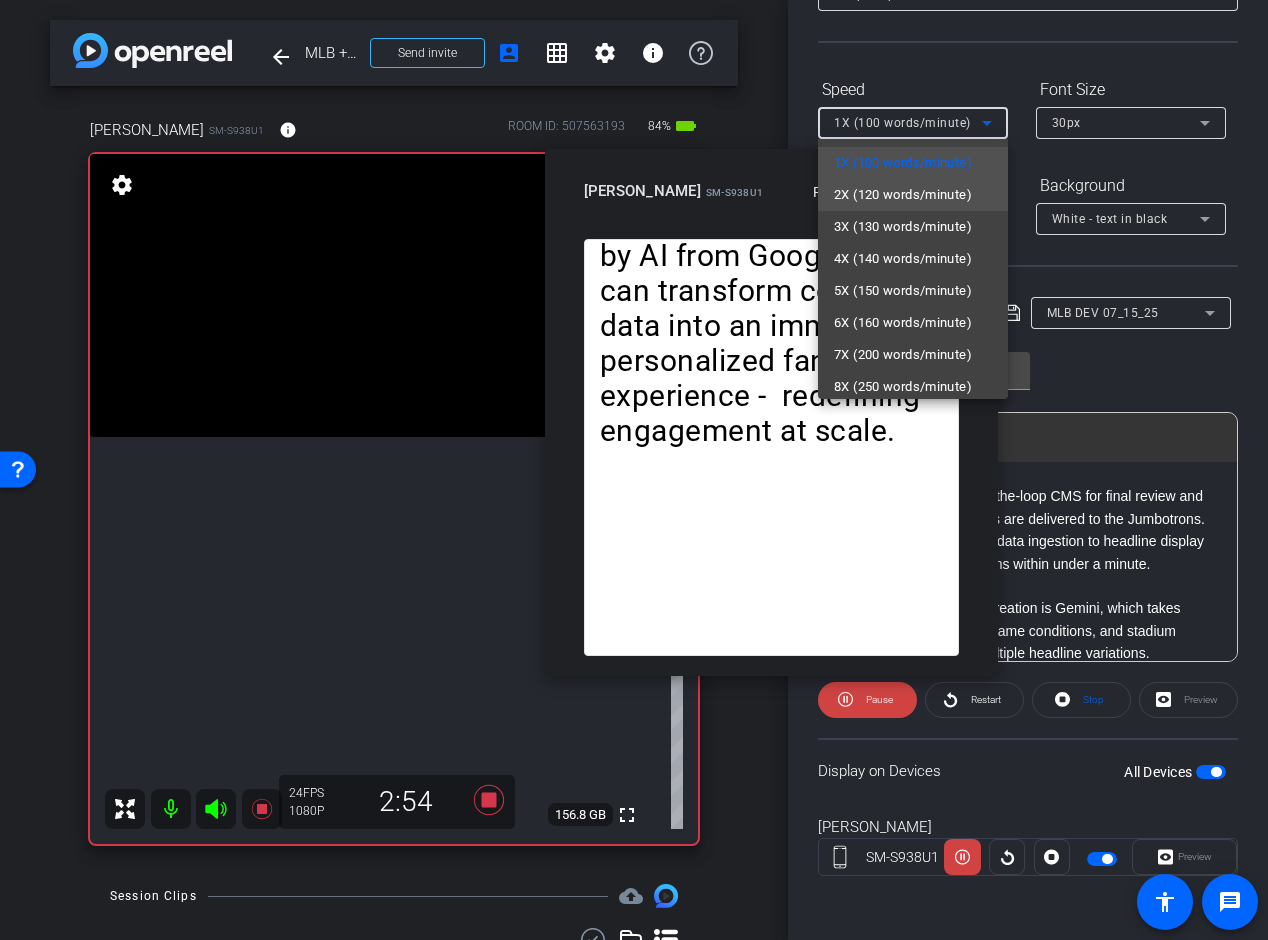 click on "2X (120 words/minute)" at bounding box center (903, 195) 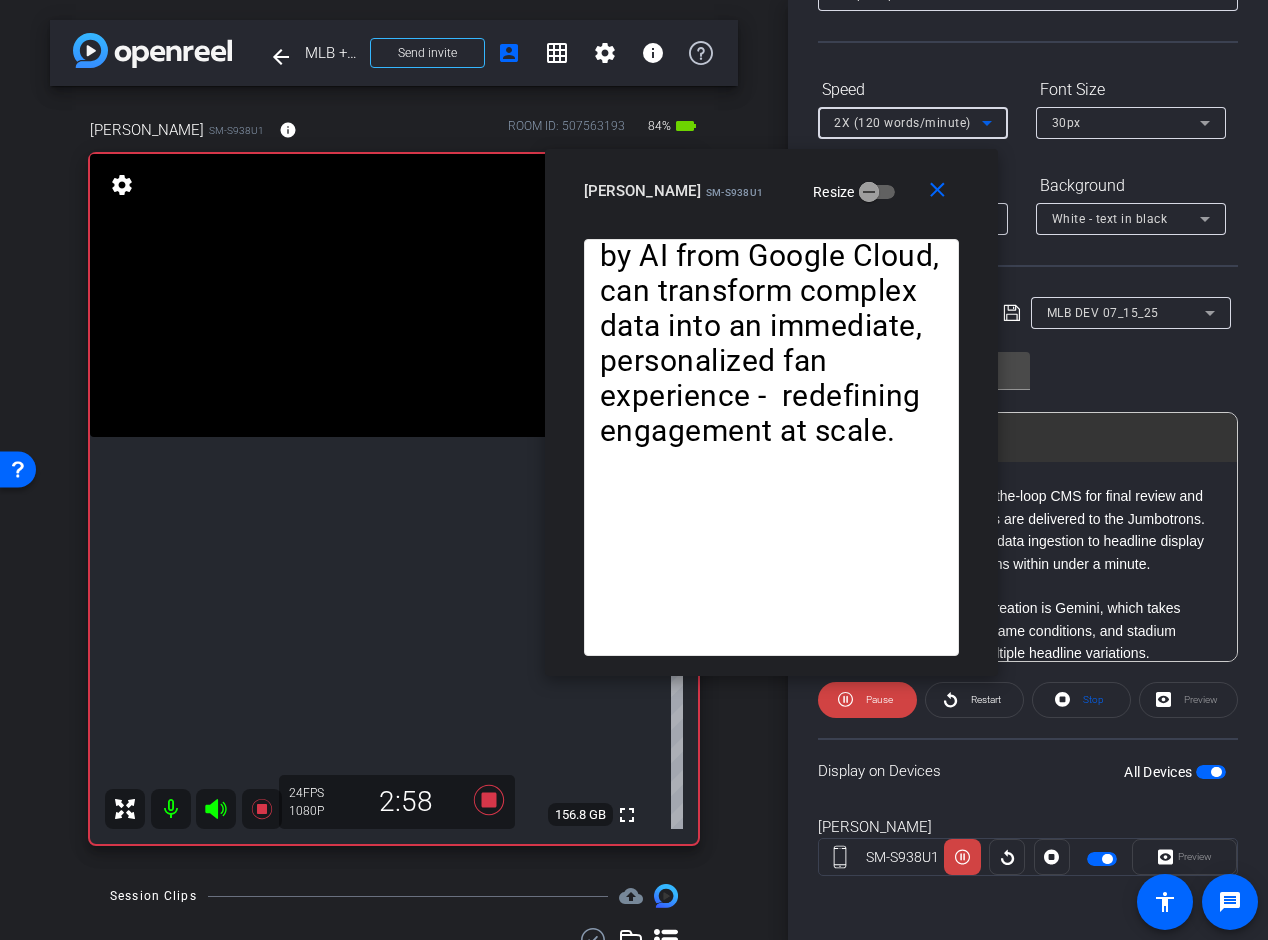 click on "2X (120 words/minute)" at bounding box center (902, 123) 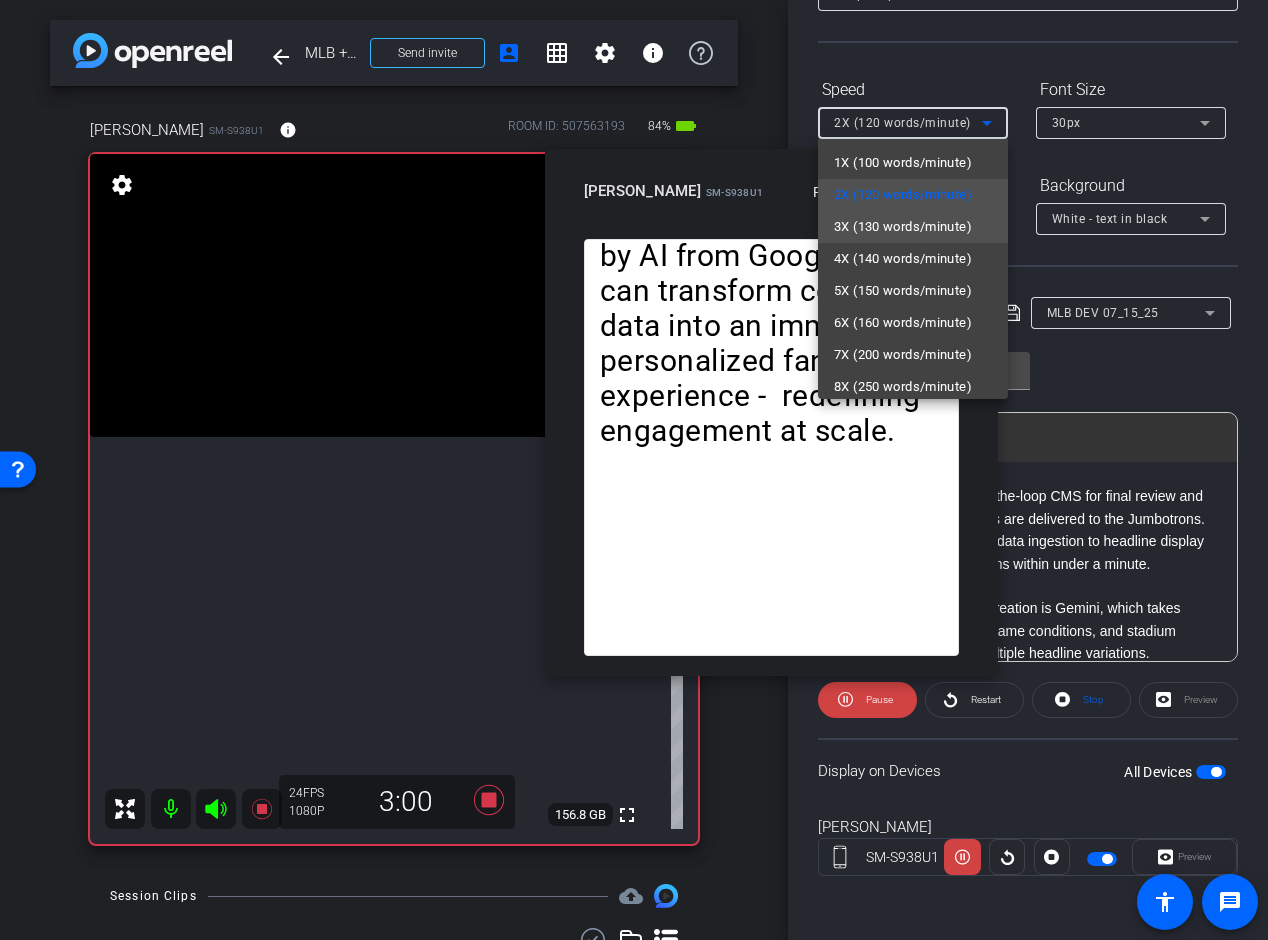 click on "3X (130 words/minute)" at bounding box center [903, 227] 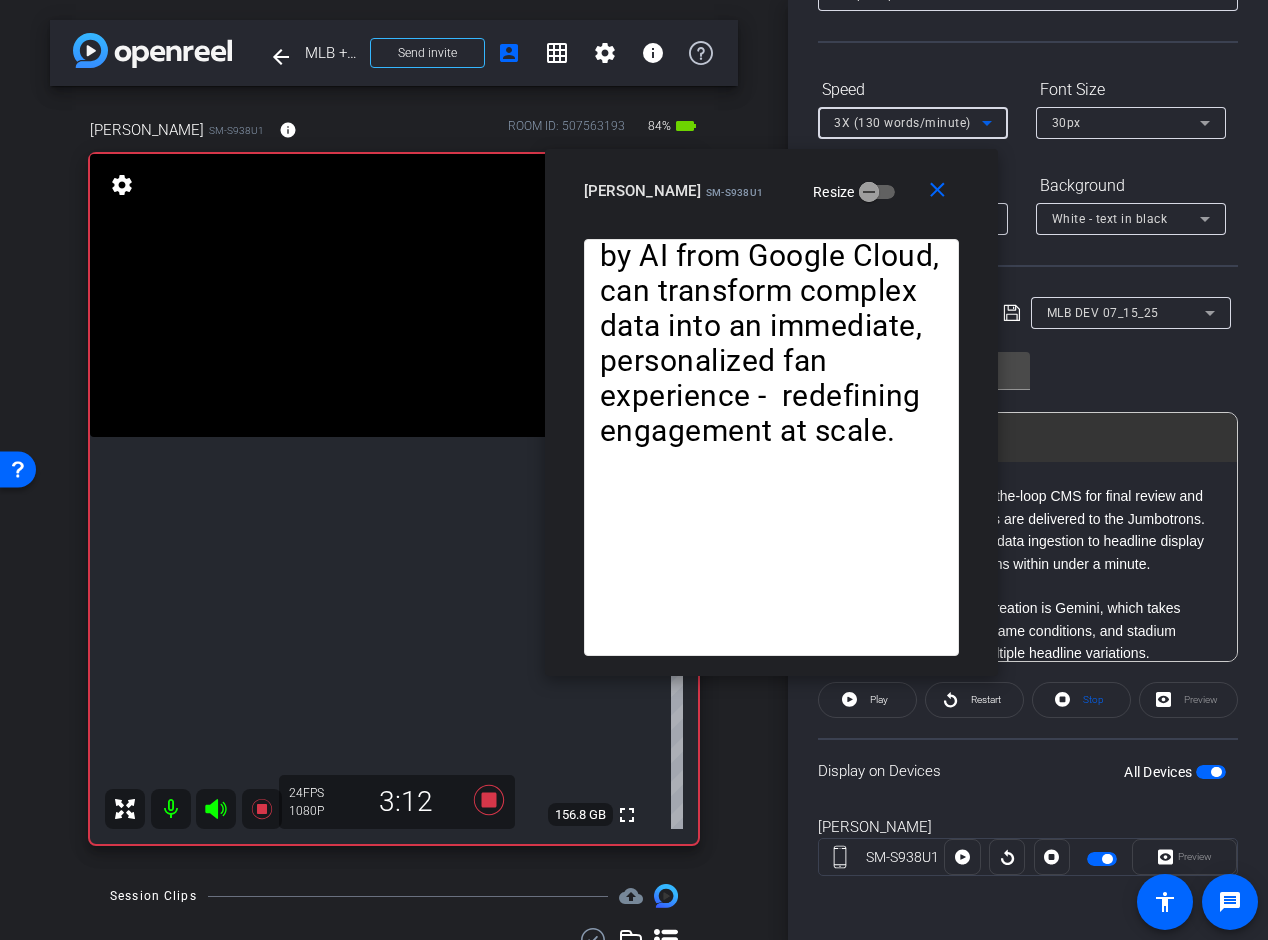 click on "3X (130 words/minute)" at bounding box center (902, 123) 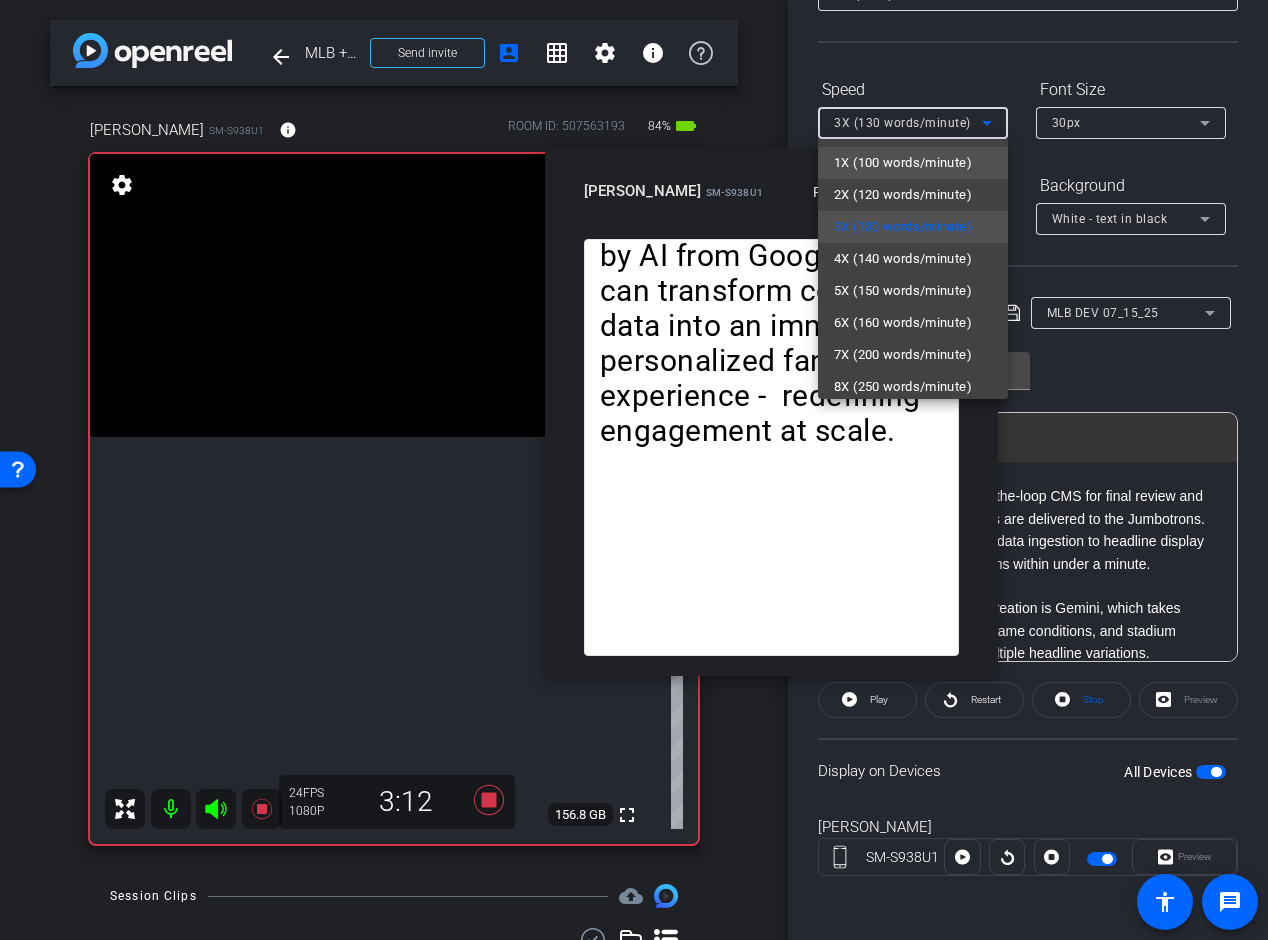 click on "1X (100 words/minute)" at bounding box center [903, 163] 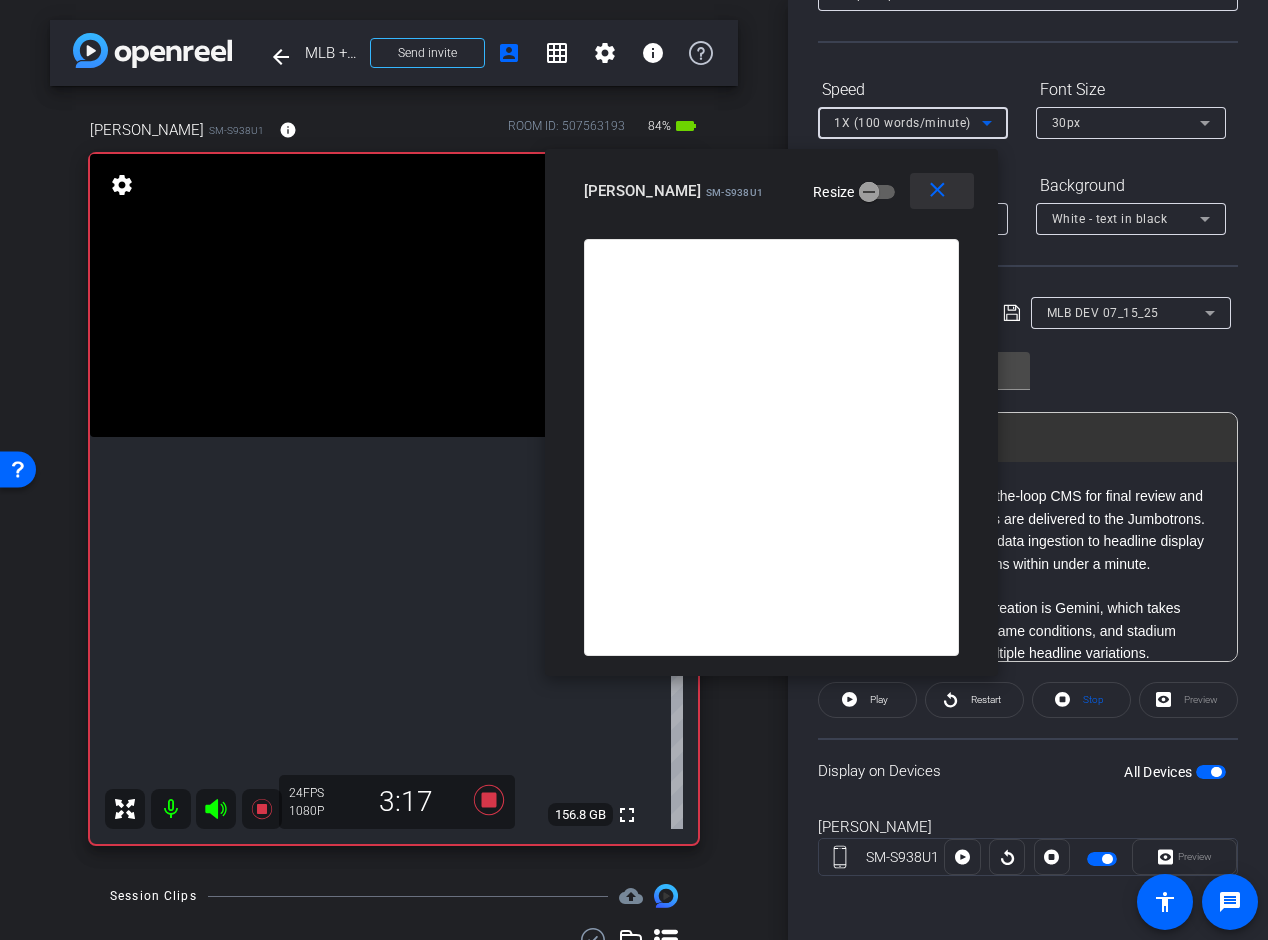 click on "close" at bounding box center (937, 190) 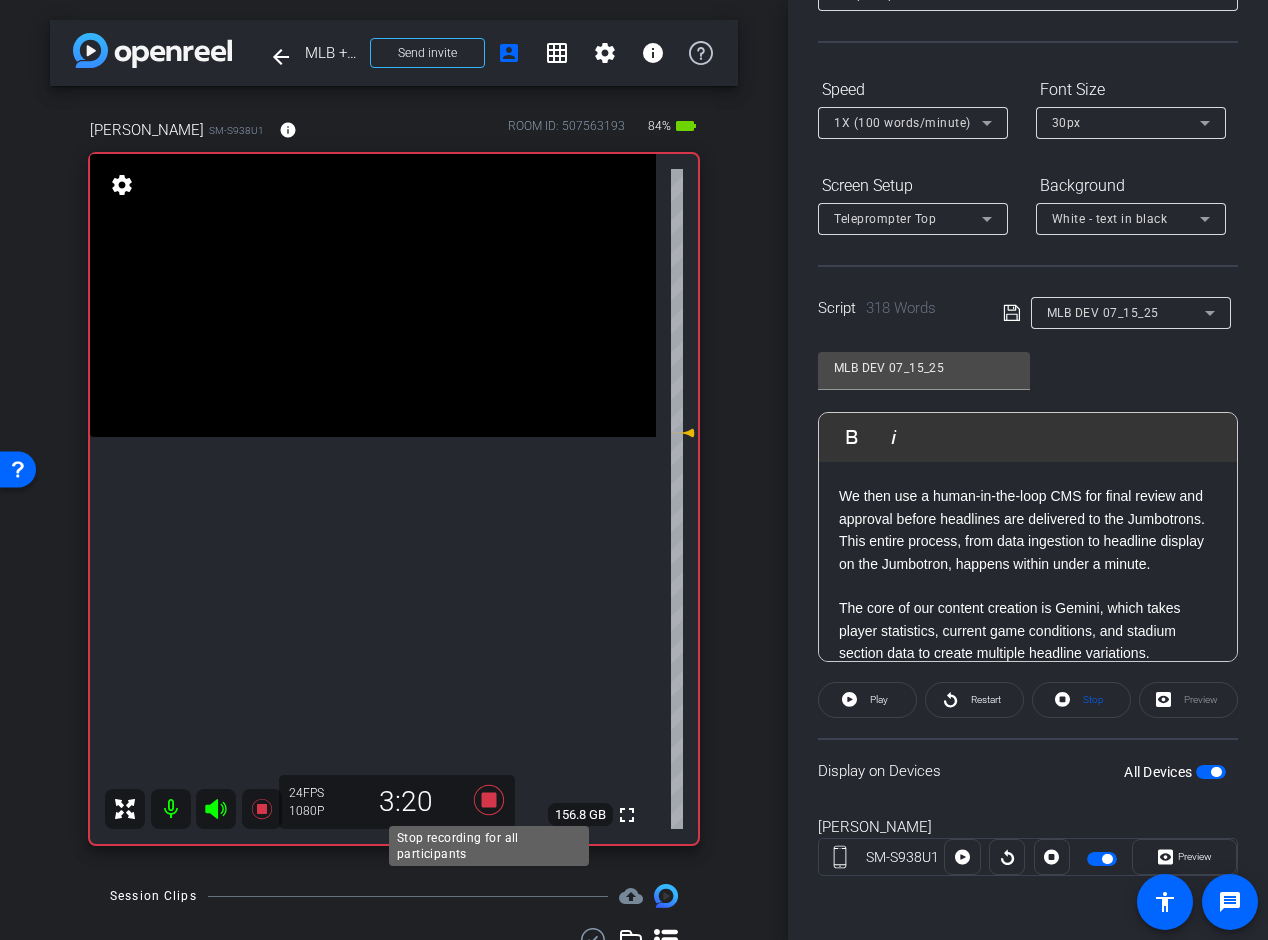 click 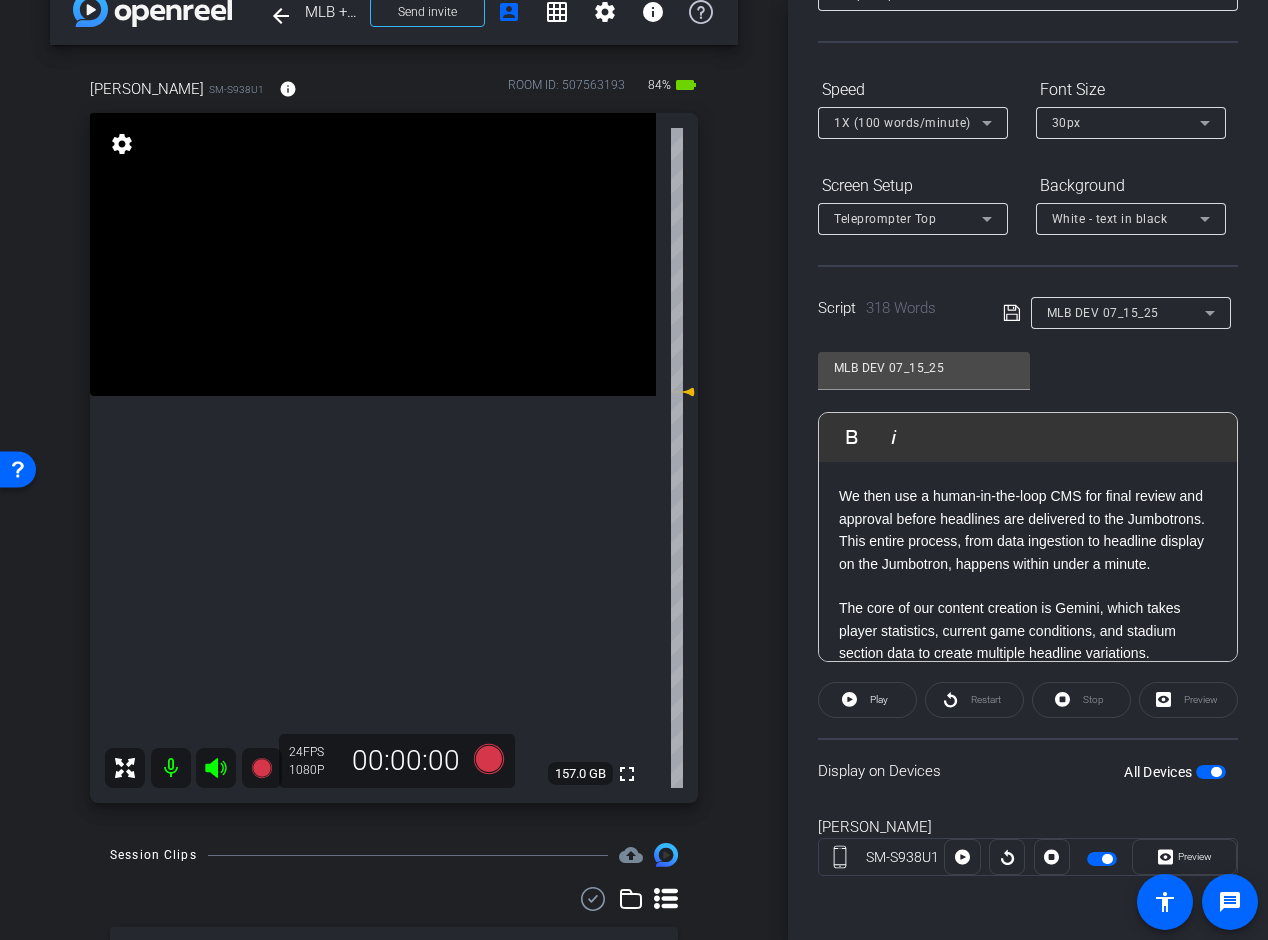scroll, scrollTop: 34, scrollLeft: 0, axis: vertical 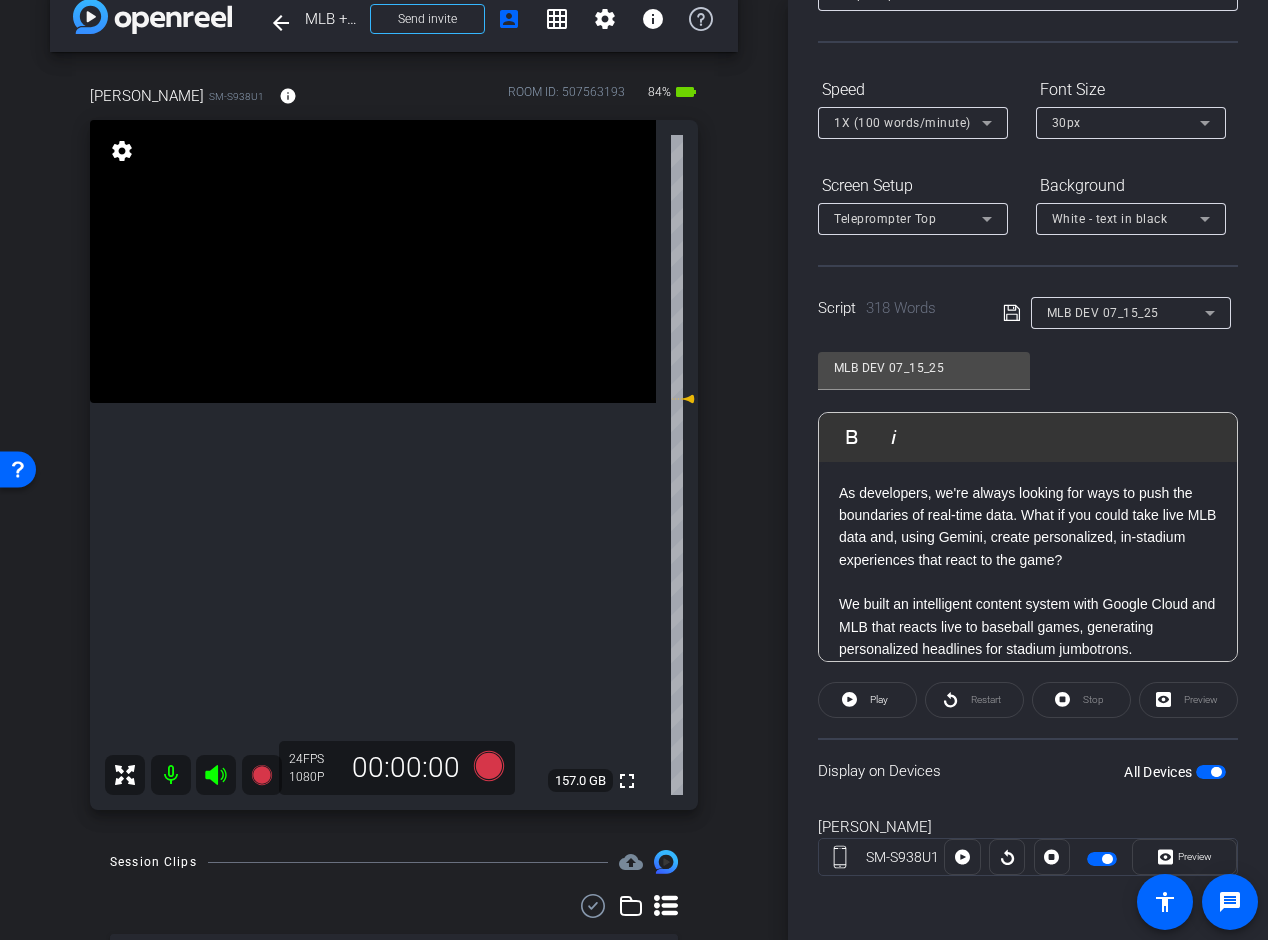 click on "As developers, we're always looking for ways to push the boundaries of real-time data. What if you could take live MLB data and, using Gemini, create personalized, in-stadium experiences that react to the game? We built an intelligent content system with Google Cloud and MLB that reacts live to baseball games, generating personalized headlines for stadium jumbotrons. The architecture is driven by real-time MLB data, feeding into our data science pipelines from the MLB API, which processes hit-directionality and cumulative stats.  Our core challenge was how to transform historical and live MLB data into actionable, personalized insights. With products like Vertex AI, Cloud Storage, Cloud Firestore and Cloud Run we are able to analyze over two years of home run data, mapping where each home run landed. We leveraged Vertex AI, specifically multiple configurations of Gemini 2.5 Pro. This included using its code execution capabilities within a semi-agentic pipeline to generate and validate insights." 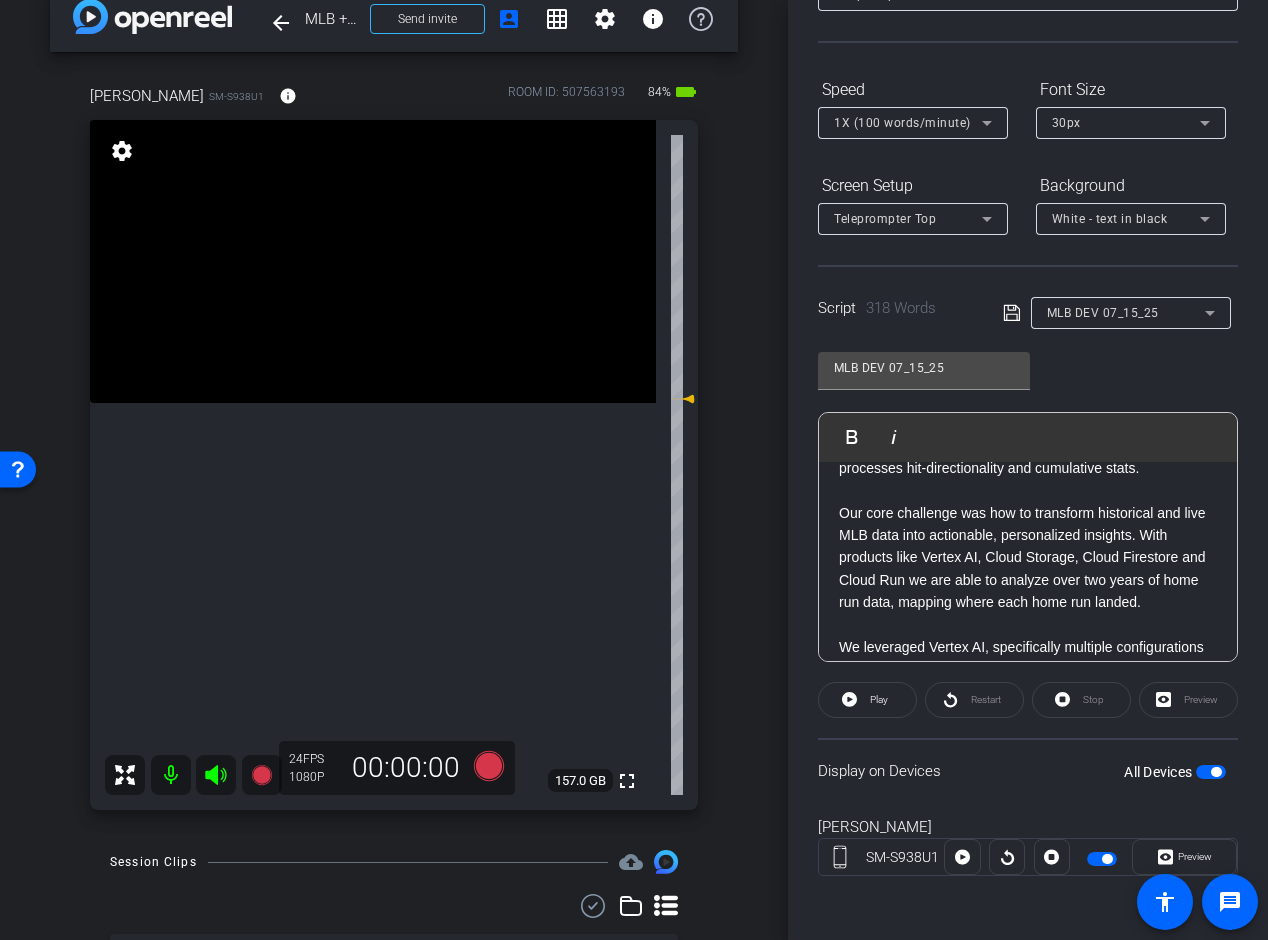 scroll, scrollTop: 0, scrollLeft: 0, axis: both 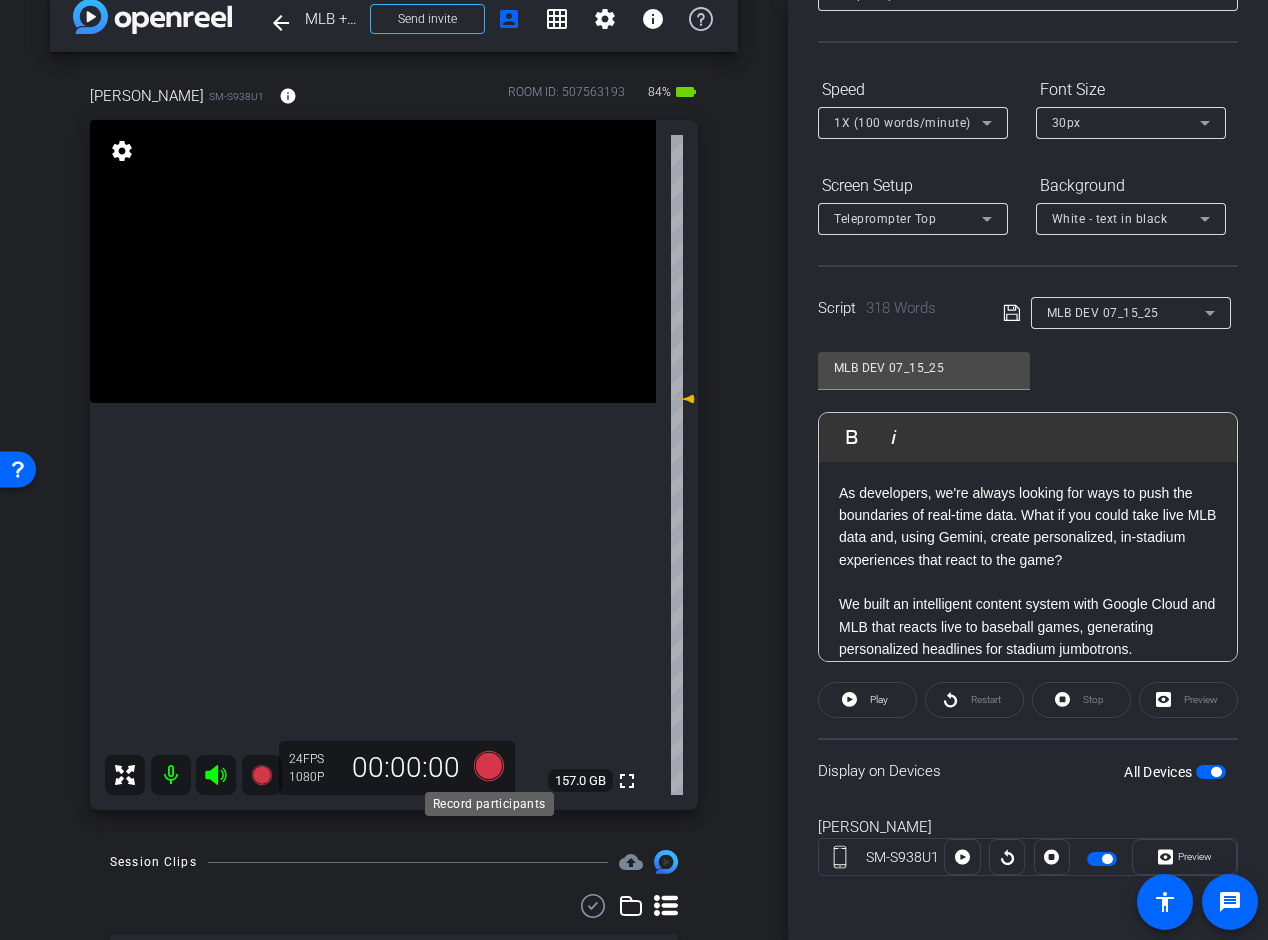 click 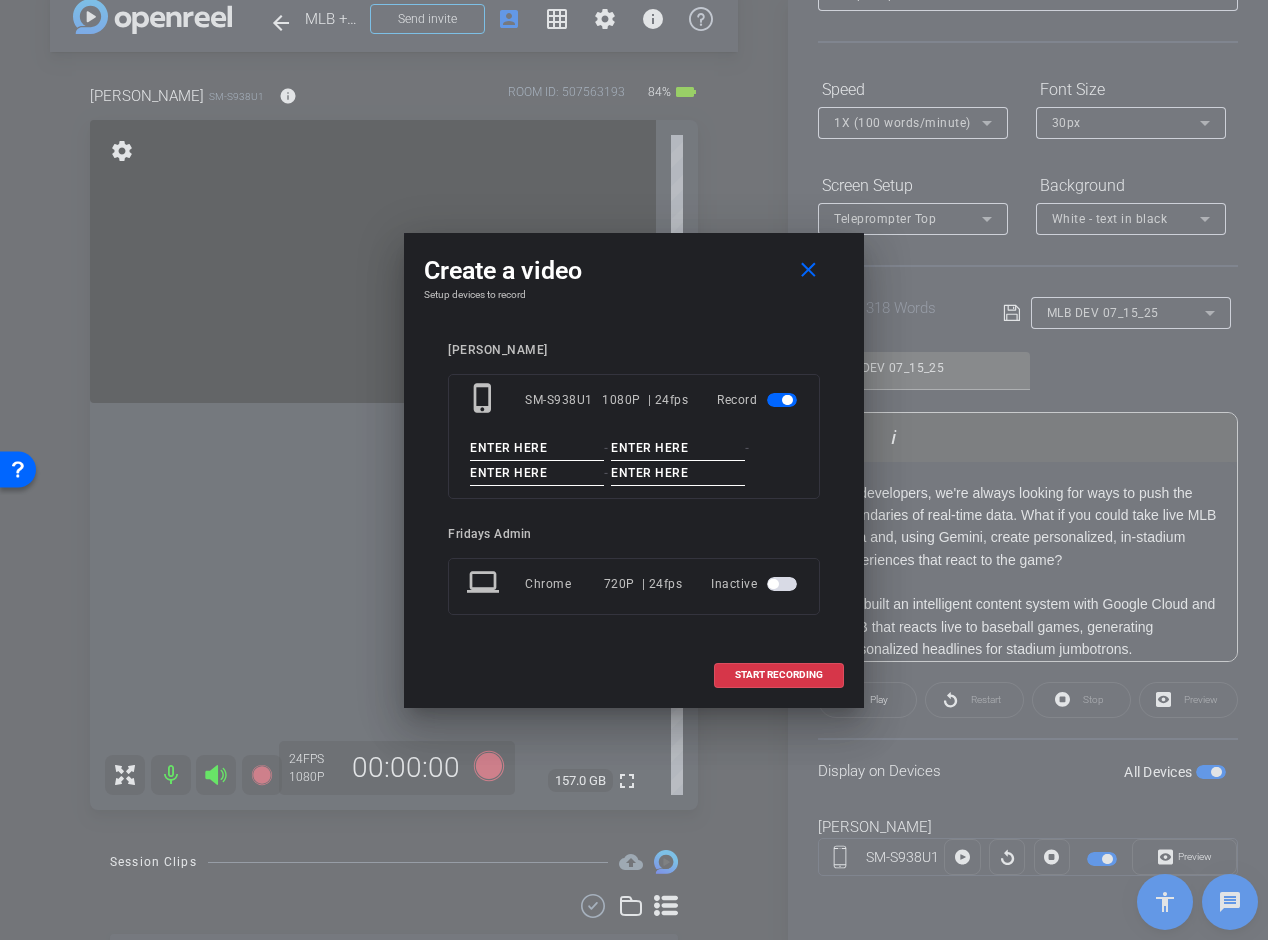 click at bounding box center [537, 448] 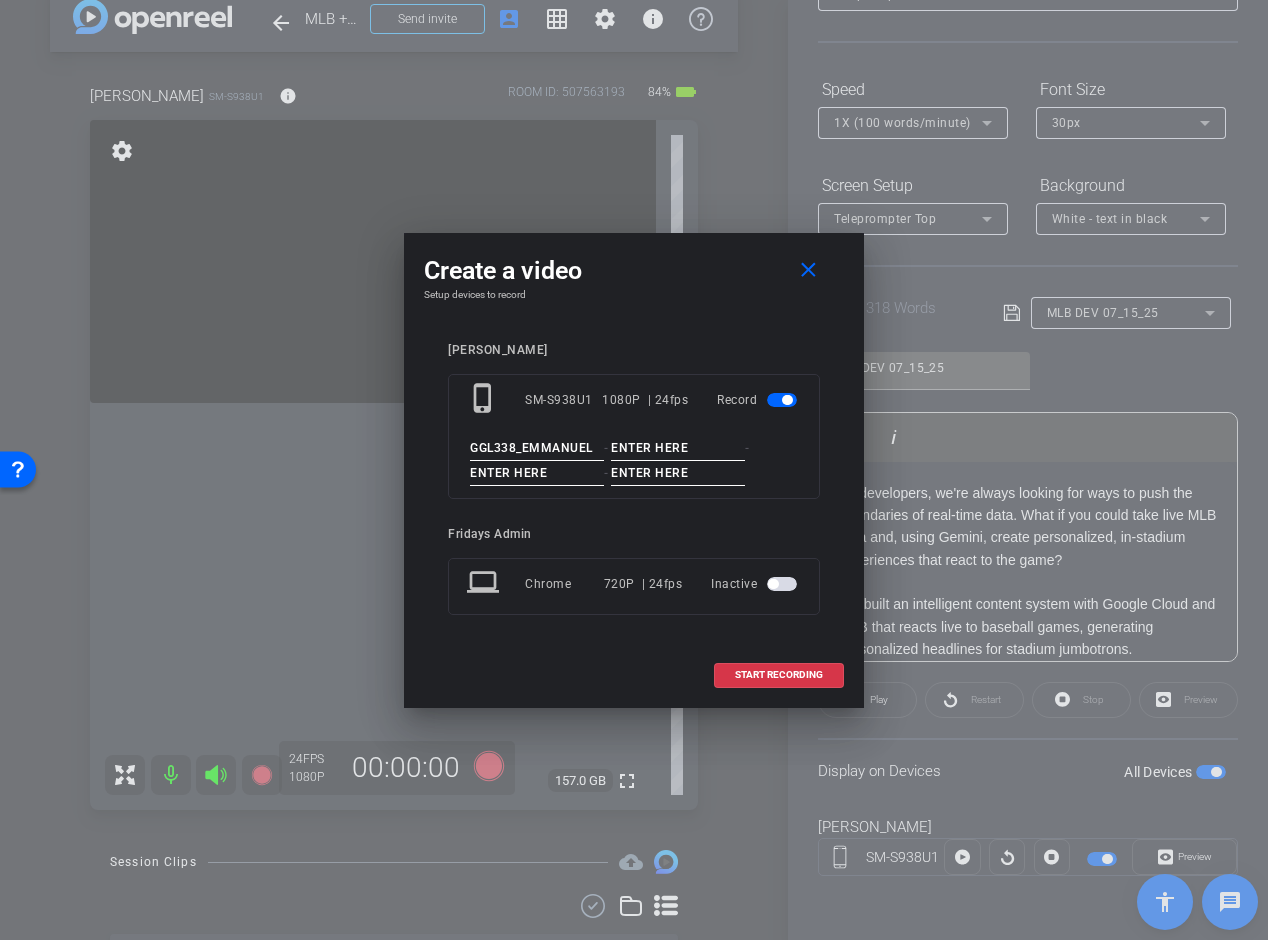 type on "GGL338_EMMANUEL" 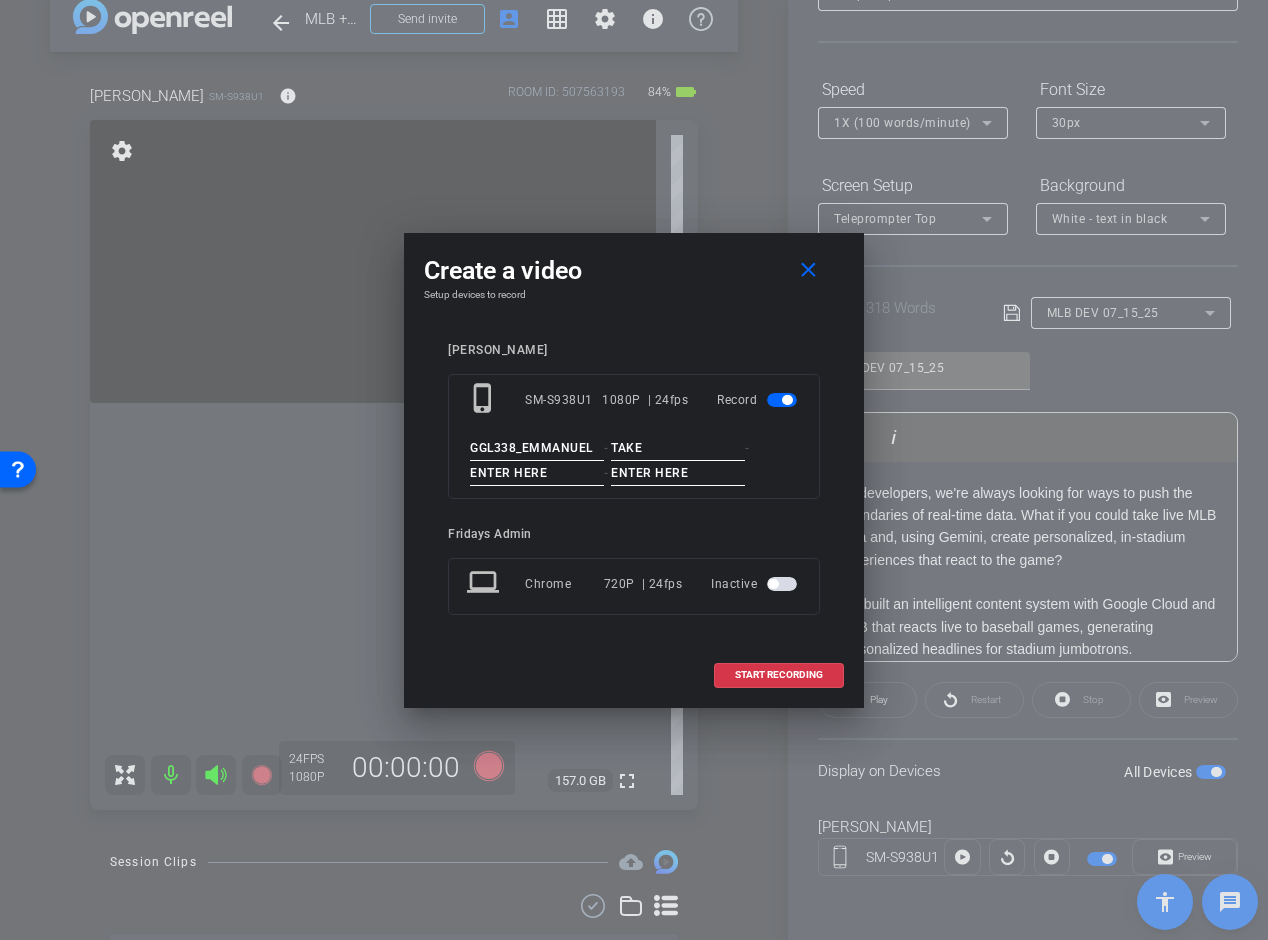type on "TAKE" 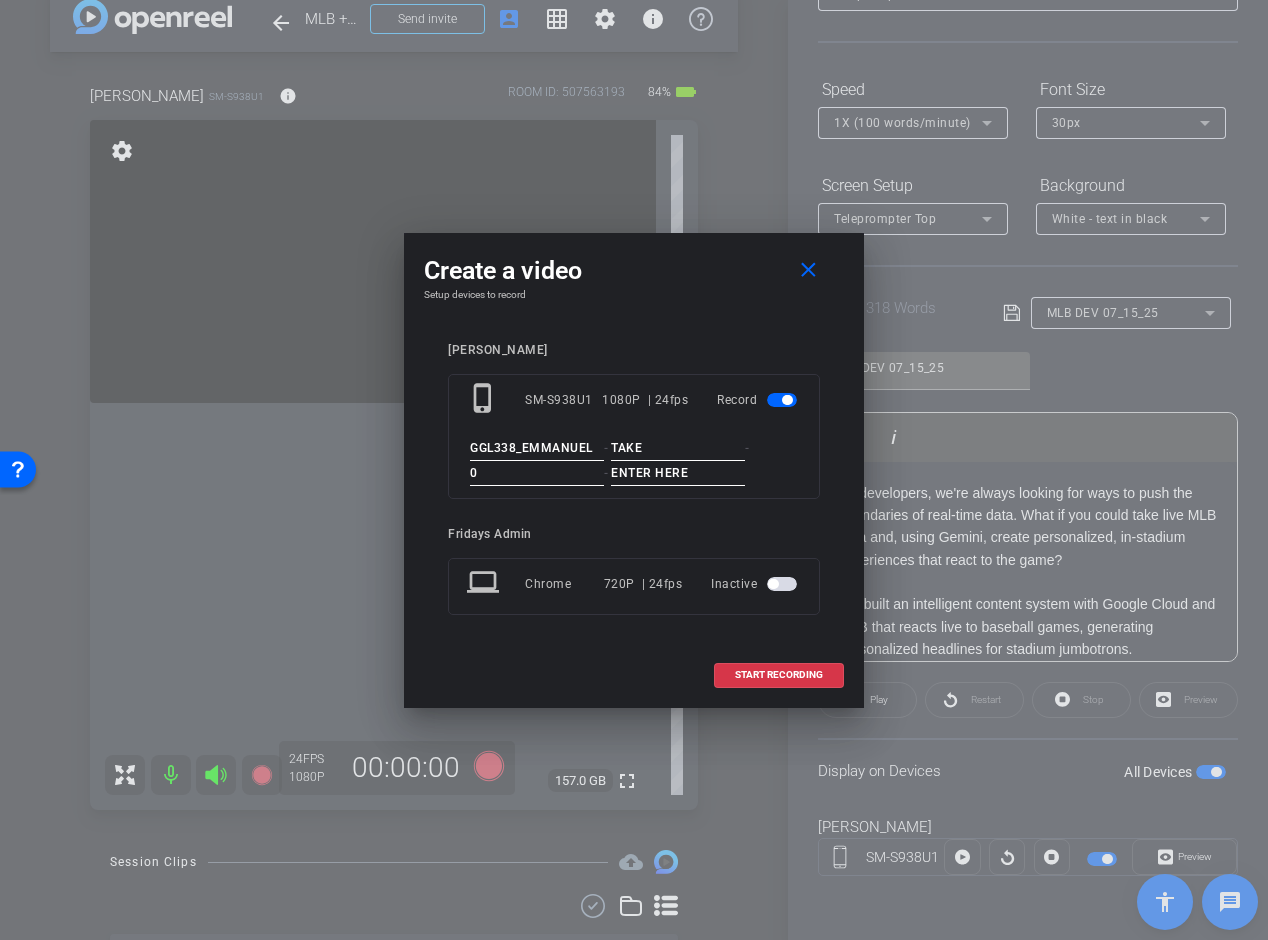 type on "0" 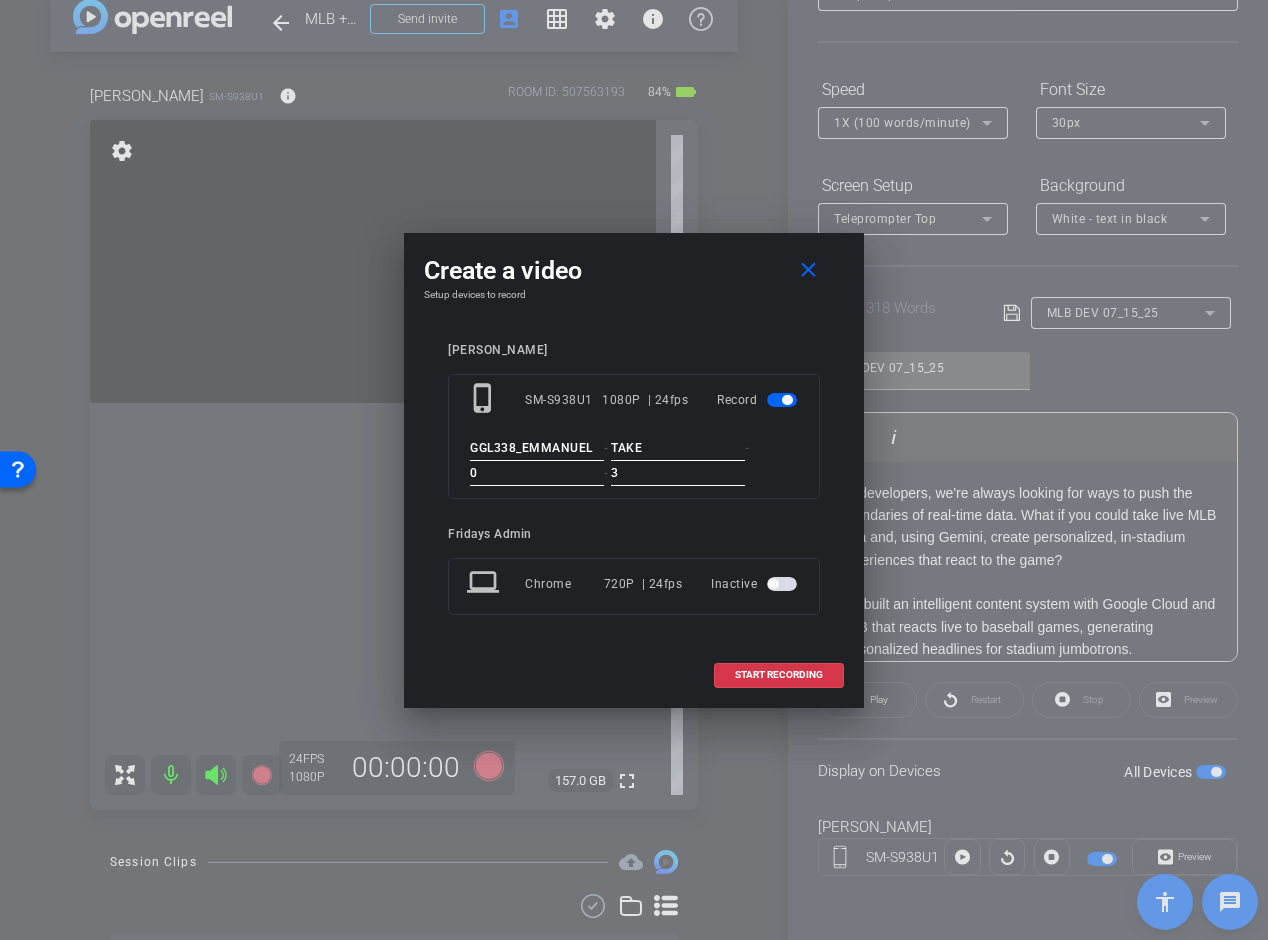 type on "3" 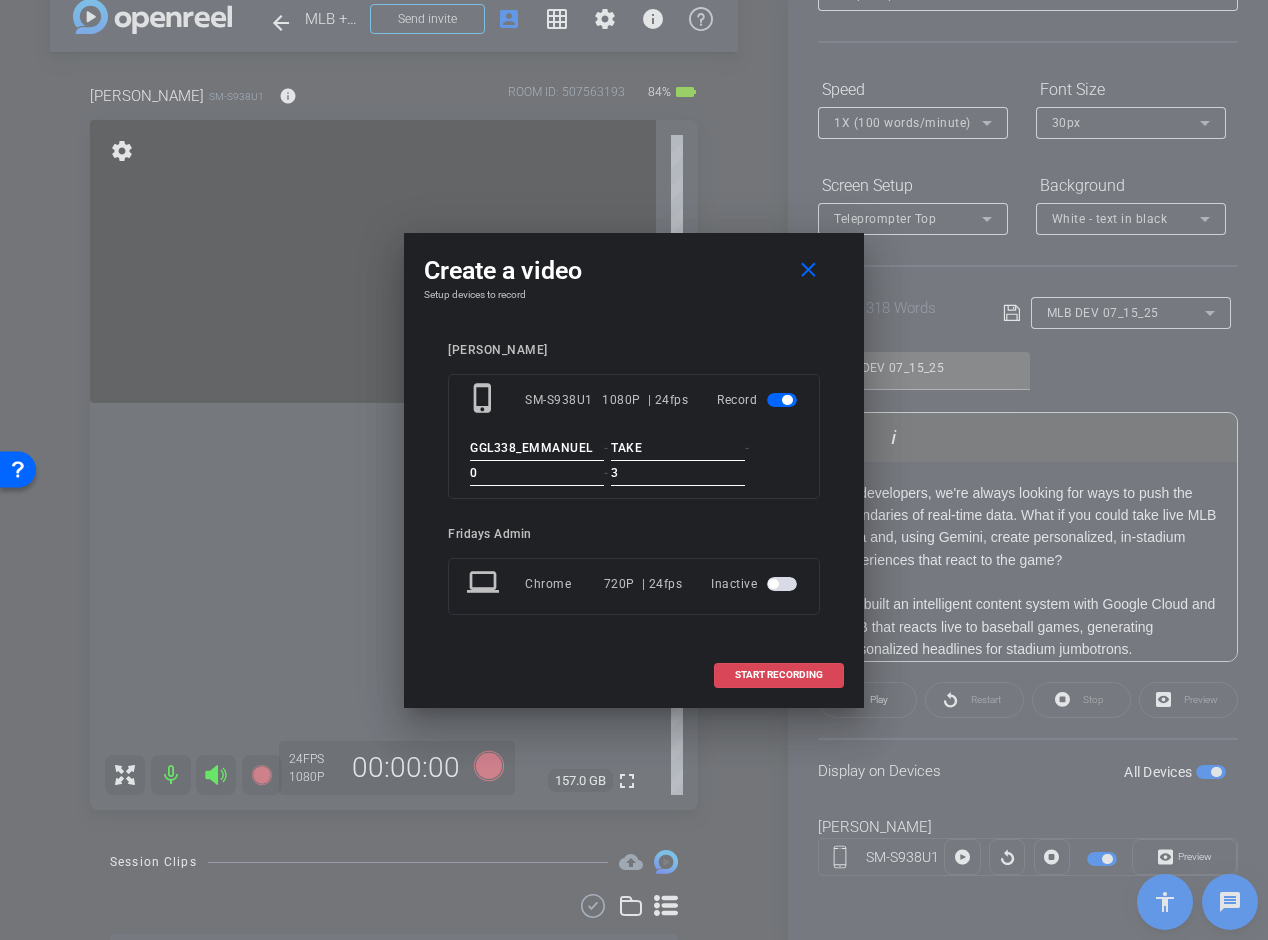 click on "START RECORDING" at bounding box center [779, 675] 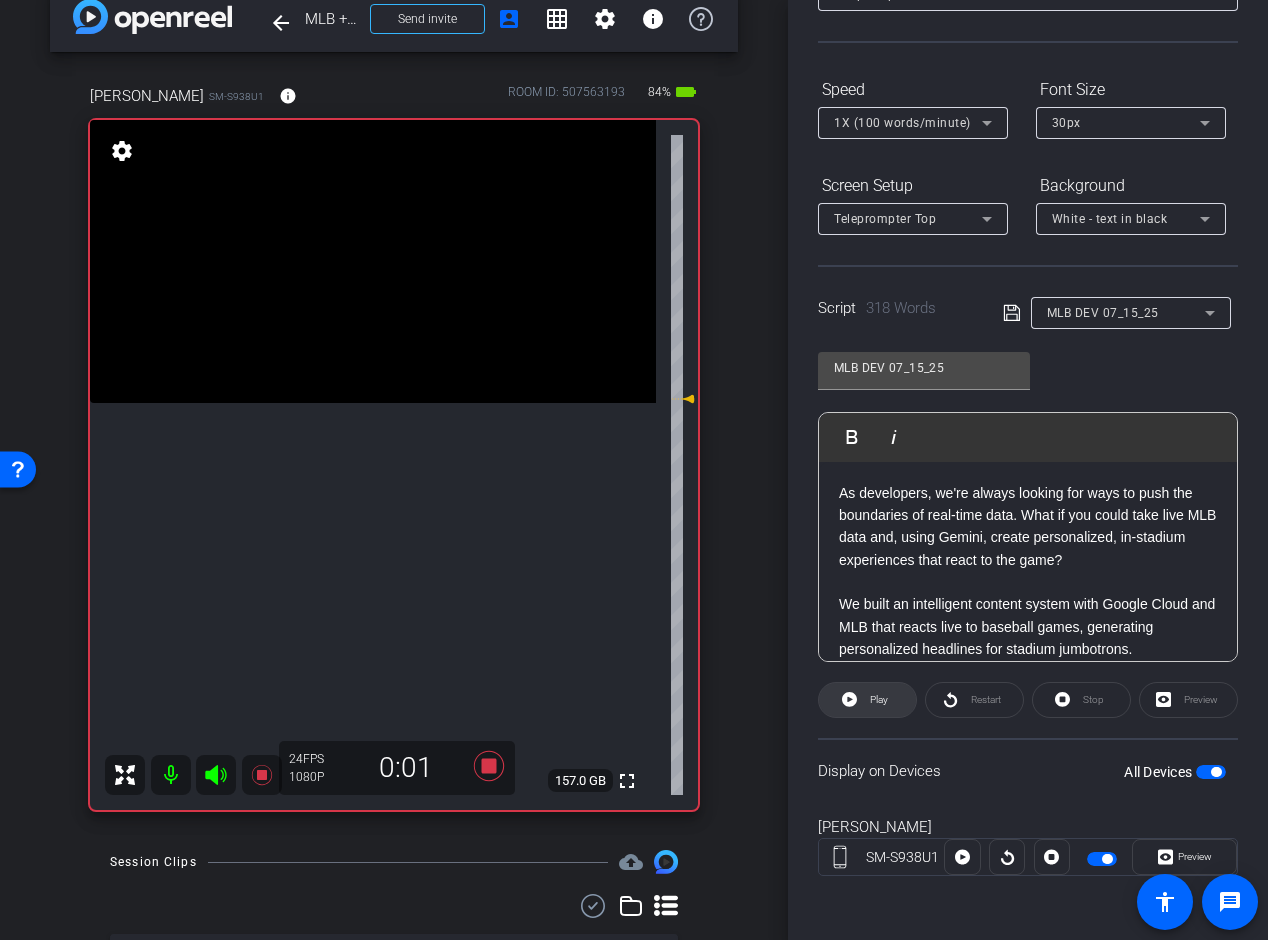 click 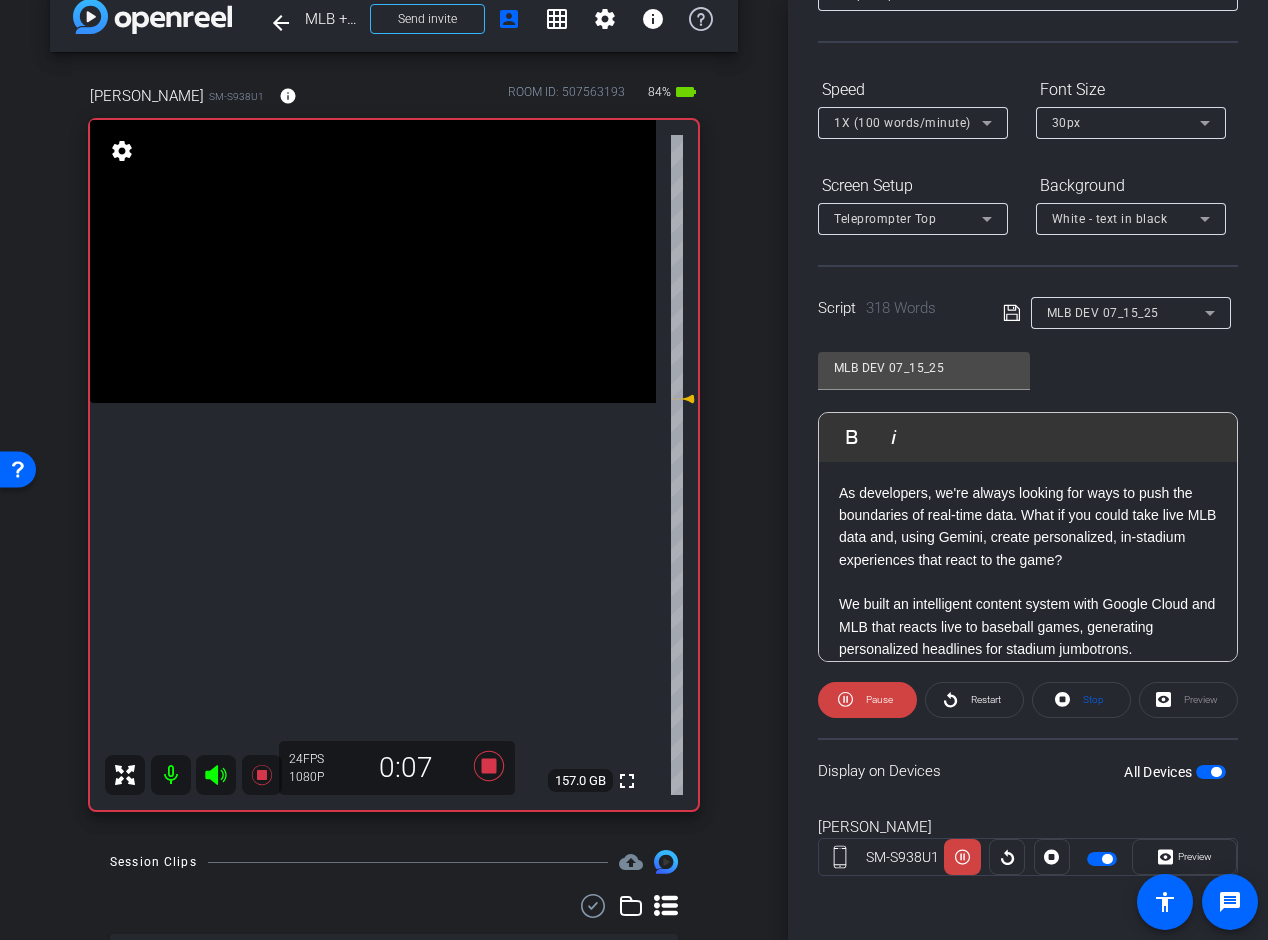 click on "Preview" 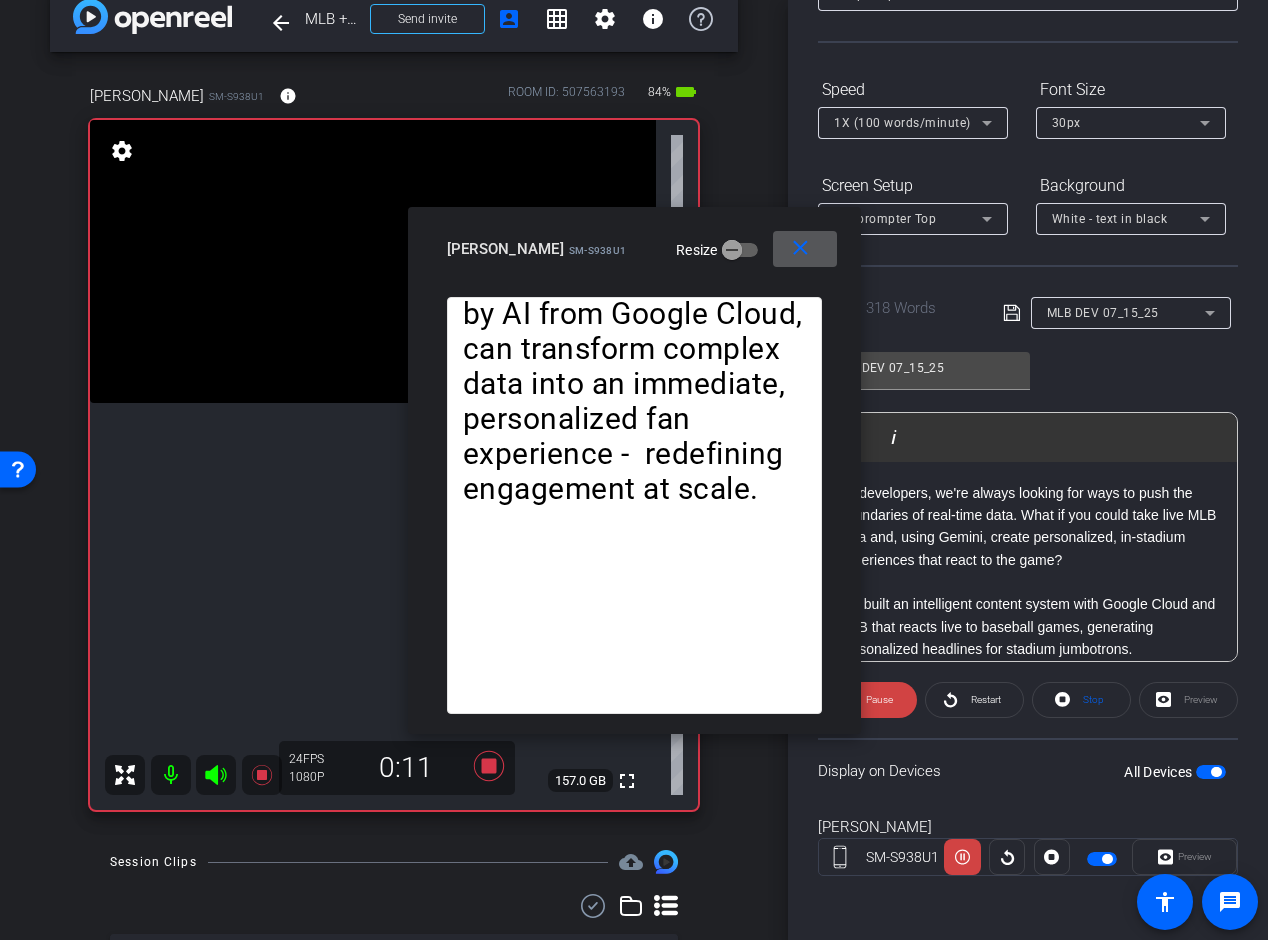 click on "1X (100 words/minute)" at bounding box center [902, 123] 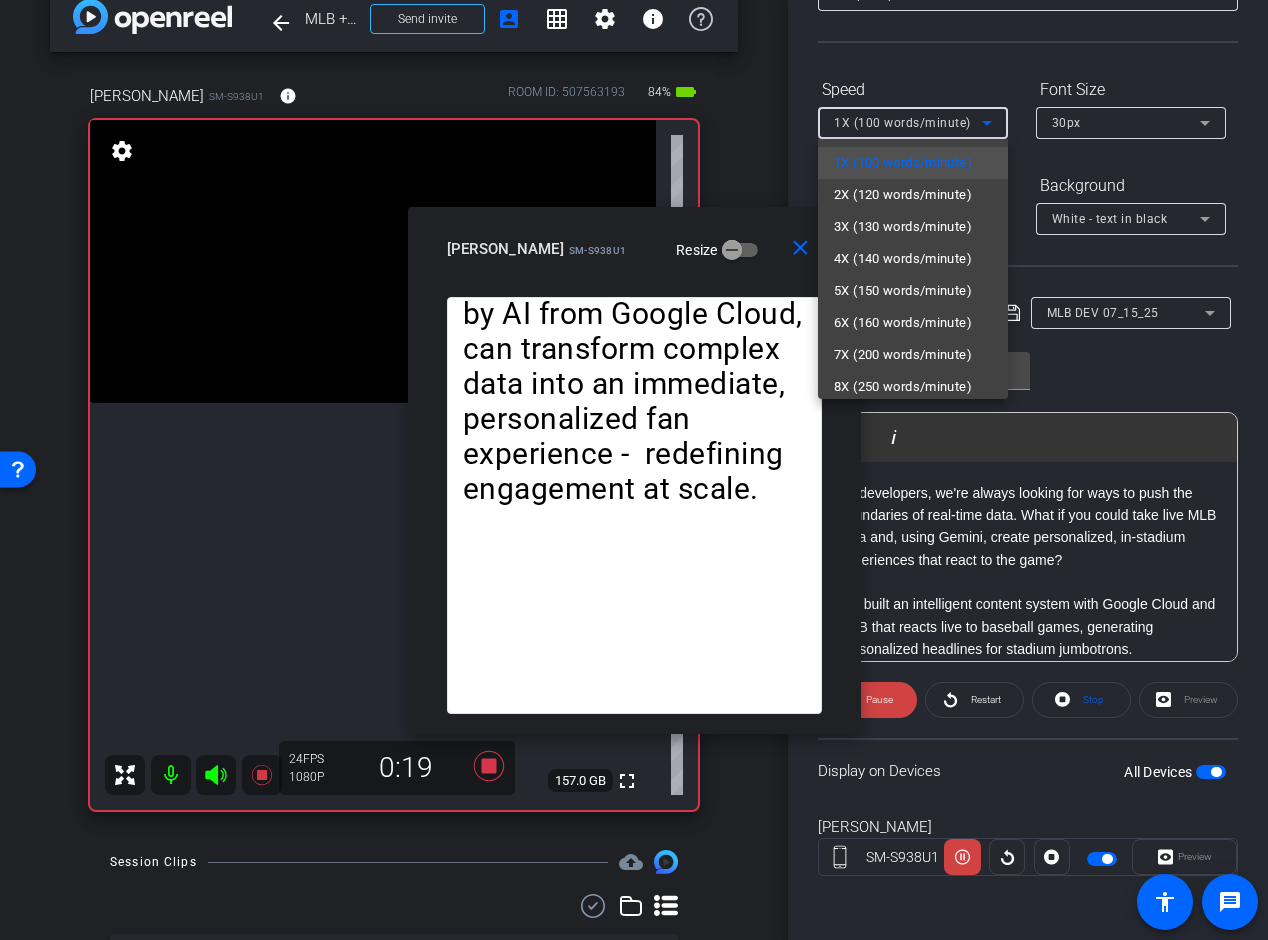 click at bounding box center (634, 470) 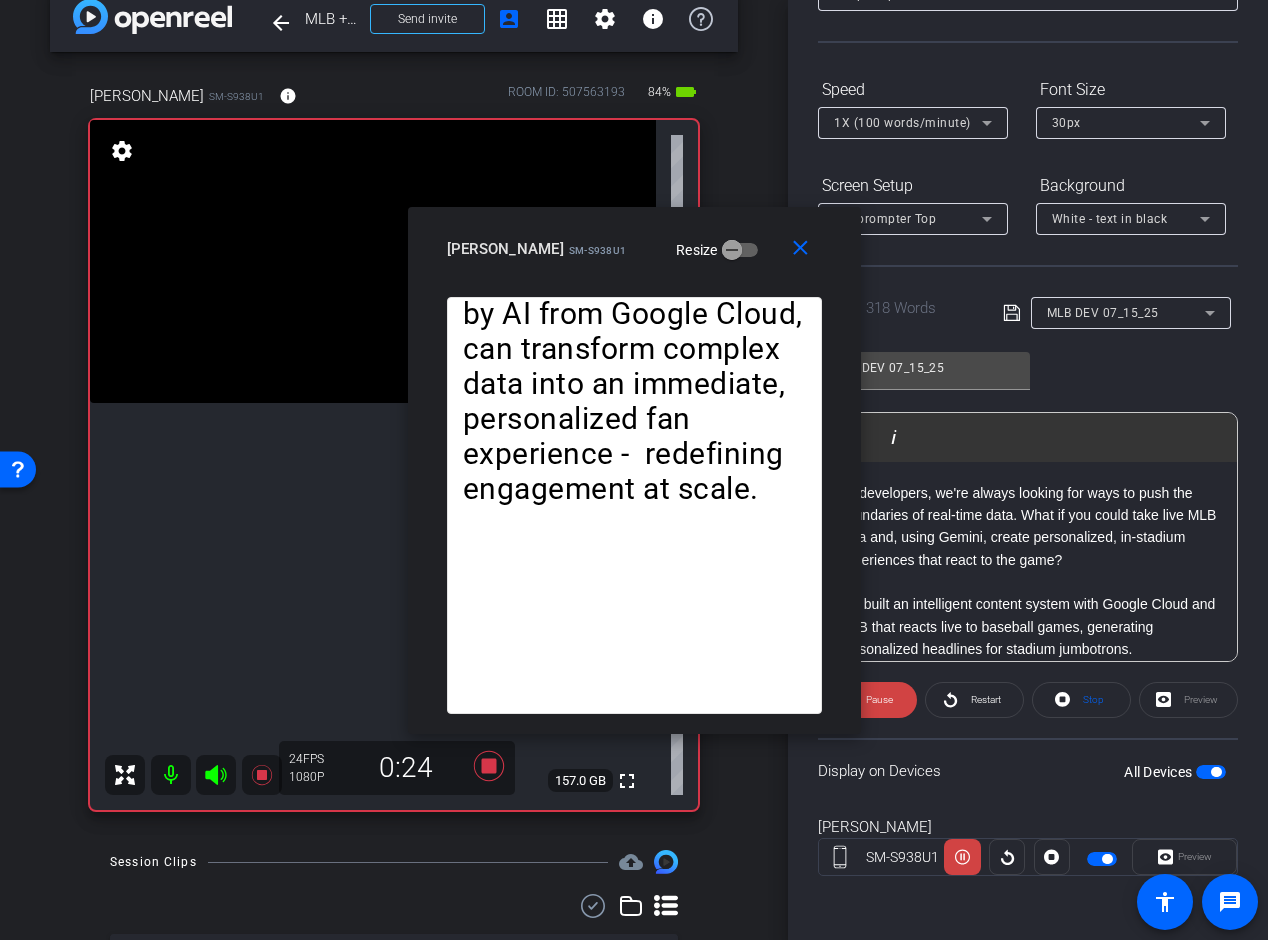 click on "1X (100 words/minute)" at bounding box center [902, 123] 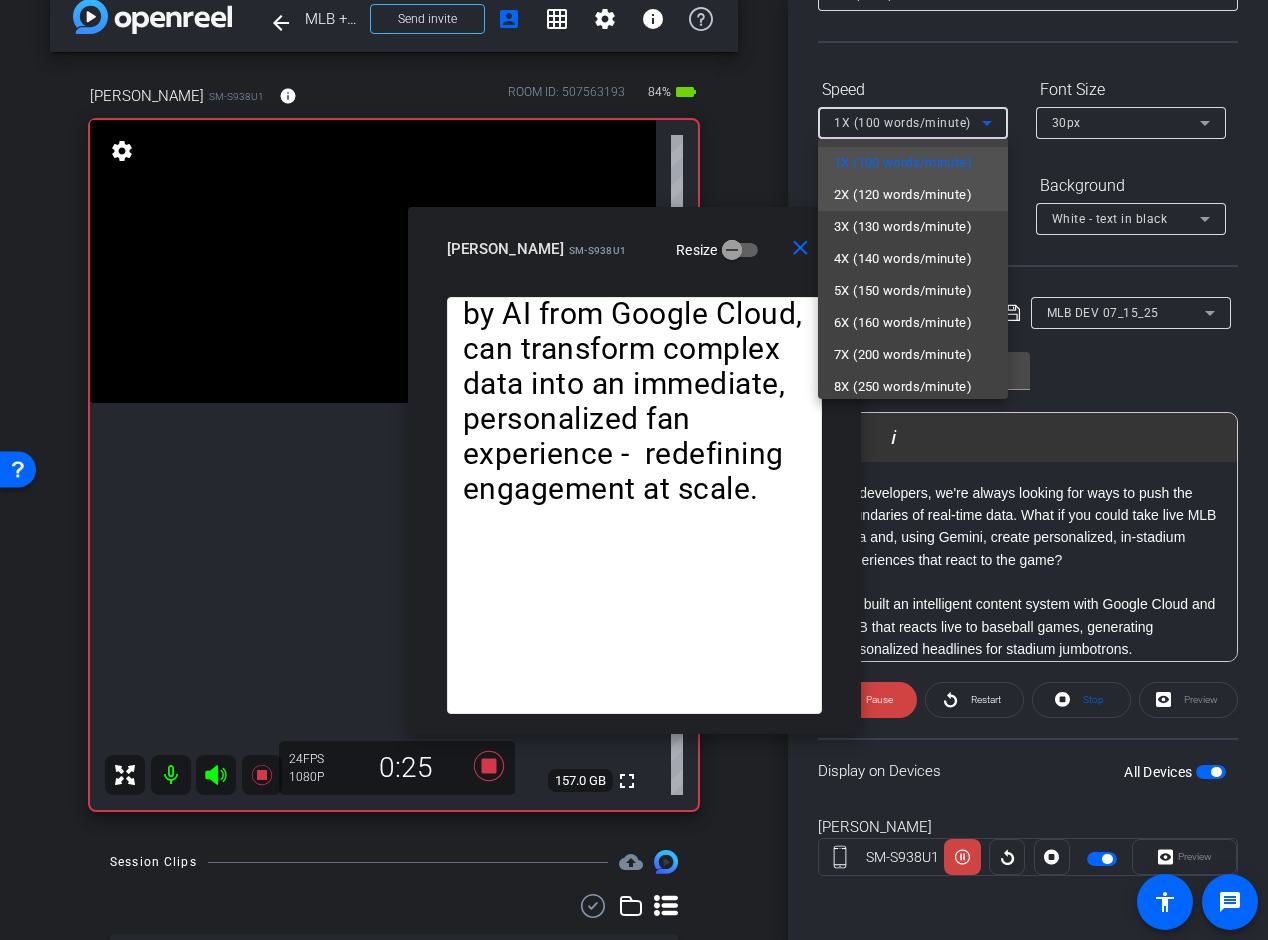 click on "2X (120 words/minute)" at bounding box center [903, 195] 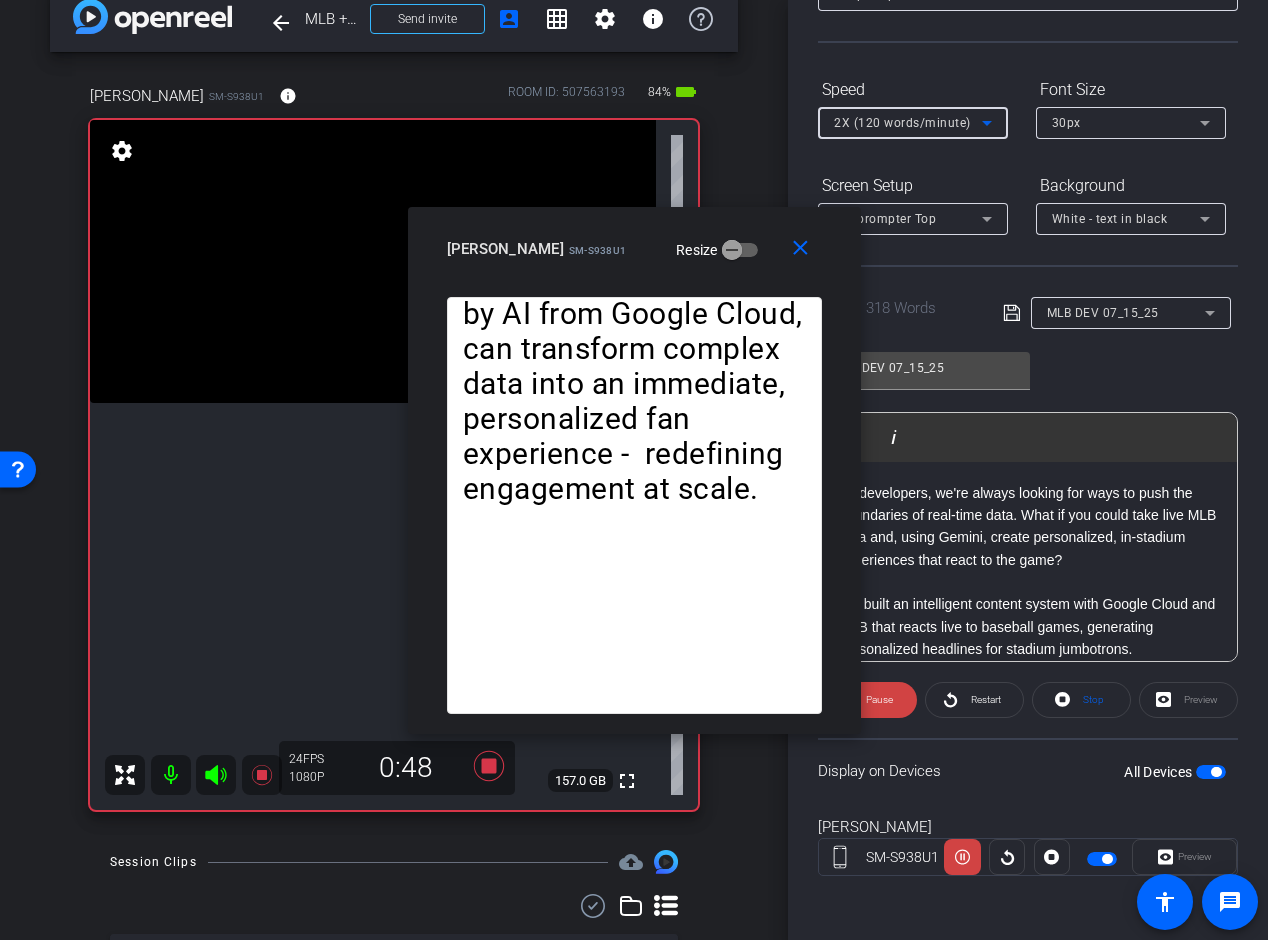 click on "2X (120 words/minute)" at bounding box center (902, 123) 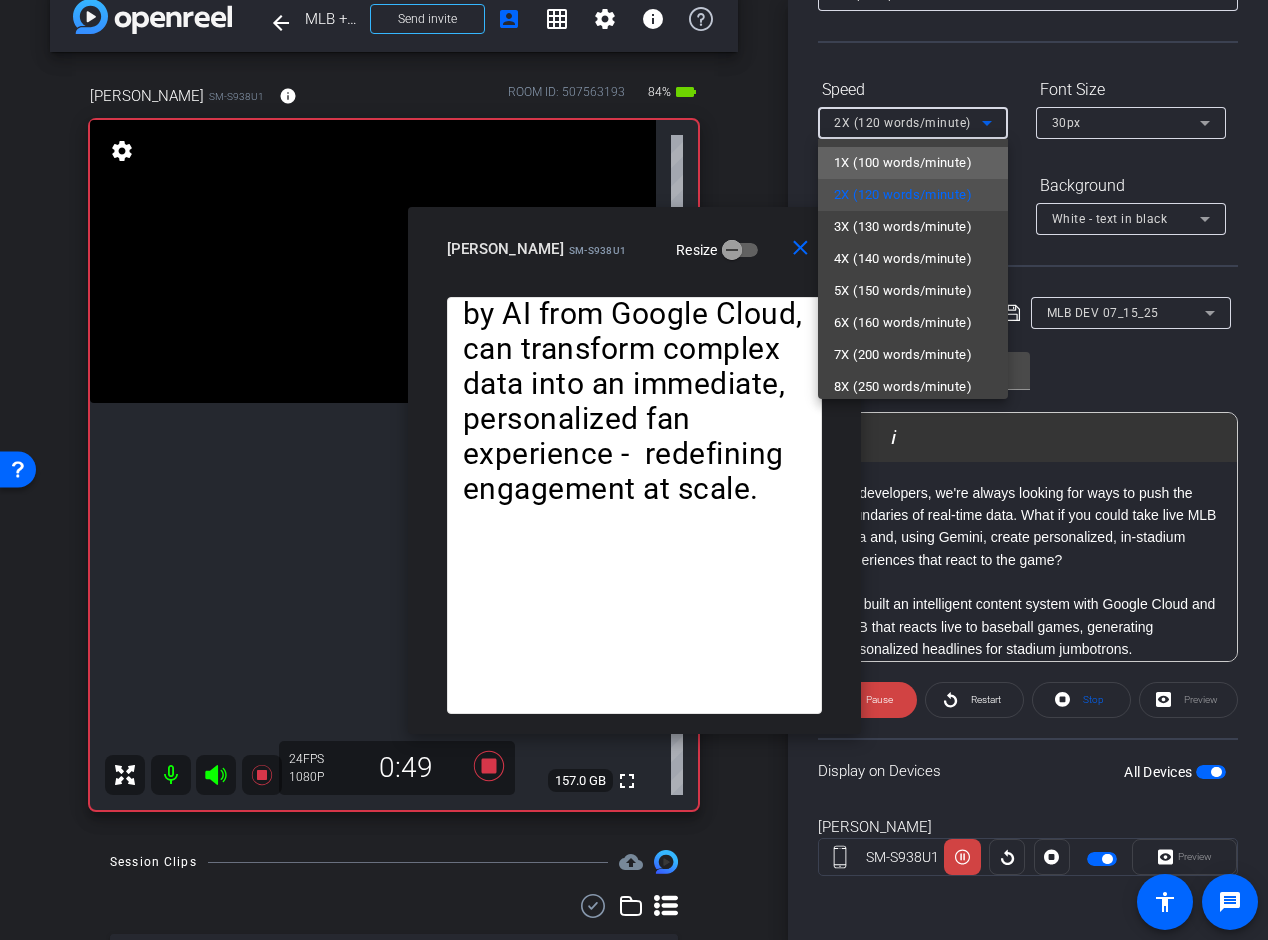 click on "1X (100 words/minute)" at bounding box center [903, 163] 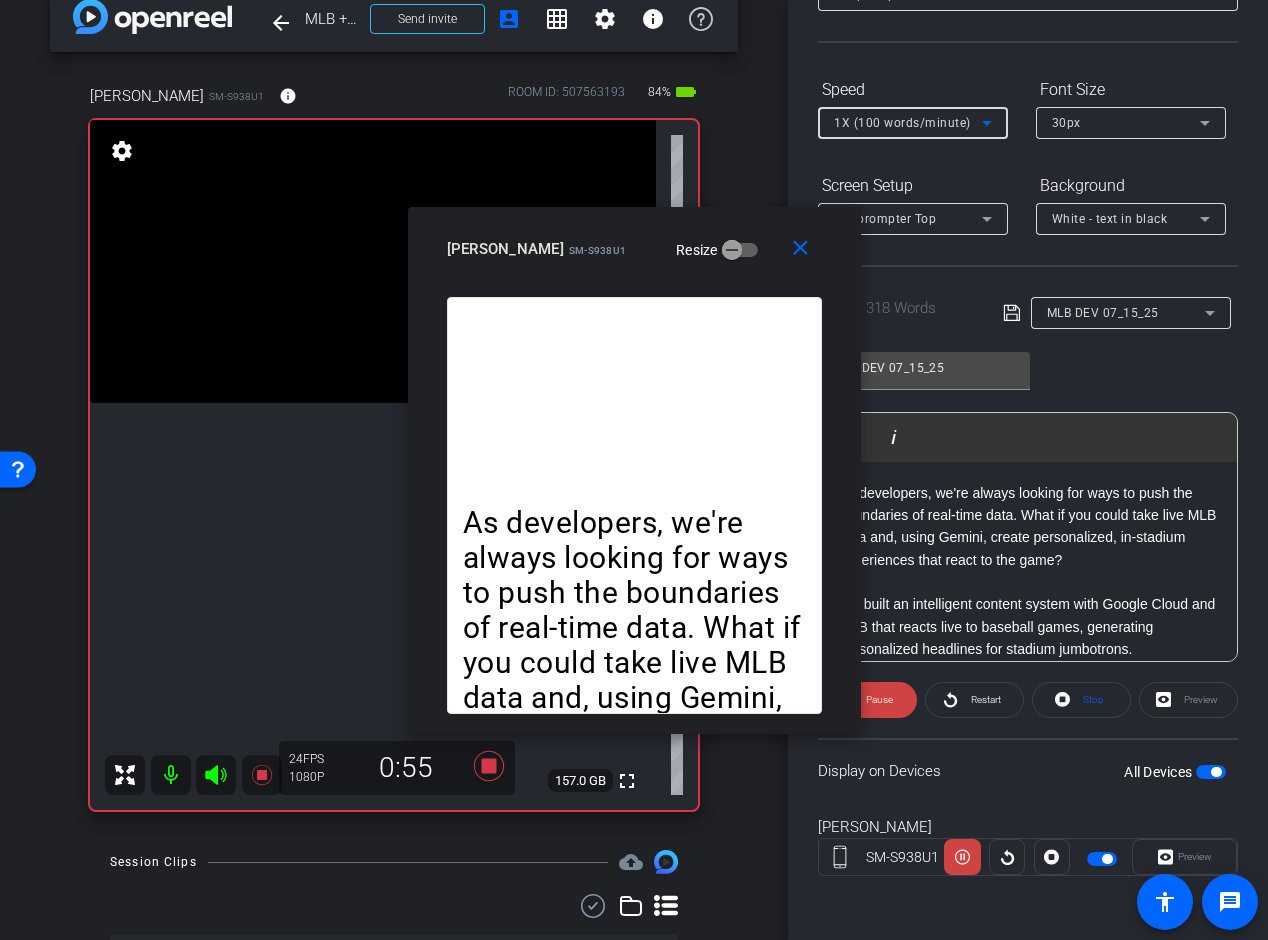 click on "1X (100 words/minute)" at bounding box center [902, 123] 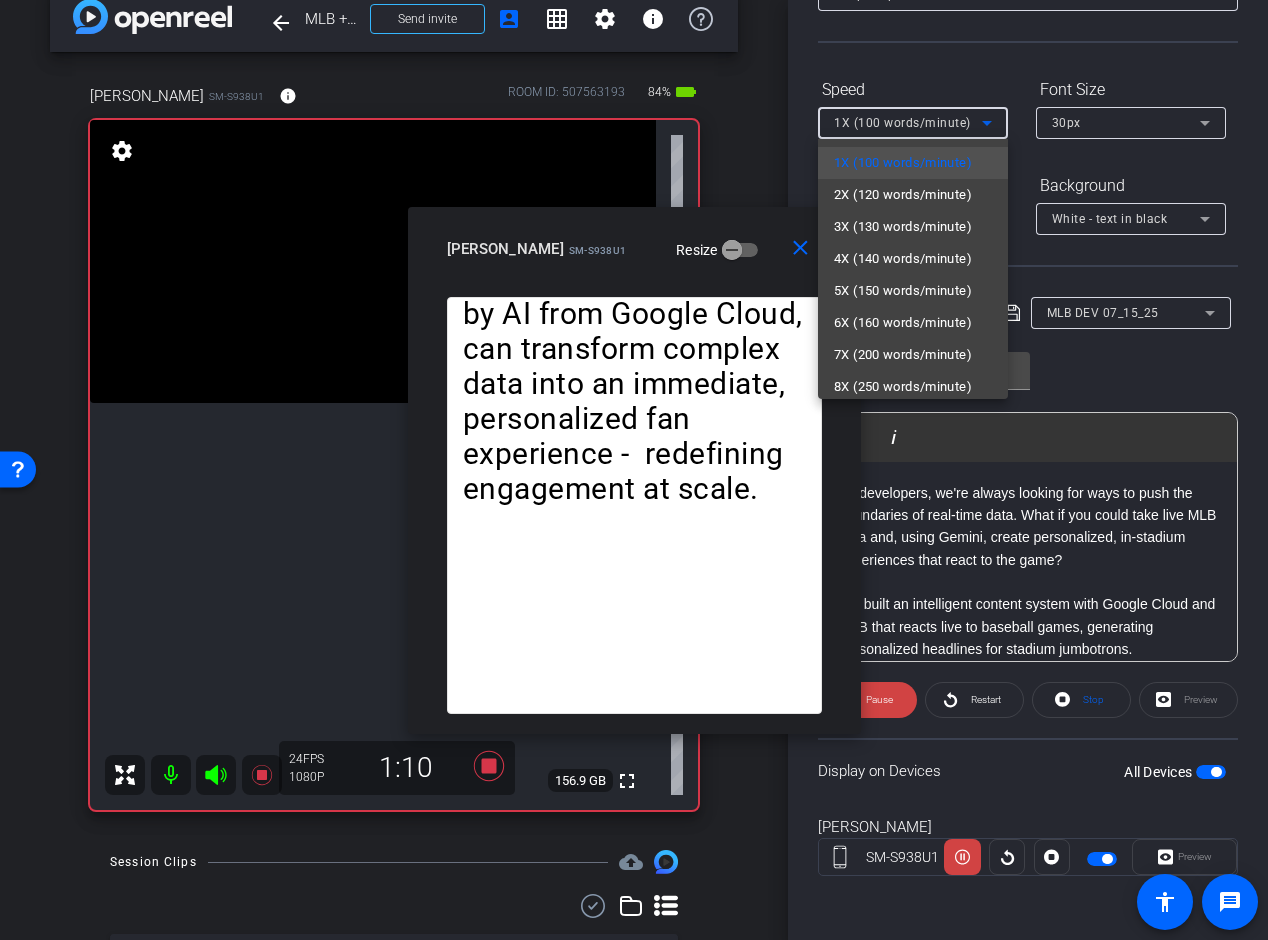 click at bounding box center [634, 470] 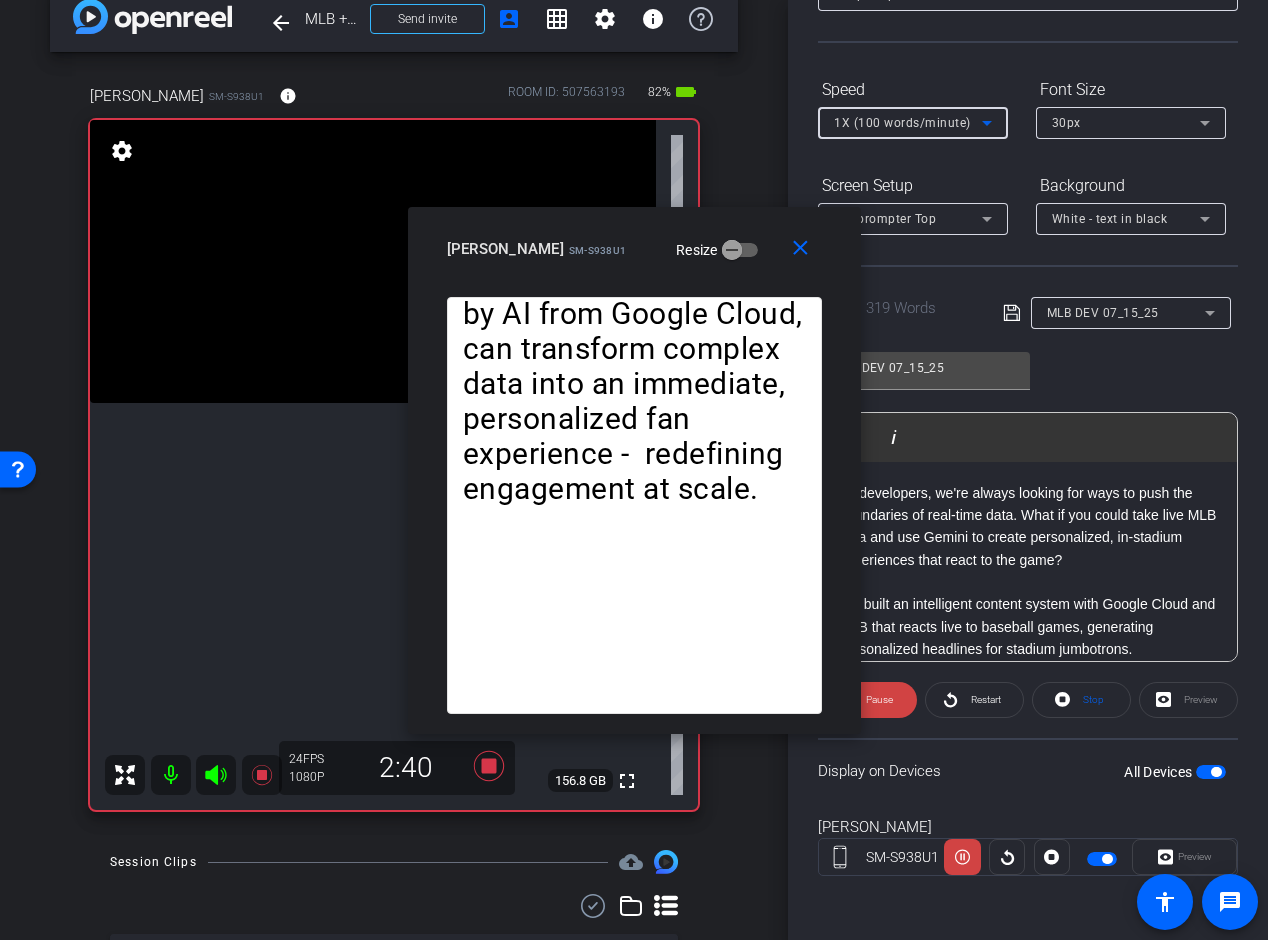 click on "1X (100 words/minute)" at bounding box center [908, 122] 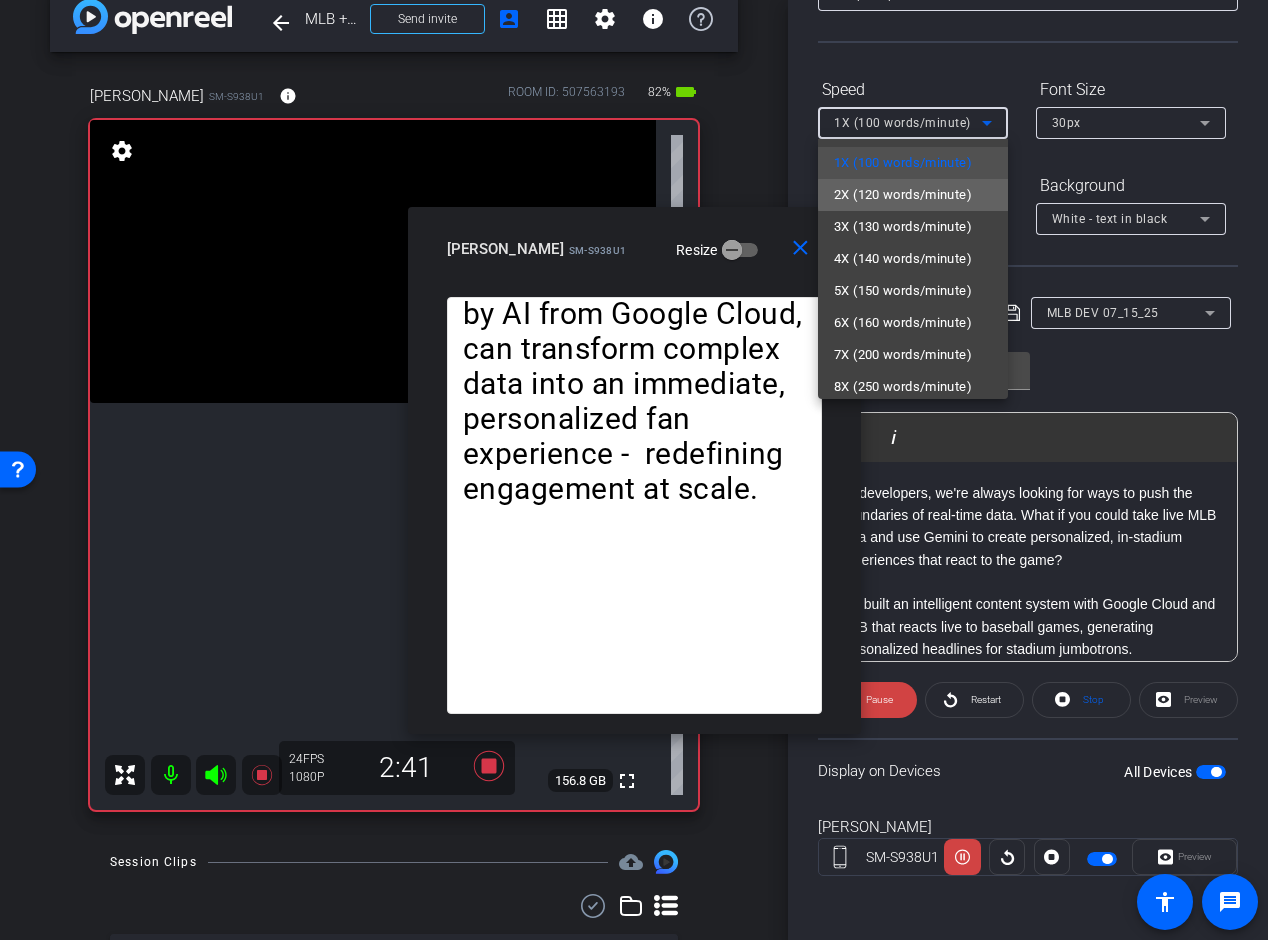 click on "2X (120 words/minute)" at bounding box center (903, 195) 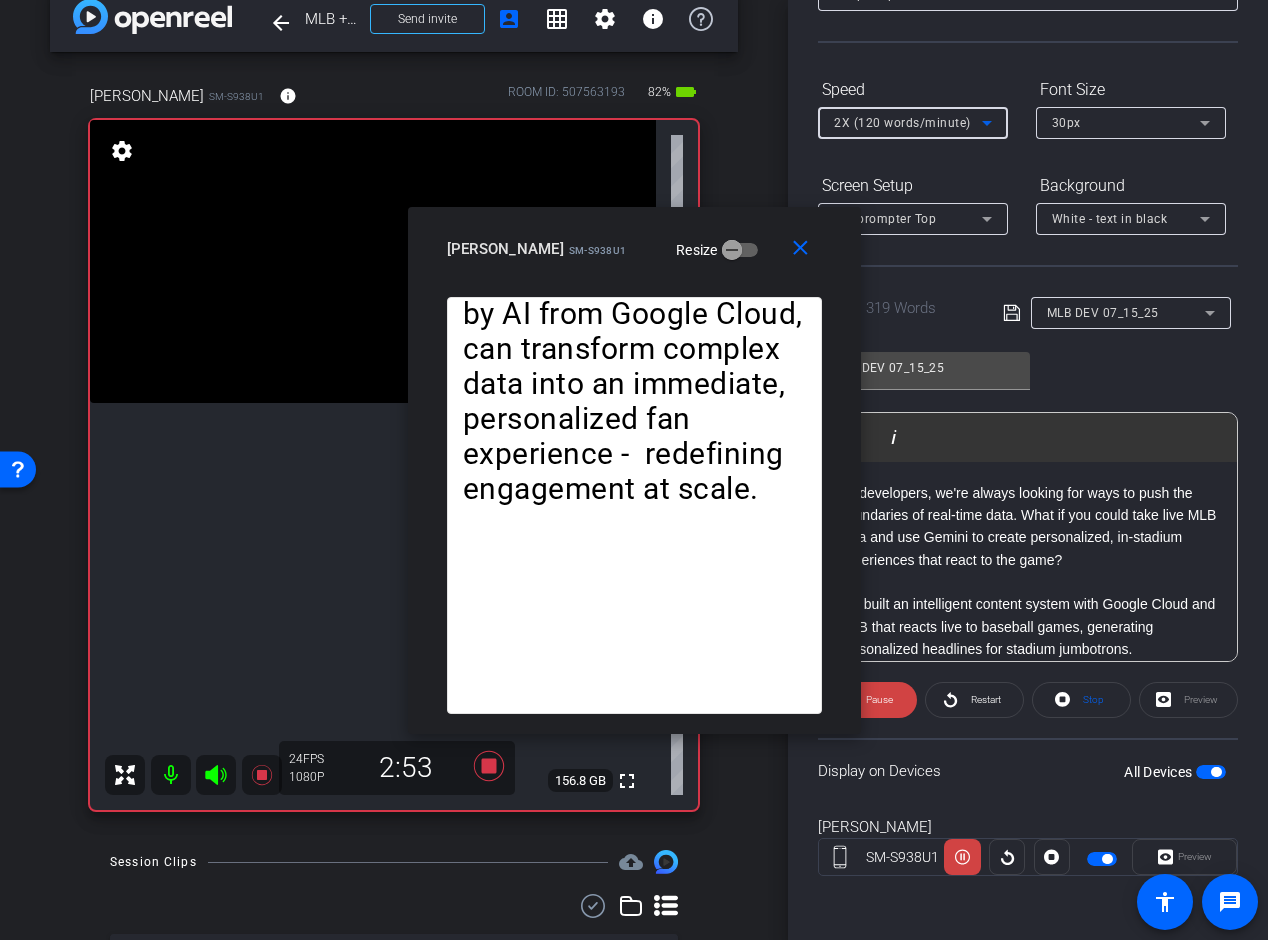 click on "2X (120 words/minute)" at bounding box center [902, 123] 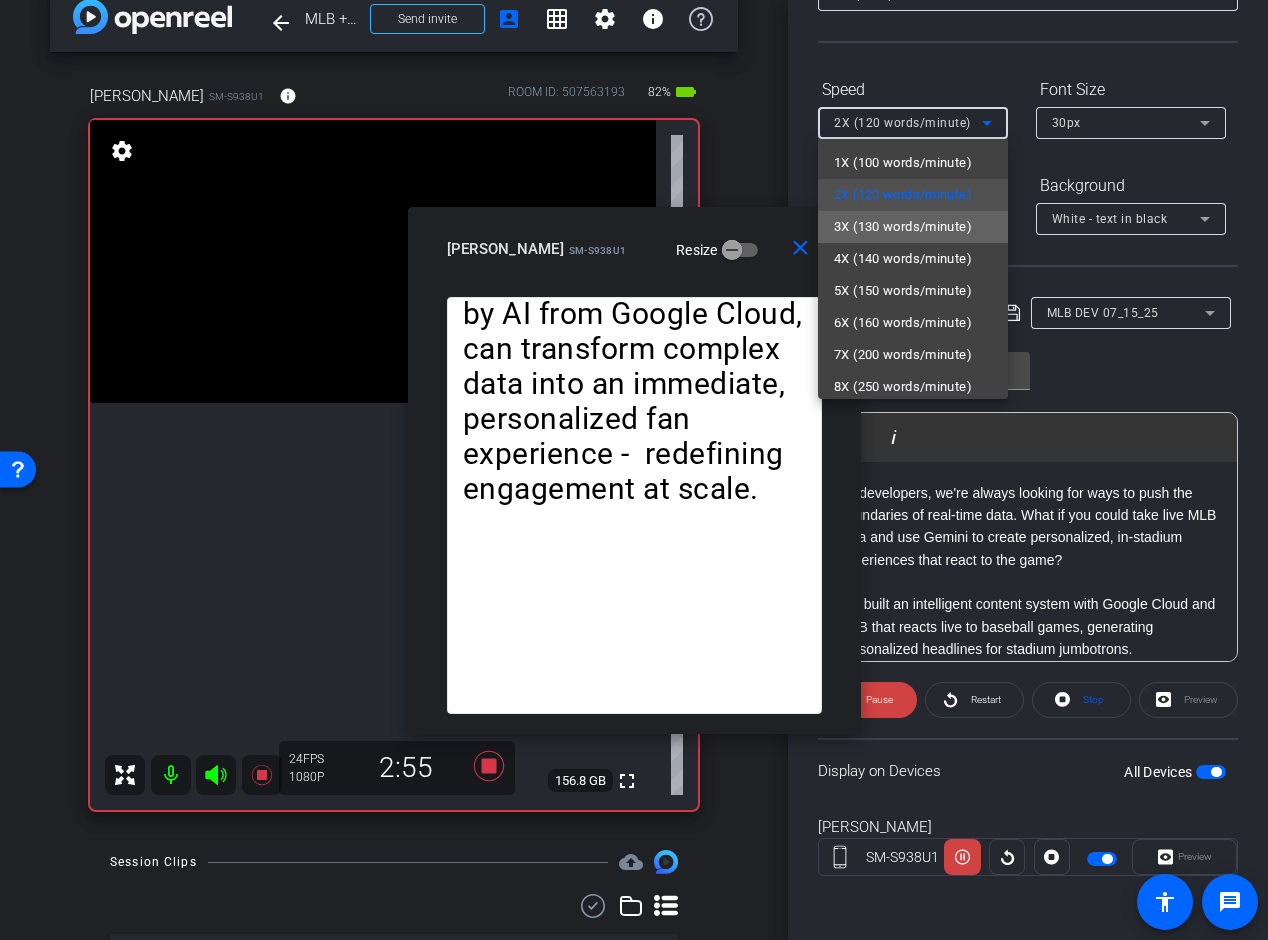 click on "3X (130 words/minute)" at bounding box center [903, 227] 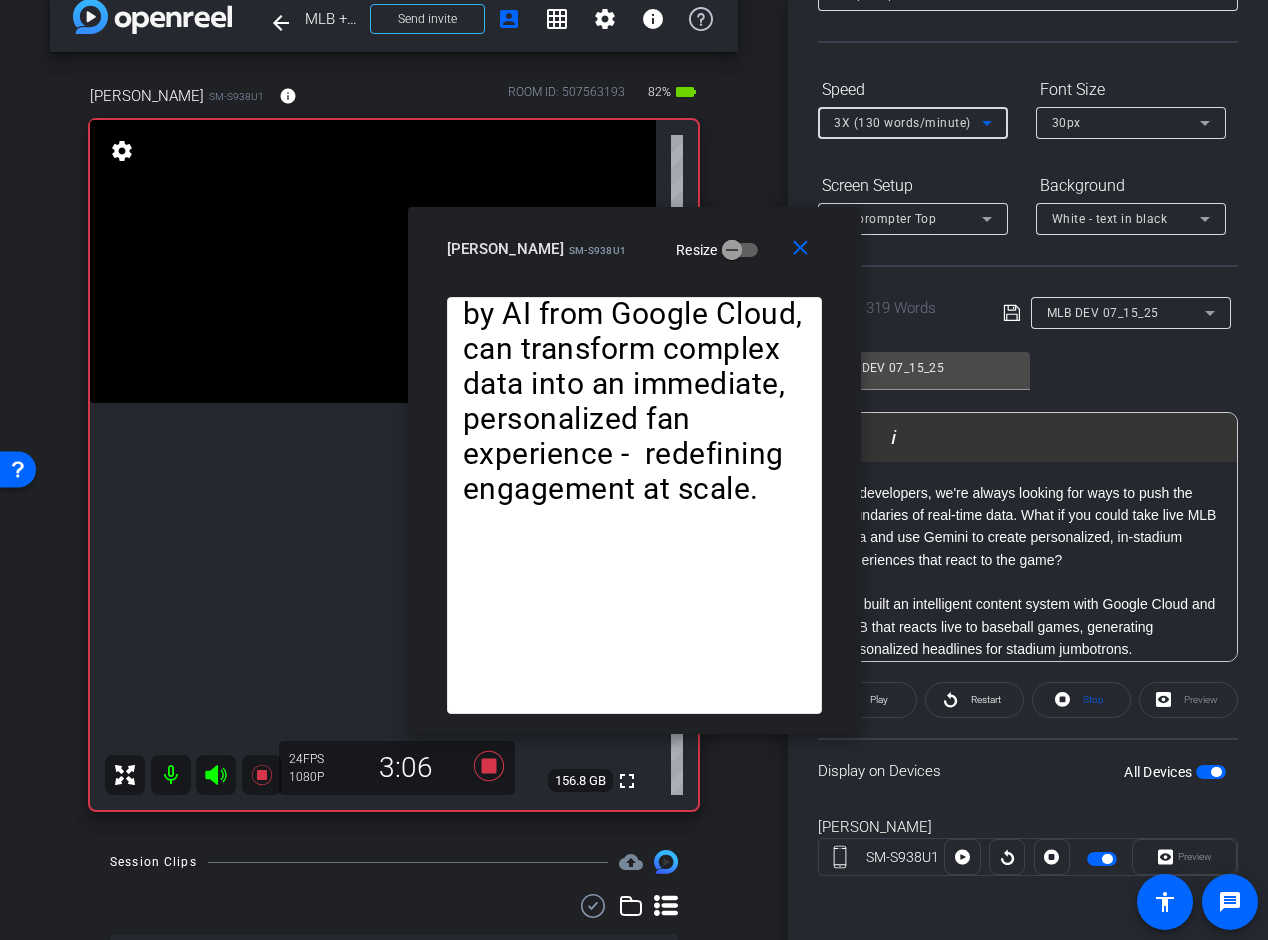 click on "3X (130 words/minute)" at bounding box center (908, 122) 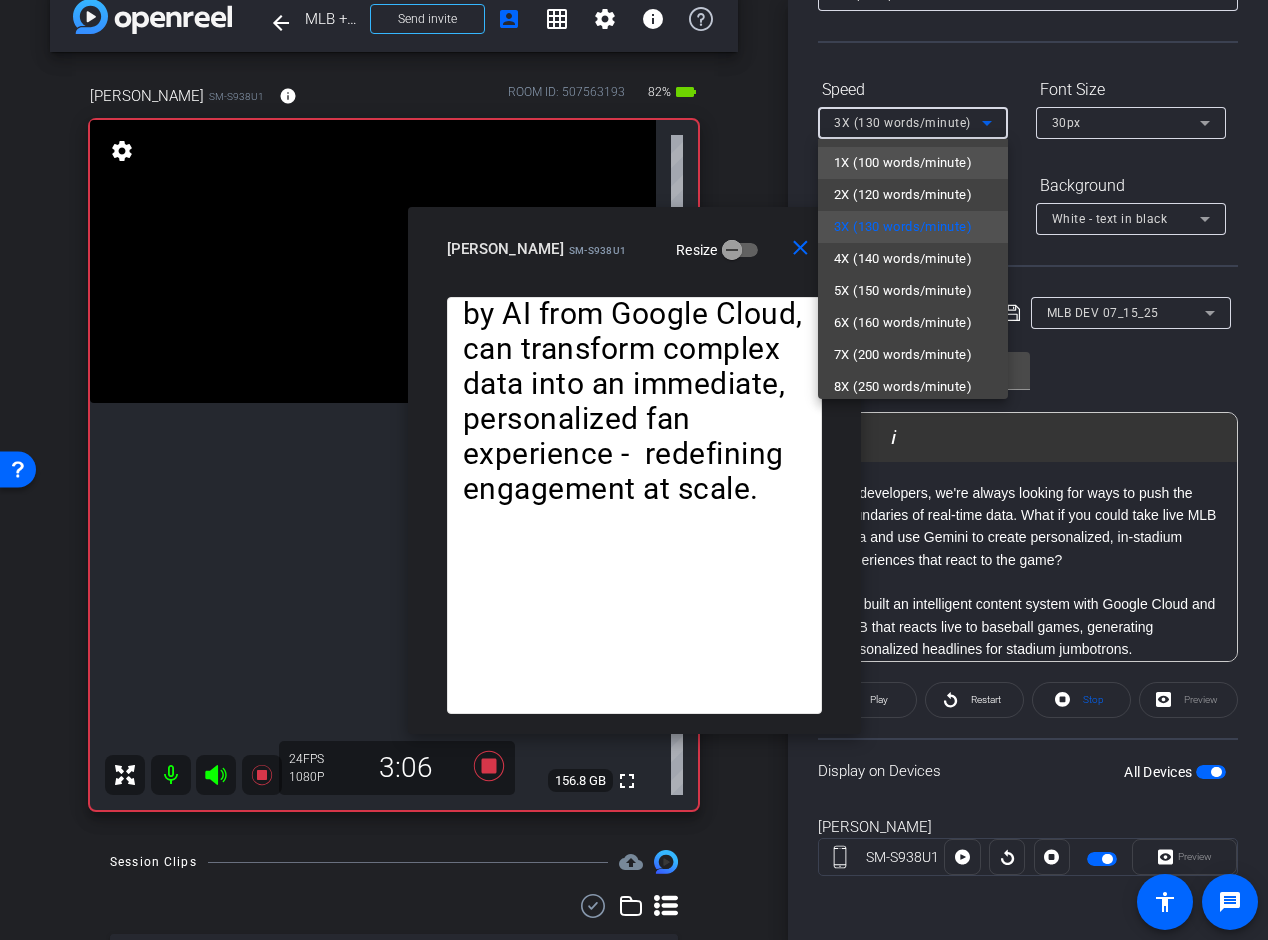 click on "1X (100 words/minute)" at bounding box center [903, 163] 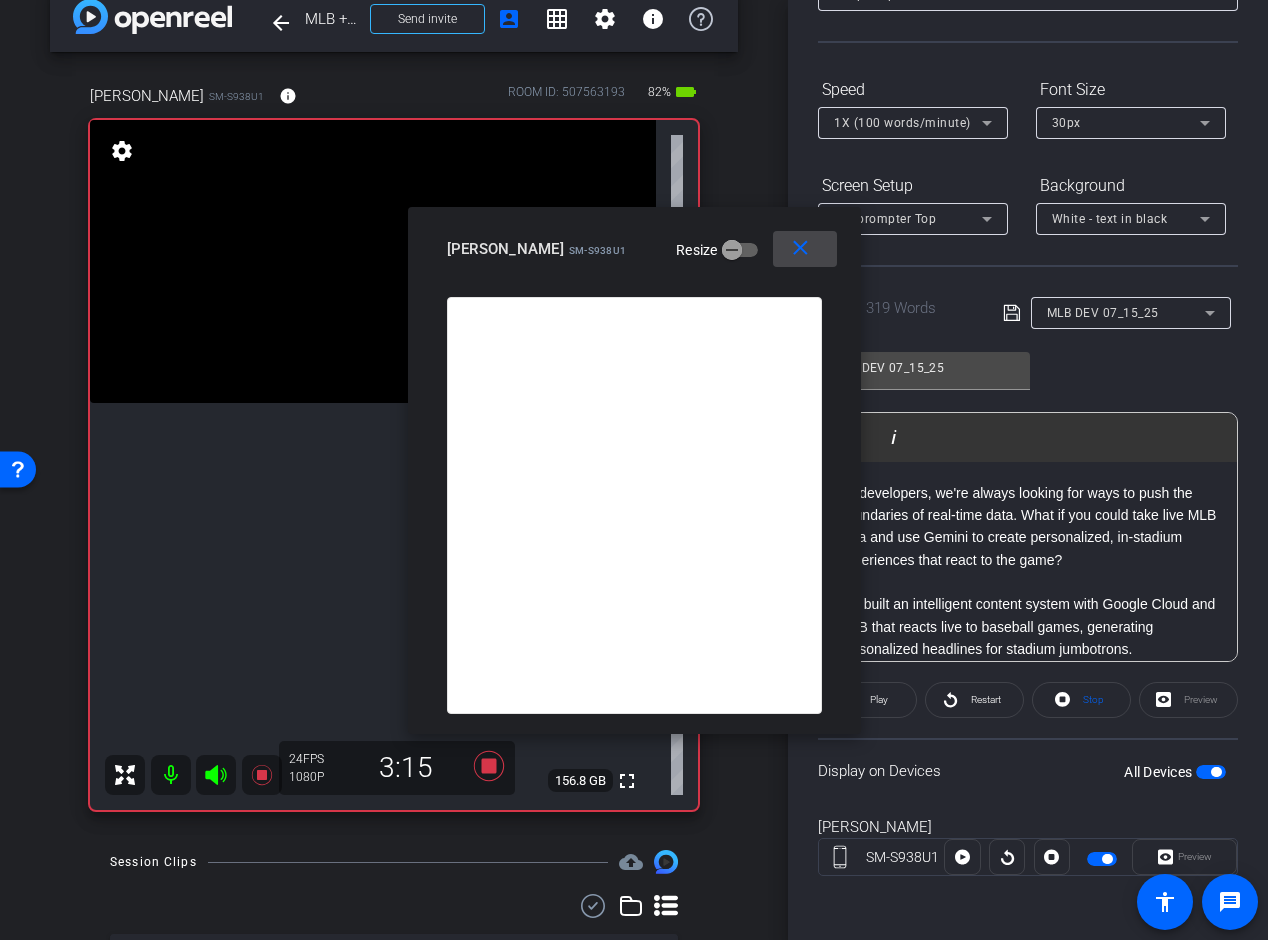 click on "close" at bounding box center (800, 248) 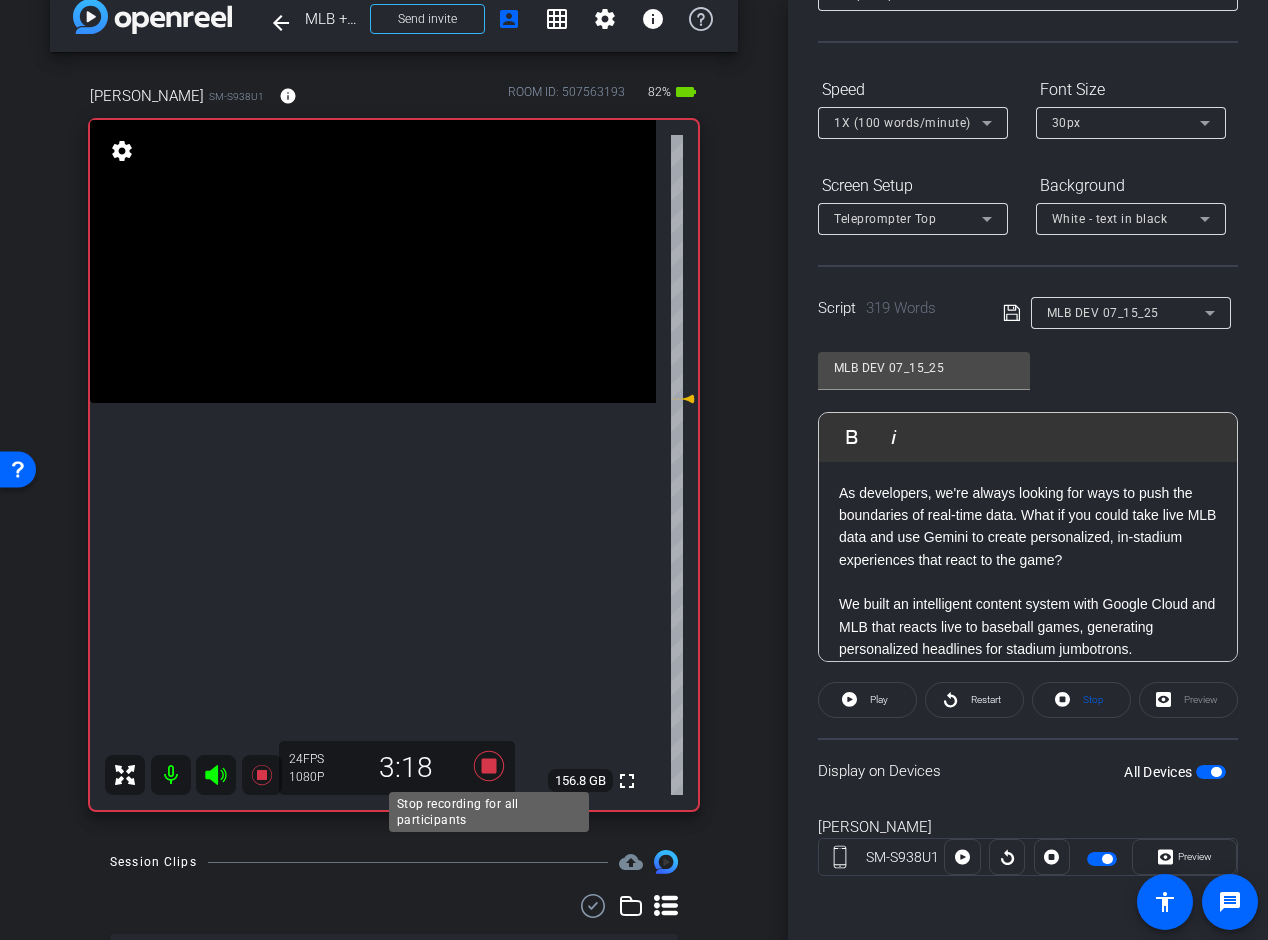 click 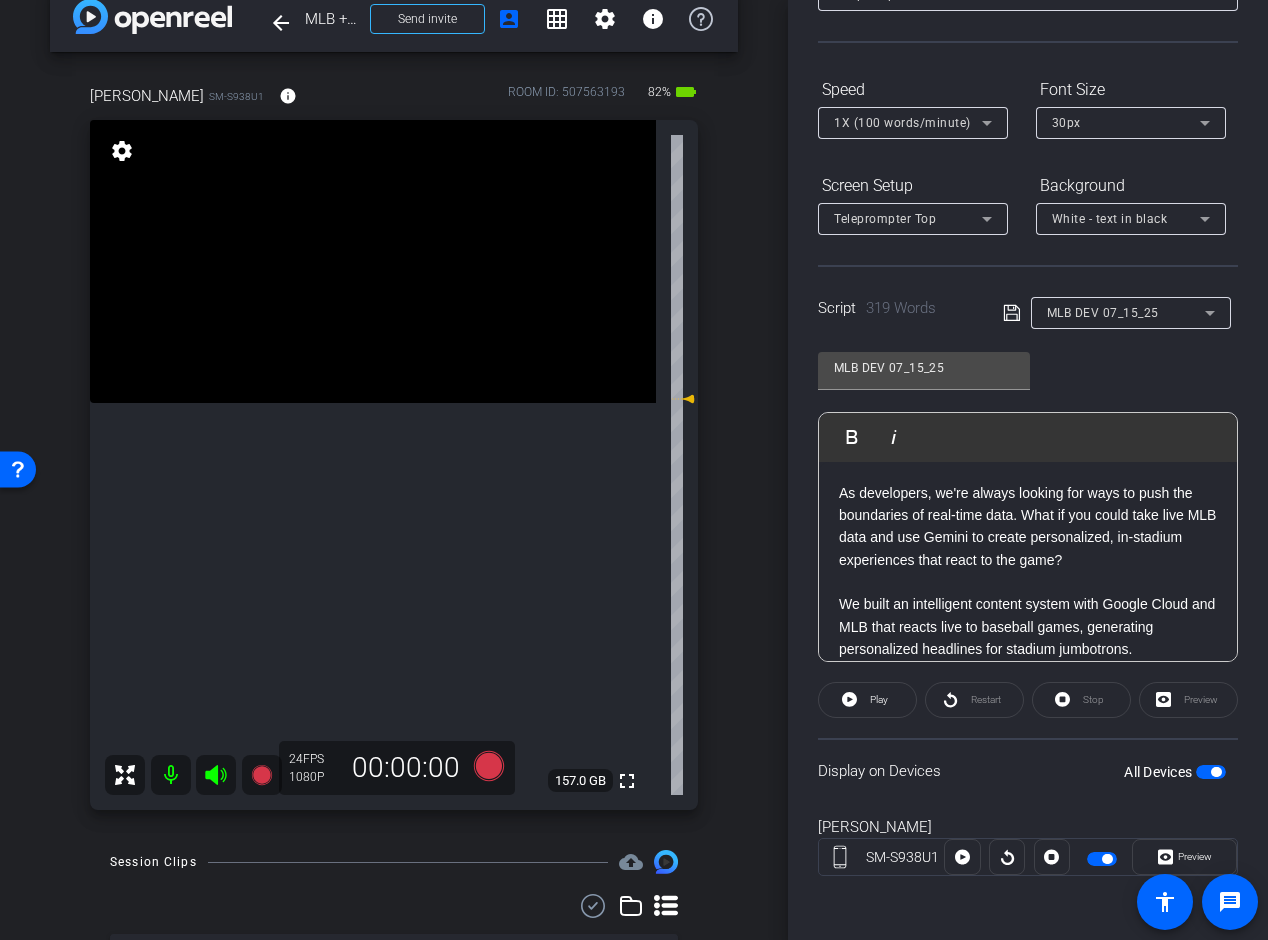 scroll, scrollTop: 79, scrollLeft: 0, axis: vertical 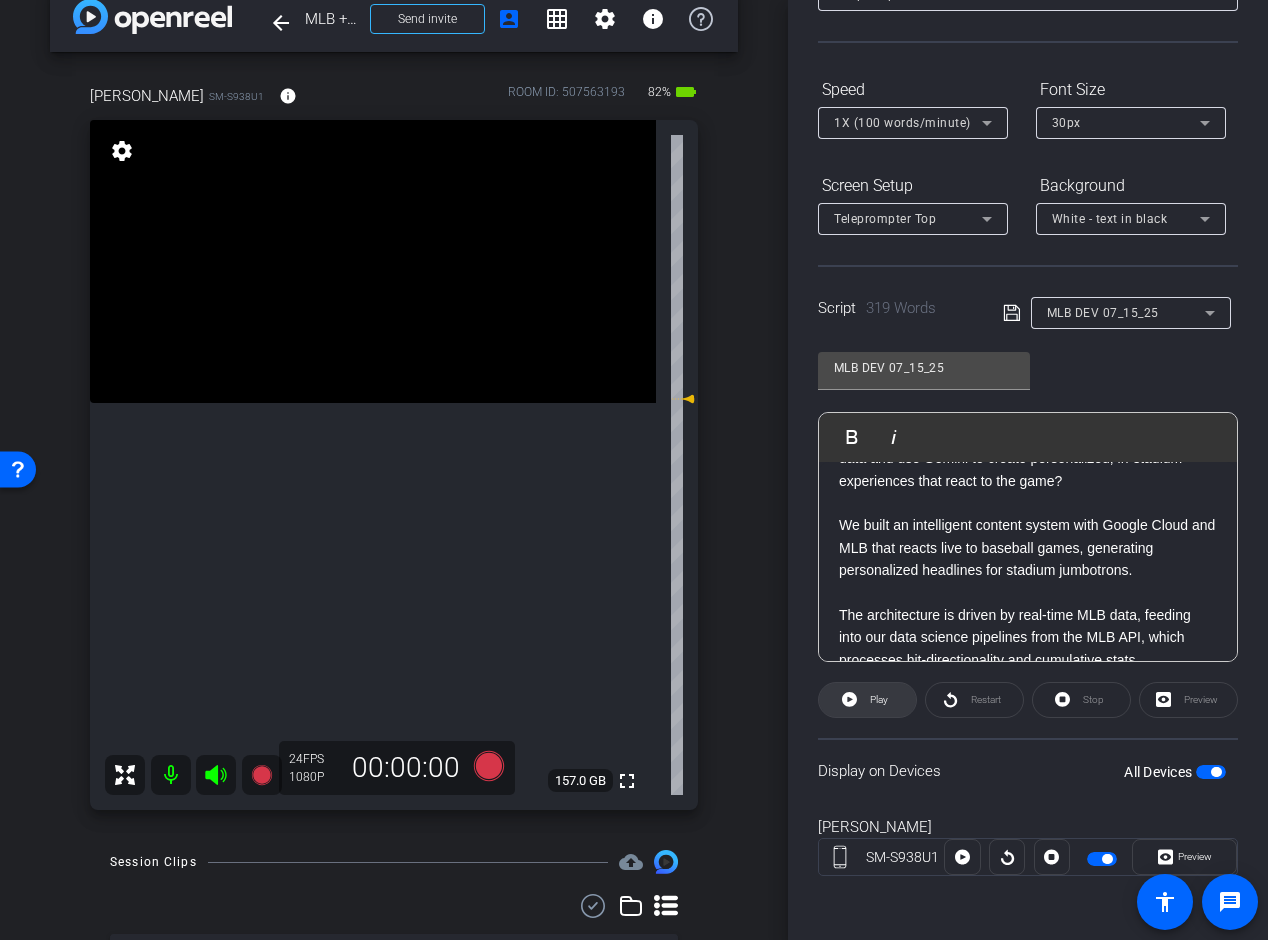 click on "Play" 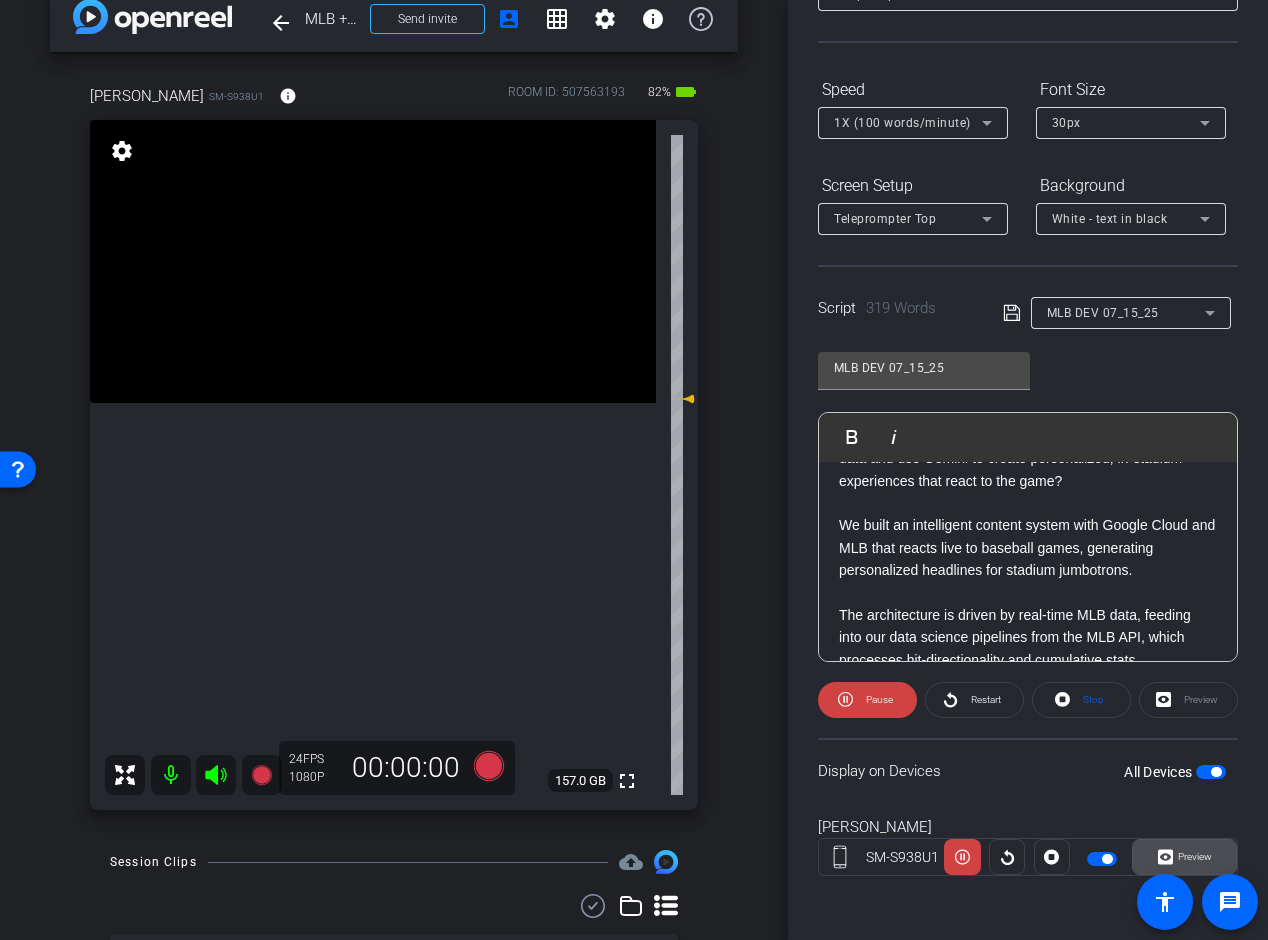 click on "Preview" 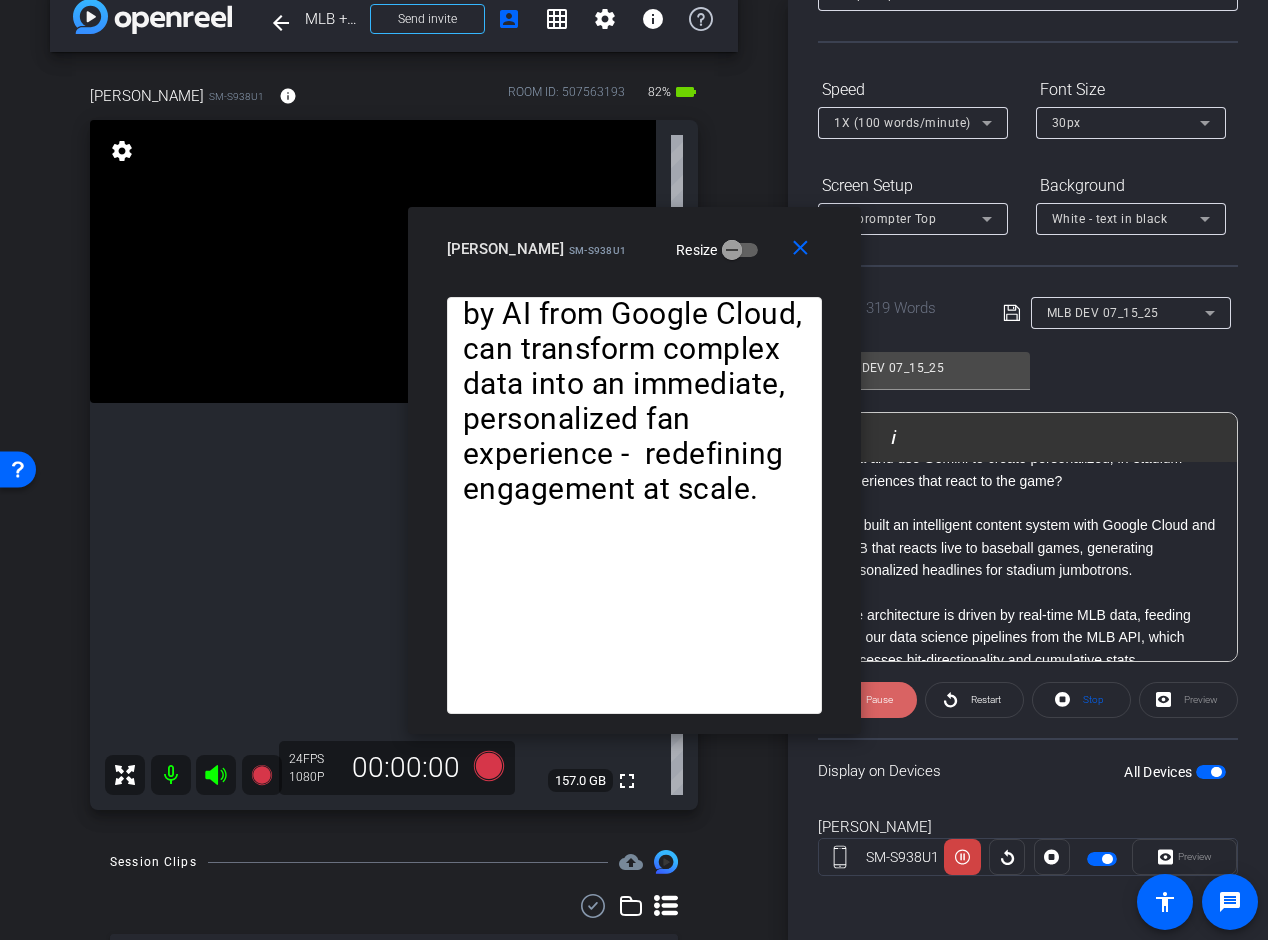 click on "Pause" 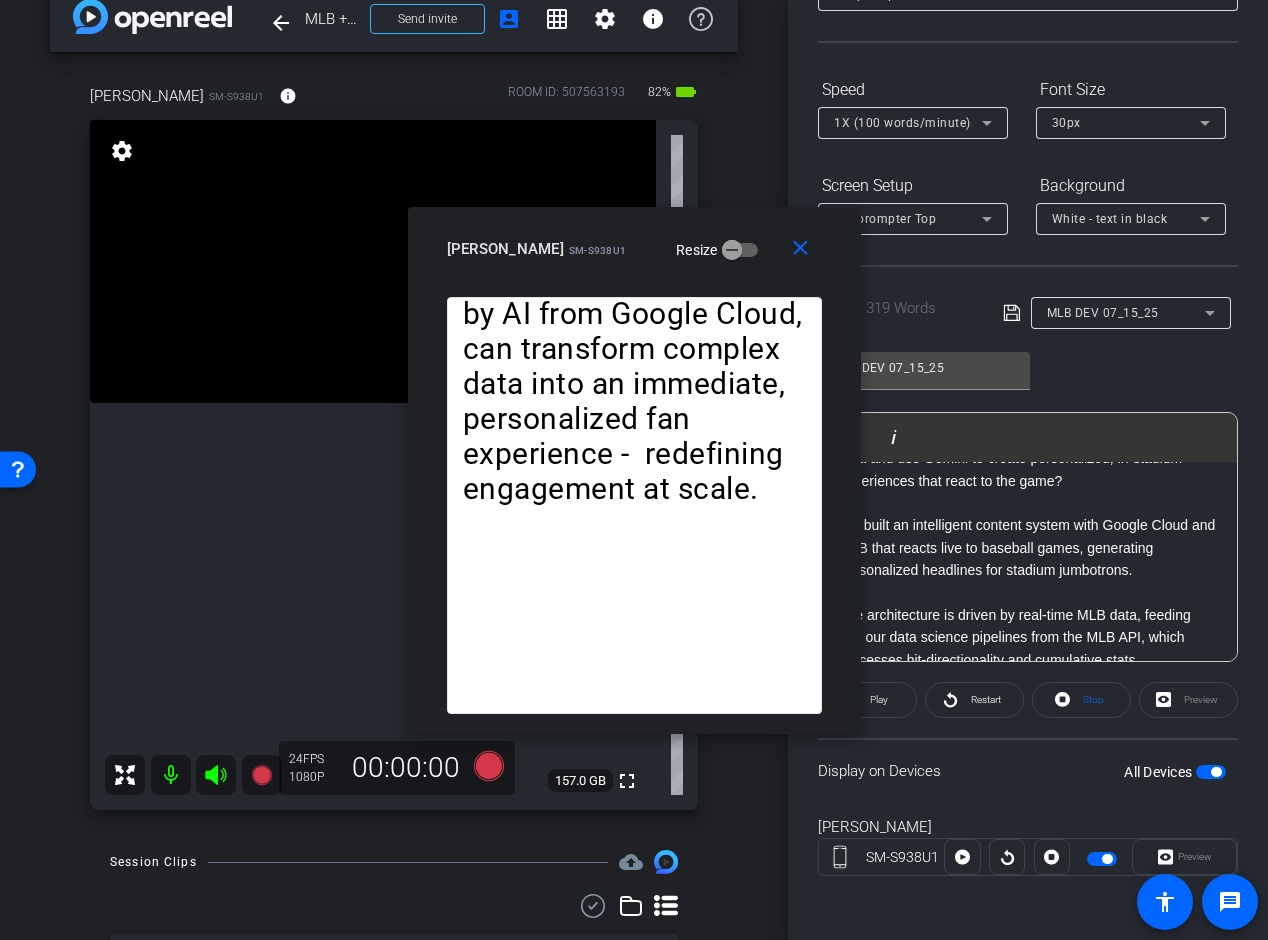 click 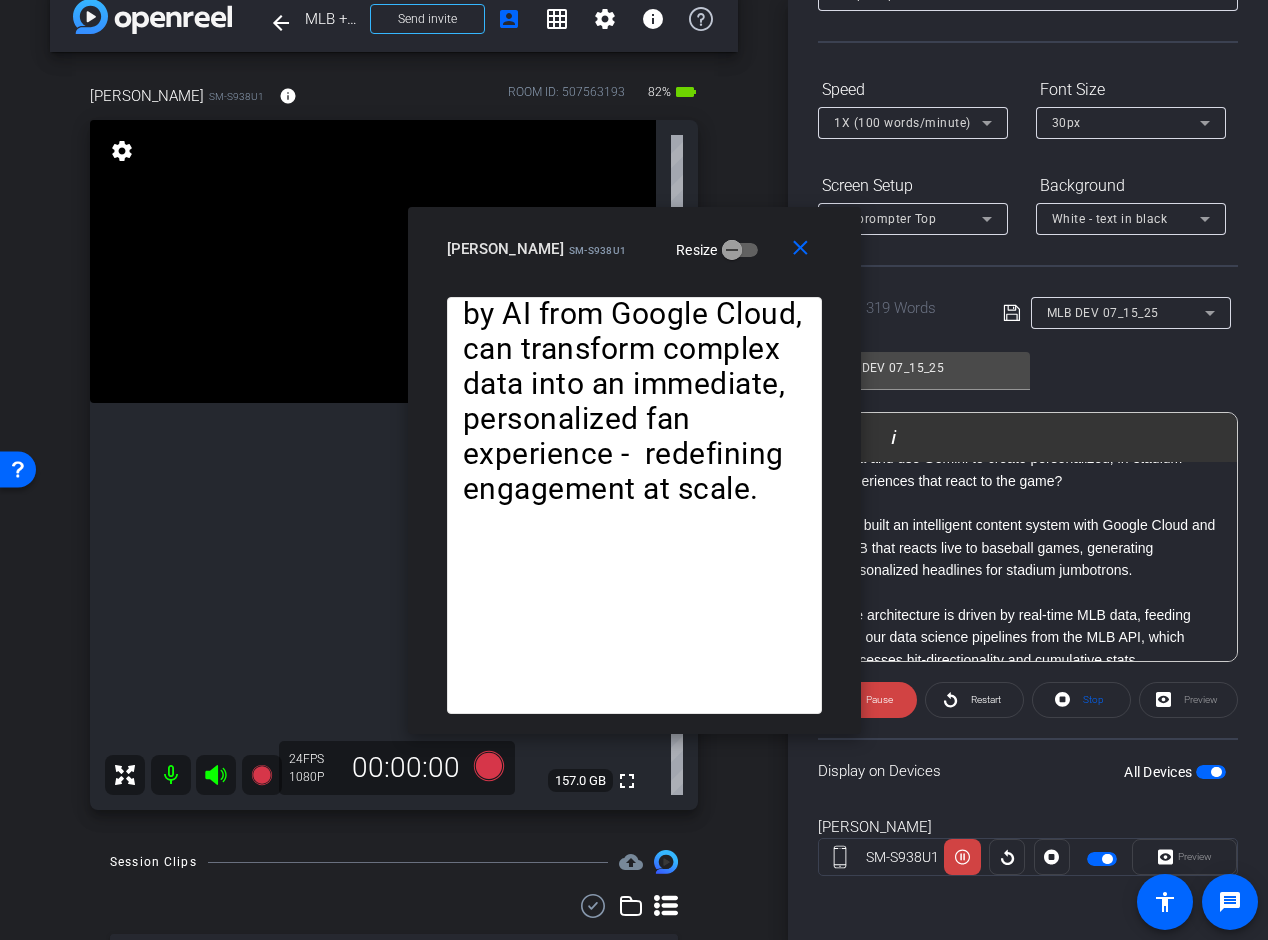 click on "Pause" 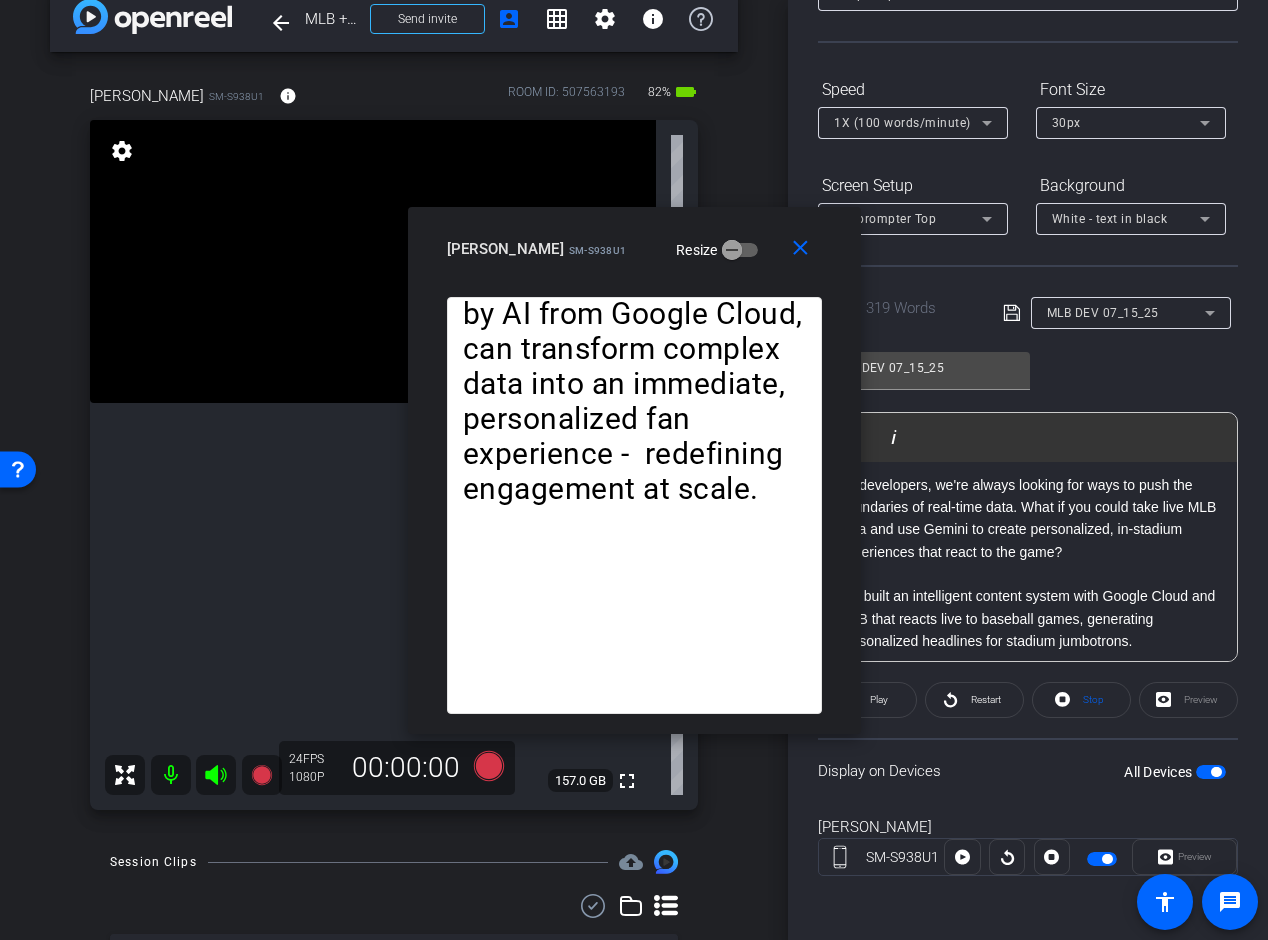 scroll, scrollTop: 0, scrollLeft: 0, axis: both 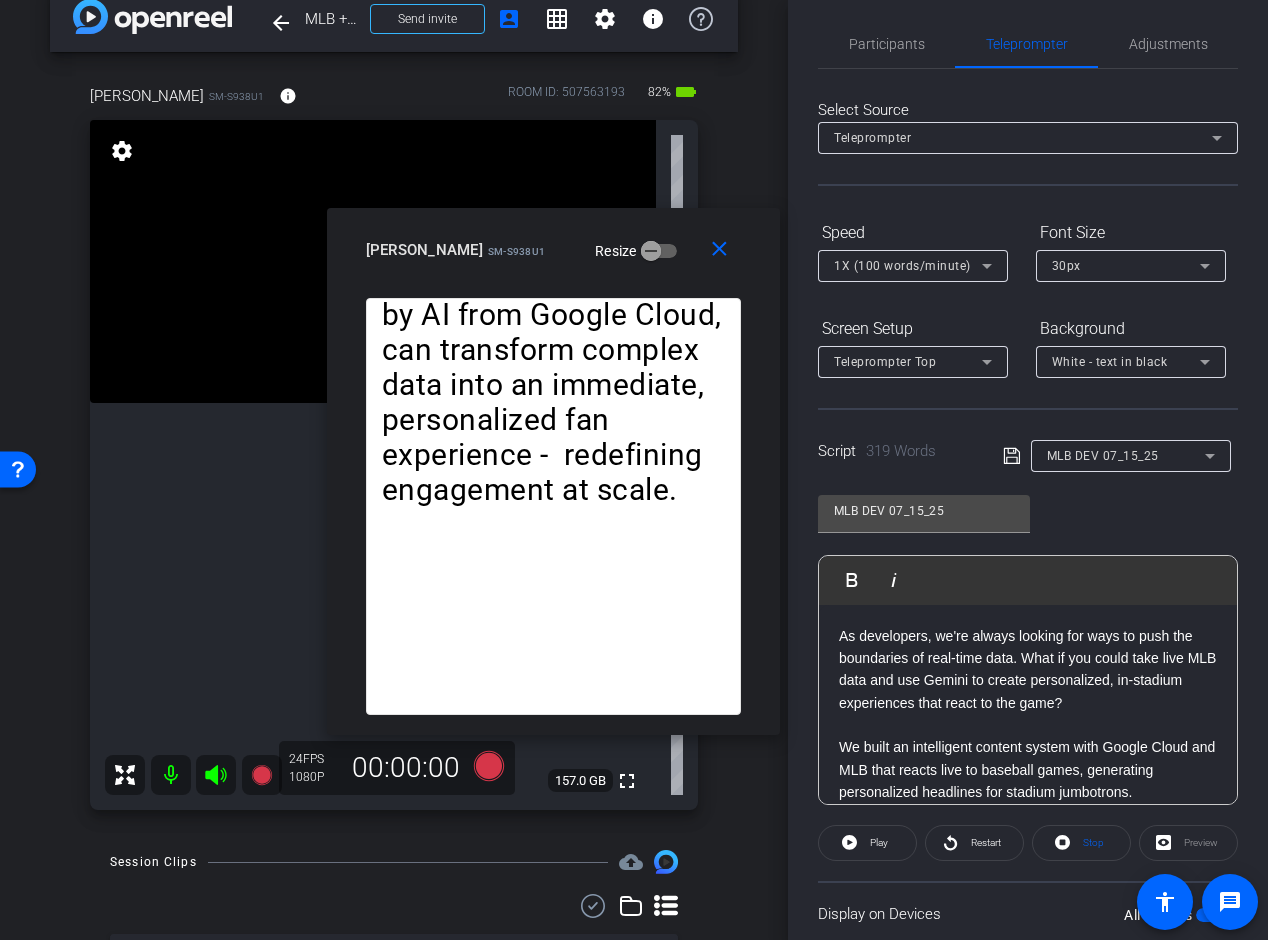 drag, startPoint x: 667, startPoint y: 223, endPoint x: 733, endPoint y: 401, distance: 189.84204 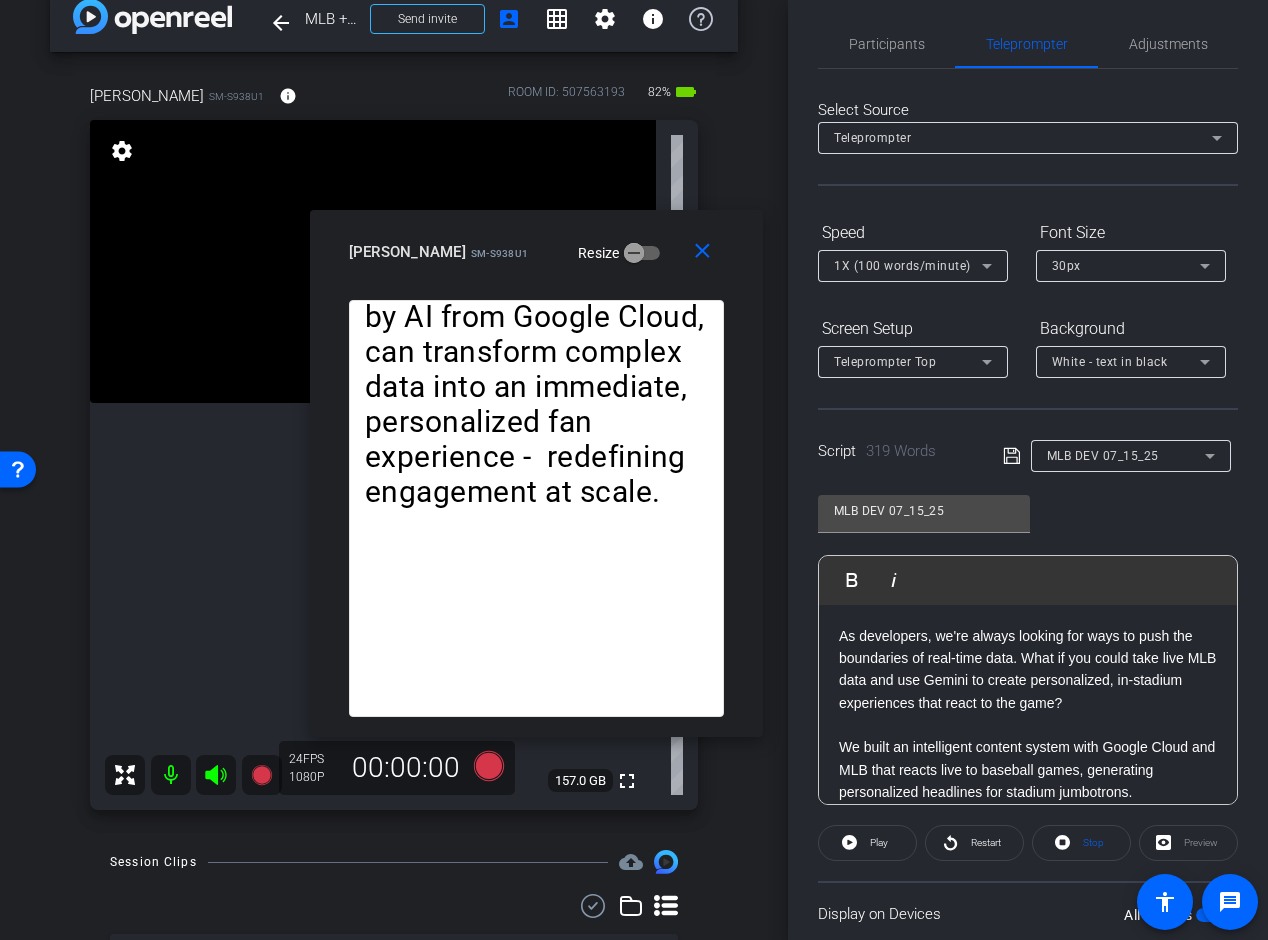 click on "As developers, we're always looking for ways to push the boundaries of real-time data. What if you could take live MLB data and use Gemini to create personalized, in-stadium experiences that react to the game?" at bounding box center (1028, 670) 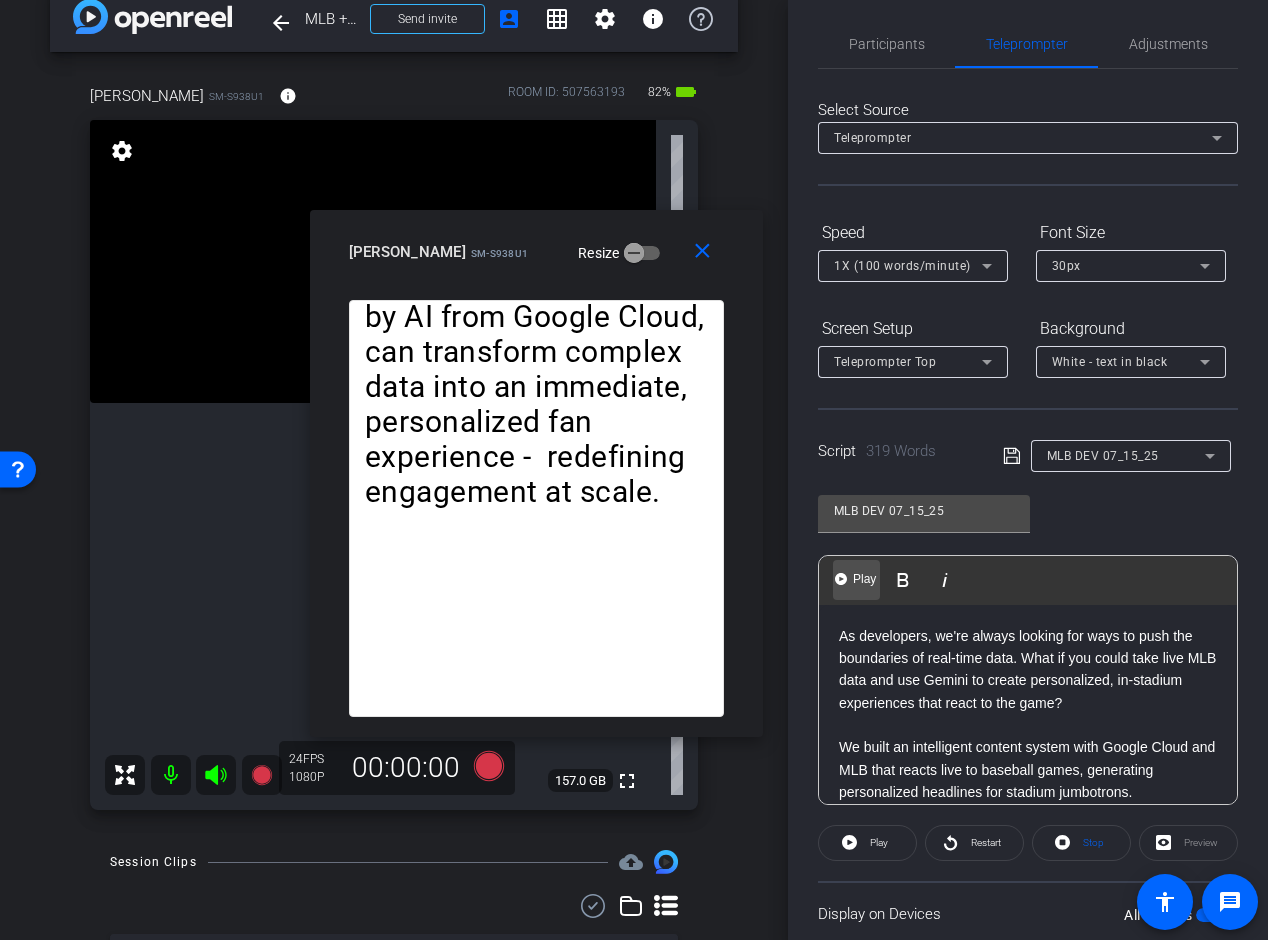 click on "Play" at bounding box center (864, 579) 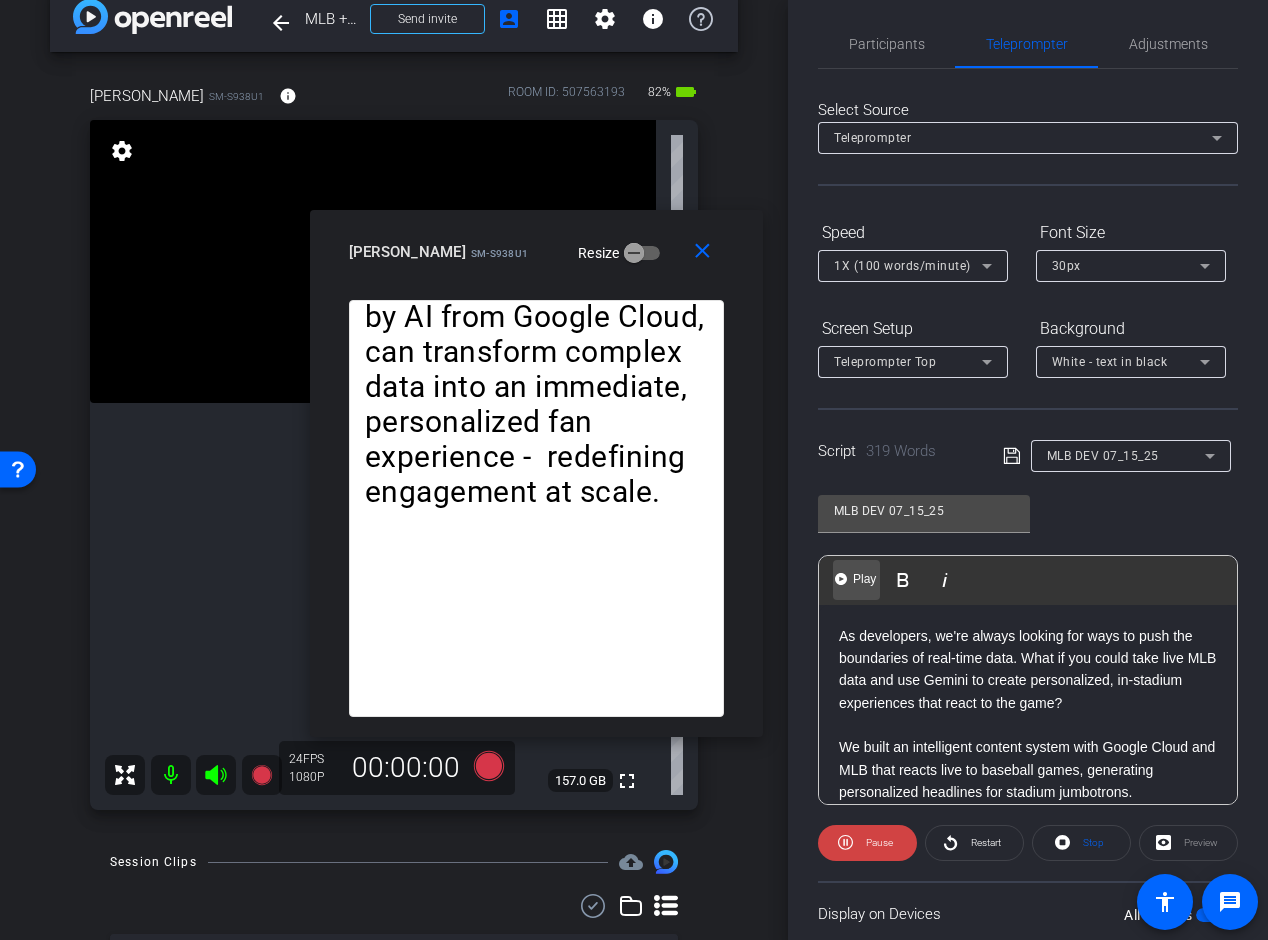 click on "Play" at bounding box center (864, 579) 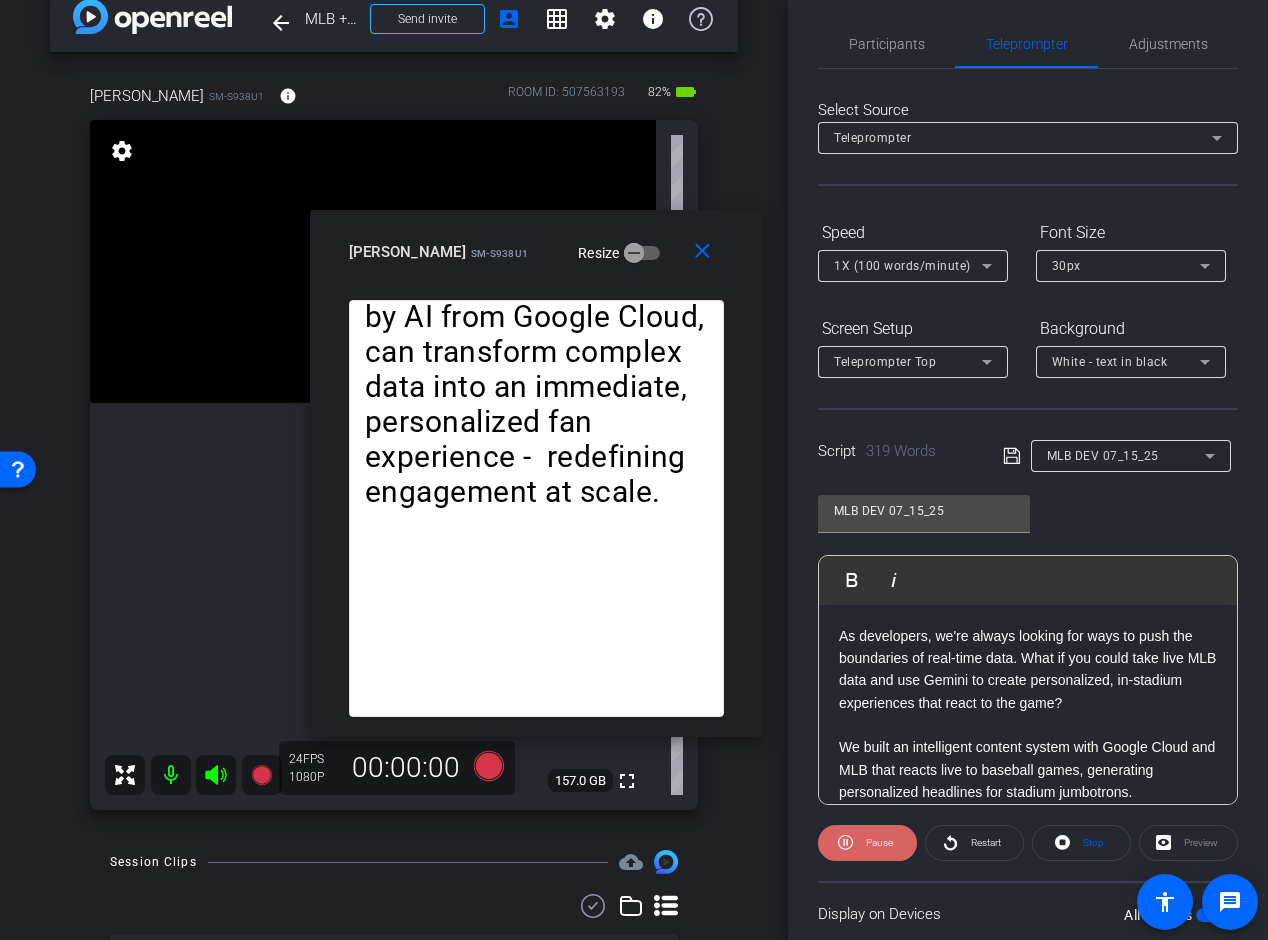 click on "Pause" 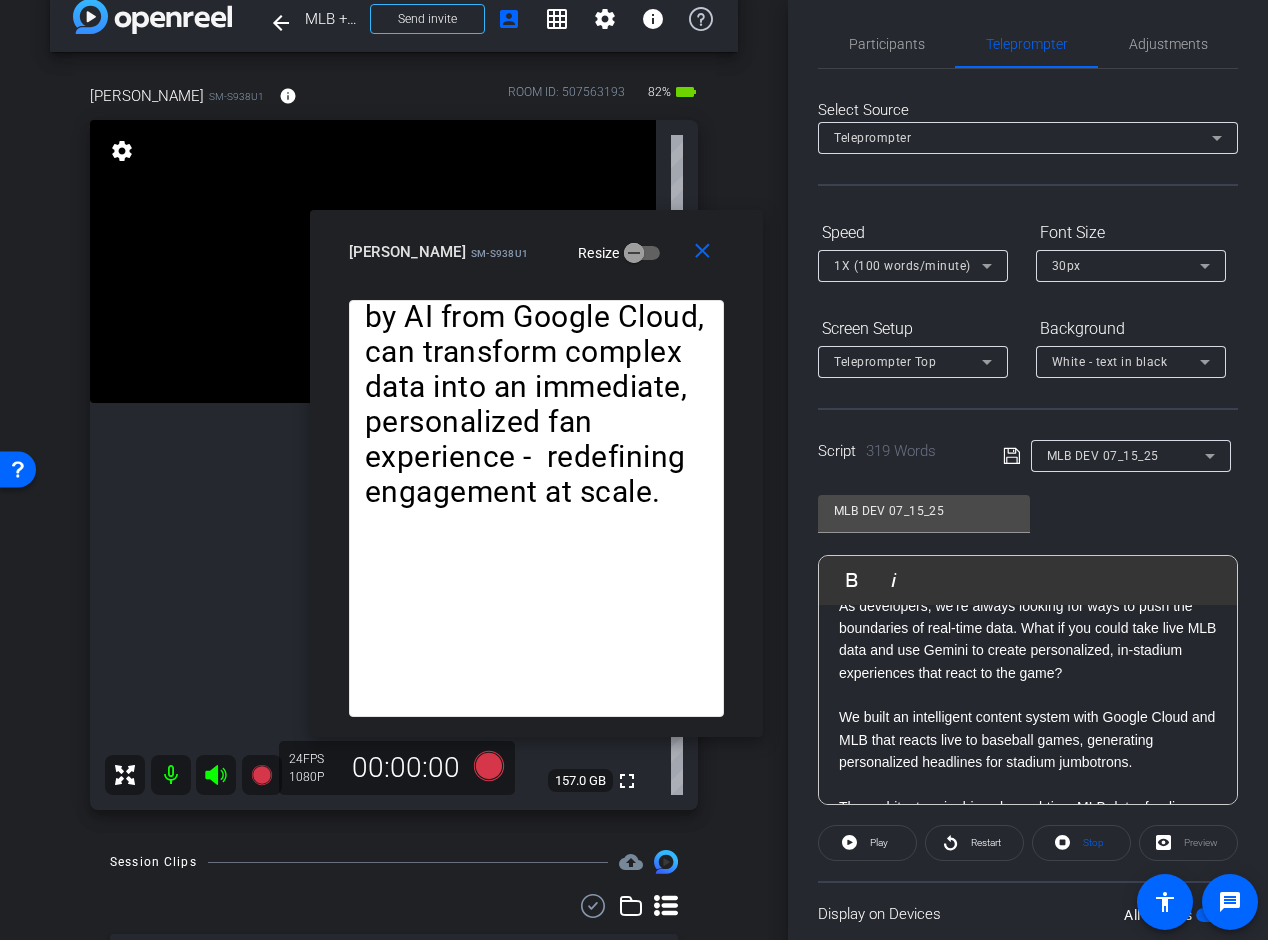 scroll, scrollTop: 0, scrollLeft: 0, axis: both 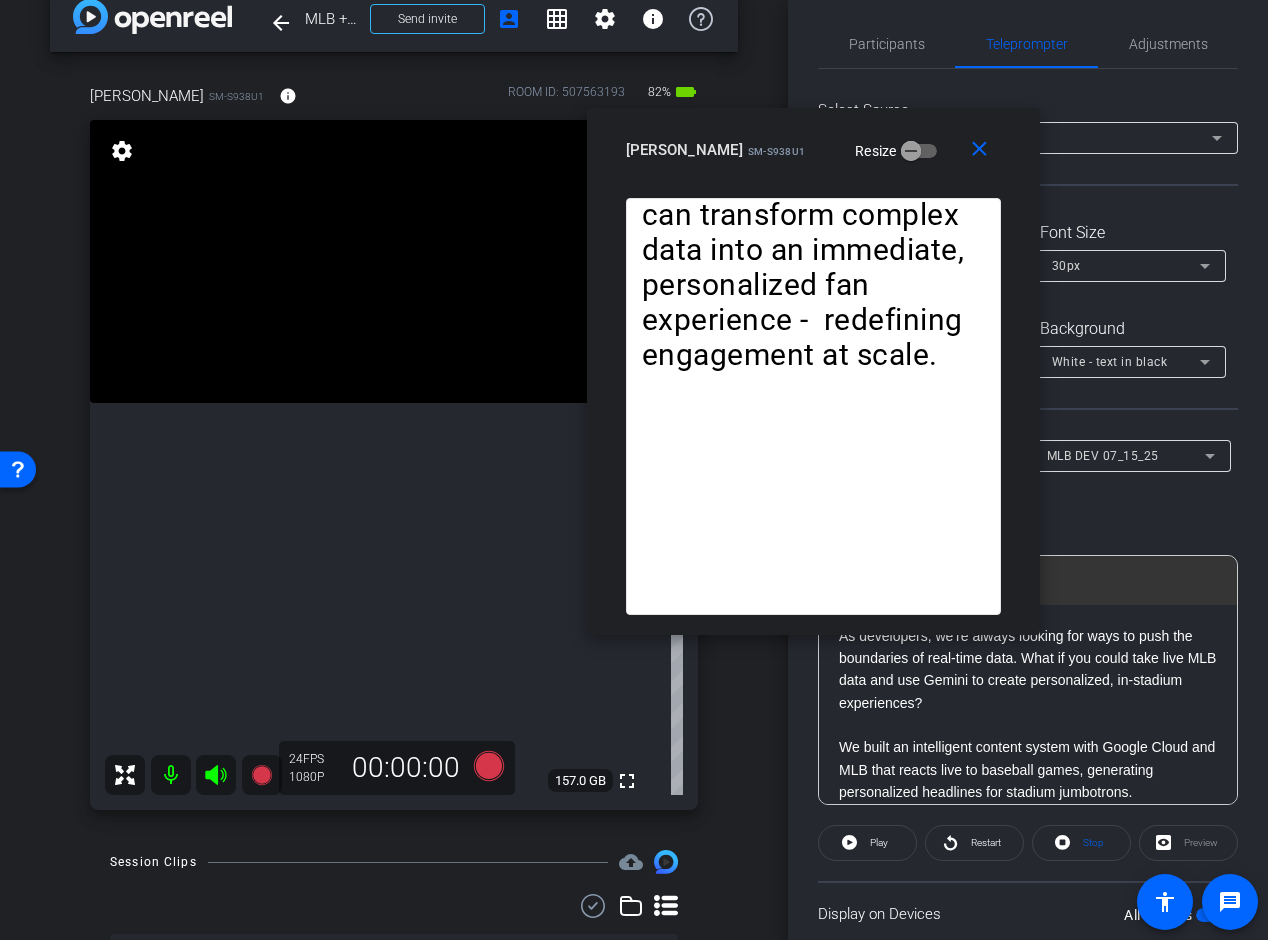 drag, startPoint x: 533, startPoint y: 225, endPoint x: 801, endPoint y: 134, distance: 283.02826 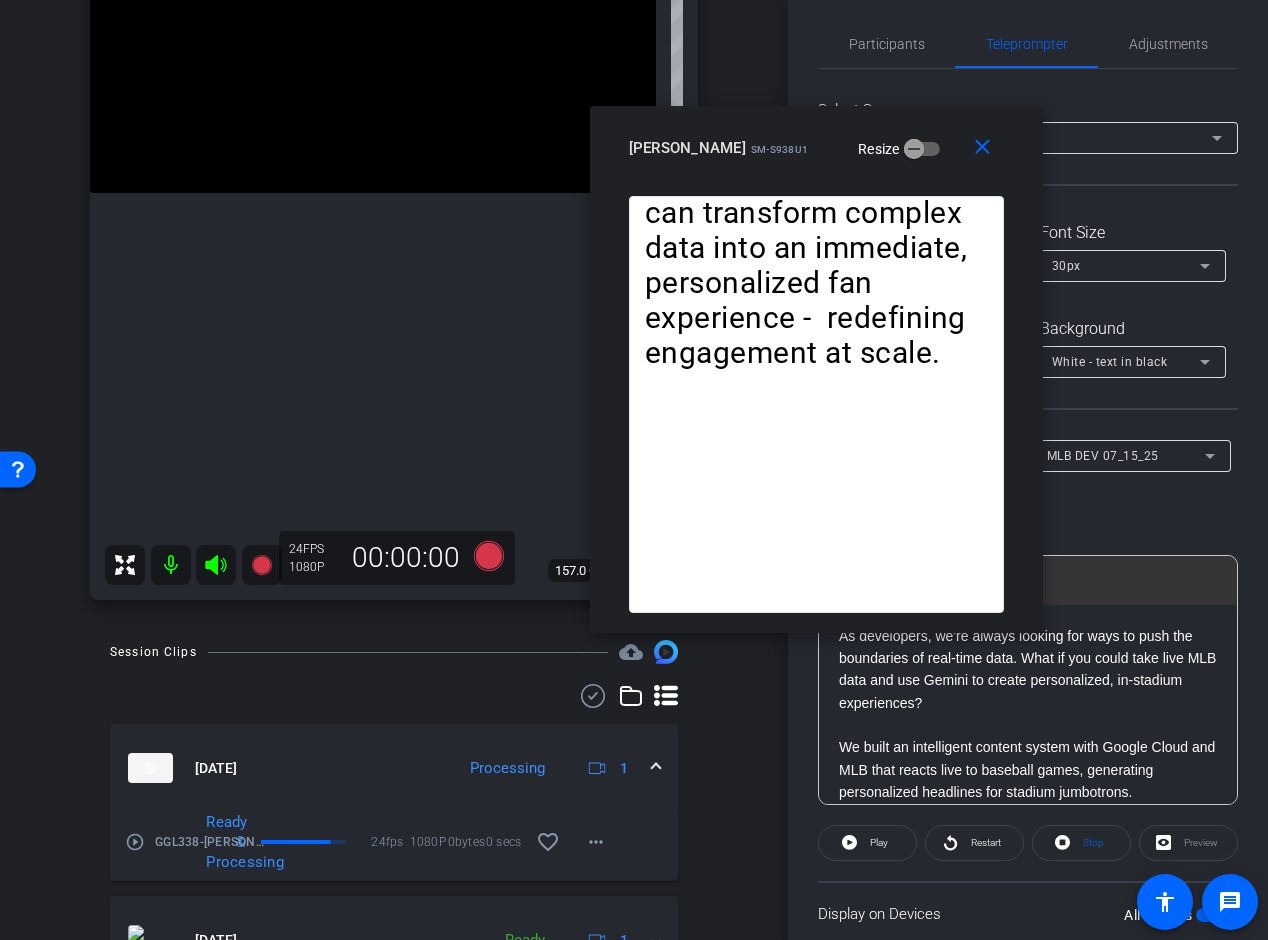 scroll, scrollTop: 223, scrollLeft: 0, axis: vertical 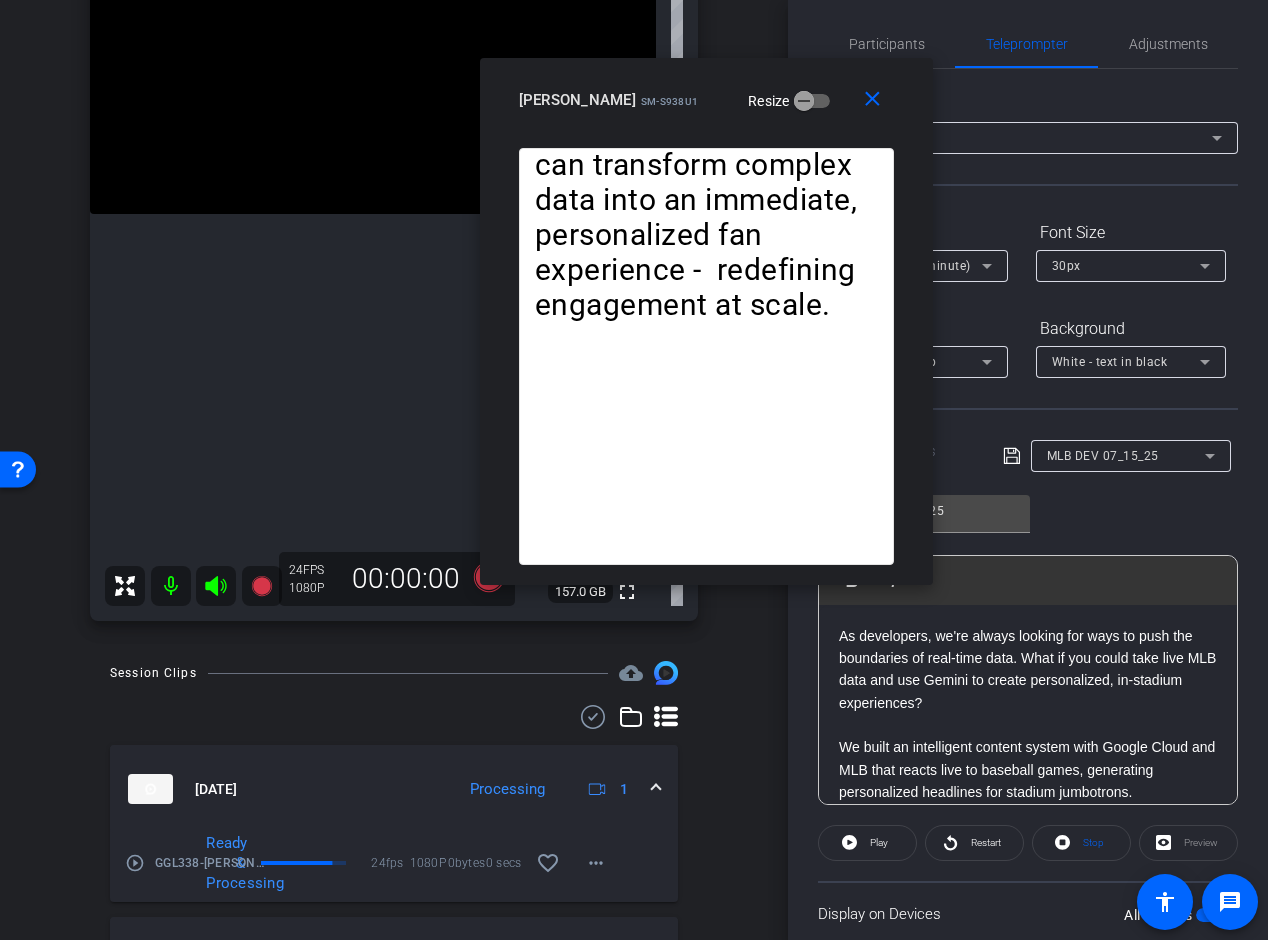 drag, startPoint x: 693, startPoint y: 117, endPoint x: 618, endPoint y: 74, distance: 86.4523 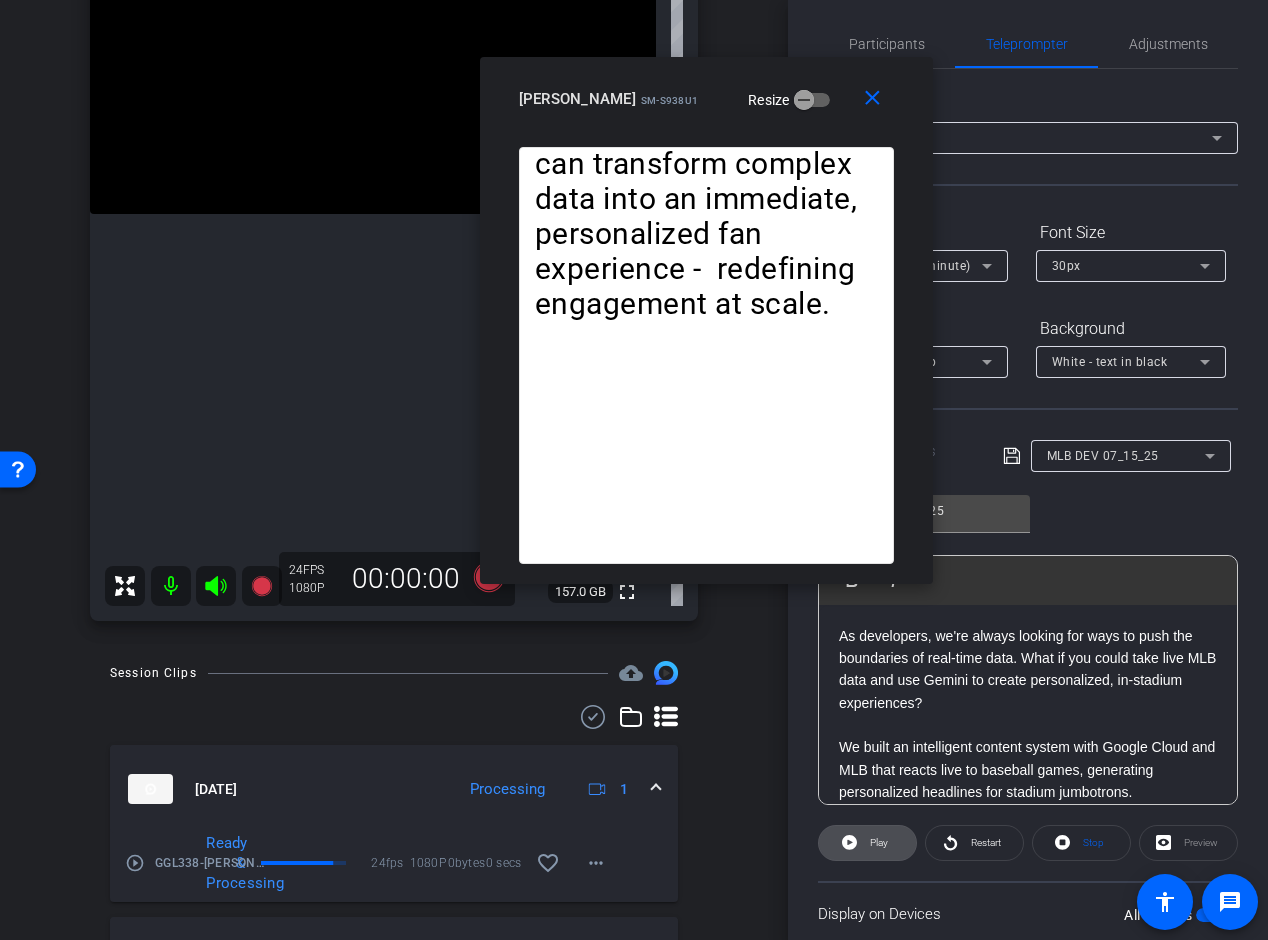 click on "Play" 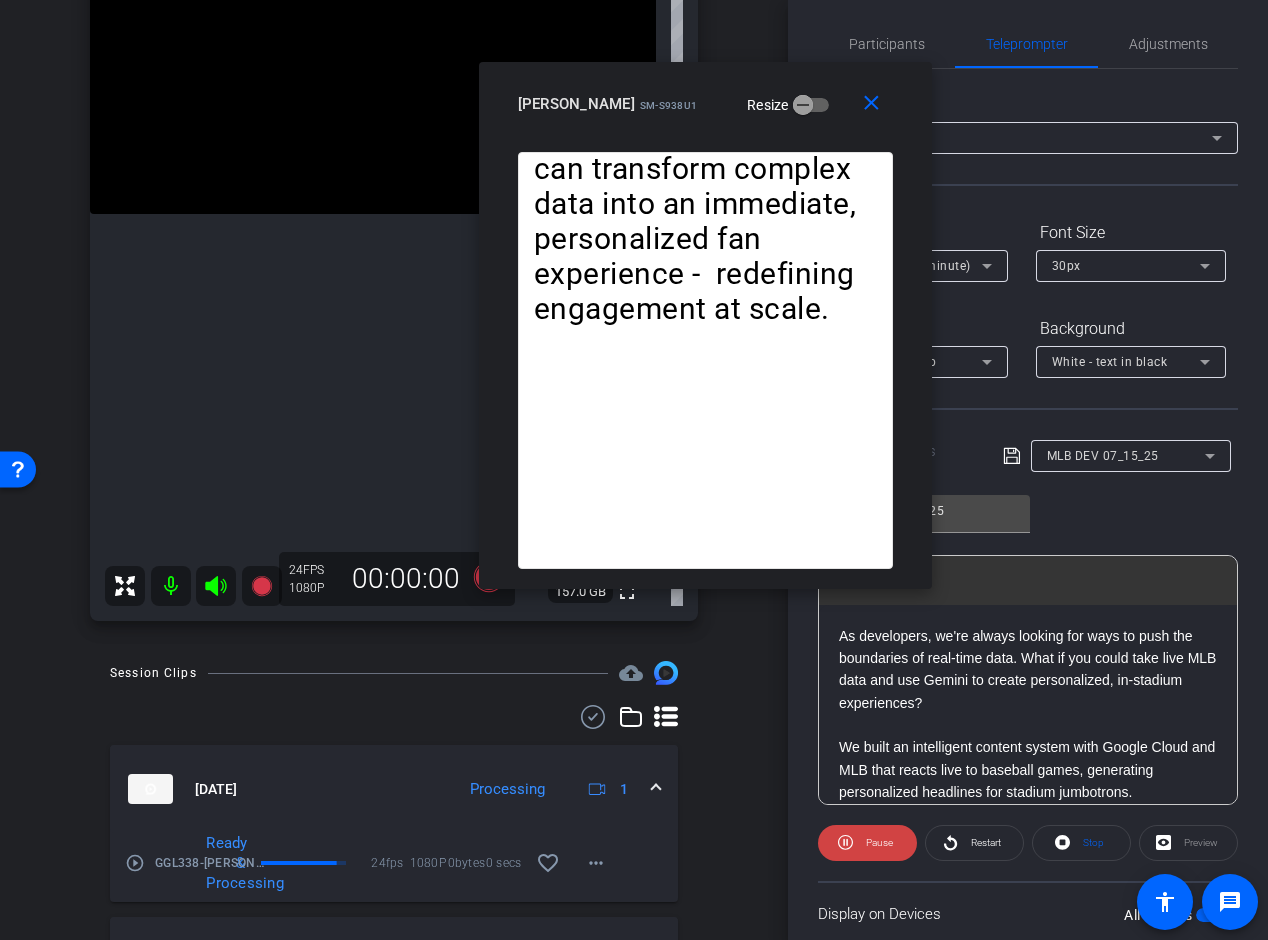 click on "As developers, we're always looking for ways to push the boundaries of real-time data. What if you could take live MLB data and use Gemini to create personalized, in-stadium experiences? We built an intelligent content system with Google Cloud and MLB that reacts live to baseball games, generating personalized headlines for stadium jumbotrons. The architecture is driven by real-time MLB data, feeding into our data science pipelines from the MLB API, which processes hit-directionality and cumulative stats.  Our core challenge was how to transform historical and live MLB data into actionable, personalized insights. With products like Vertex AI, Cloud Storage, Cloud Firestore and Cloud Run we are able to analyze over two years of home run data, mapping where each home run landed. We leveraged Vertex AI, specifically multiple configurations of Gemini 2.5 Pro. This included using its code execution capabilities within a semi-agentic pipeline to generate and validate insights." at bounding box center (705, 370) 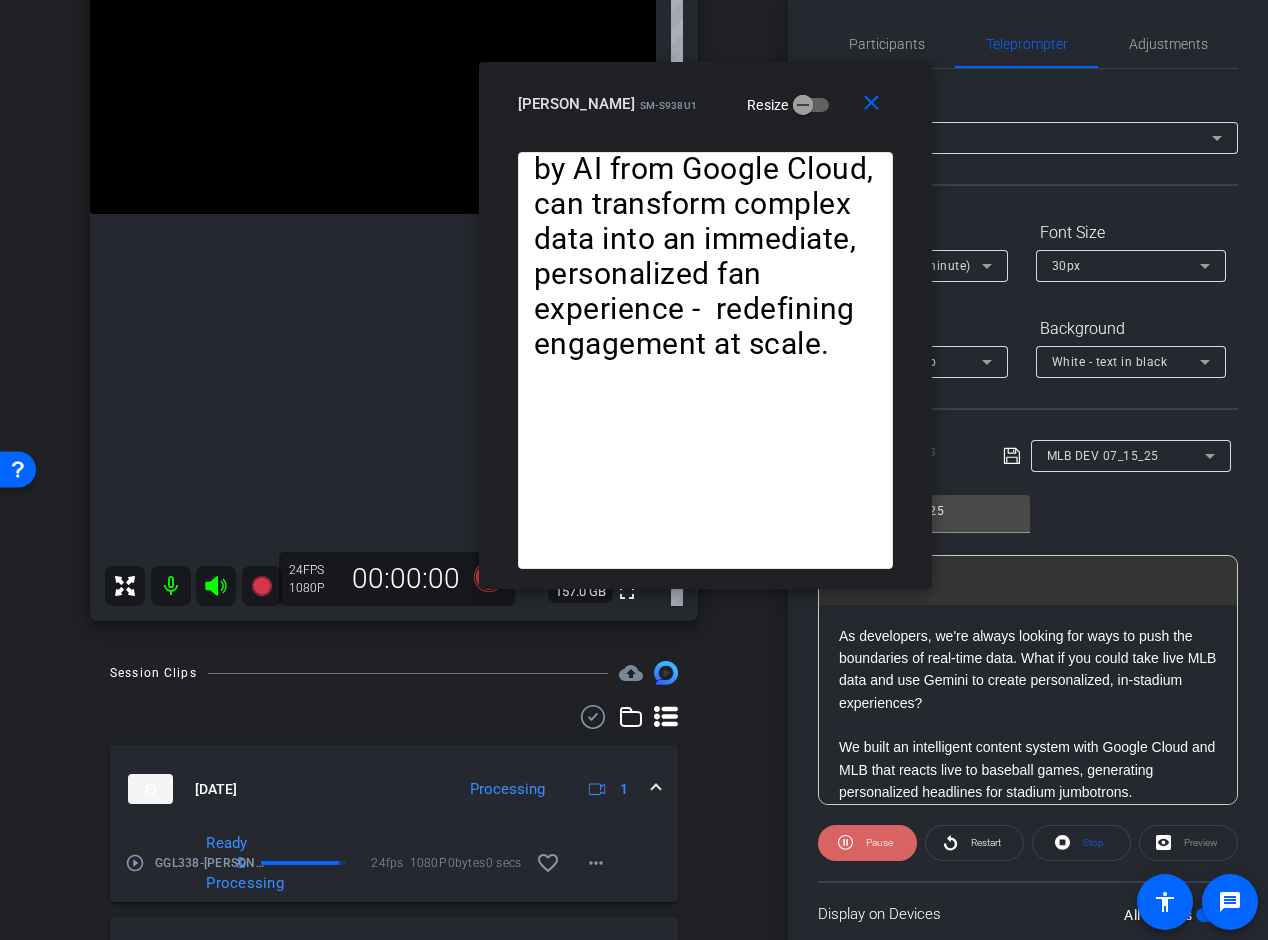 click on "Pause" 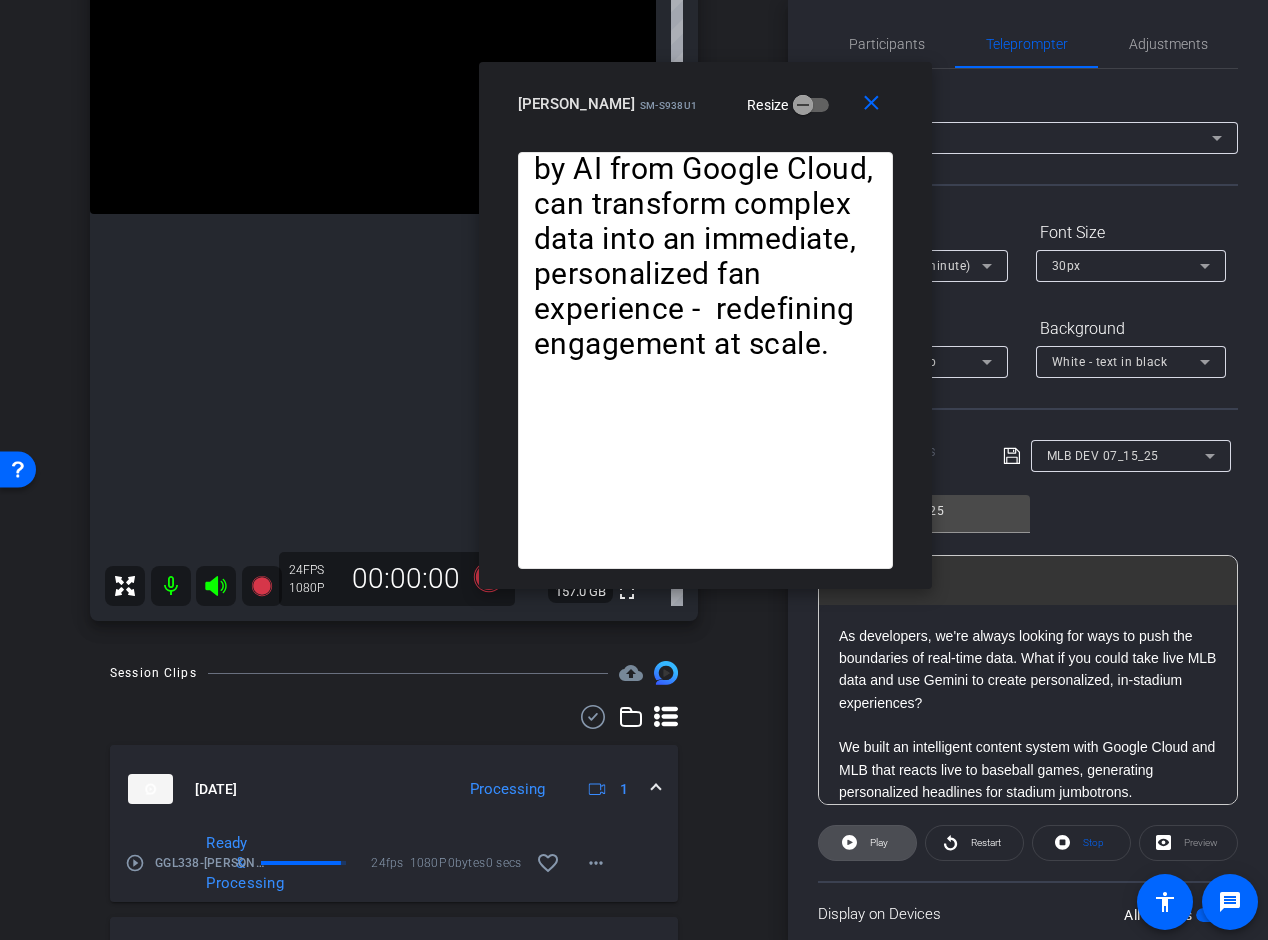 click on "Play" 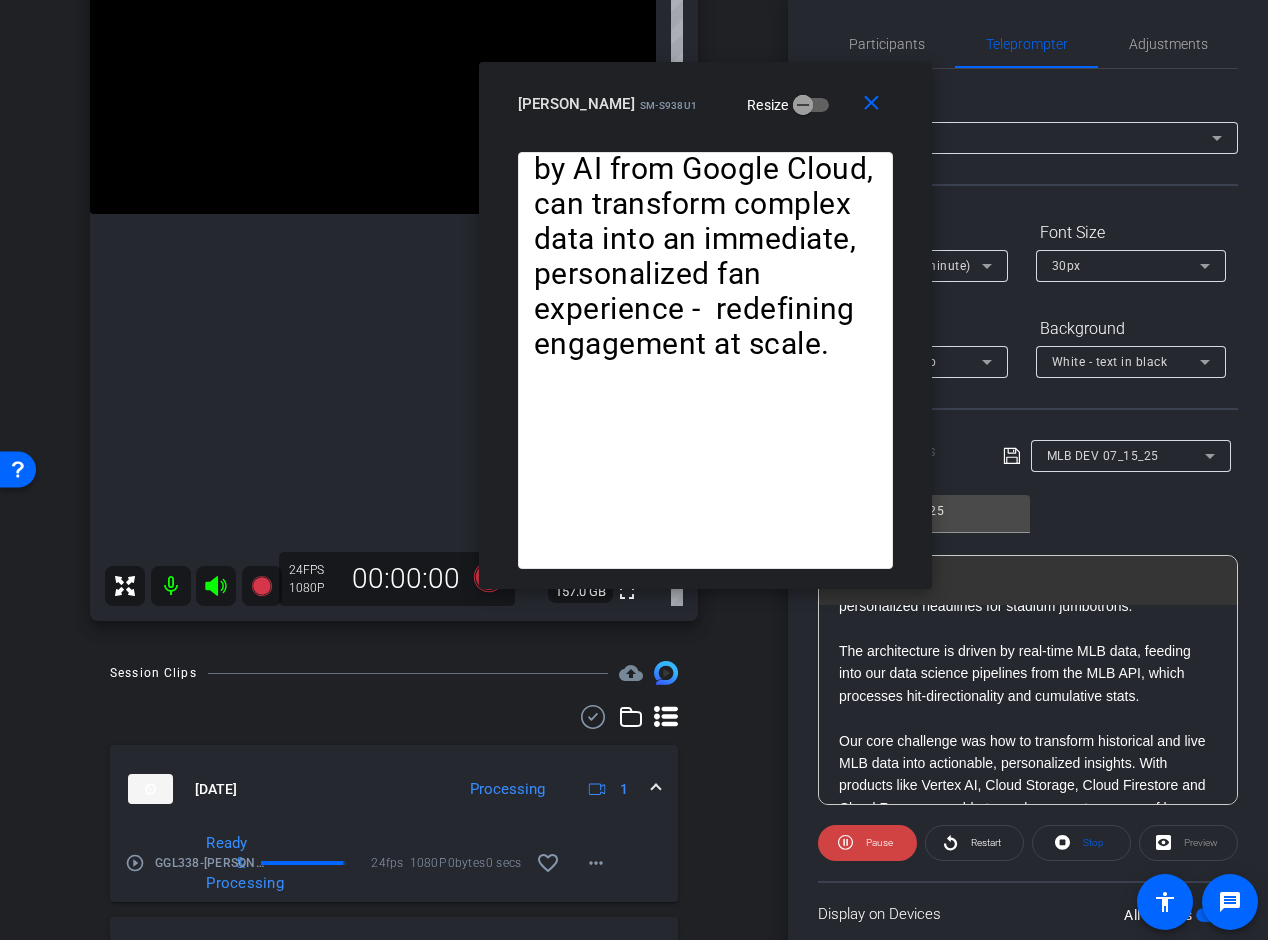 scroll, scrollTop: 188, scrollLeft: 0, axis: vertical 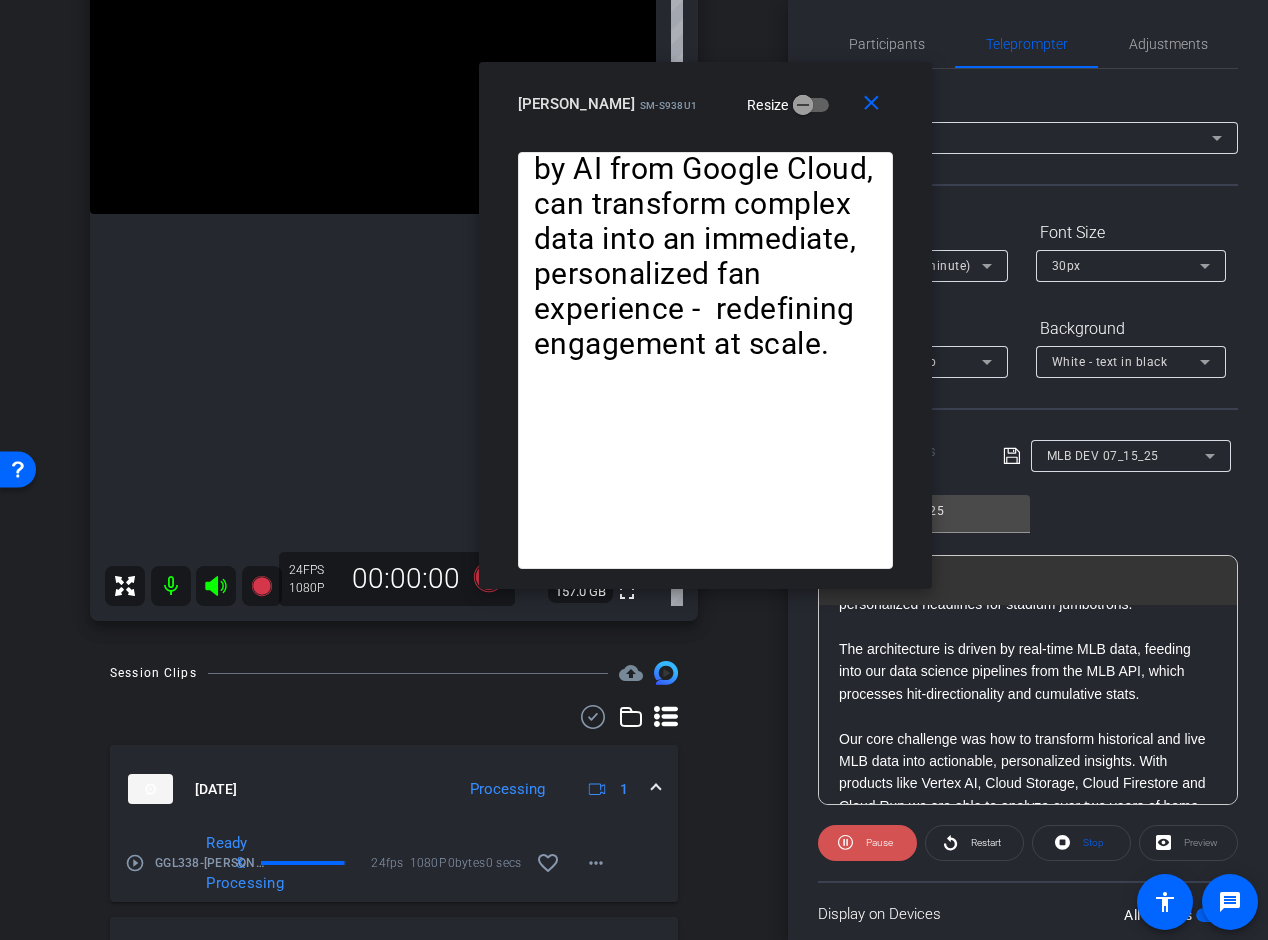click on "Pause" 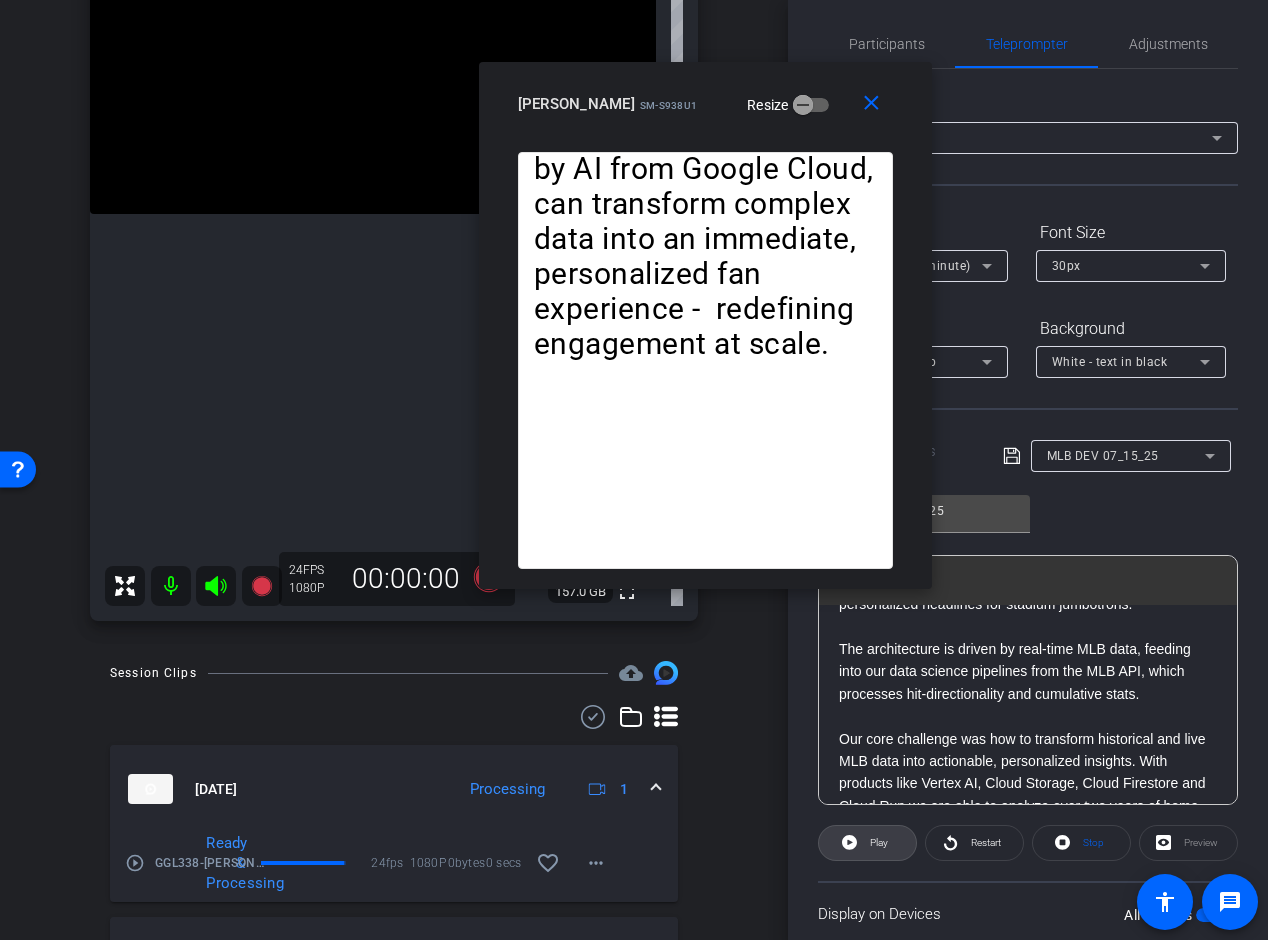 click 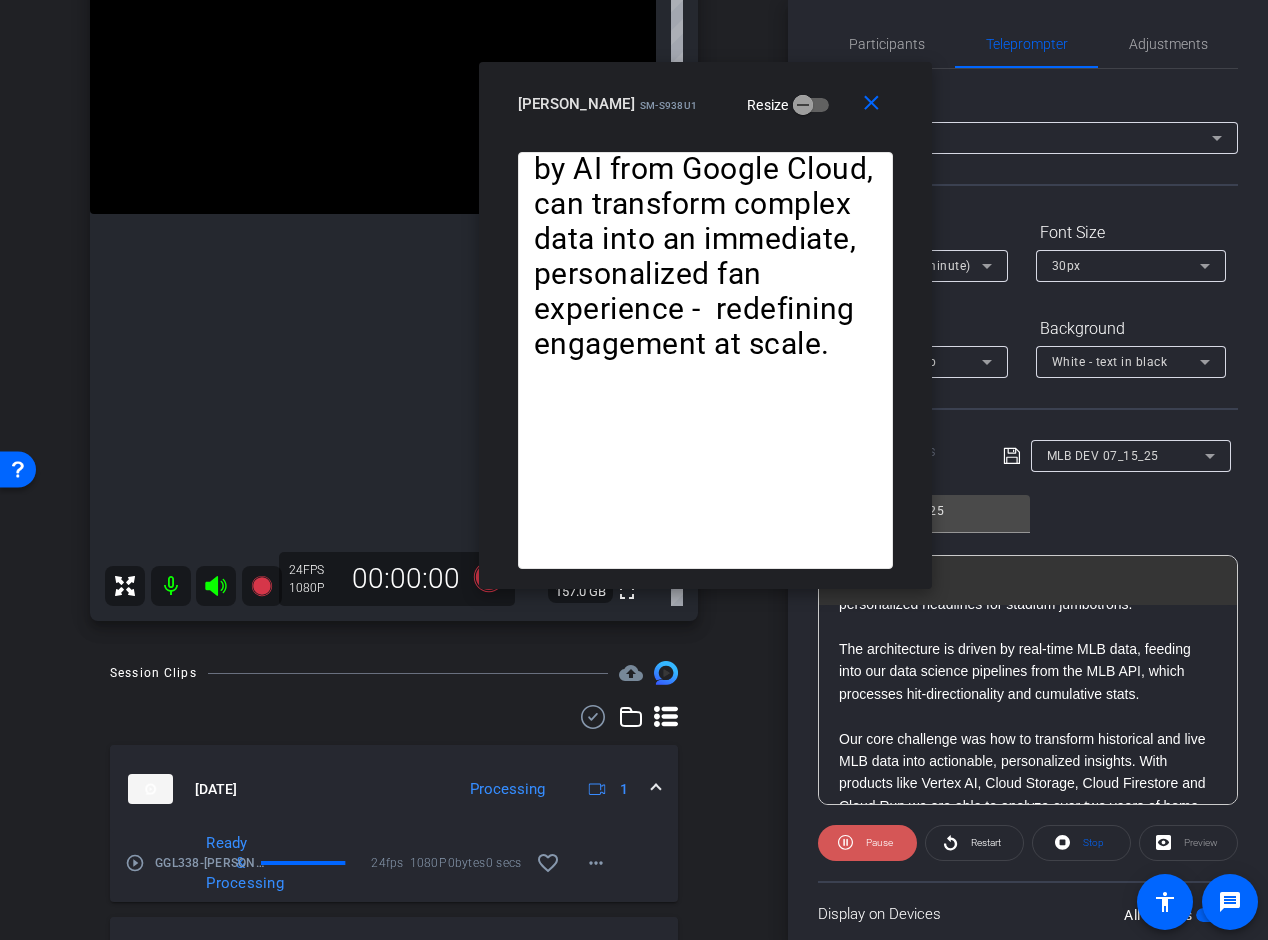click on "Pause" 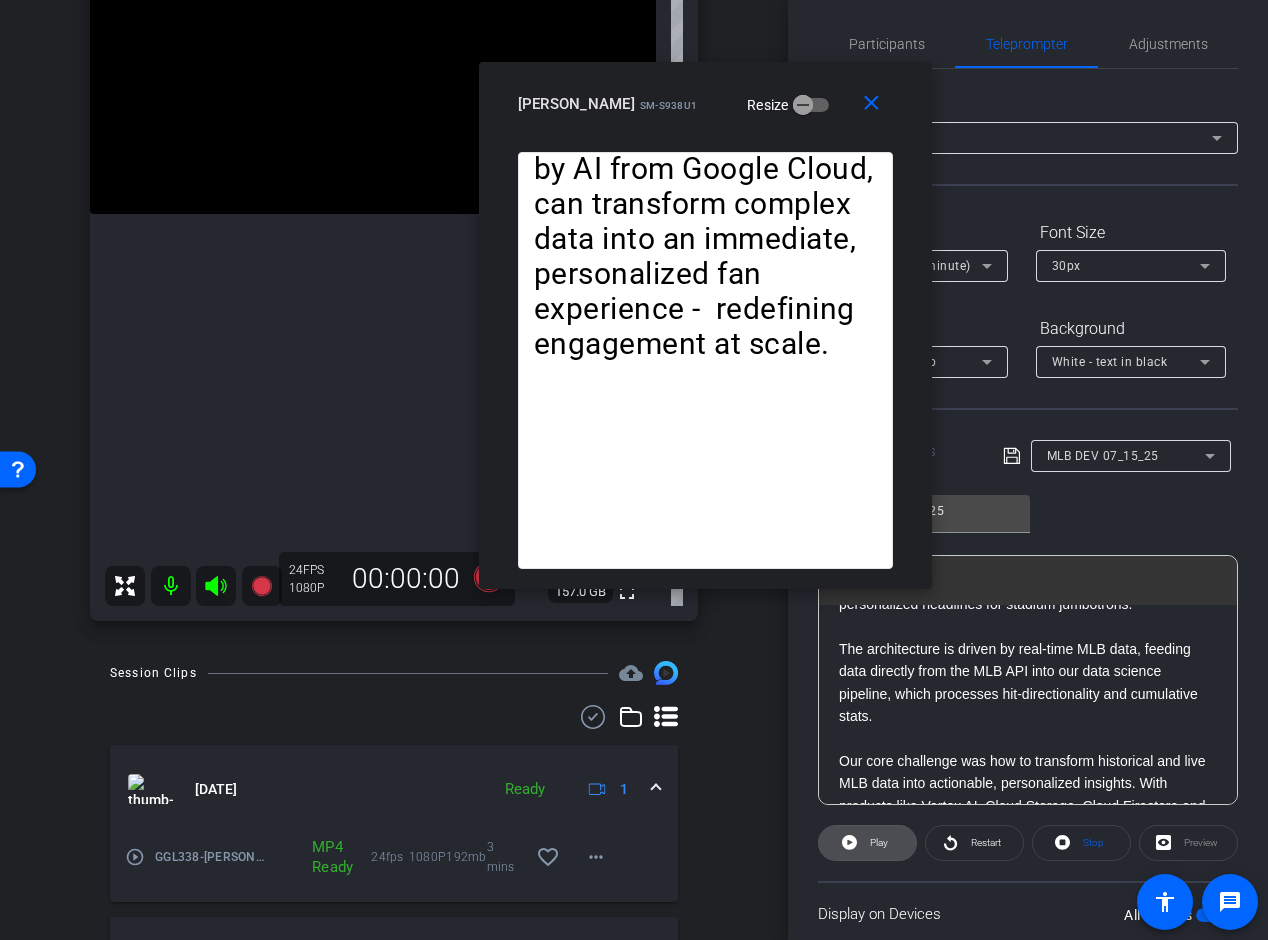 click on "Play" 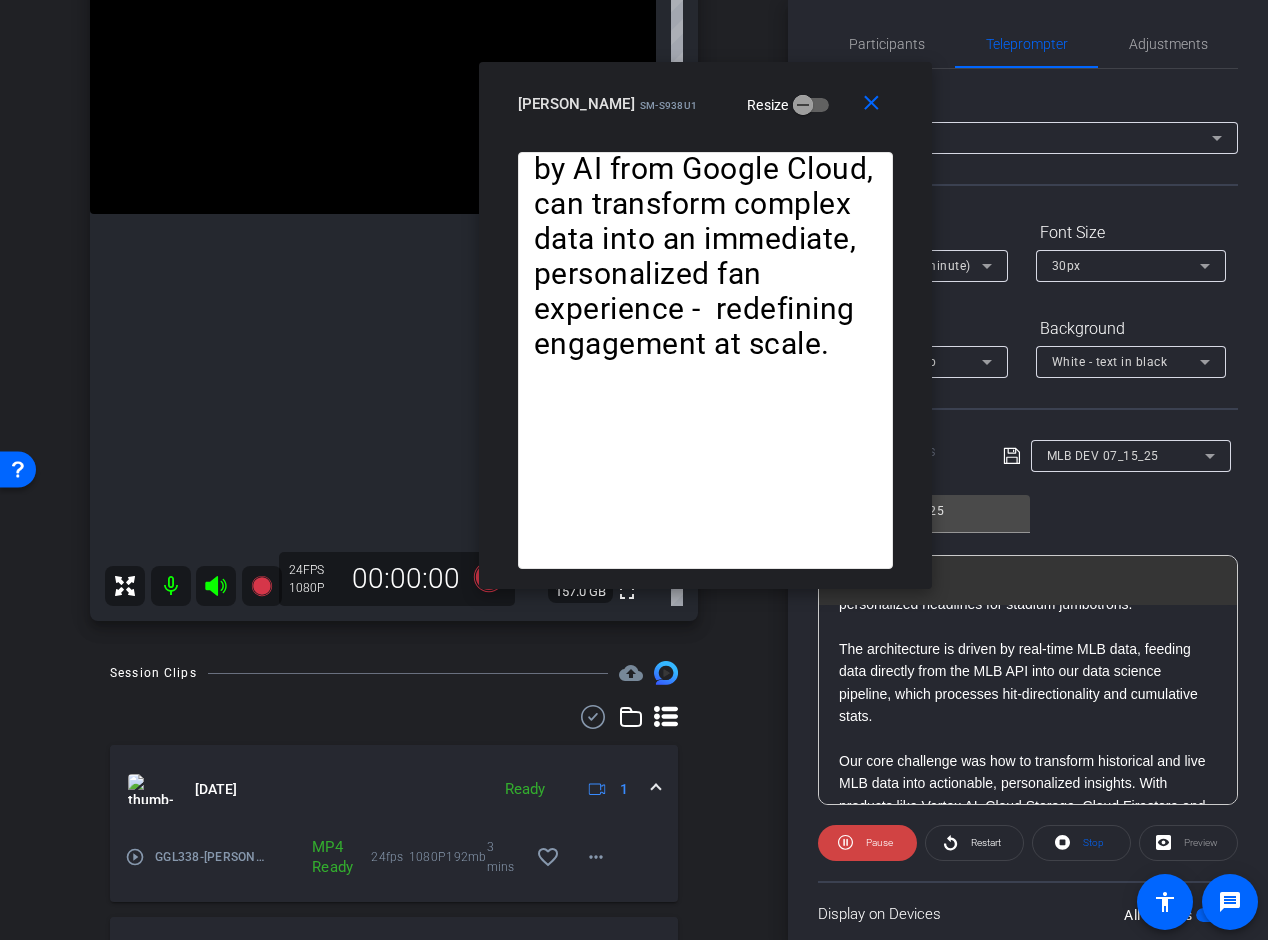 click on "Pause" 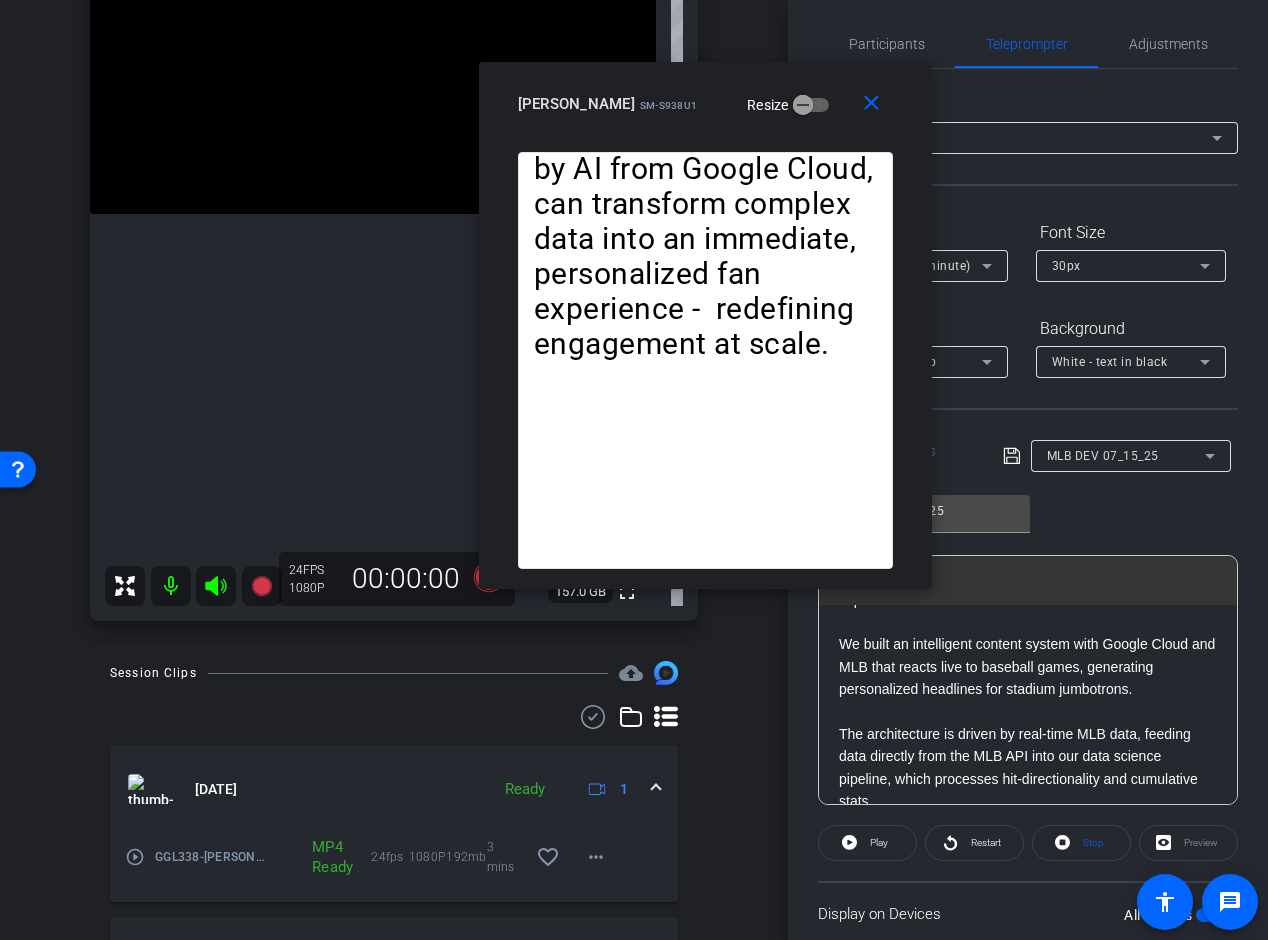 scroll, scrollTop: 43, scrollLeft: 0, axis: vertical 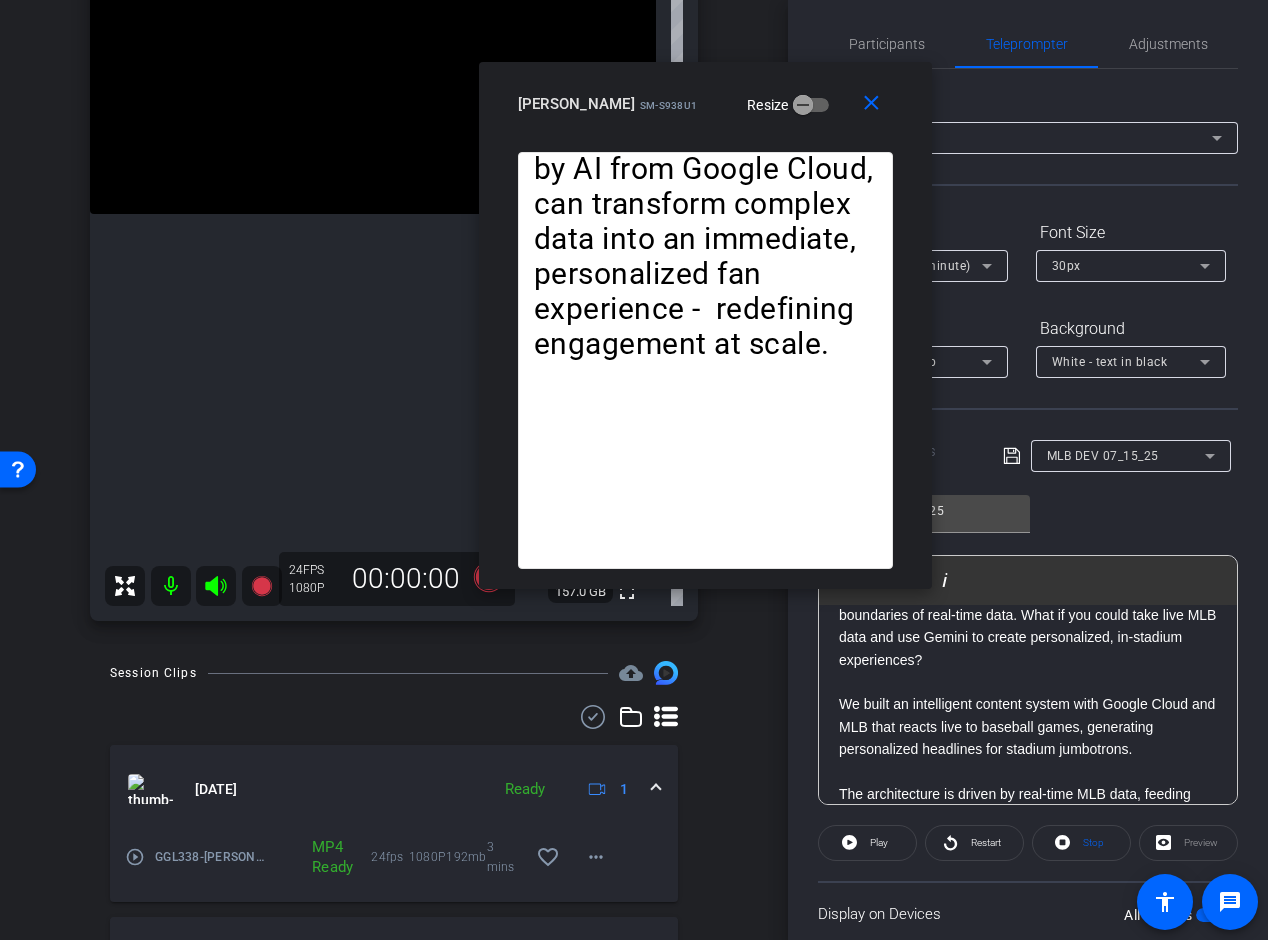 click on "We built an intelligent content system with Google Cloud and MLB that reacts live to baseball games, generating personalized headlines for stadium jumbotrons." 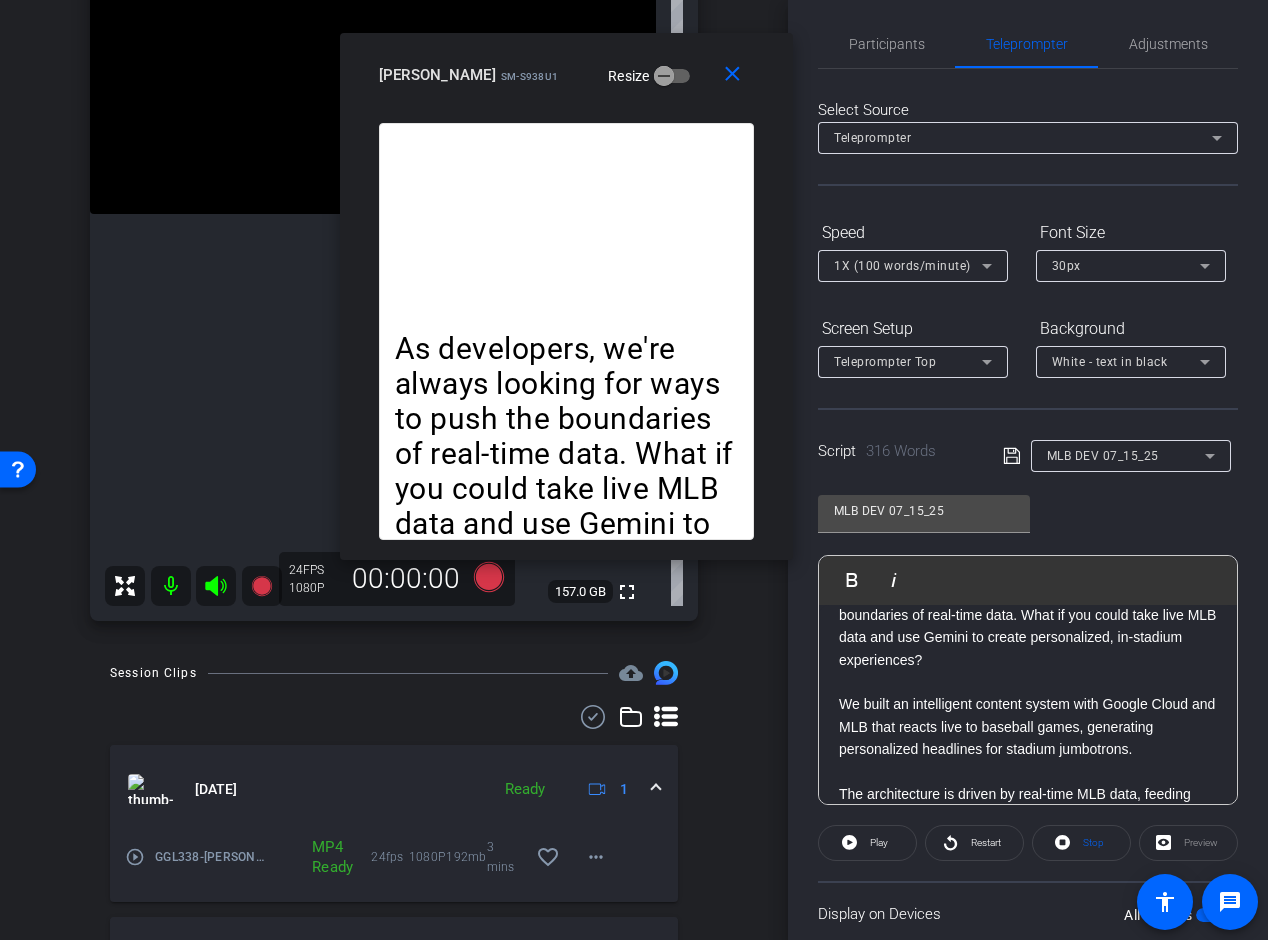 drag, startPoint x: 676, startPoint y: 81, endPoint x: 580, endPoint y: 74, distance: 96.25487 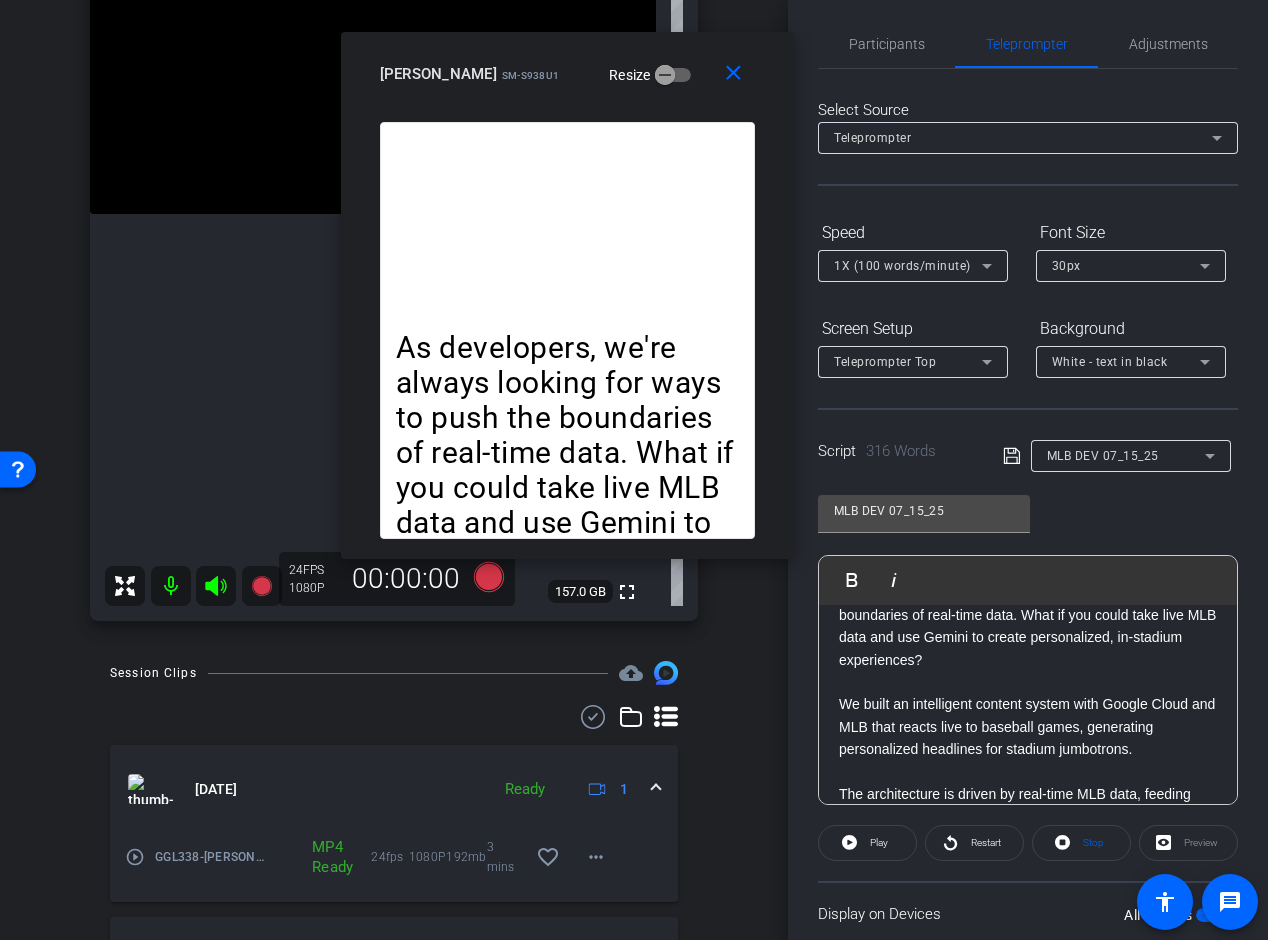 click on "We built an intelligent content system with Google Cloud and MLB that reacts live to baseball games, generating personalized headlines for stadium jumbotrons." 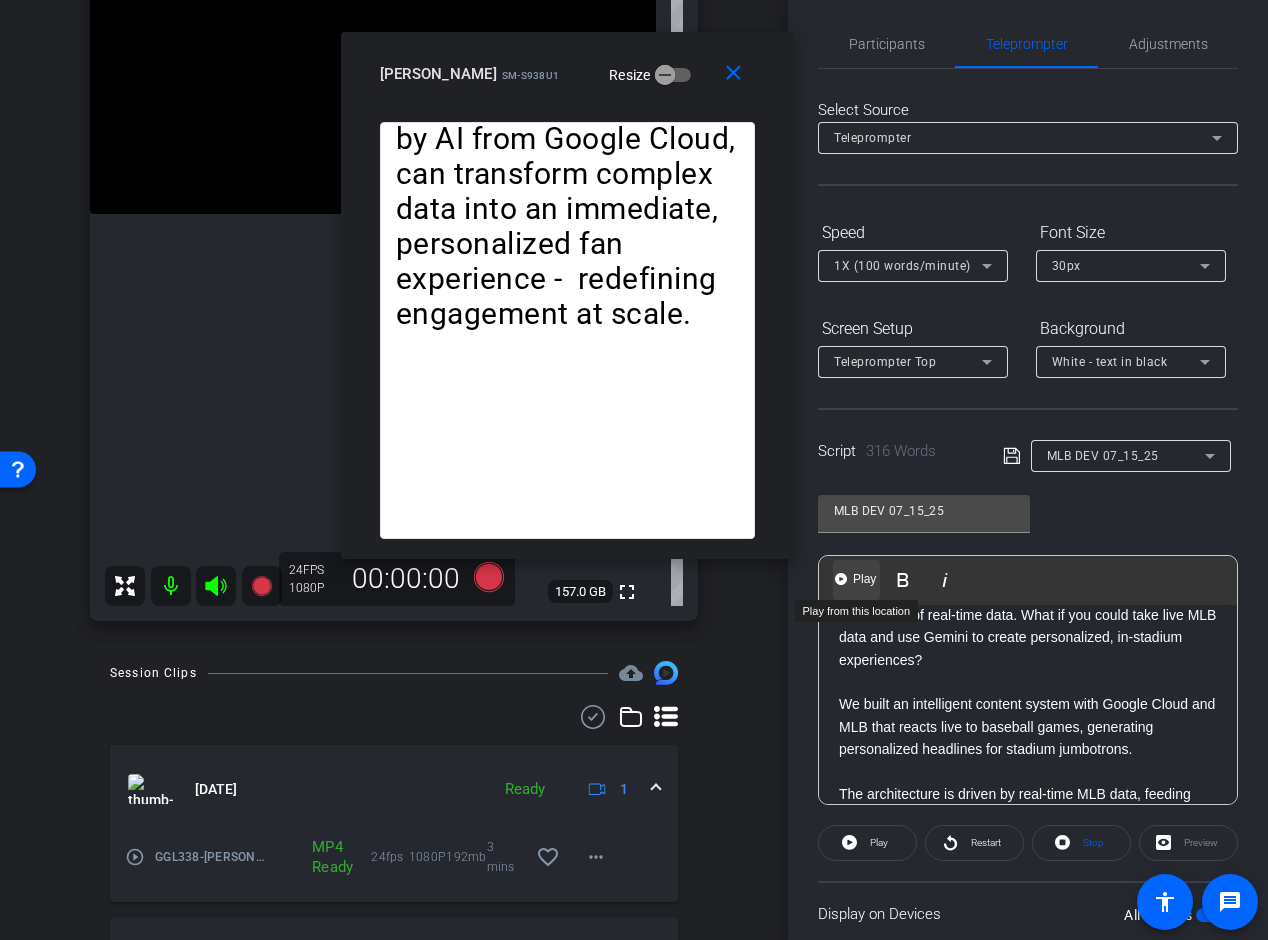 click on "Play" at bounding box center [864, 579] 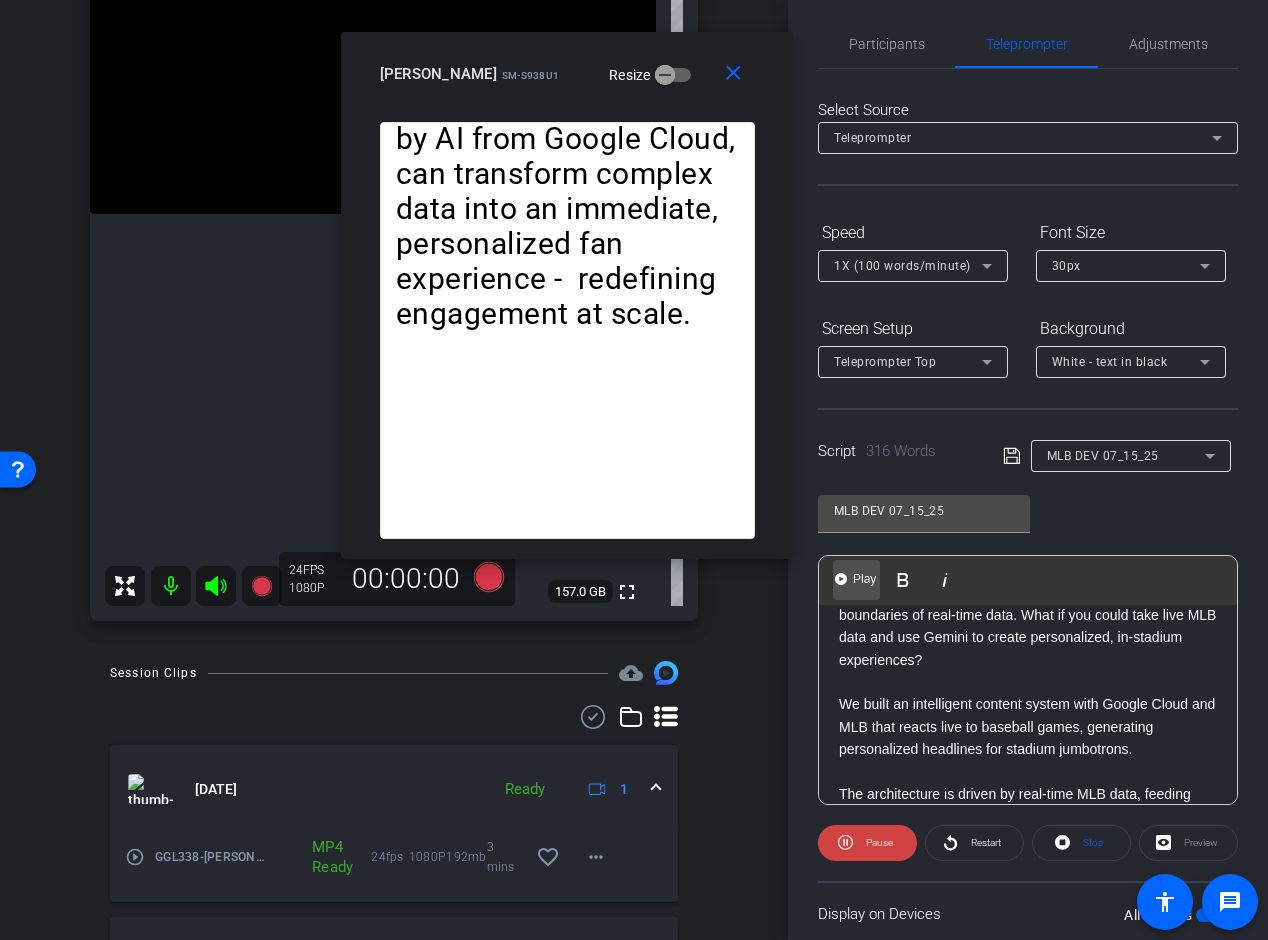 click on "Play" at bounding box center [864, 579] 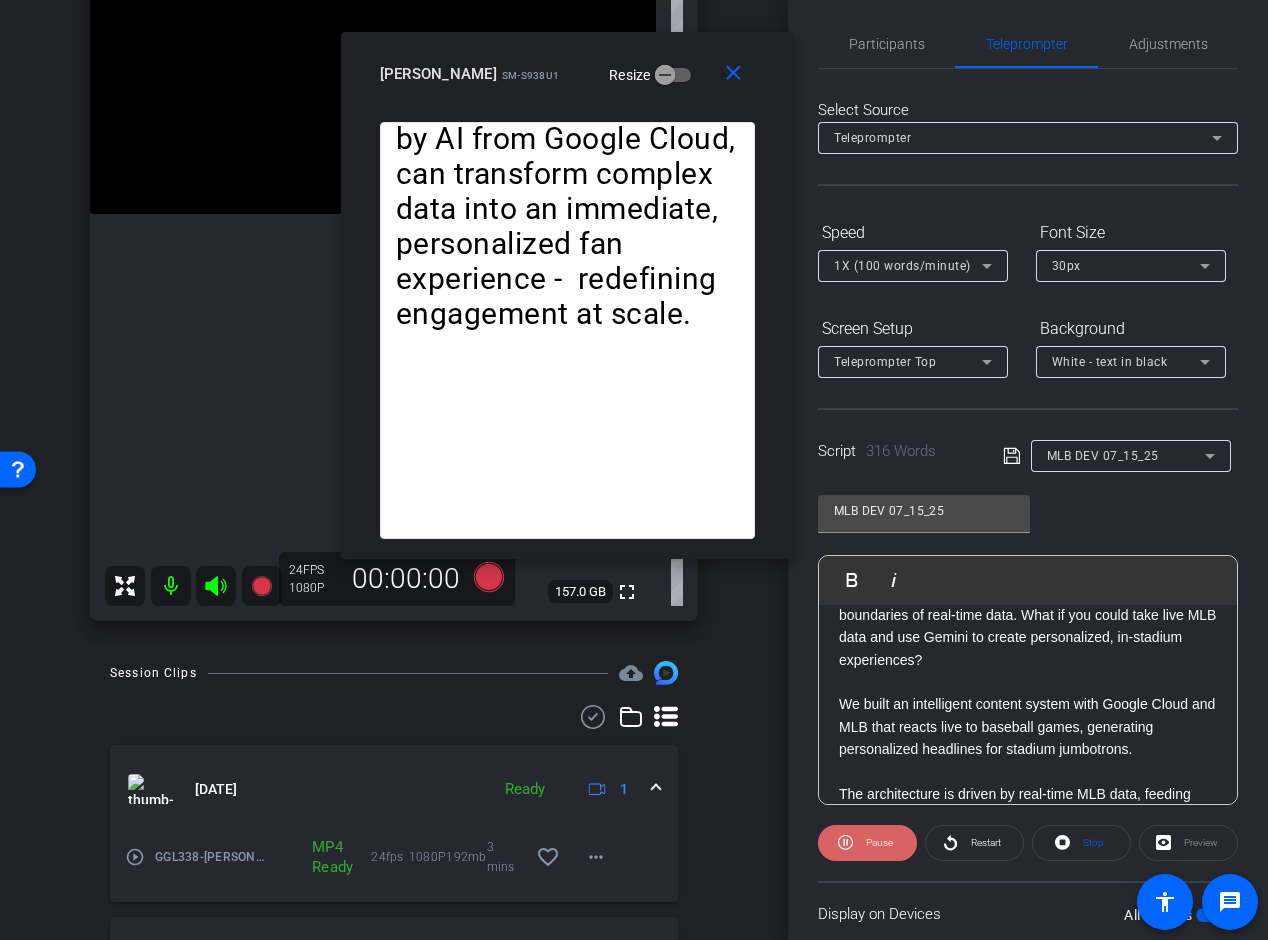 click on "Pause" 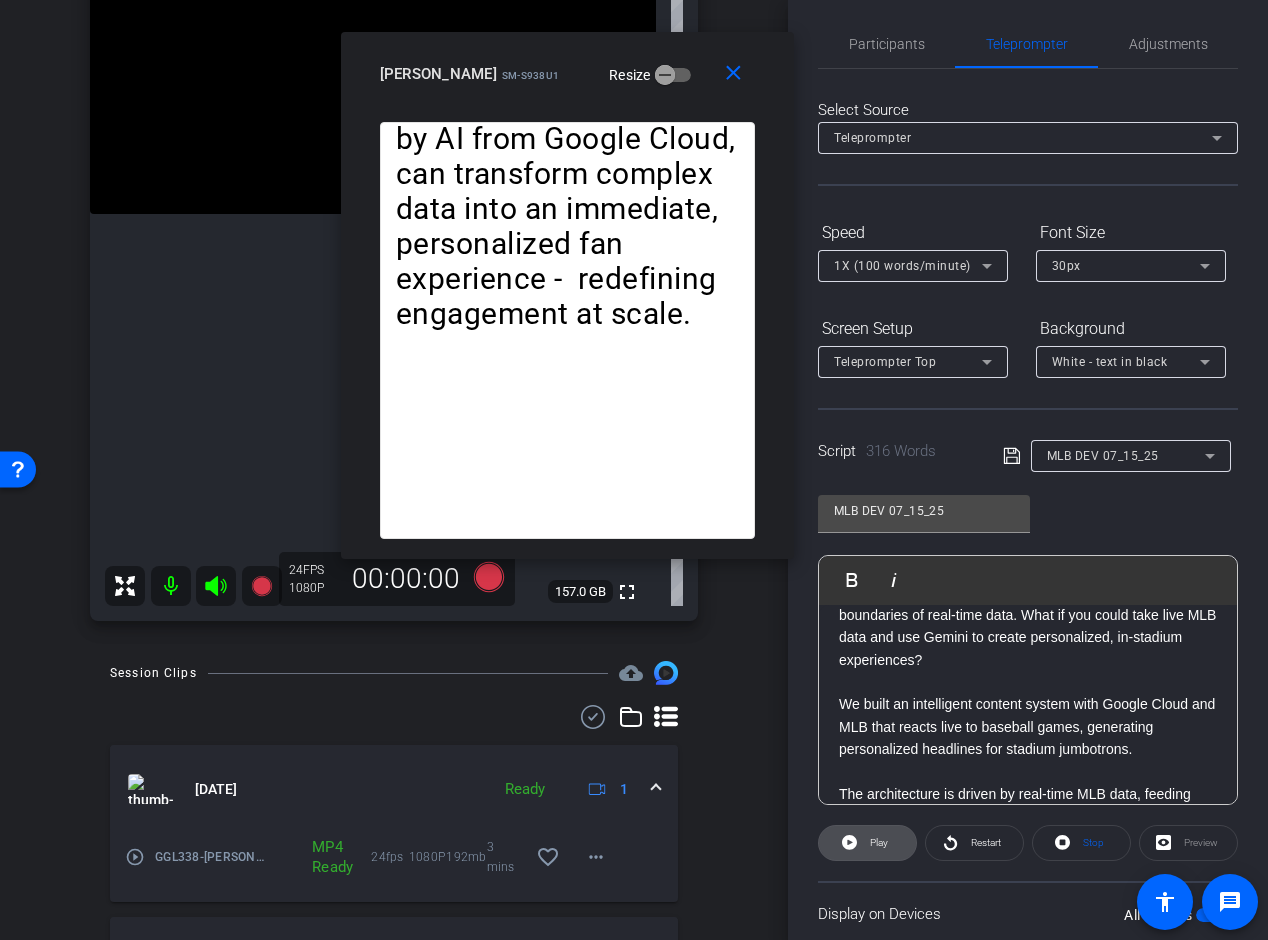 click on "Play" 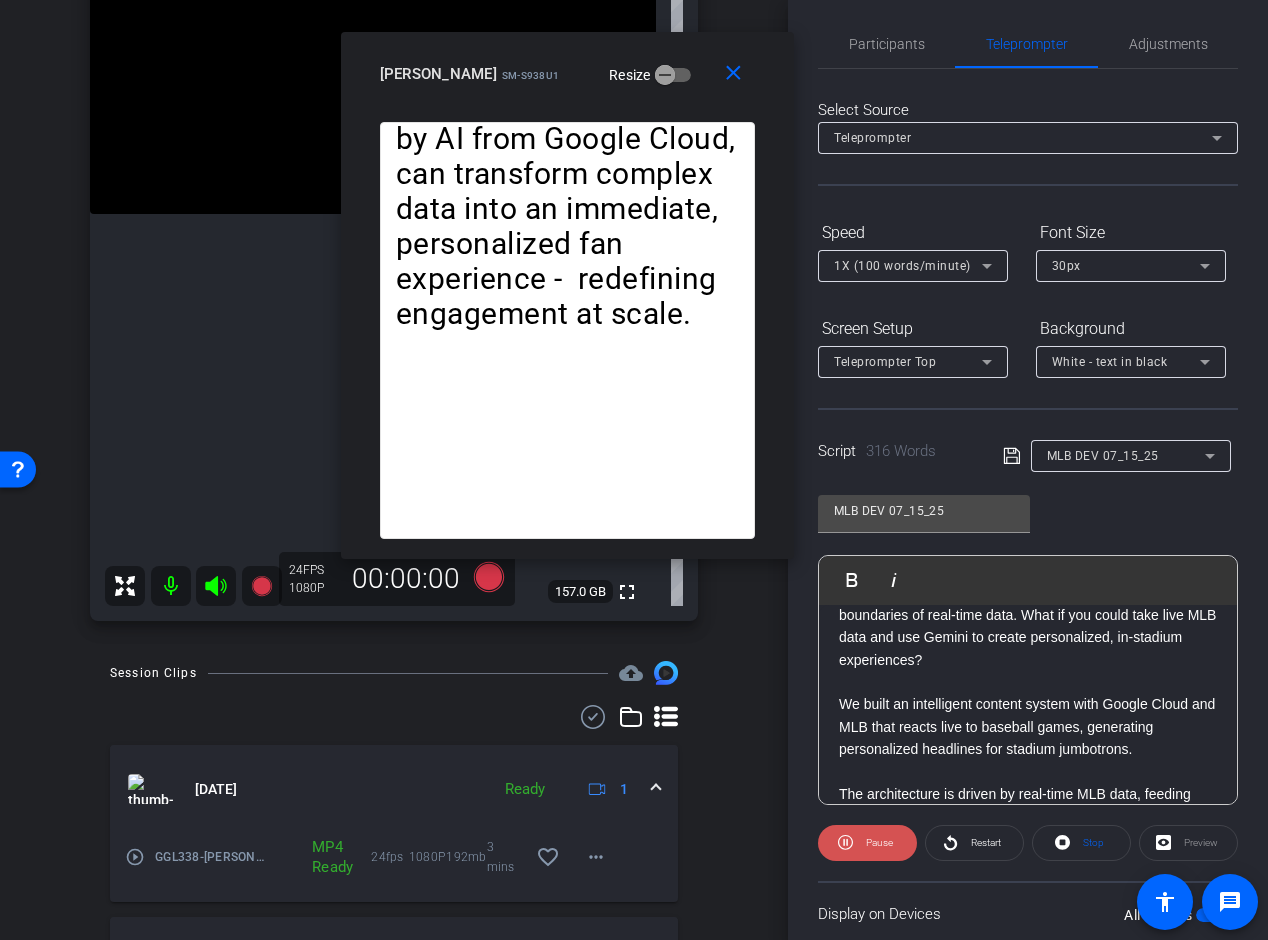 click on "Pause" 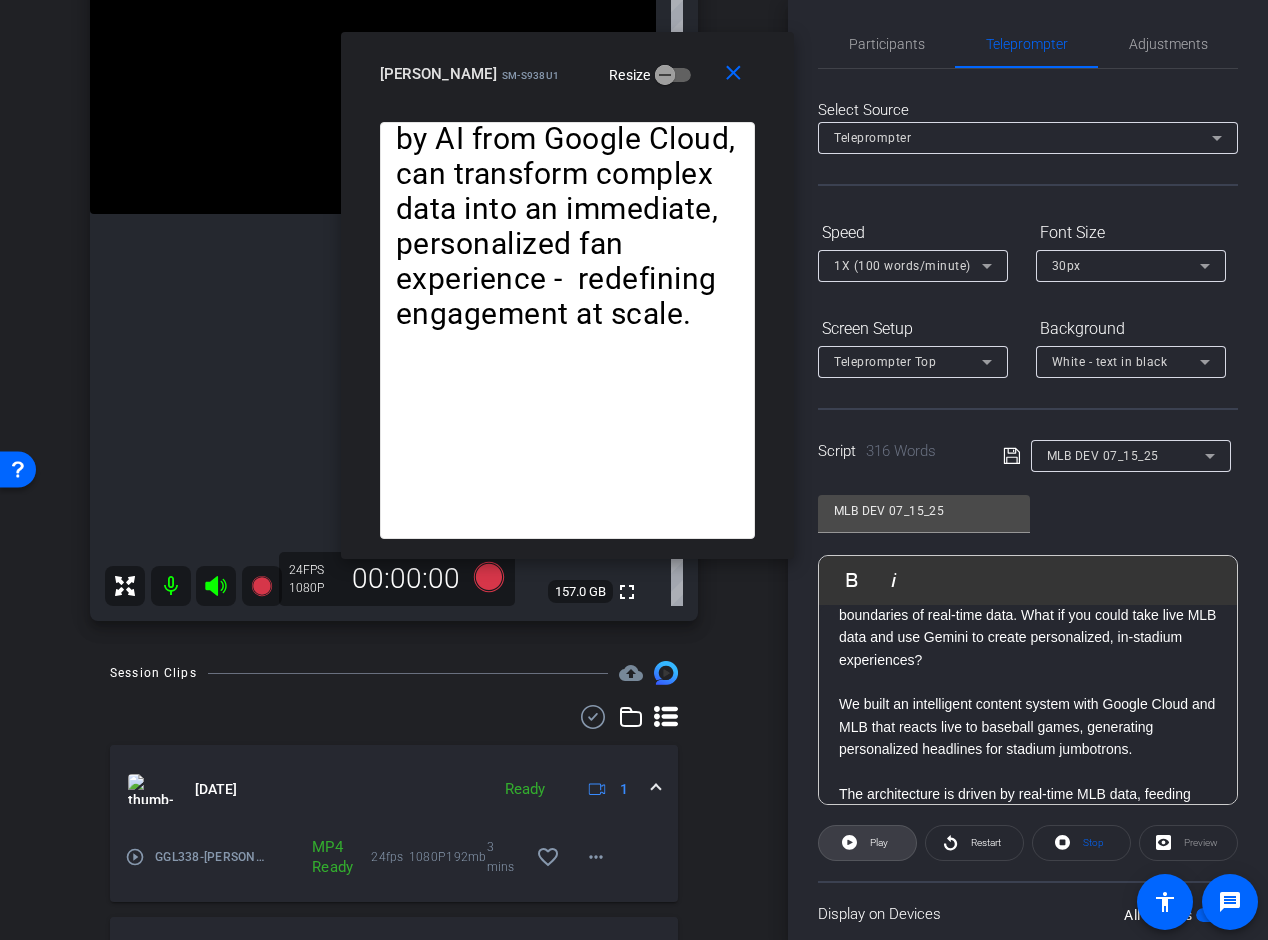 click on "Play" 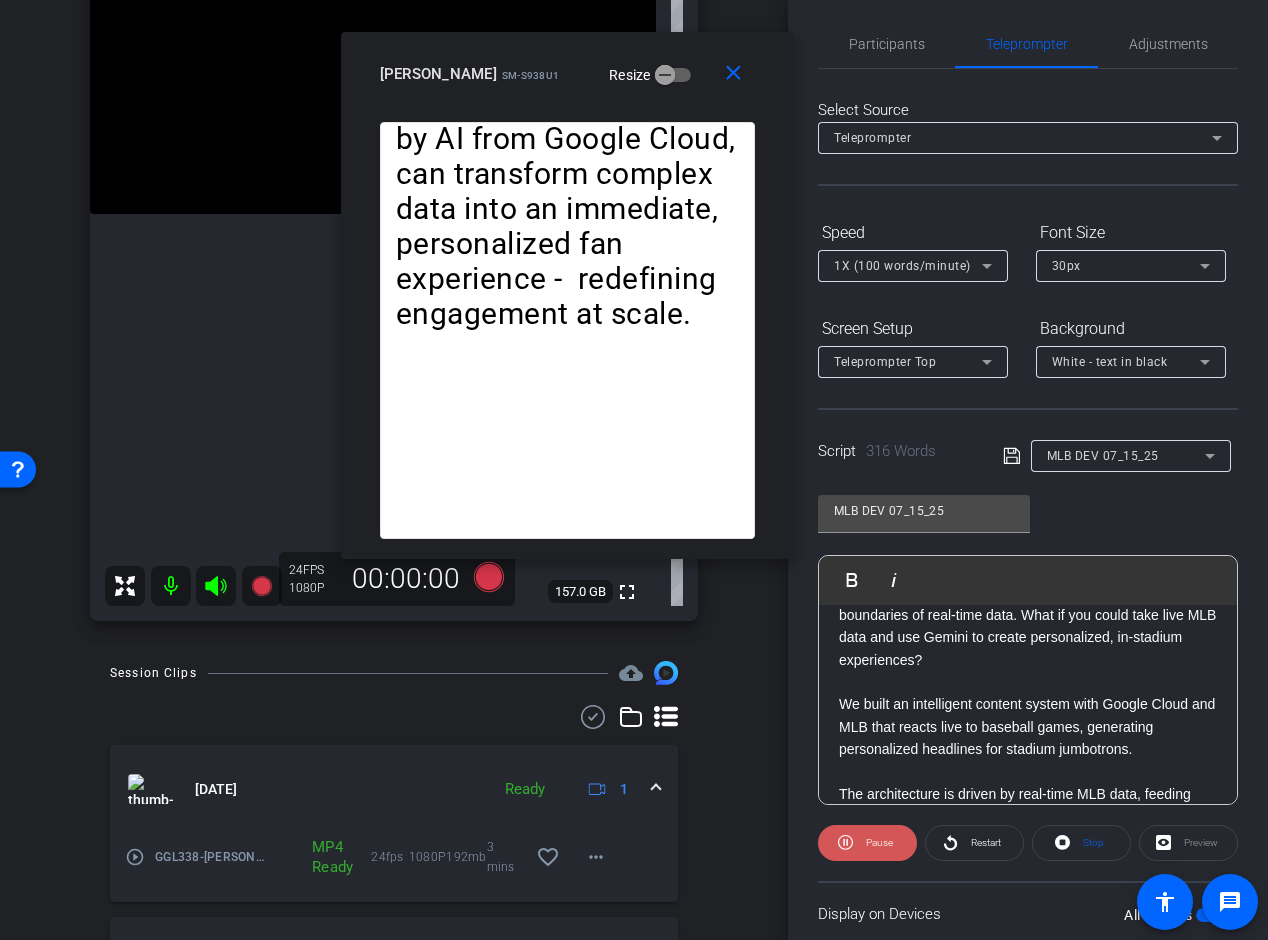click on "Pause" 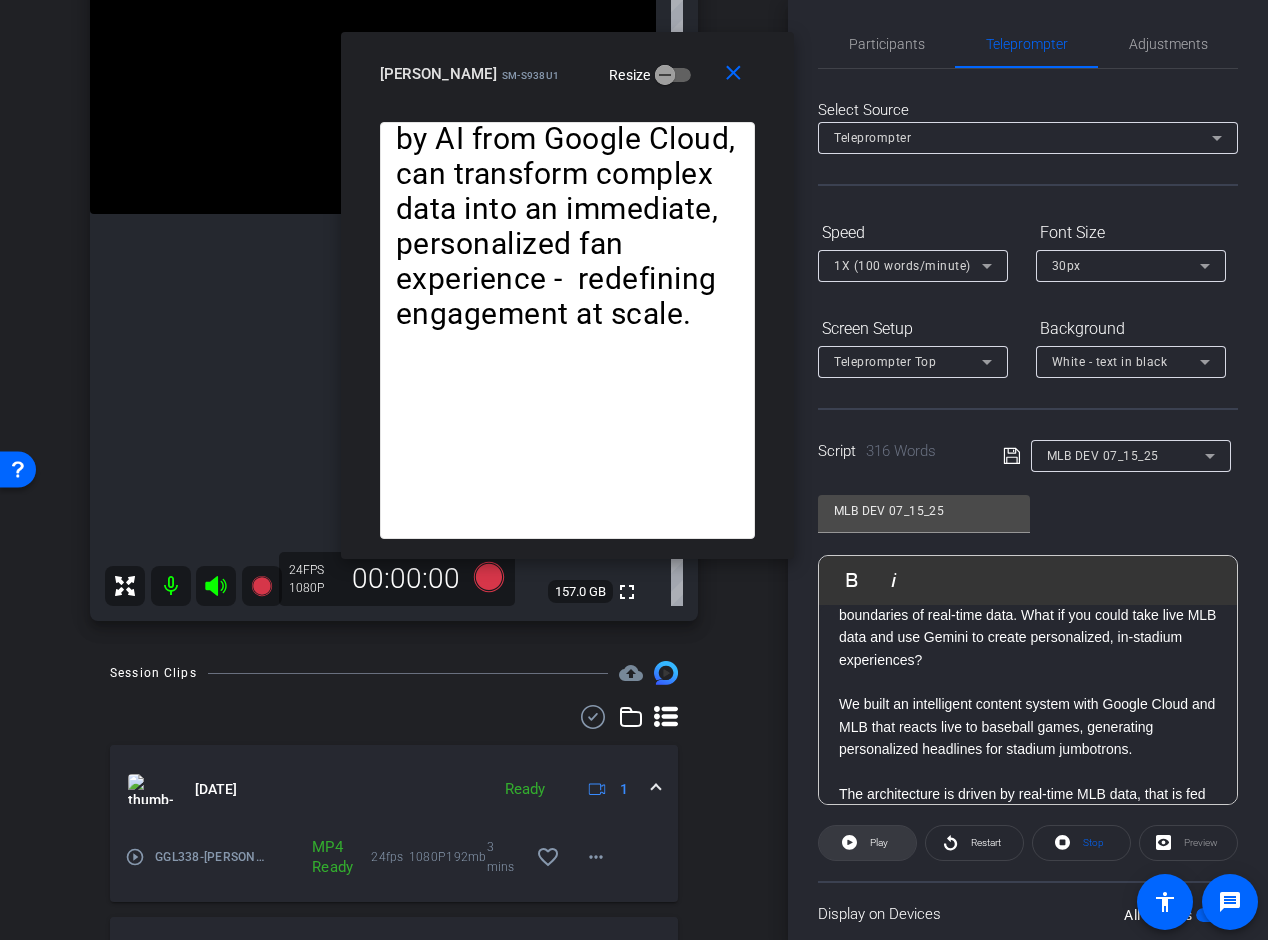 click on "Play" 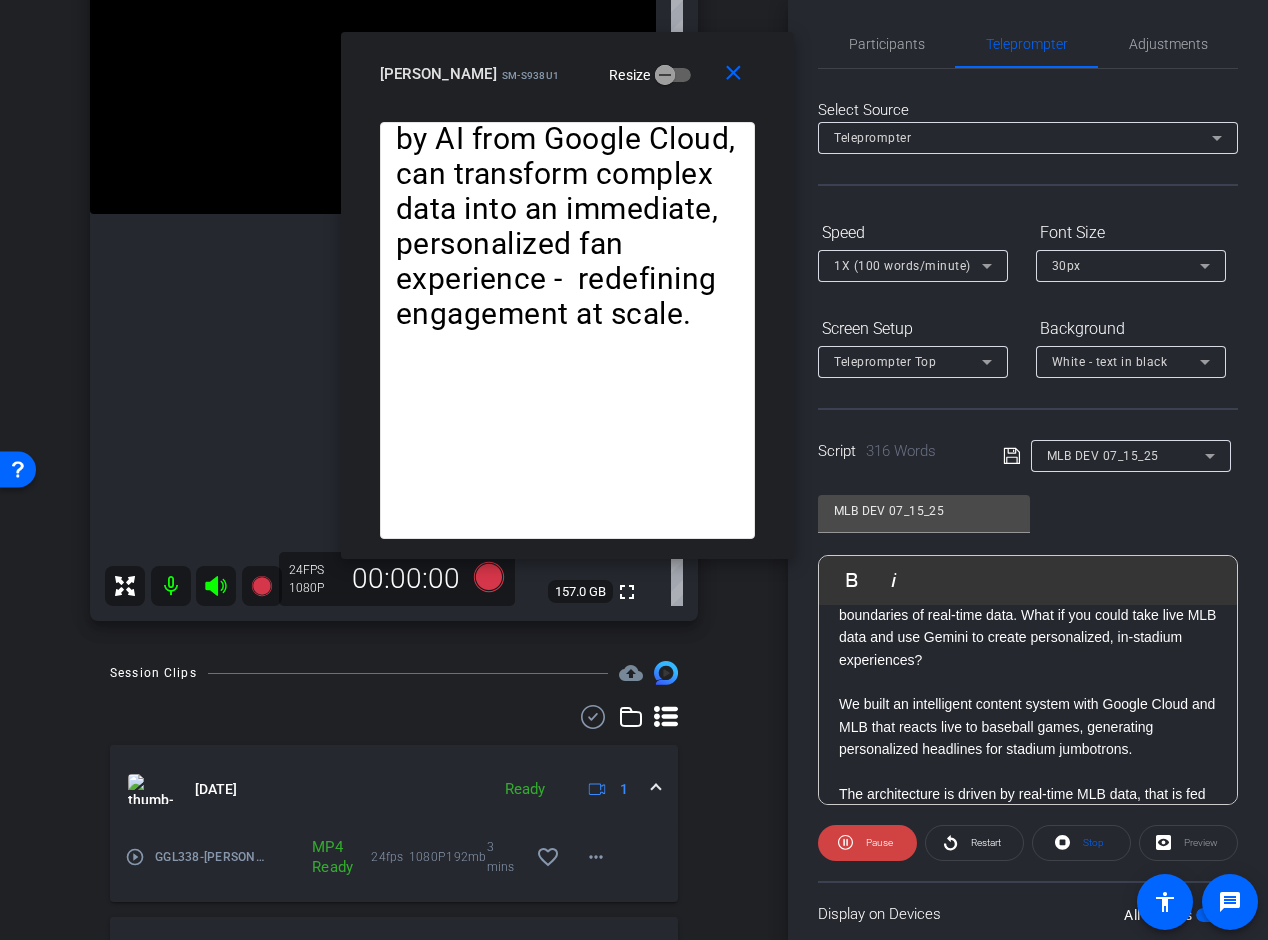 click on "Pause" 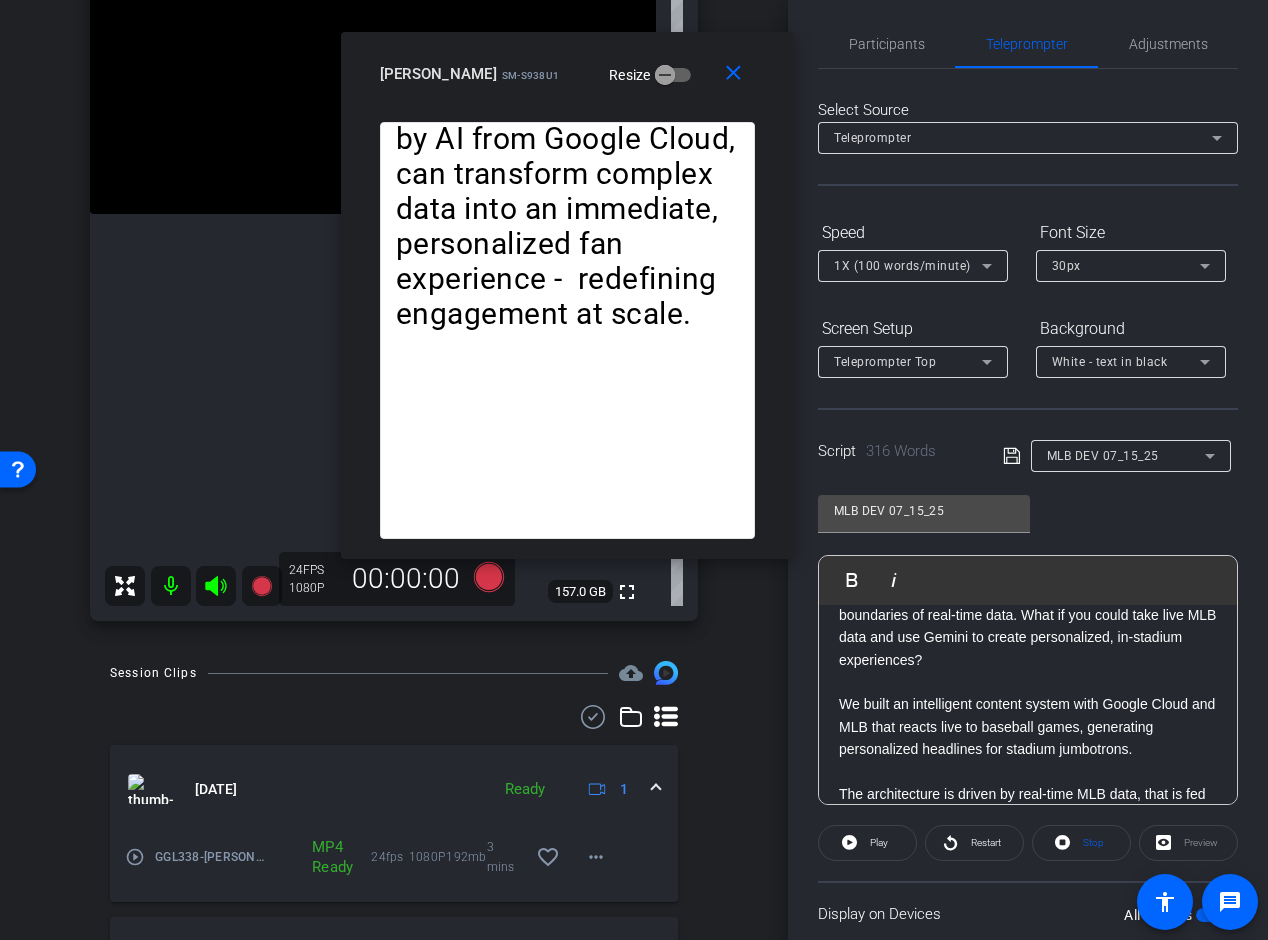click on "Play" 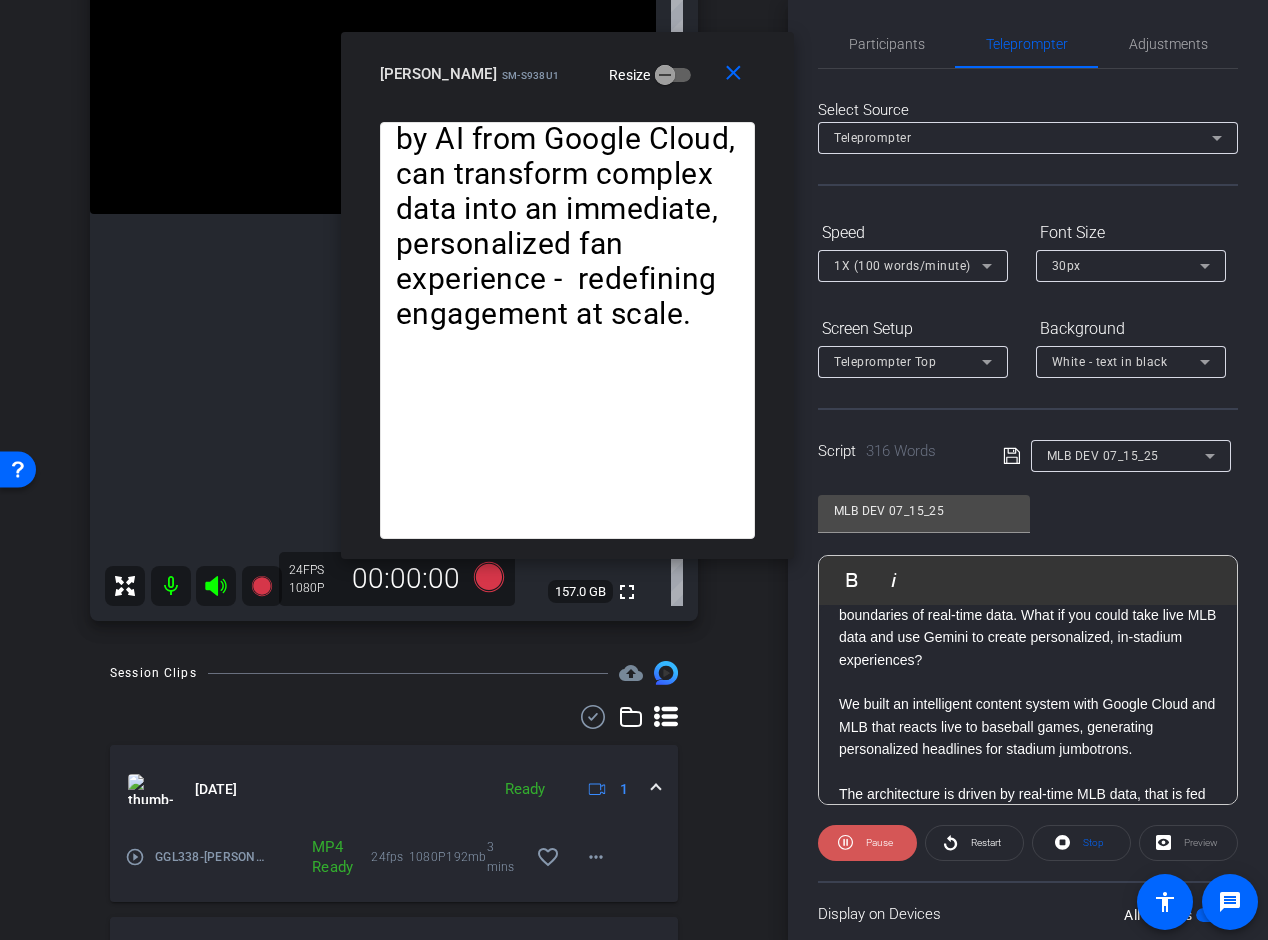 click on "Pause" 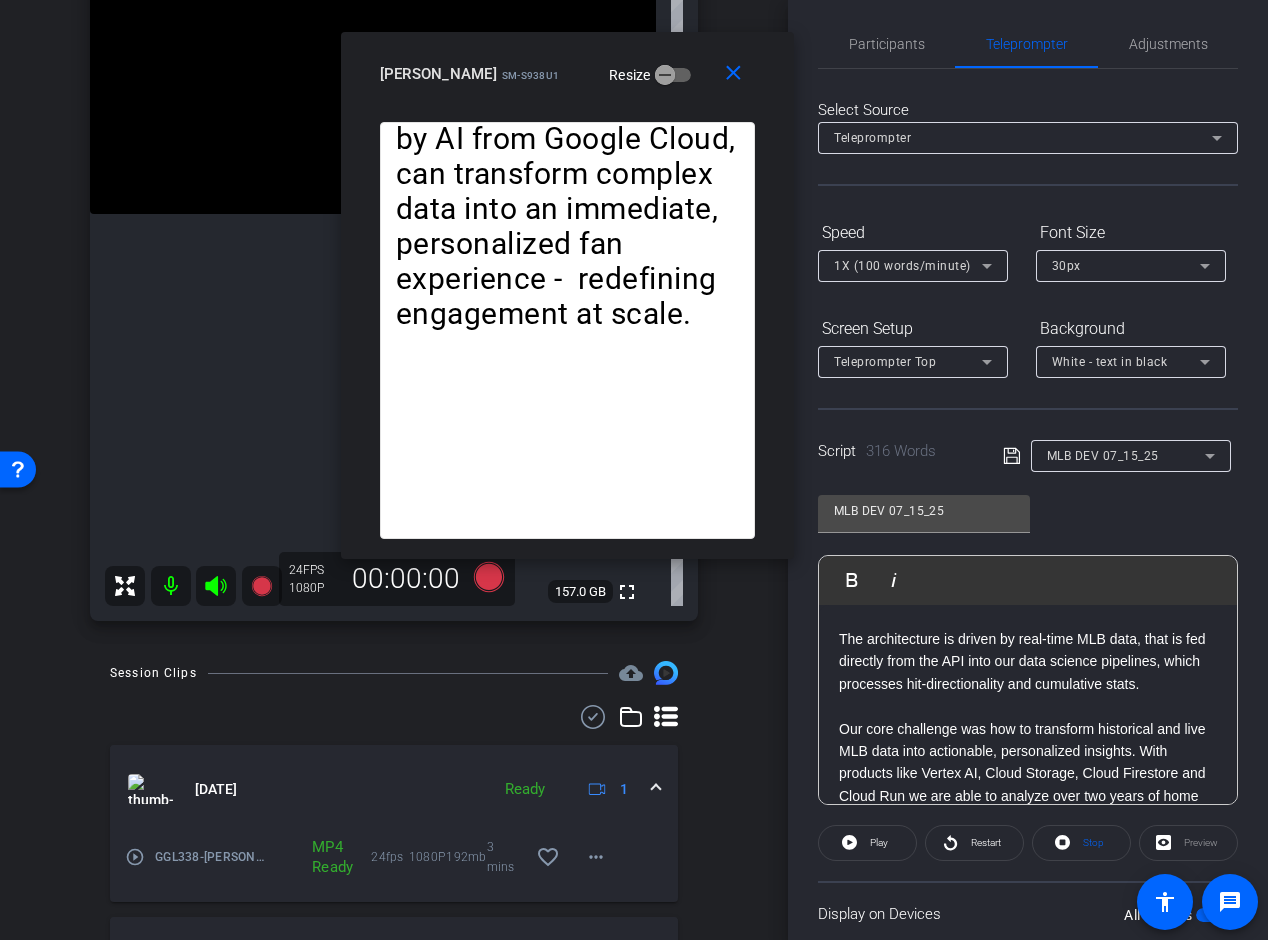 scroll, scrollTop: 199, scrollLeft: 0, axis: vertical 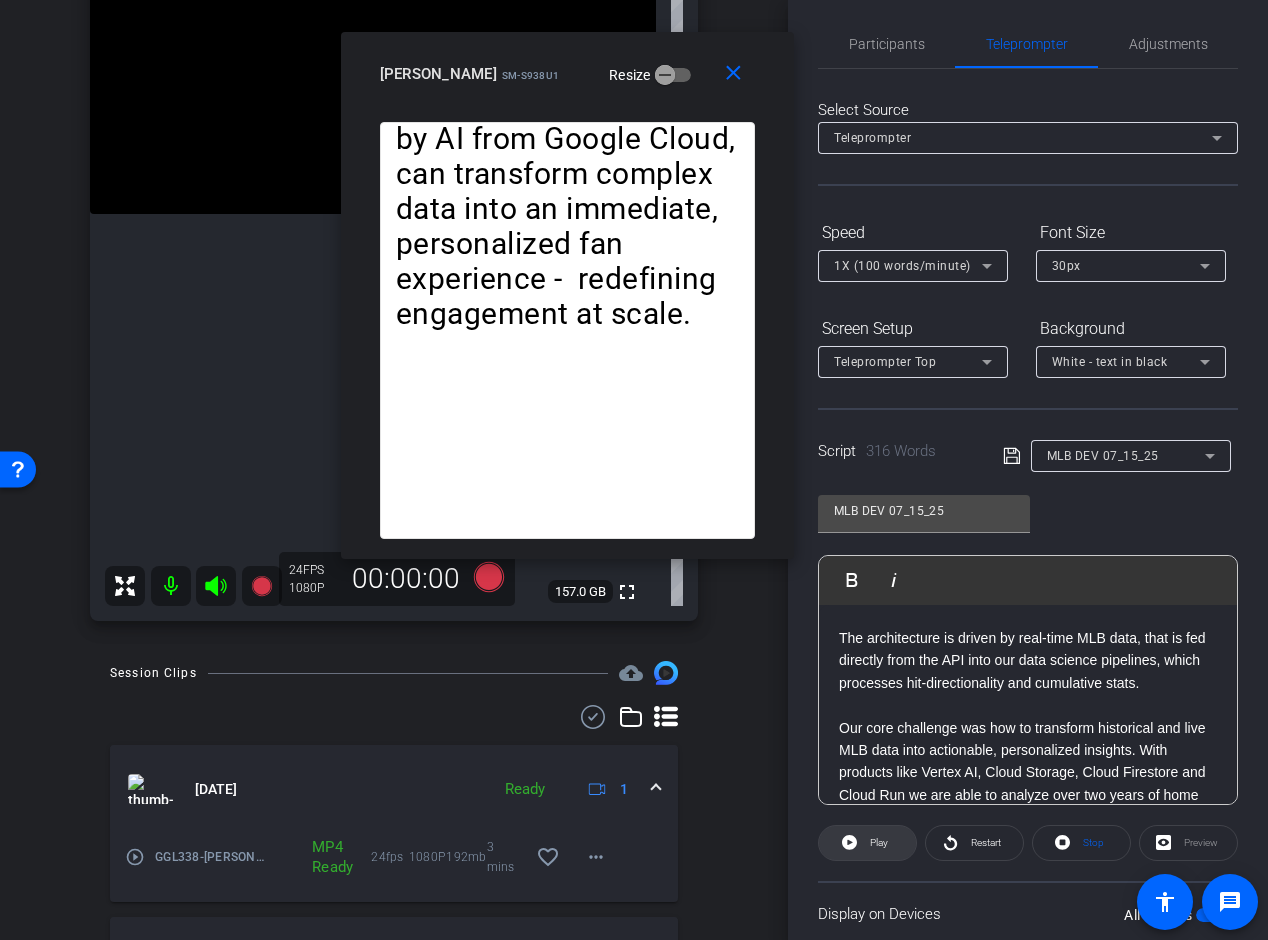 click on "Play" 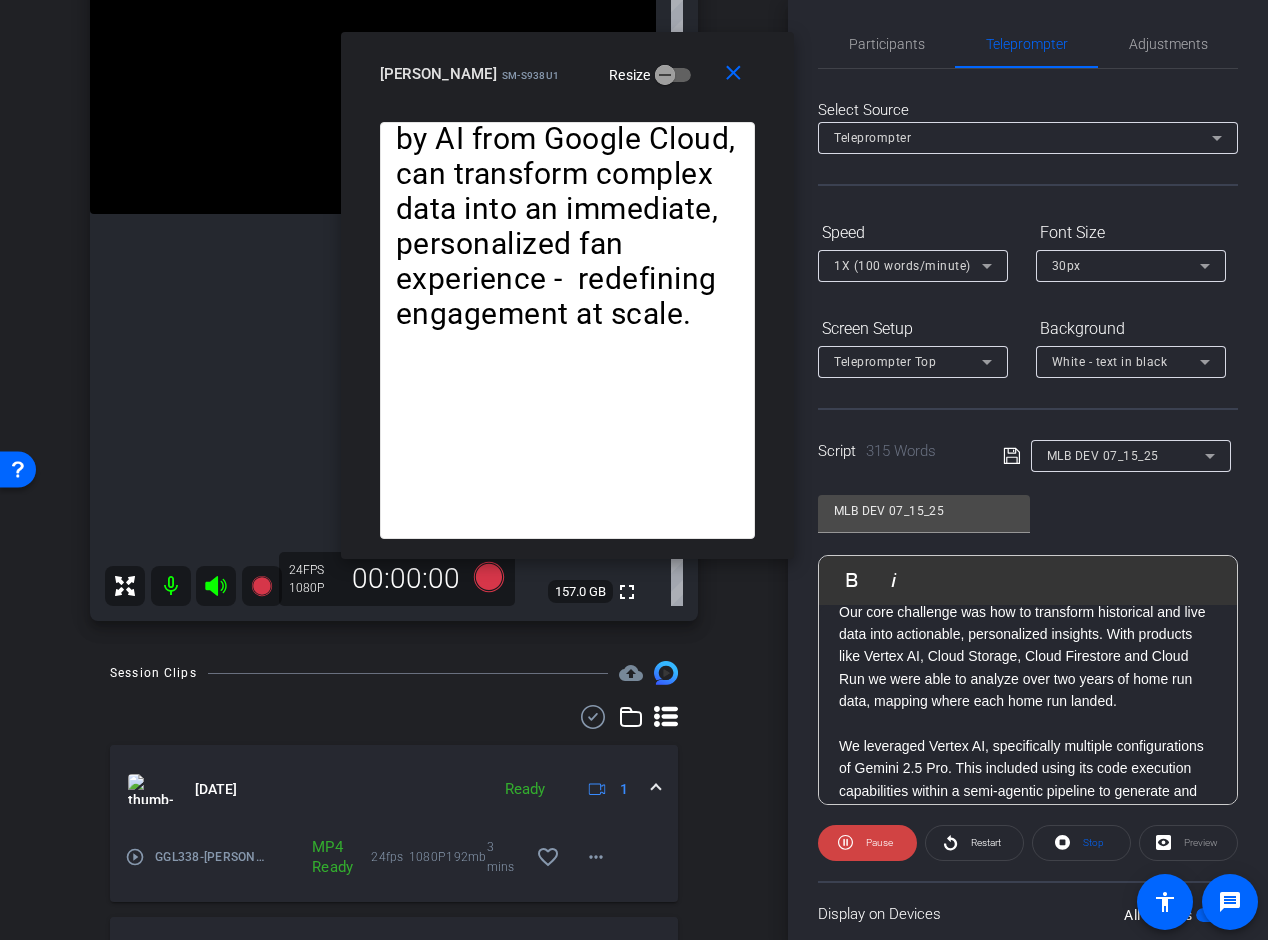 scroll, scrollTop: 317, scrollLeft: 0, axis: vertical 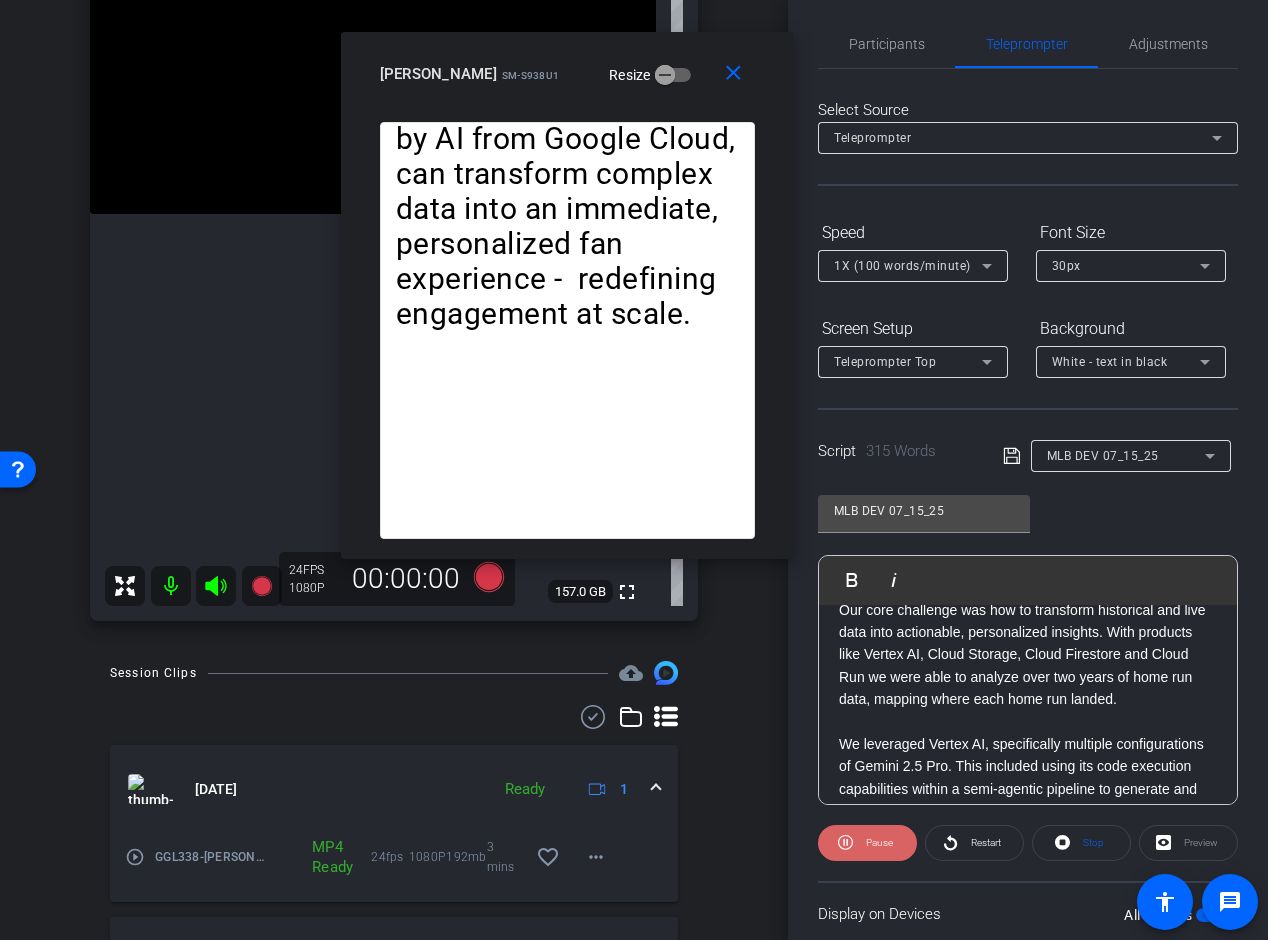 click on "Pause" 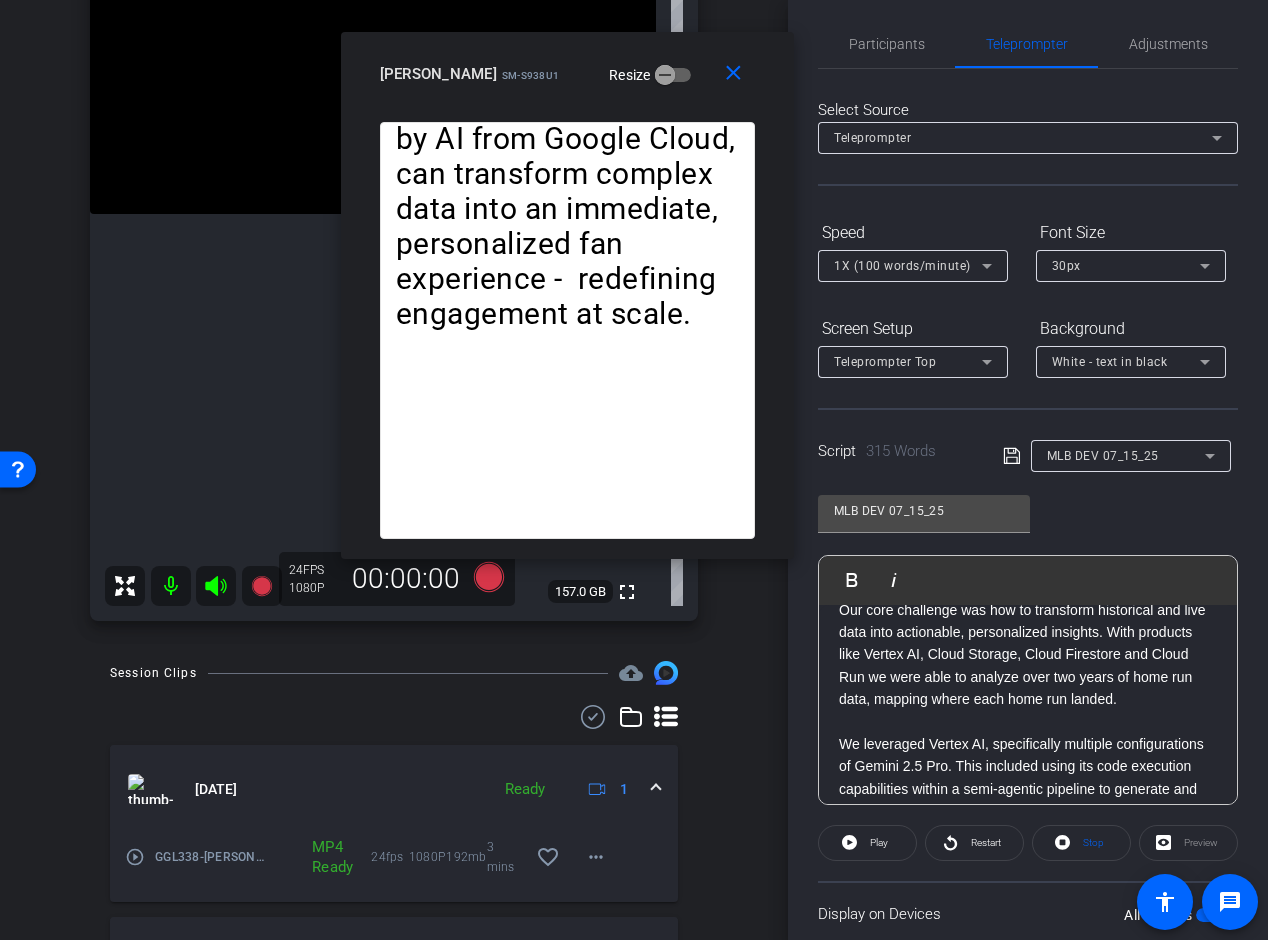 click on "Play" 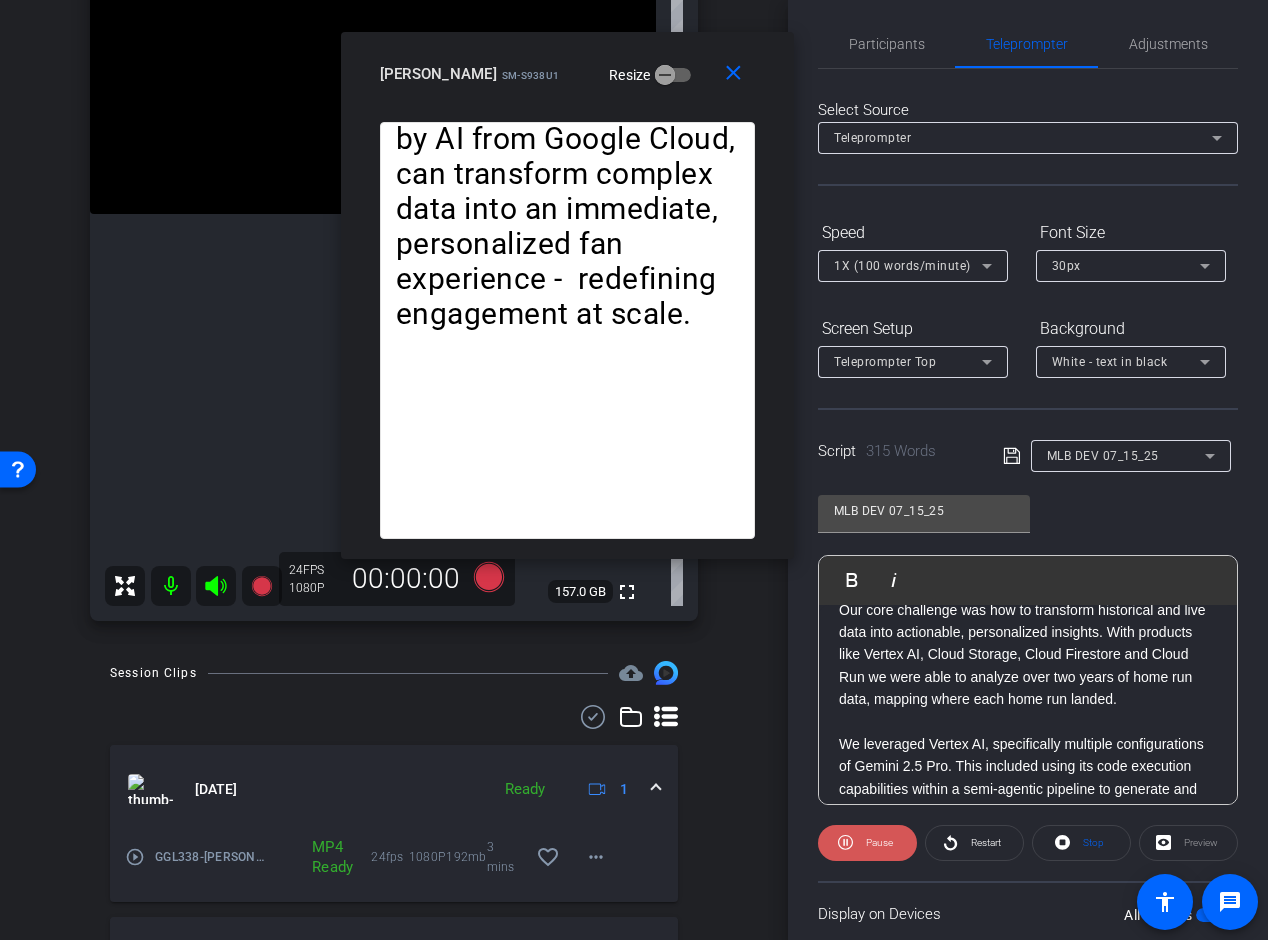 click on "Pause" 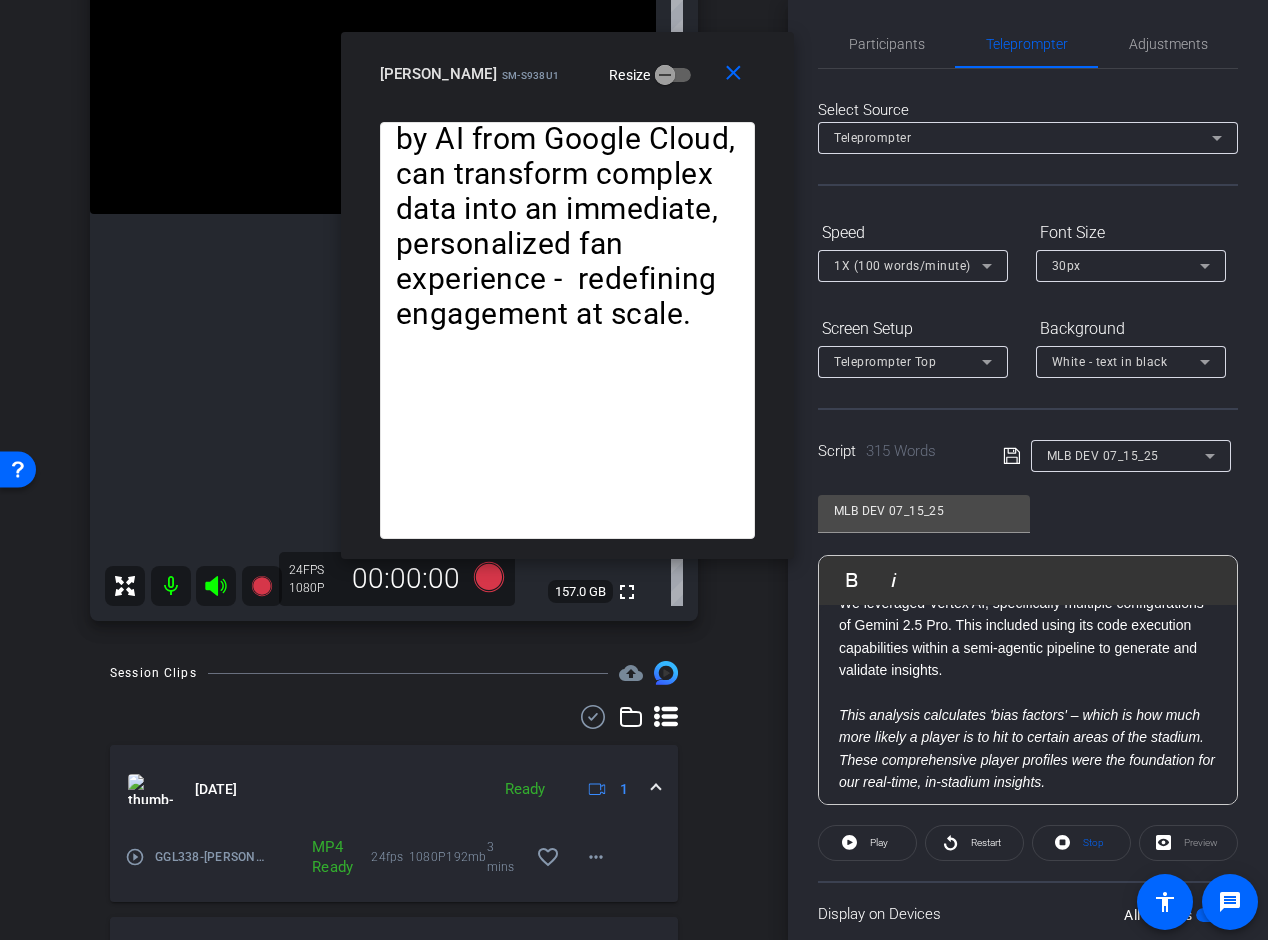 scroll, scrollTop: 463, scrollLeft: 0, axis: vertical 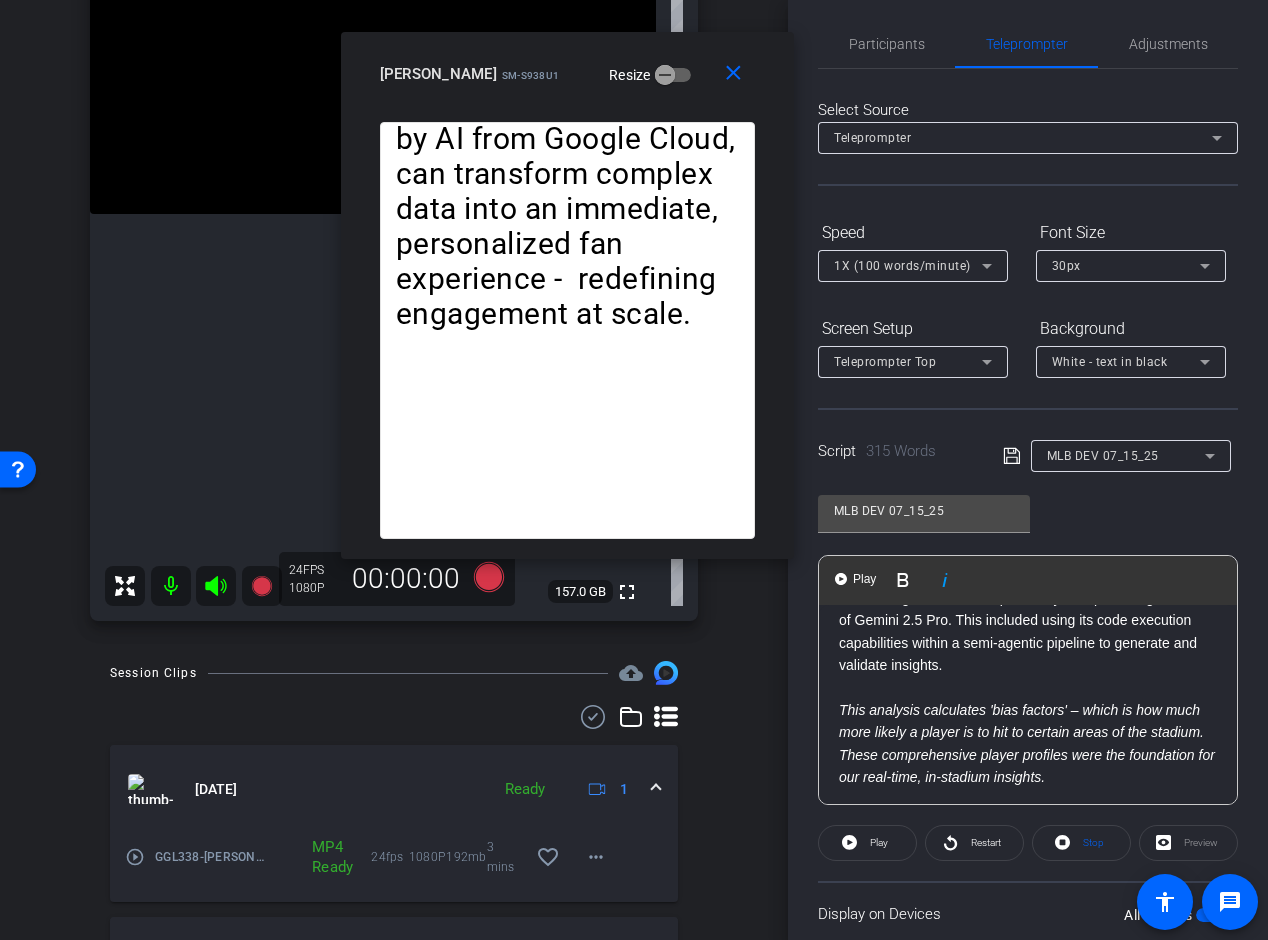 click on "This analysis calculates 'bias factors' – which is how much more likely a player is to hit to certain areas of the stadium. These comprehensive player profiles were the foundation for our real-time, in-stadium insights." 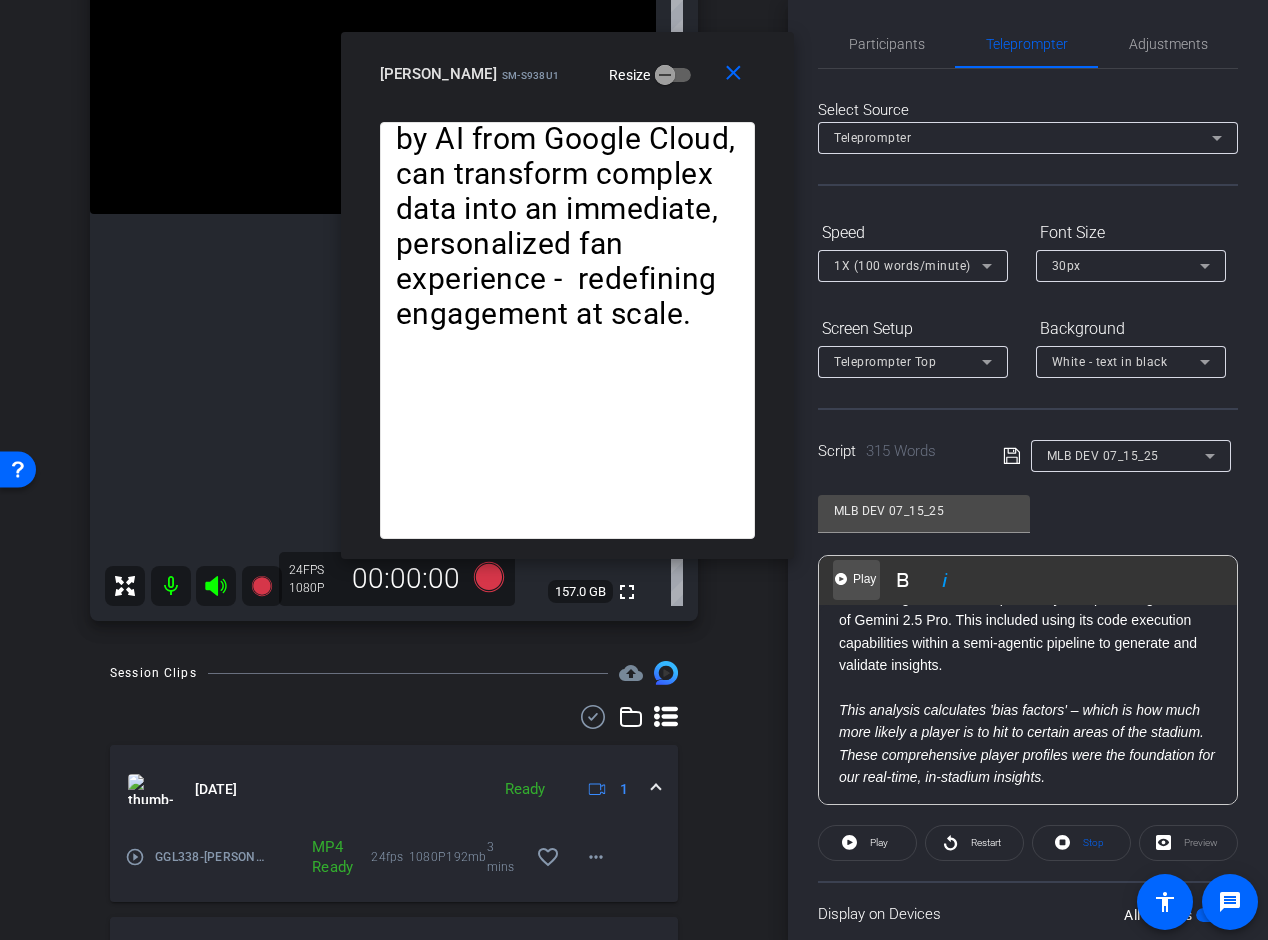 click on "Play" at bounding box center (864, 579) 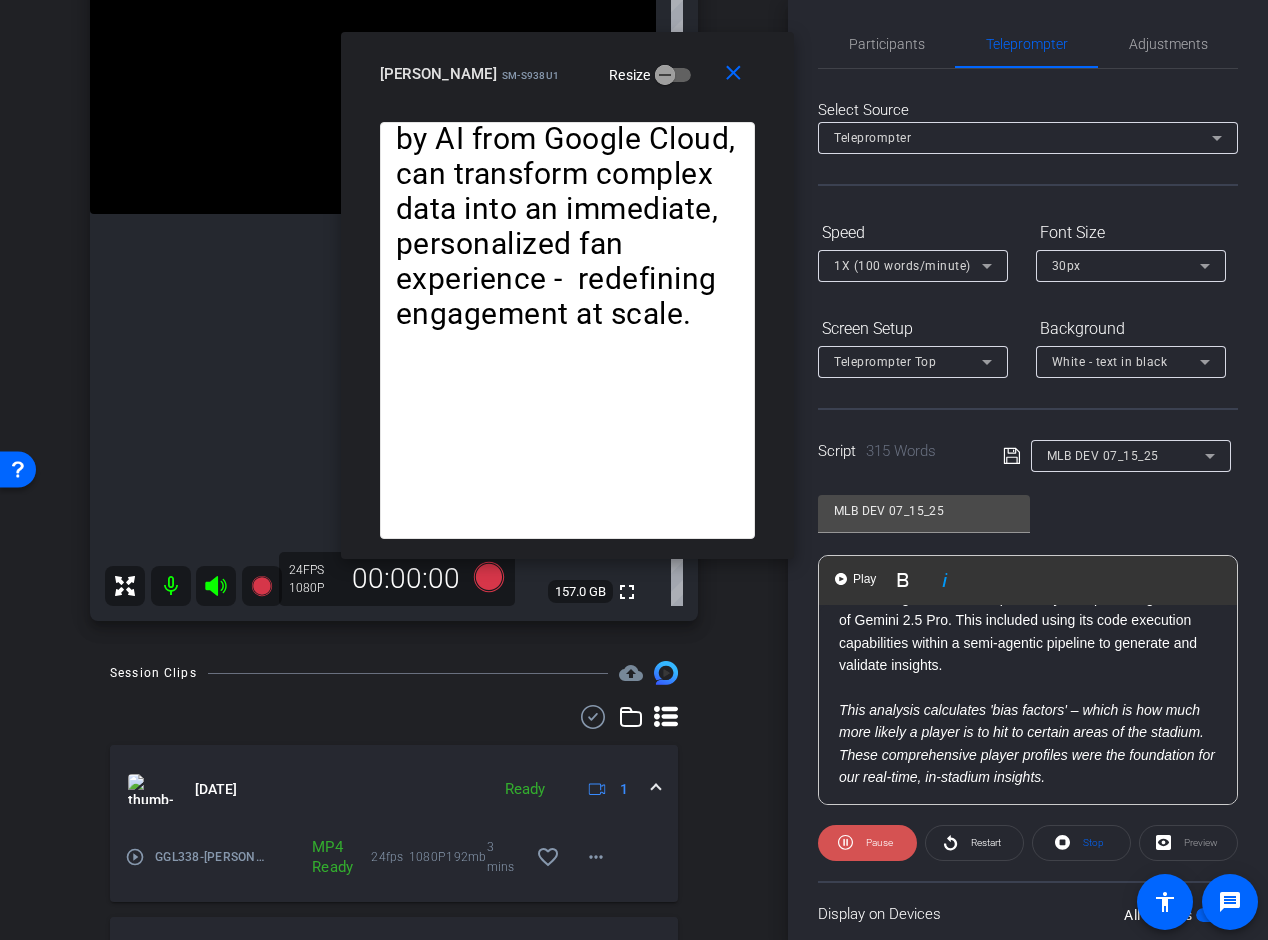 click on "Pause" 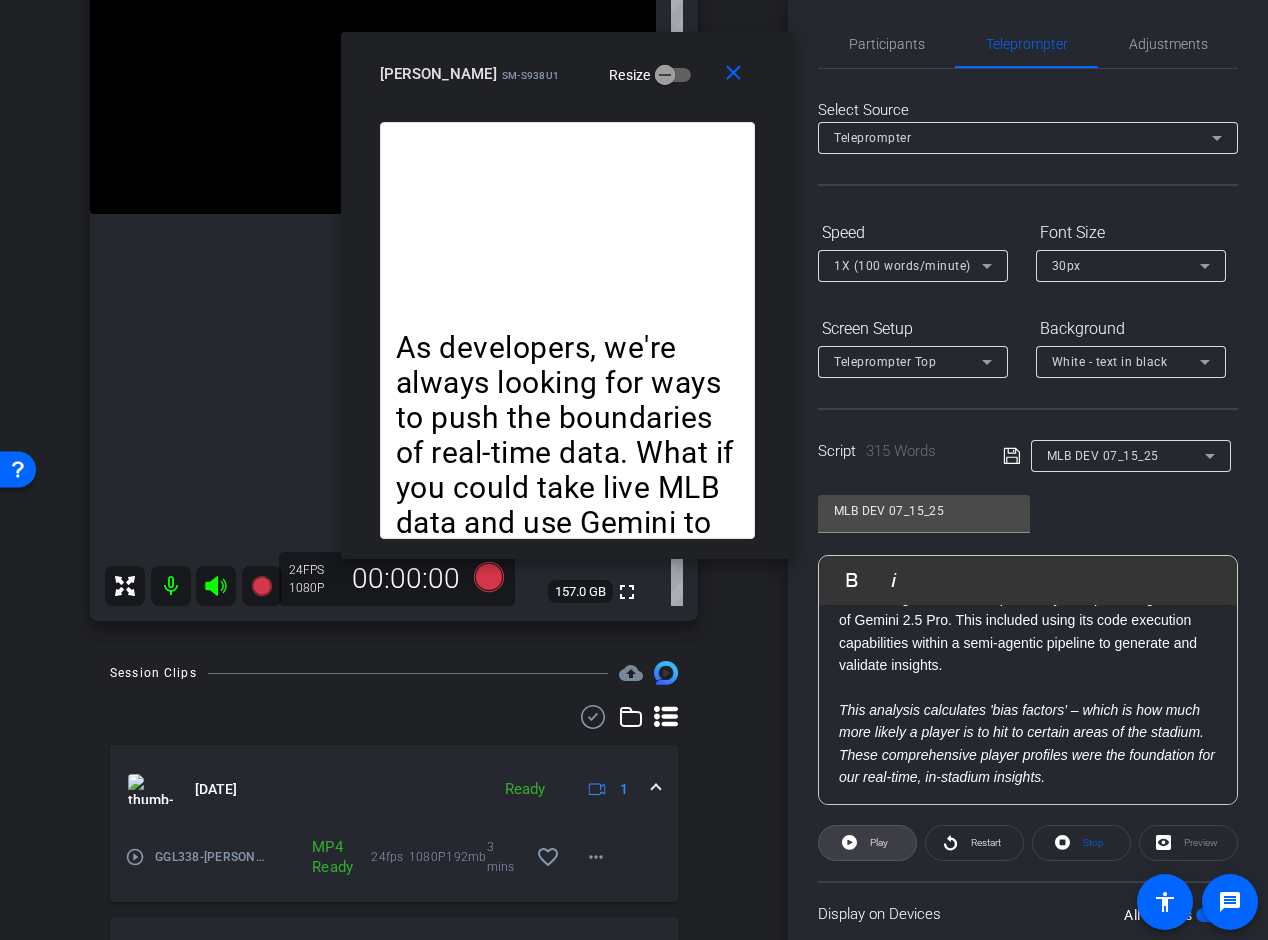 click on "Play" 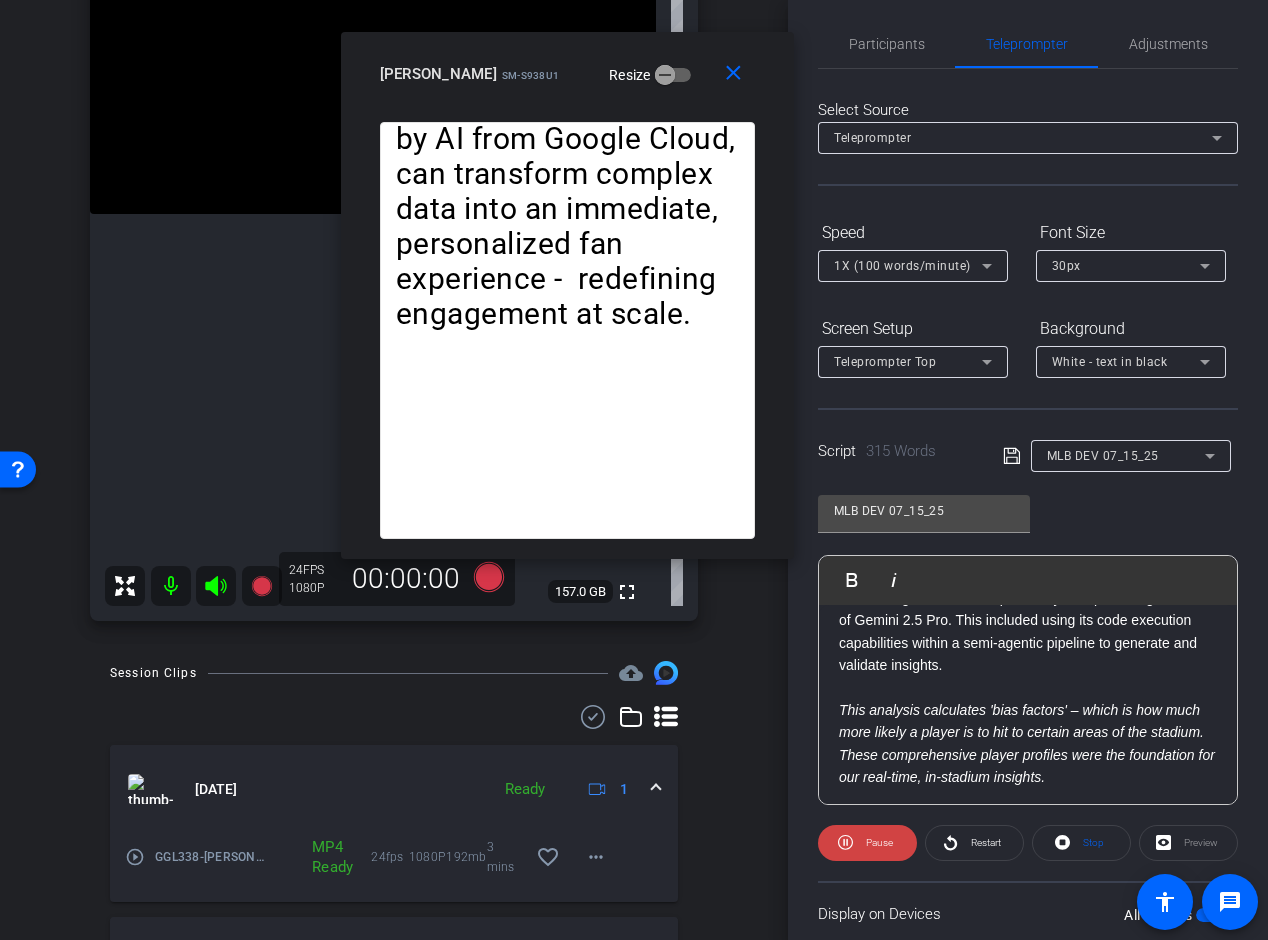 click on "Pause" 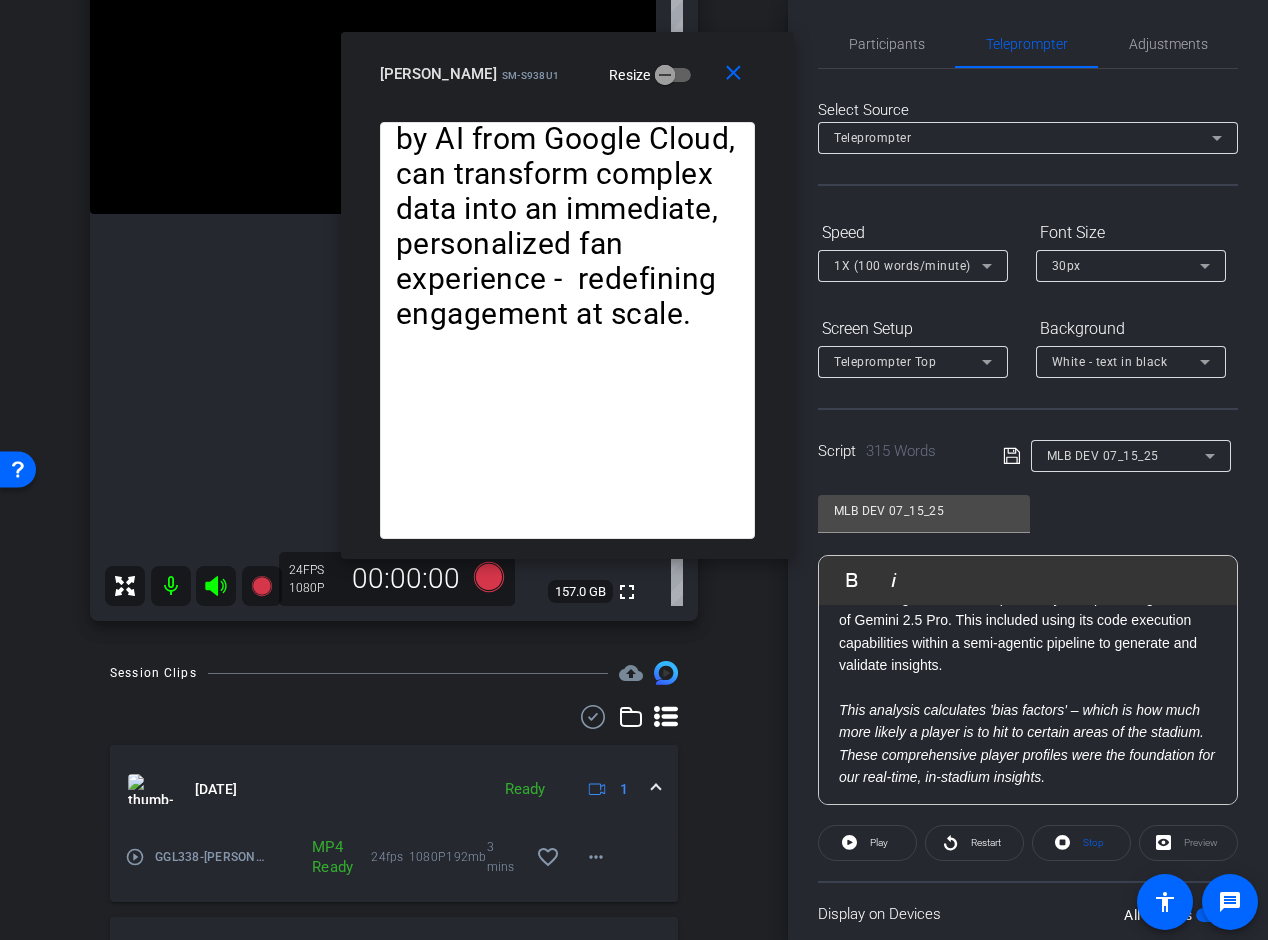 click on "Play" 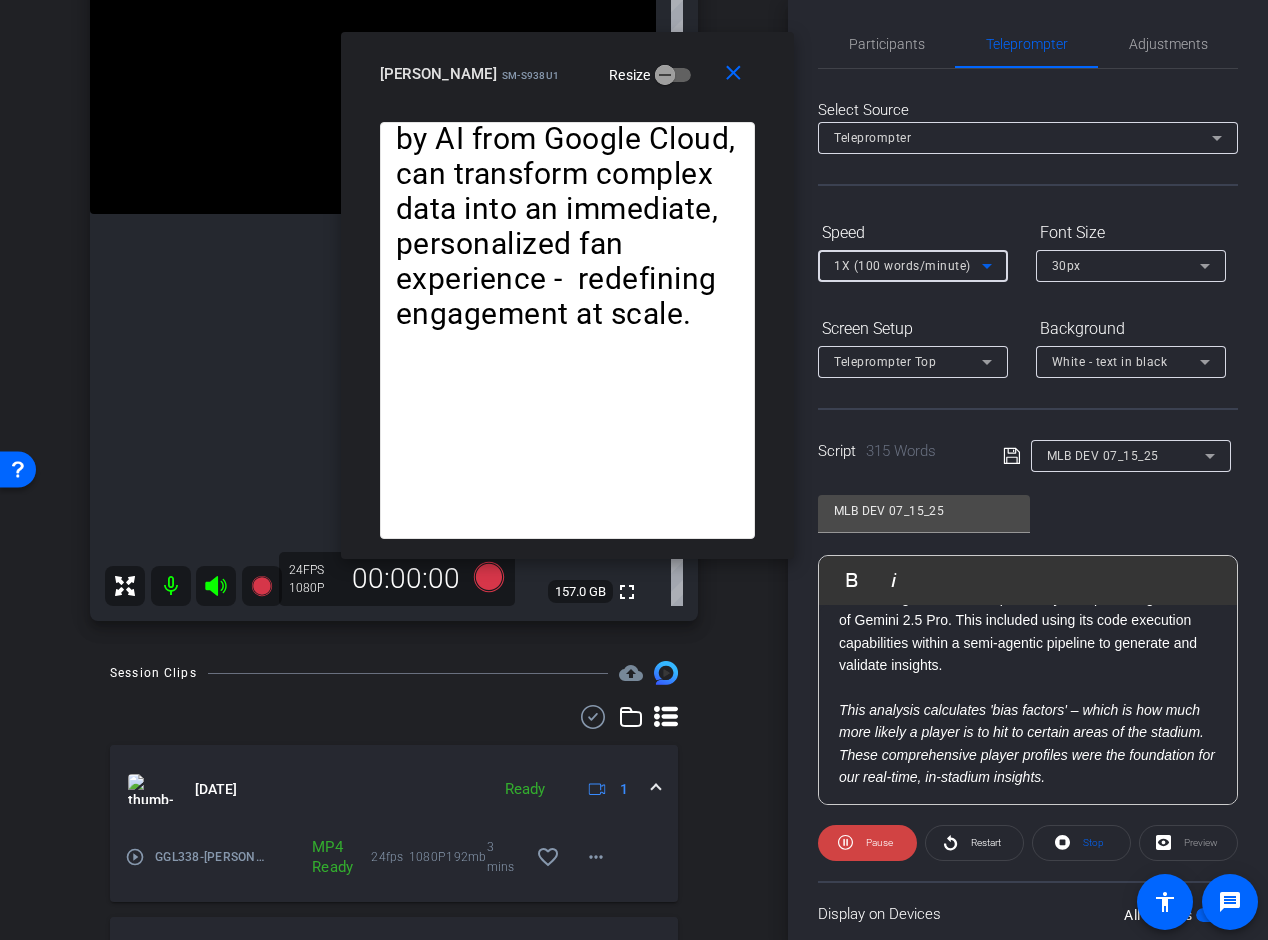 click on "1X (100 words/minute)" at bounding box center [902, 266] 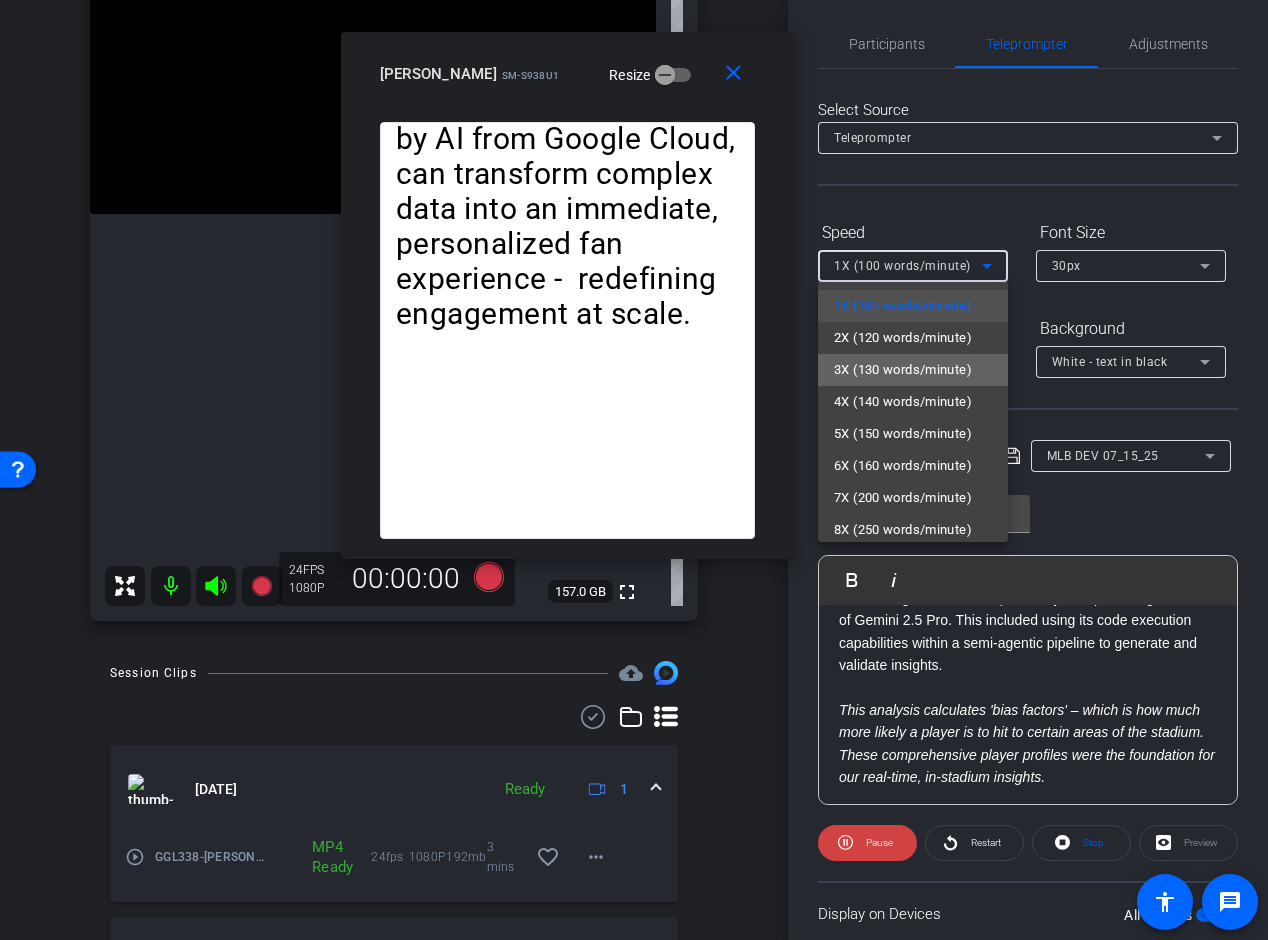 click on "3X (130 words/minute)" at bounding box center (903, 370) 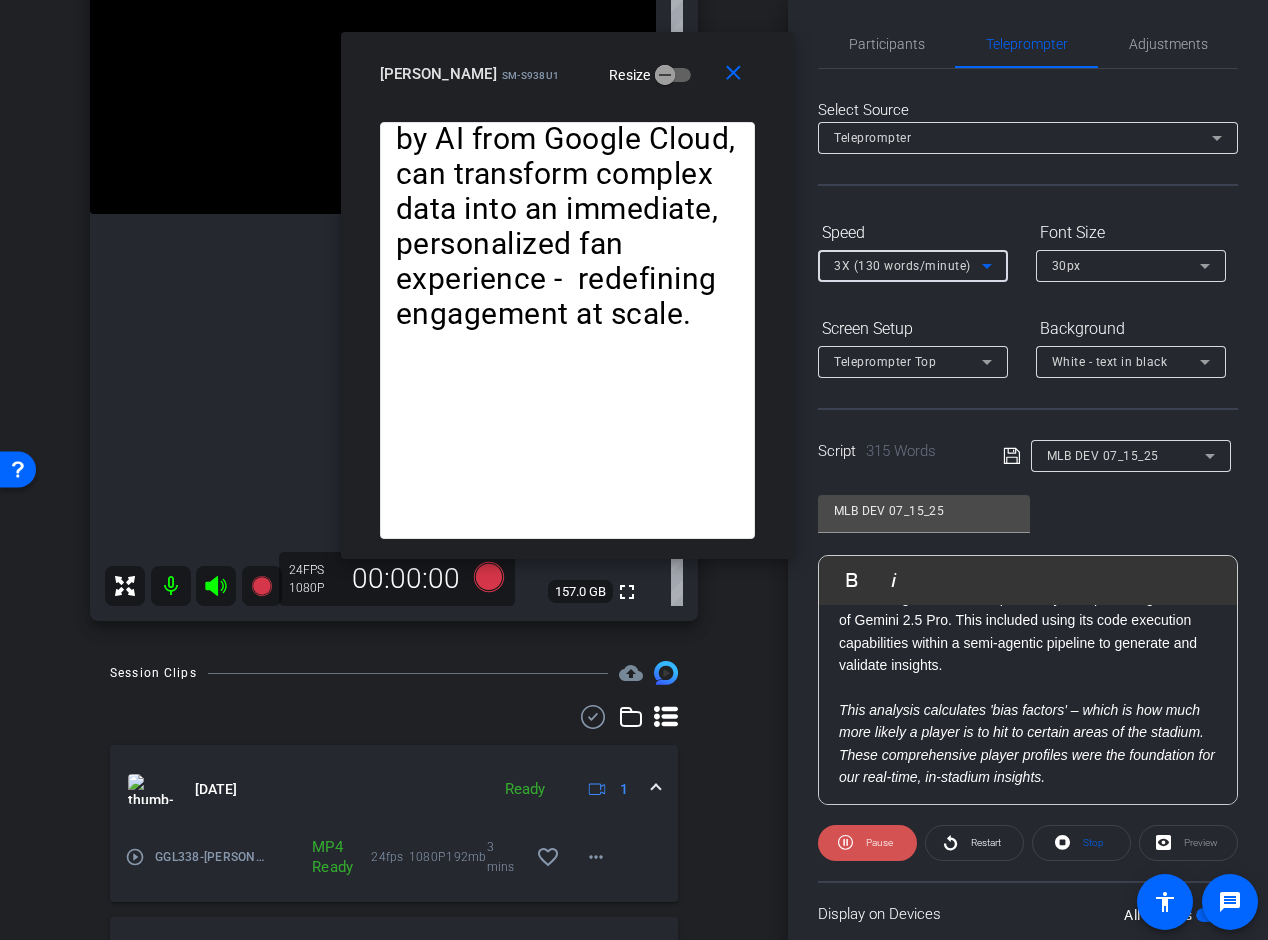 click on "Pause" 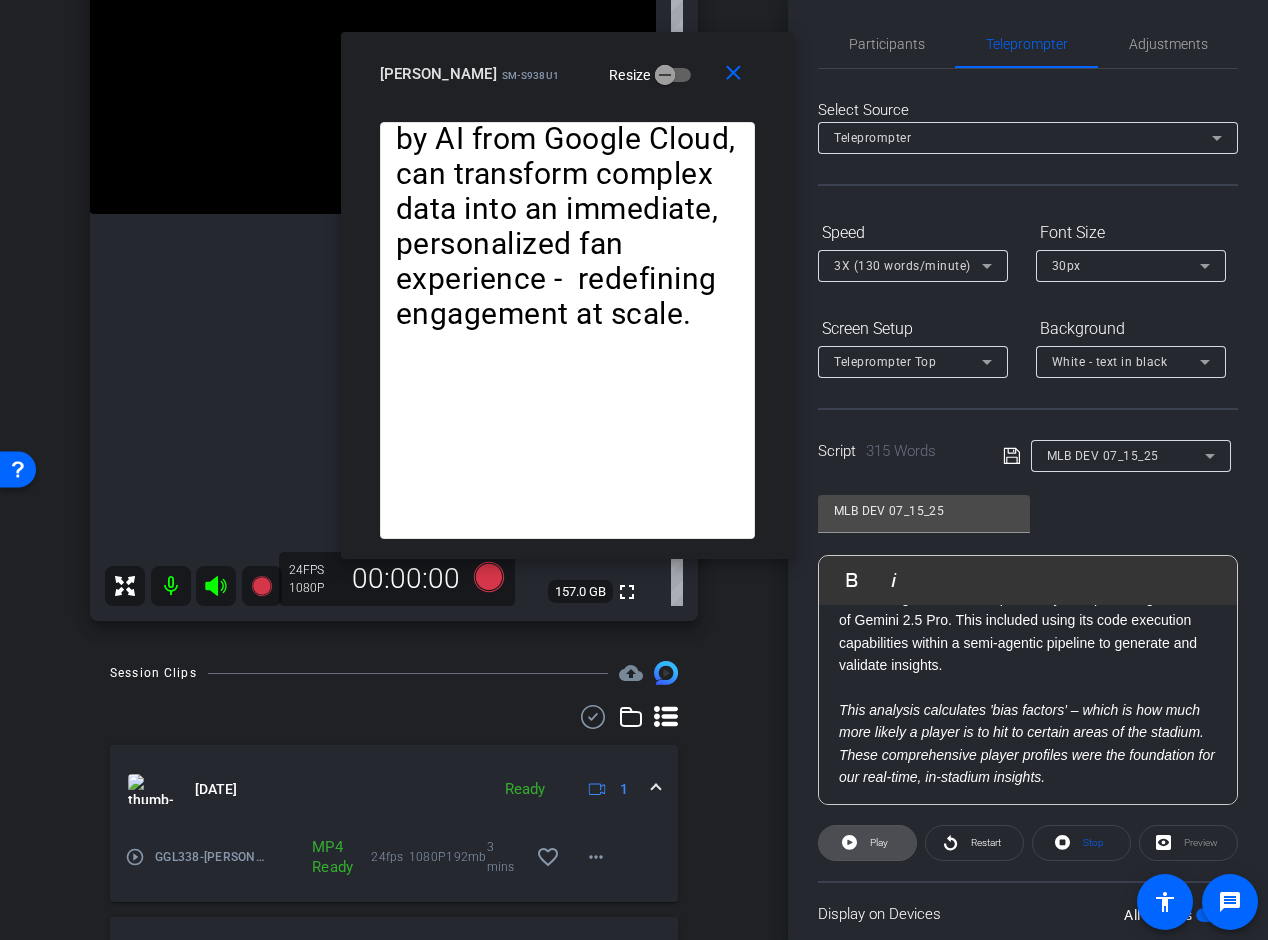 click on "Play" 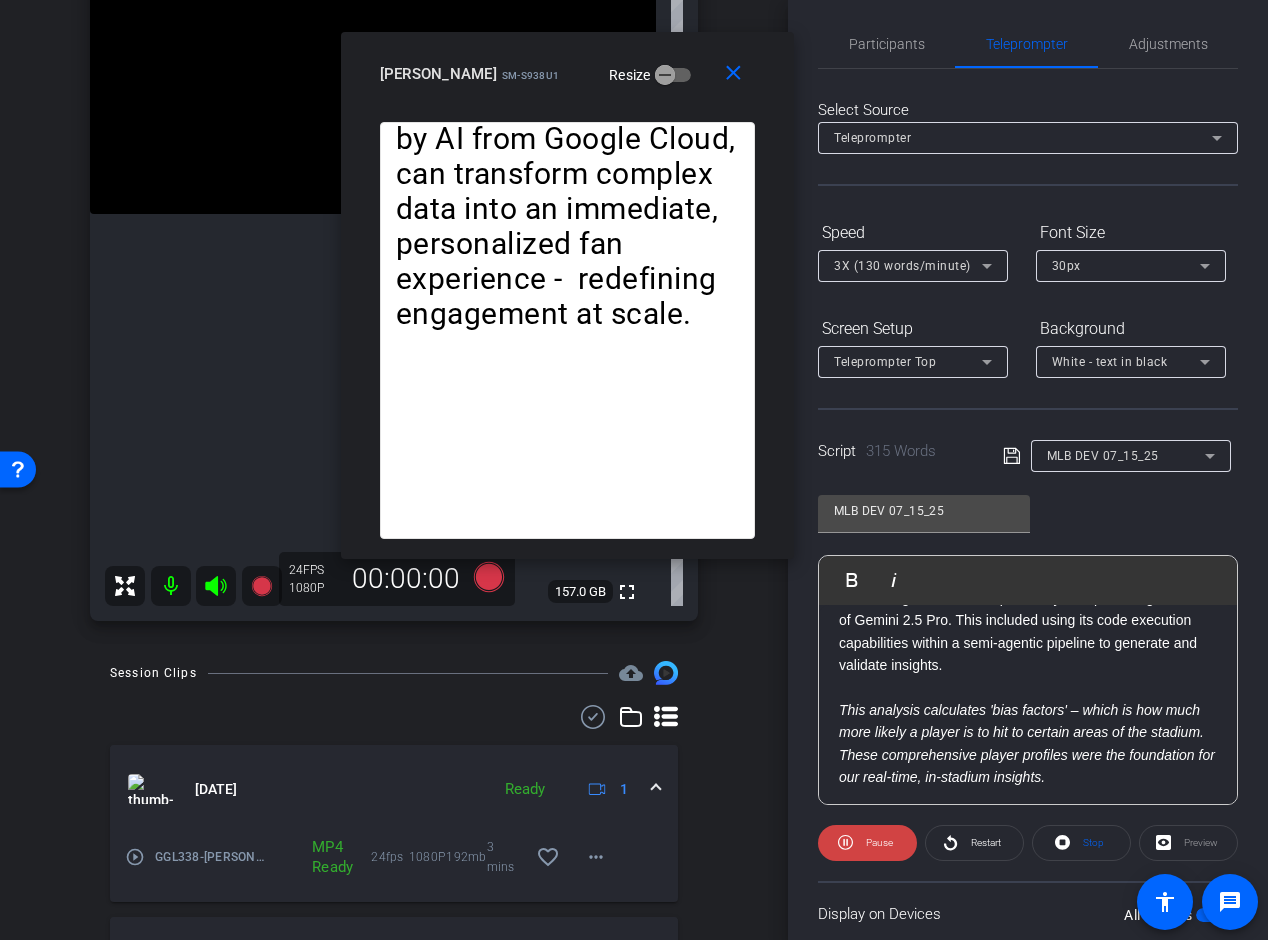 click on "3X (130 words/minute)" at bounding box center (902, 266) 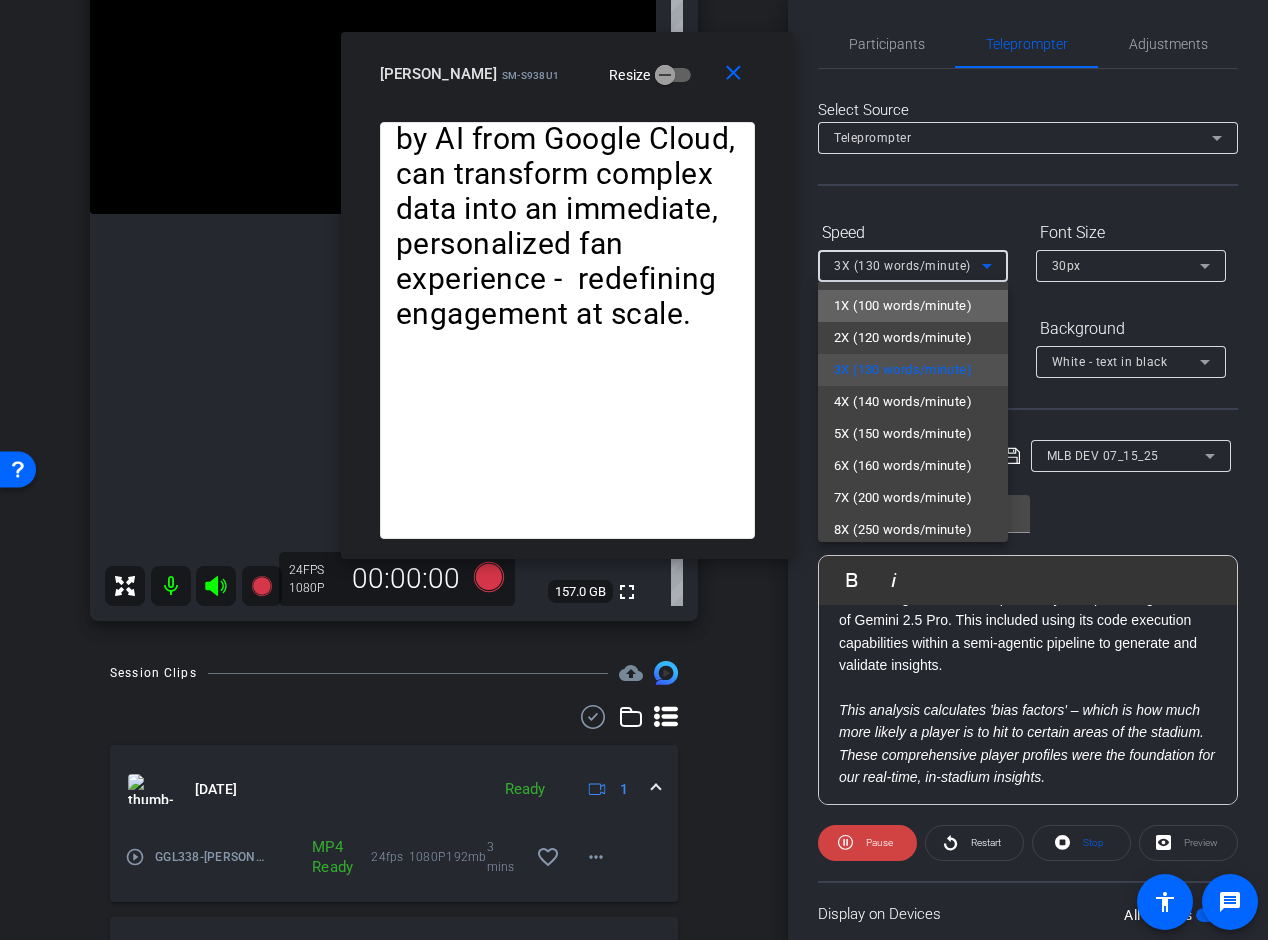 click on "1X (100 words/minute)" at bounding box center (903, 306) 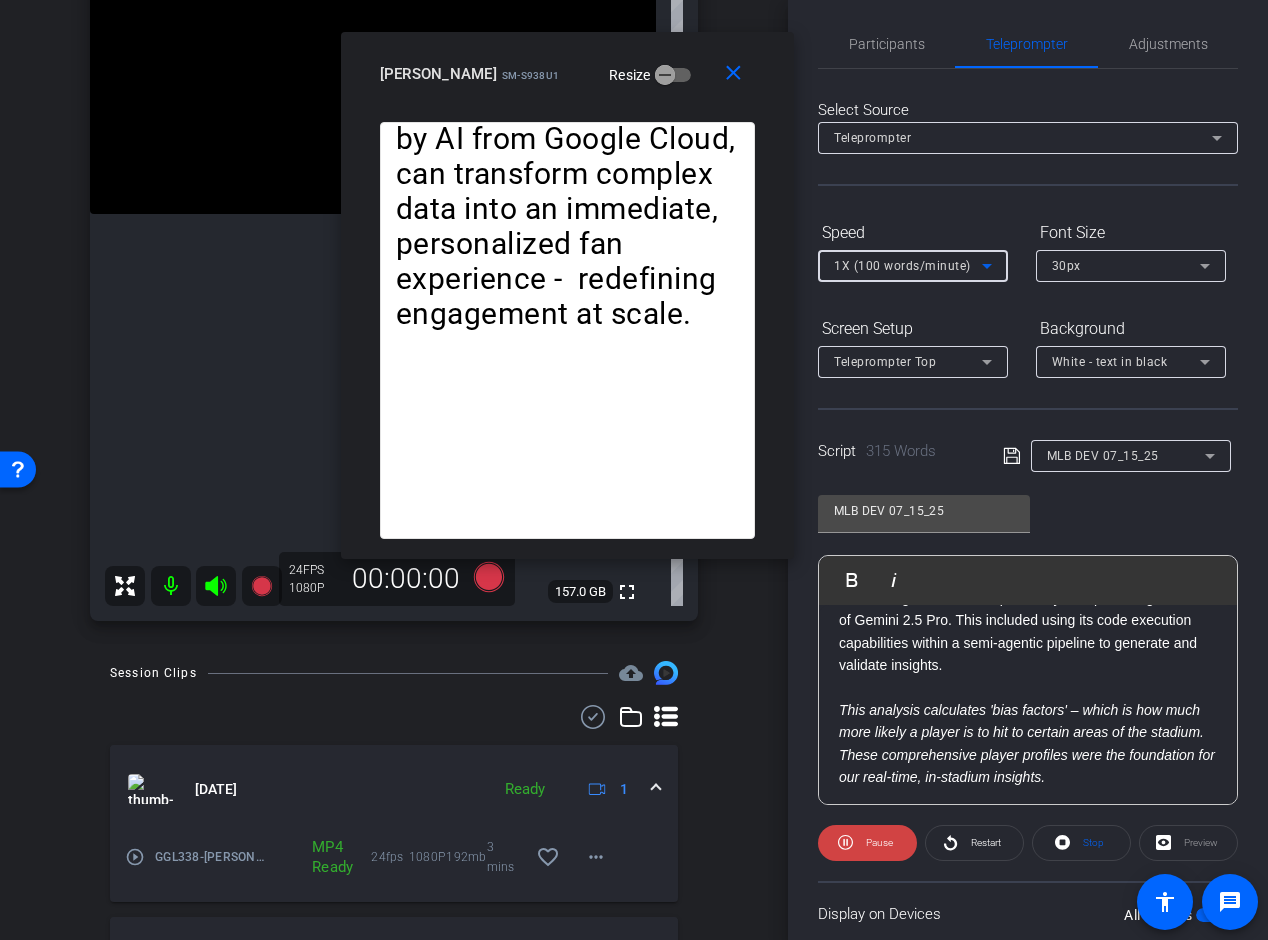 click on "1X (100 words/minute)" at bounding box center [902, 266] 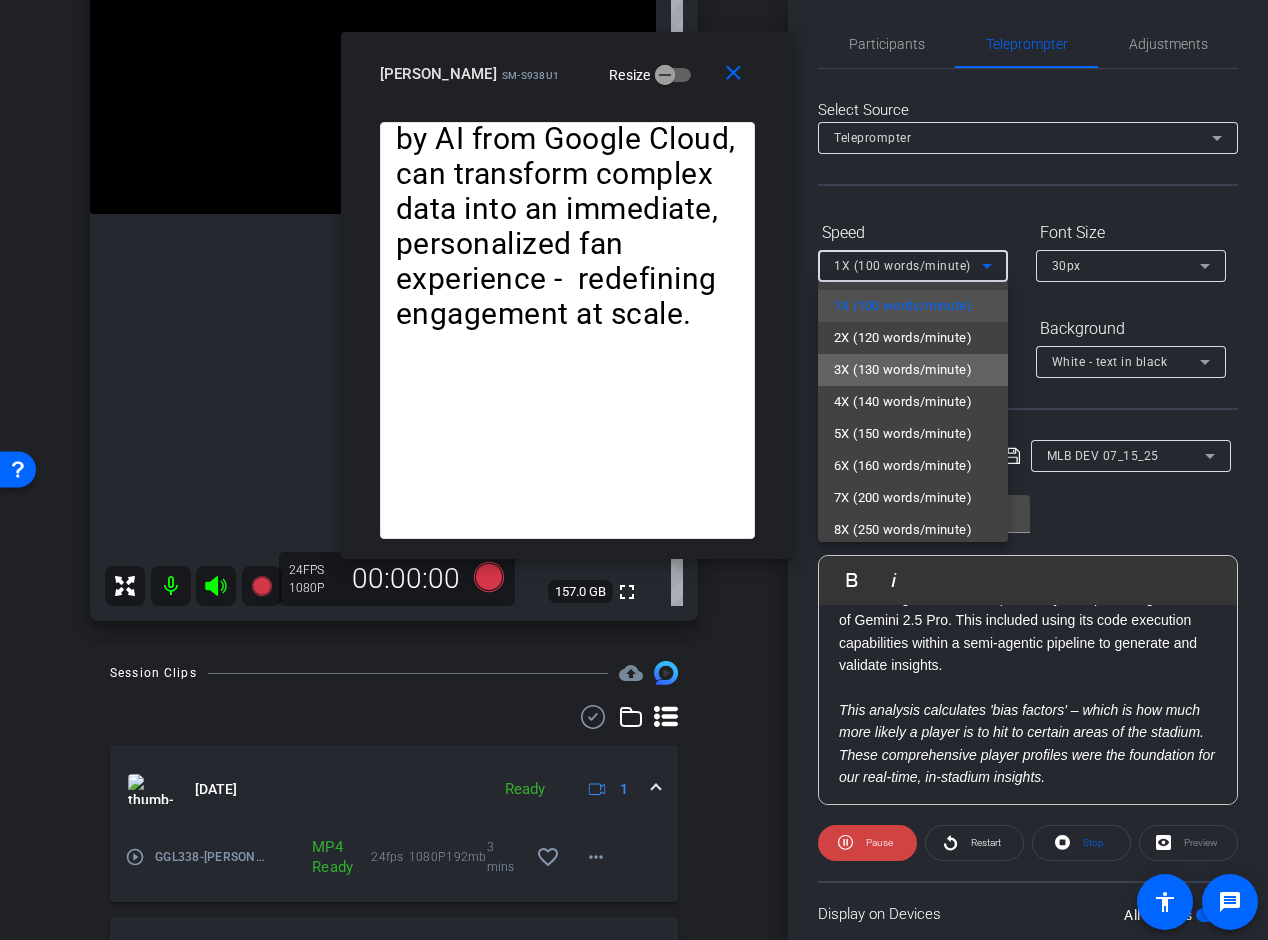 click on "3X (130 words/minute)" at bounding box center [903, 370] 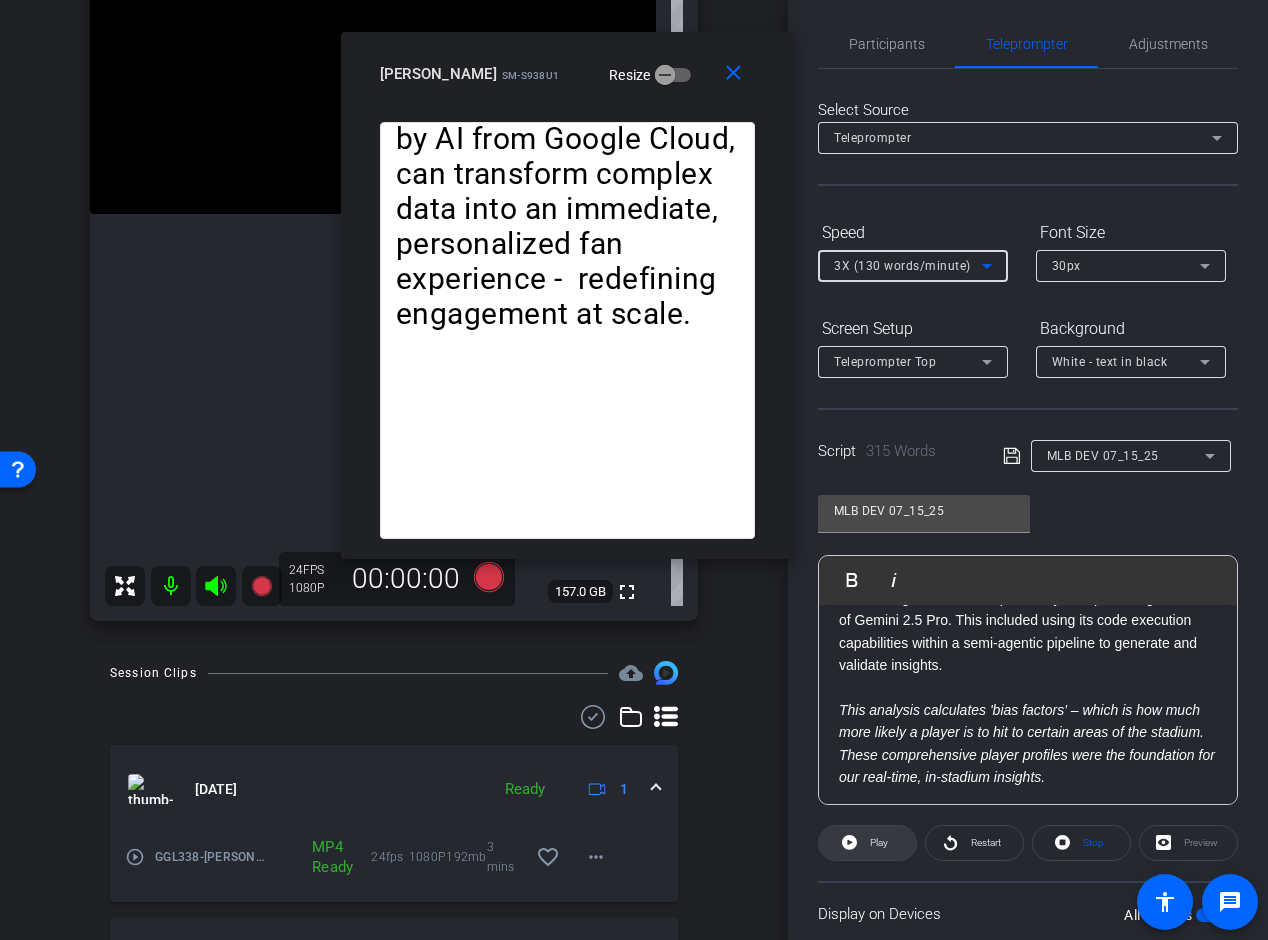 click on "Play" 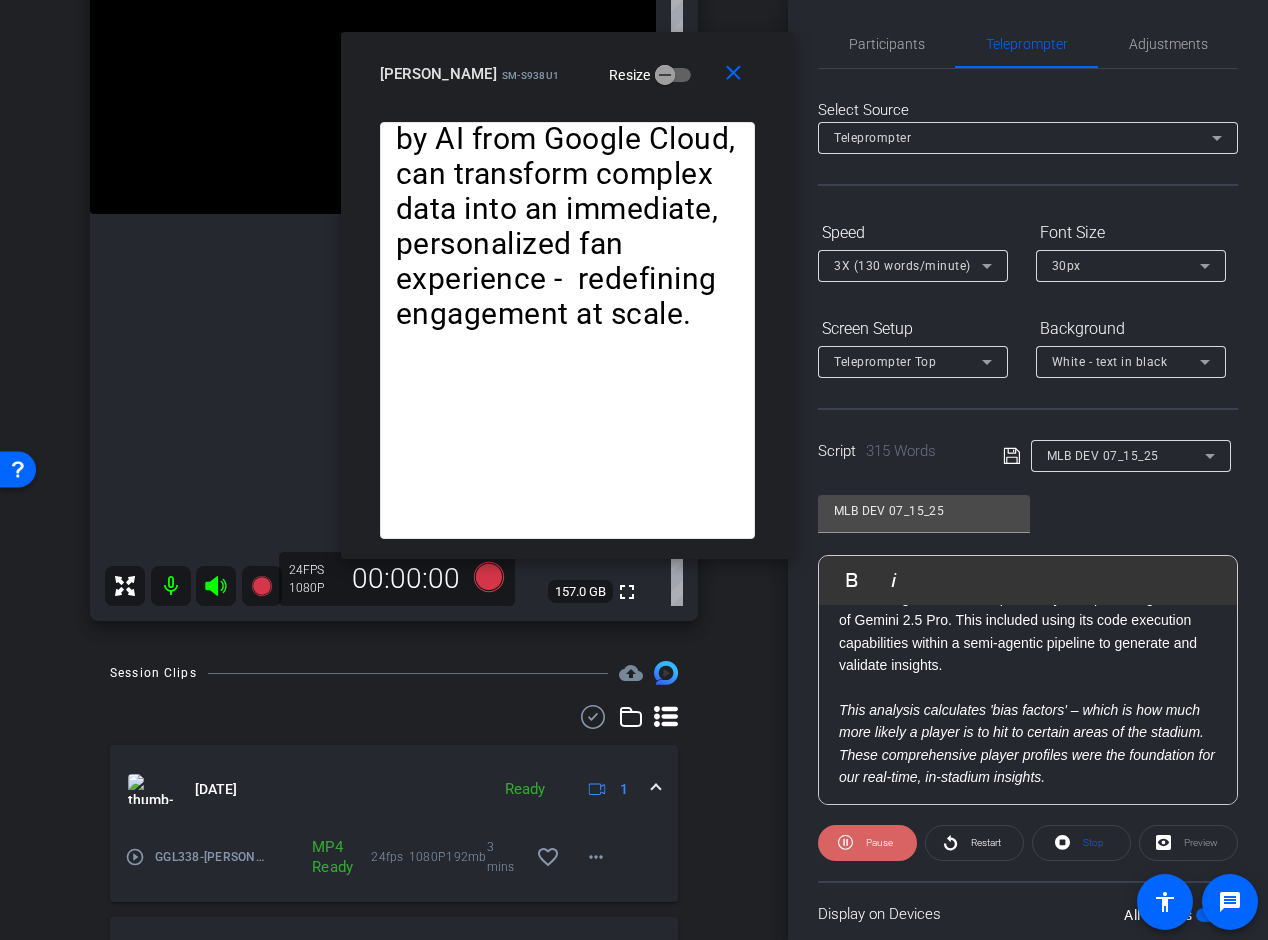 click on "Pause" 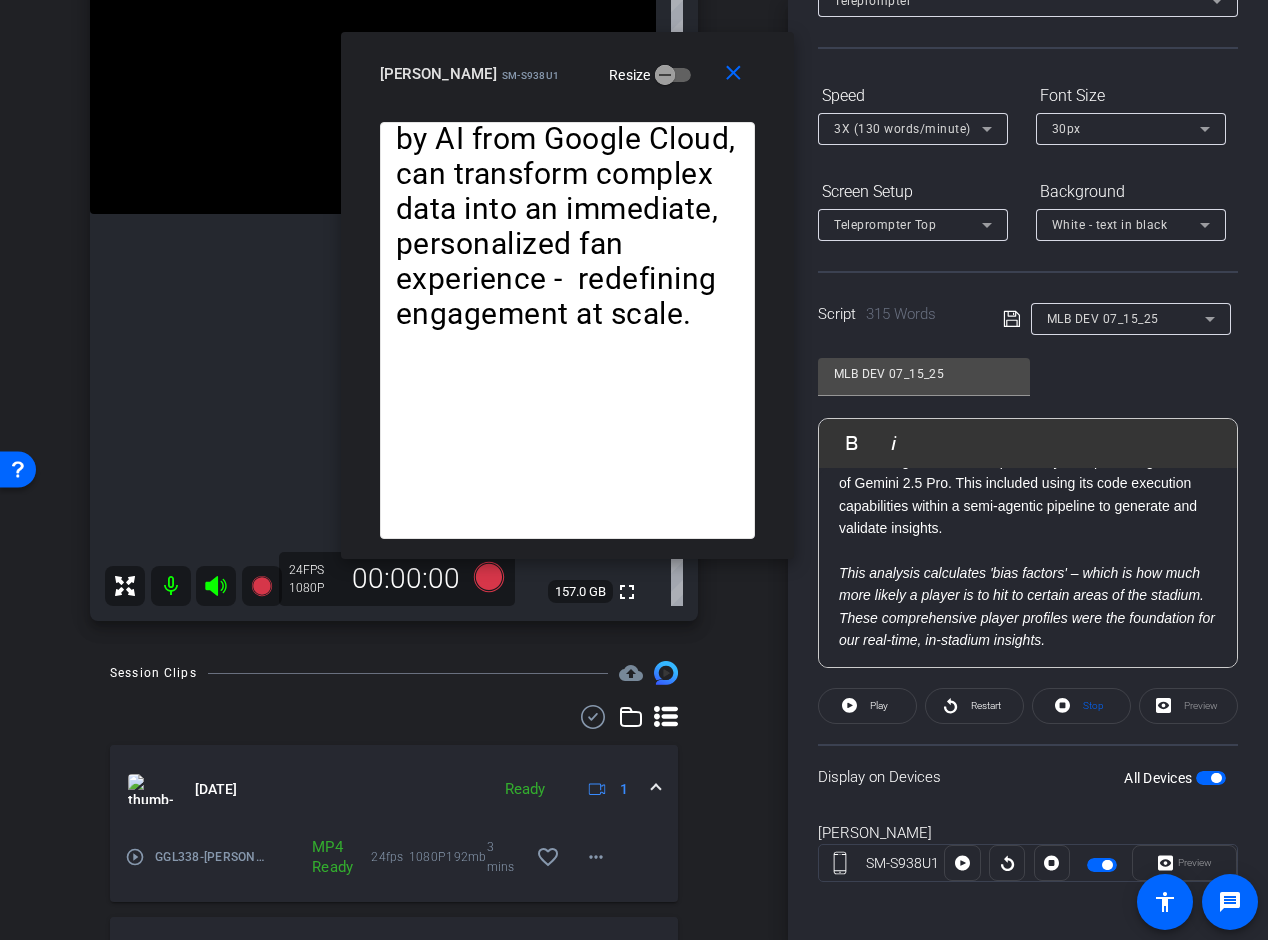 scroll, scrollTop: 153, scrollLeft: 0, axis: vertical 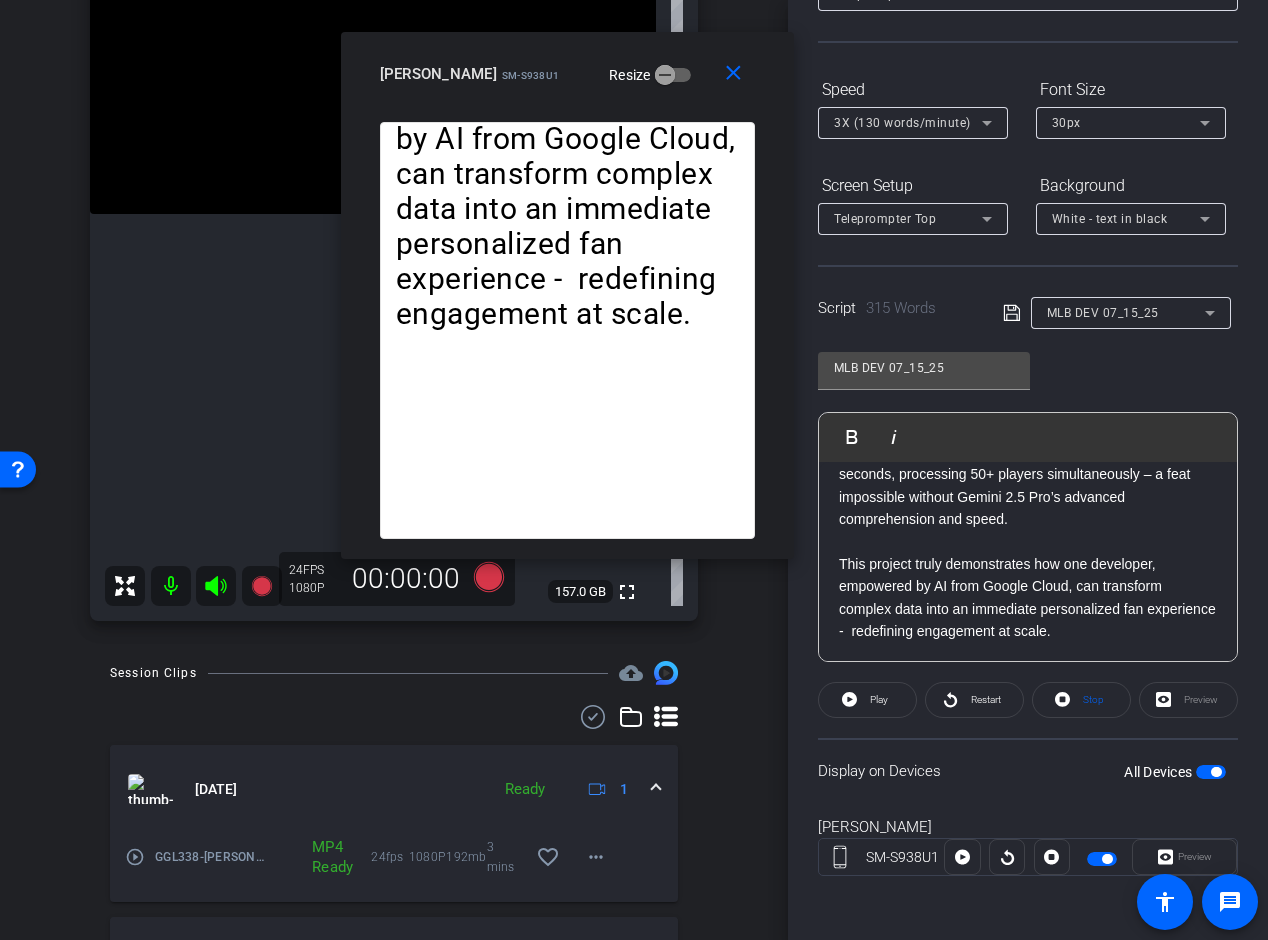 click on "This project truly demonstrates how one developer, empowered by AI from Google Cloud, can transform complex data into an immediate personalized fan experience -  redefining engagement at scale." 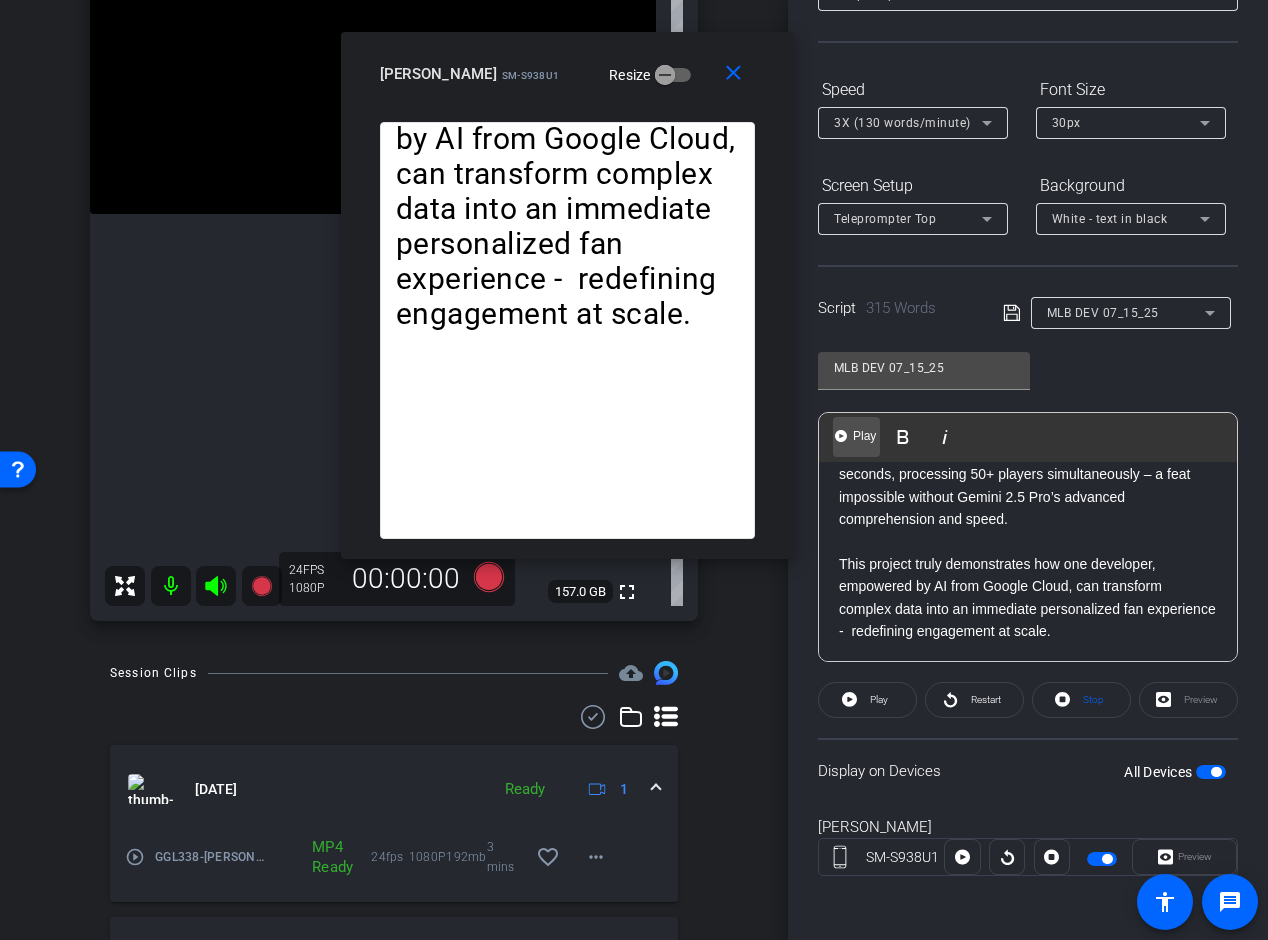 click on "Play" at bounding box center (864, 436) 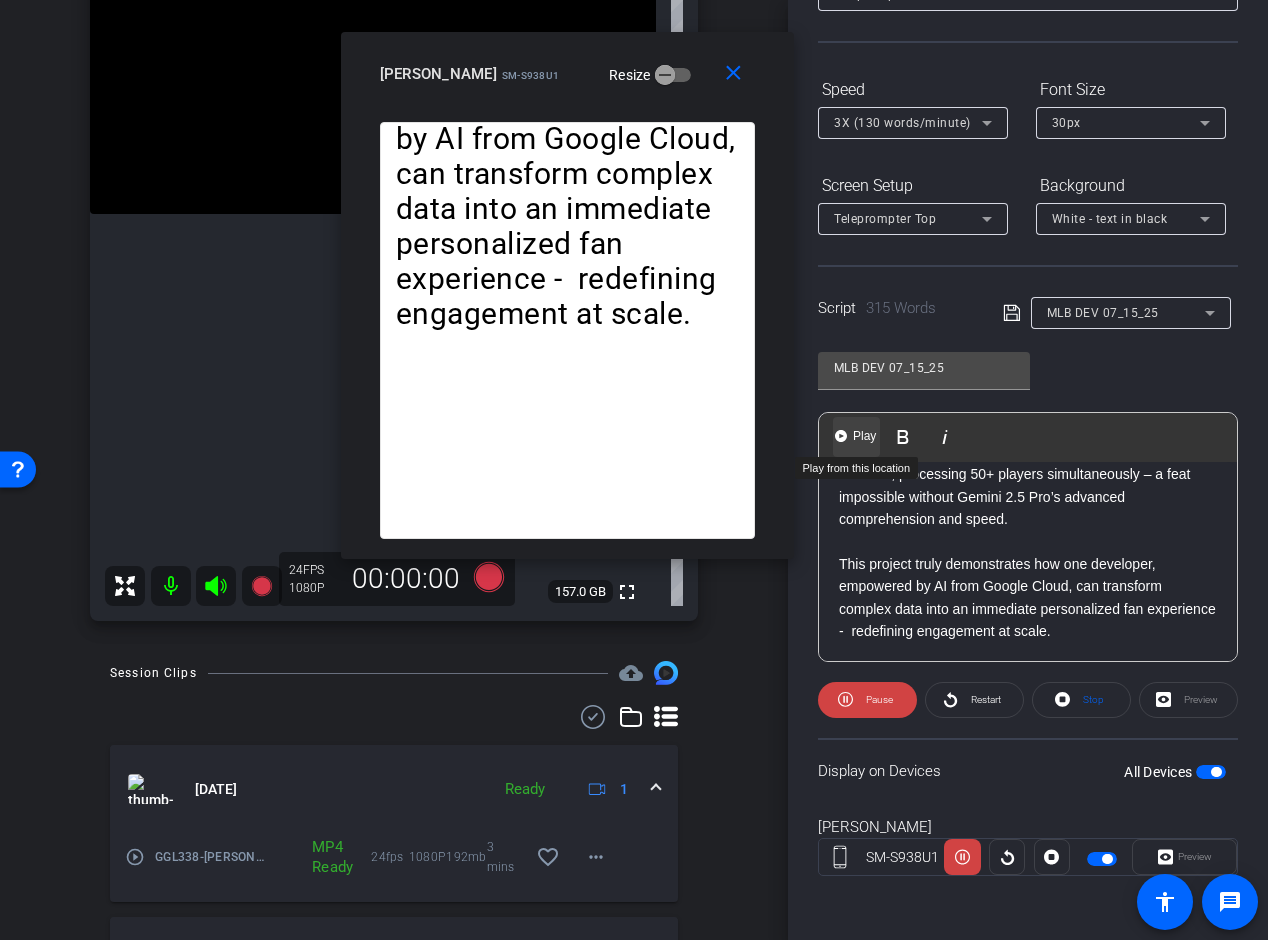 click on "Play" at bounding box center (864, 436) 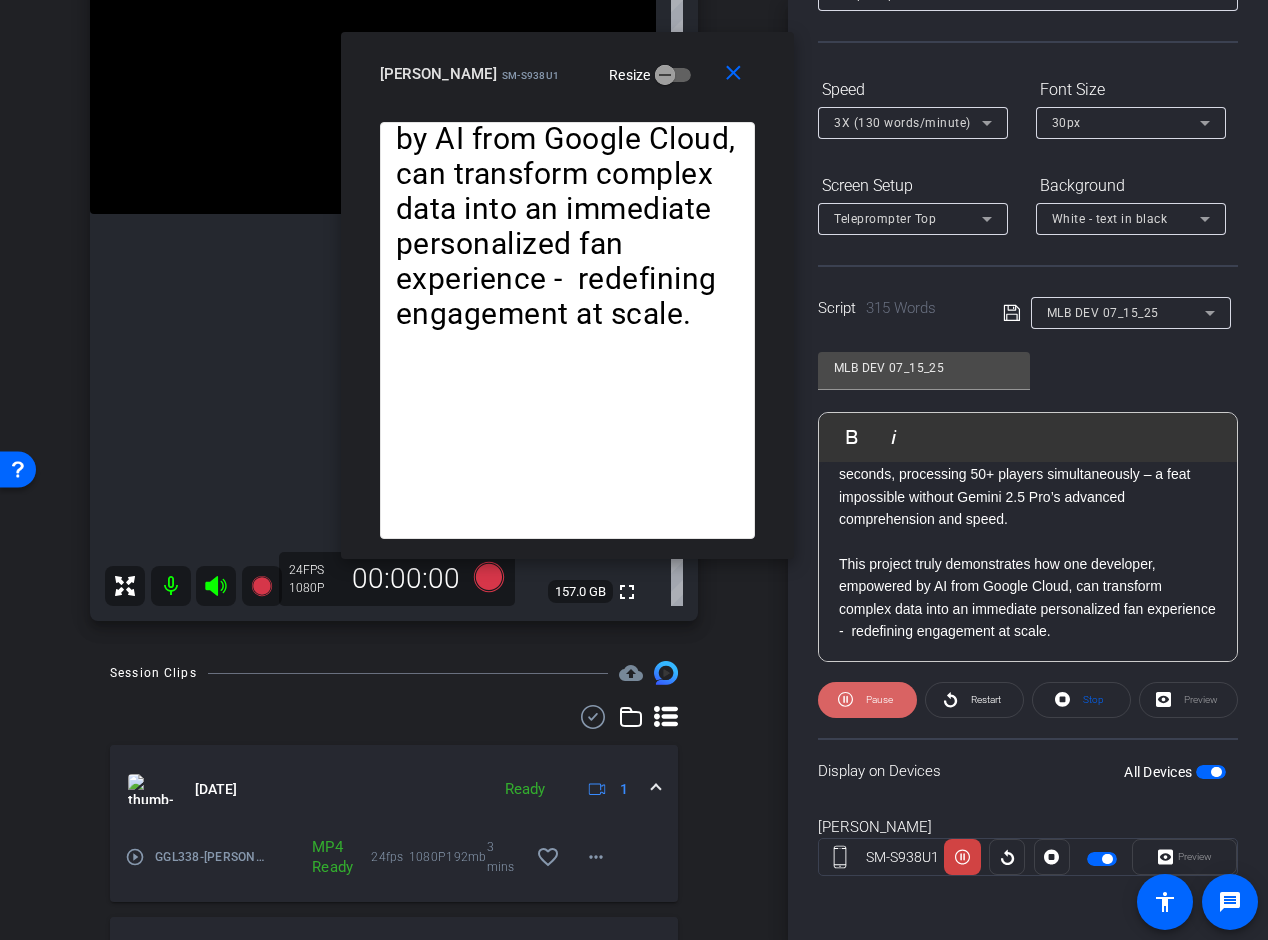 click on "Pause" 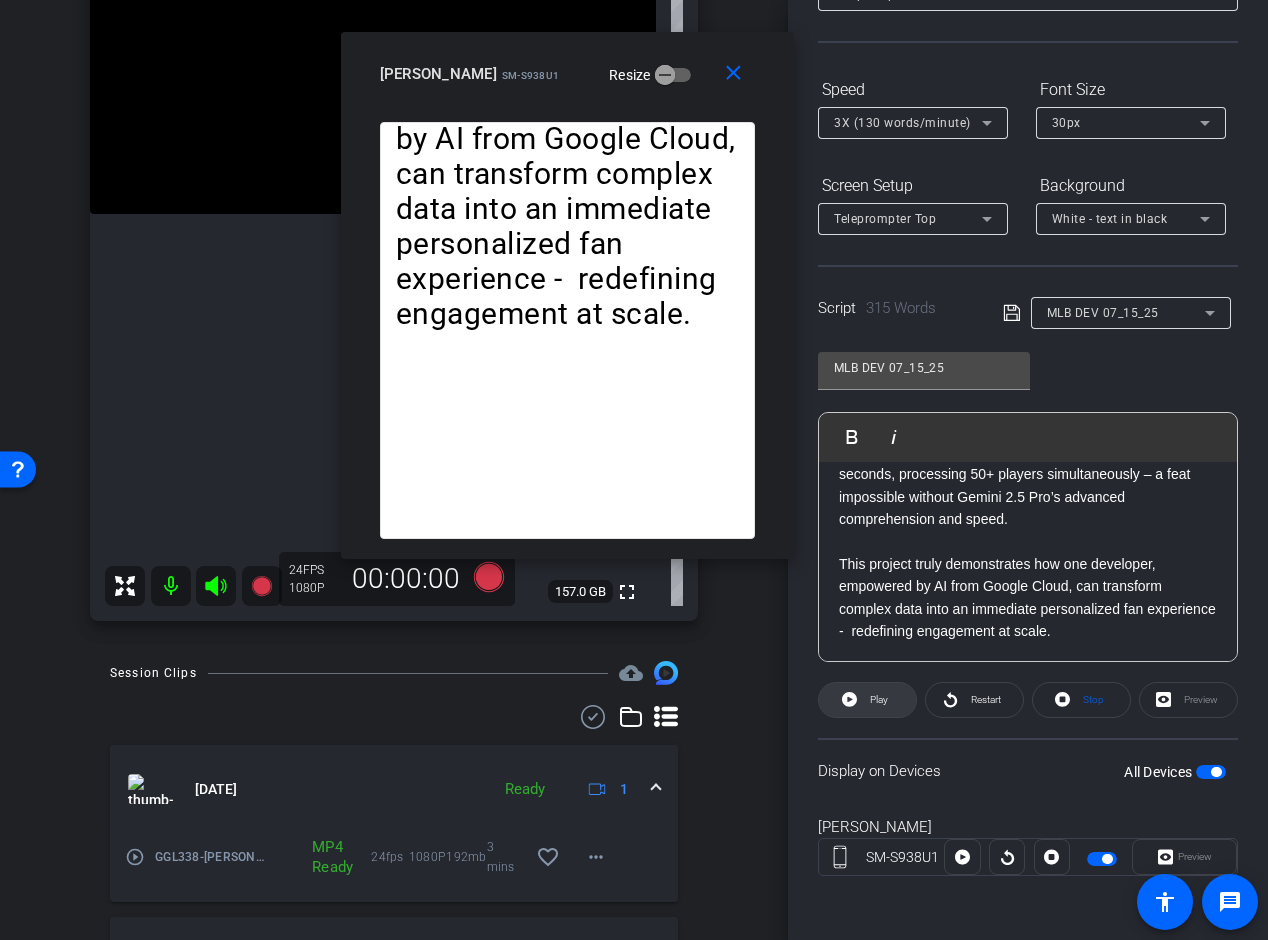 click on "Play" 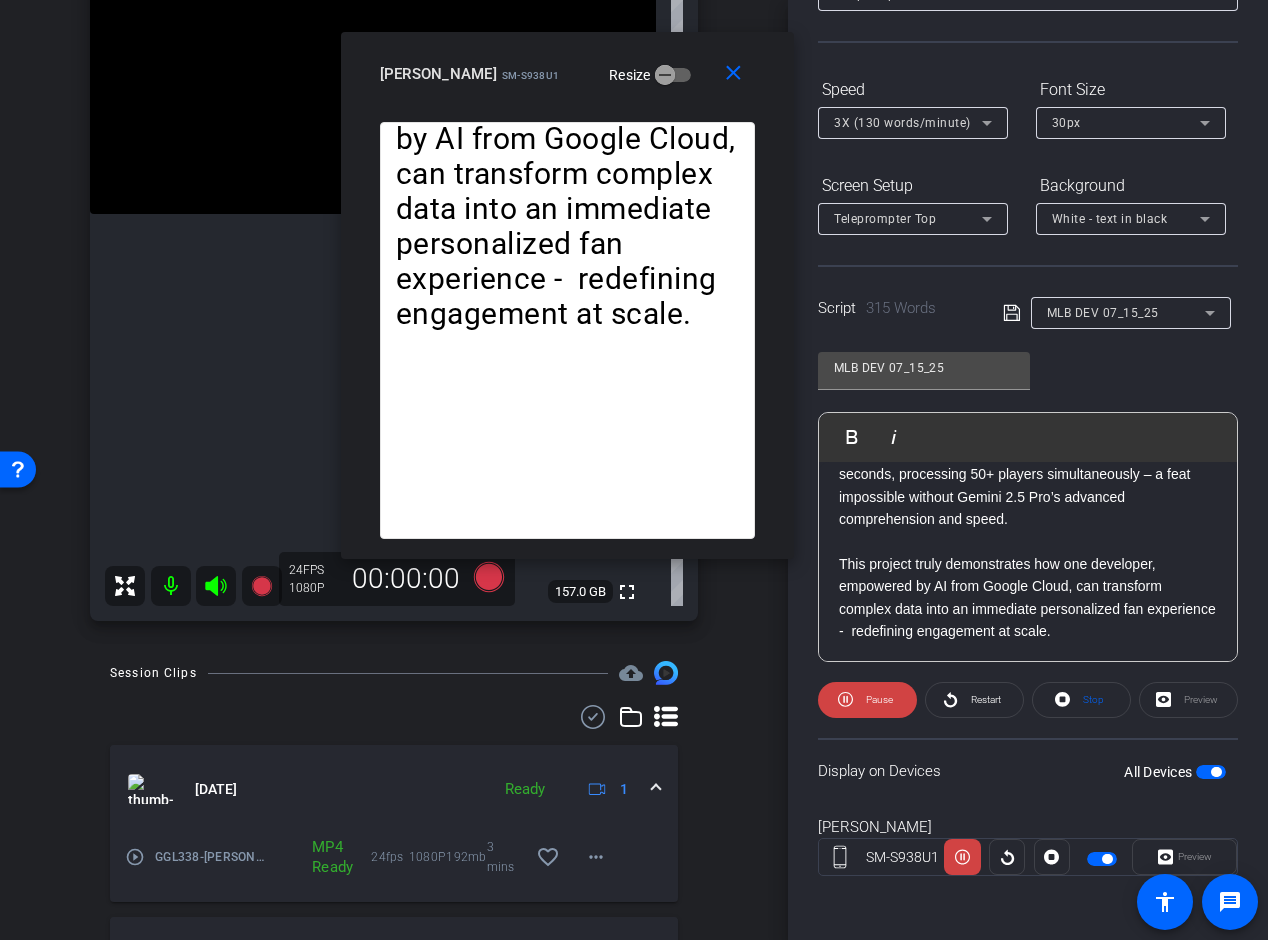 click on "Pause" 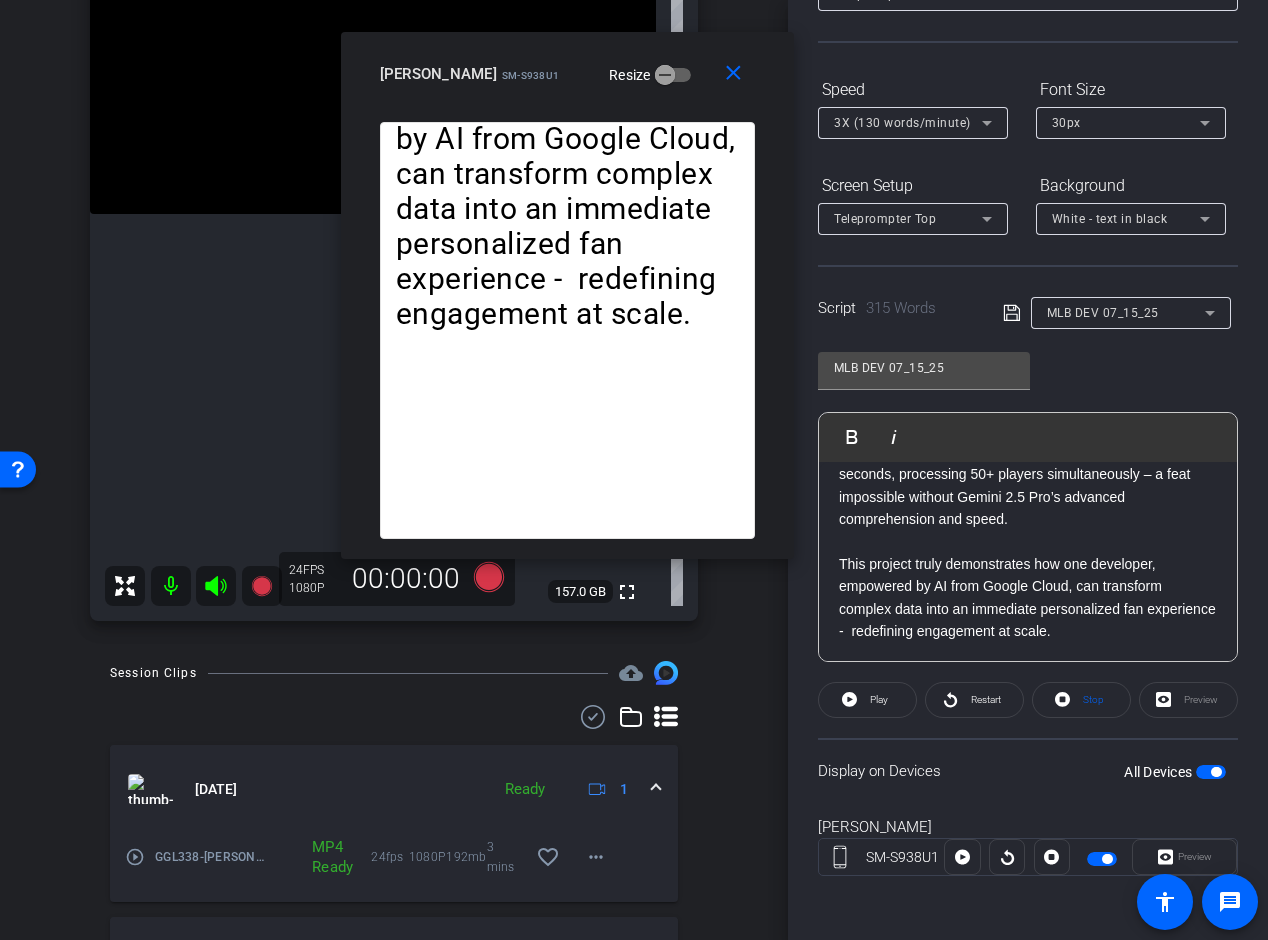 click on "Play" 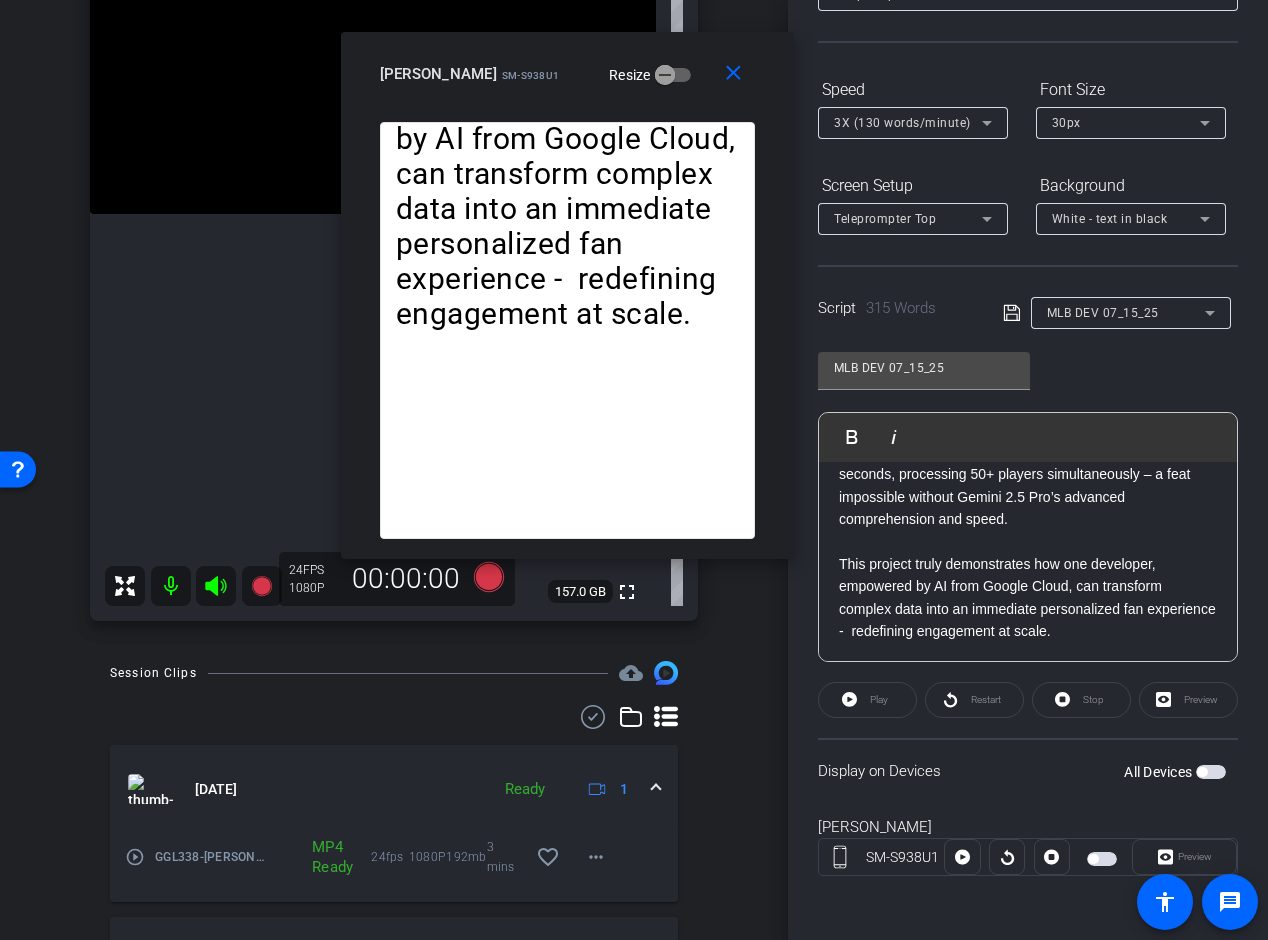 click on "Play" 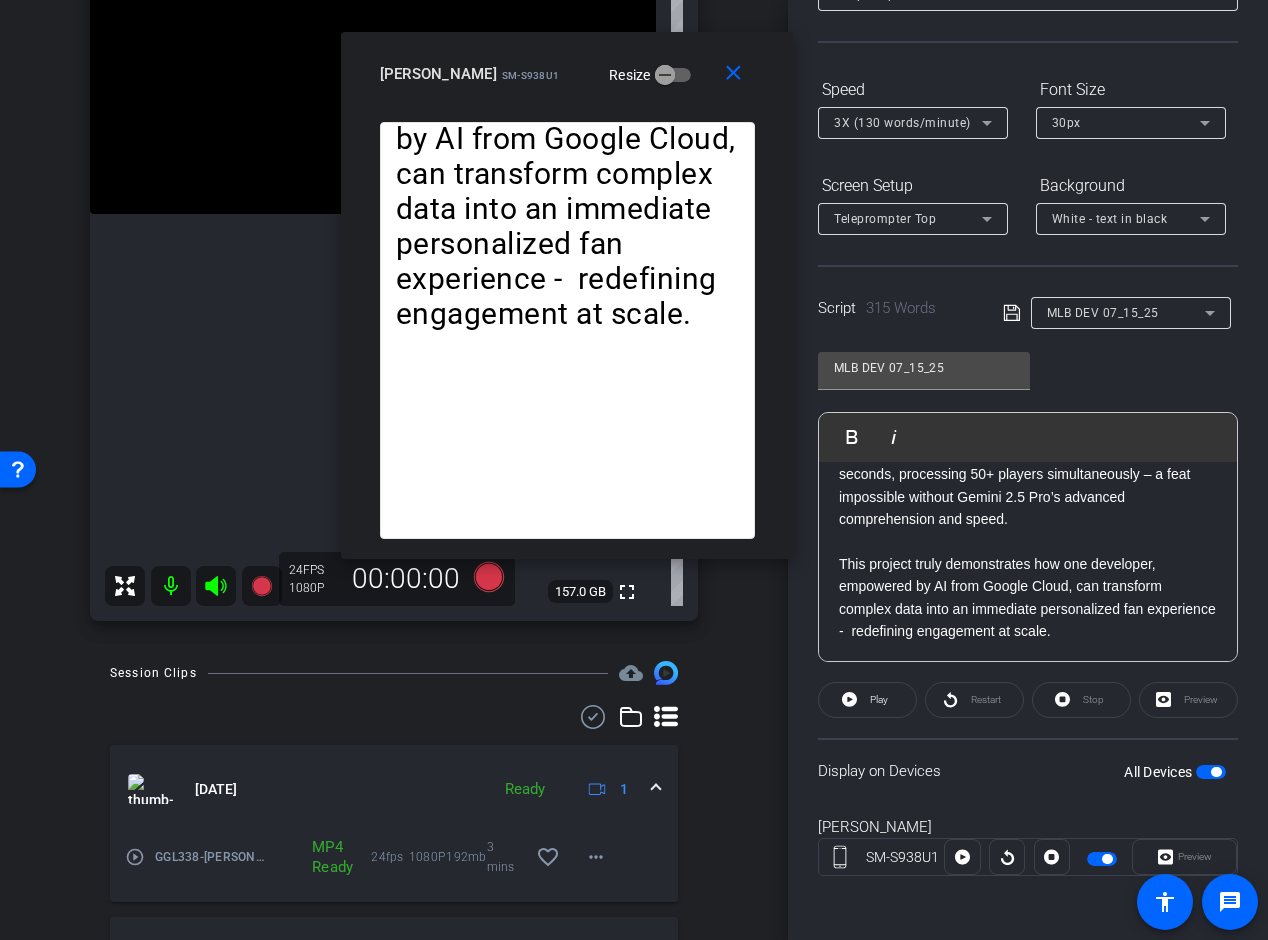 click on "This project truly demonstrates how one developer, empowered by AI from Google Cloud, can transform complex data into an immediate personalized fan experience -  redefining engagement at scale." 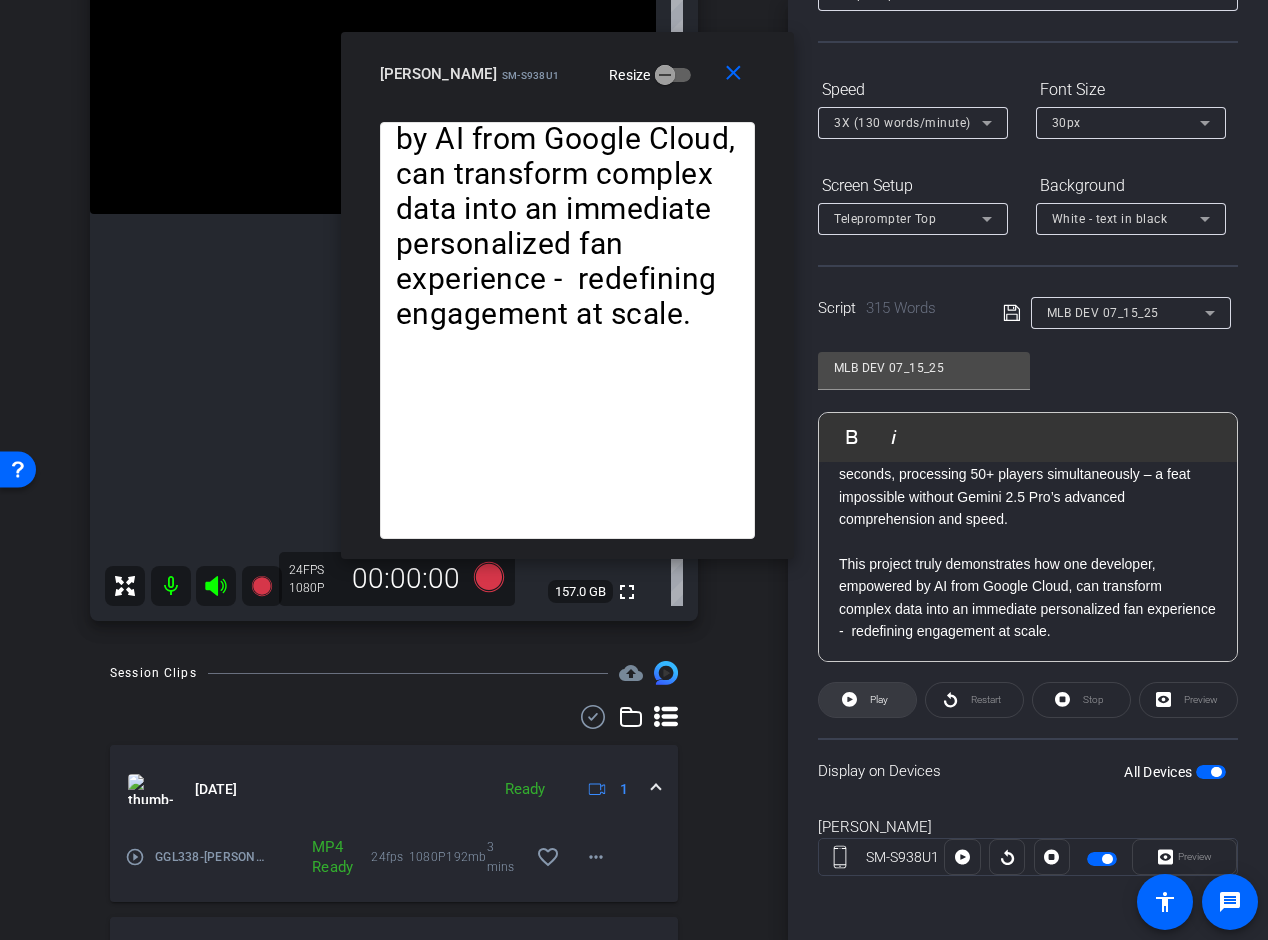click on "Play" 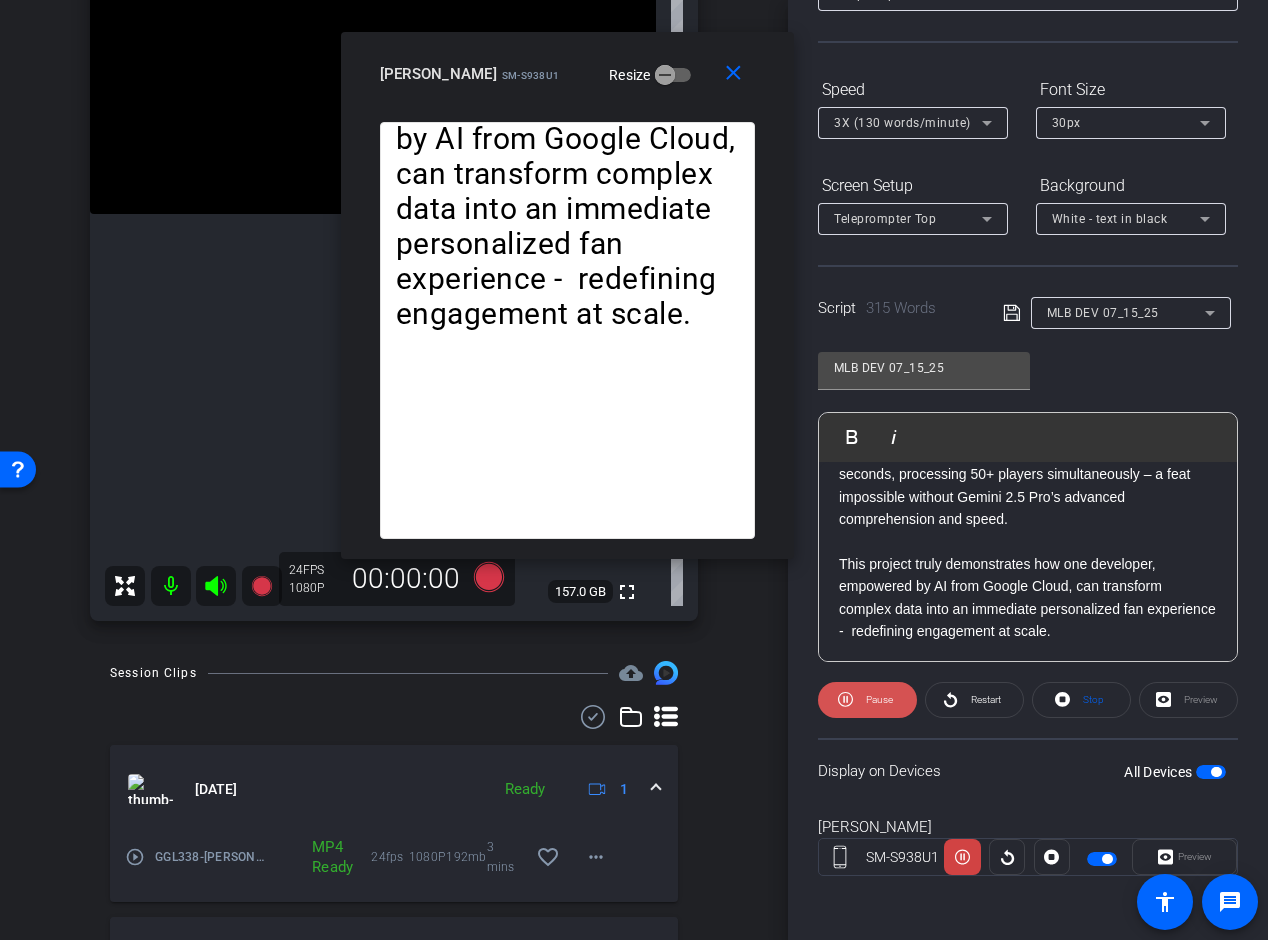 click on "Pause" 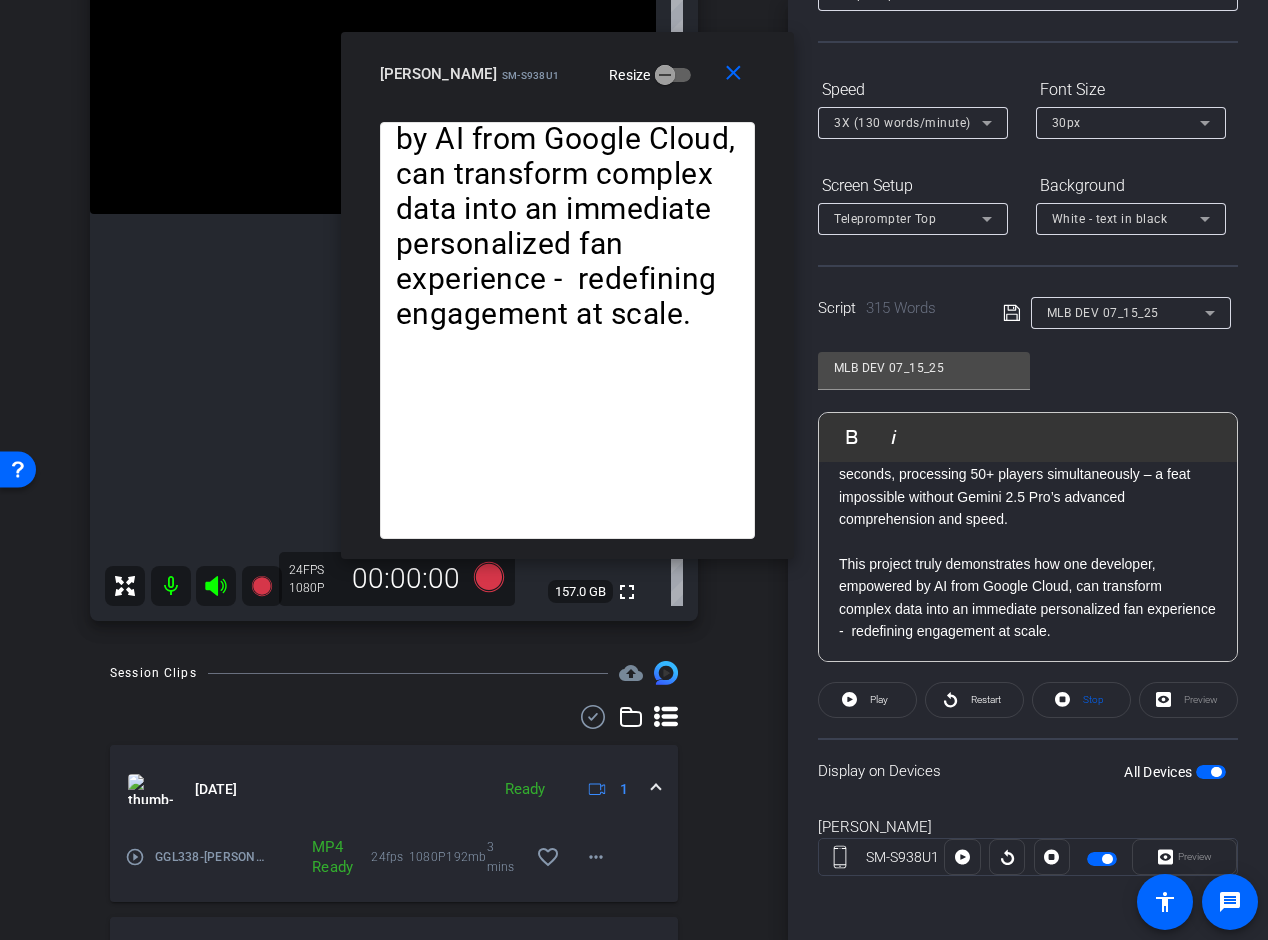 click on "This project truly demonstrates how one developer, empowered by AI from Google Cloud, can transform complex data into an immediate personalized fan experience -  redefining engagement at scale." 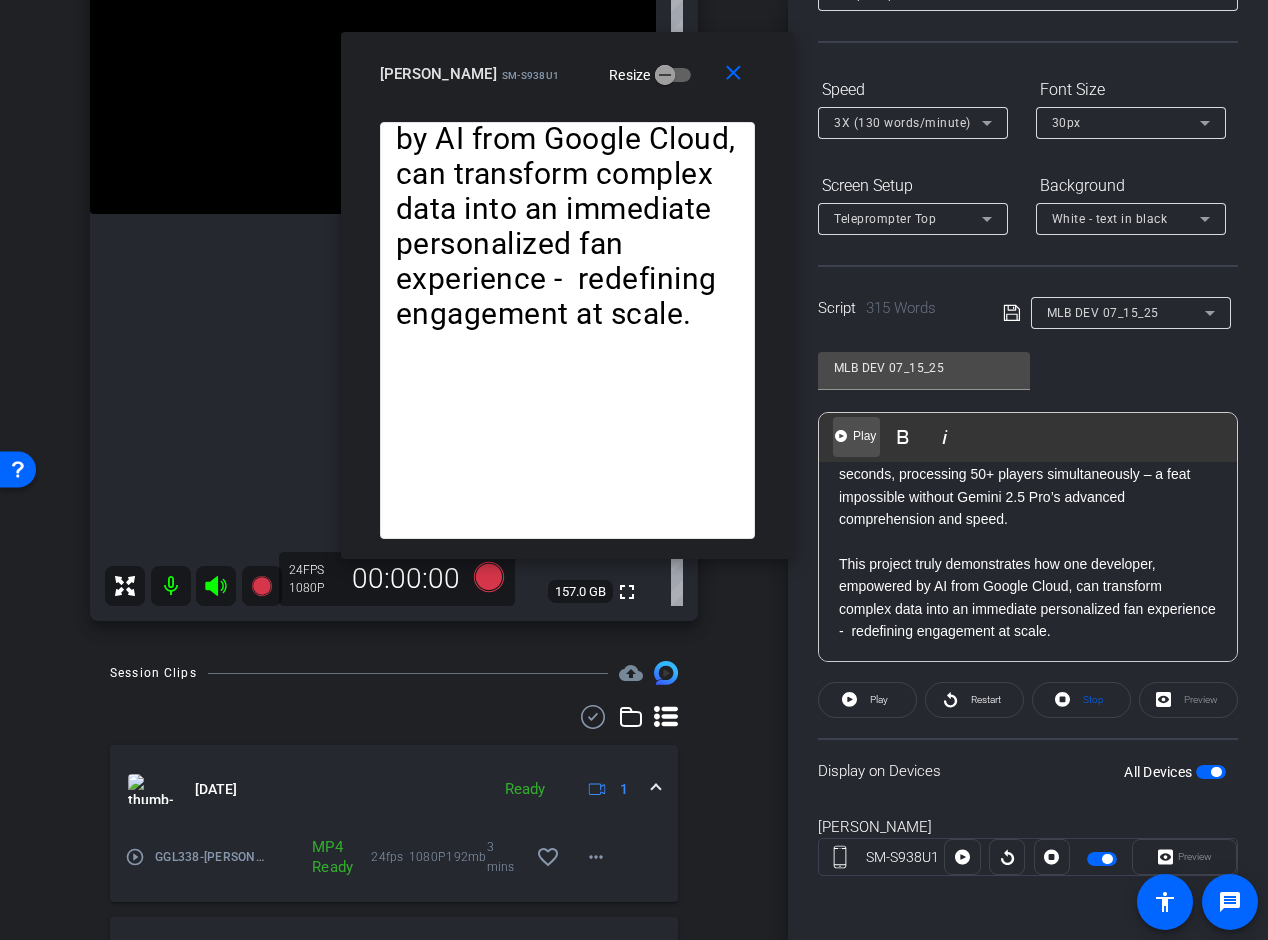 click on "Play" at bounding box center [864, 436] 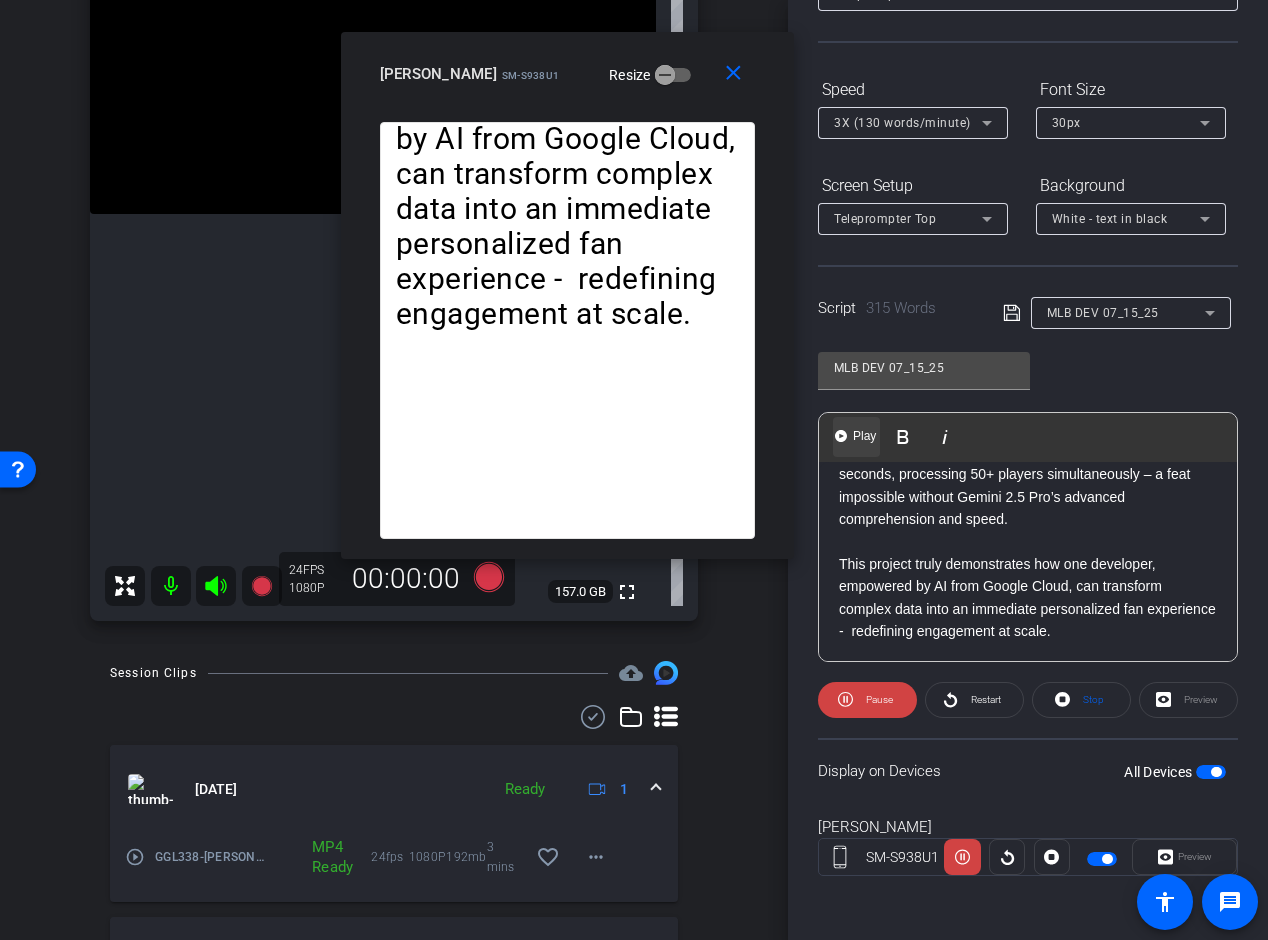 click on "Play" at bounding box center [864, 436] 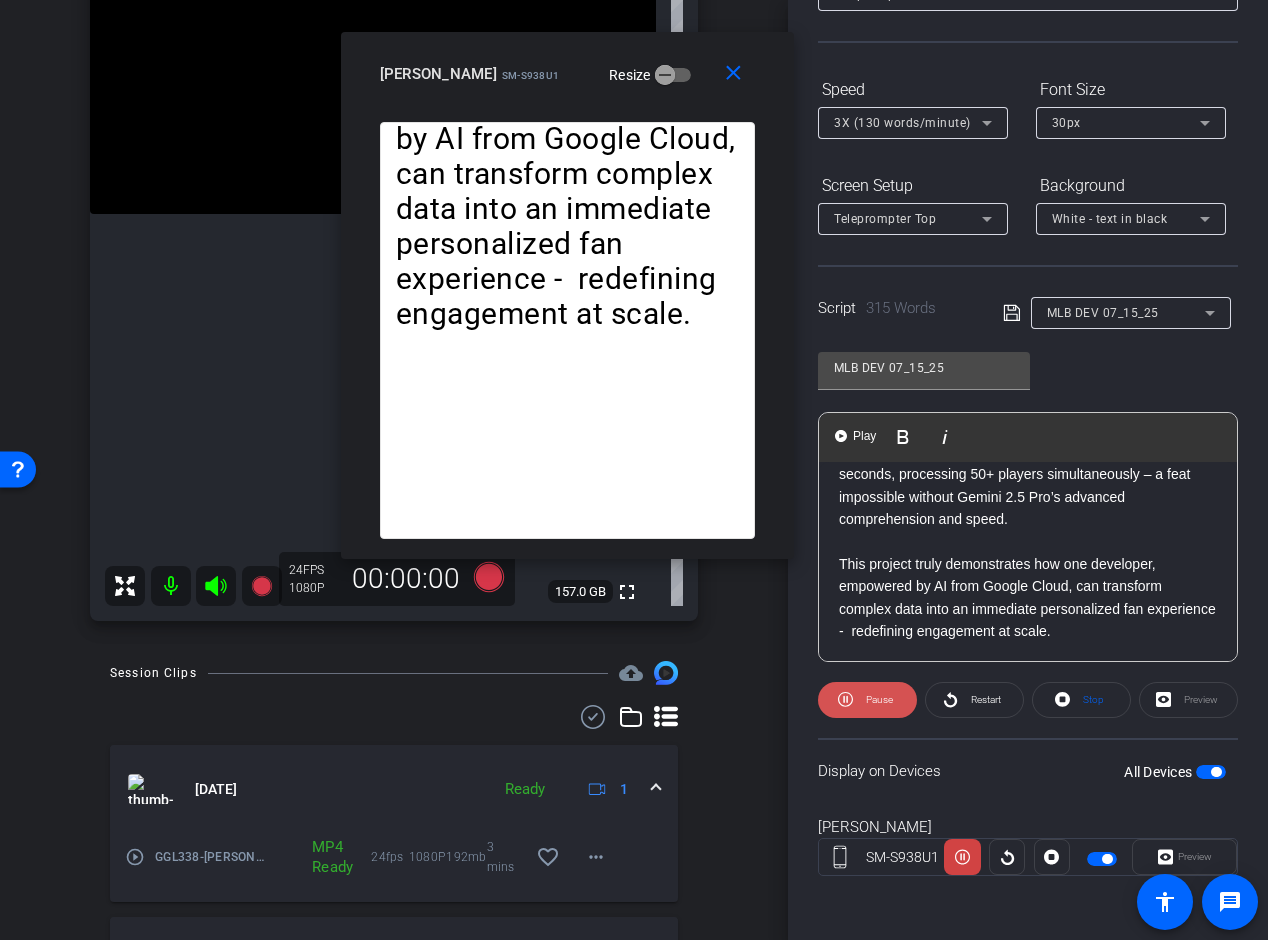 click on "Pause" 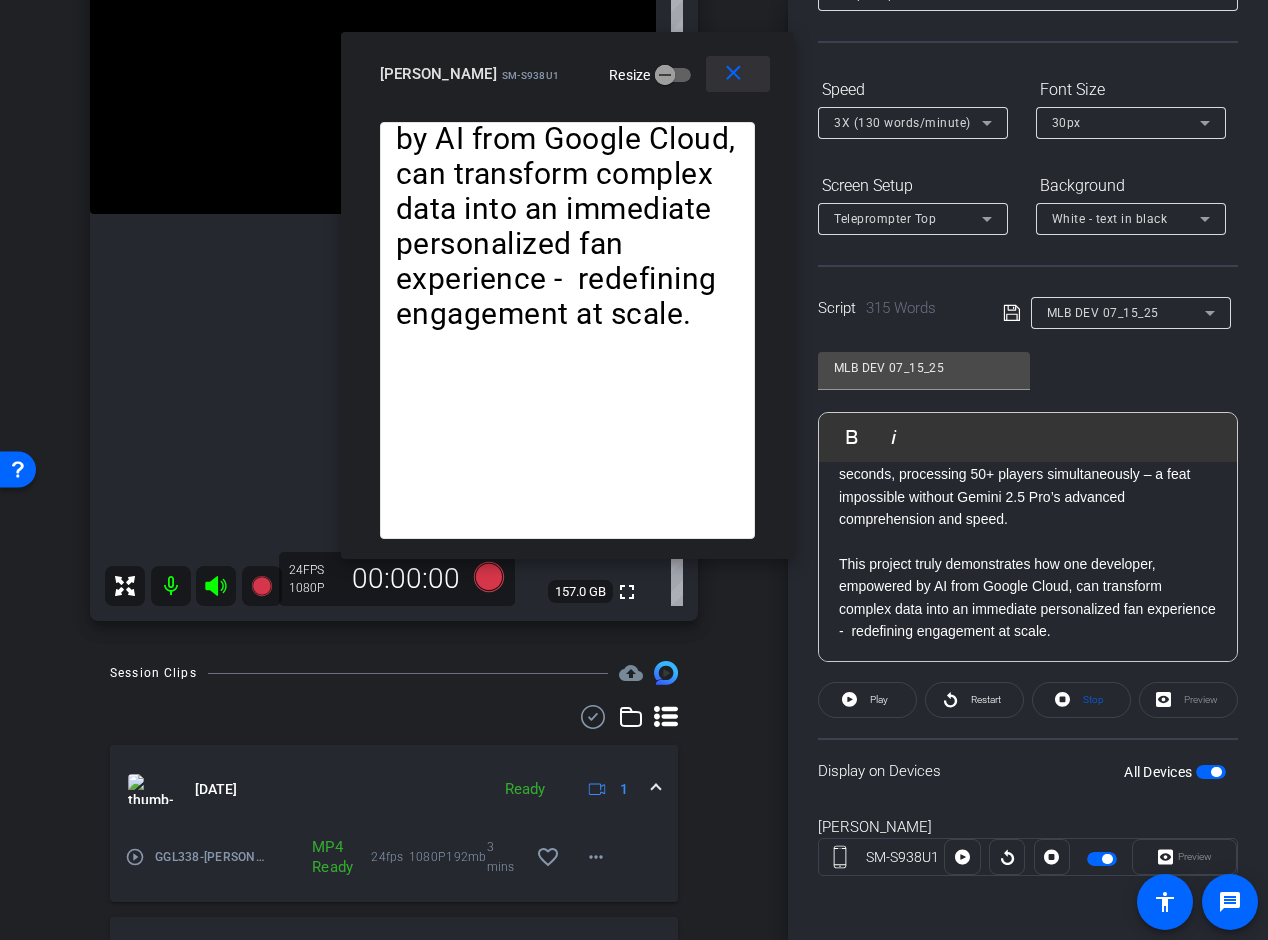 click on "close" at bounding box center (733, 73) 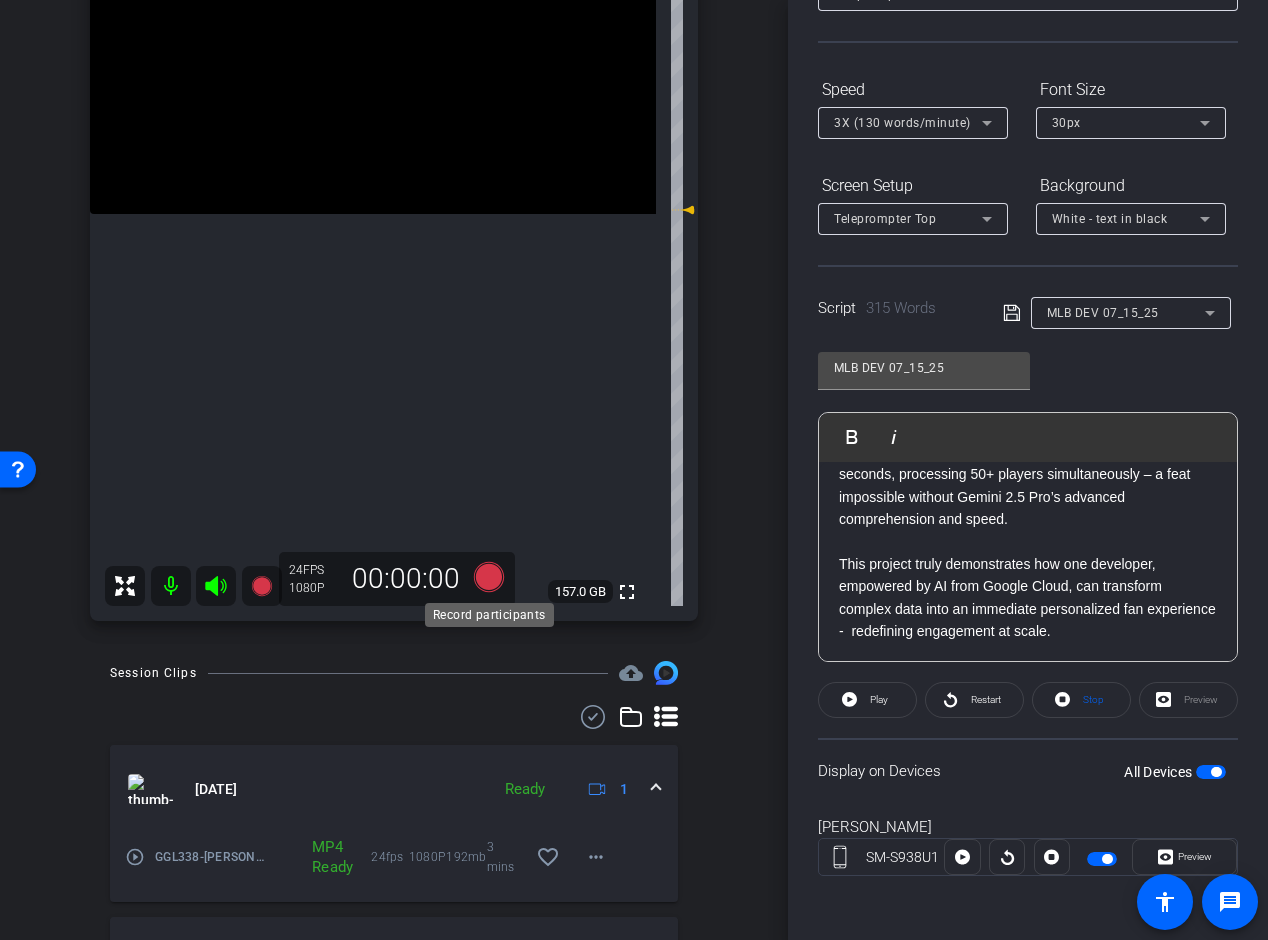 click 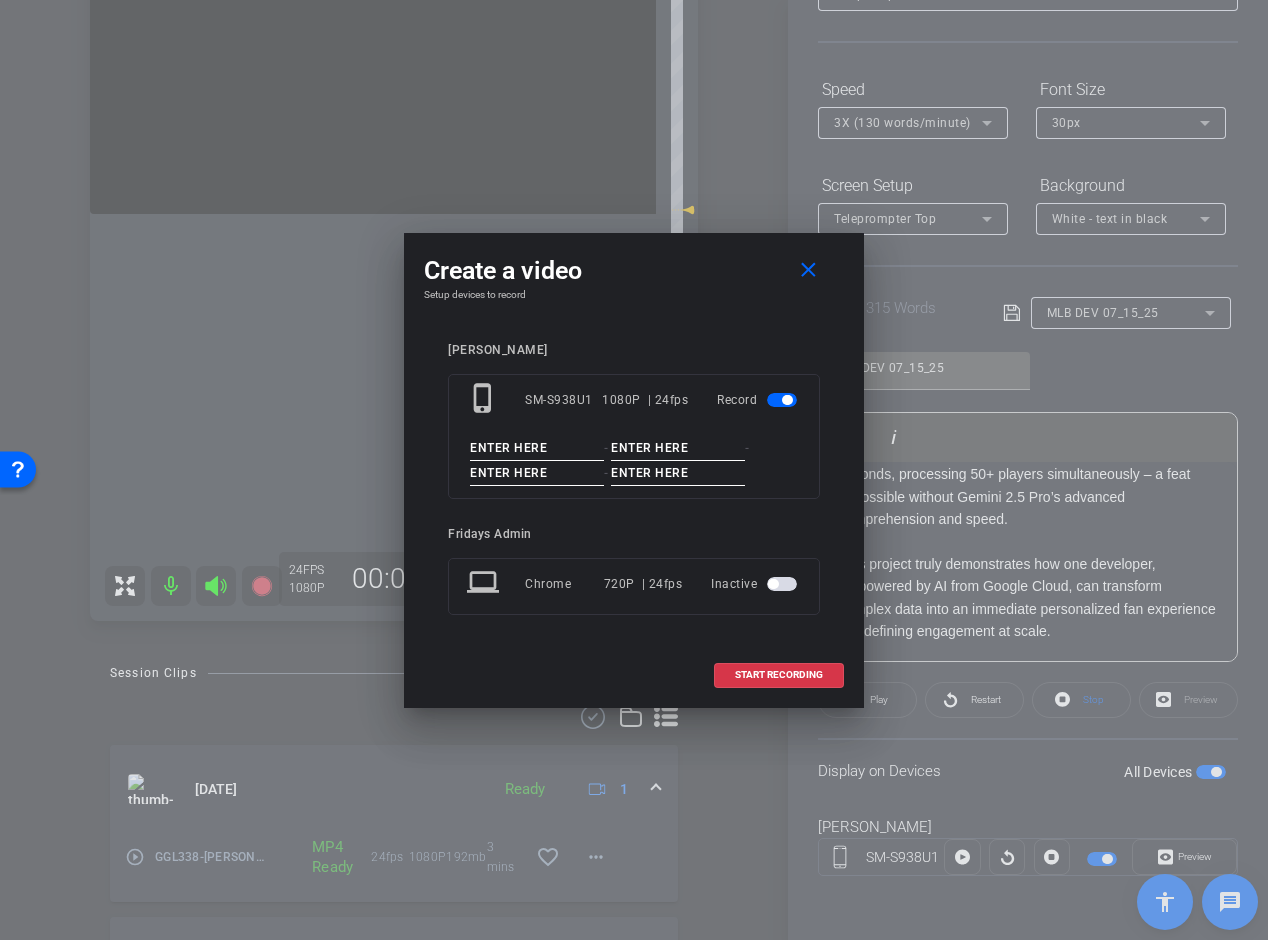click at bounding box center (537, 448) 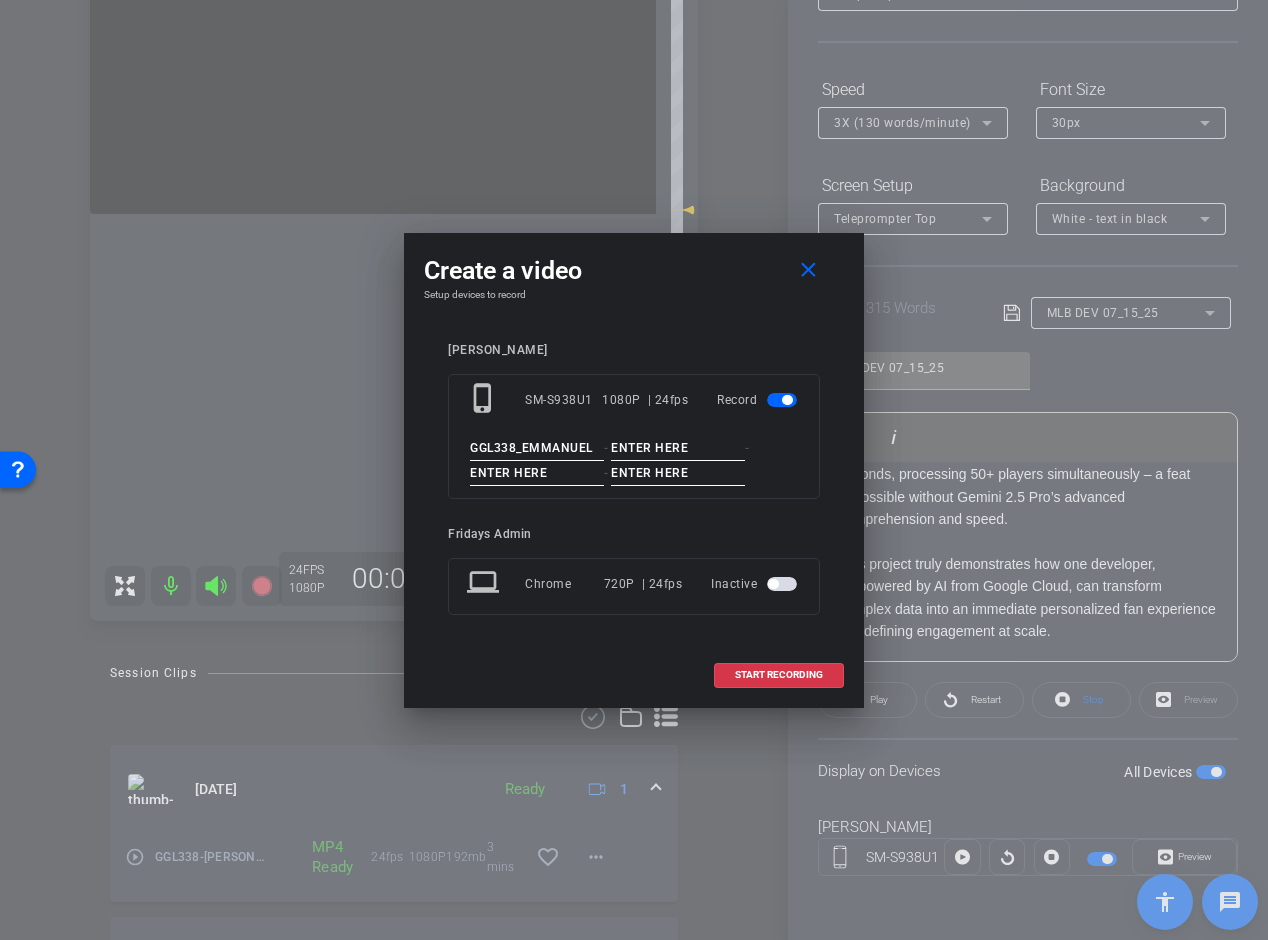type on "GGL338_EMMANUEL" 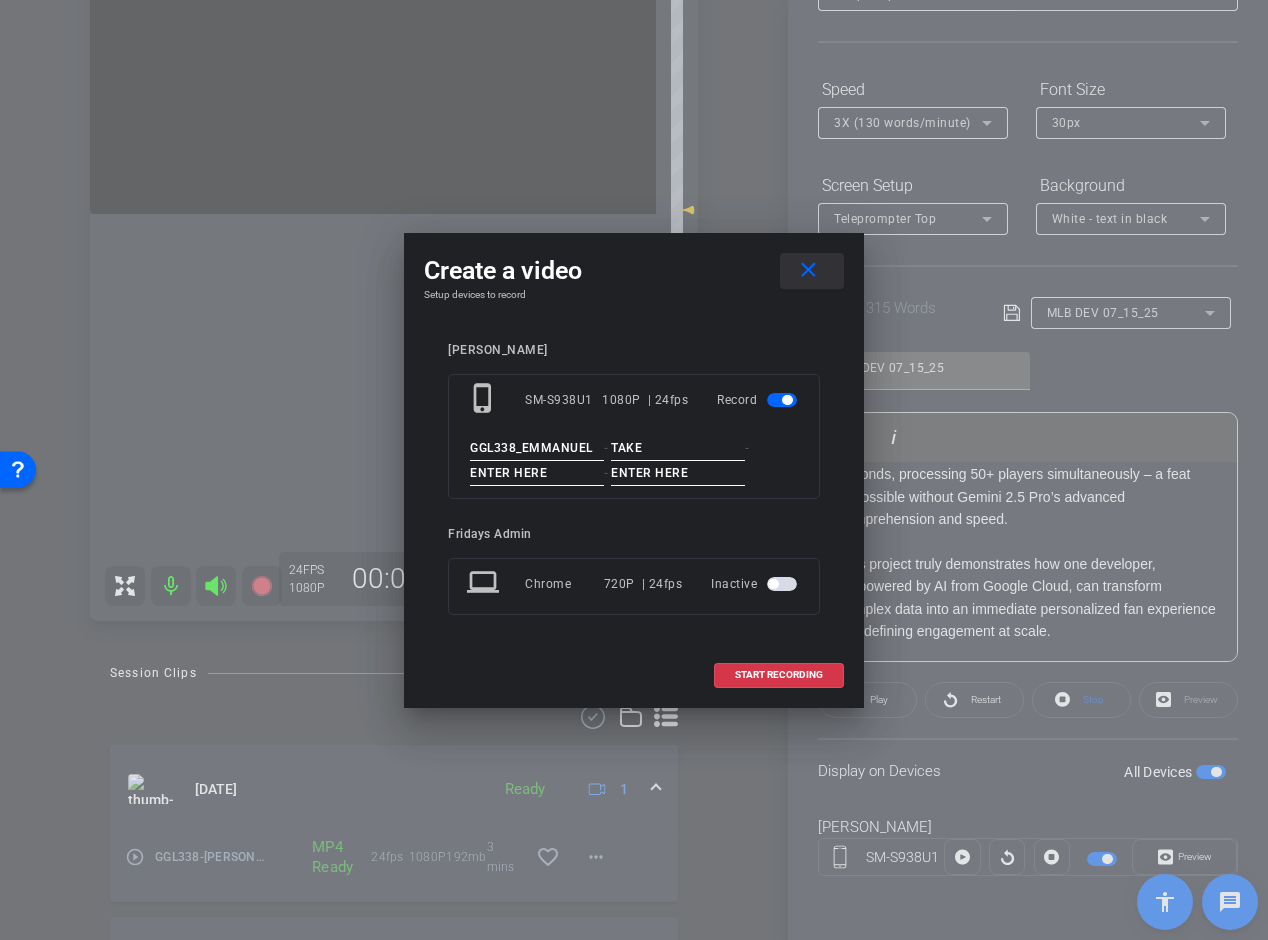 type on "TAKE" 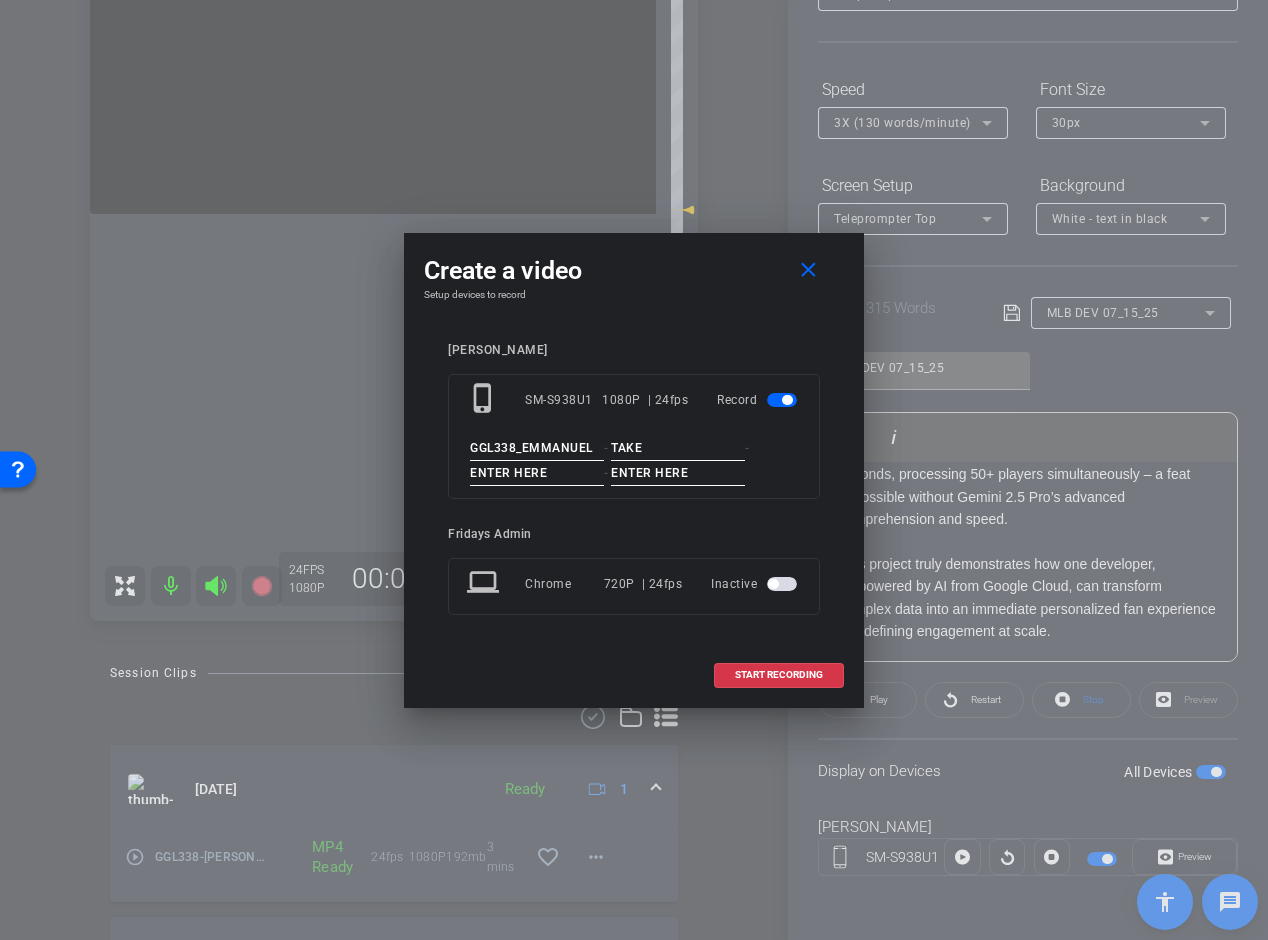 click on "close" at bounding box center [808, 270] 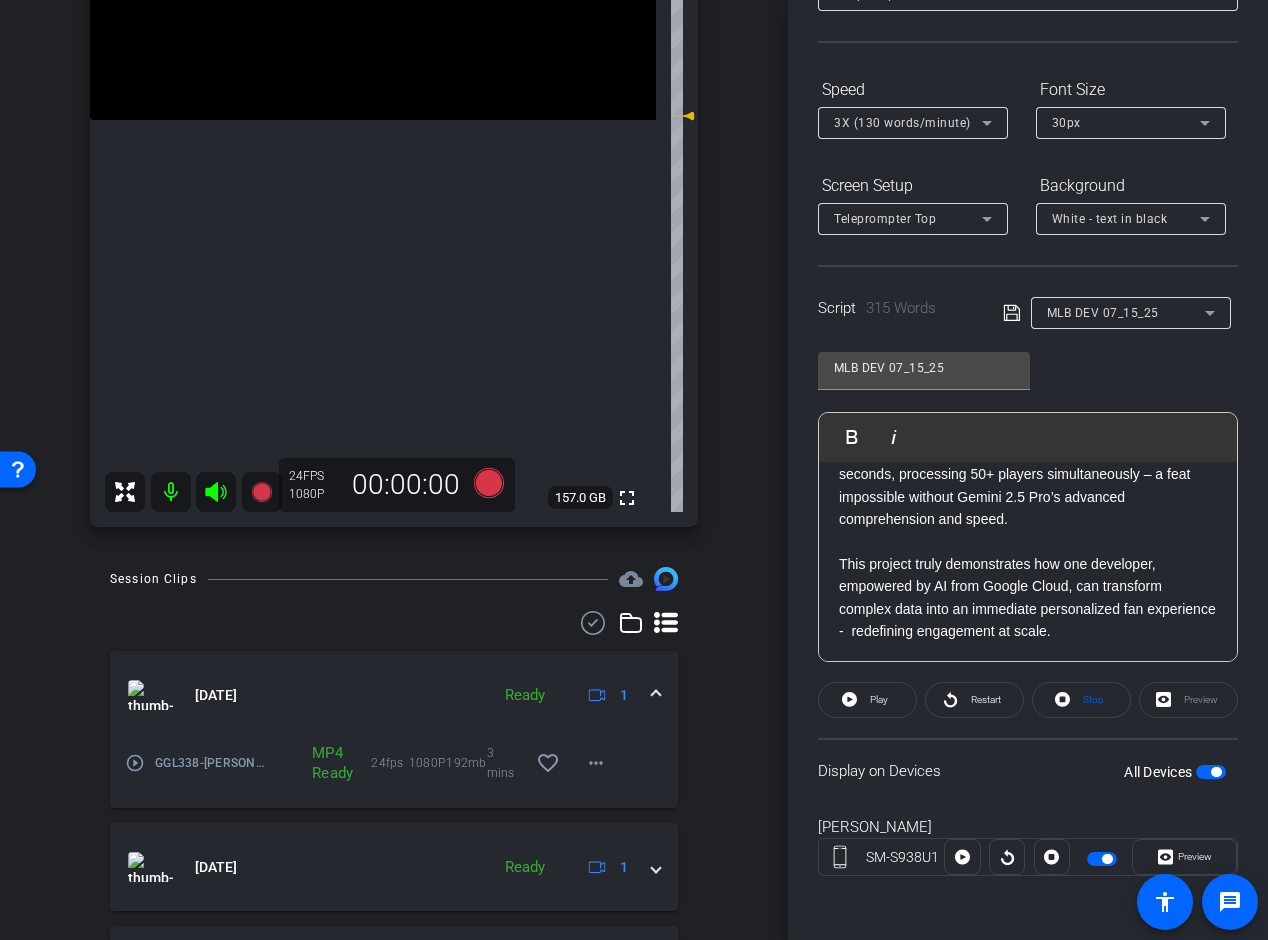 scroll, scrollTop: 325, scrollLeft: 0, axis: vertical 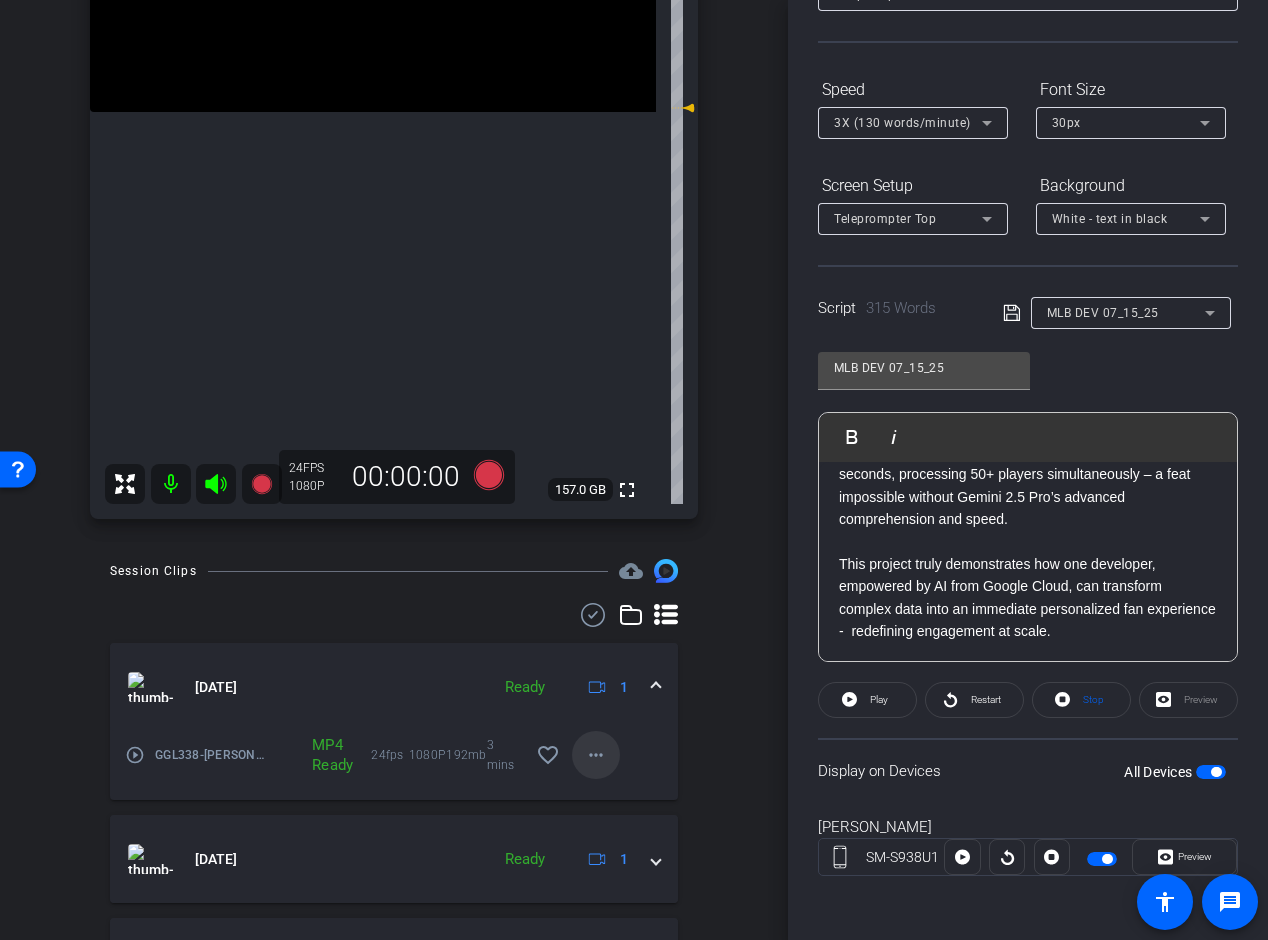click at bounding box center (596, 755) 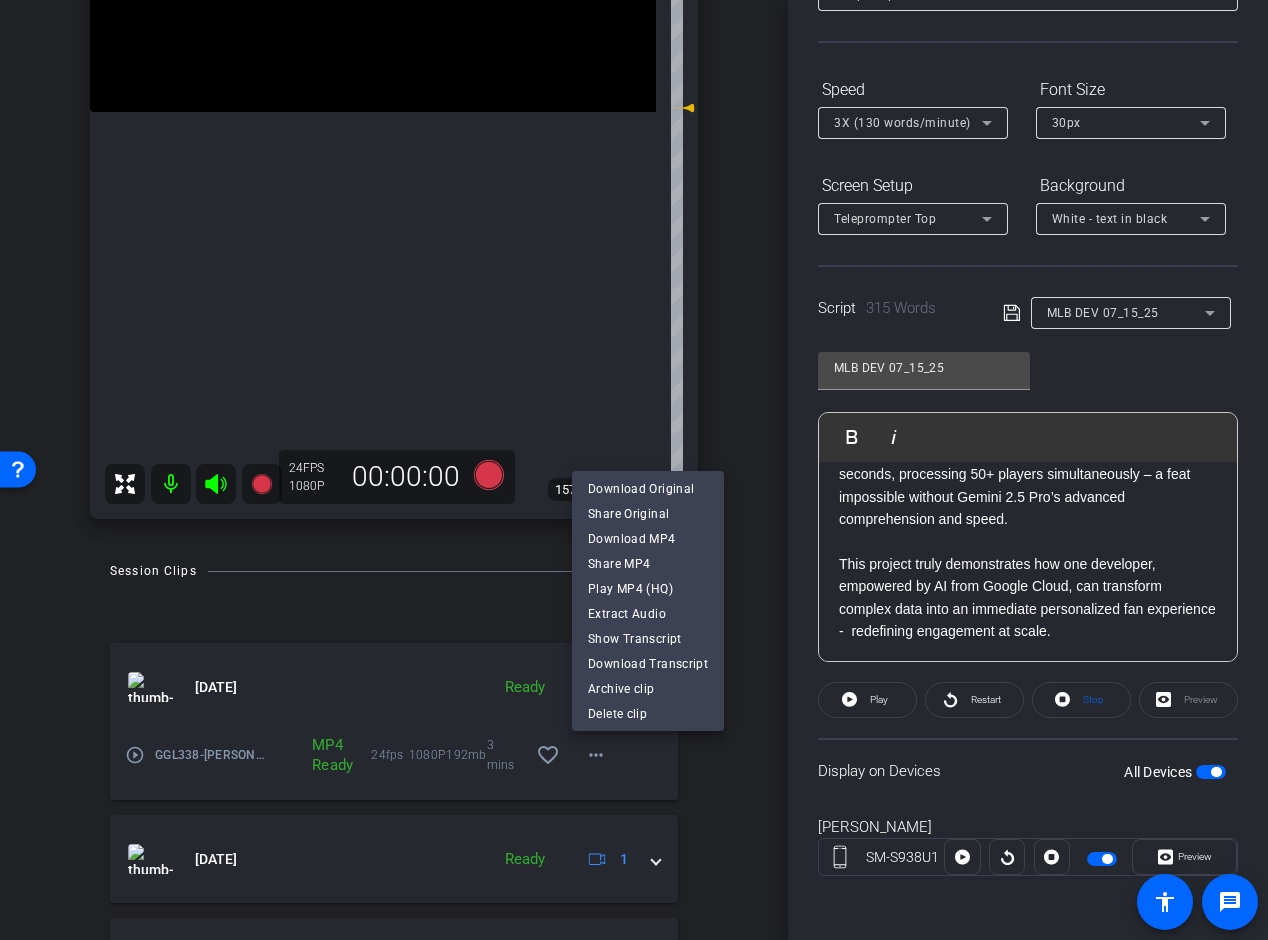 click at bounding box center (634, 470) 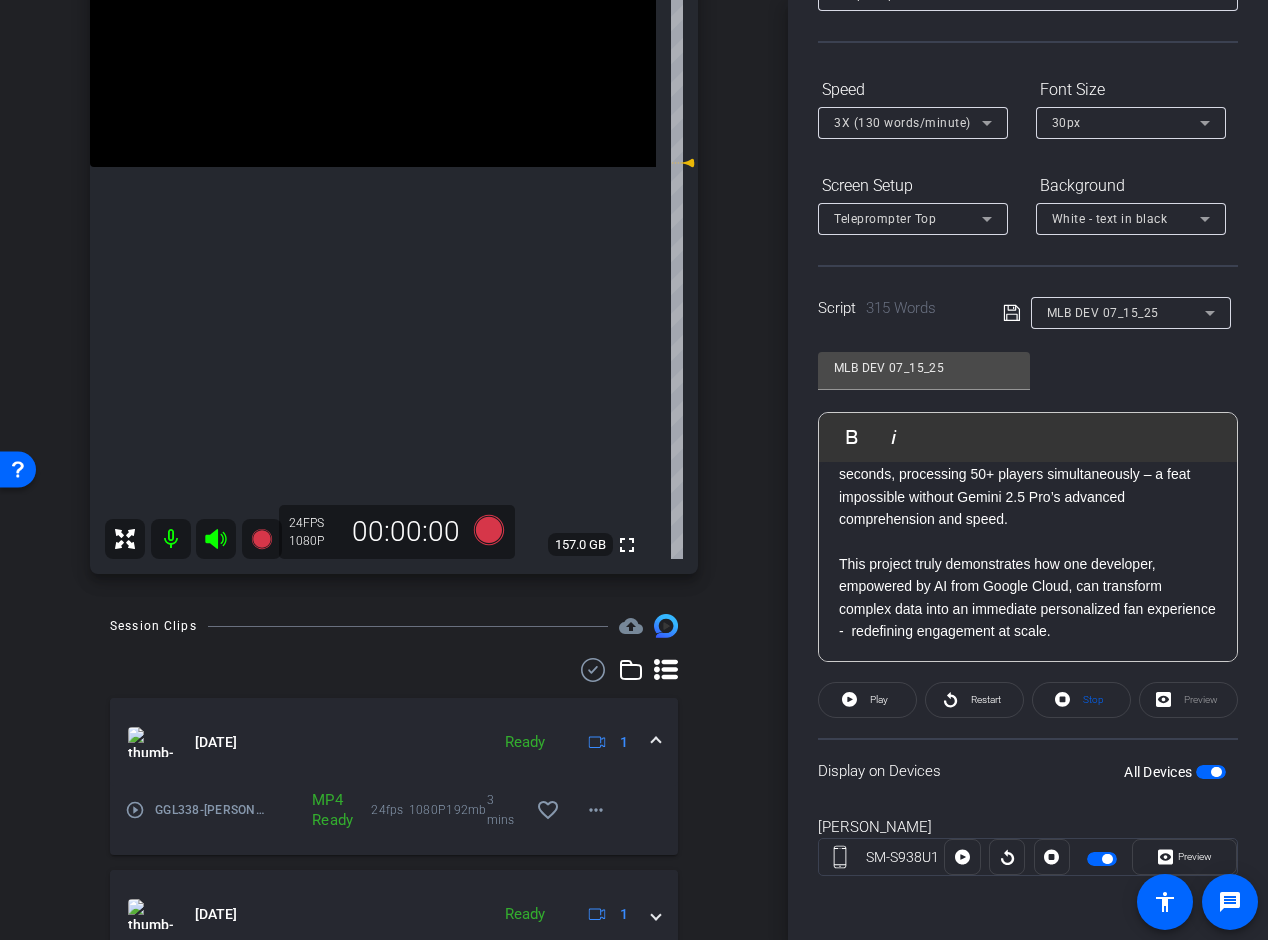scroll, scrollTop: 264, scrollLeft: 0, axis: vertical 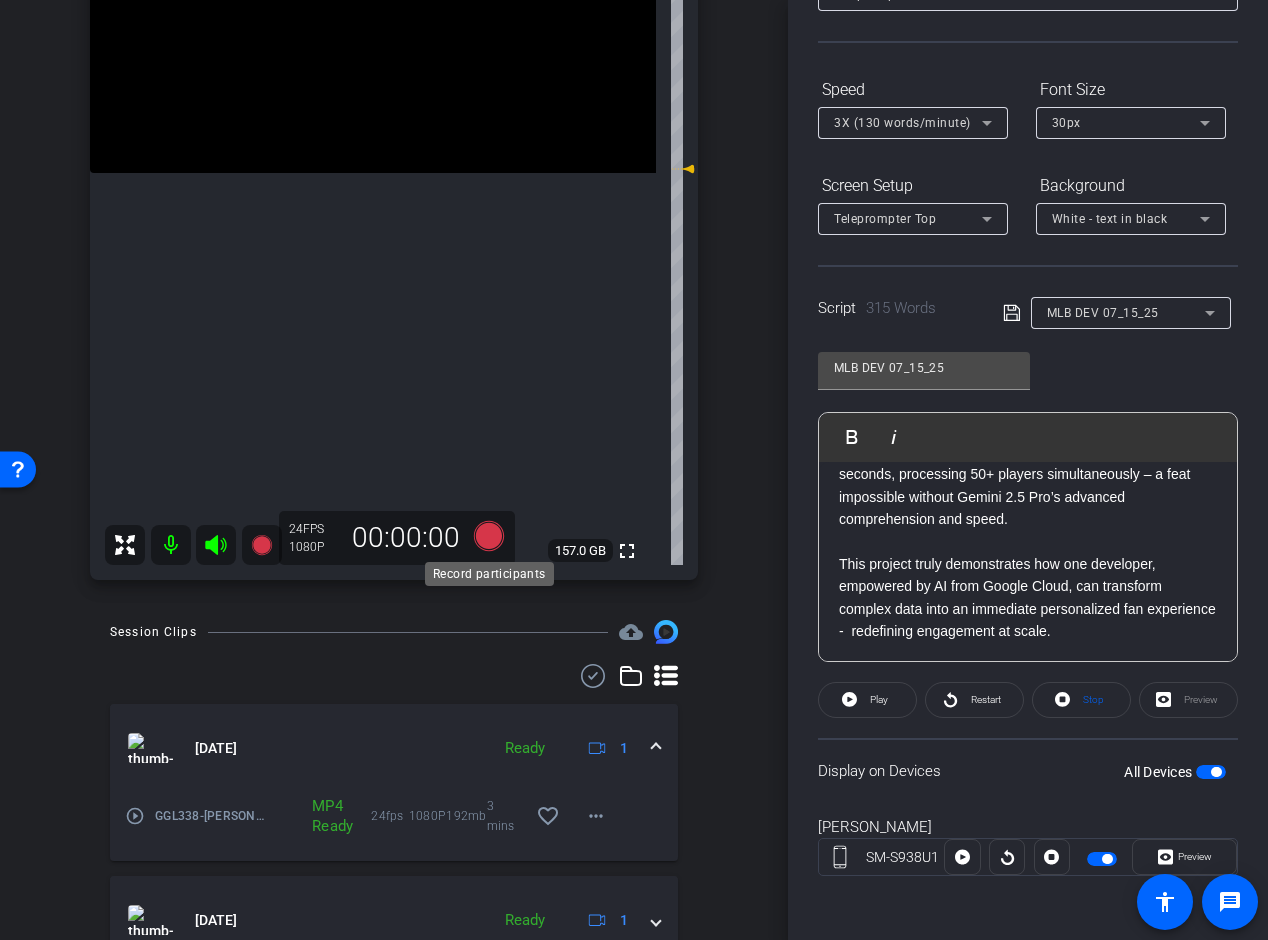 click 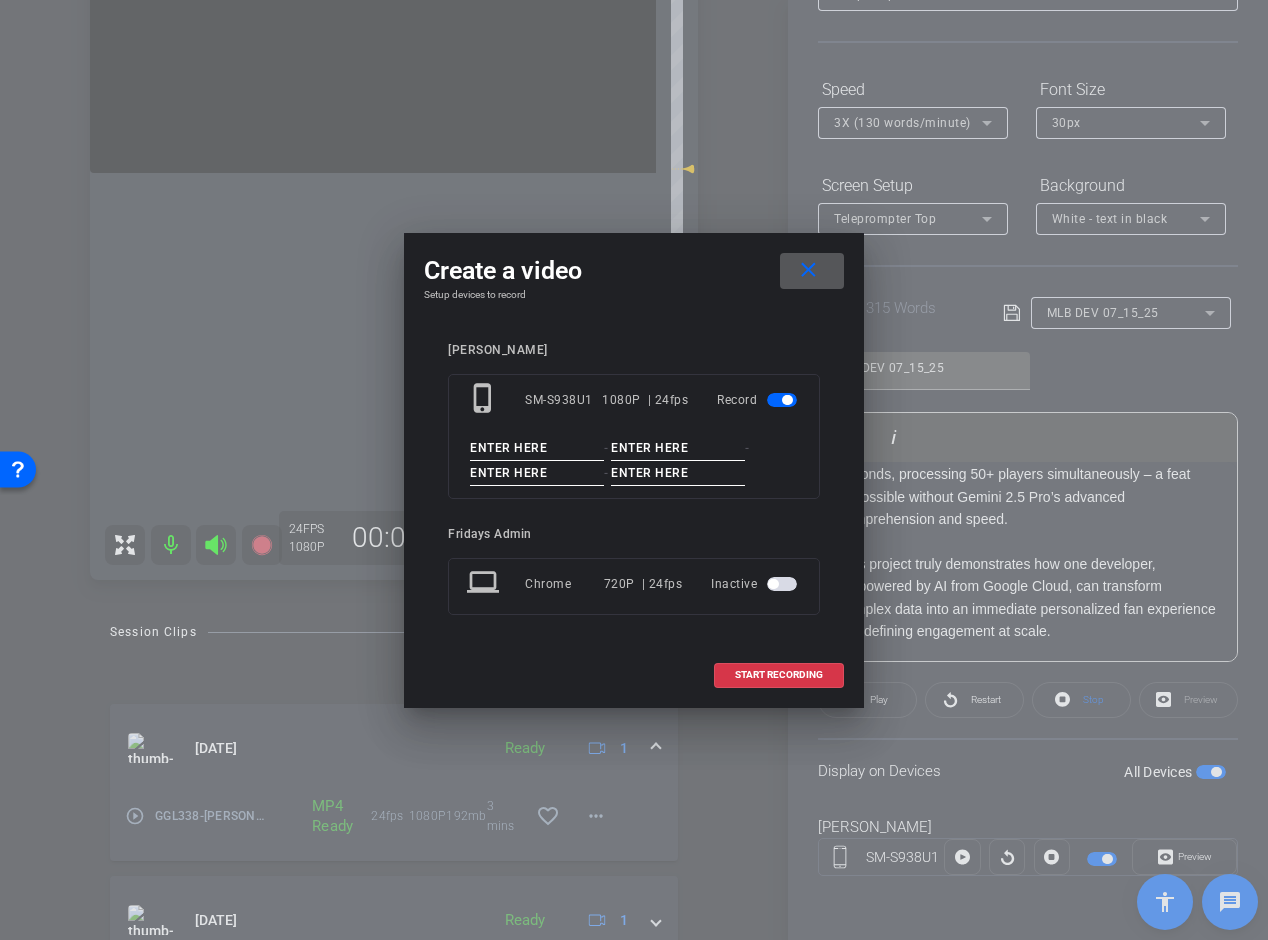 click at bounding box center [537, 448] 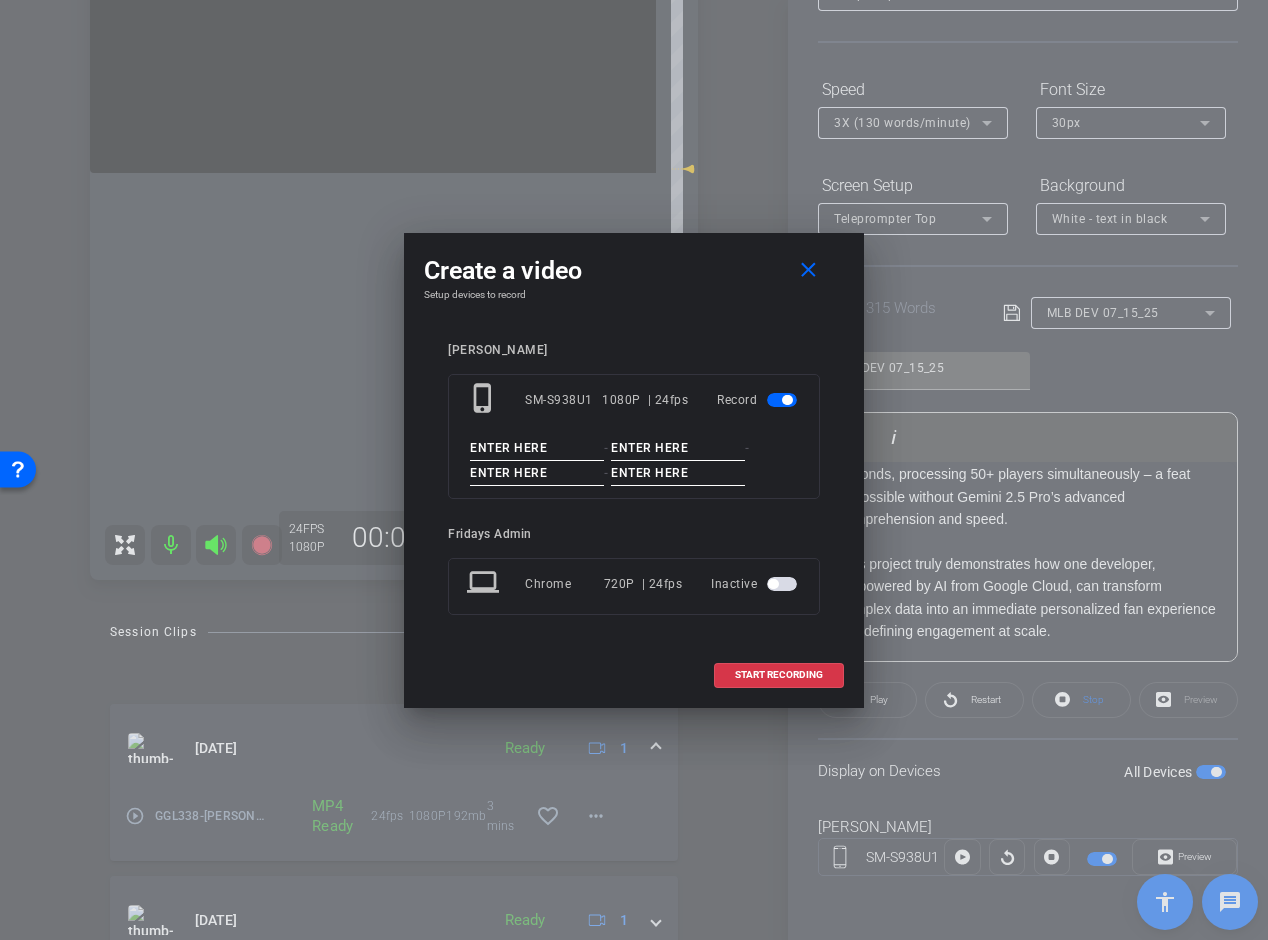 paste on "GGL338_EMMANUEL" 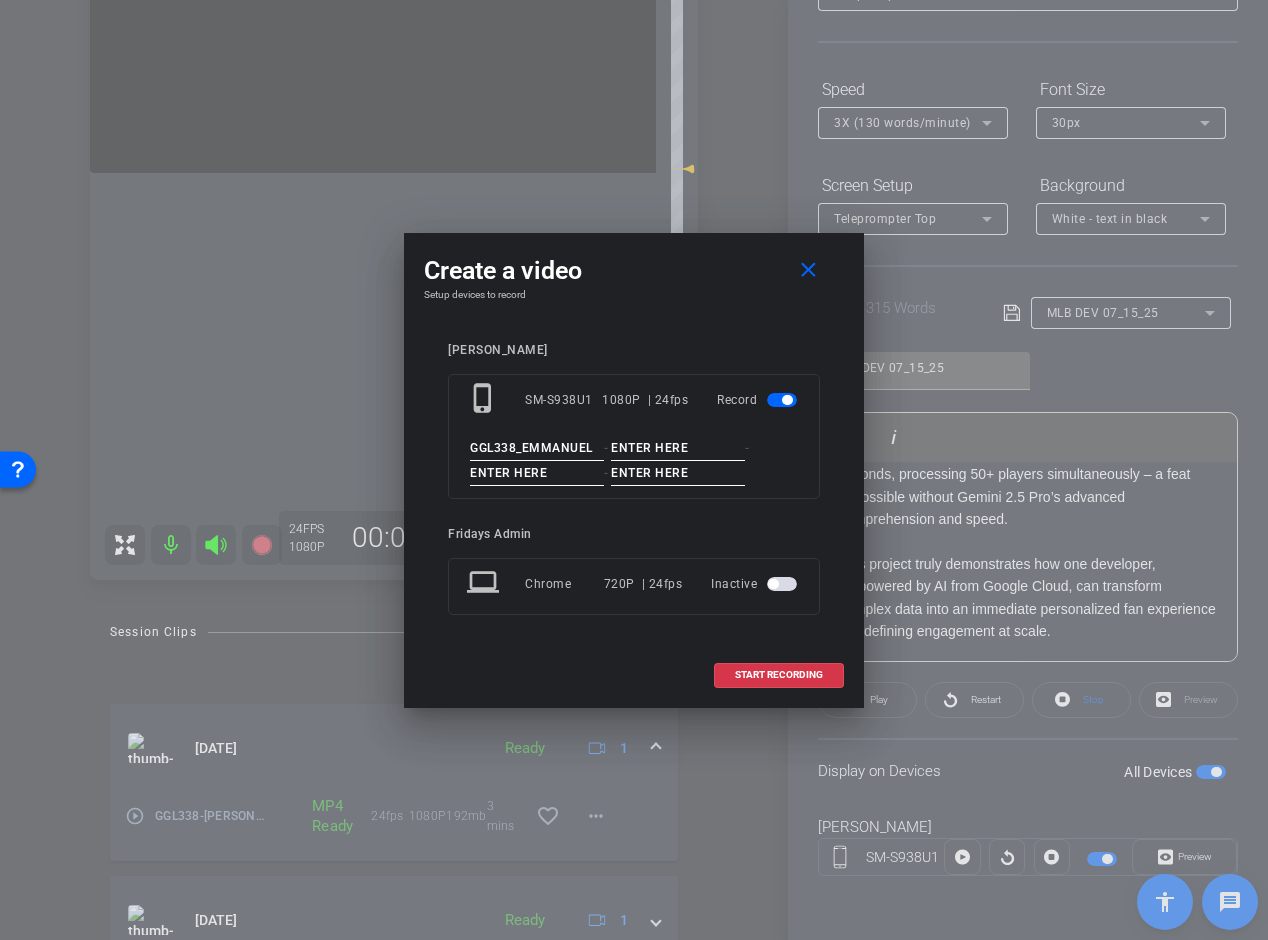 type on "GGL338_EMMANUEL" 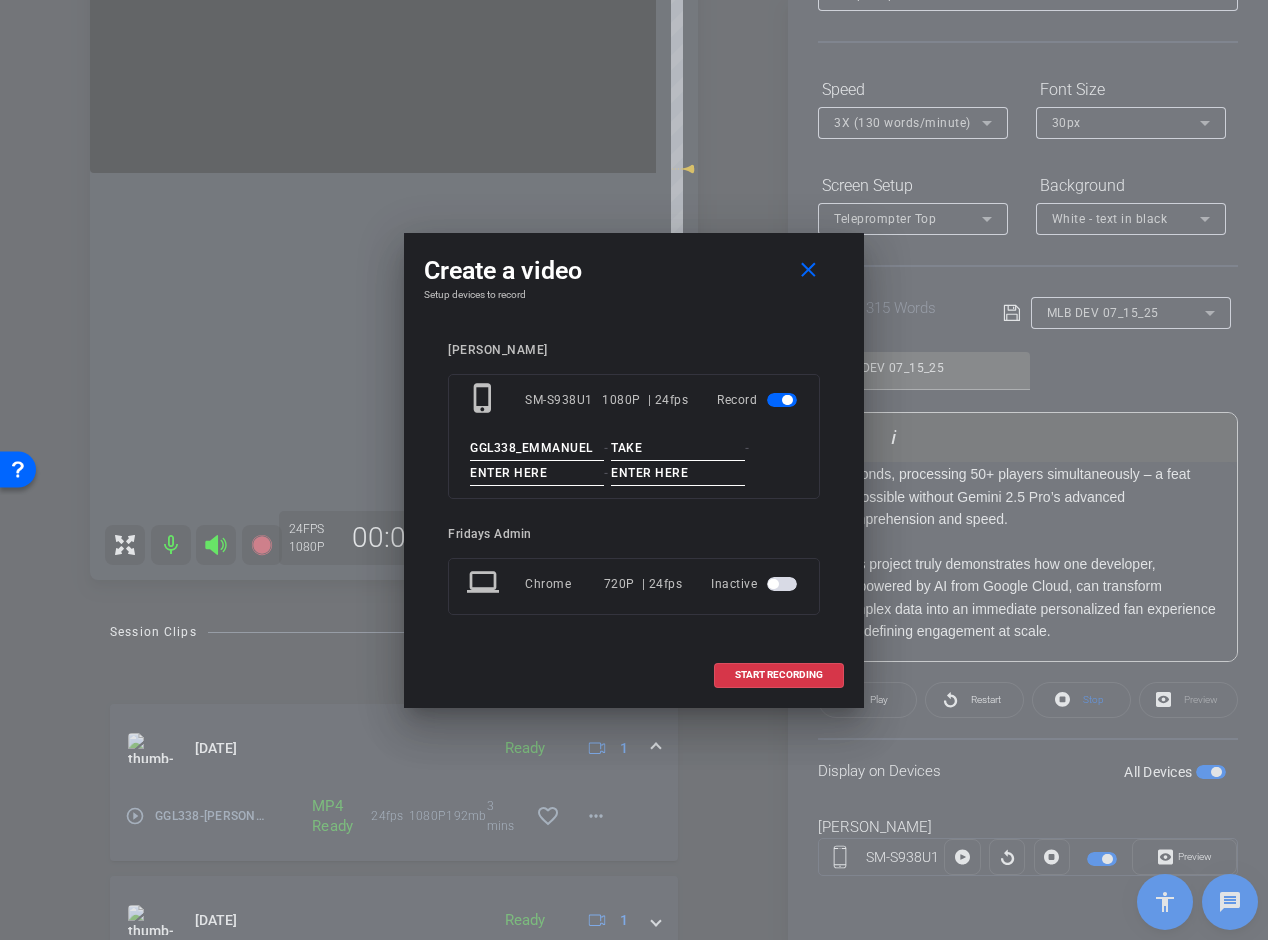 type on "TAKE" 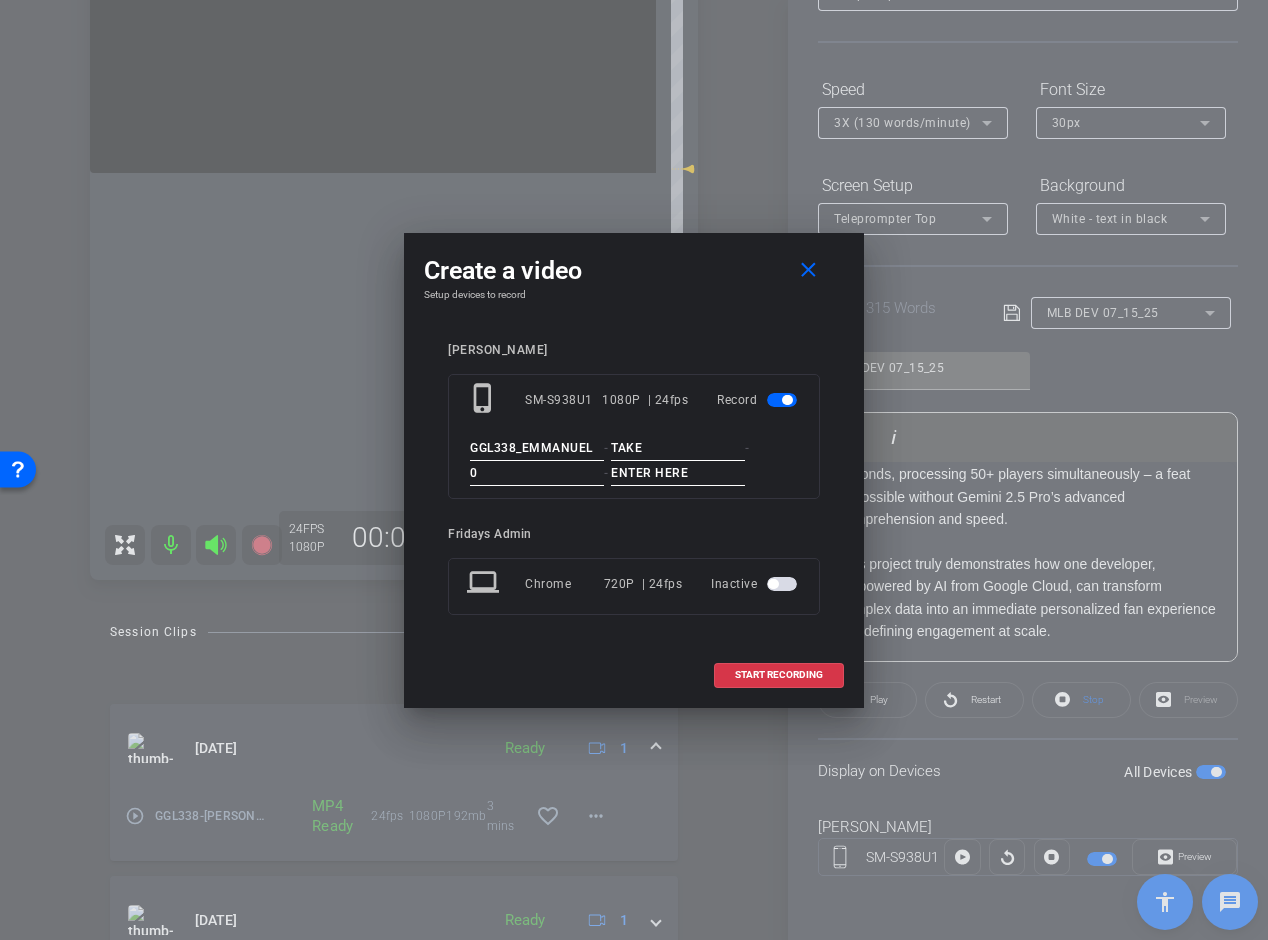 type on "0" 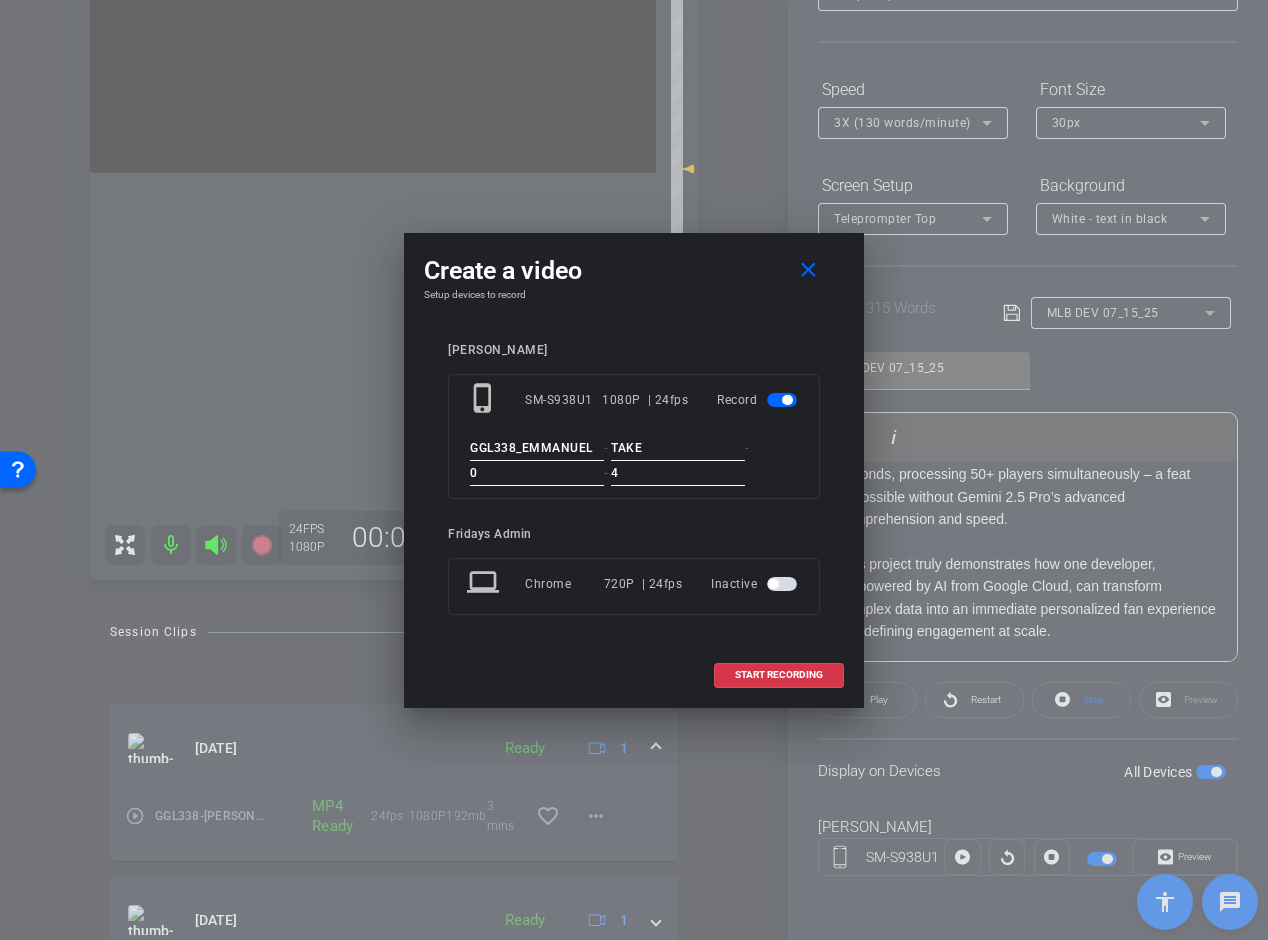 type on "4" 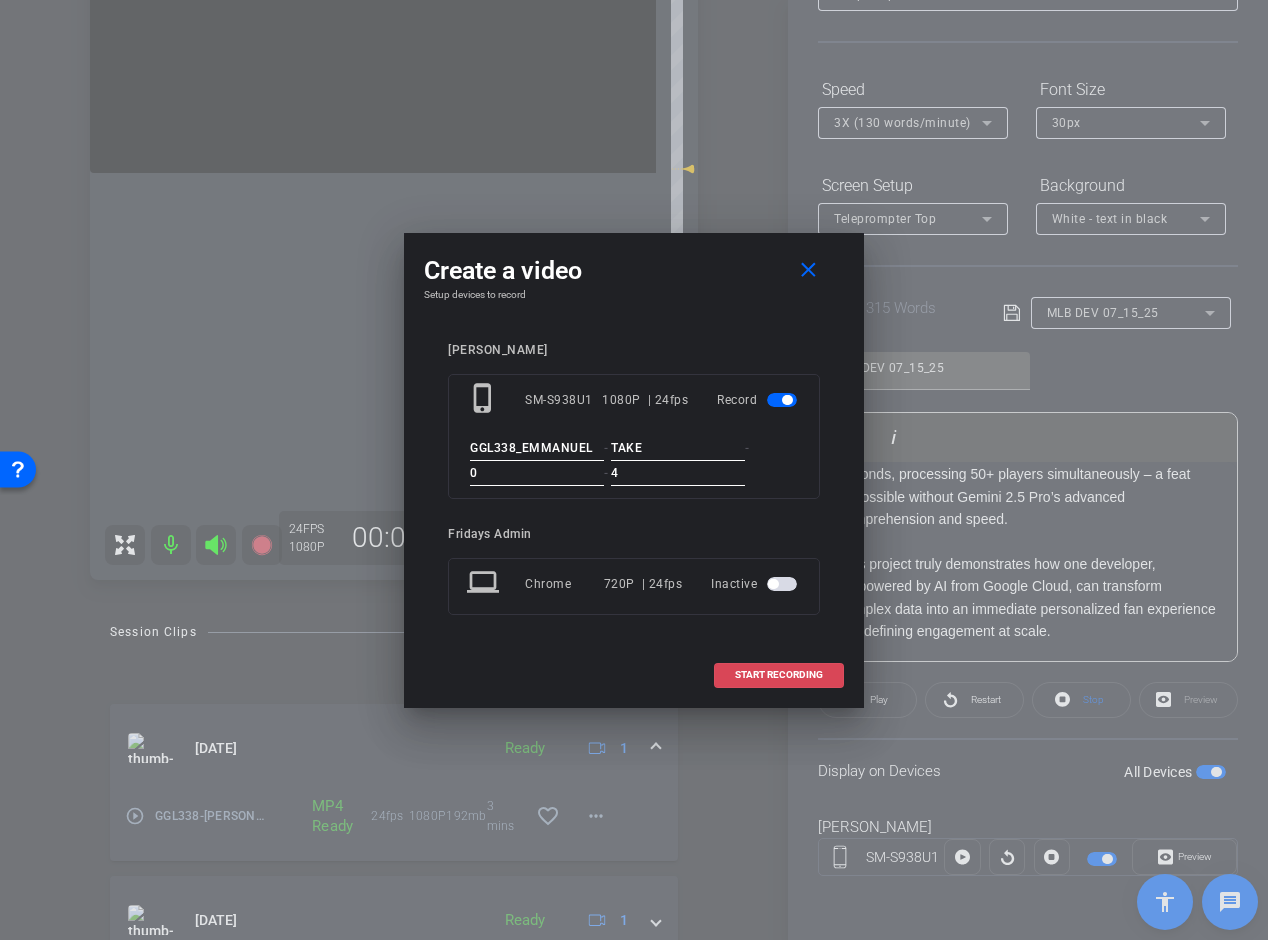 click on "START RECORDING" at bounding box center [779, 675] 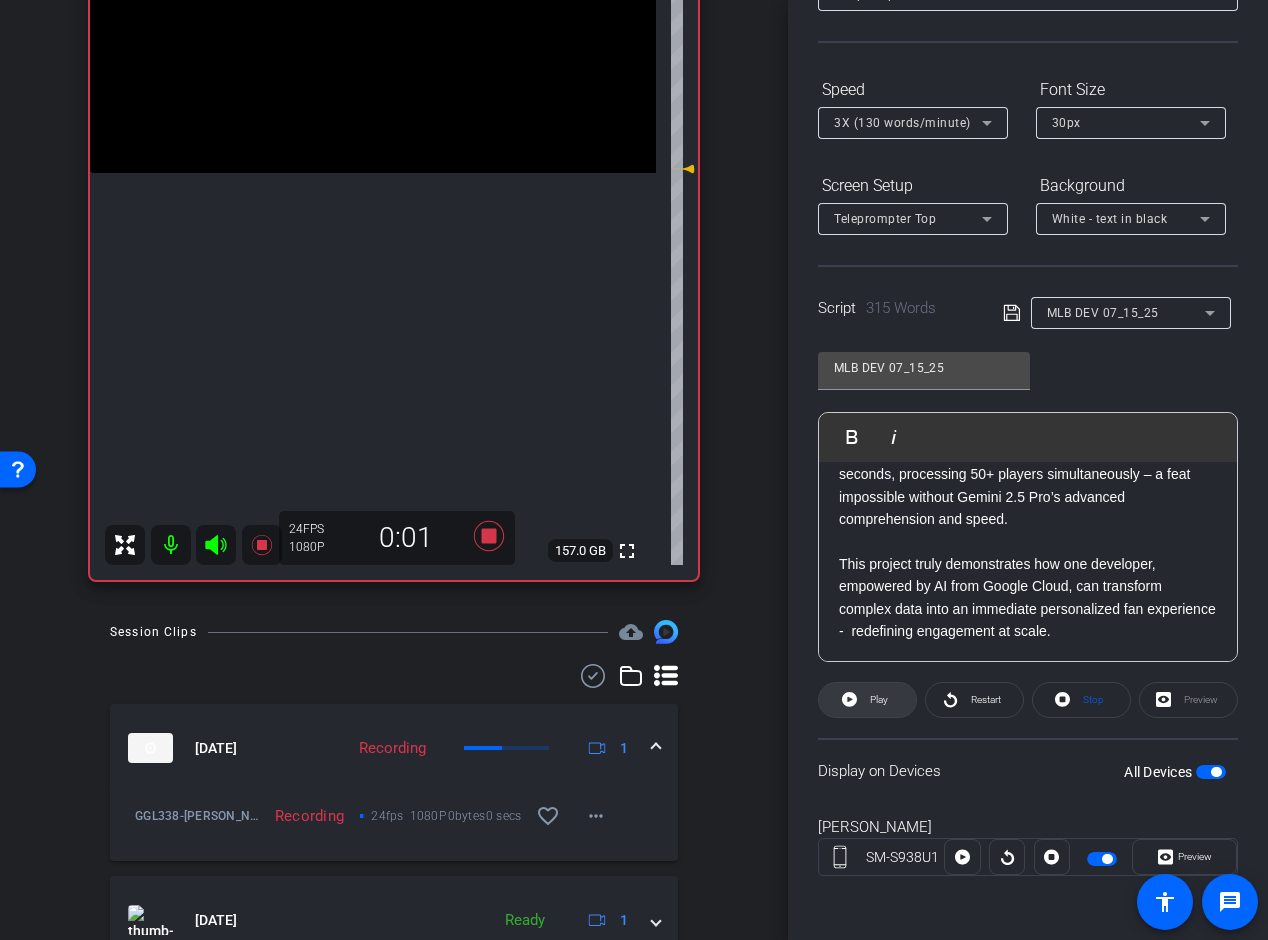 click on "Play" 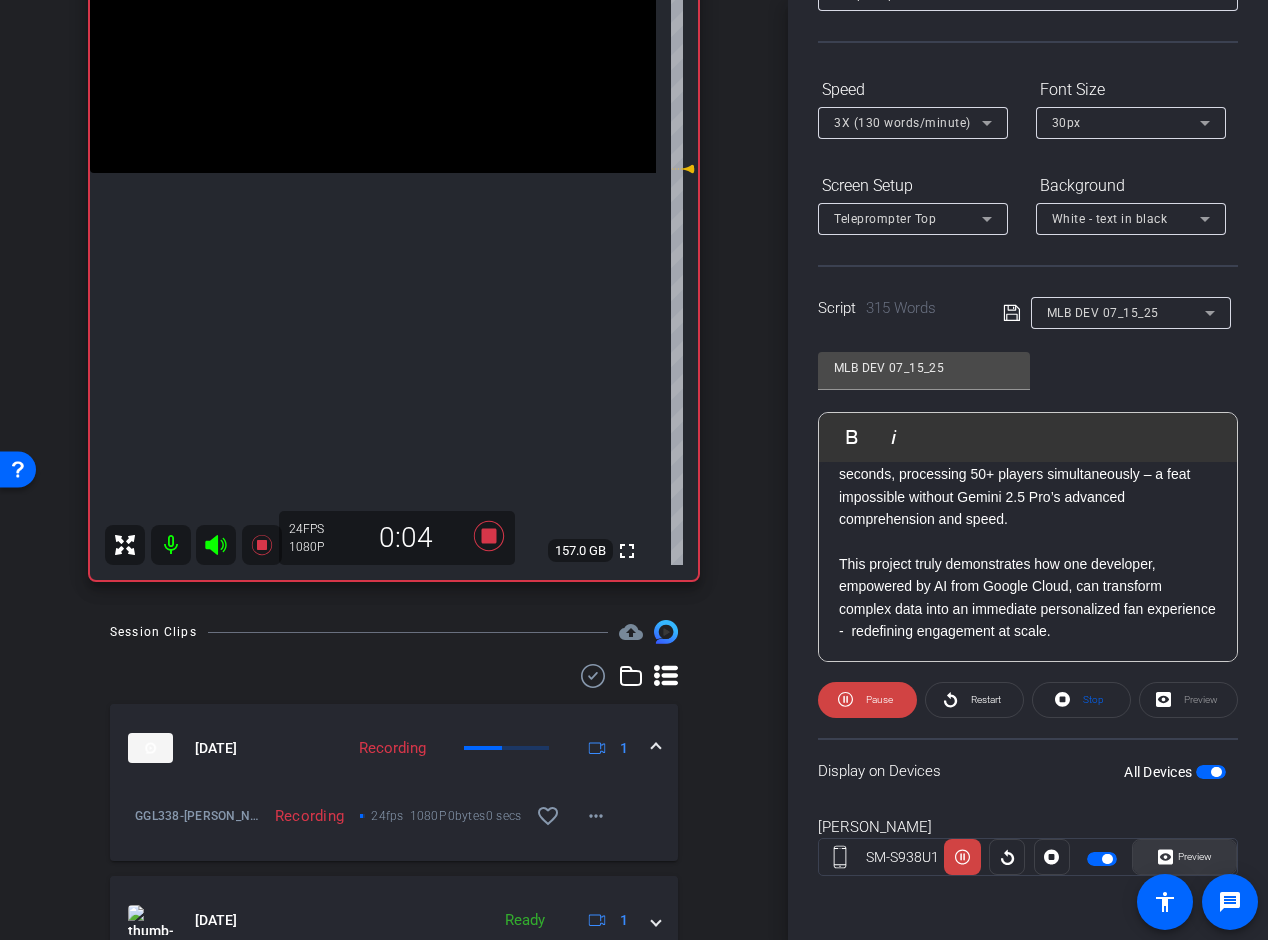 click on "Preview" 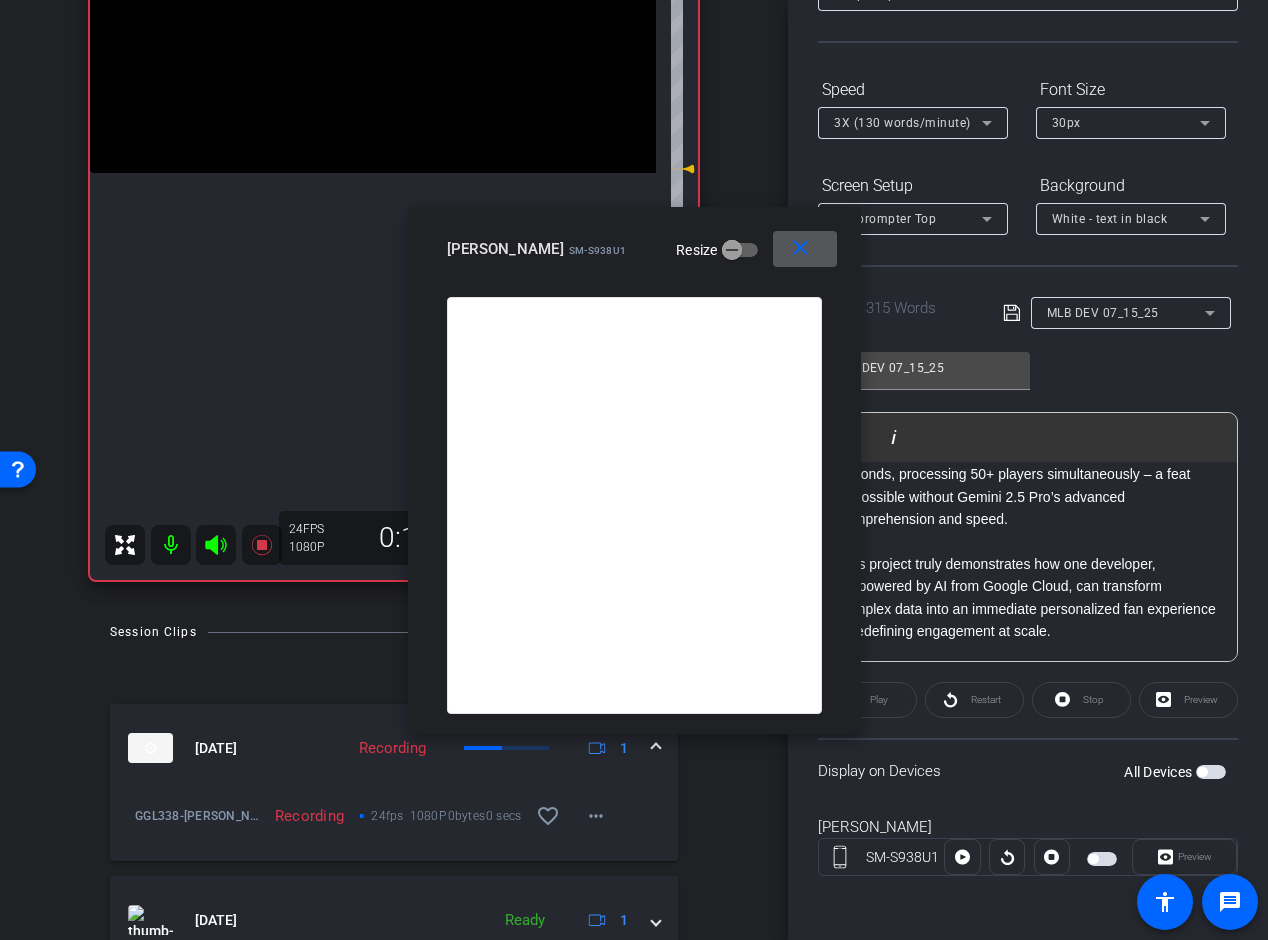 click on "close" at bounding box center [800, 248] 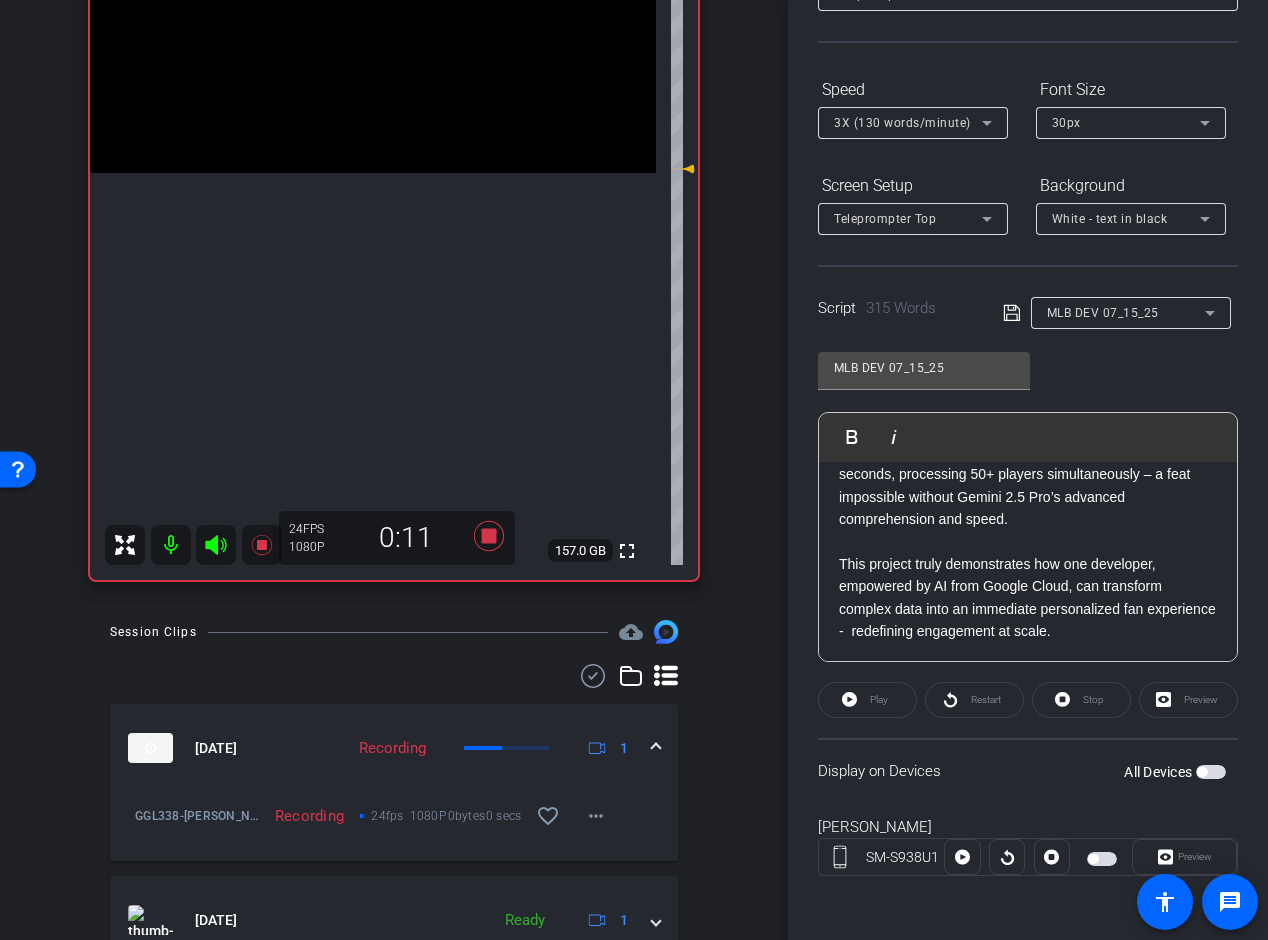 click on "Play" 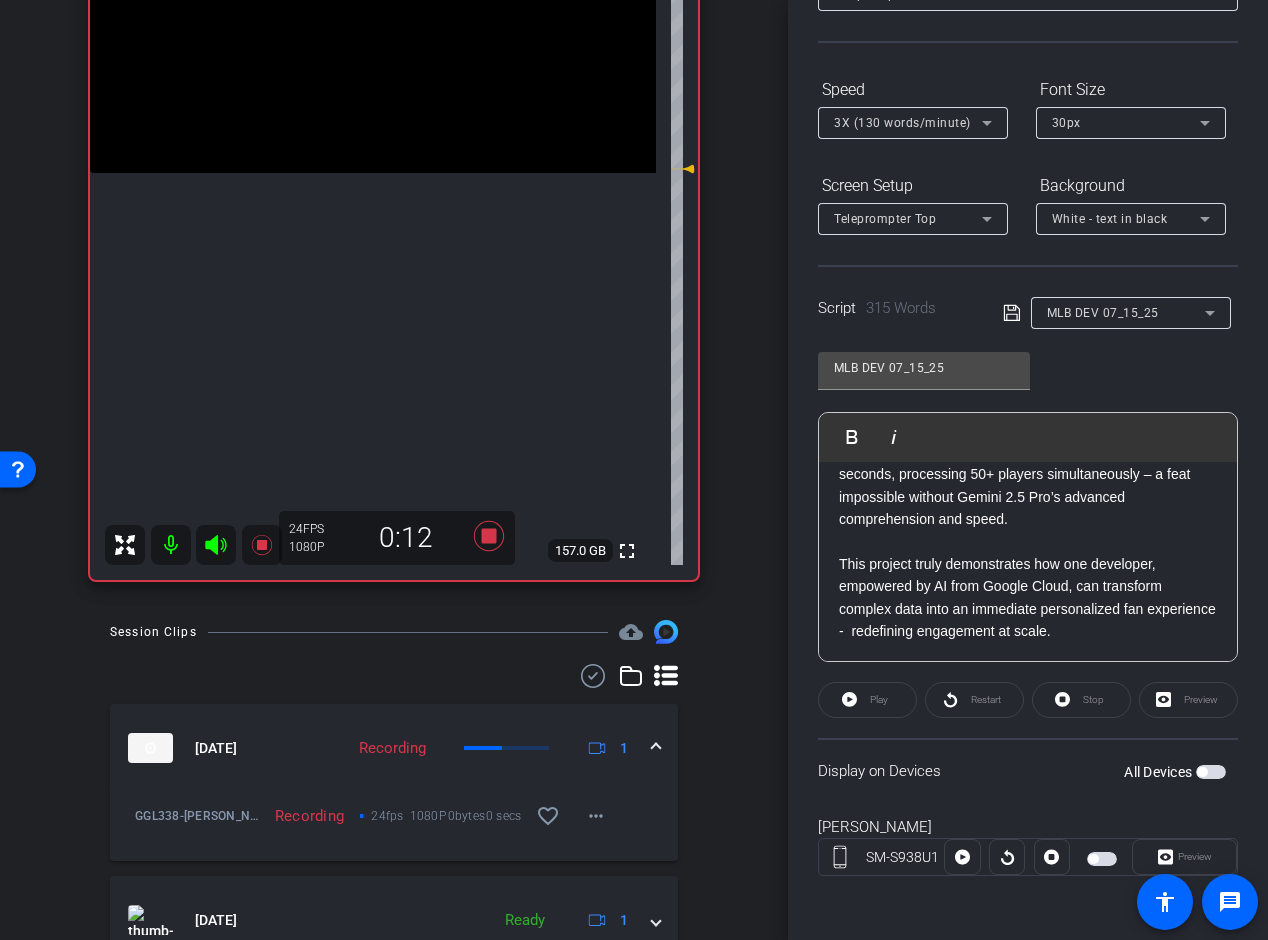 click on "Play" 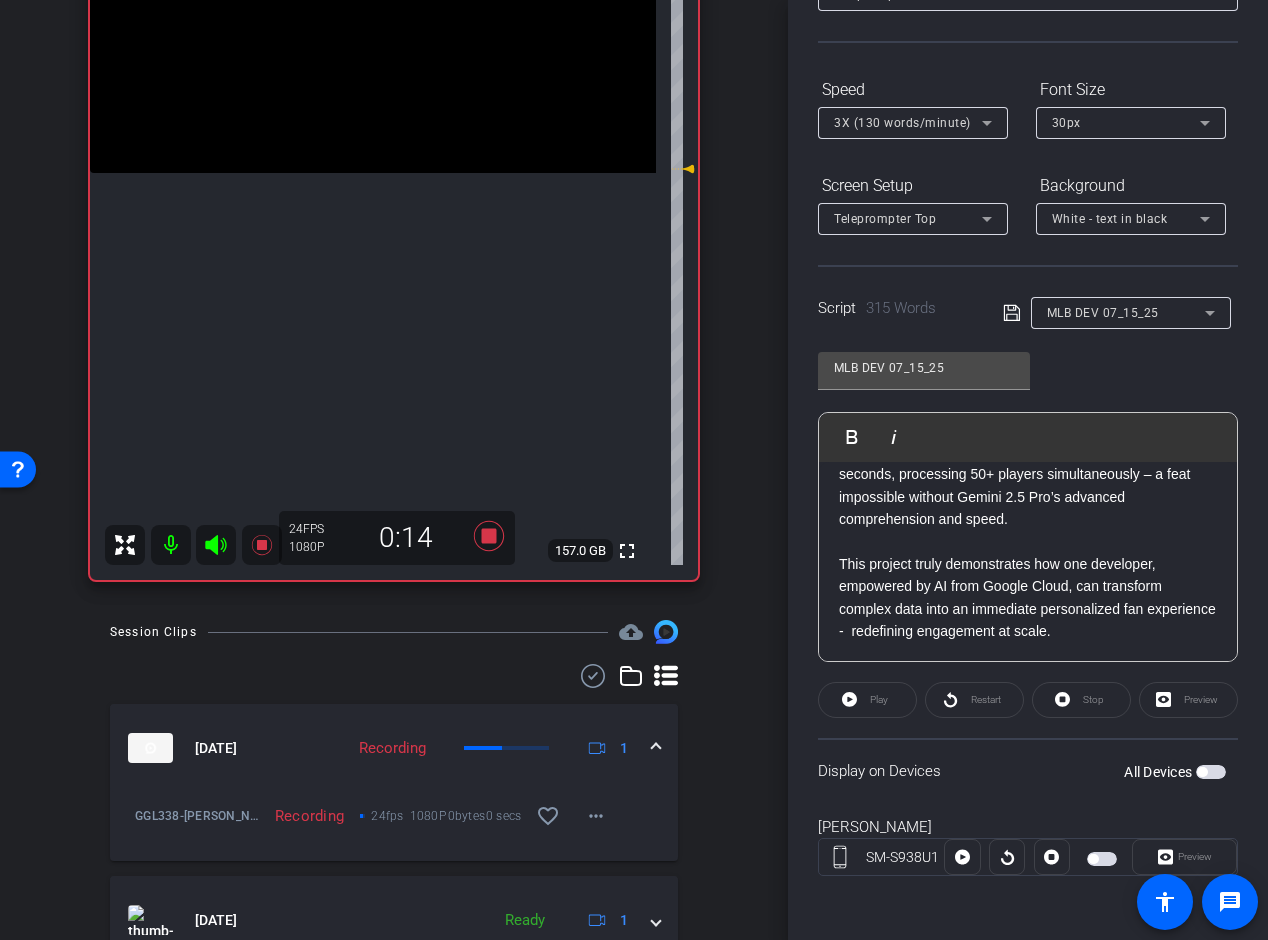 click at bounding box center (1211, 772) 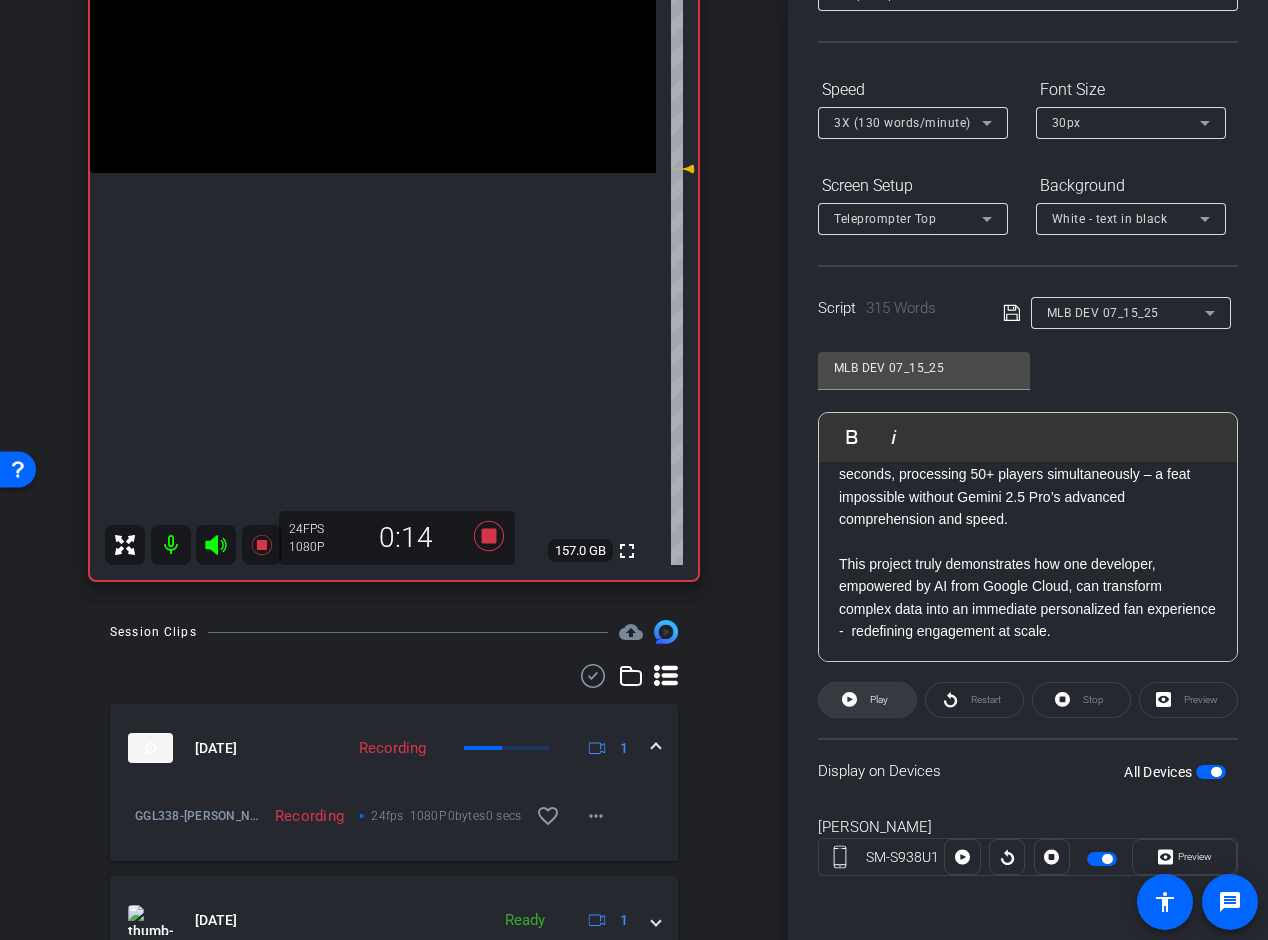 click on "Play" 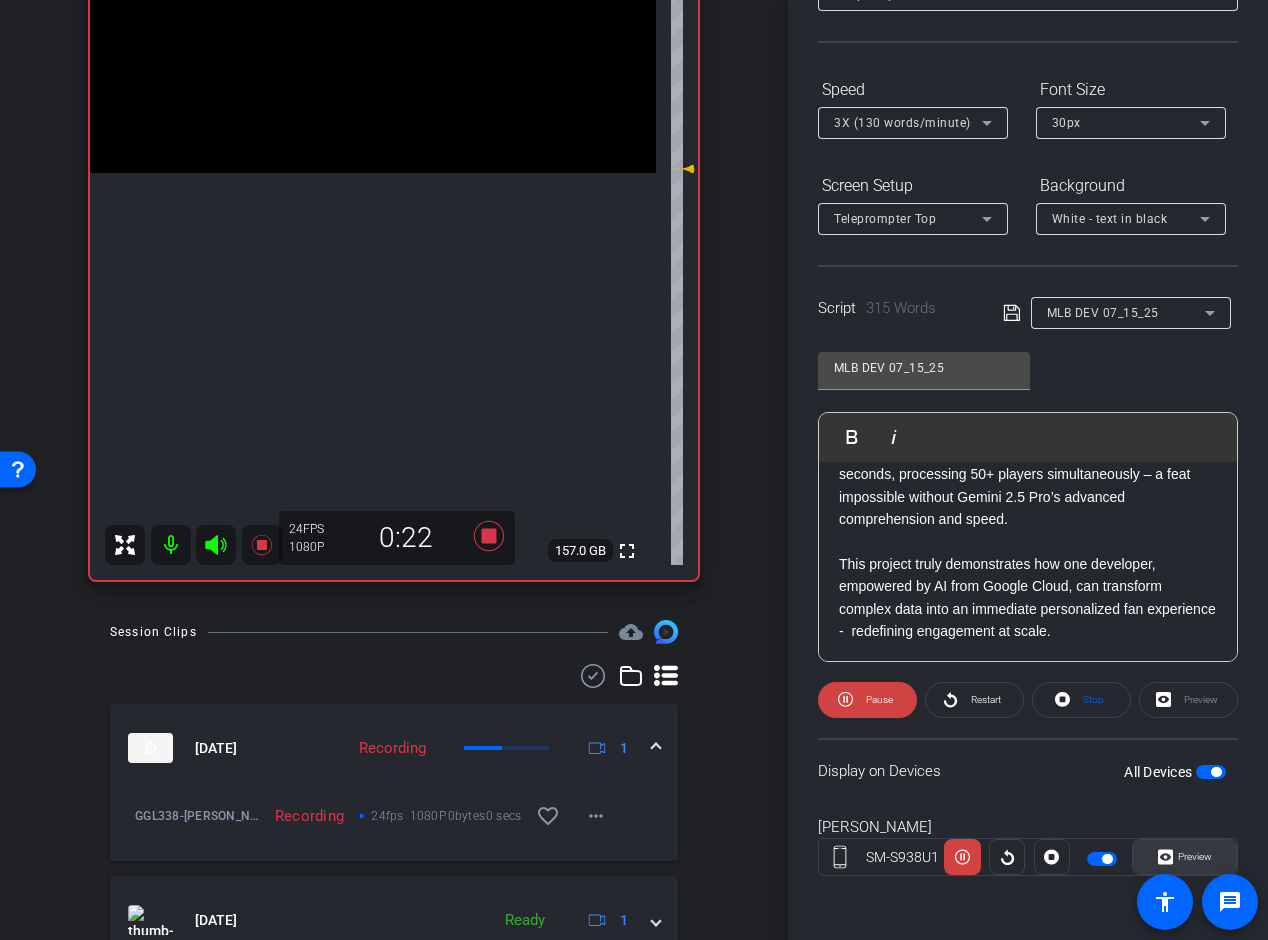 click on "Preview" 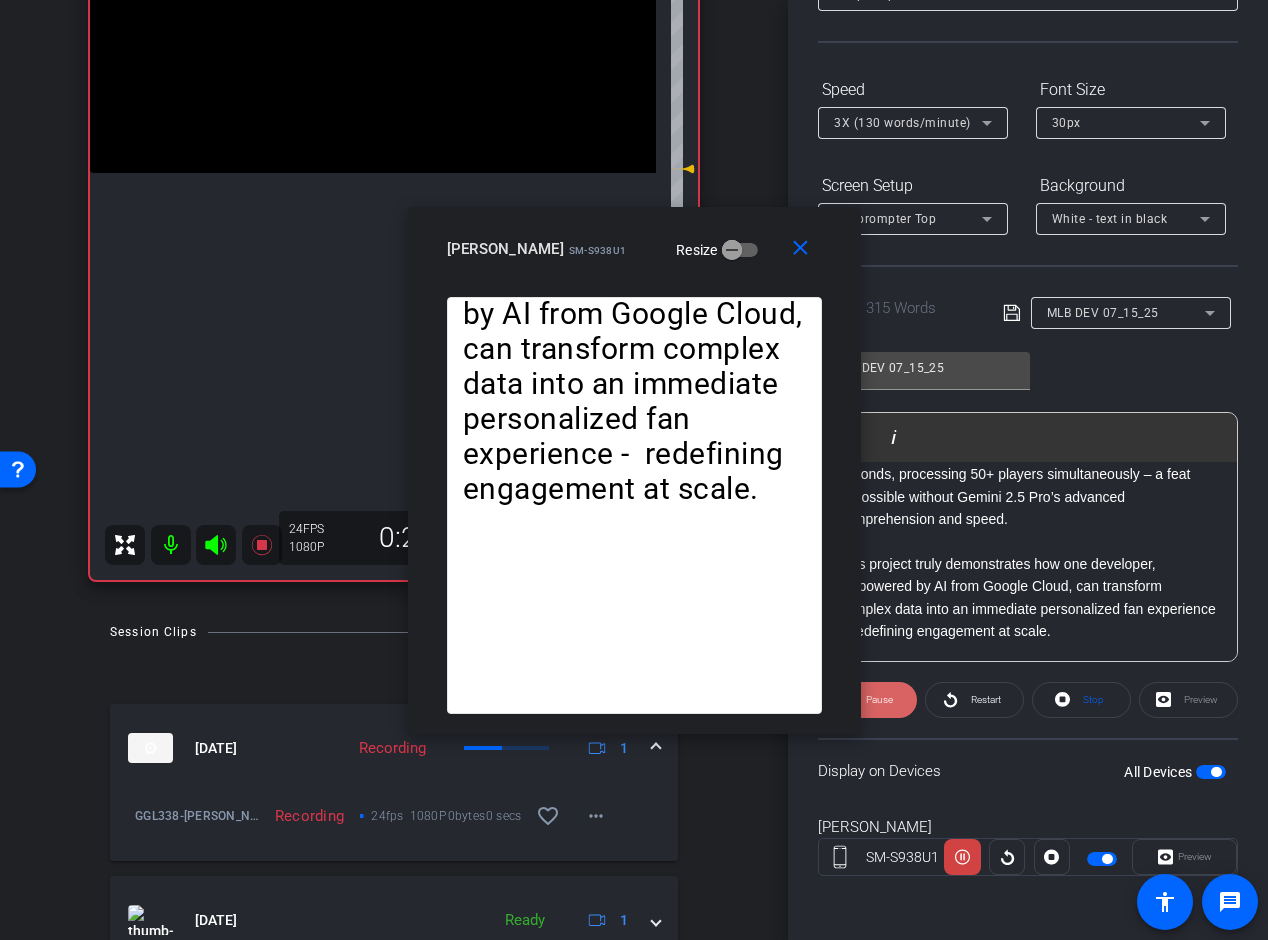 click on "Pause" 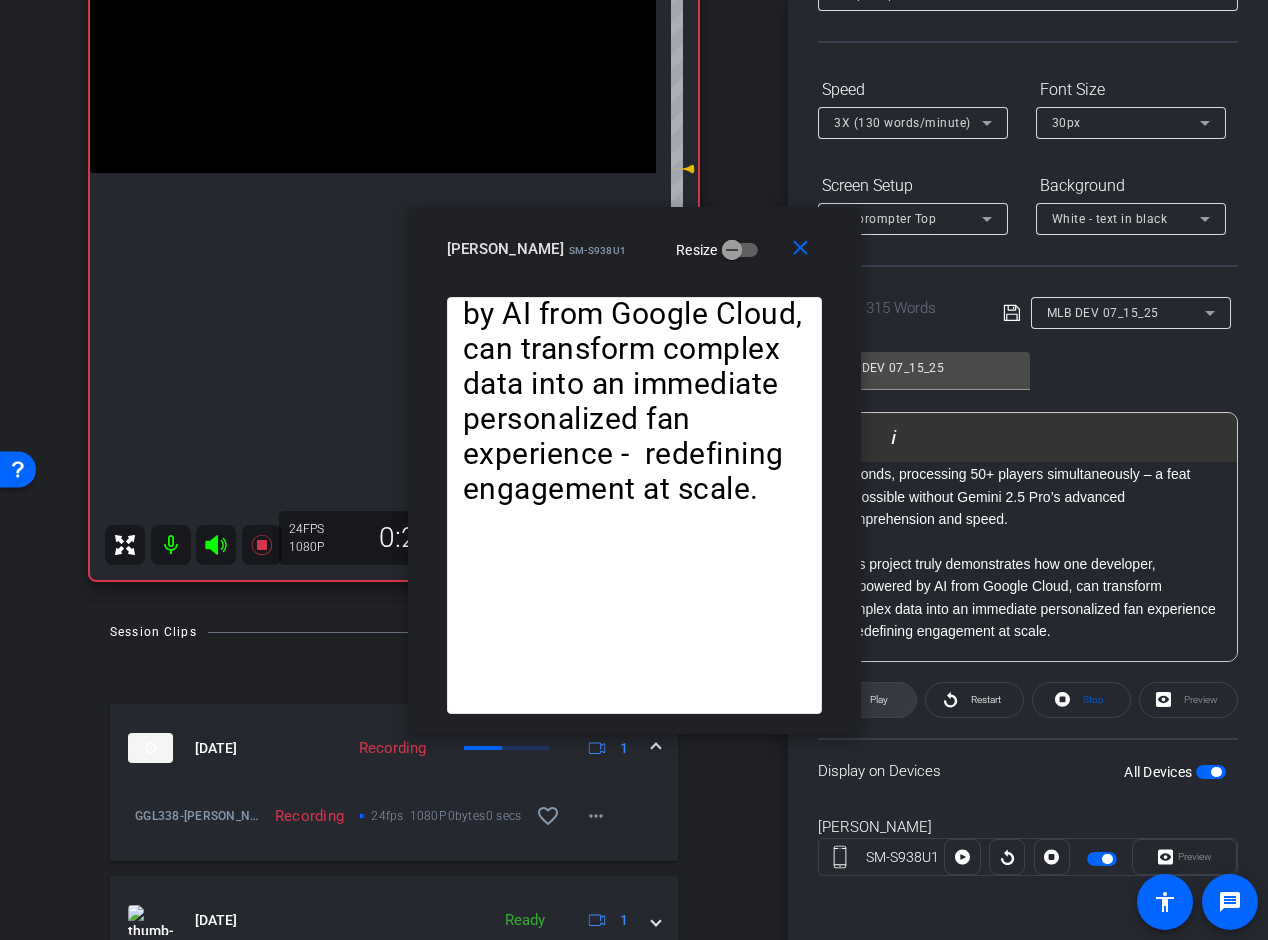click on "Play" 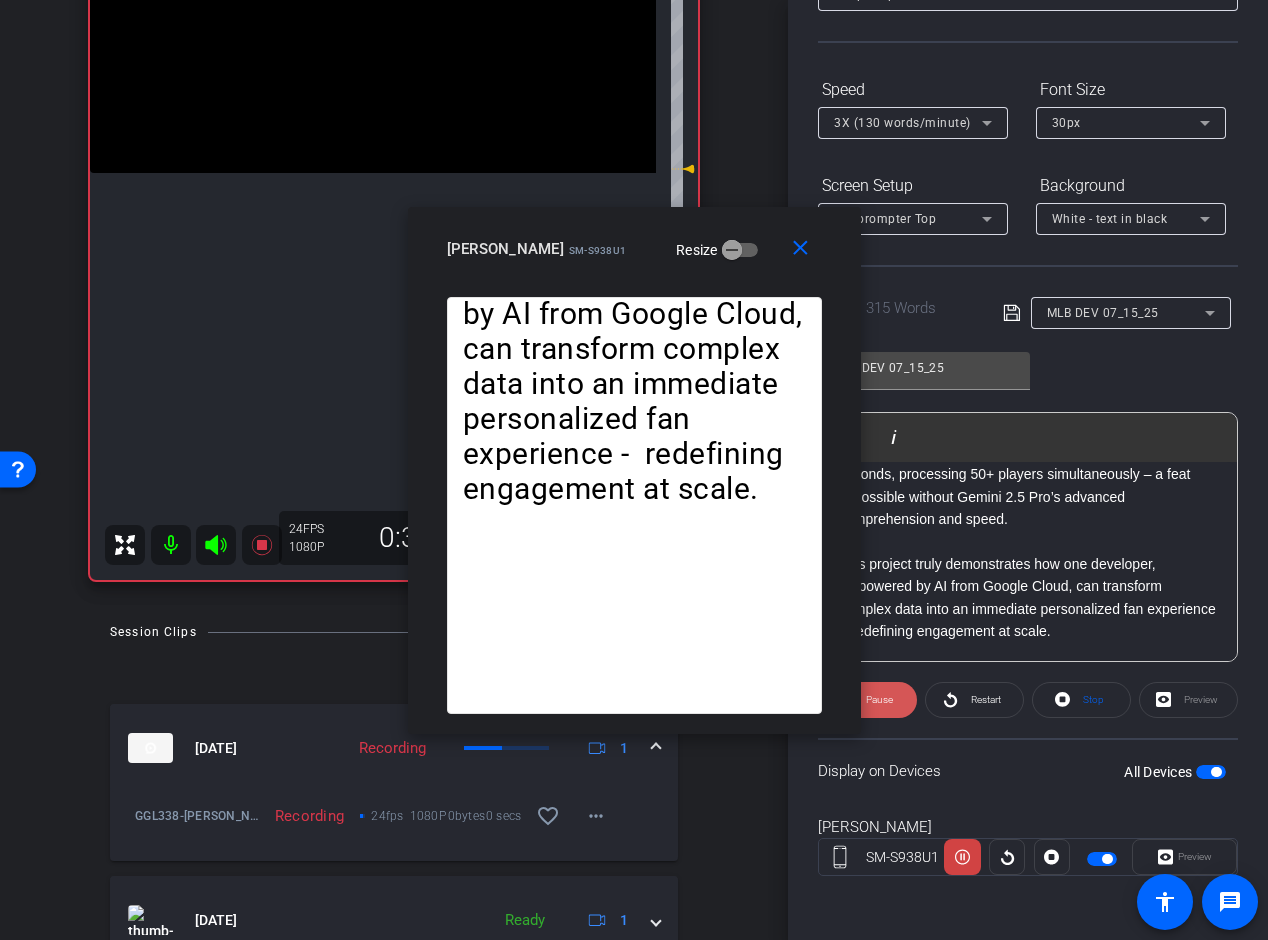 click on "Pause" 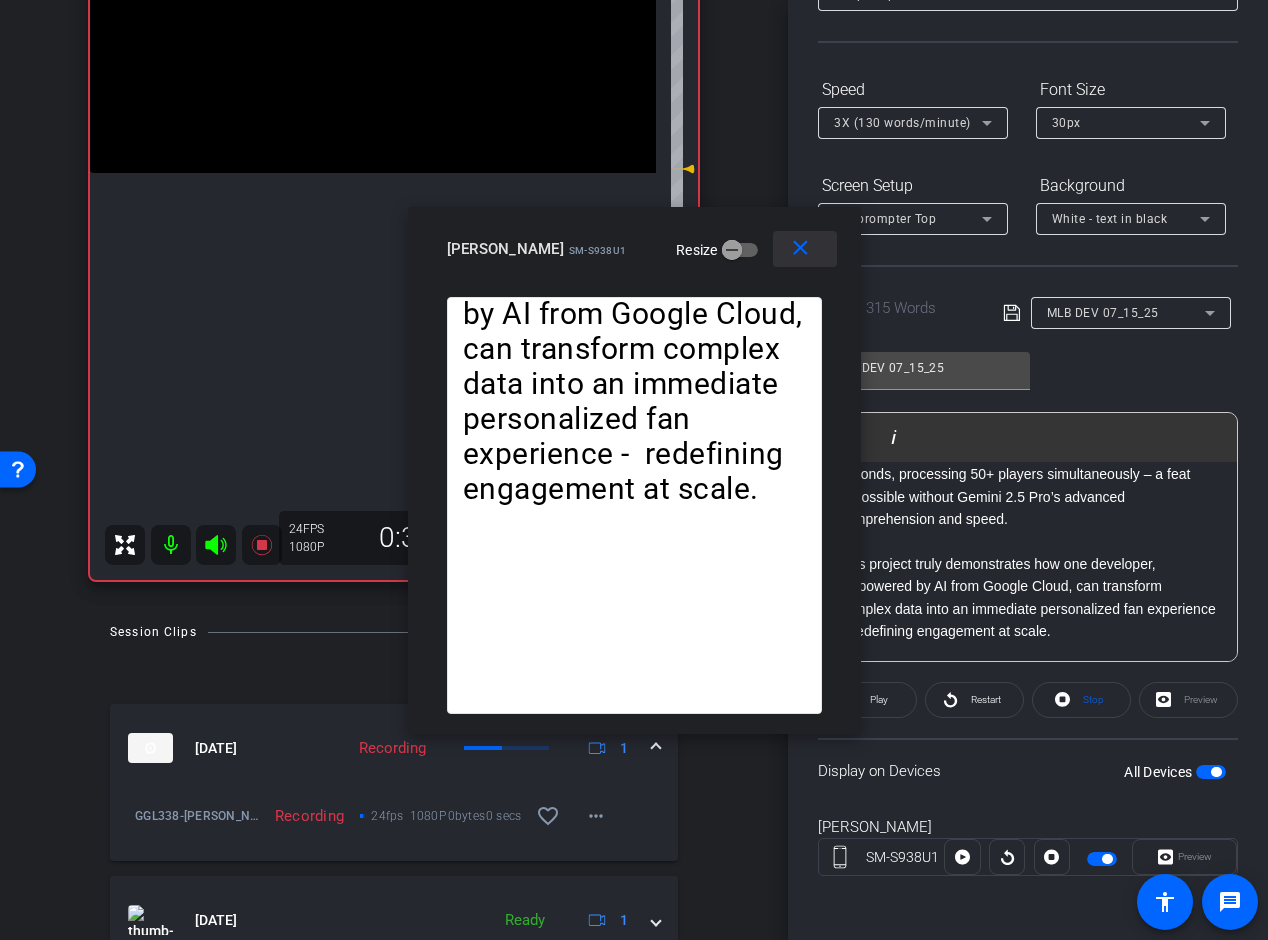 click on "close" at bounding box center (800, 248) 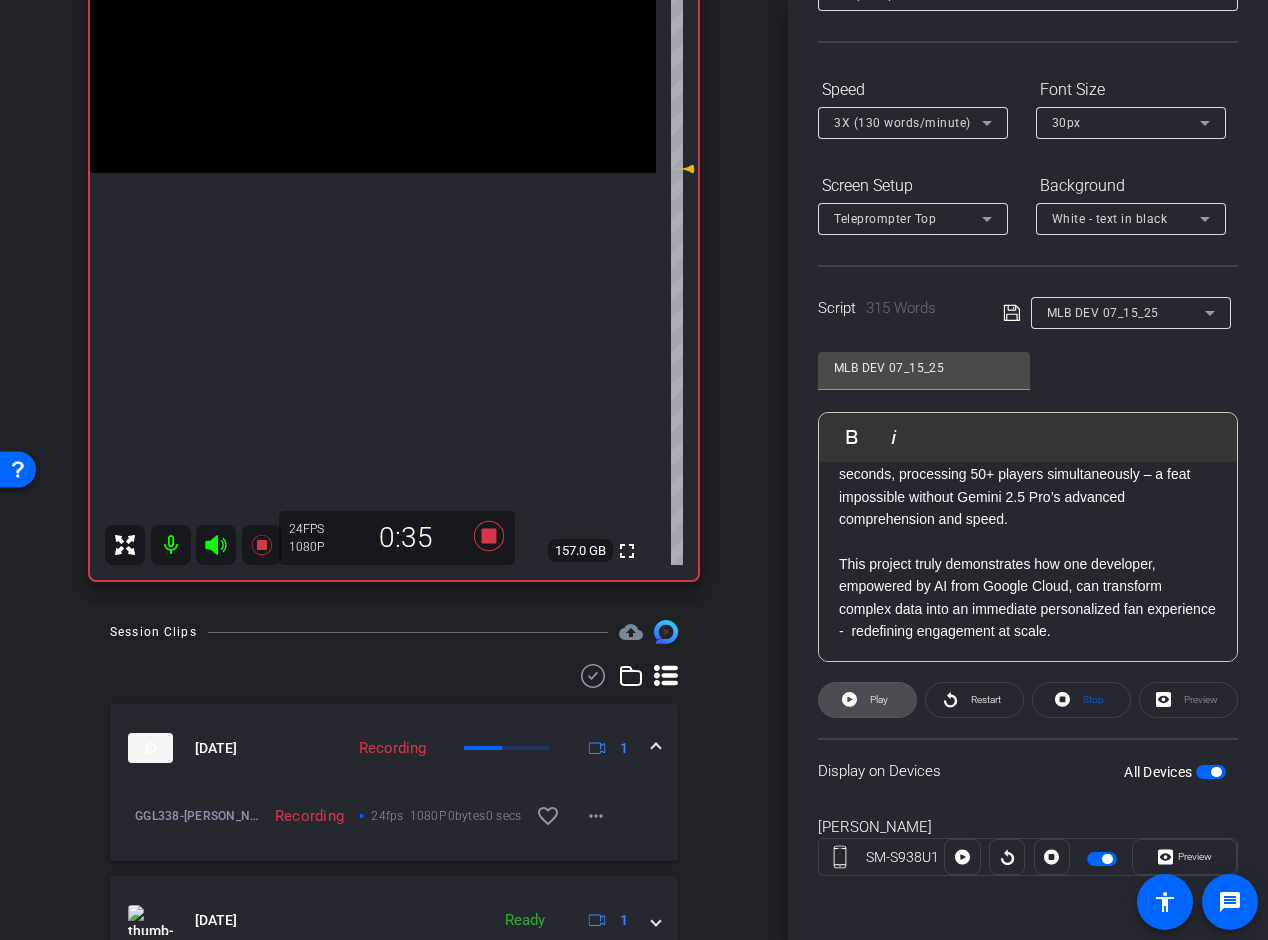 click on "Play" 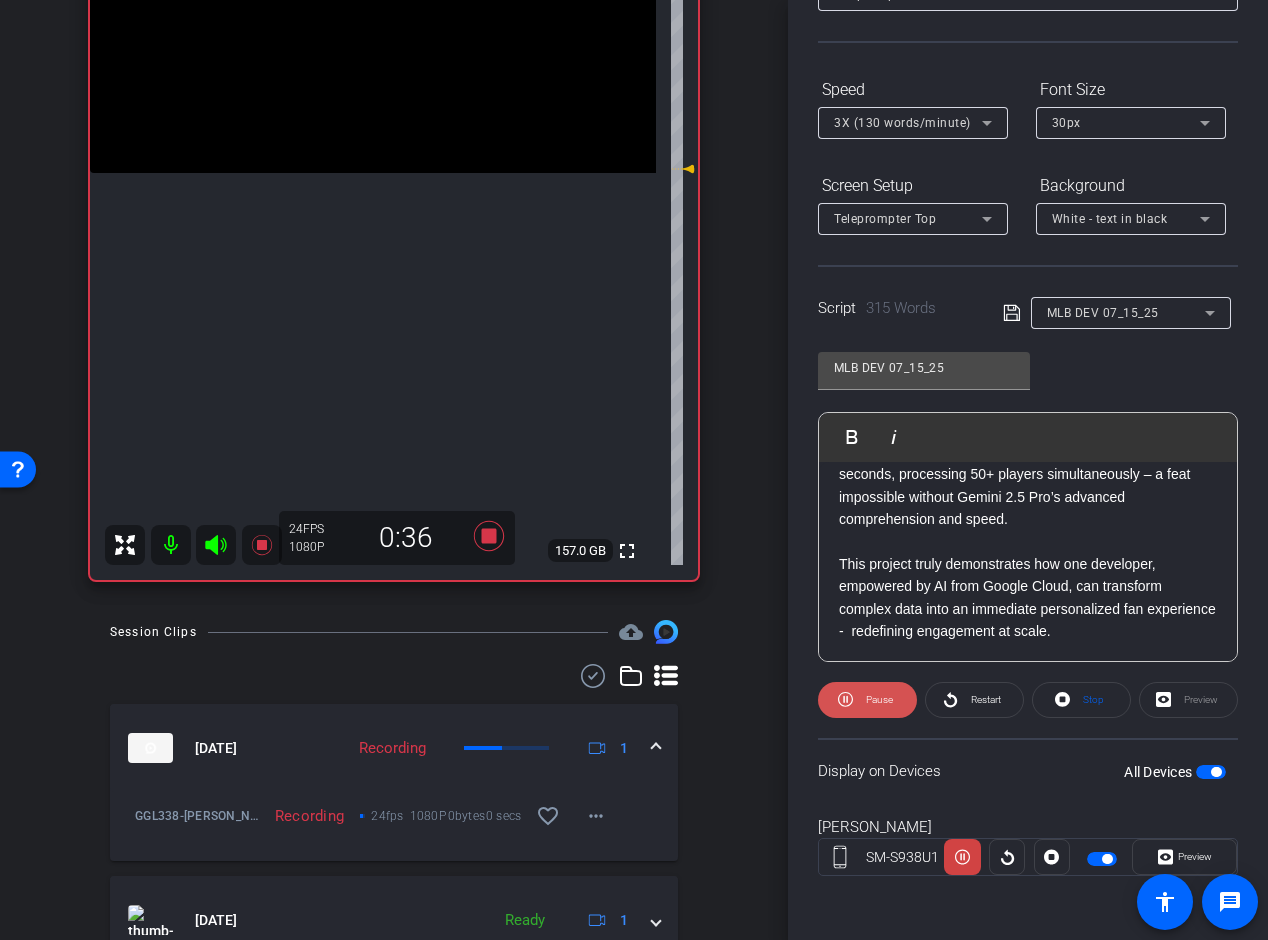 click on "Pause" 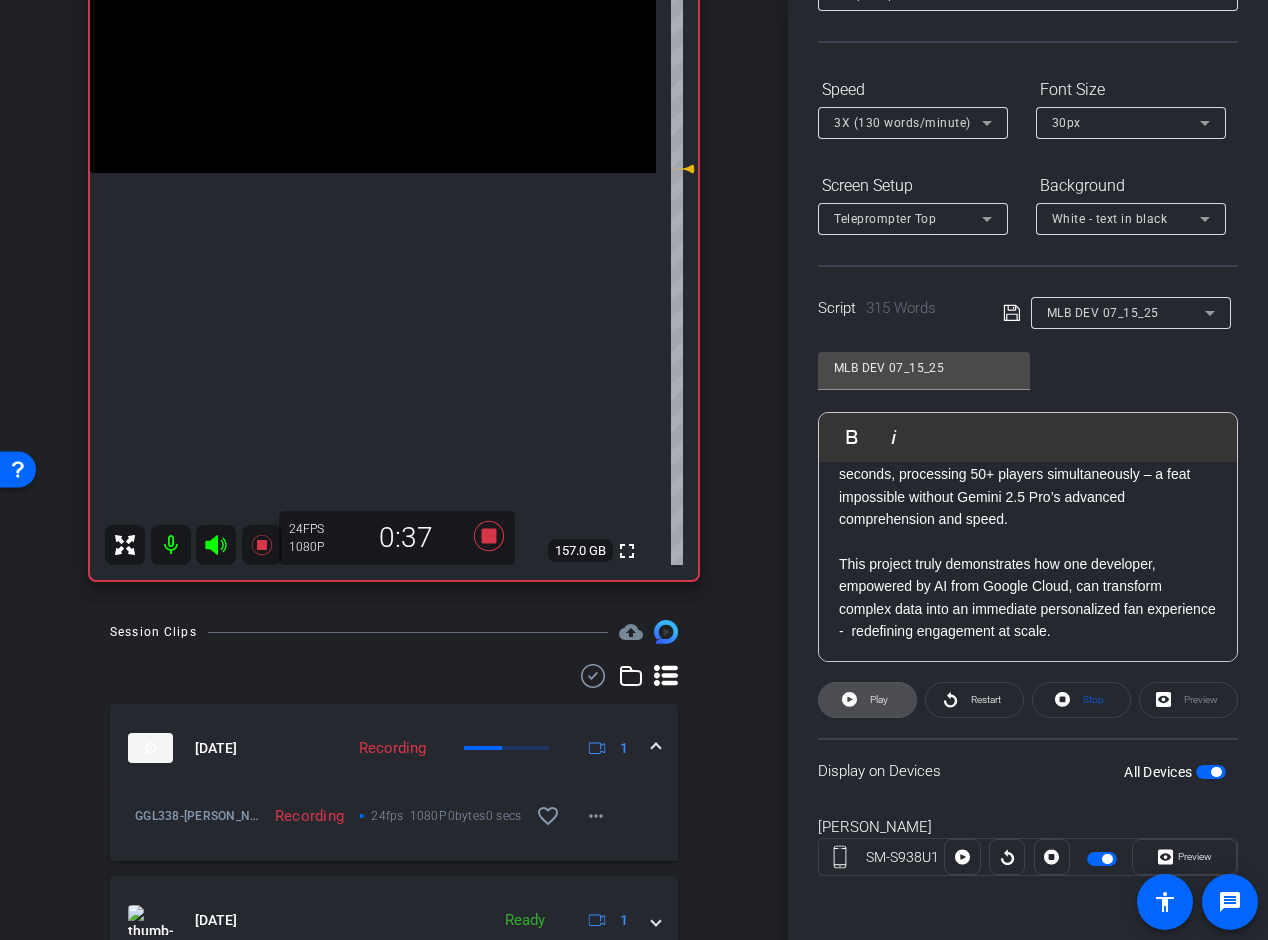 click on "Play" 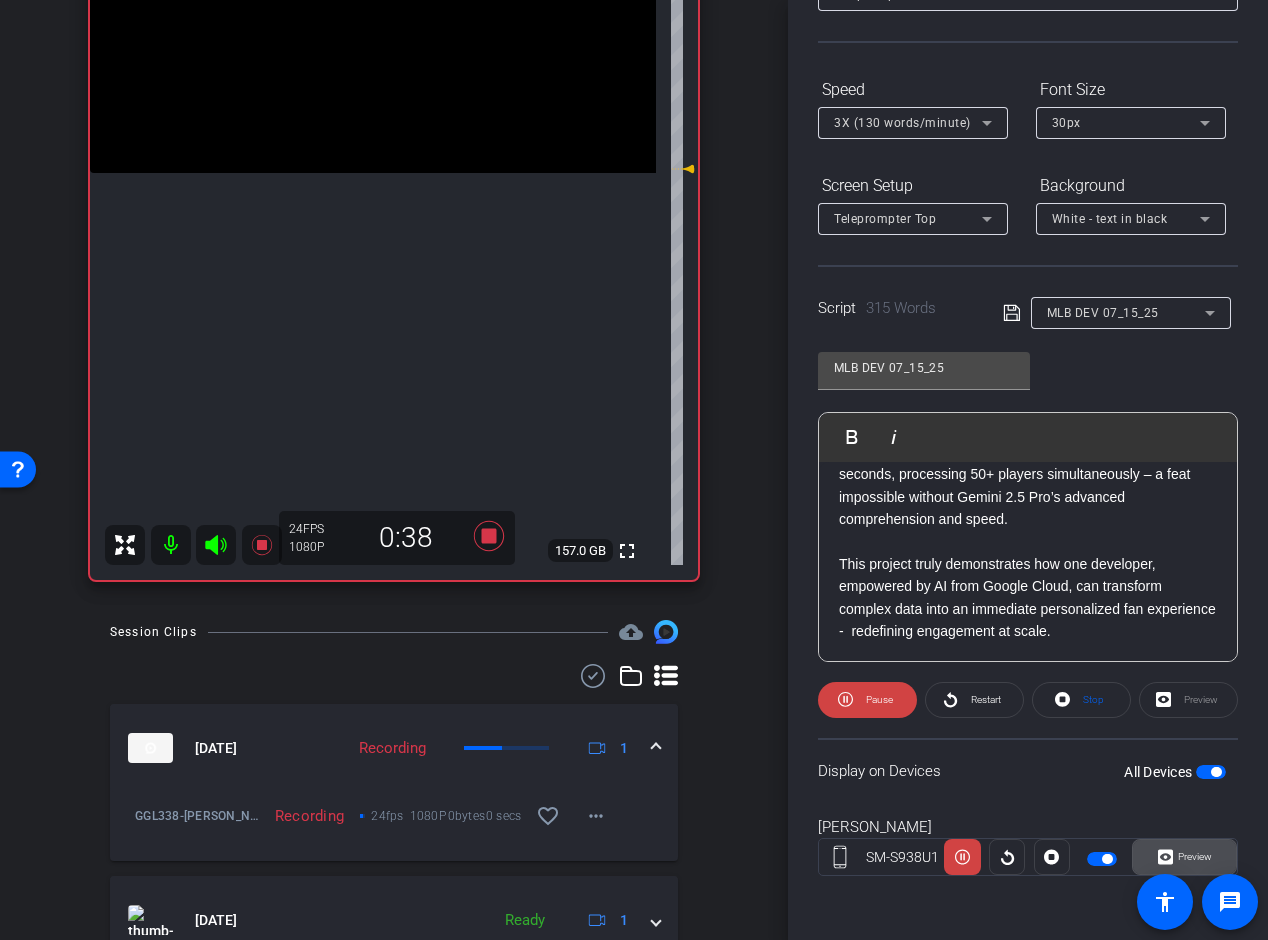 click on "Preview" 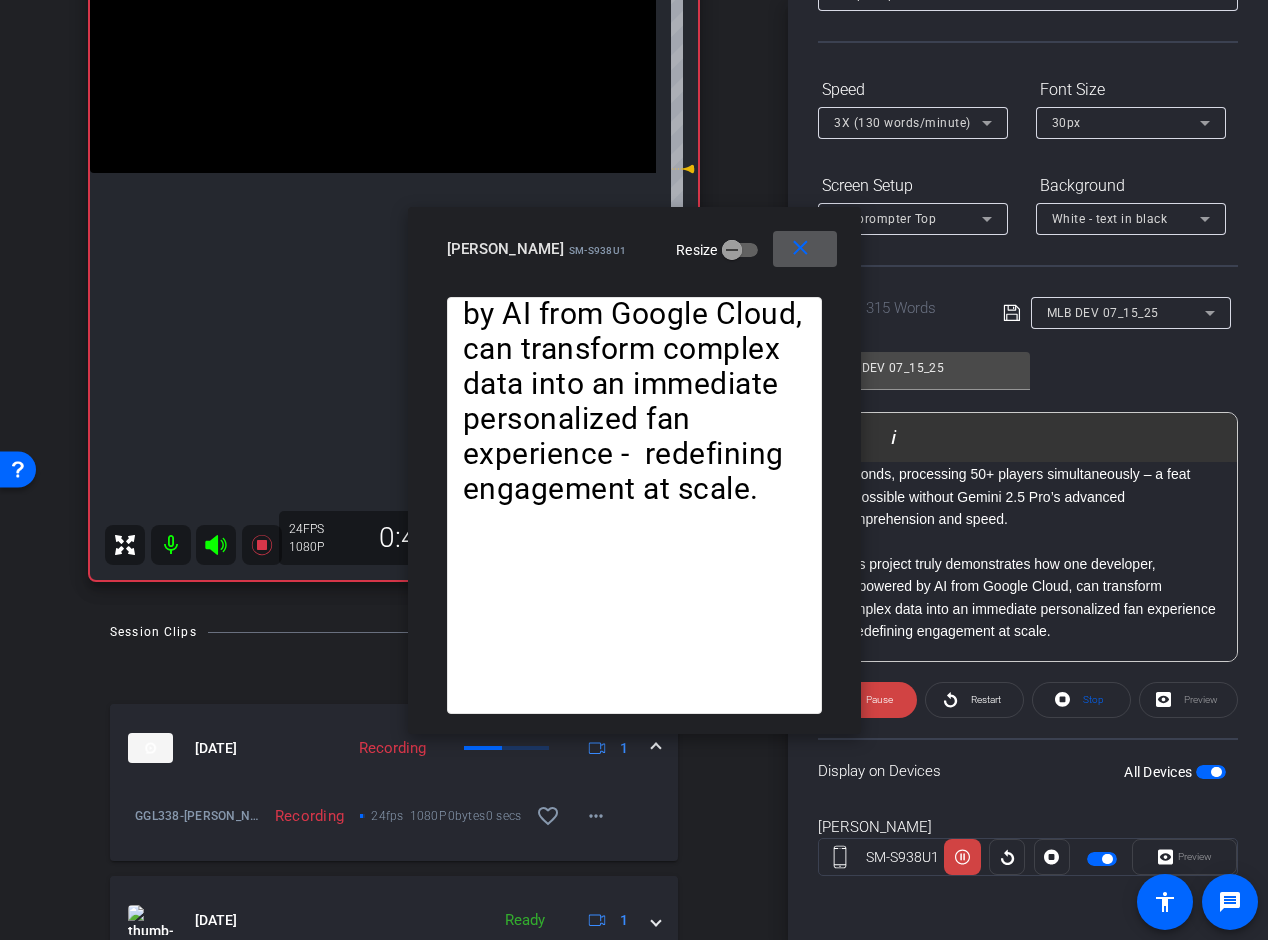 click on "close" at bounding box center [800, 248] 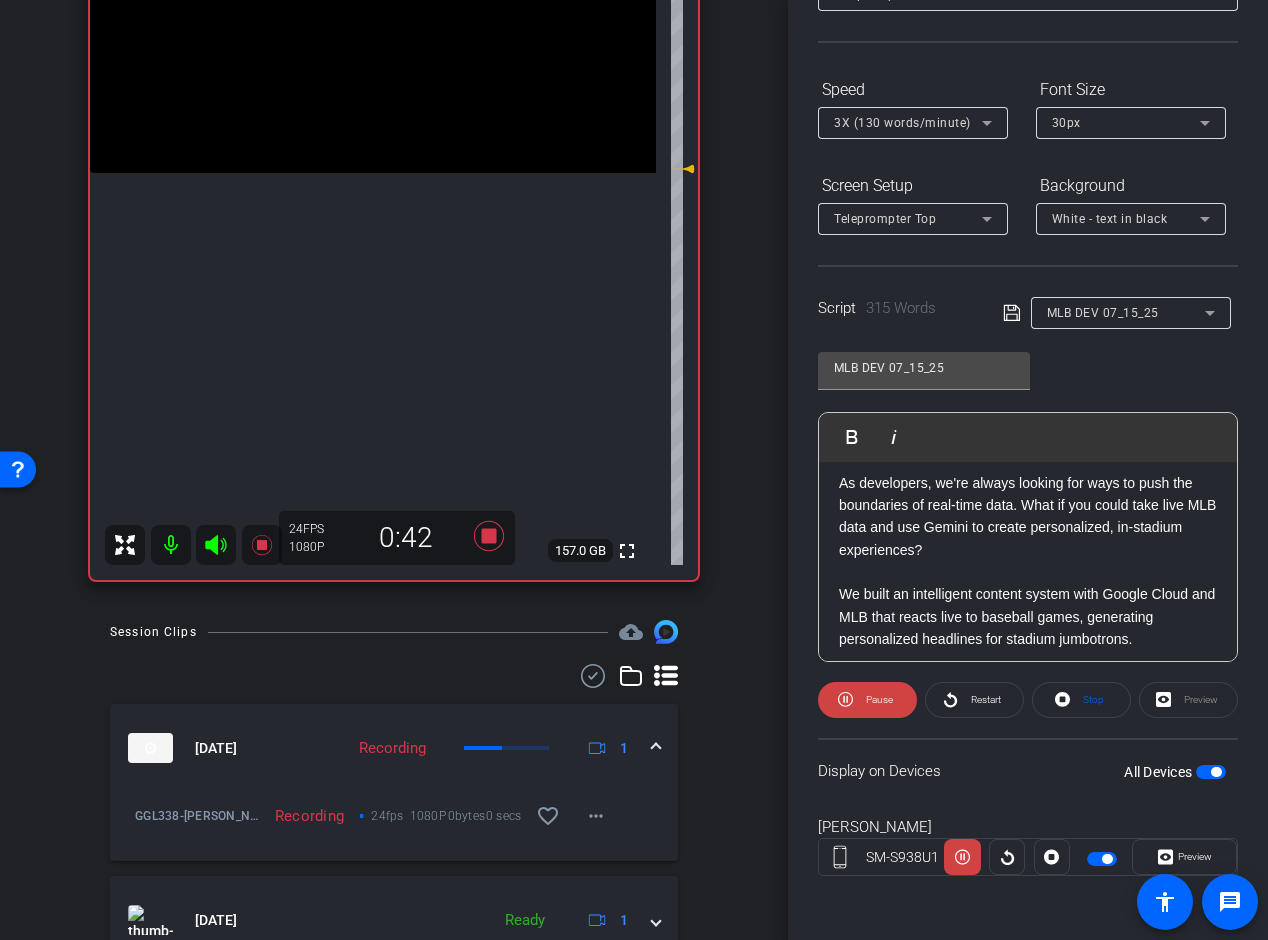 scroll, scrollTop: 0, scrollLeft: 0, axis: both 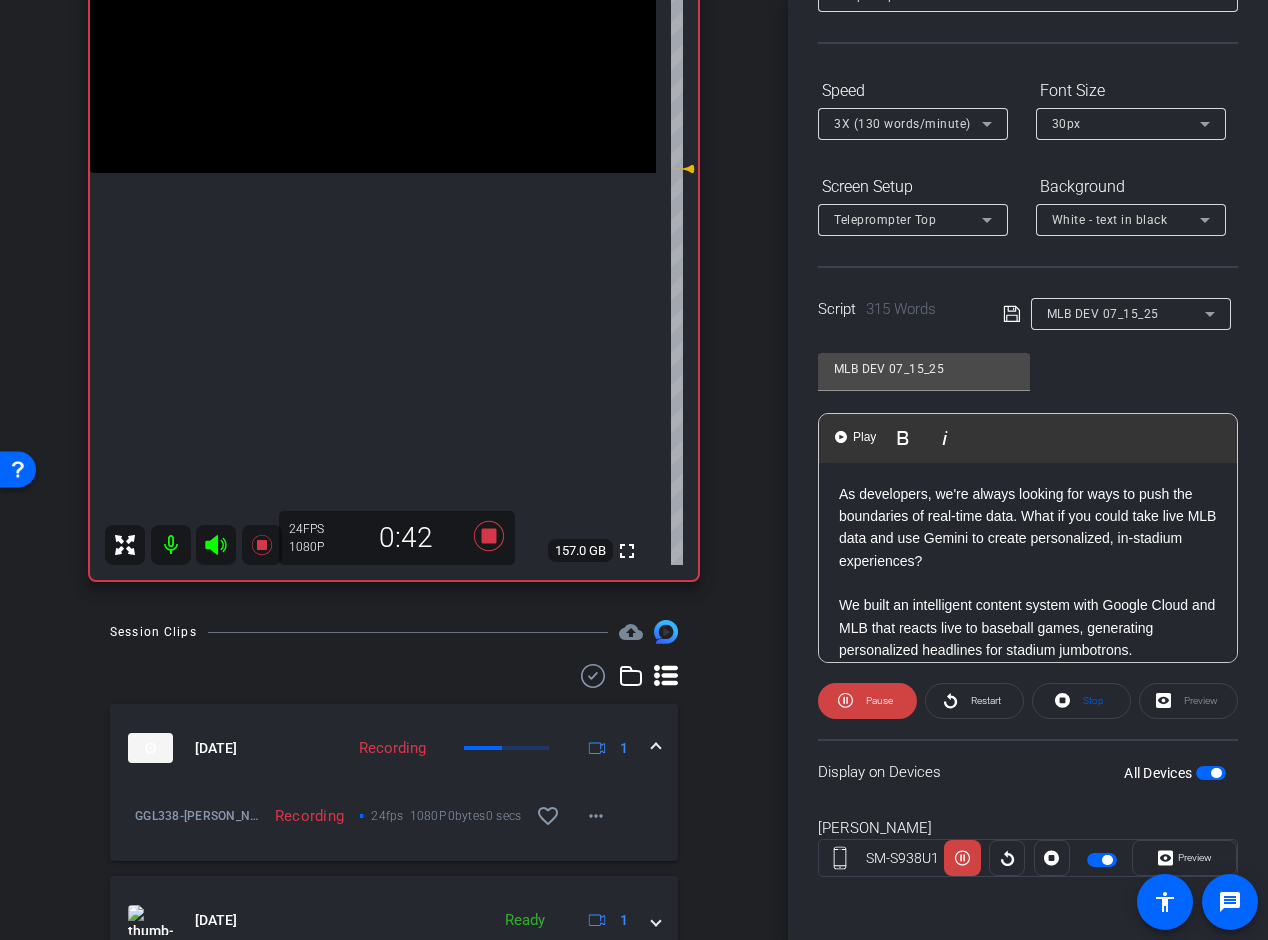 click on "As developers, we're always looking for ways to push the boundaries of real-time data. What if you could take live MLB data and use Gemini to create personalized, in-stadium experiences?" at bounding box center (1028, 528) 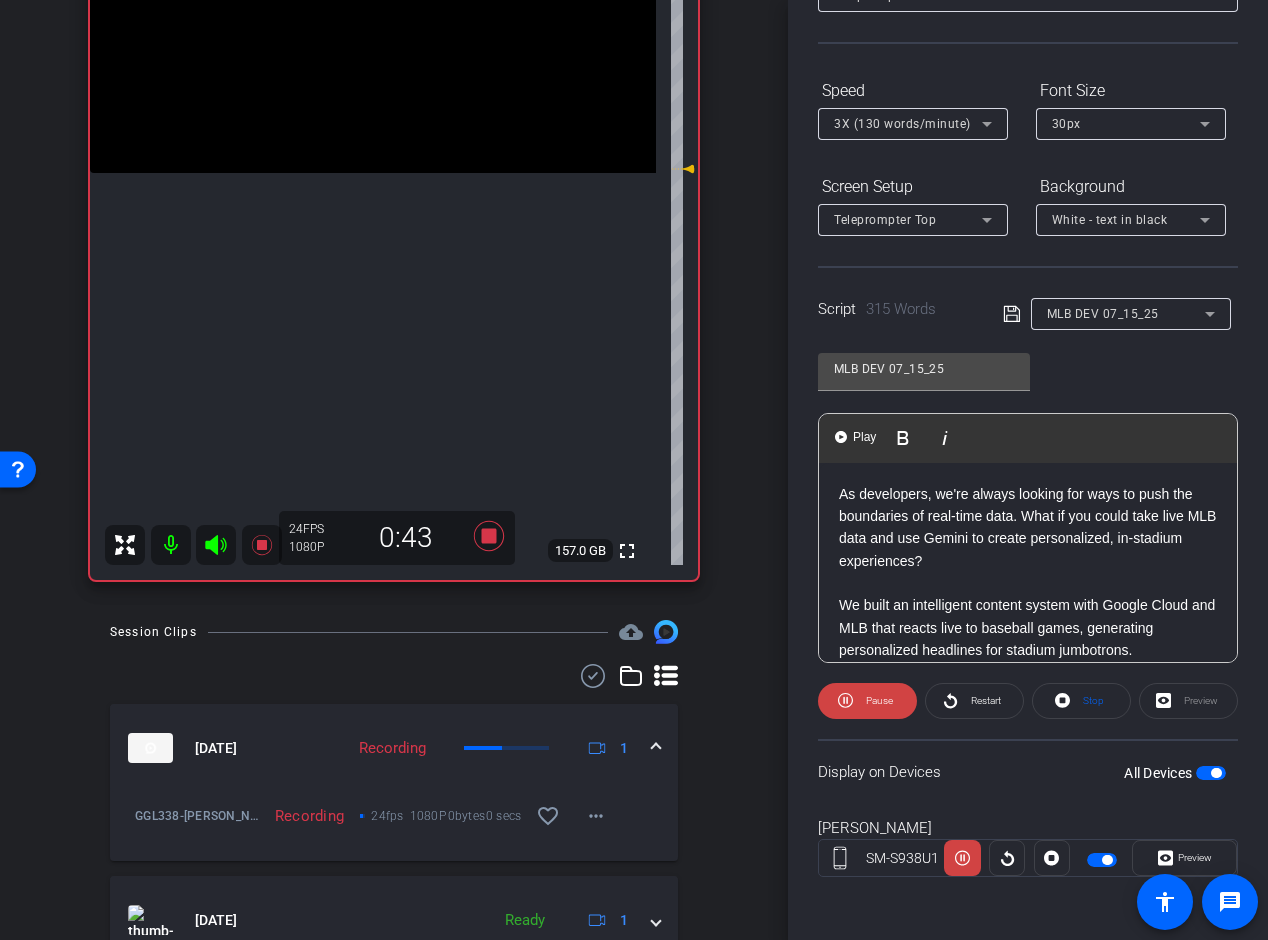 click on "As developers, we're always looking for ways to push the boundaries of real-time data. What if you could take live MLB data and use Gemini to create personalized, in-stadium experiences?" at bounding box center (1028, 528) 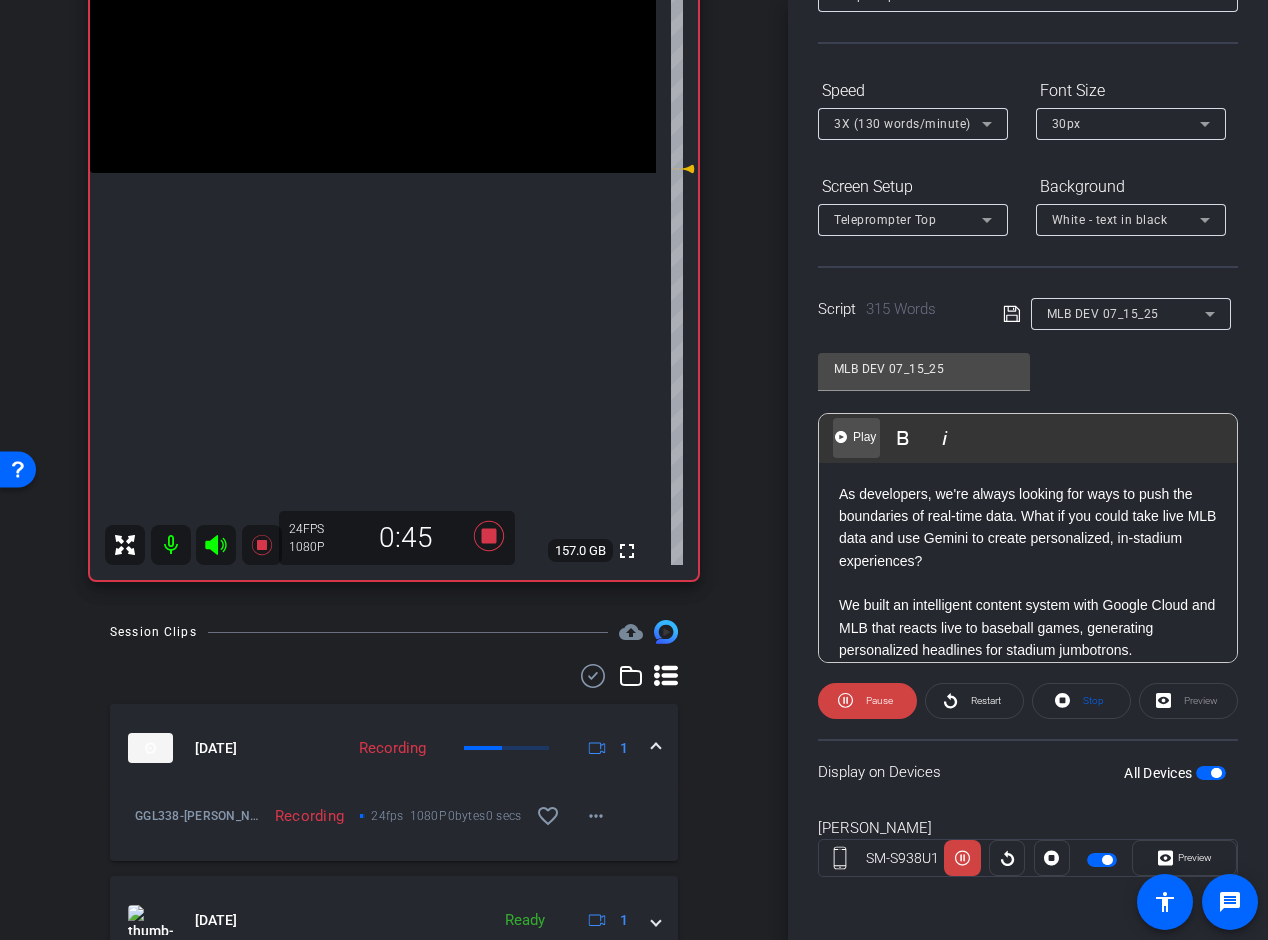 click on "Play" at bounding box center [864, 437] 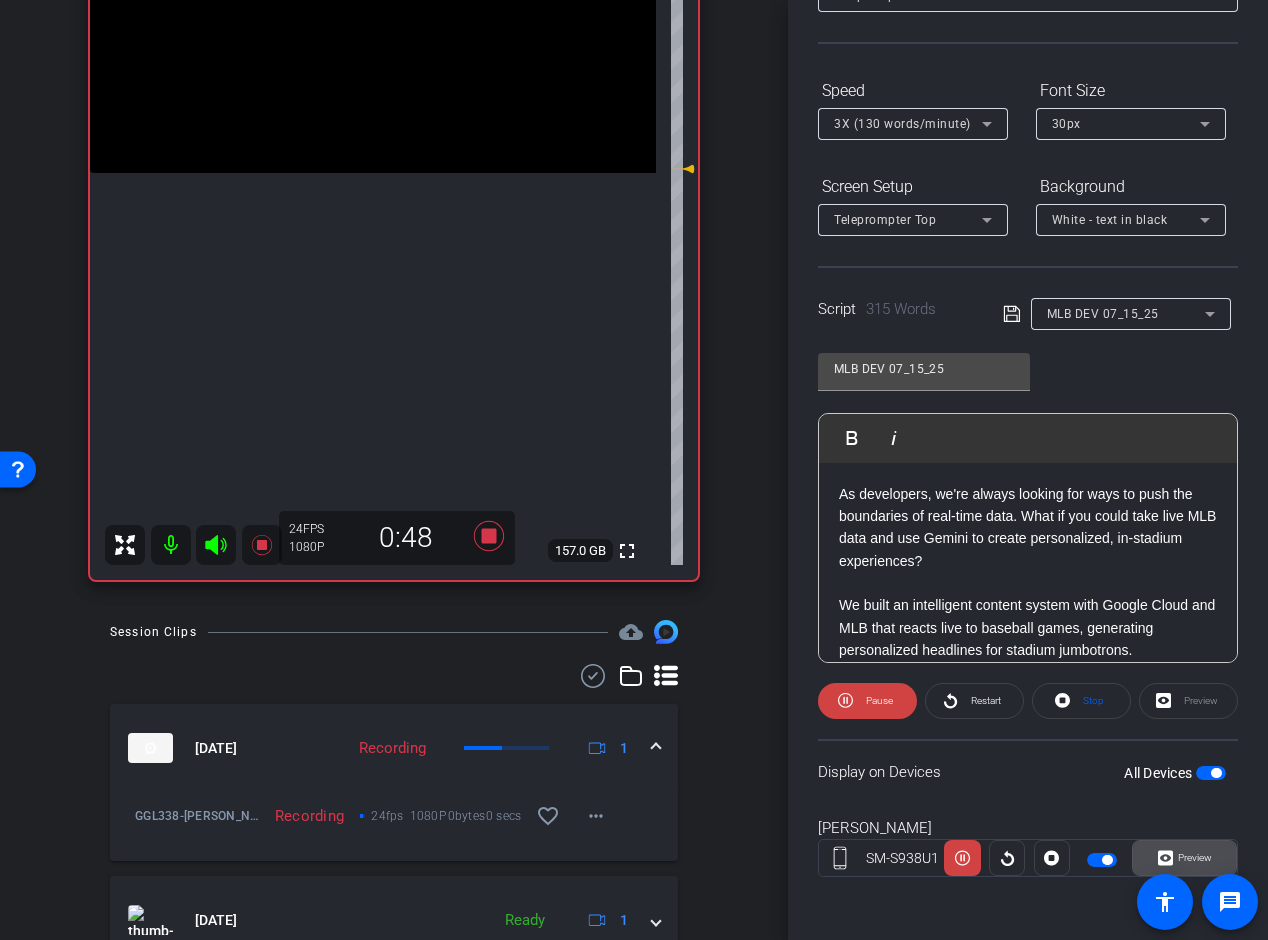 click on "Preview" 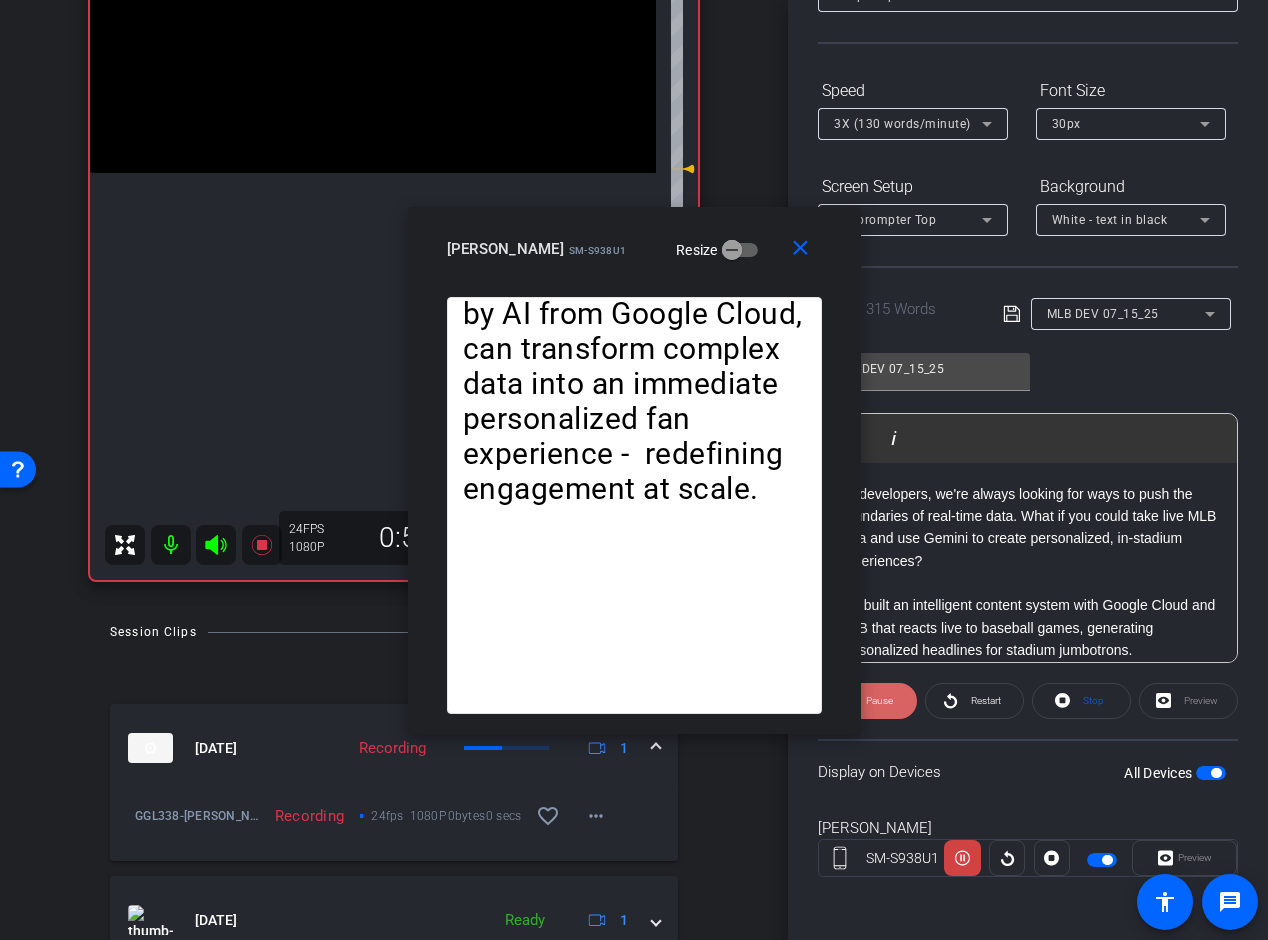 click 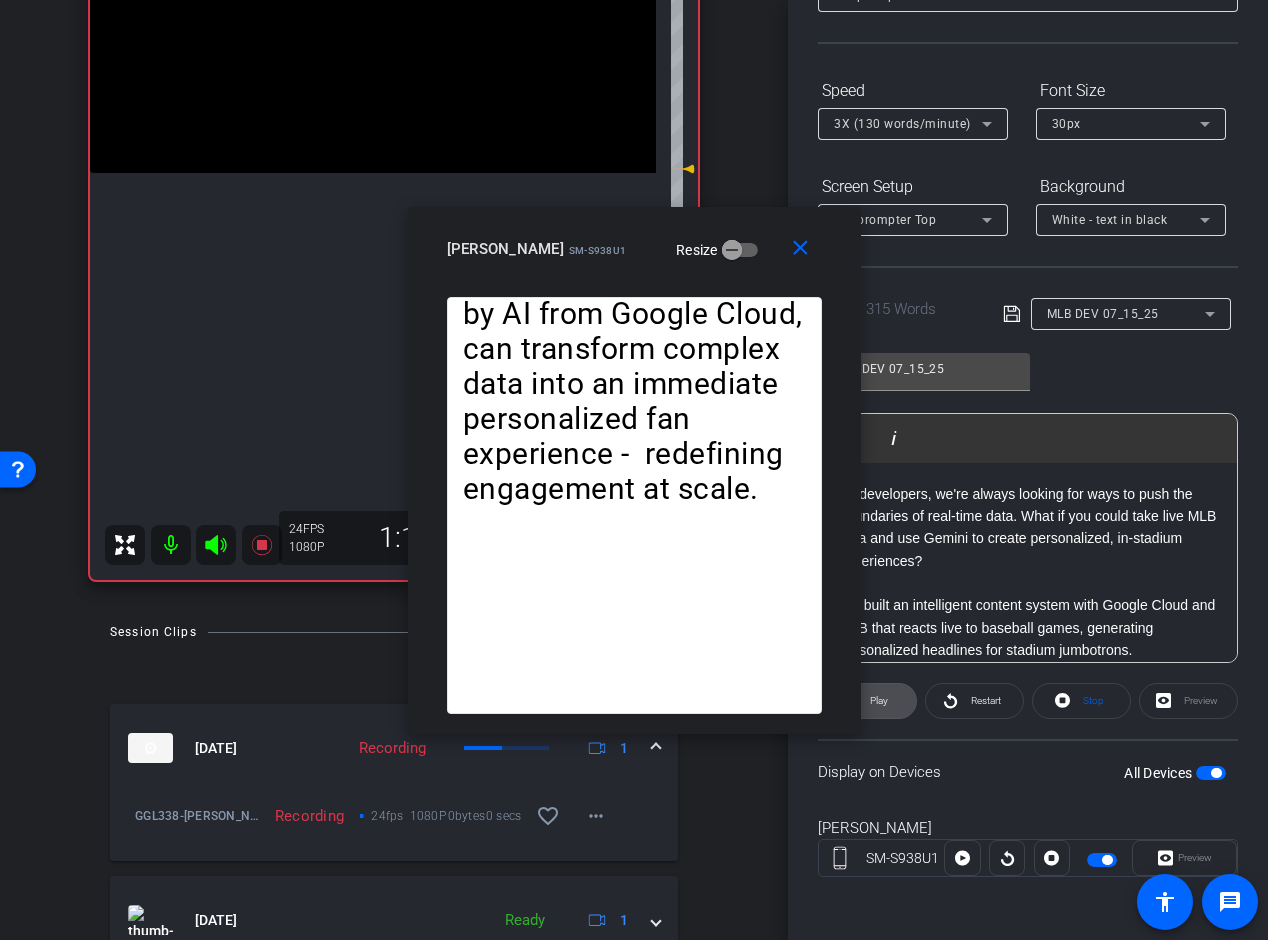 click on "Play" 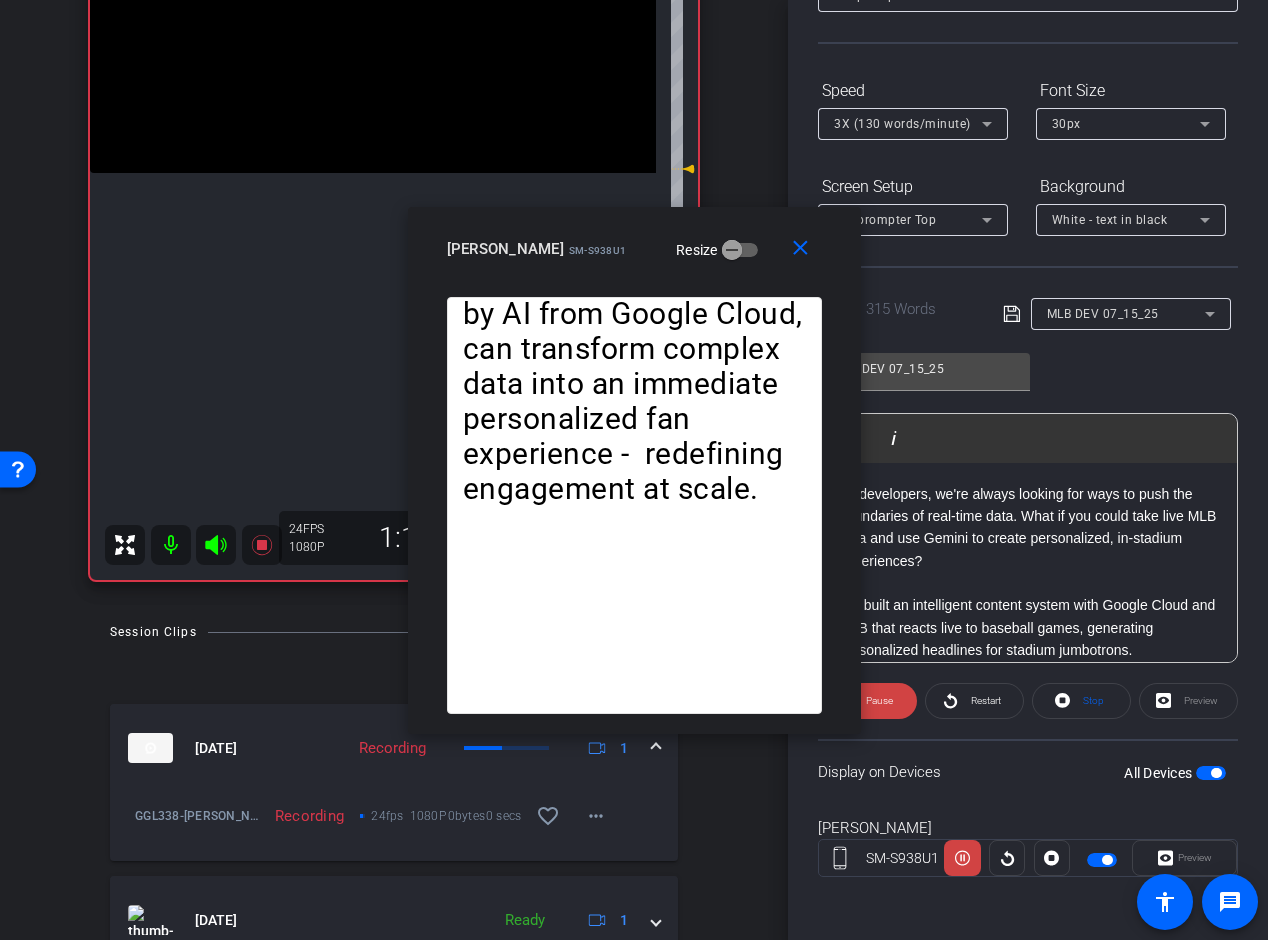 click on "3X (130 words/minute)" at bounding box center (902, 124) 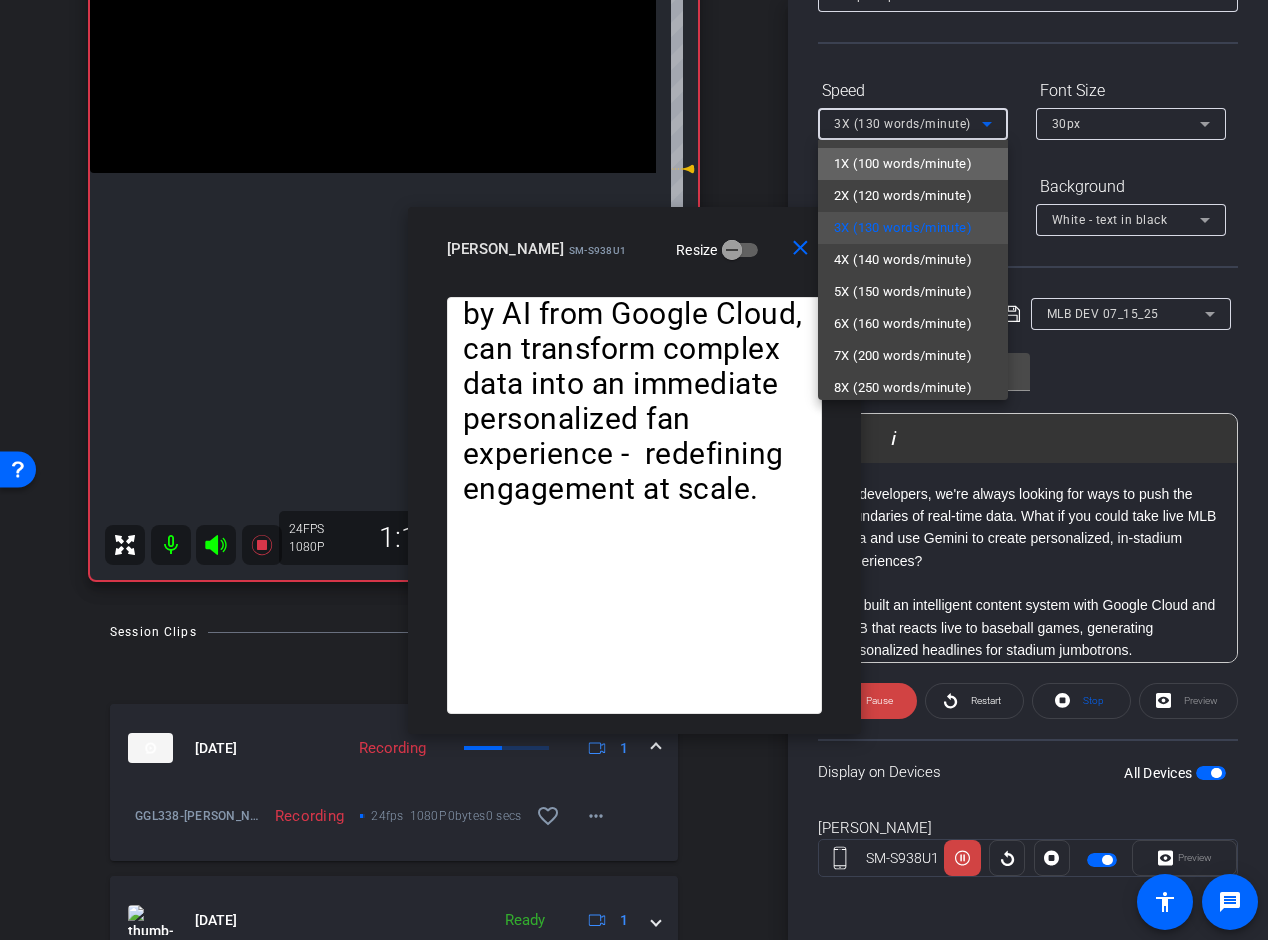 click on "1X (100 words/minute)" at bounding box center [903, 164] 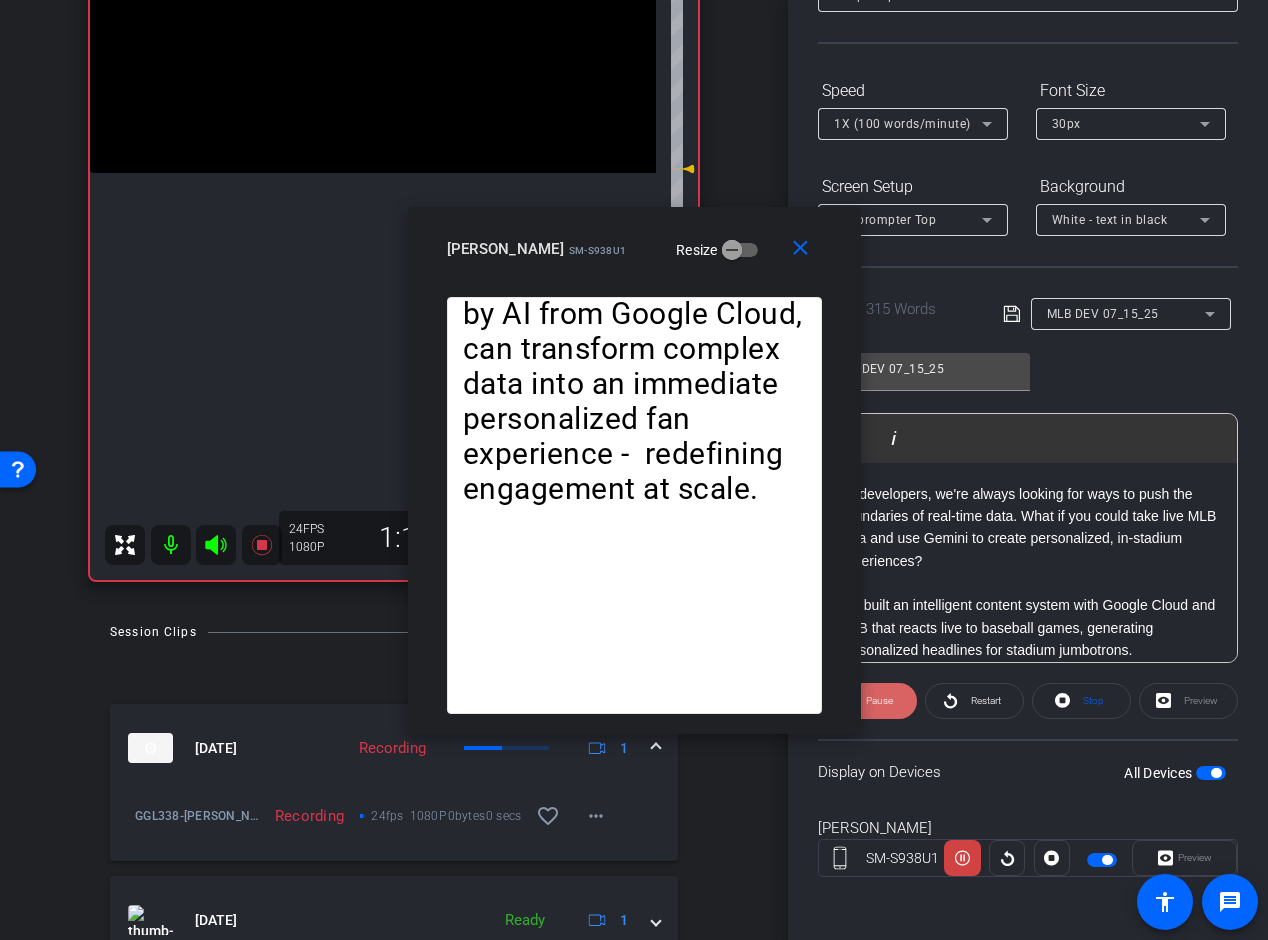 click on "Pause" 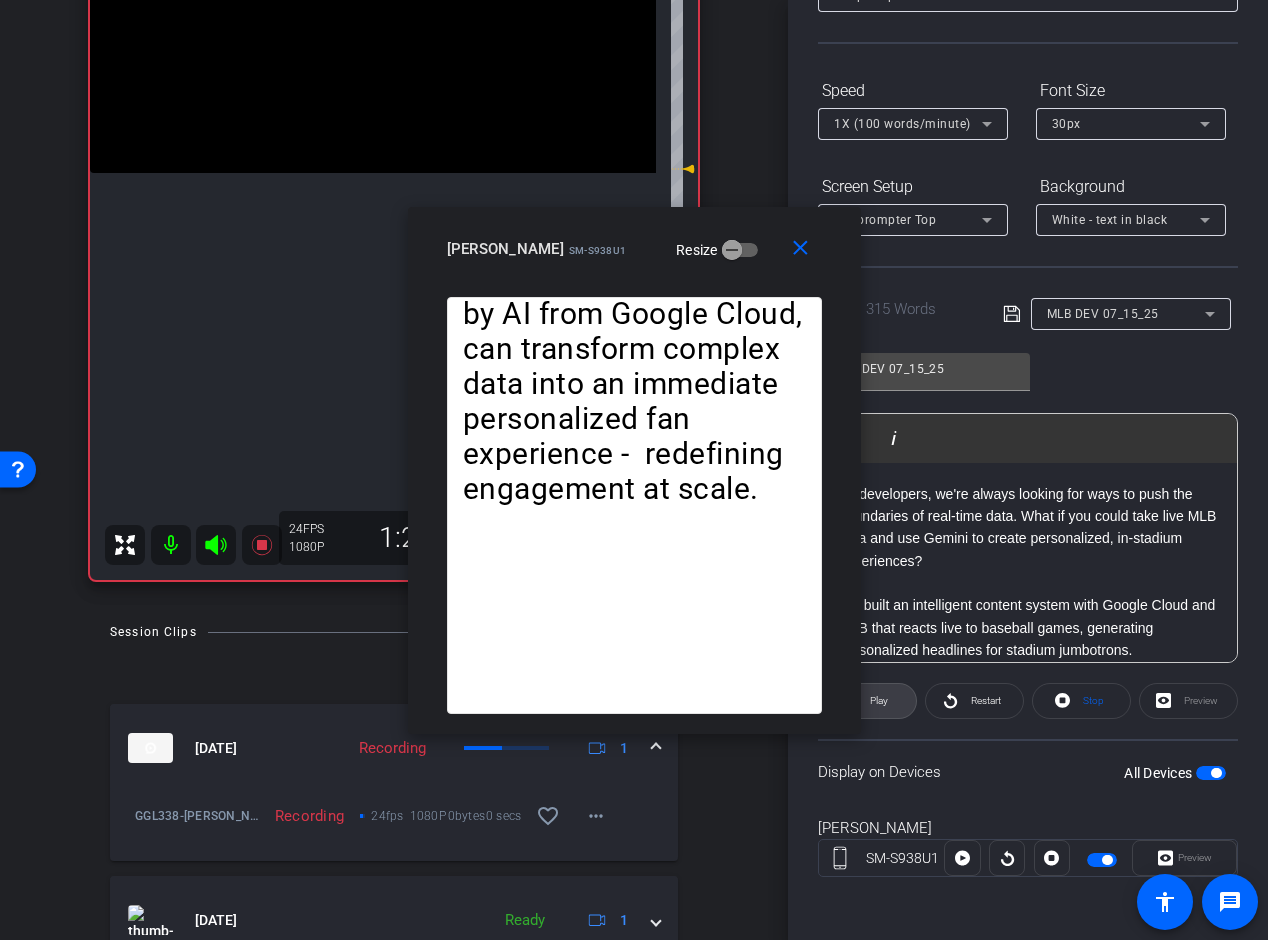 click on "Play" 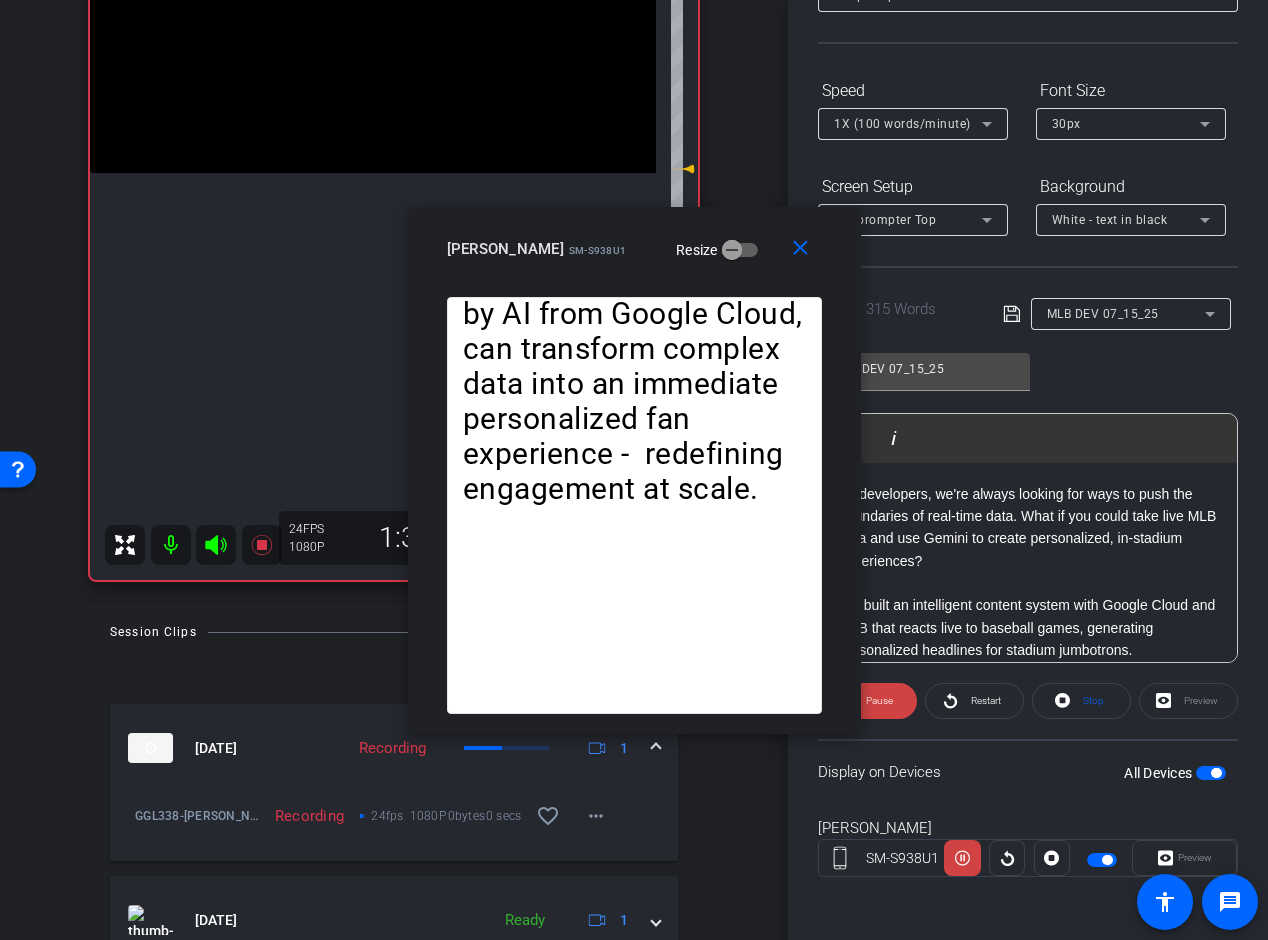 click on "1X (100 words/minute)" at bounding box center [902, 124] 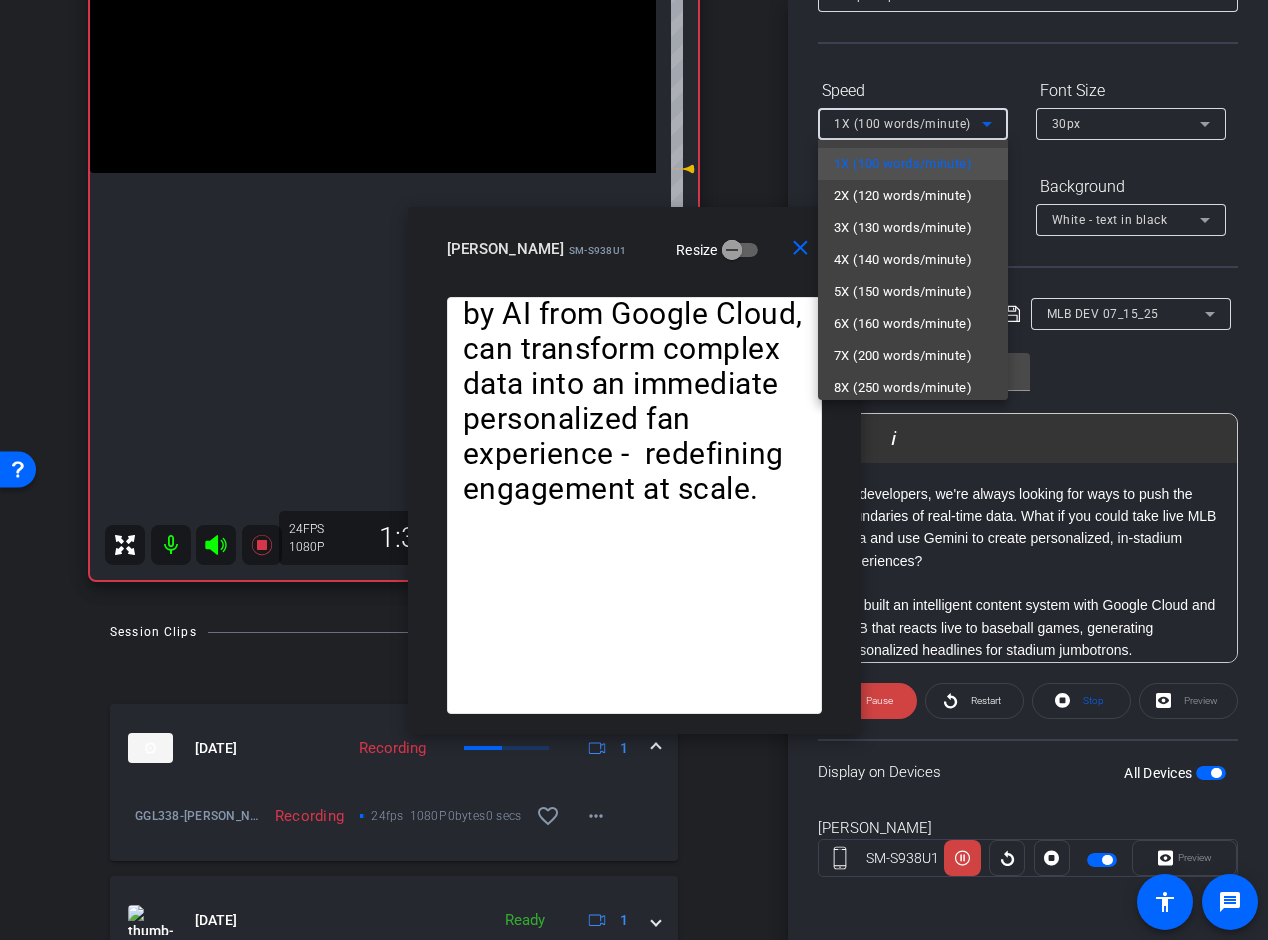 click at bounding box center [634, 470] 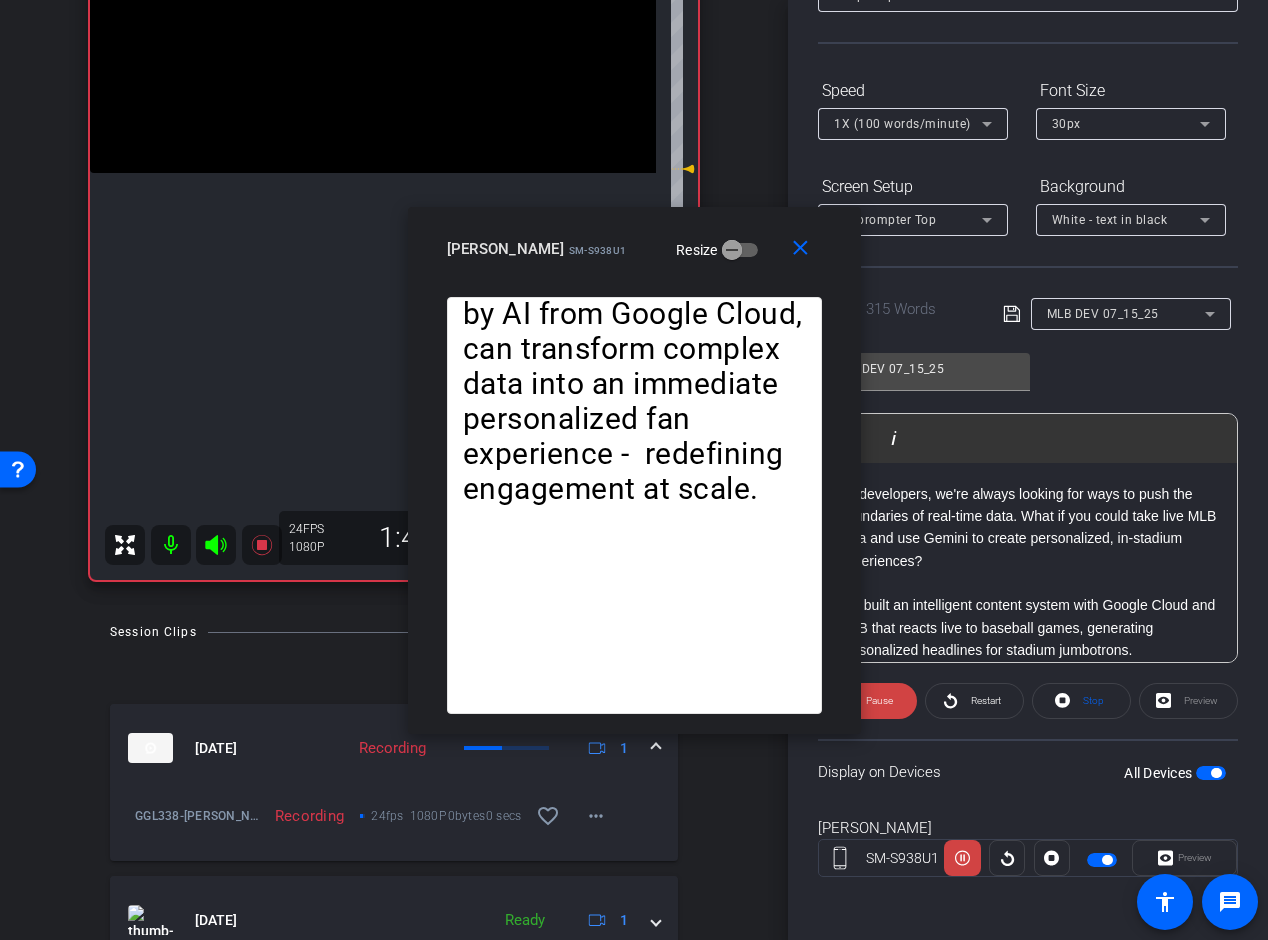 click on "1X (100 words/minute)" at bounding box center (902, 124) 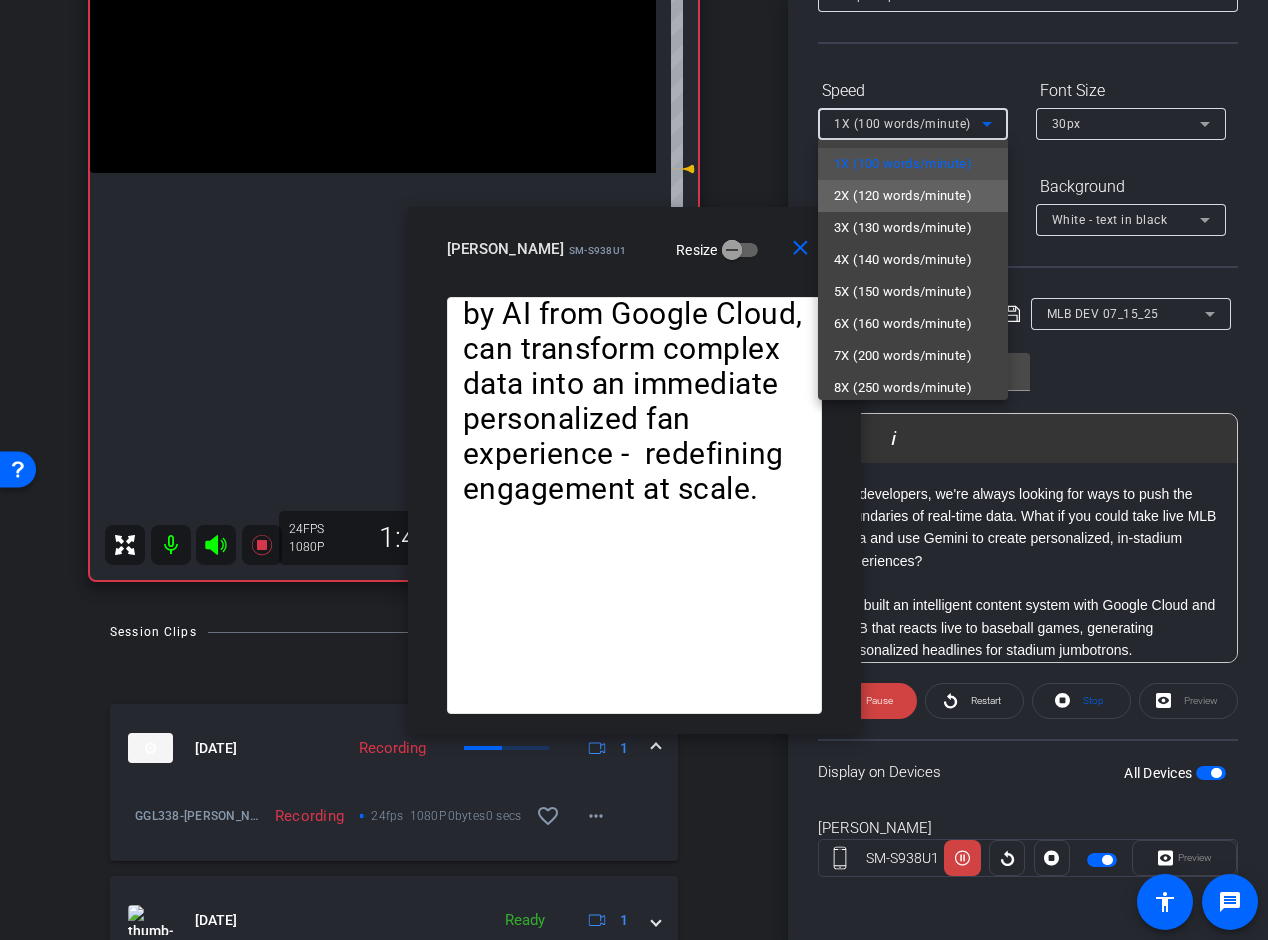 click on "2X (120 words/minute)" at bounding box center [903, 196] 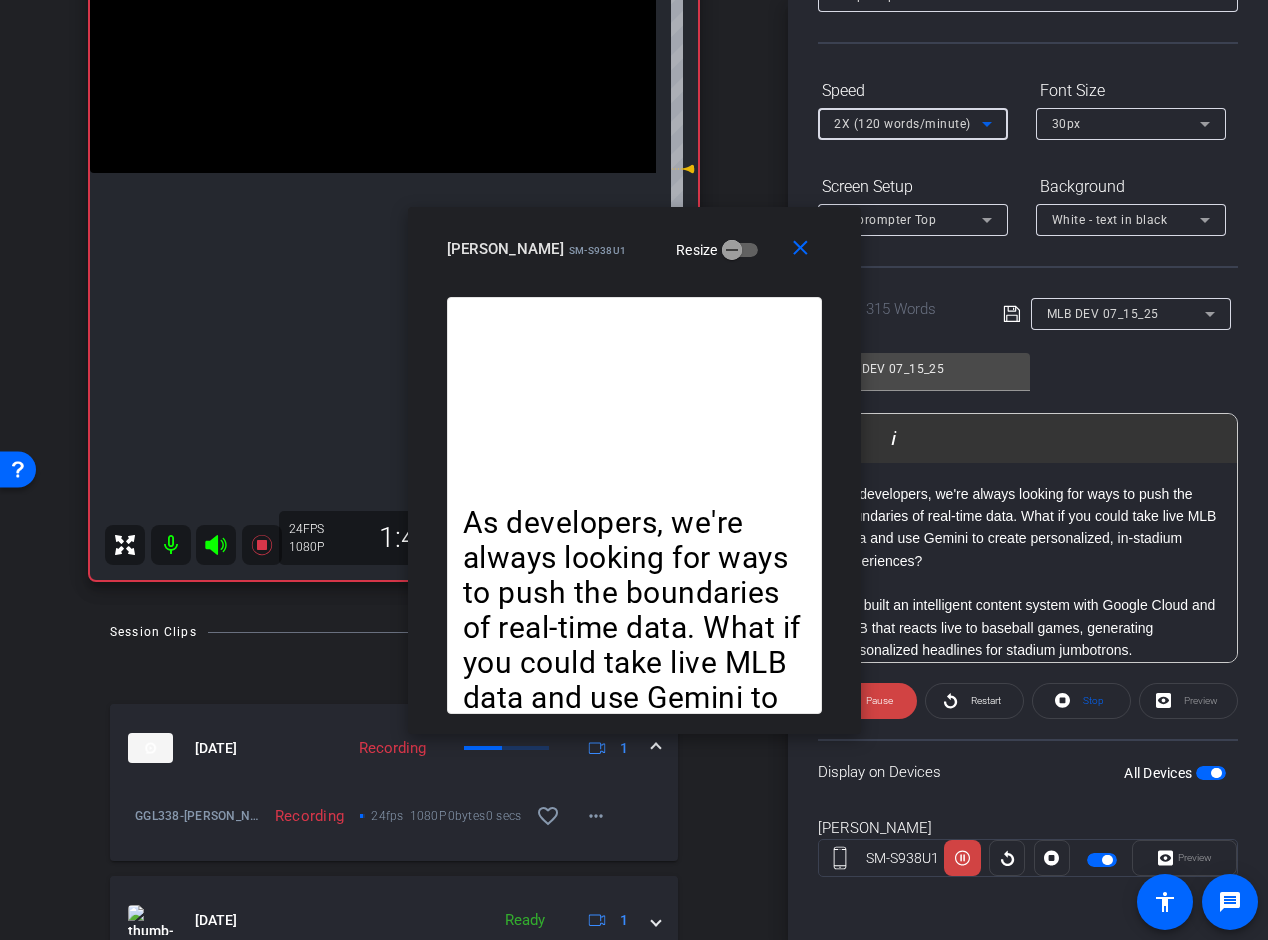 click on "2X (120 words/minute)" at bounding box center [902, 124] 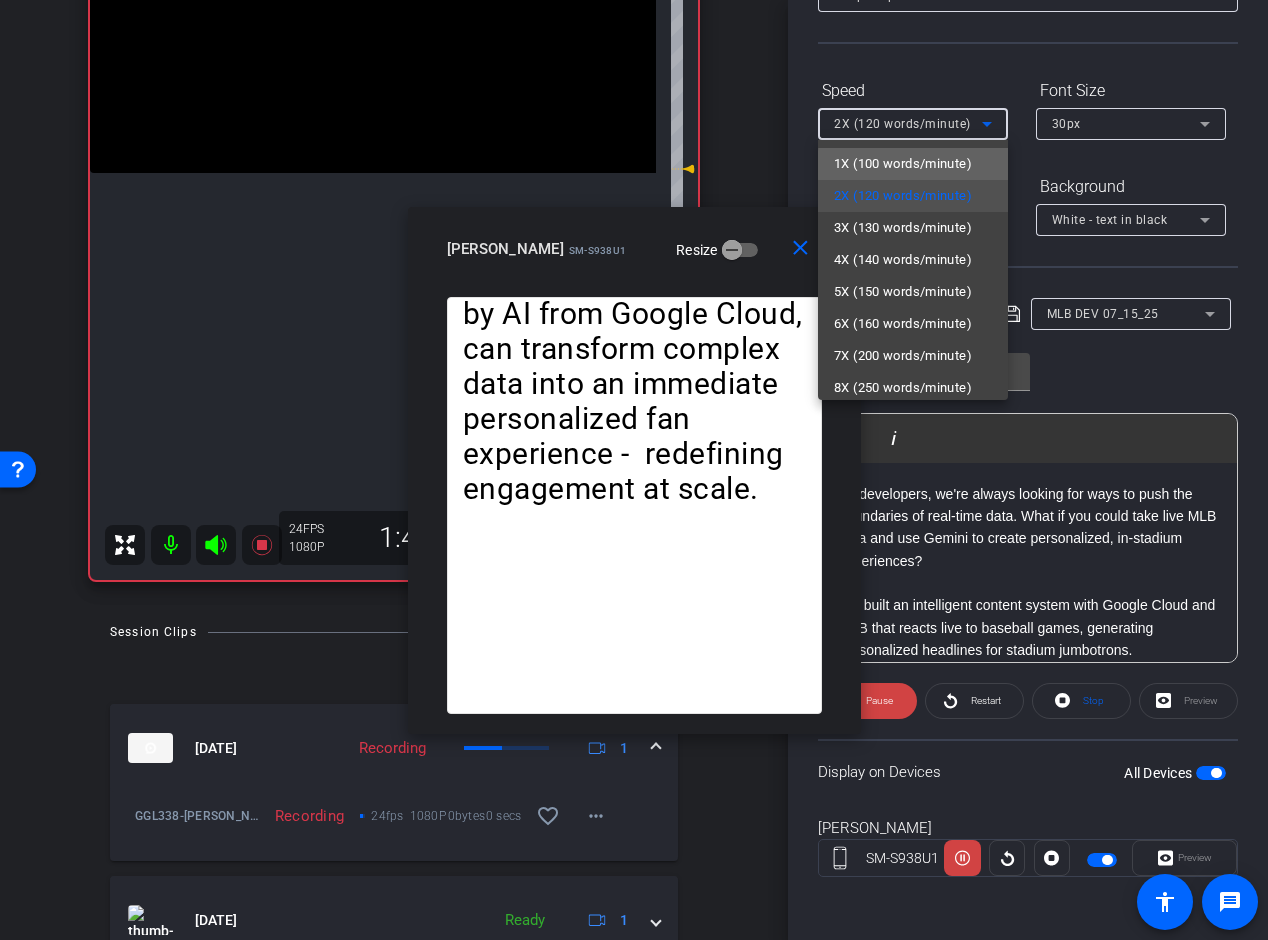 click on "1X (100 words/minute)" at bounding box center [903, 164] 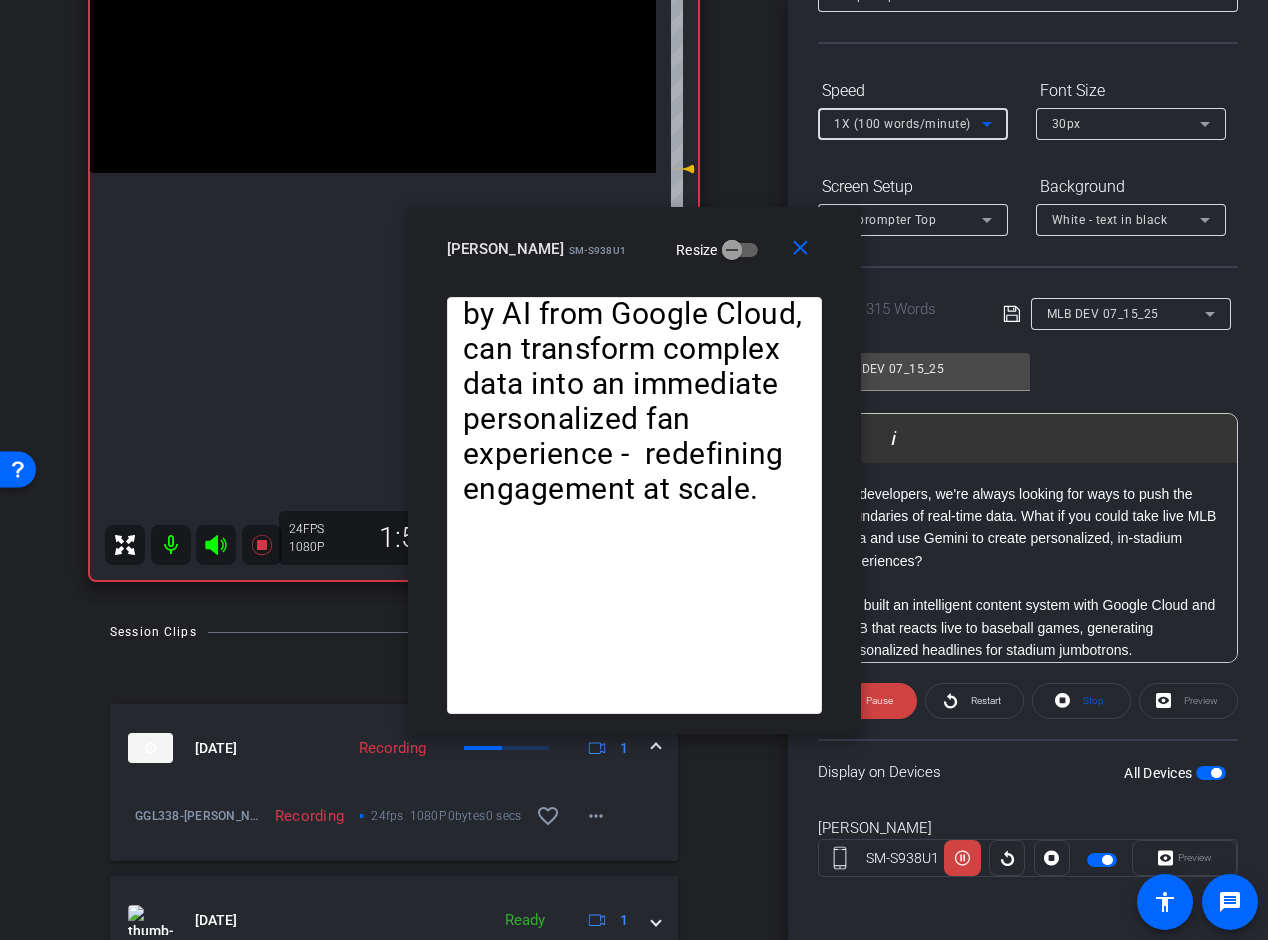 click on "1X (100 words/minute)" at bounding box center (902, 124) 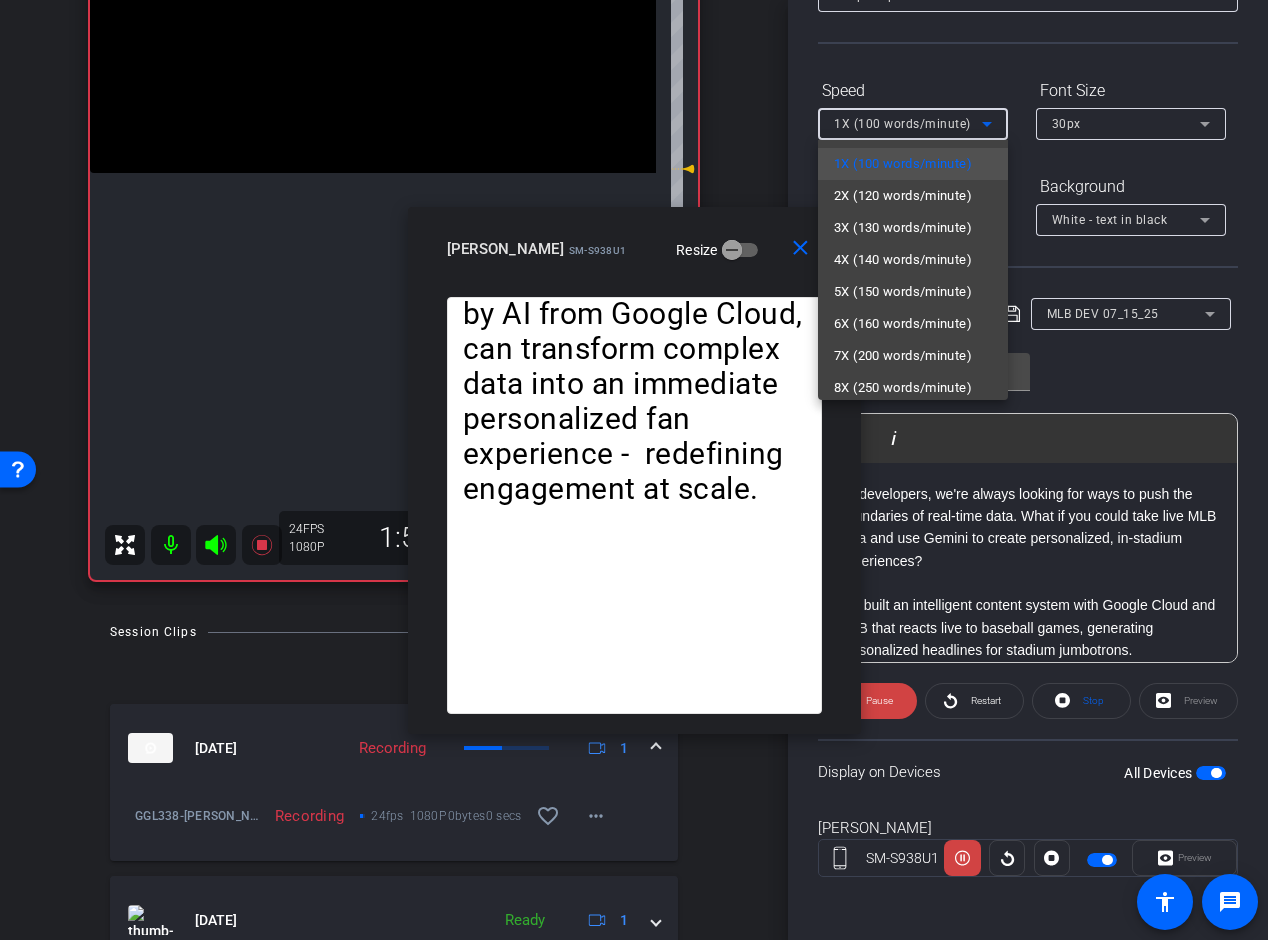 click at bounding box center (634, 470) 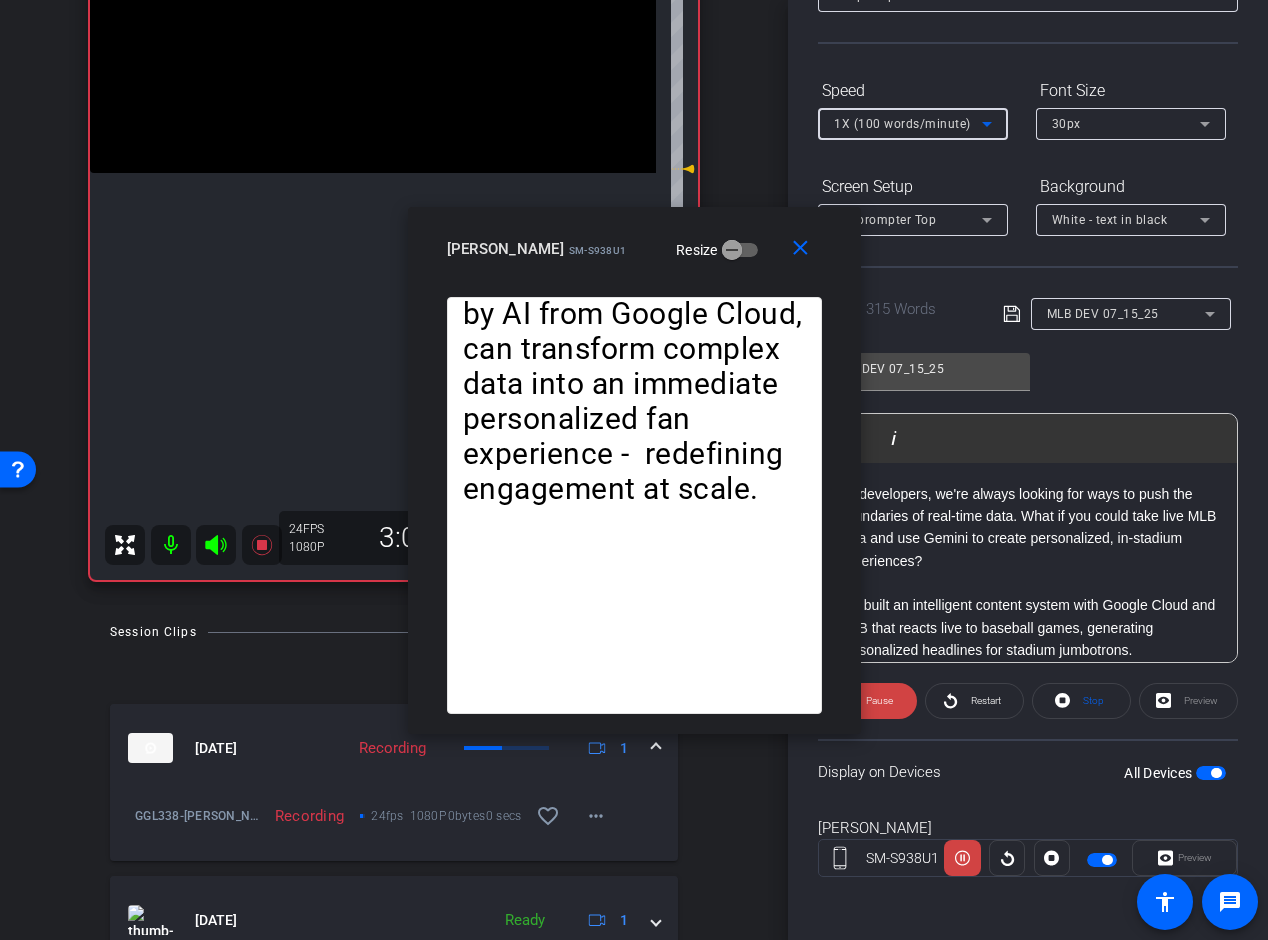 click on "1X (100 words/minute)" at bounding box center (902, 124) 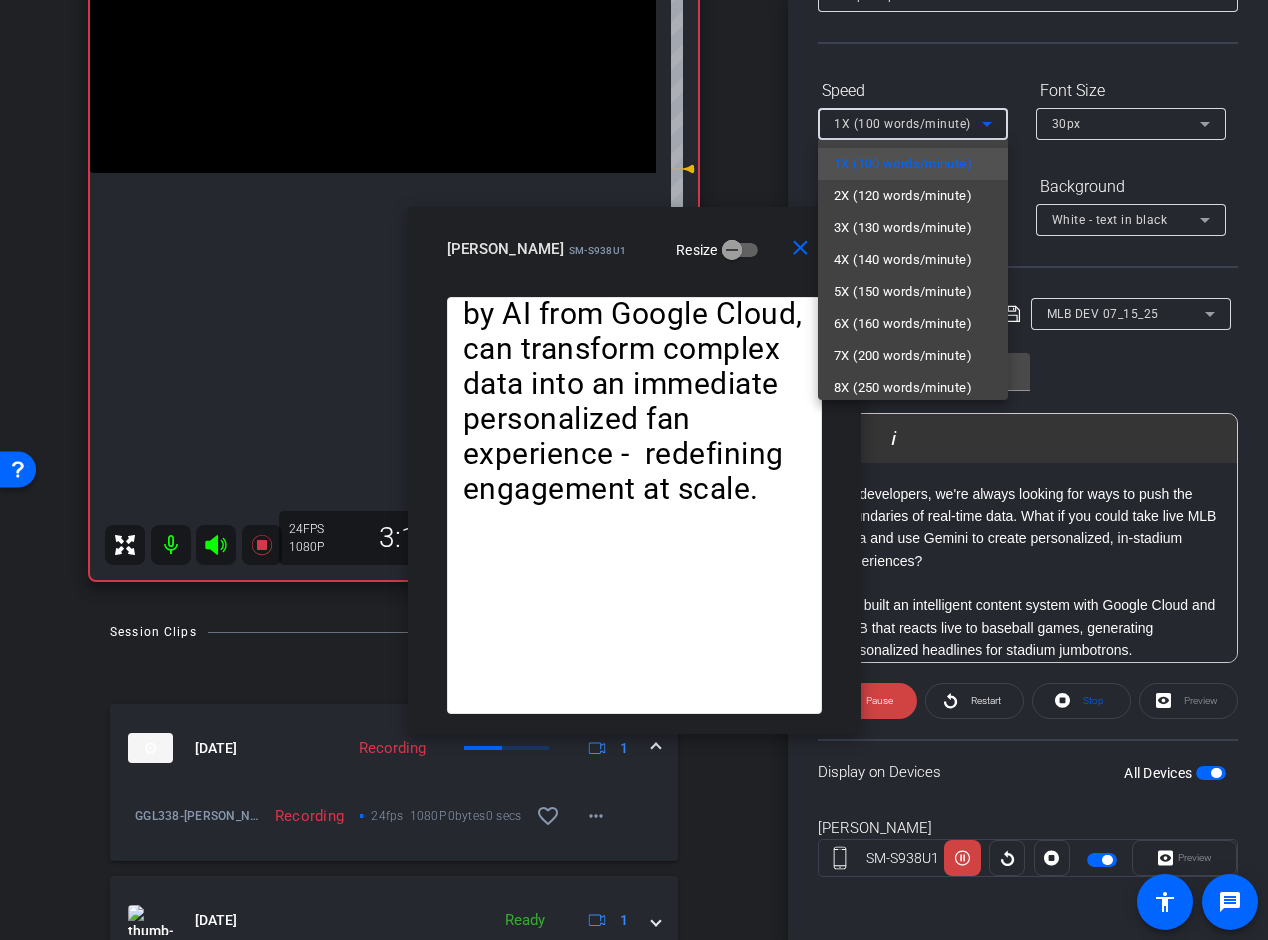 click at bounding box center [634, 470] 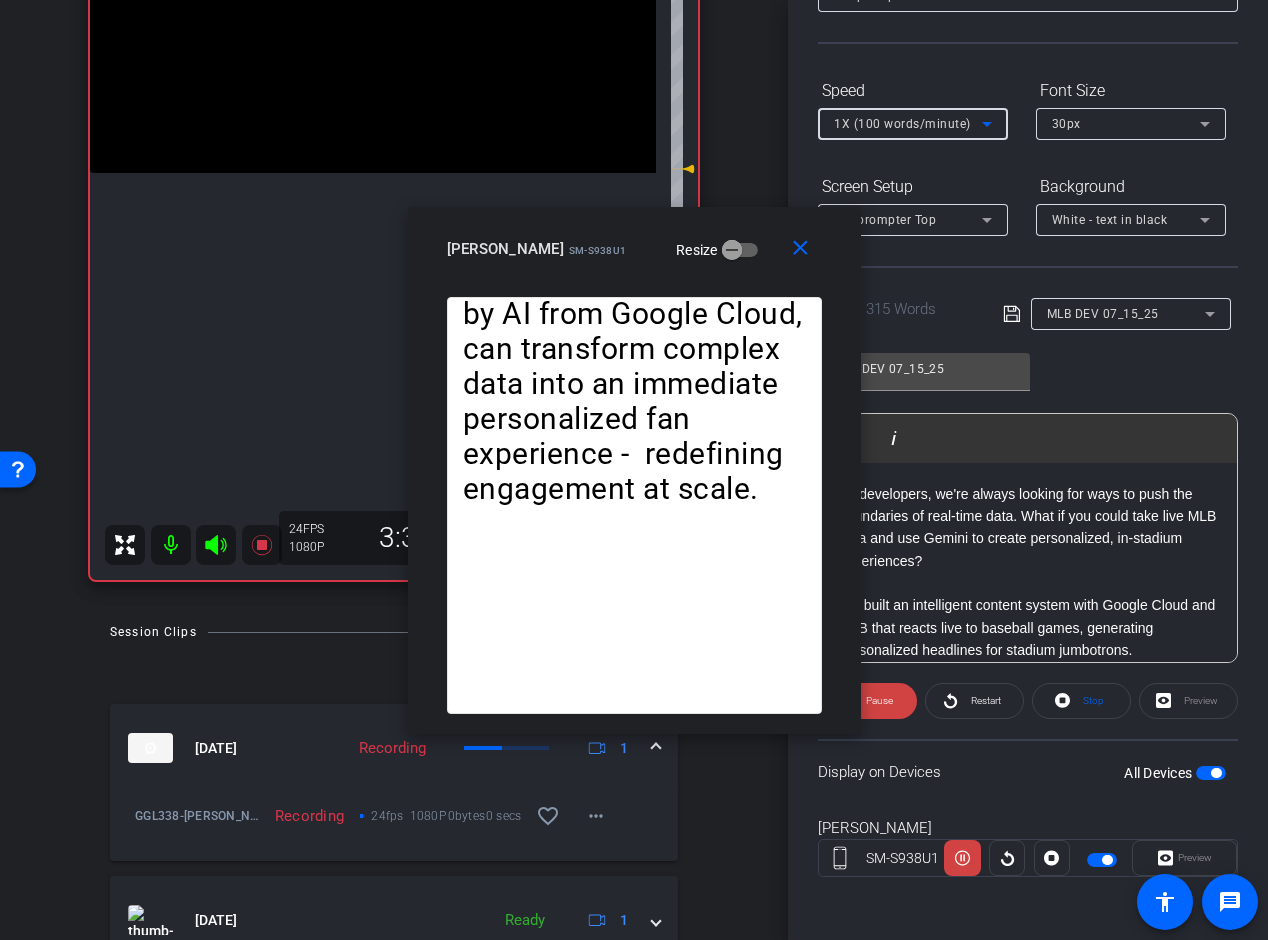 click on "1X (100 words/minute)" at bounding box center [908, 123] 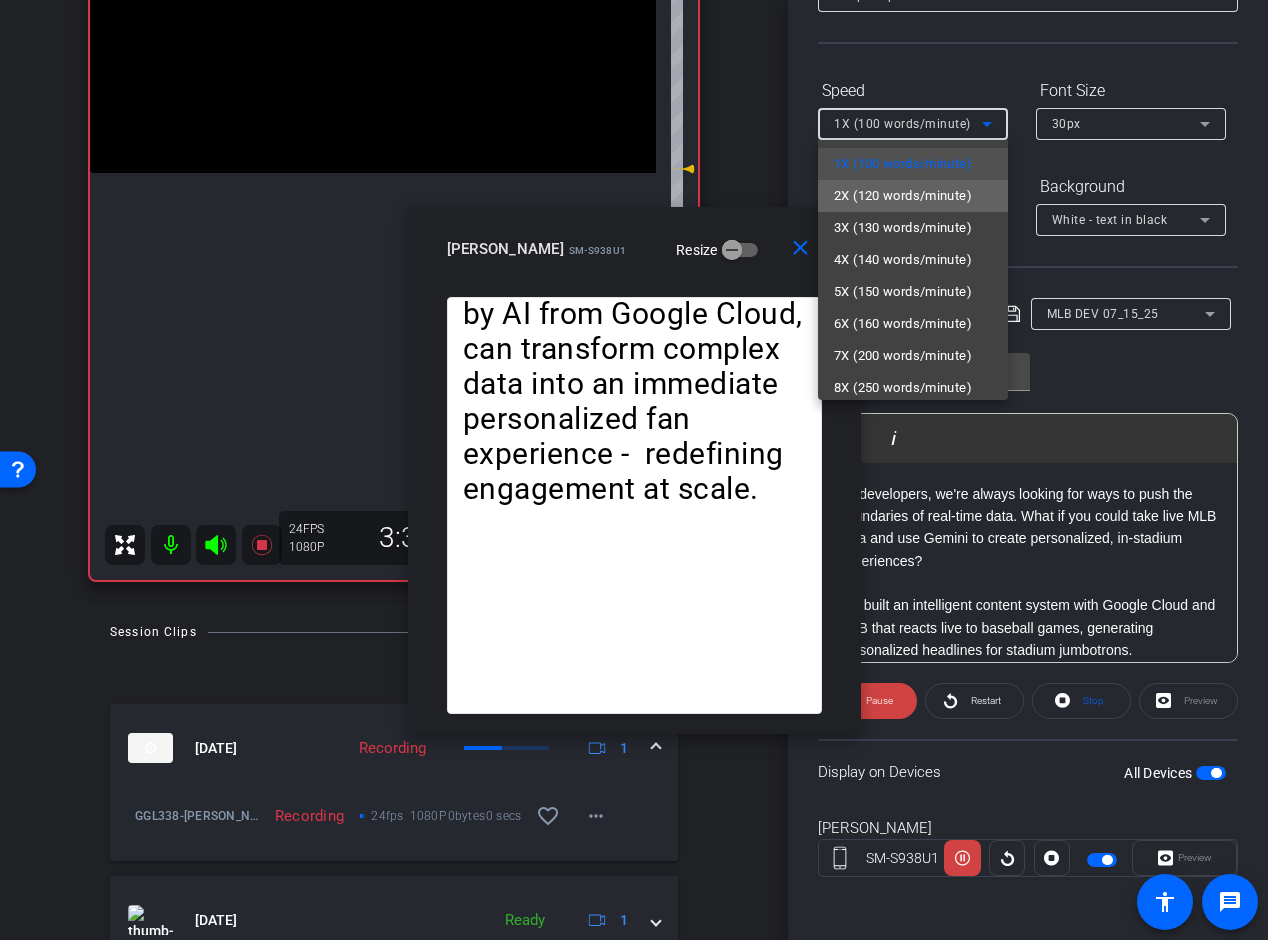 click on "2X (120 words/minute)" at bounding box center [903, 196] 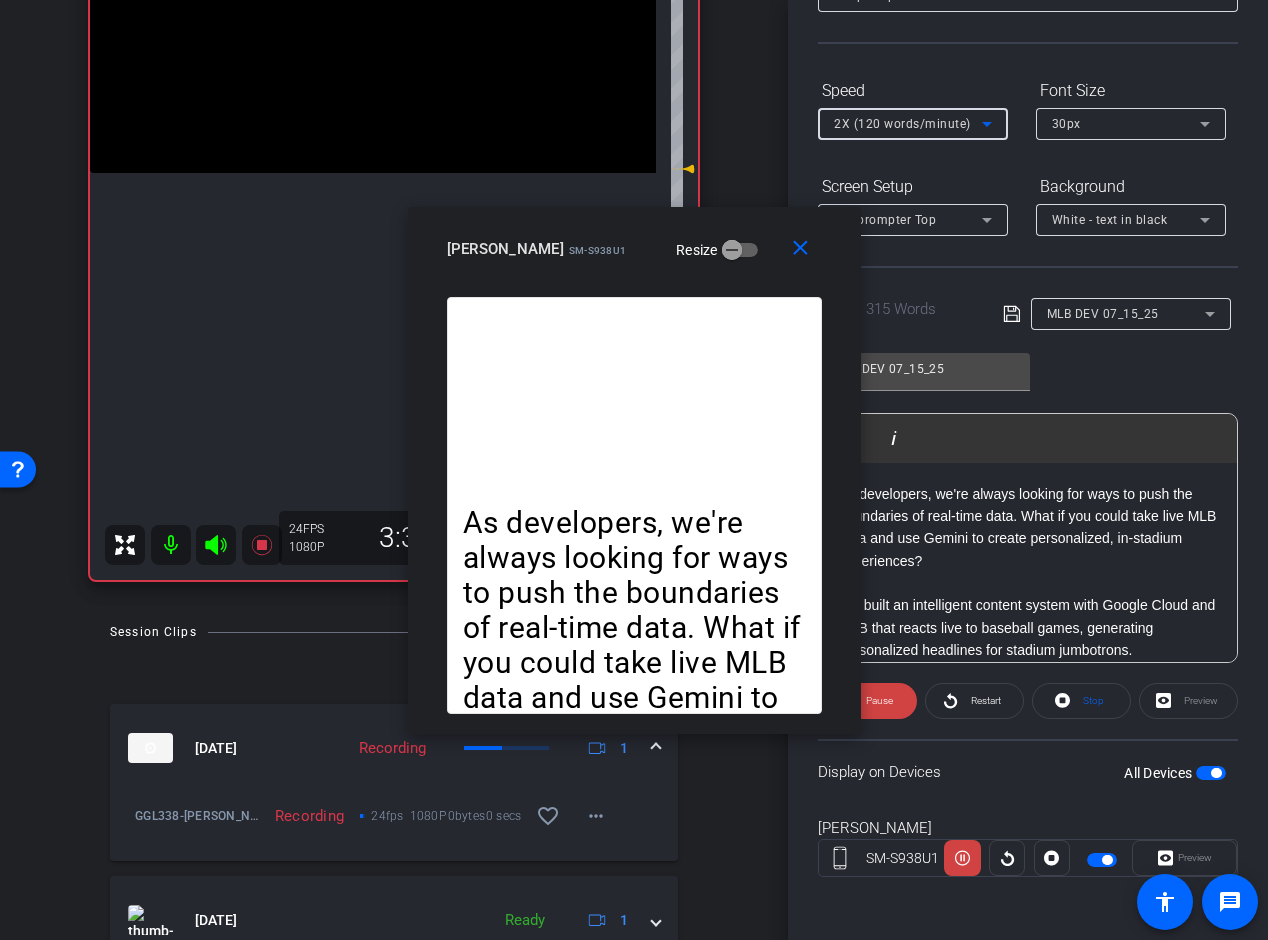 click on "2X (120 words/minute)" at bounding box center (908, 123) 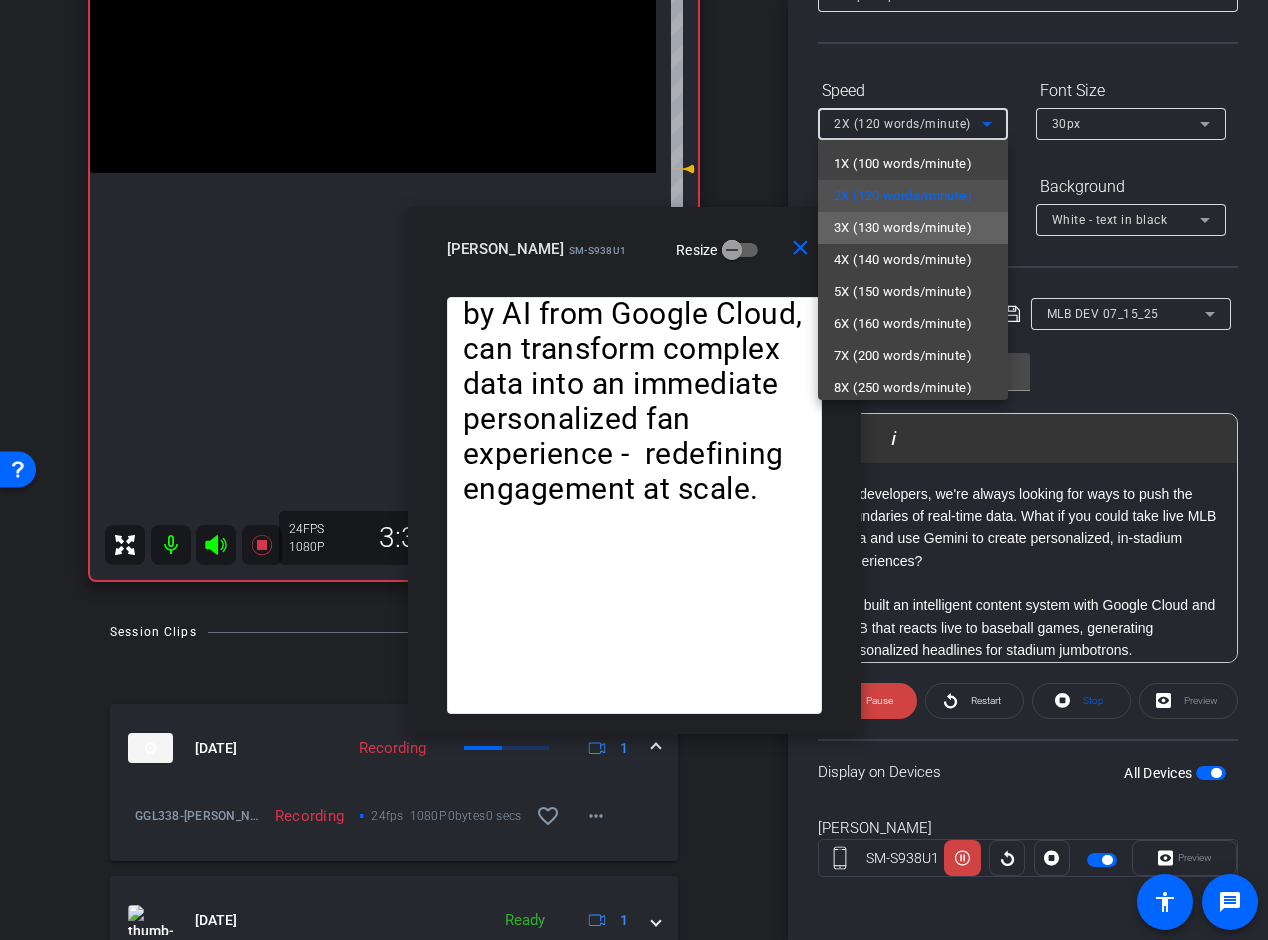 click on "3X (130 words/minute)" at bounding box center [903, 228] 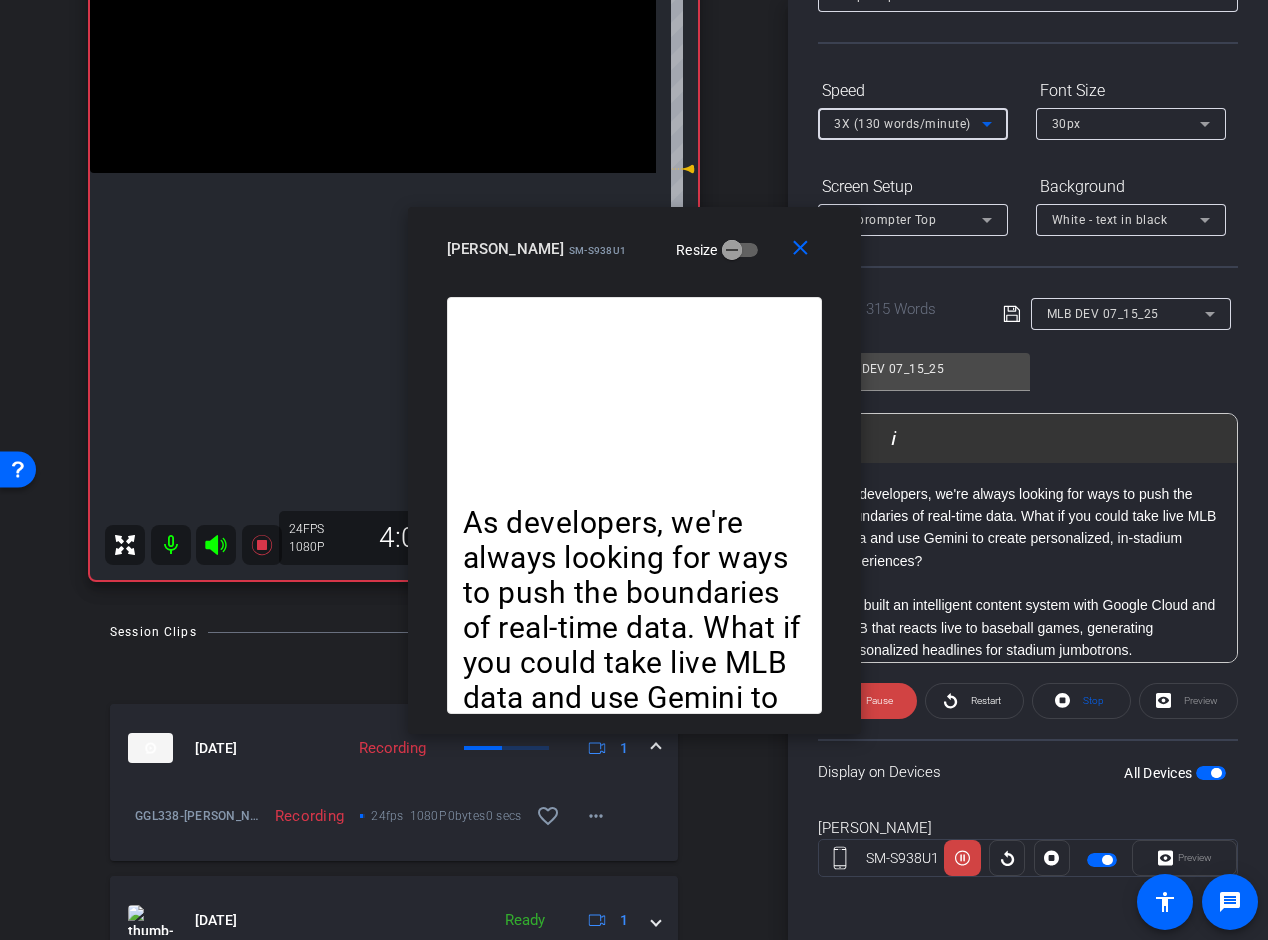 click on "3X (130 words/minute)" at bounding box center [902, 124] 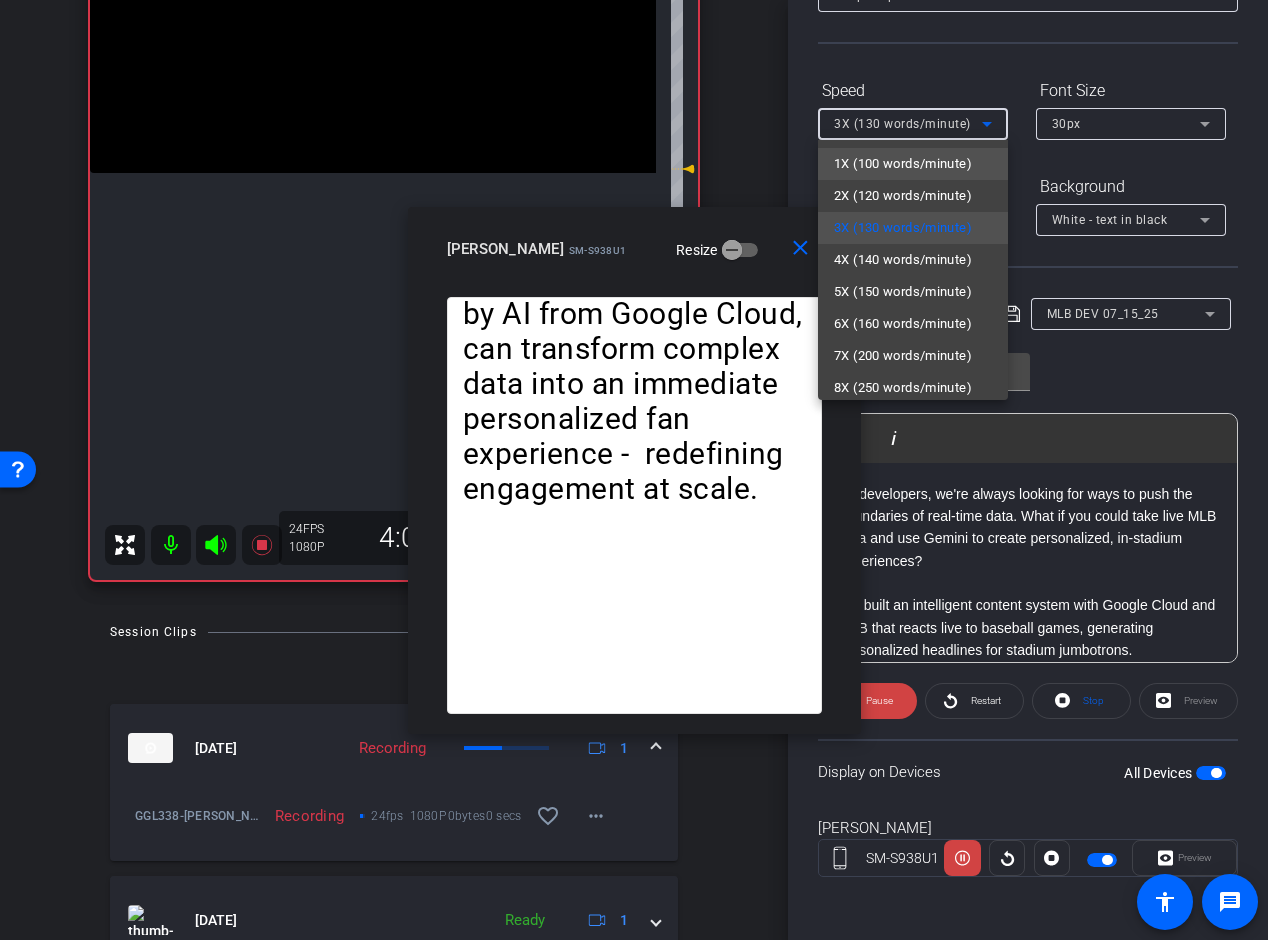 click on "1X (100 words/minute)" at bounding box center (903, 164) 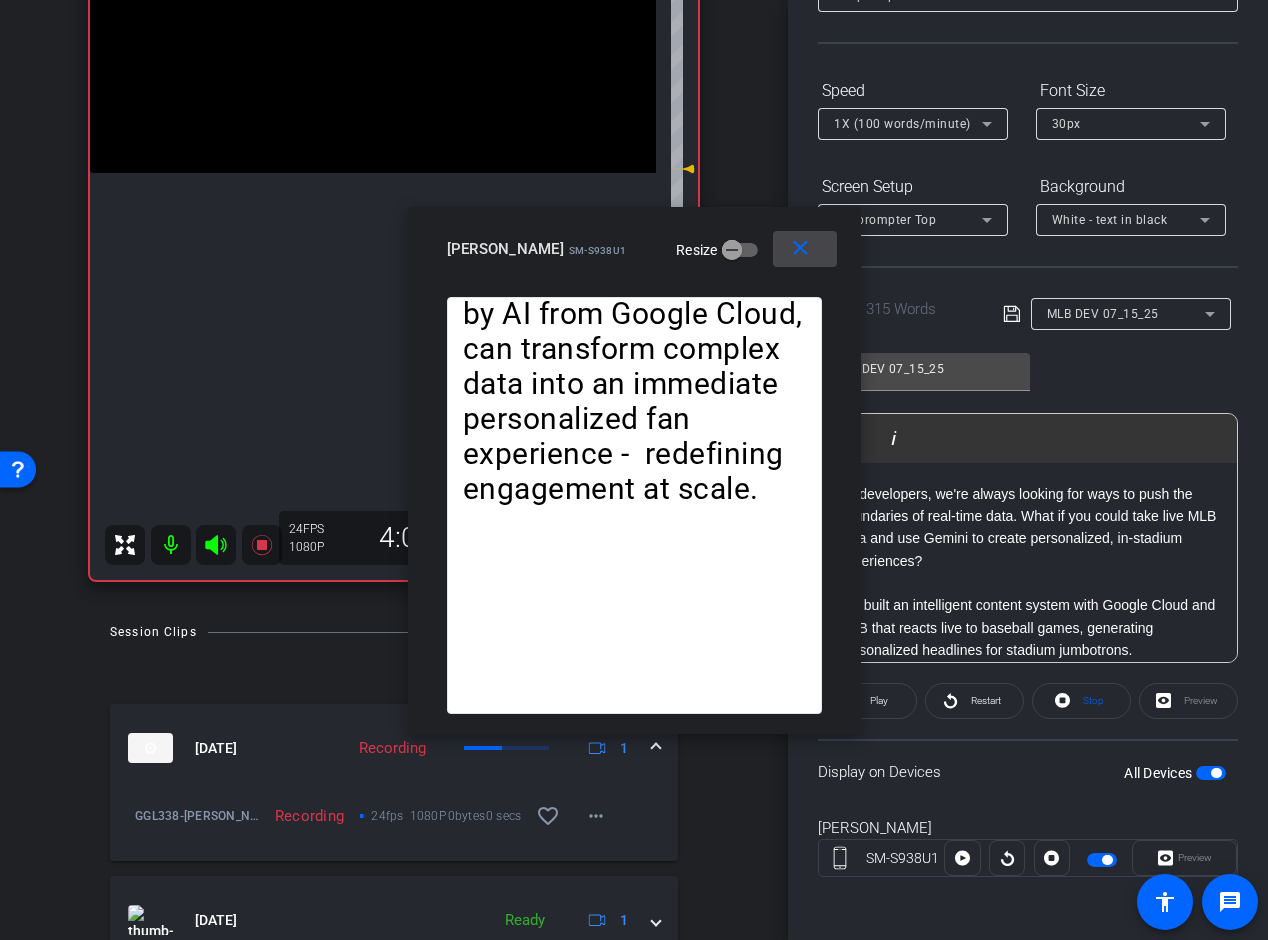 click on "close" at bounding box center [800, 248] 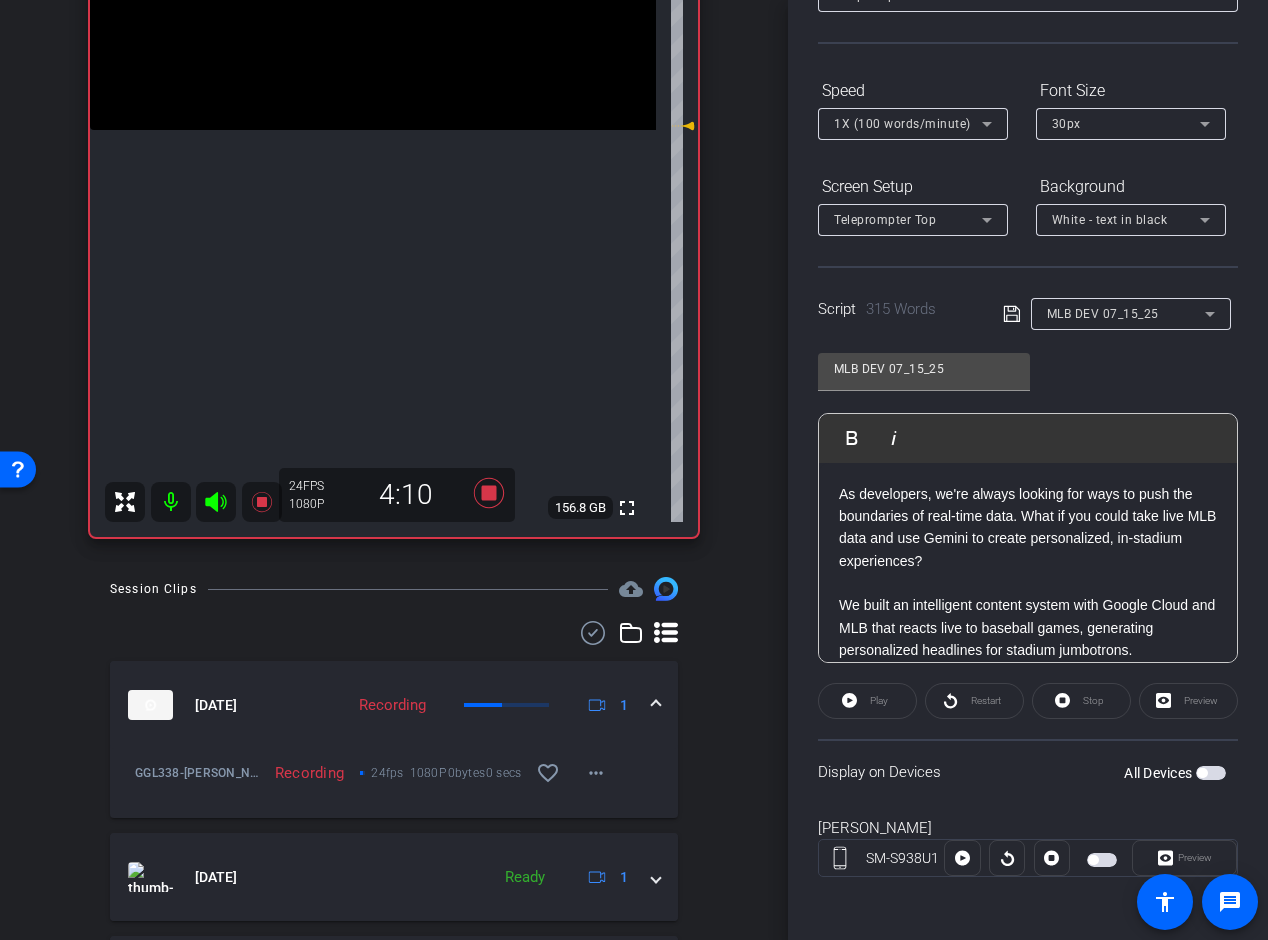 scroll, scrollTop: 306, scrollLeft: 0, axis: vertical 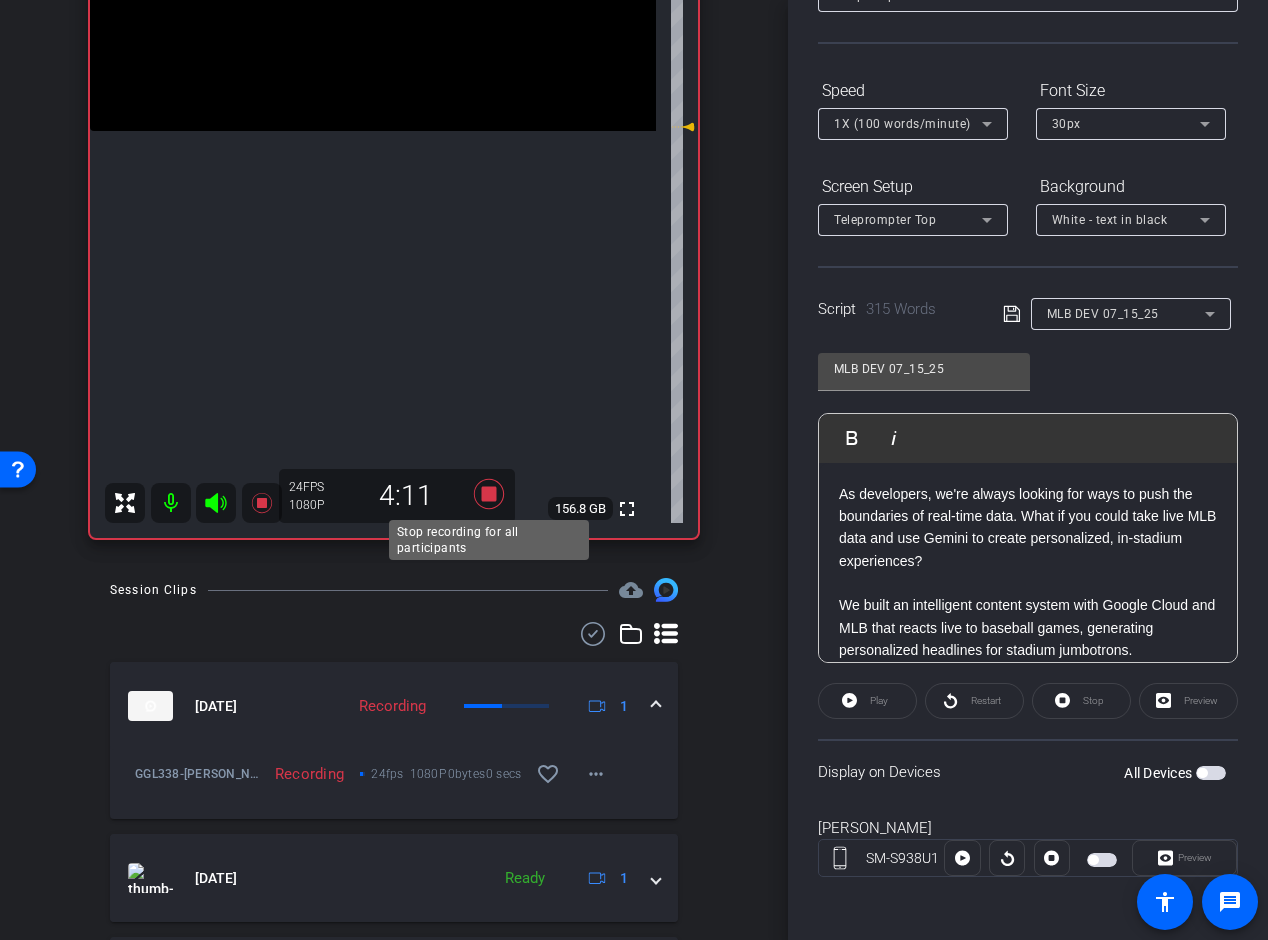 click 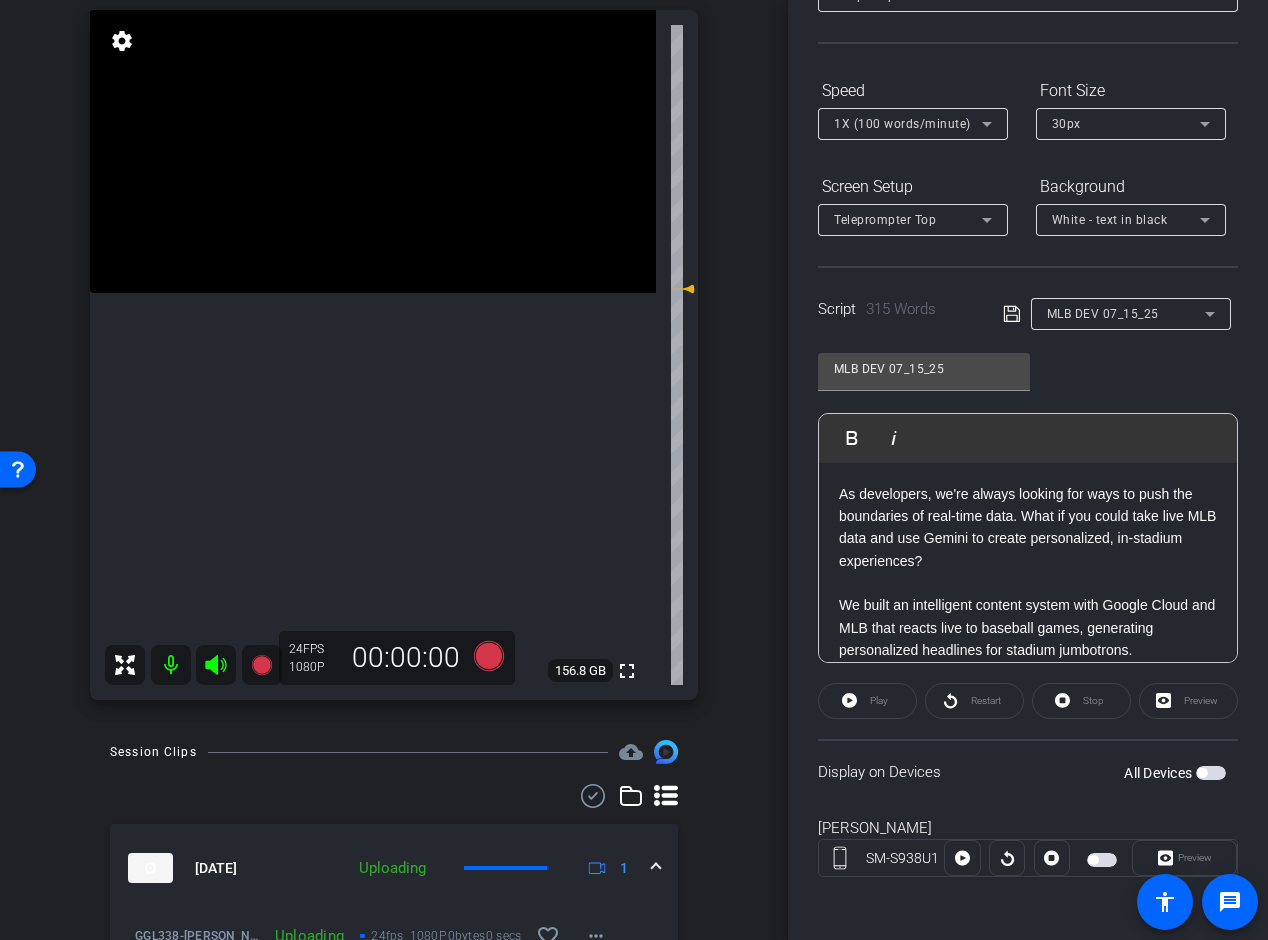 scroll, scrollTop: 48, scrollLeft: 0, axis: vertical 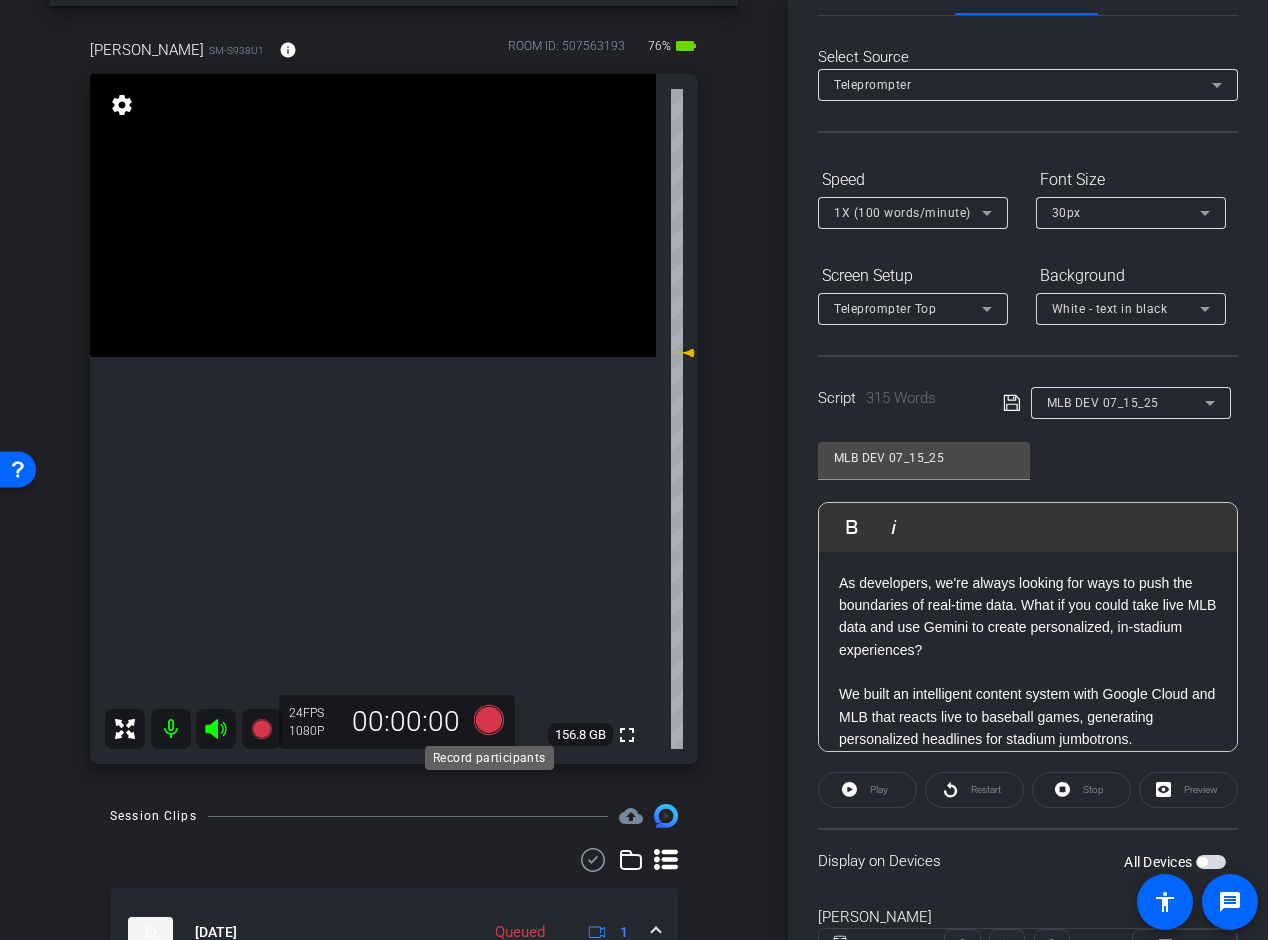 click 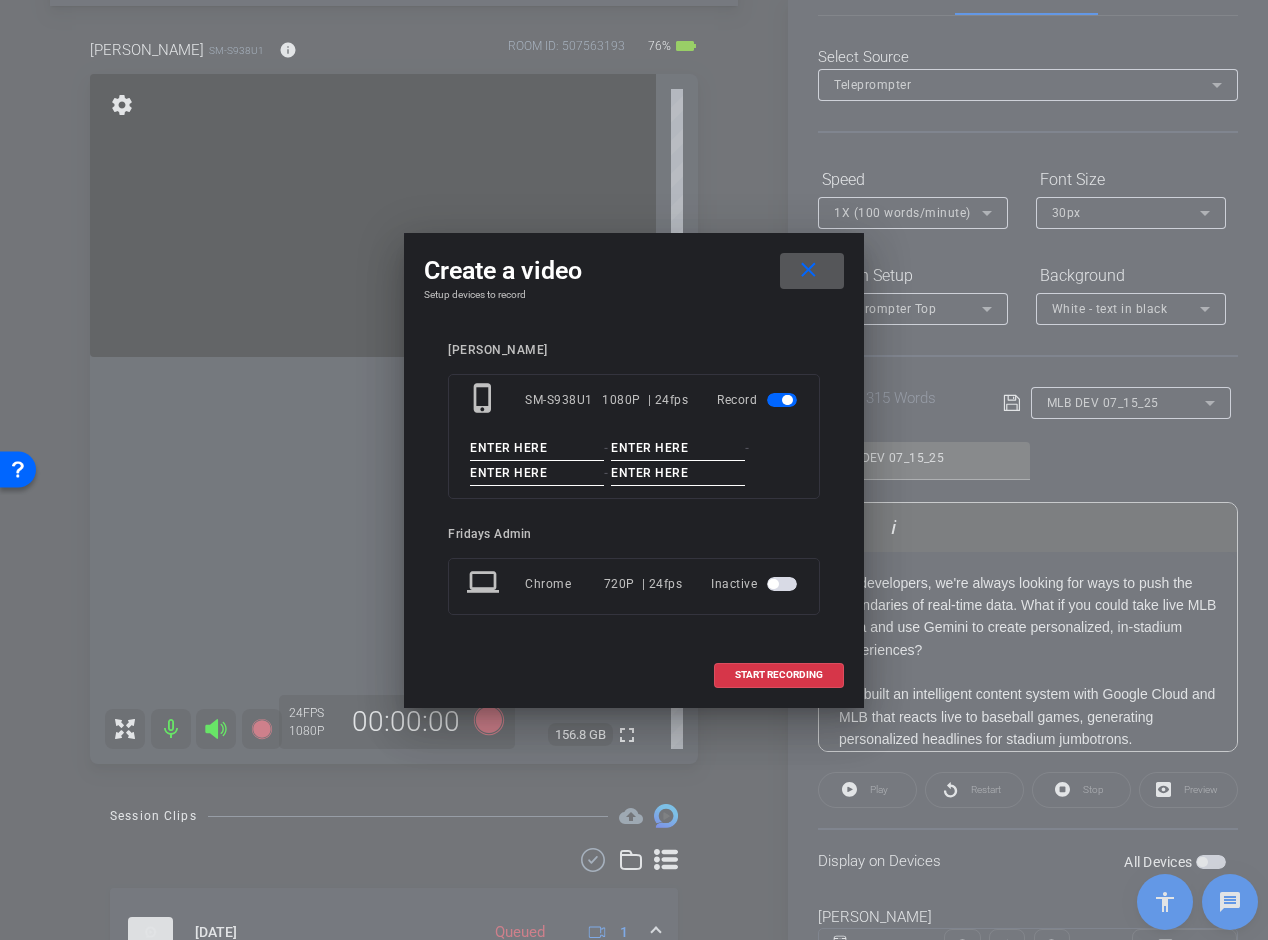 click at bounding box center [537, 448] 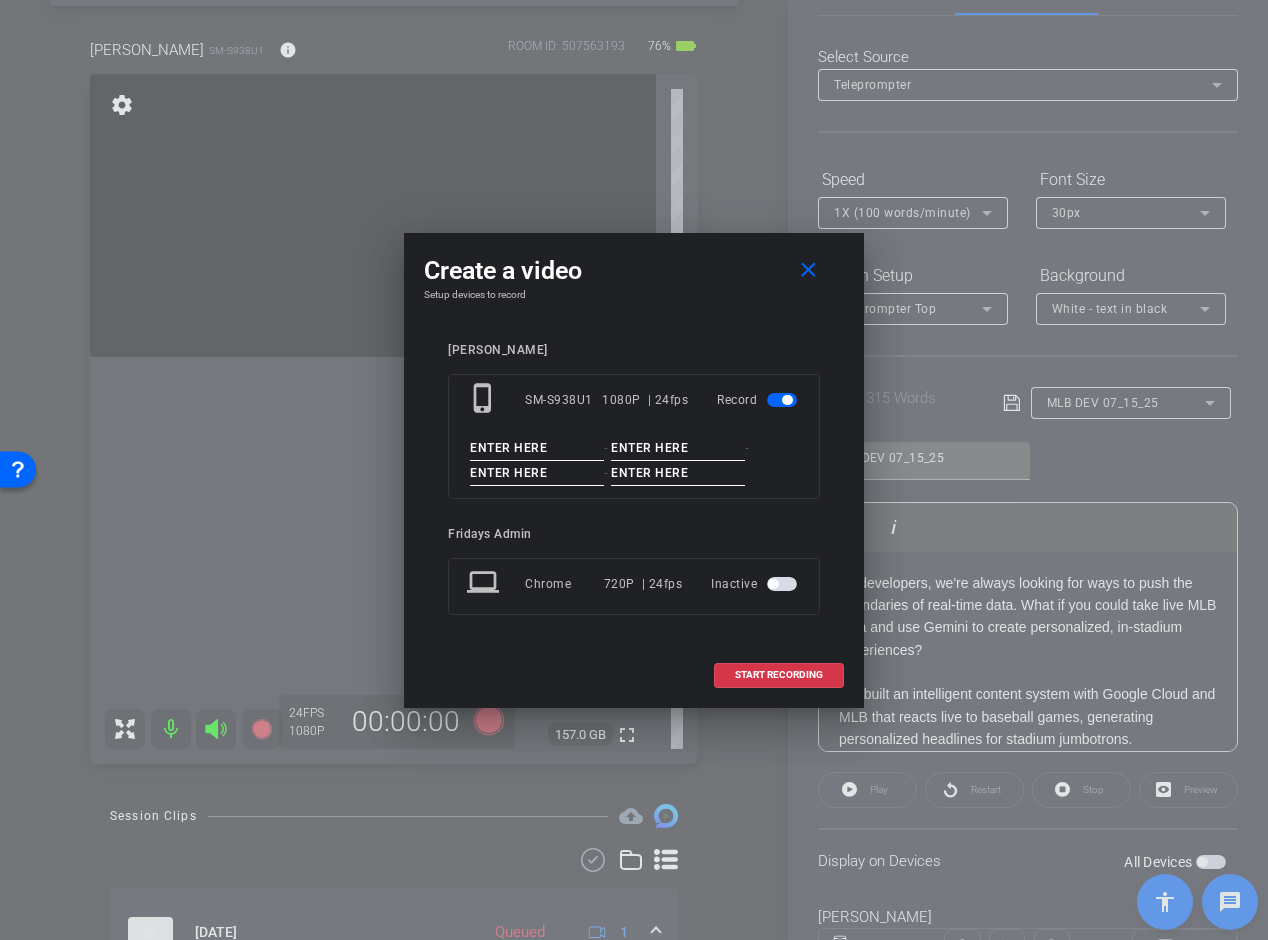 paste on "GGL338_EMMANUEL" 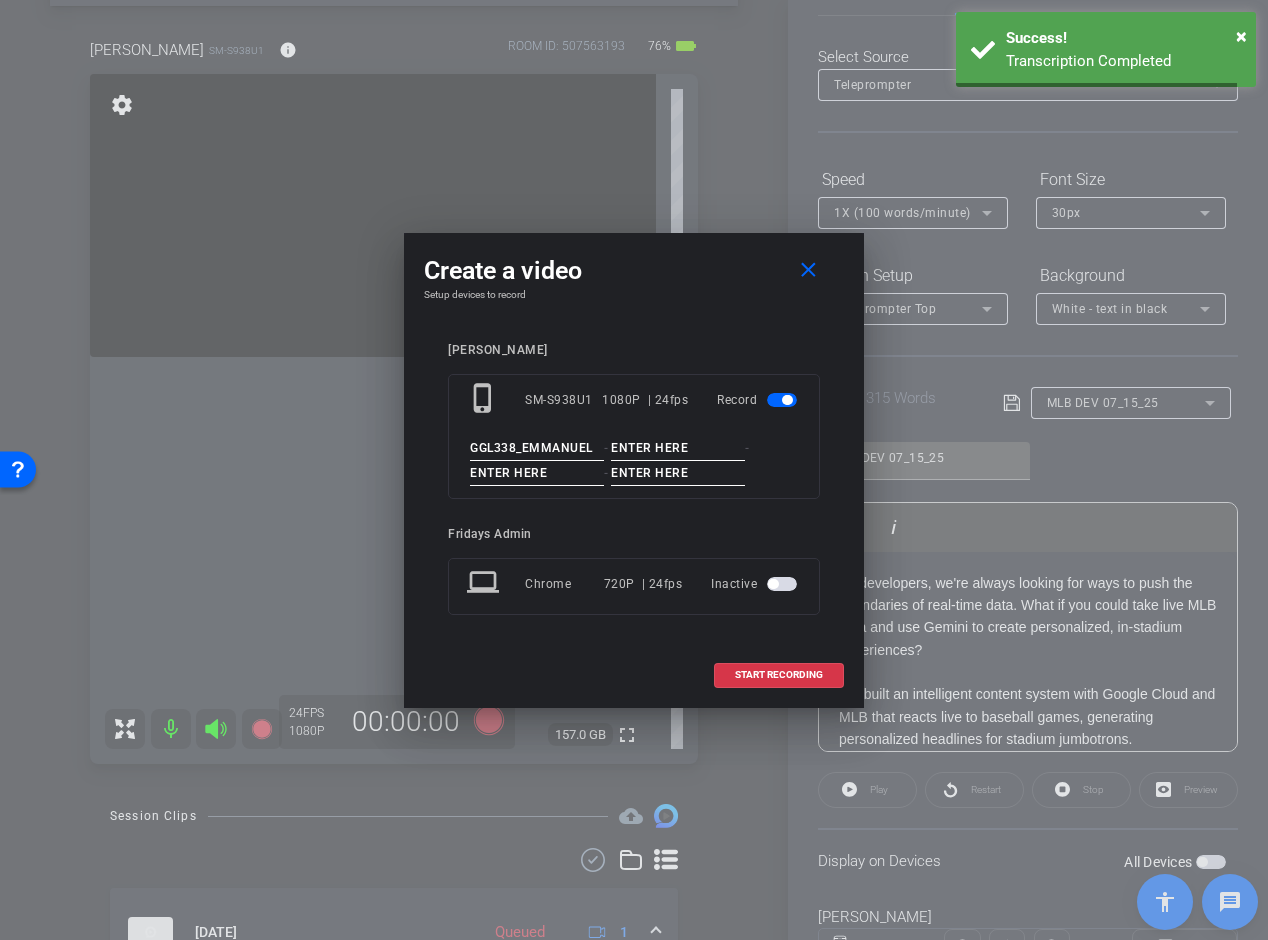 type on "GGL338_EMMANUEL" 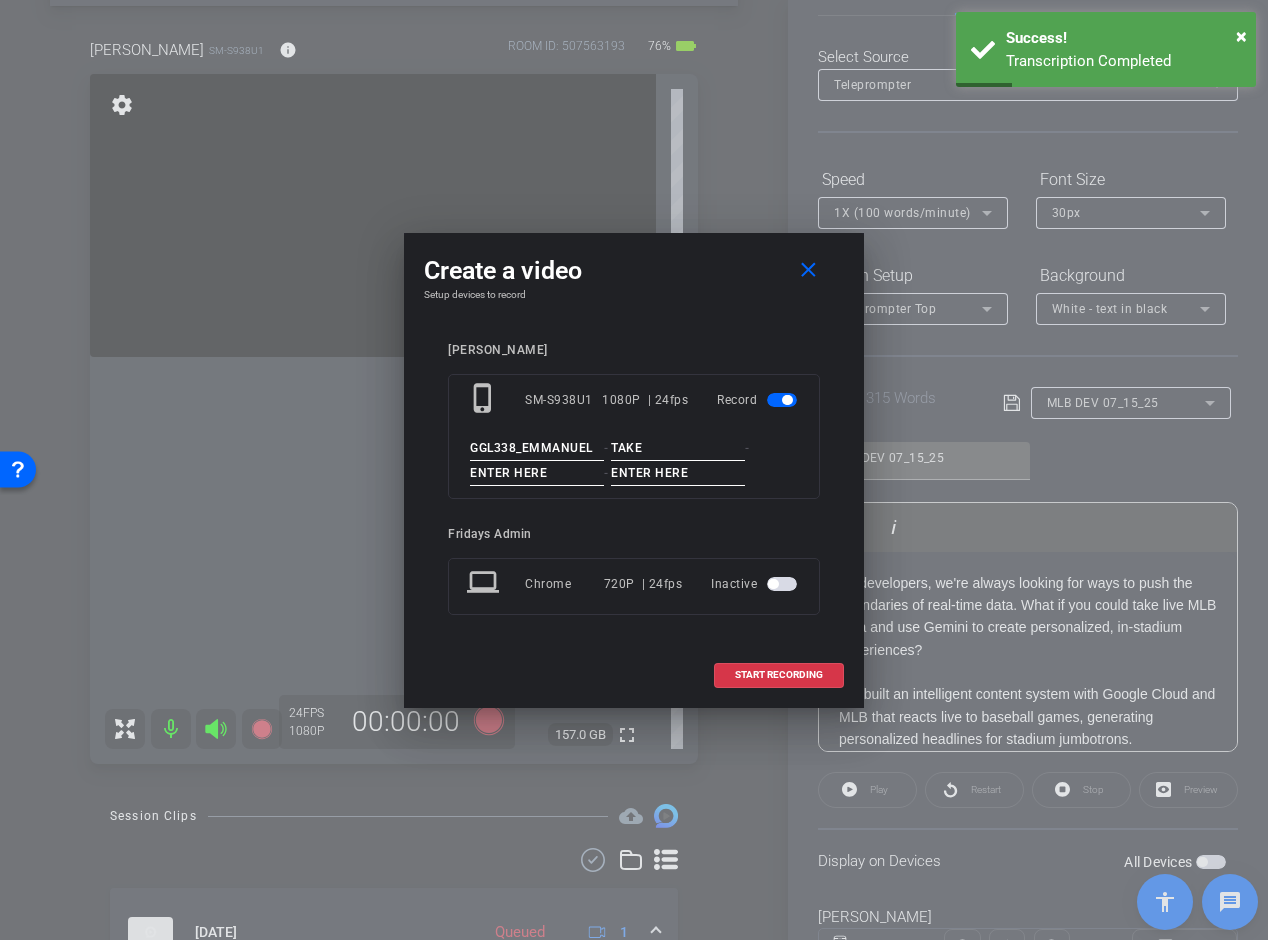 type on "TAKE" 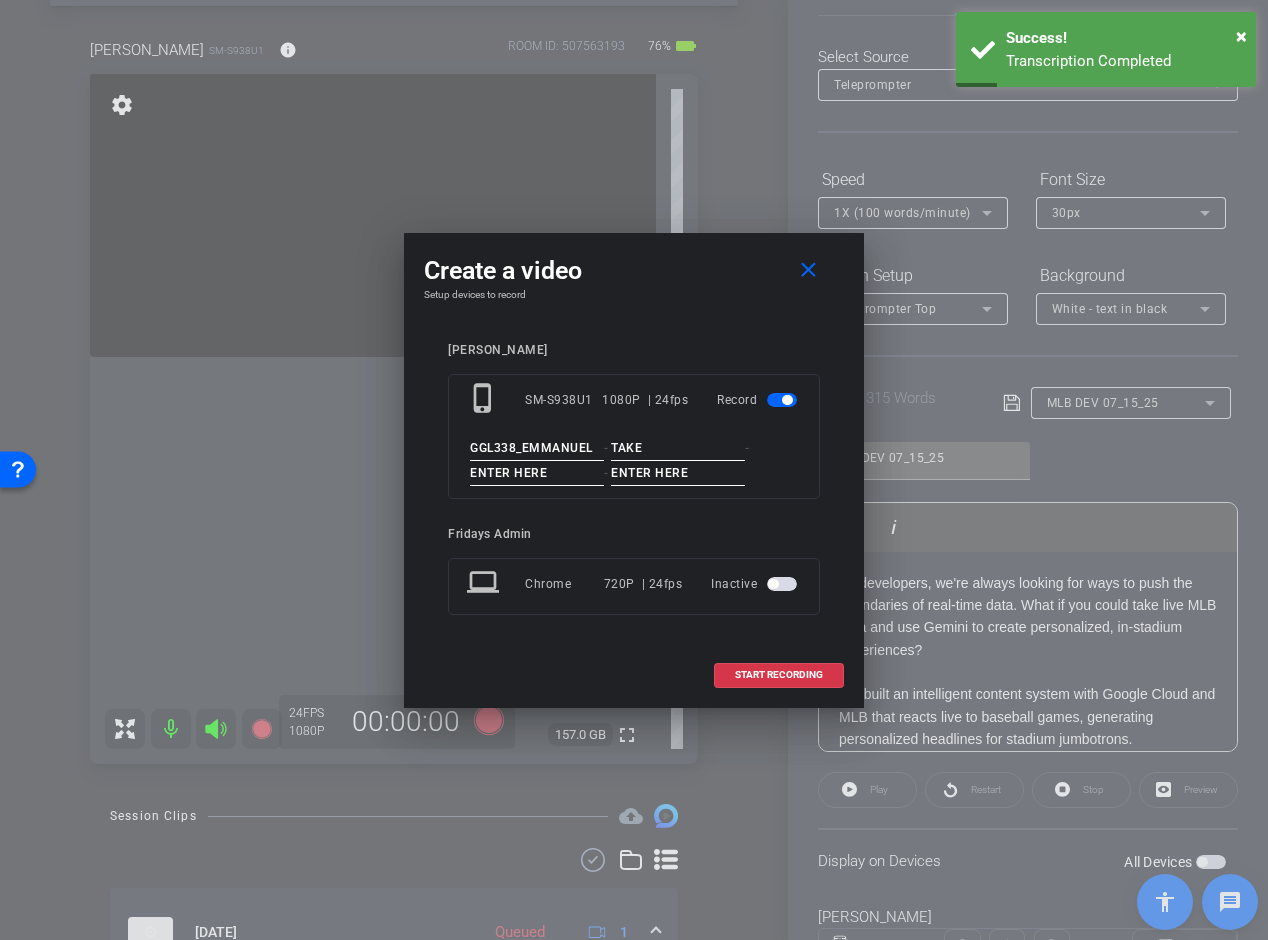click at bounding box center [537, 473] 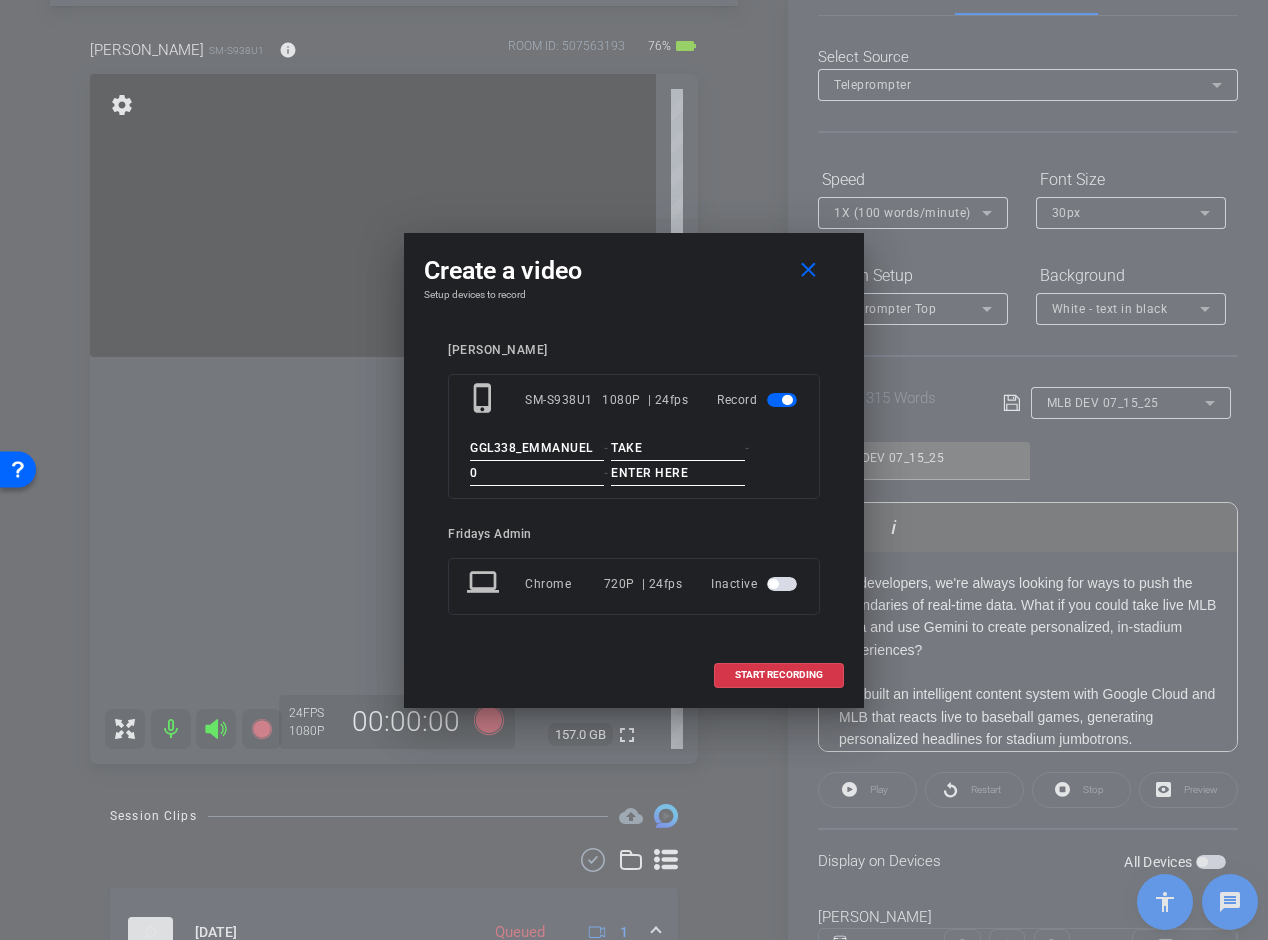 type on "0" 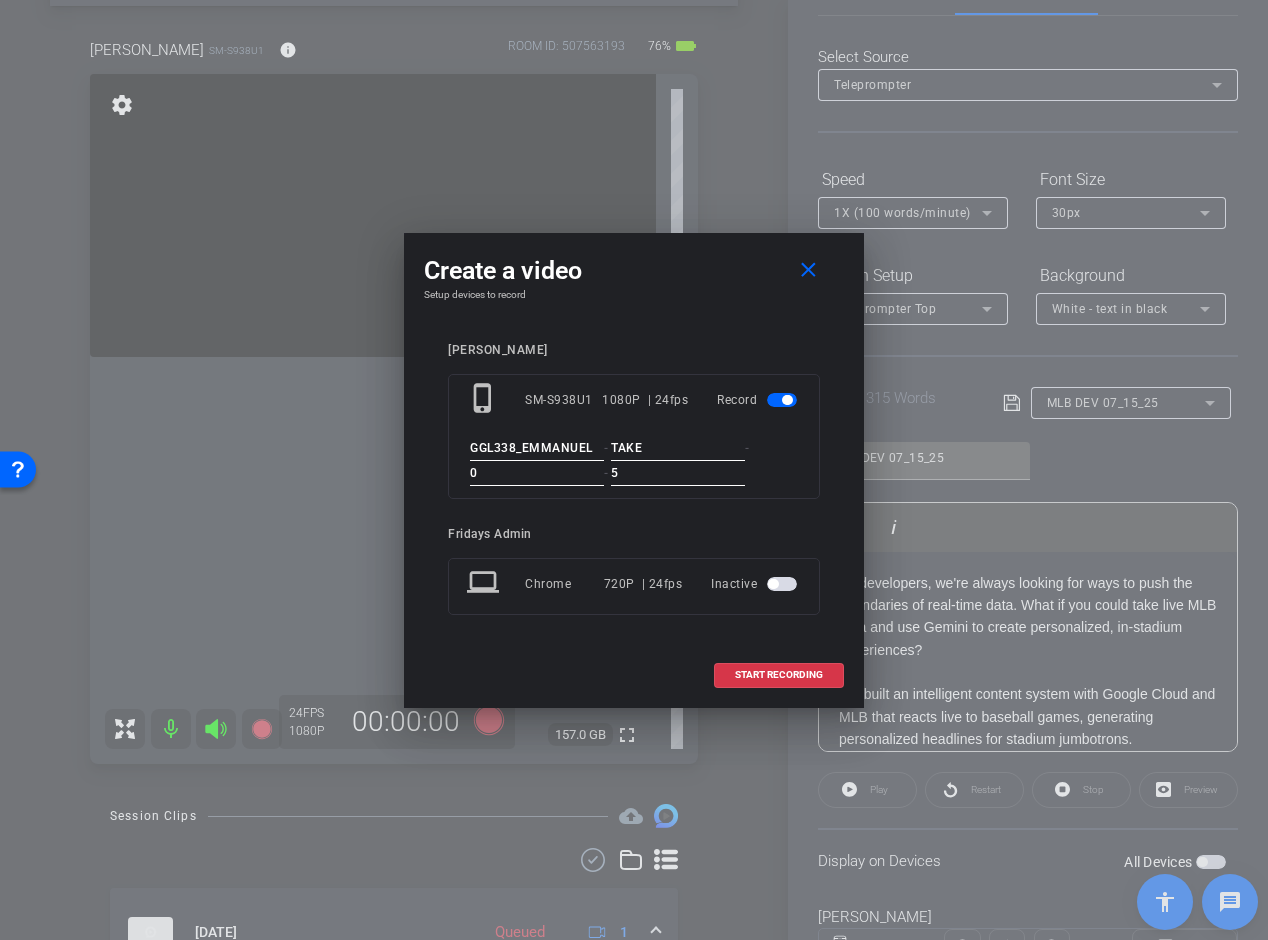 type on "5" 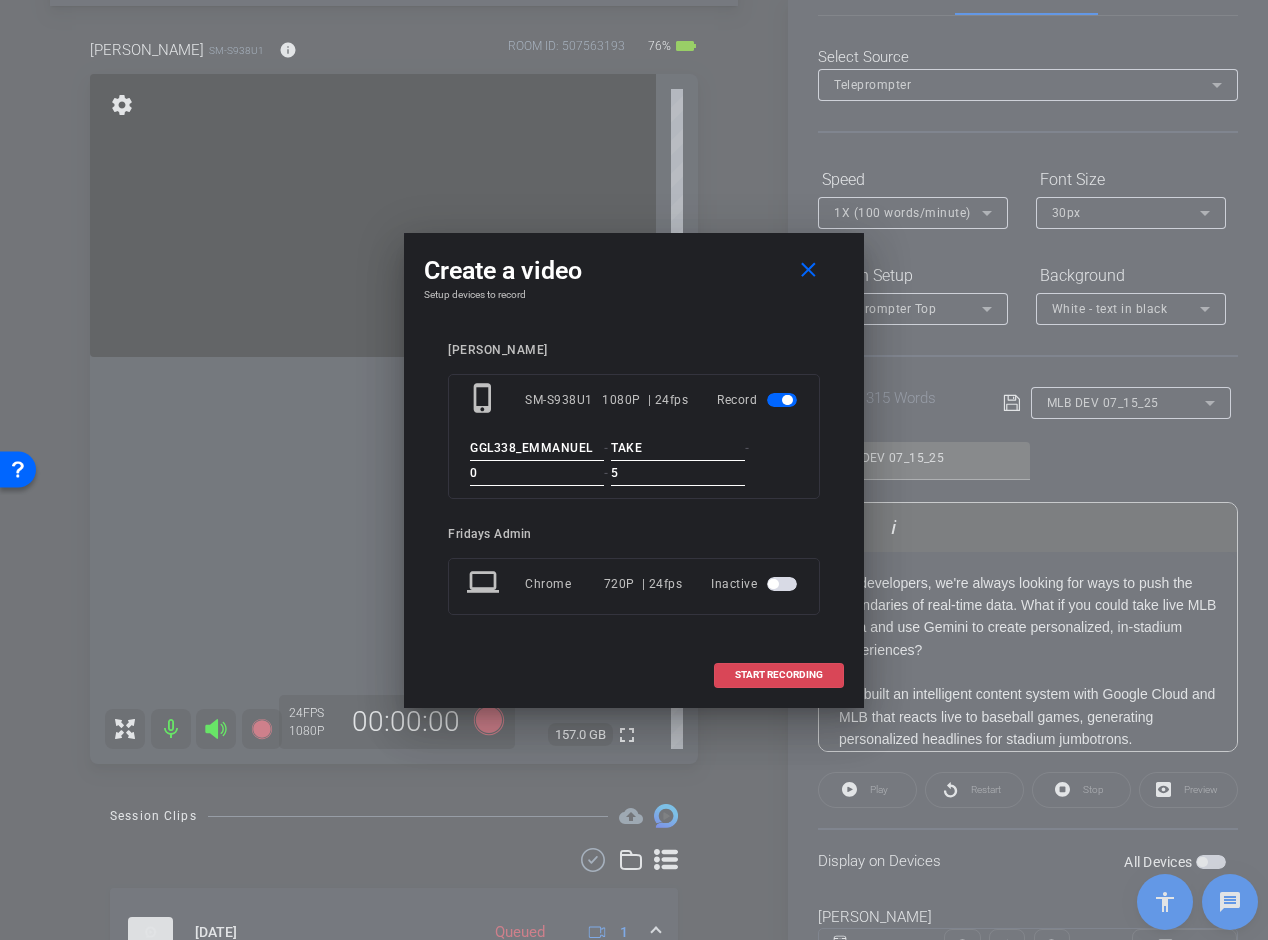 click on "START RECORDING" at bounding box center (779, 675) 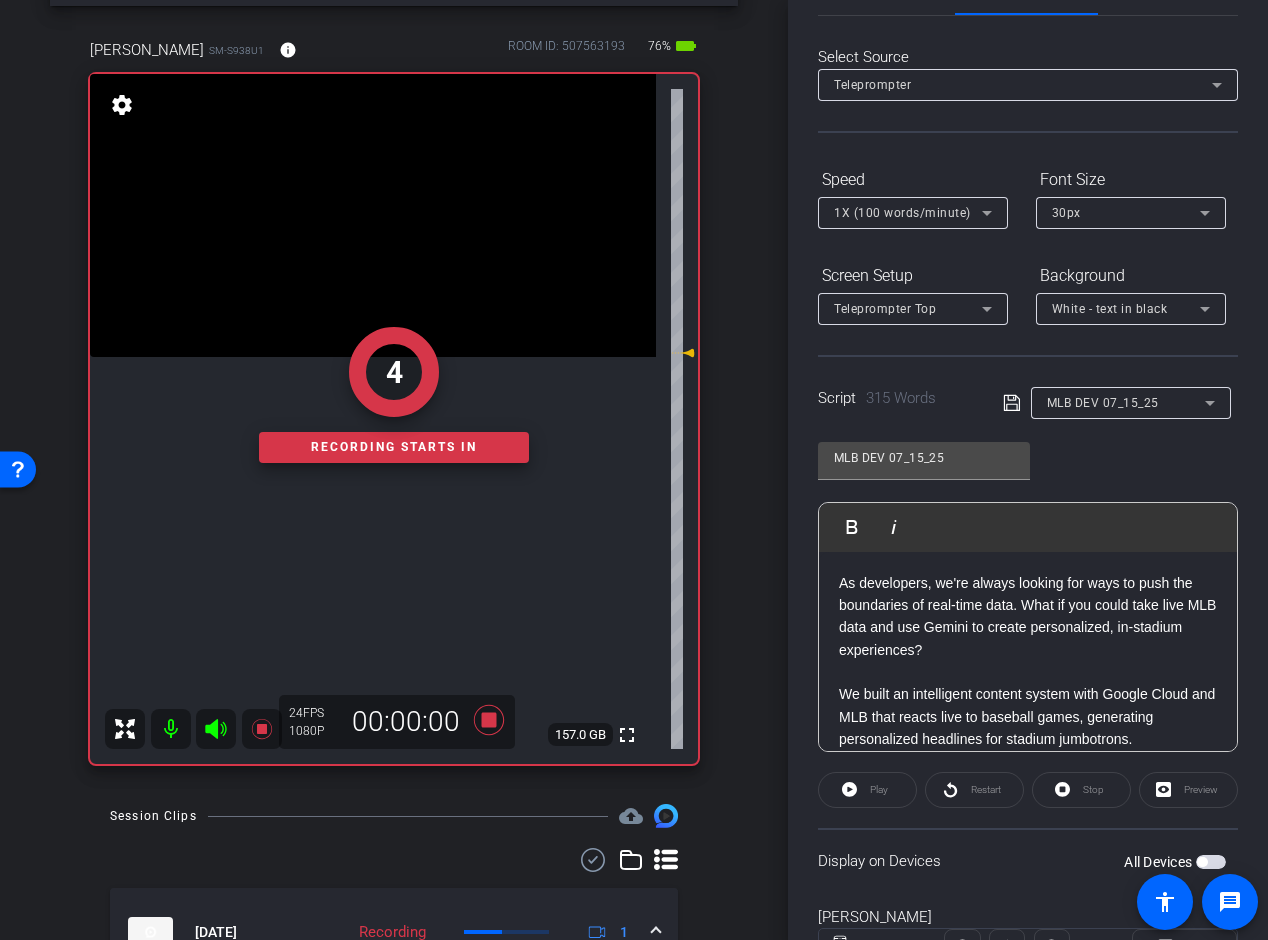 click at bounding box center [1202, 862] 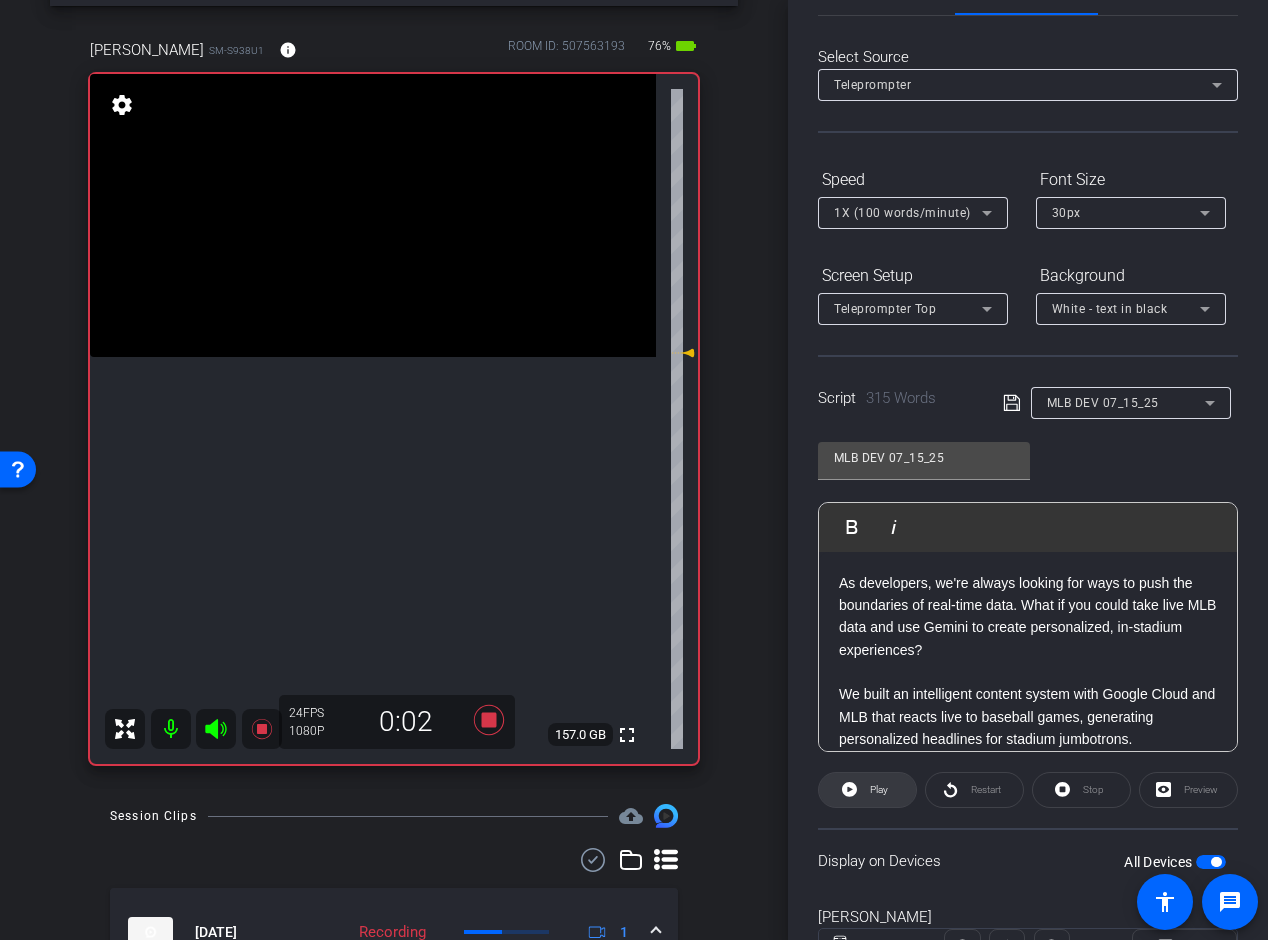 click on "Play" 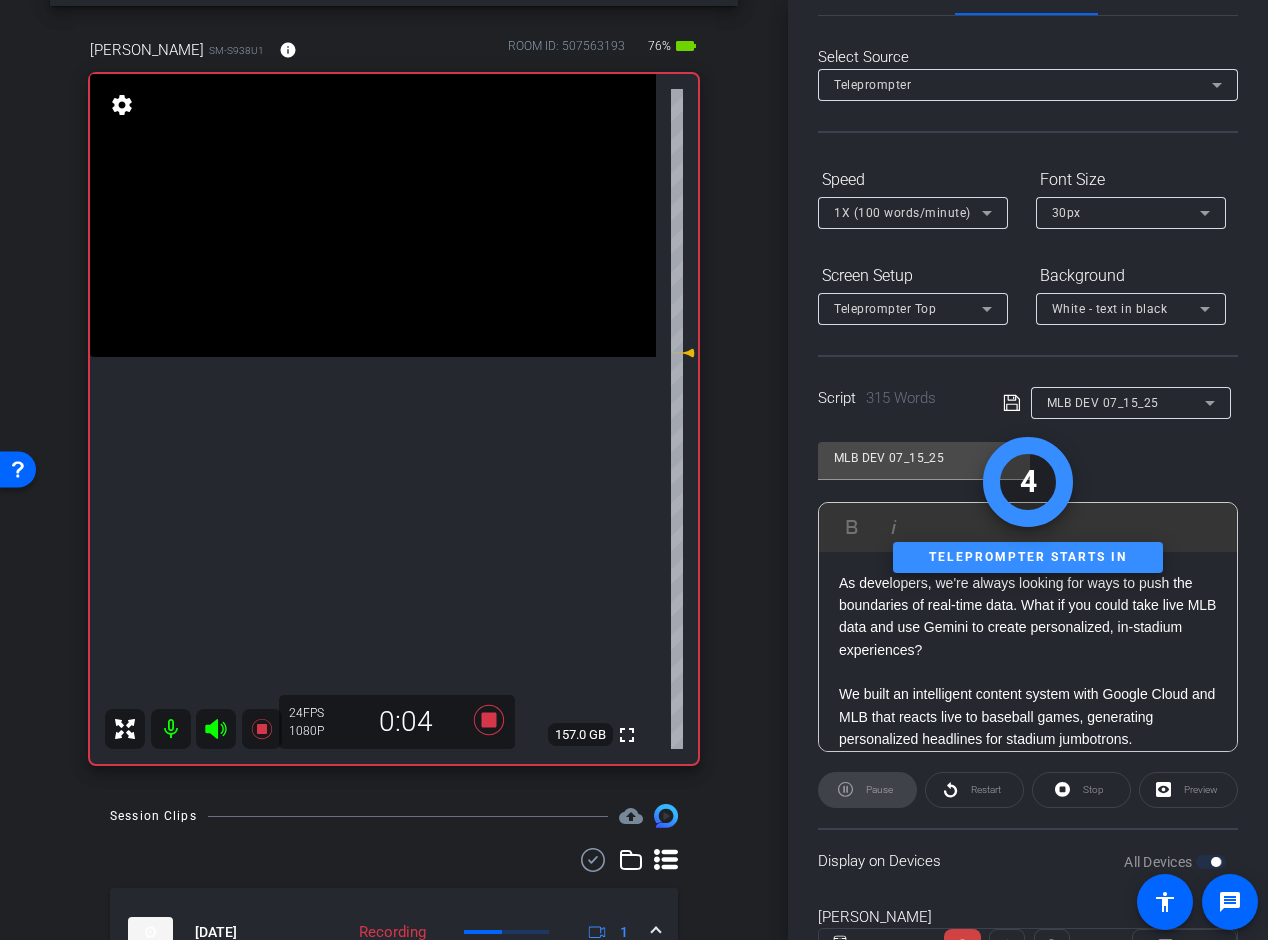 scroll, scrollTop: 153, scrollLeft: 0, axis: vertical 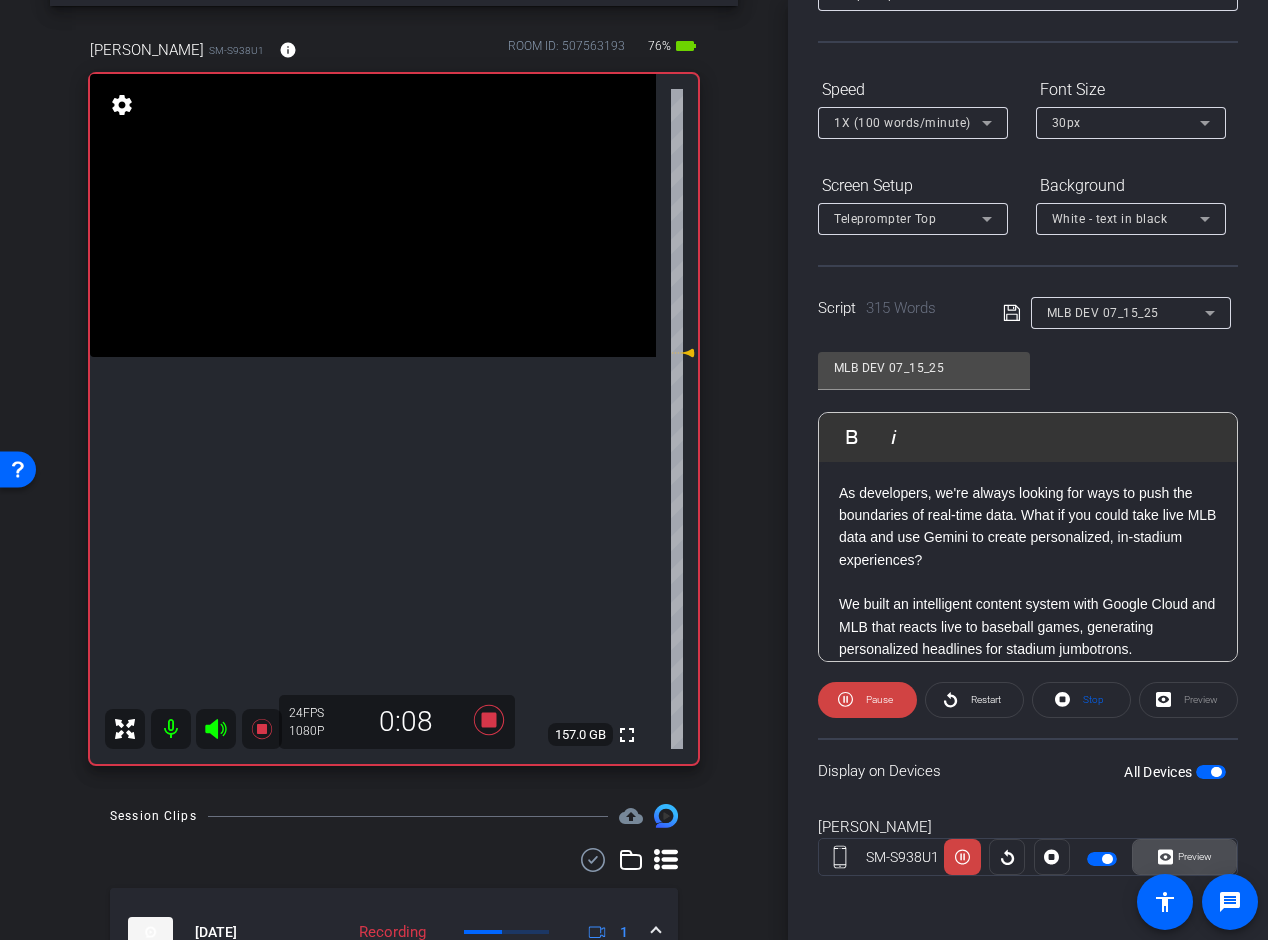 click on "Preview" 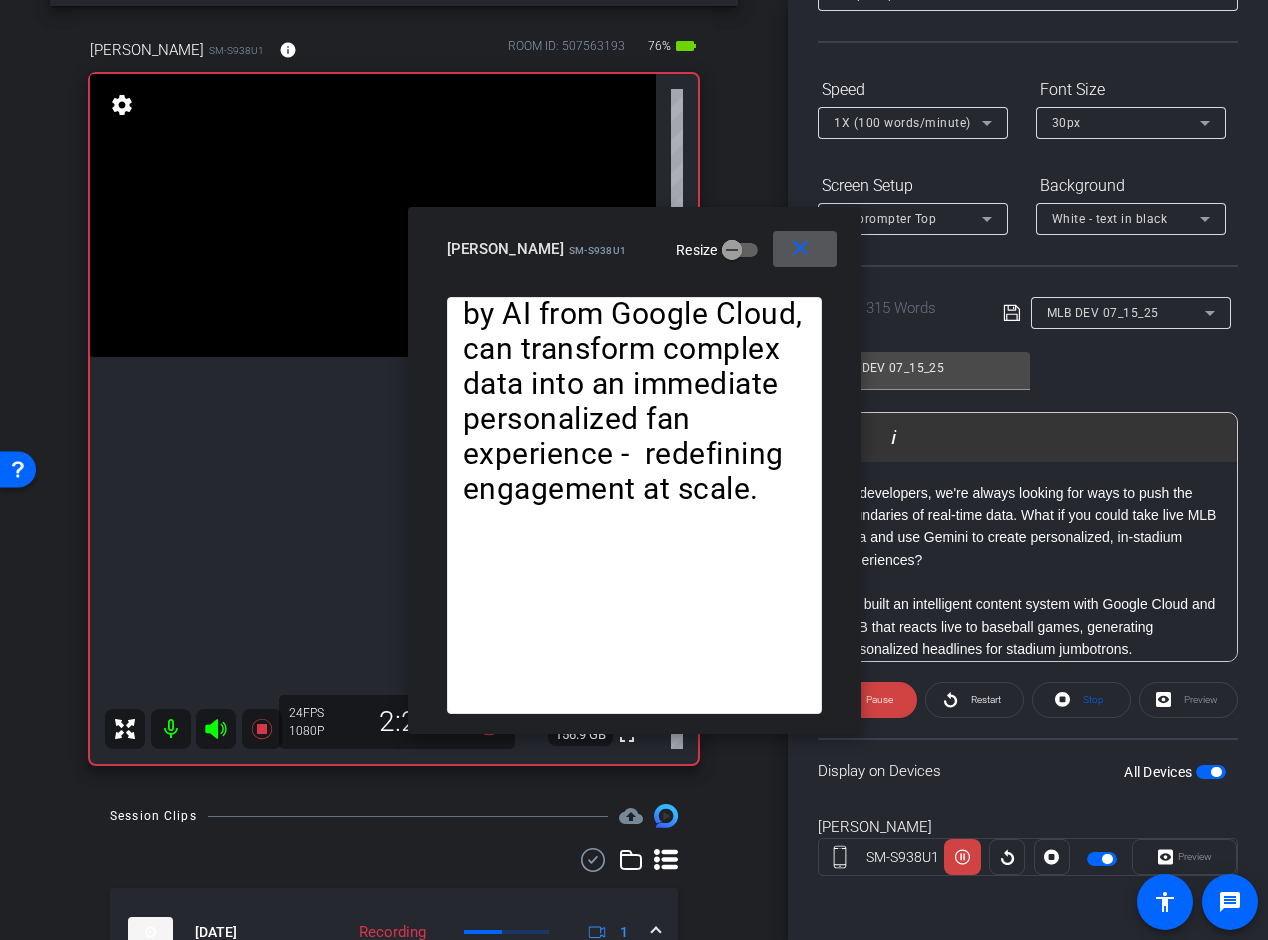 click on "1X (100 words/minute)" at bounding box center (902, 123) 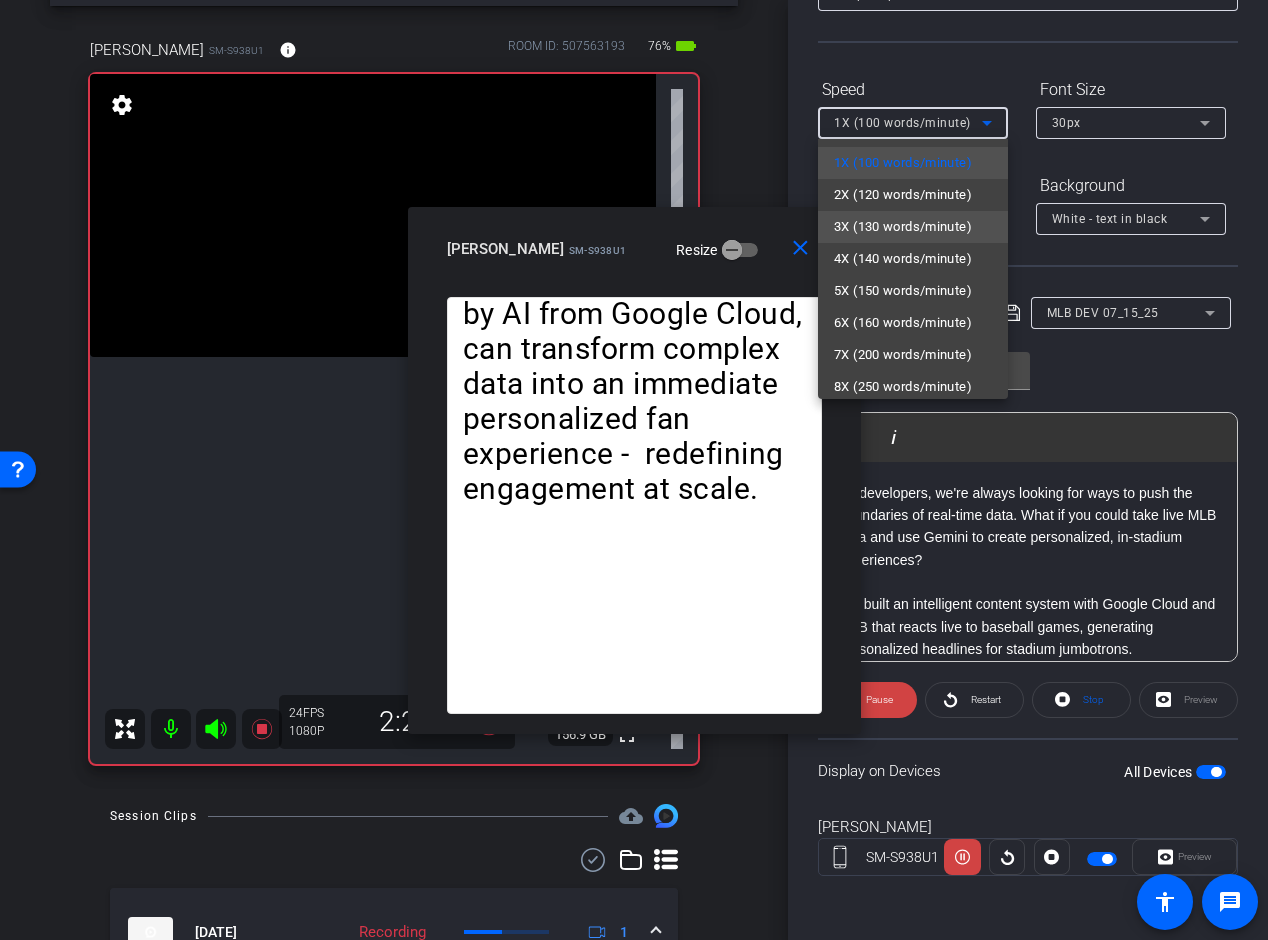 click on "3X (130 words/minute)" at bounding box center (903, 227) 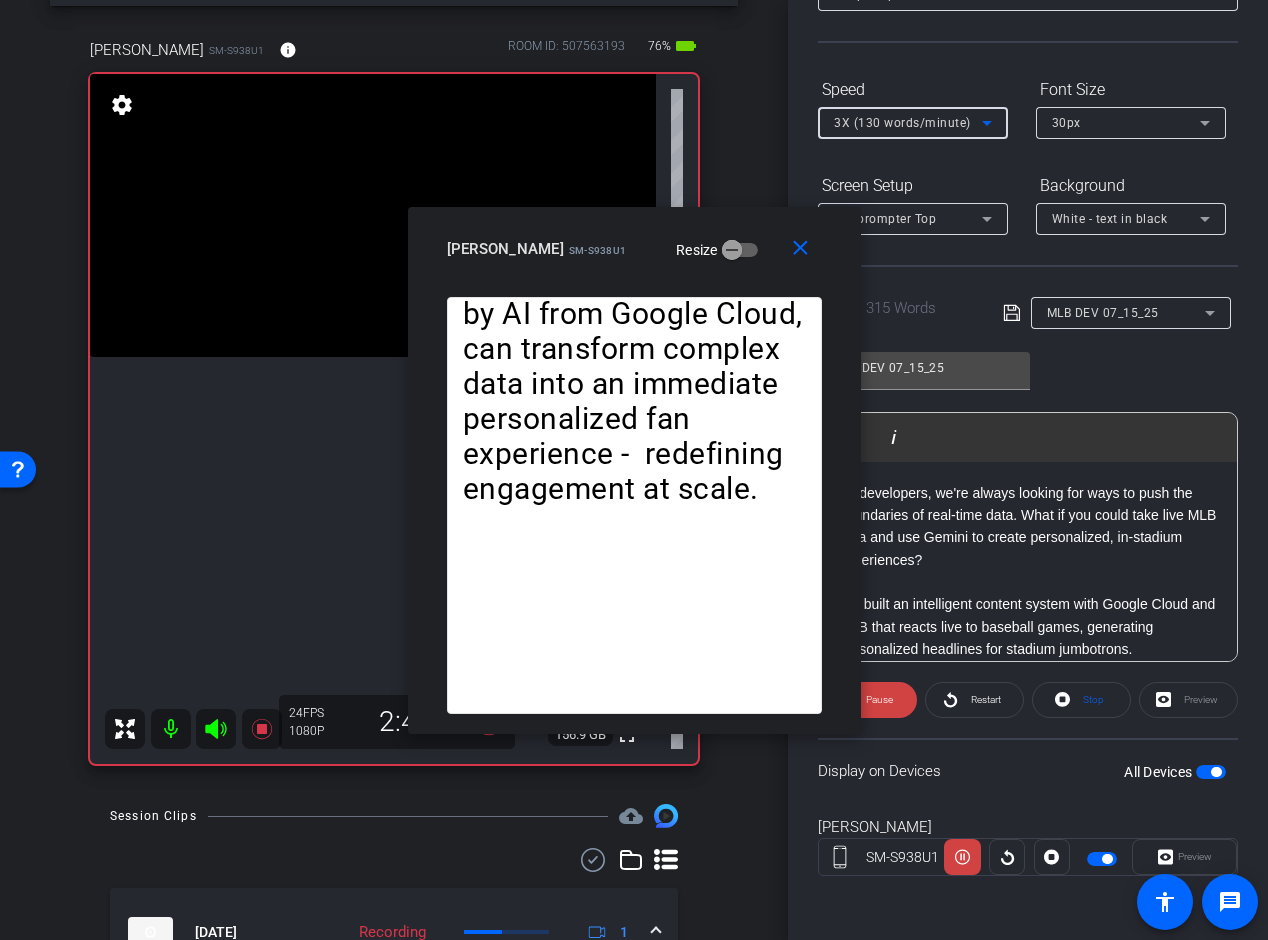 click on "3X (130 words/minute)" at bounding box center (902, 123) 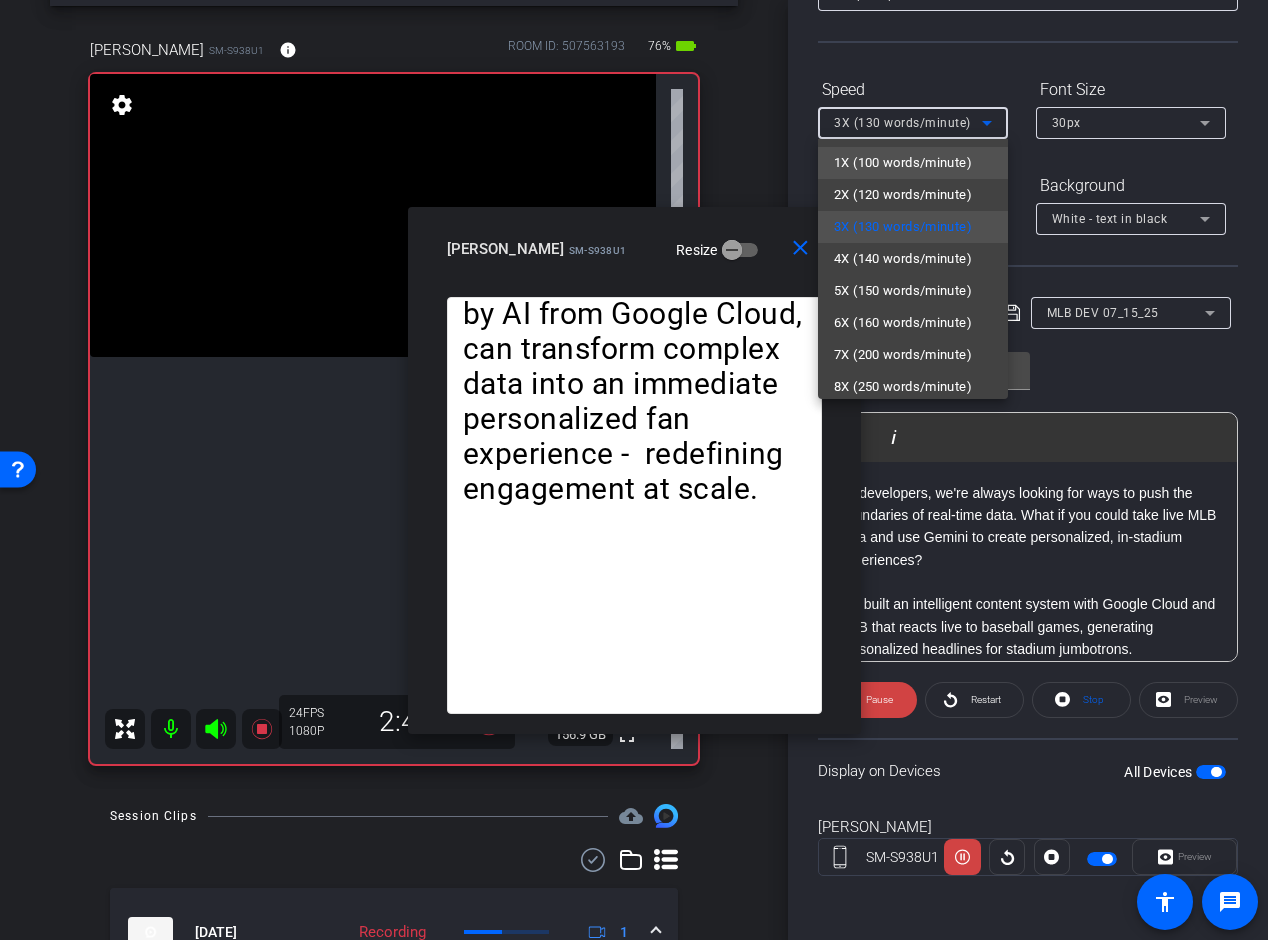 click on "1X (100 words/minute)" at bounding box center (903, 163) 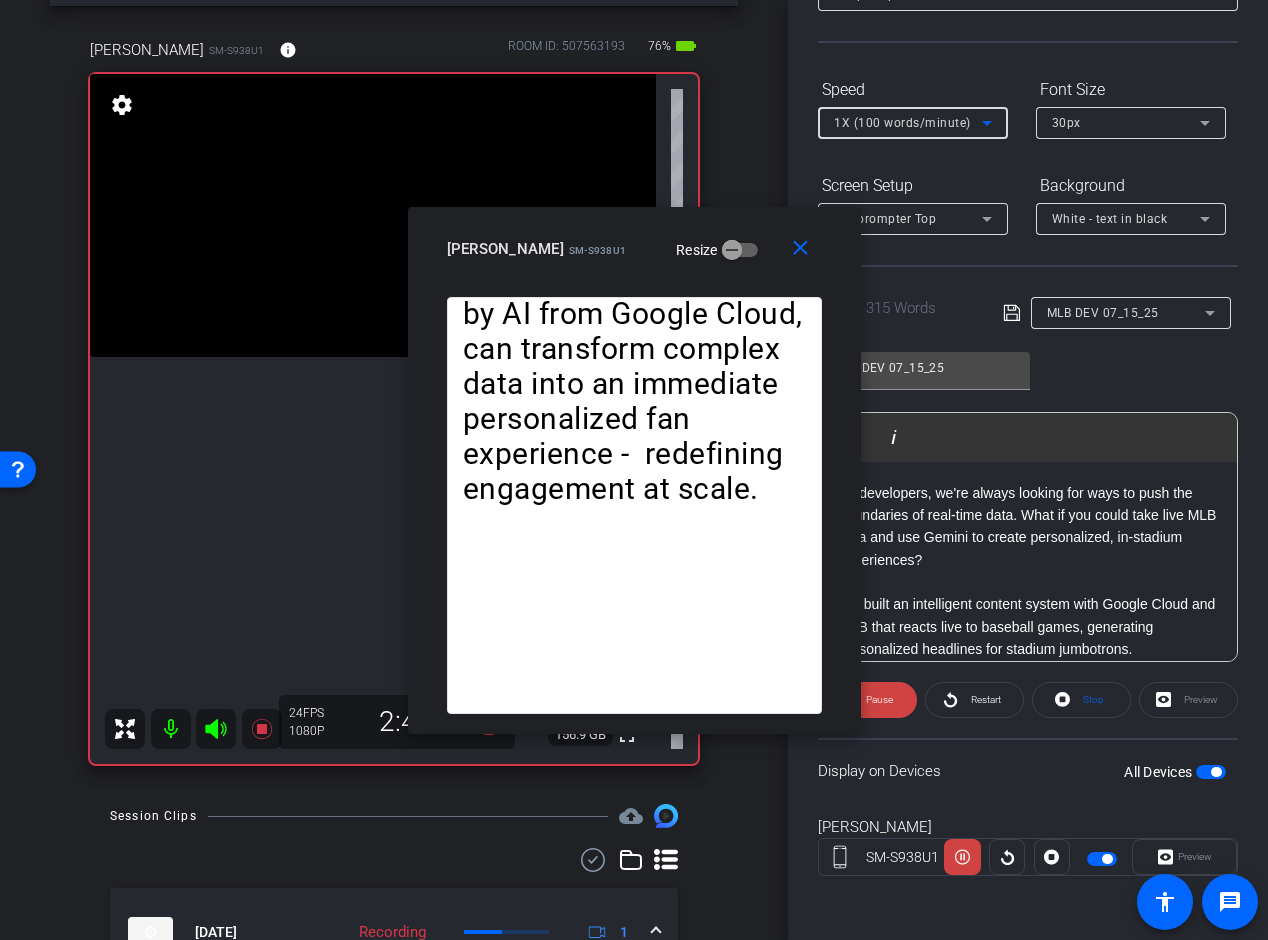 click on "1X (100 words/minute)" at bounding box center (902, 123) 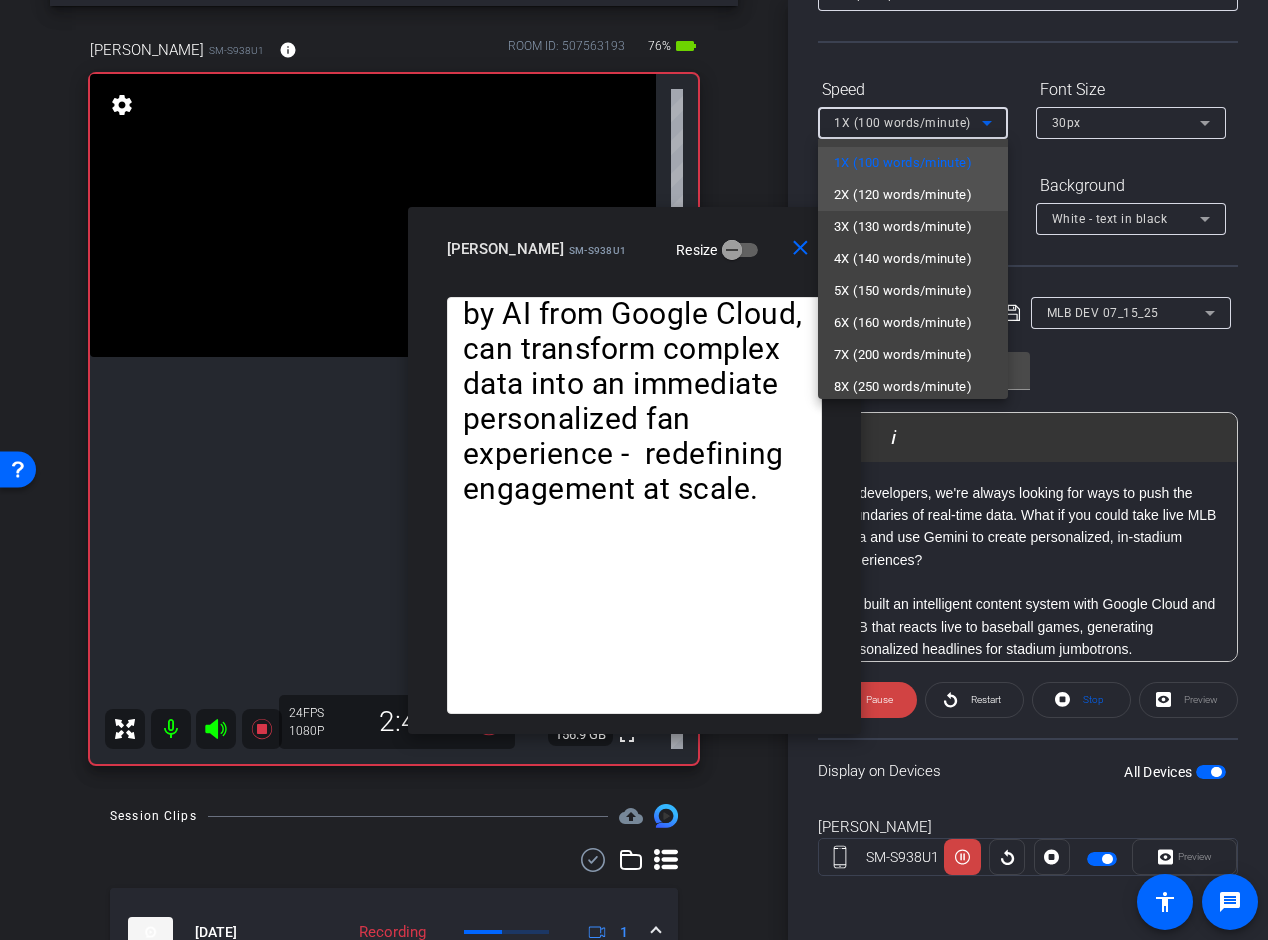 click on "2X (120 words/minute)" at bounding box center (903, 195) 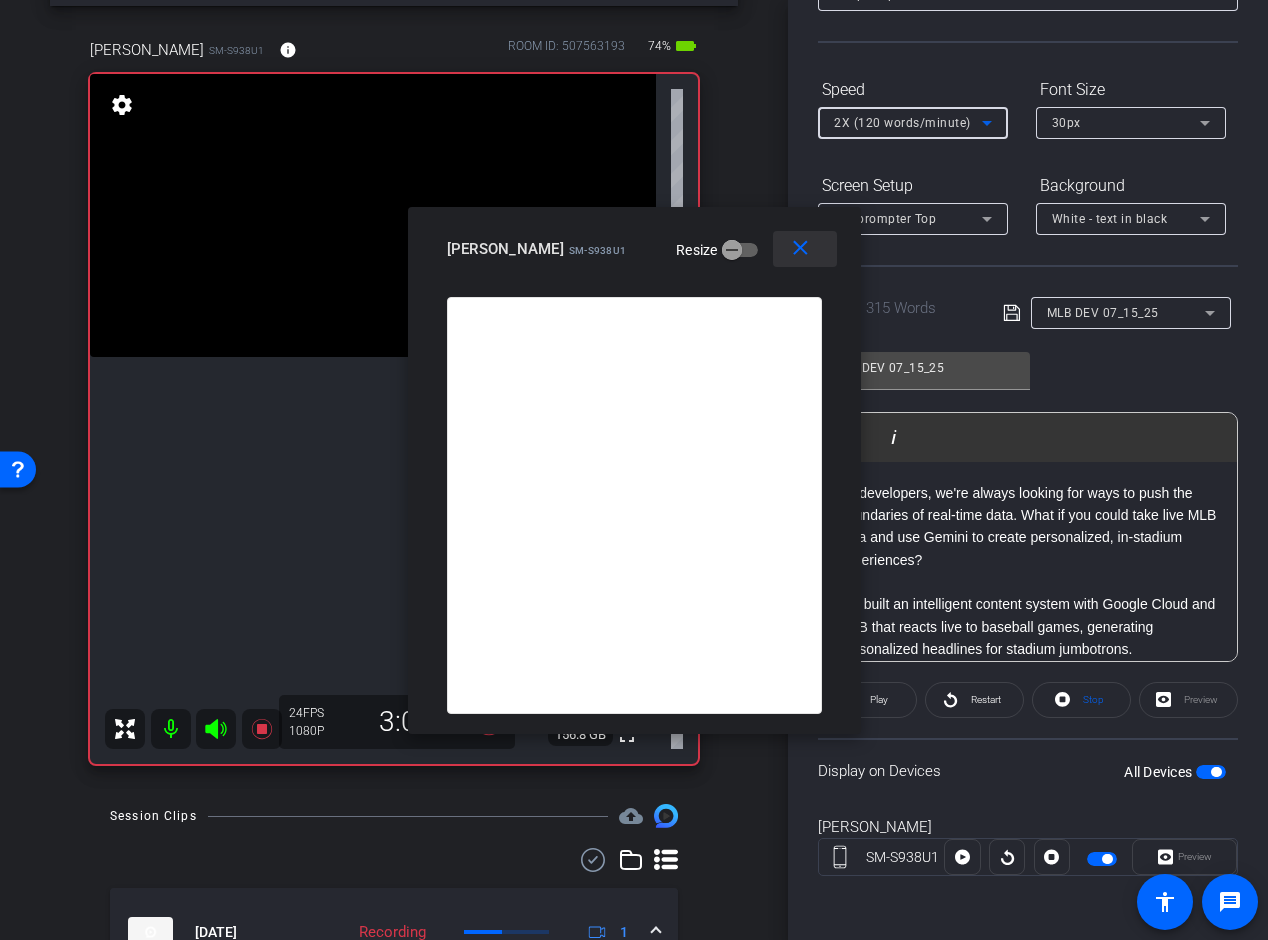 click on "close" at bounding box center [800, 248] 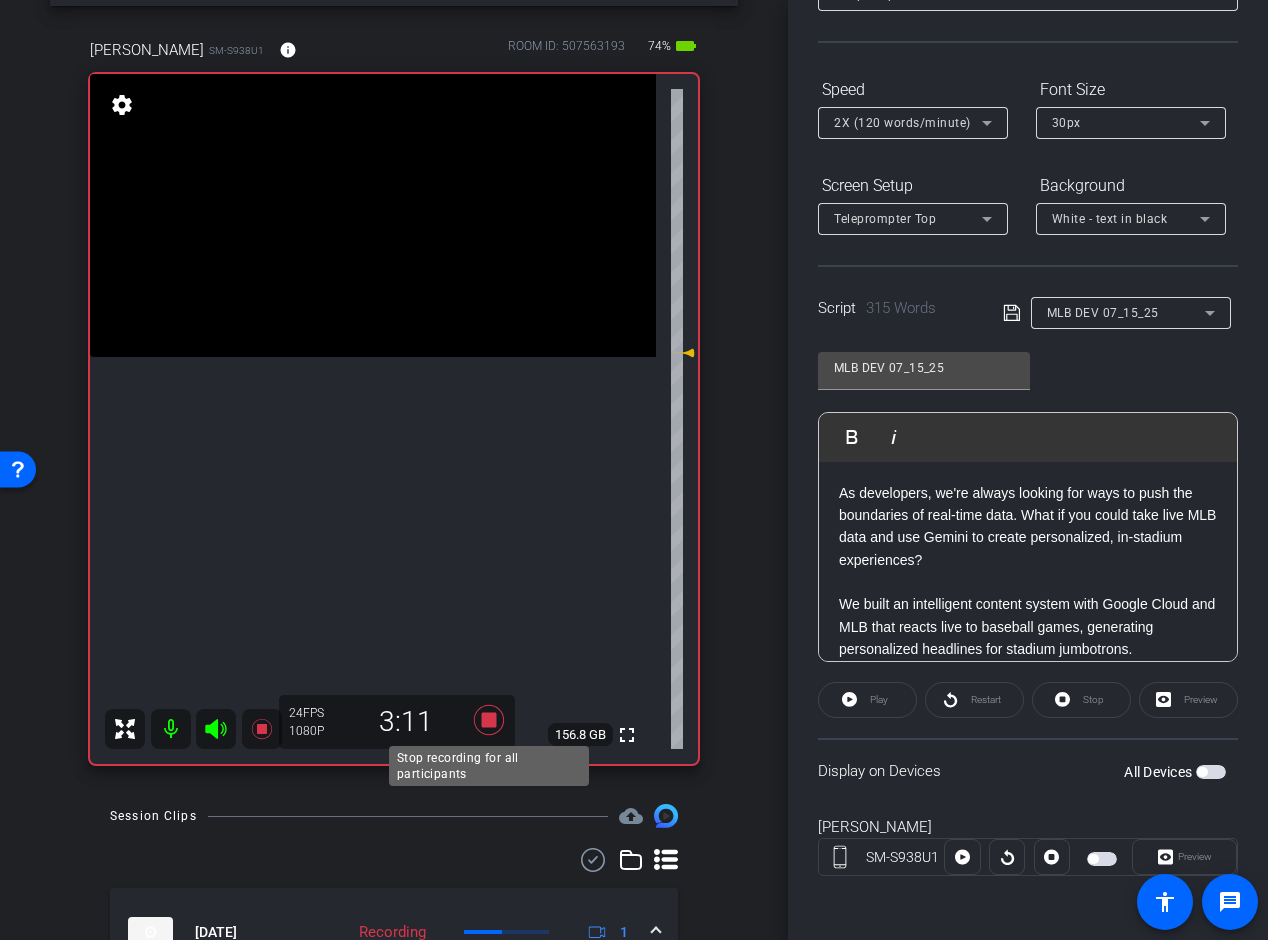click 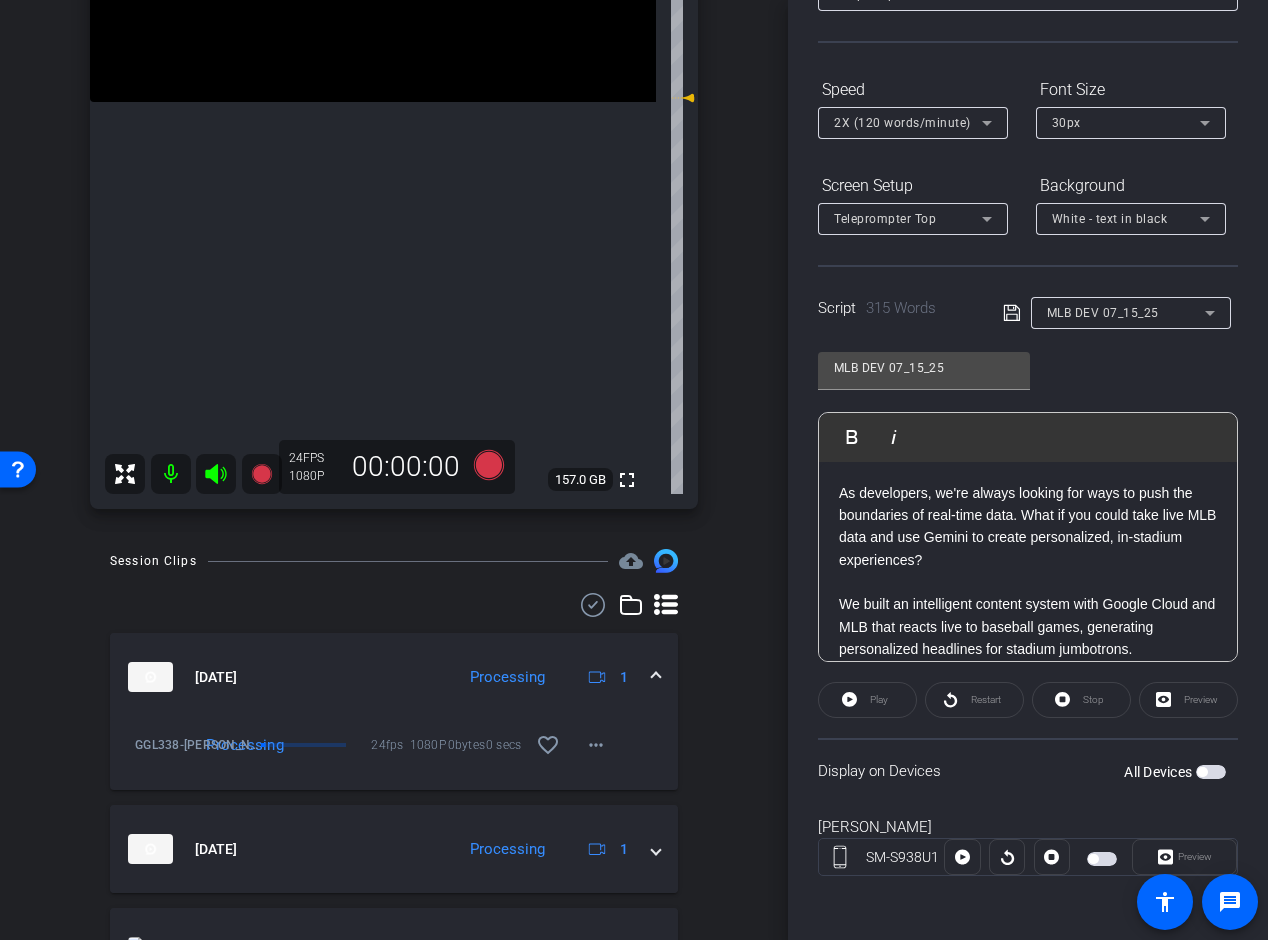 scroll, scrollTop: 486, scrollLeft: 0, axis: vertical 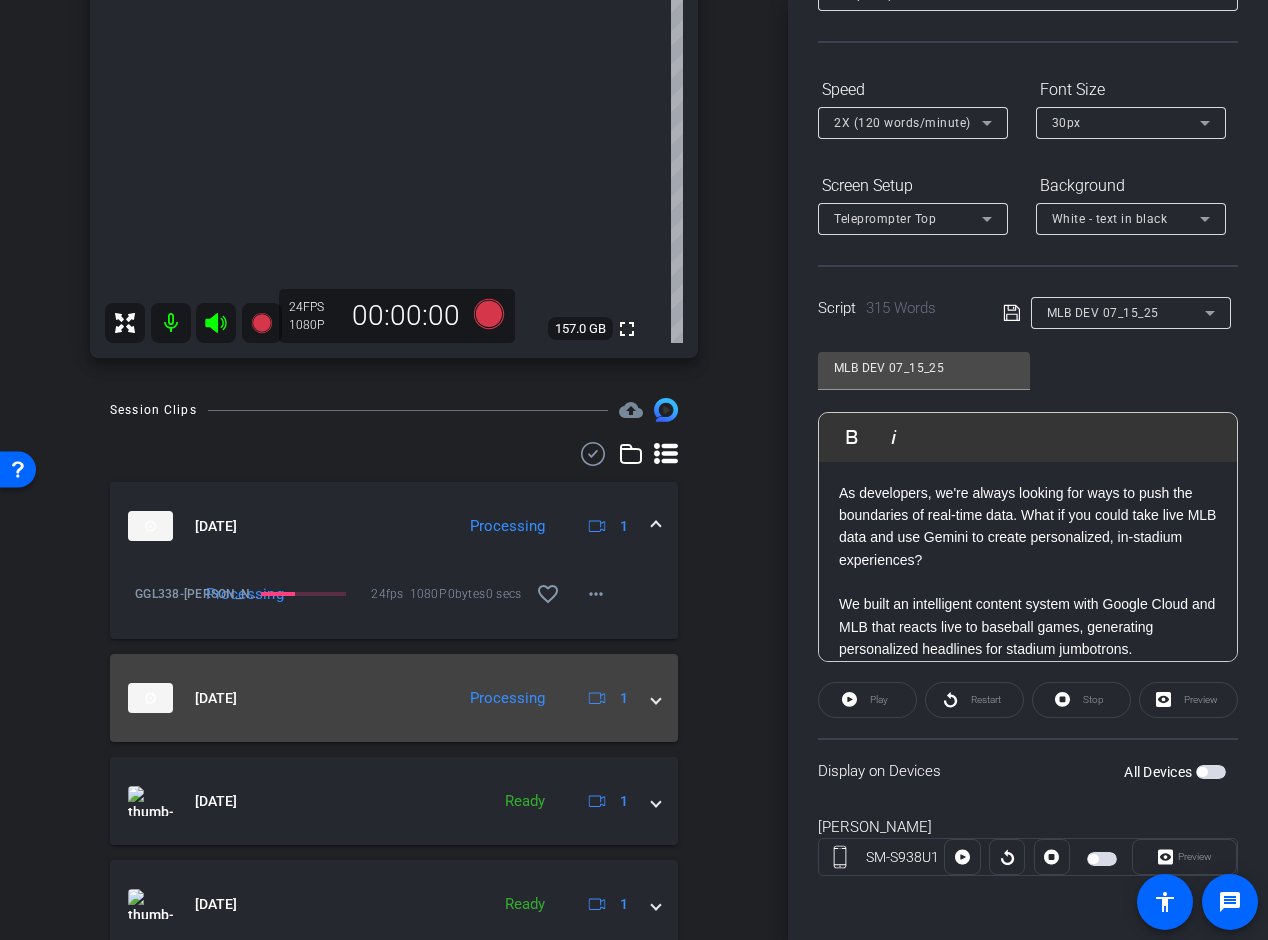 click at bounding box center (656, 698) 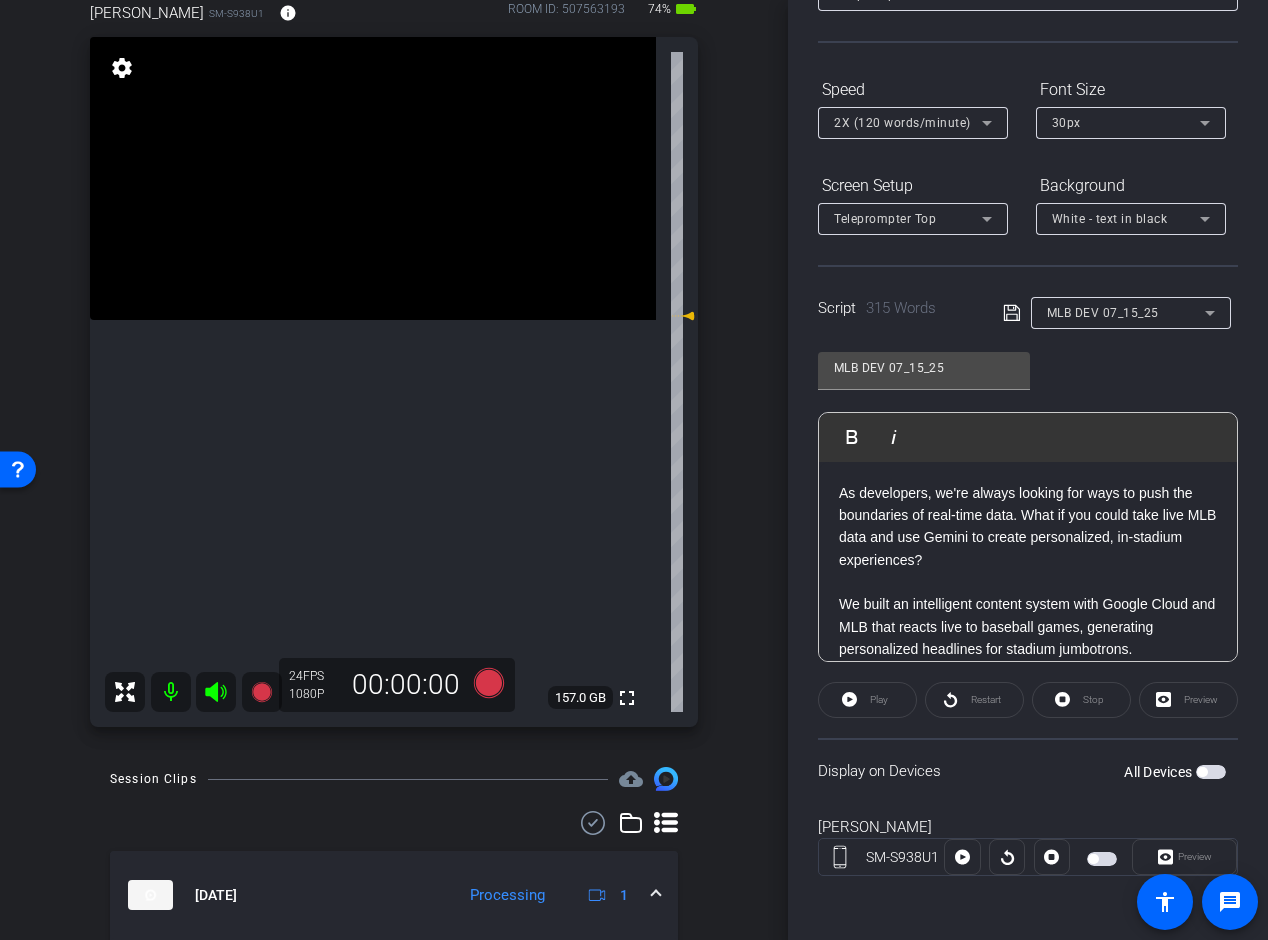 scroll, scrollTop: 65, scrollLeft: 0, axis: vertical 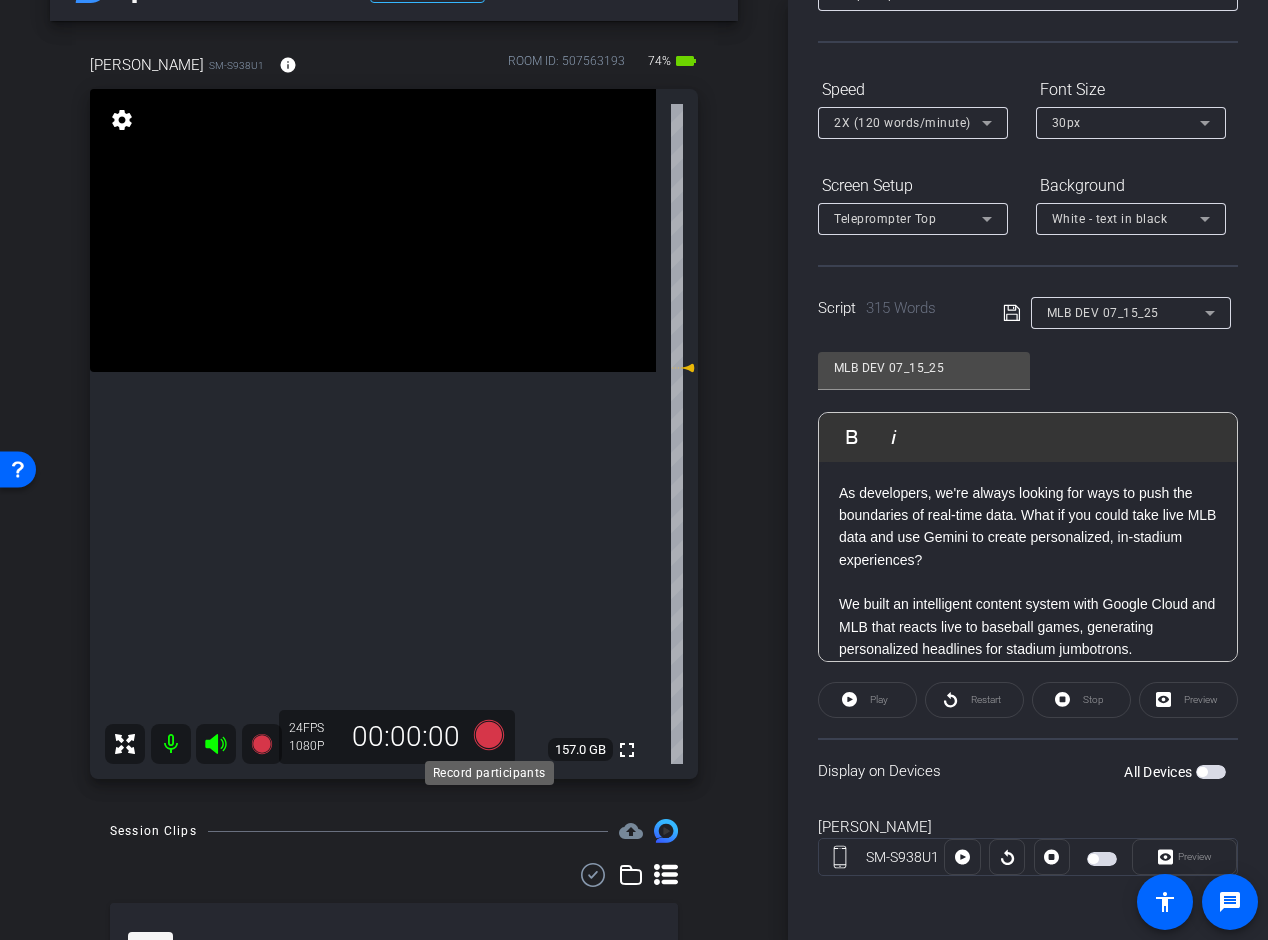 click 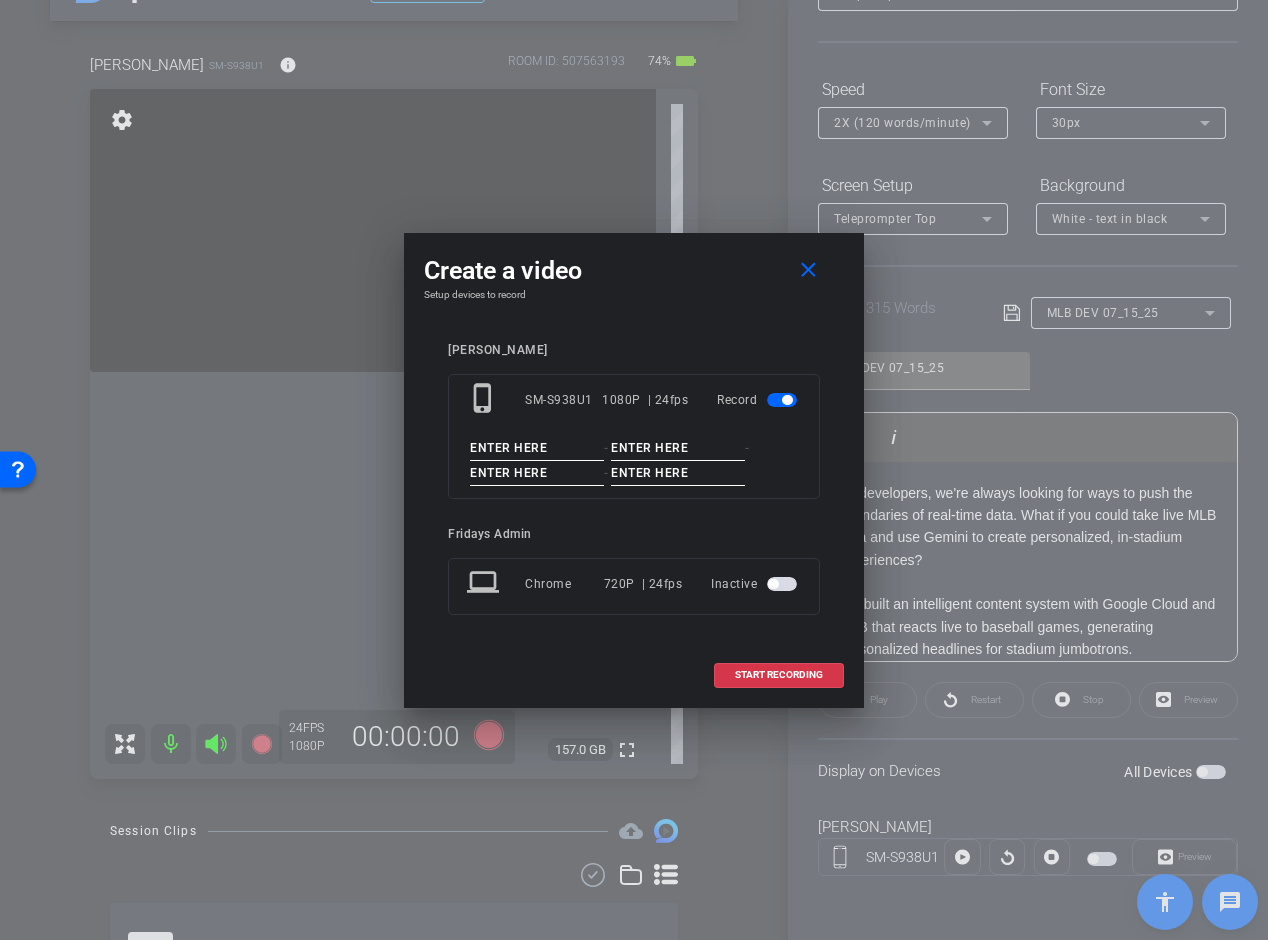click at bounding box center (537, 448) 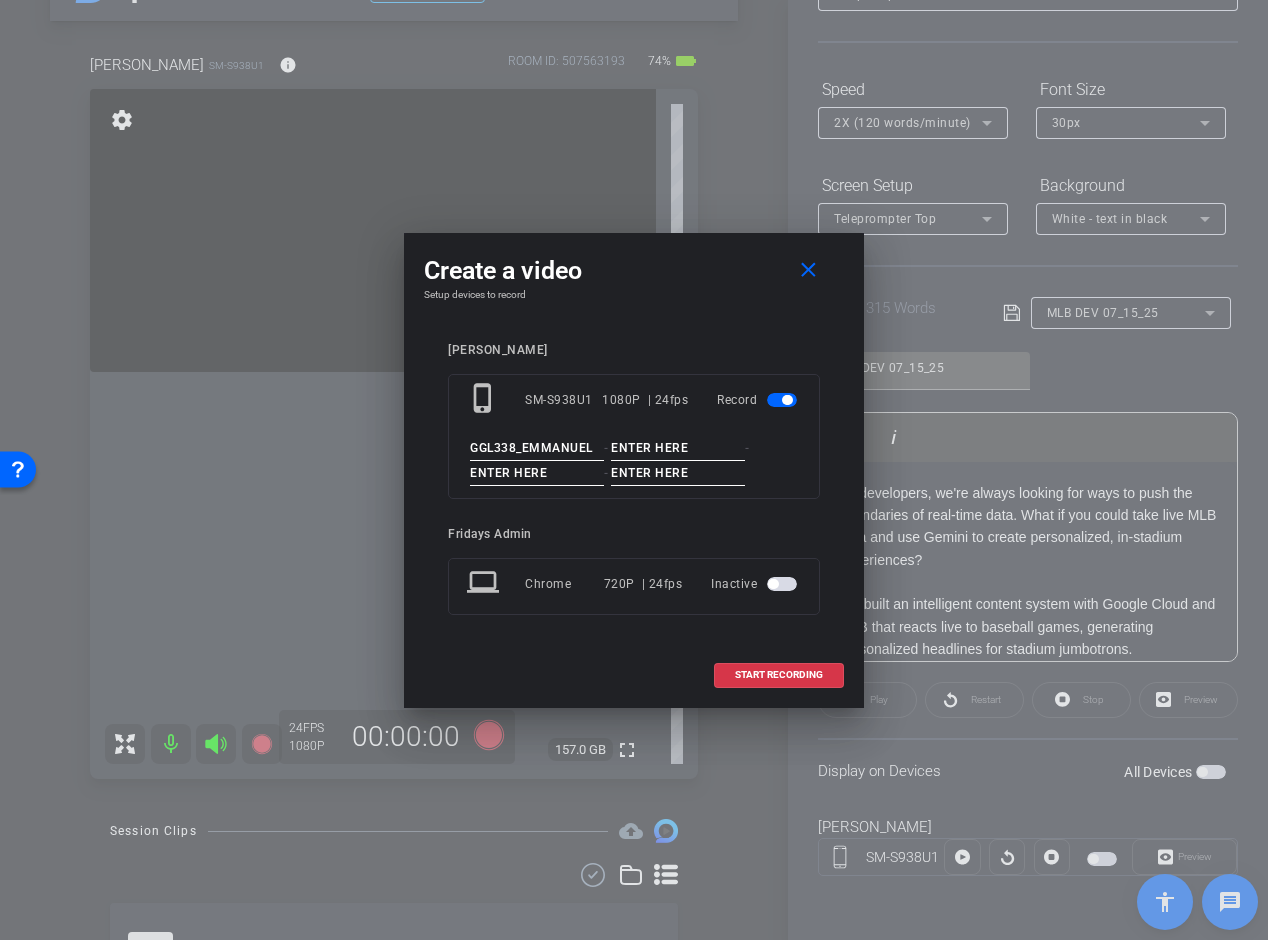 type on "GGL338_EMMANUEL" 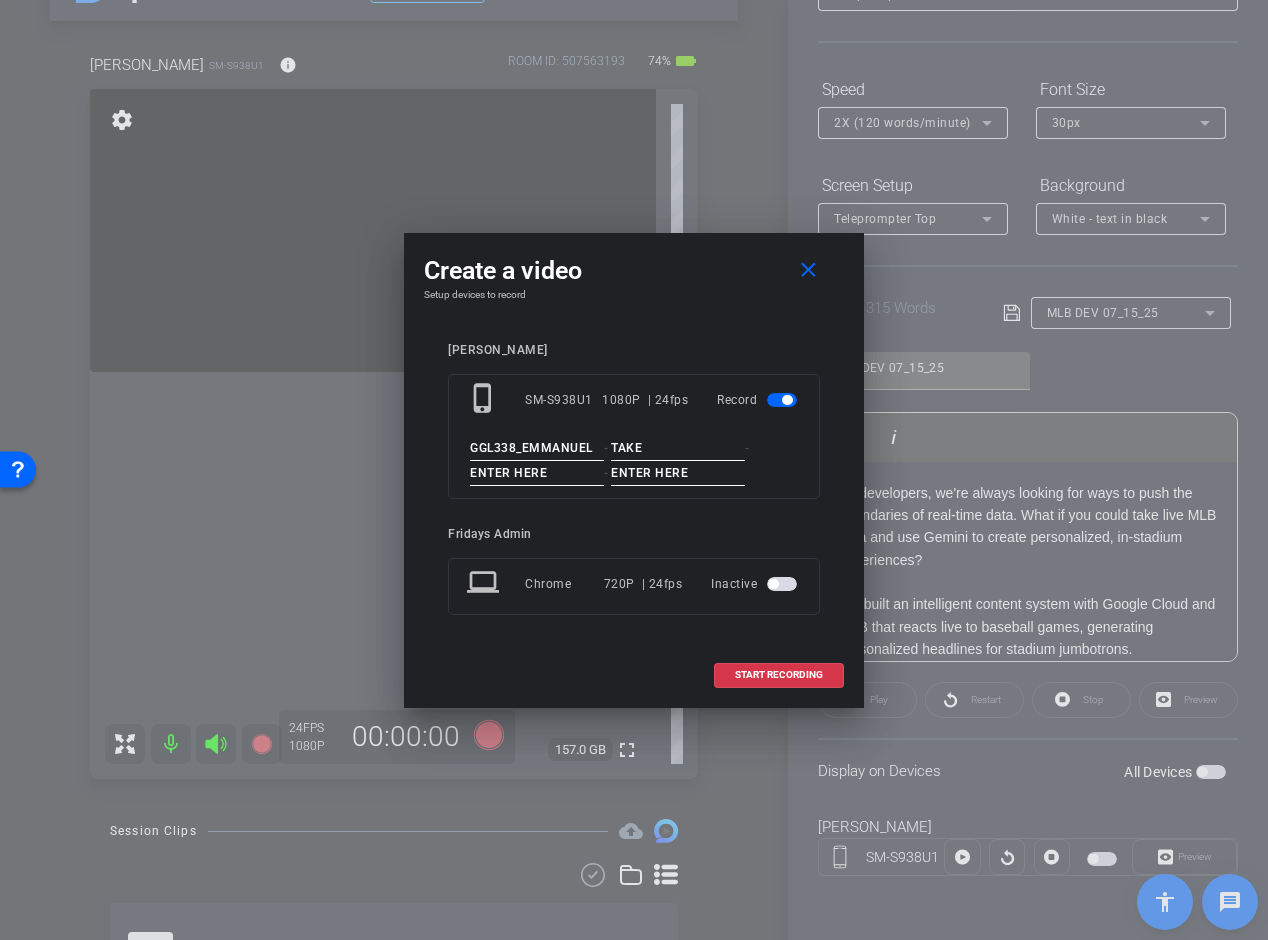 type on "TAKE" 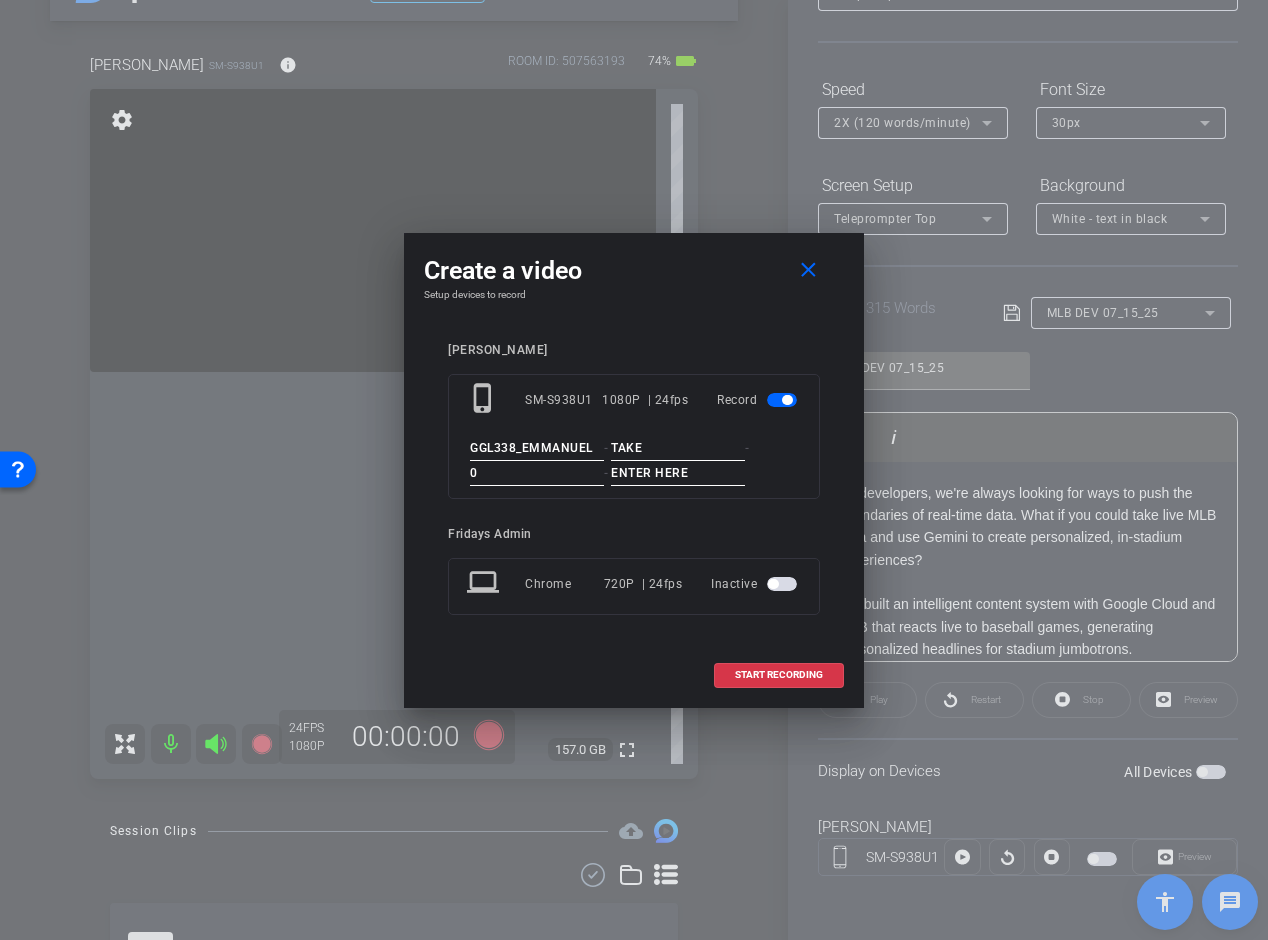 type on "0" 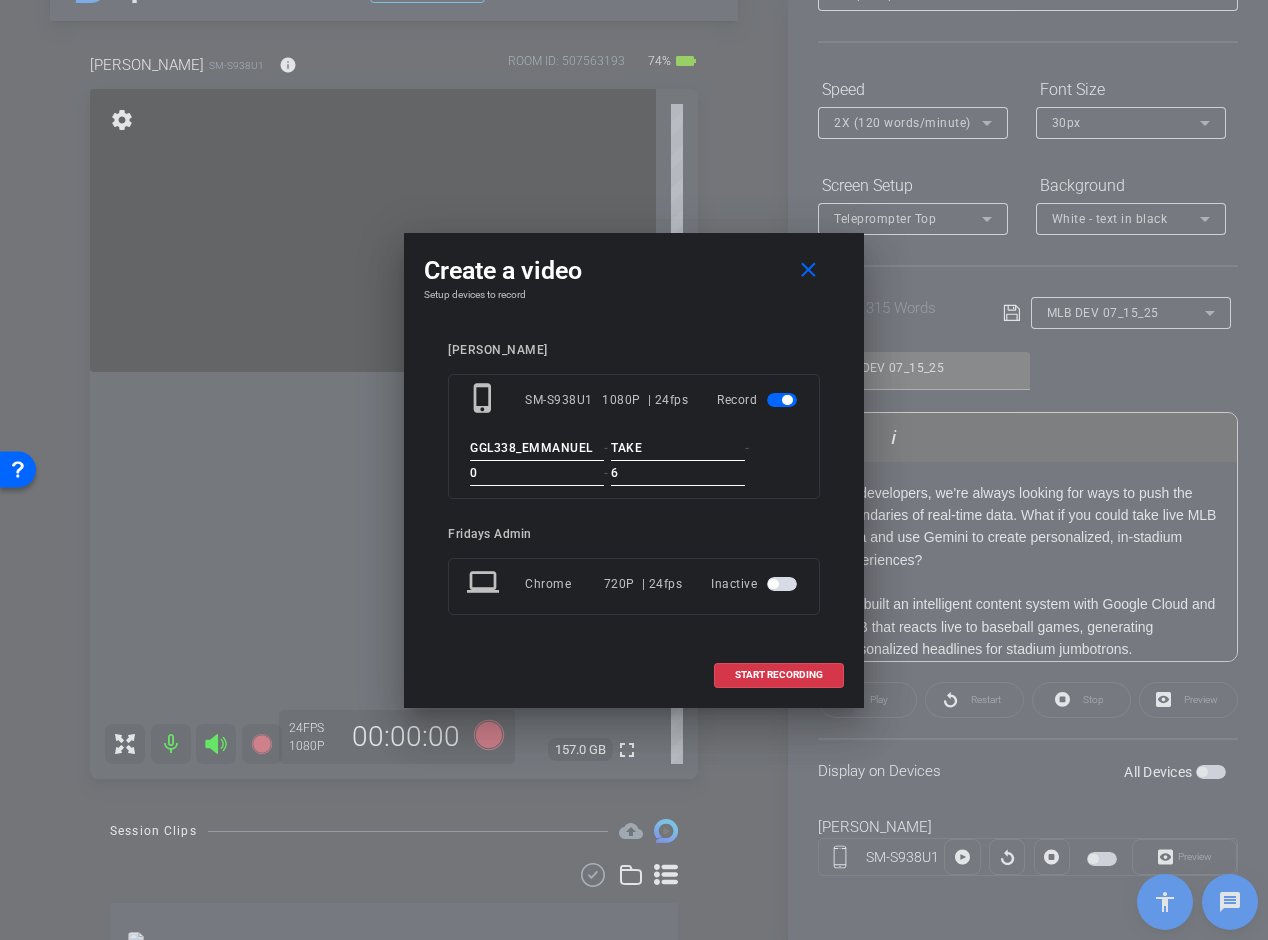 type on "6" 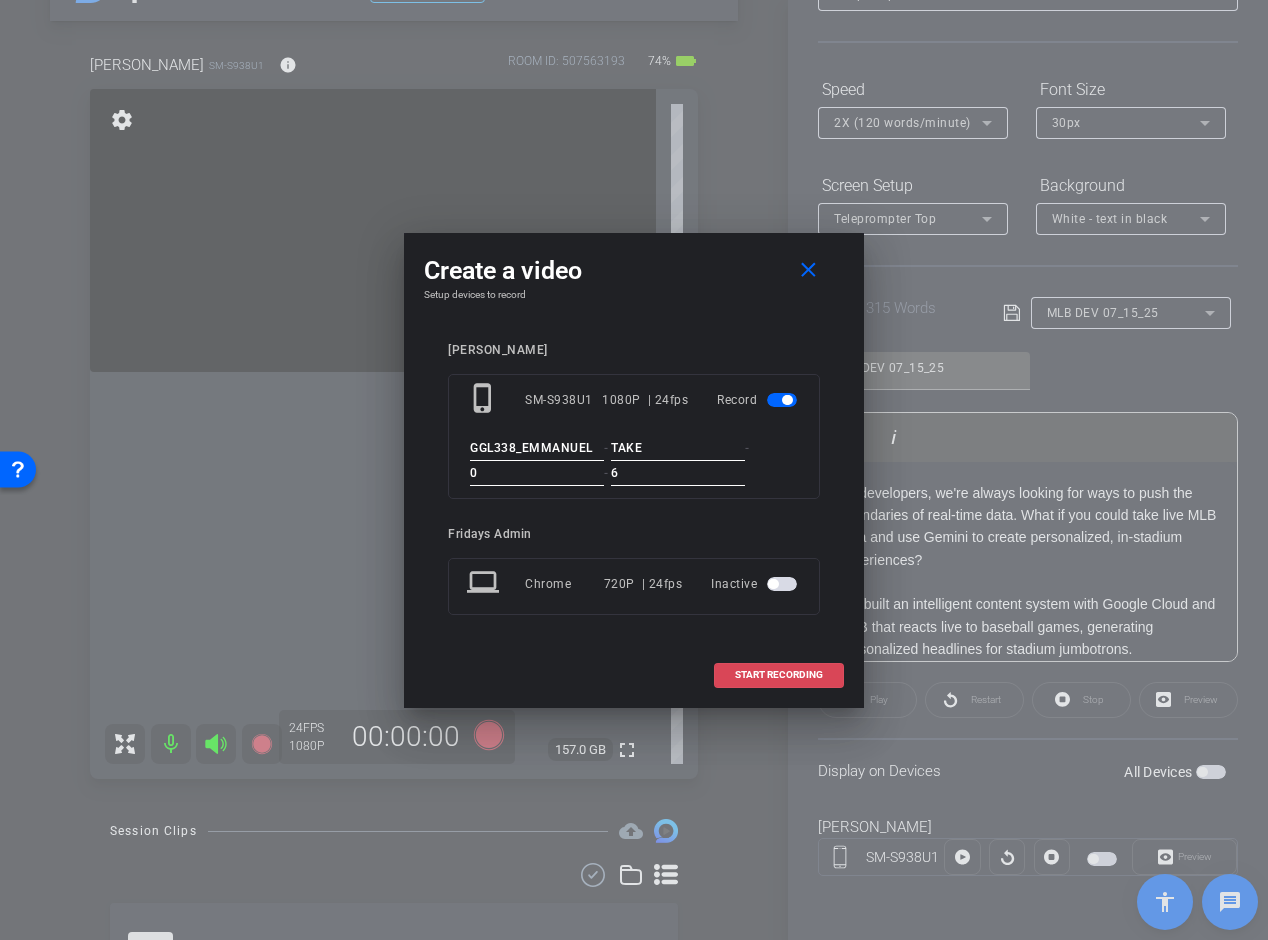 click on "START RECORDING" at bounding box center [779, 675] 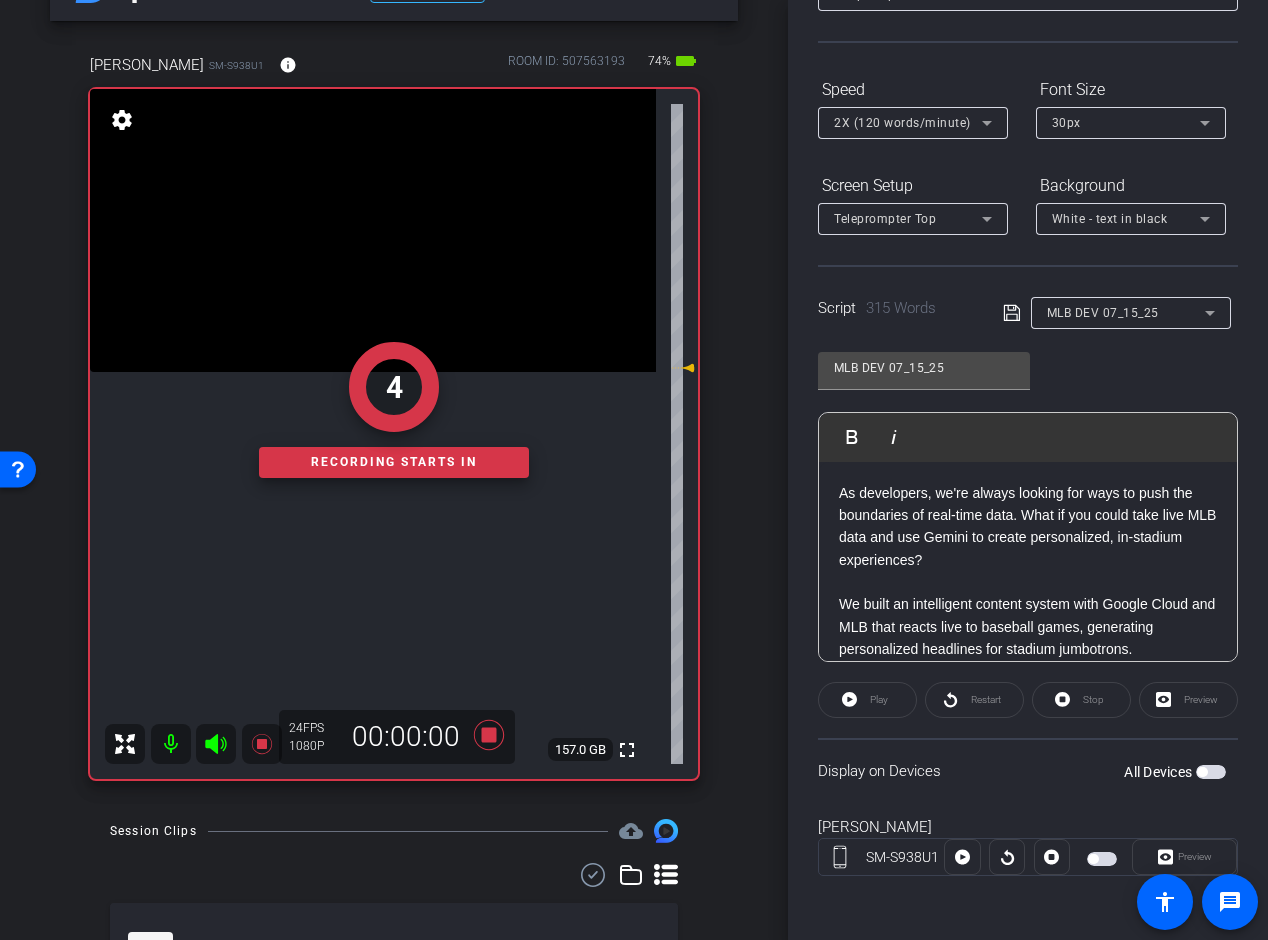 click at bounding box center [1202, 772] 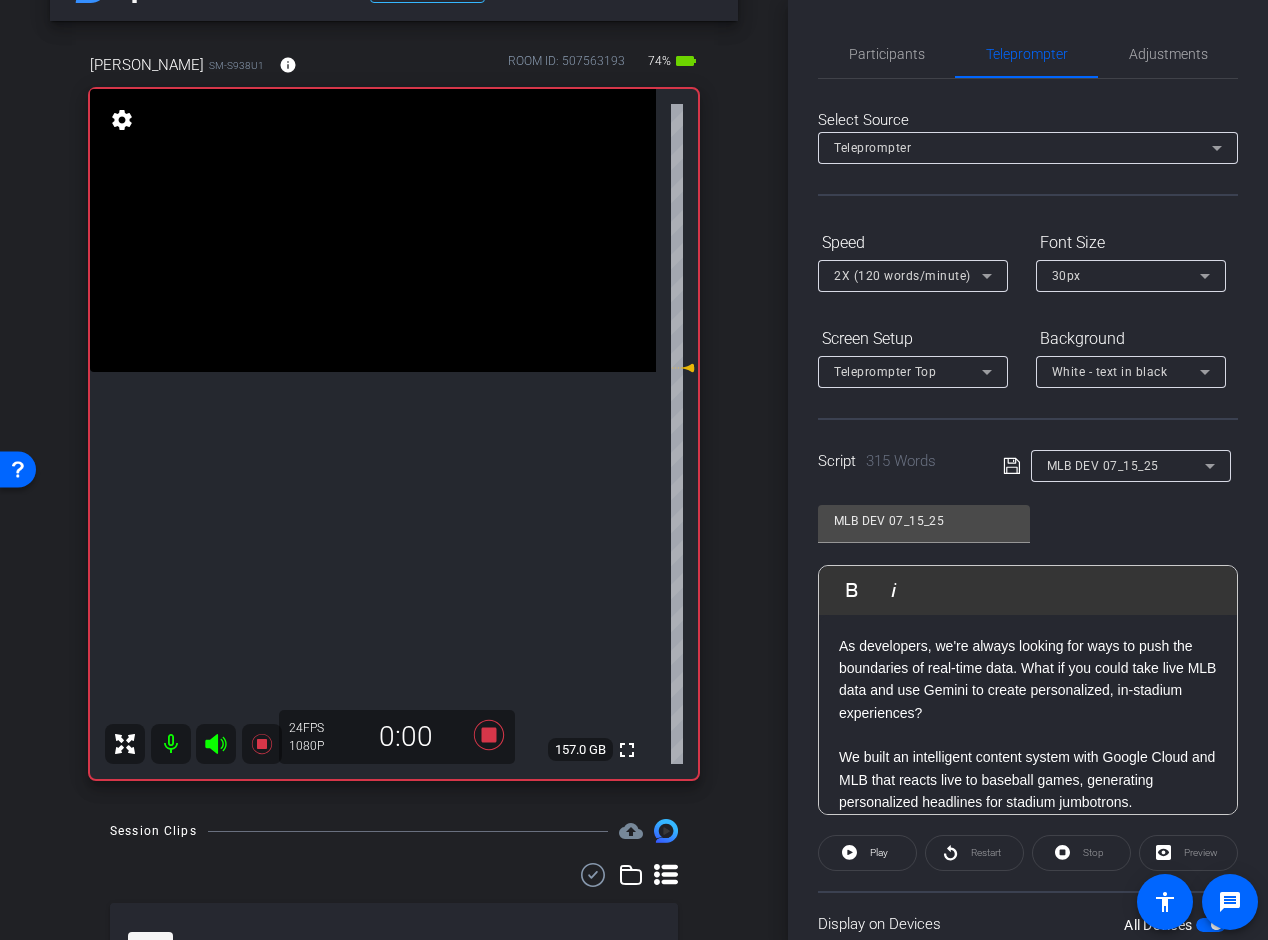 scroll, scrollTop: 153, scrollLeft: 0, axis: vertical 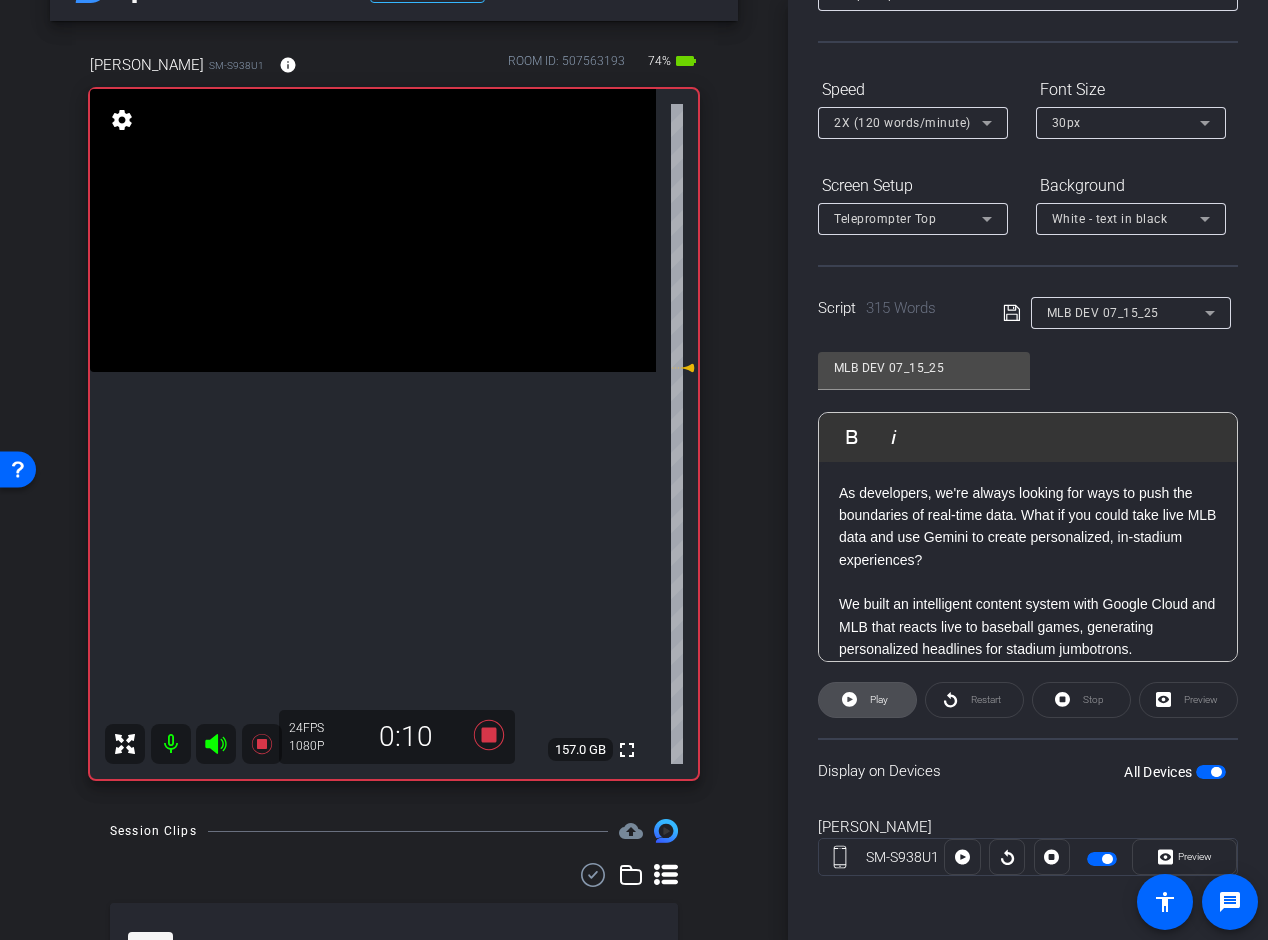 click on "Play" 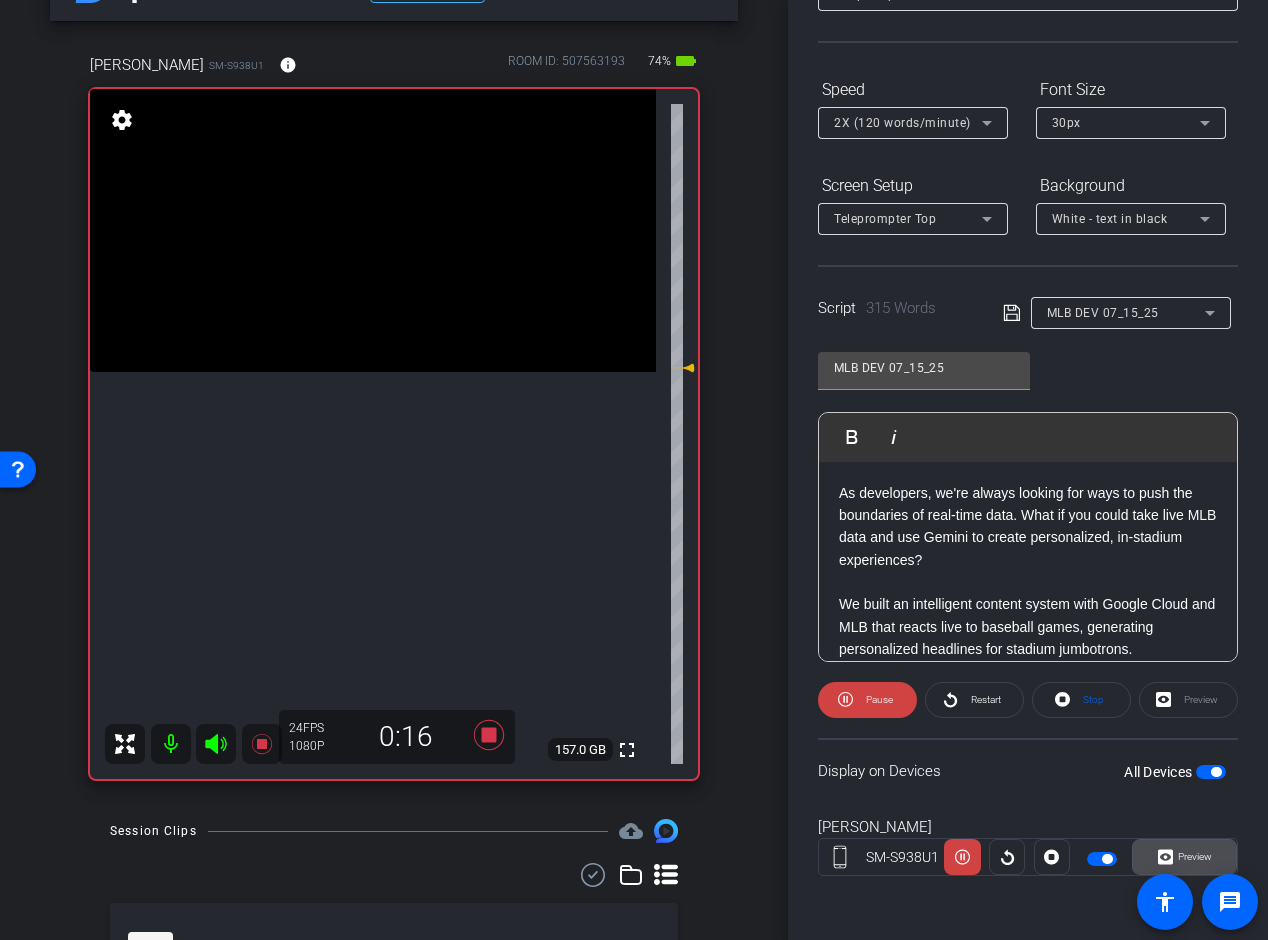 click on "Preview" 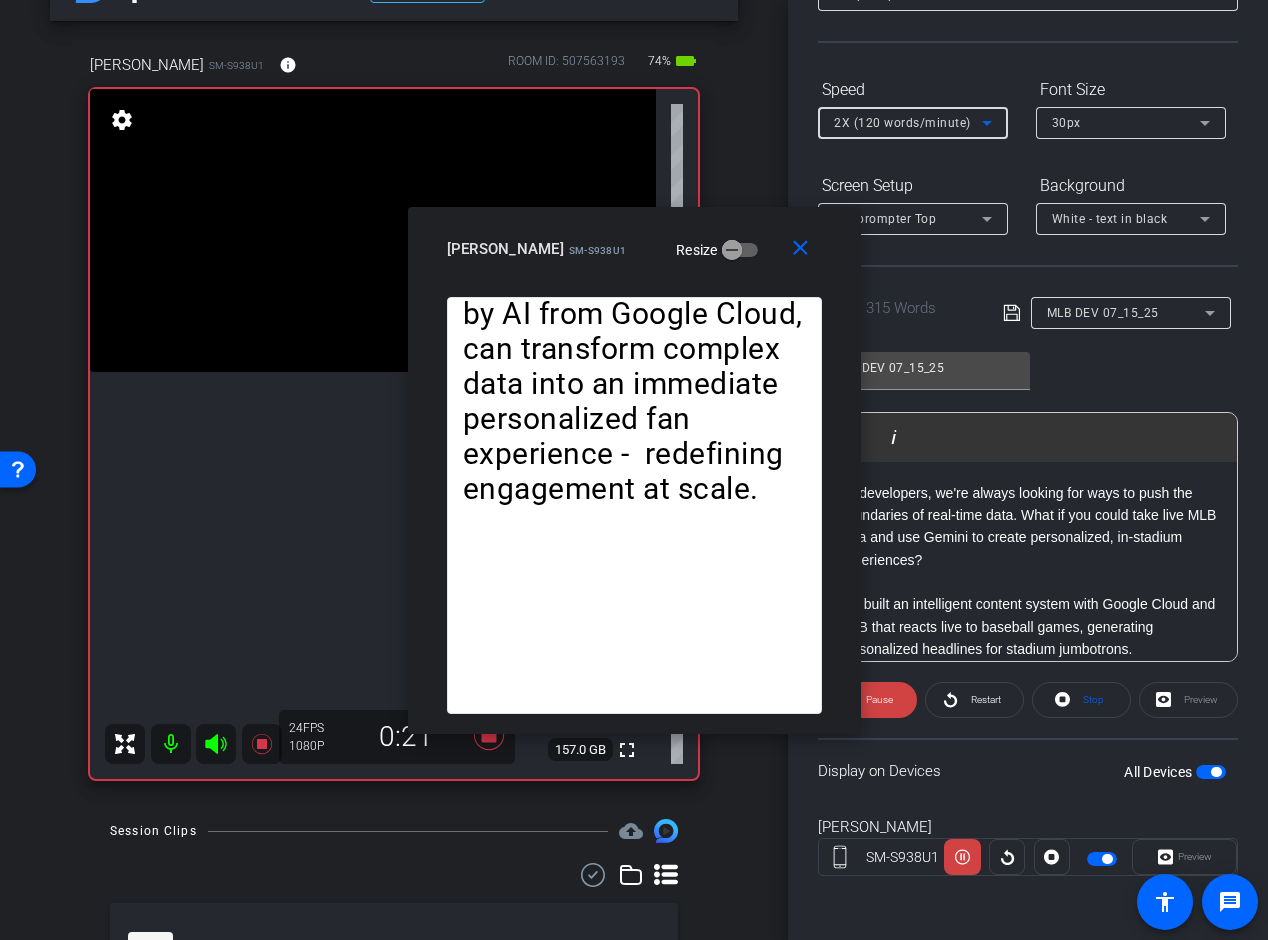 click on "2X (120 words/minute)" at bounding box center (902, 123) 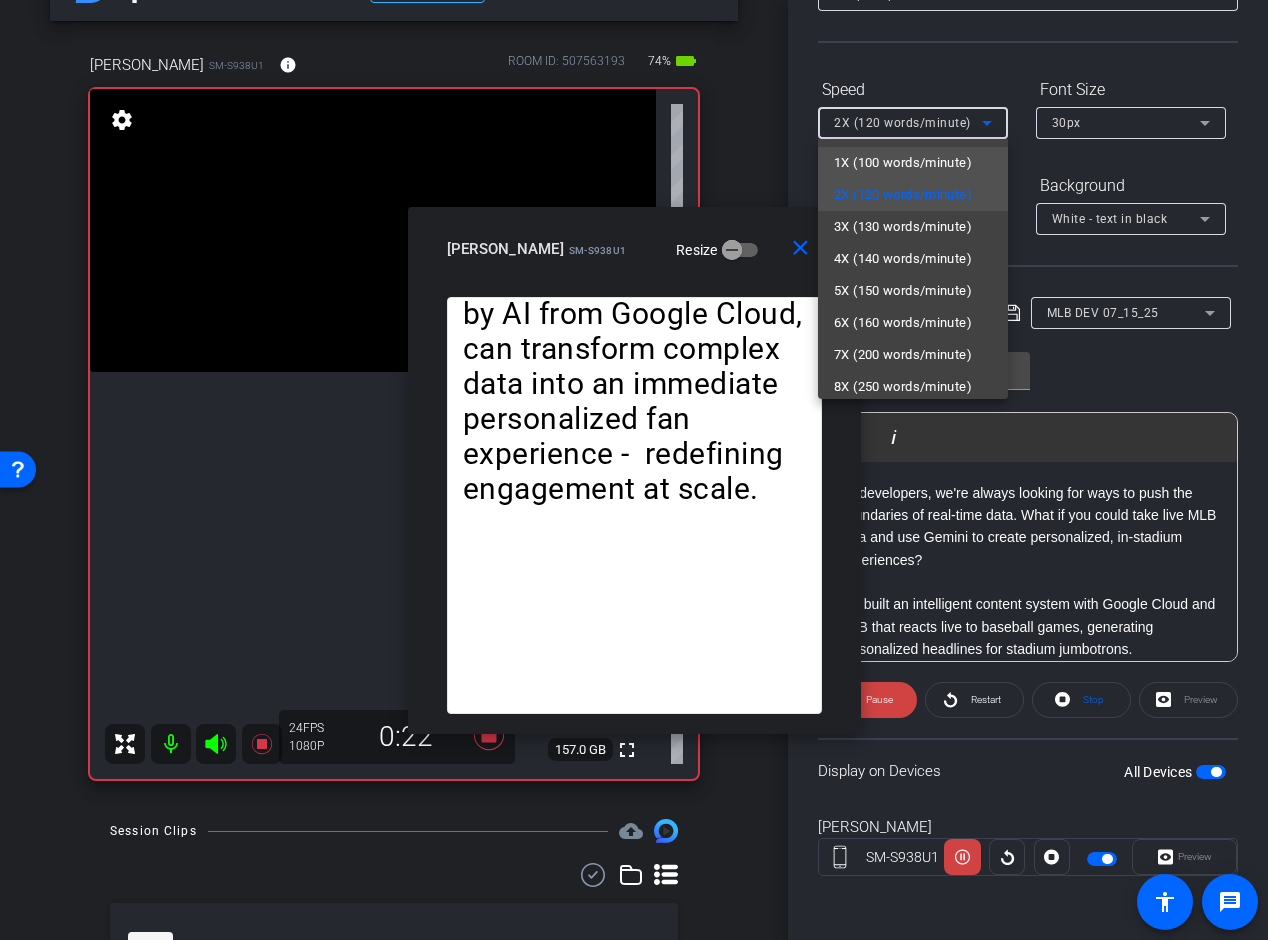 click on "1X (100 words/minute)" at bounding box center [903, 163] 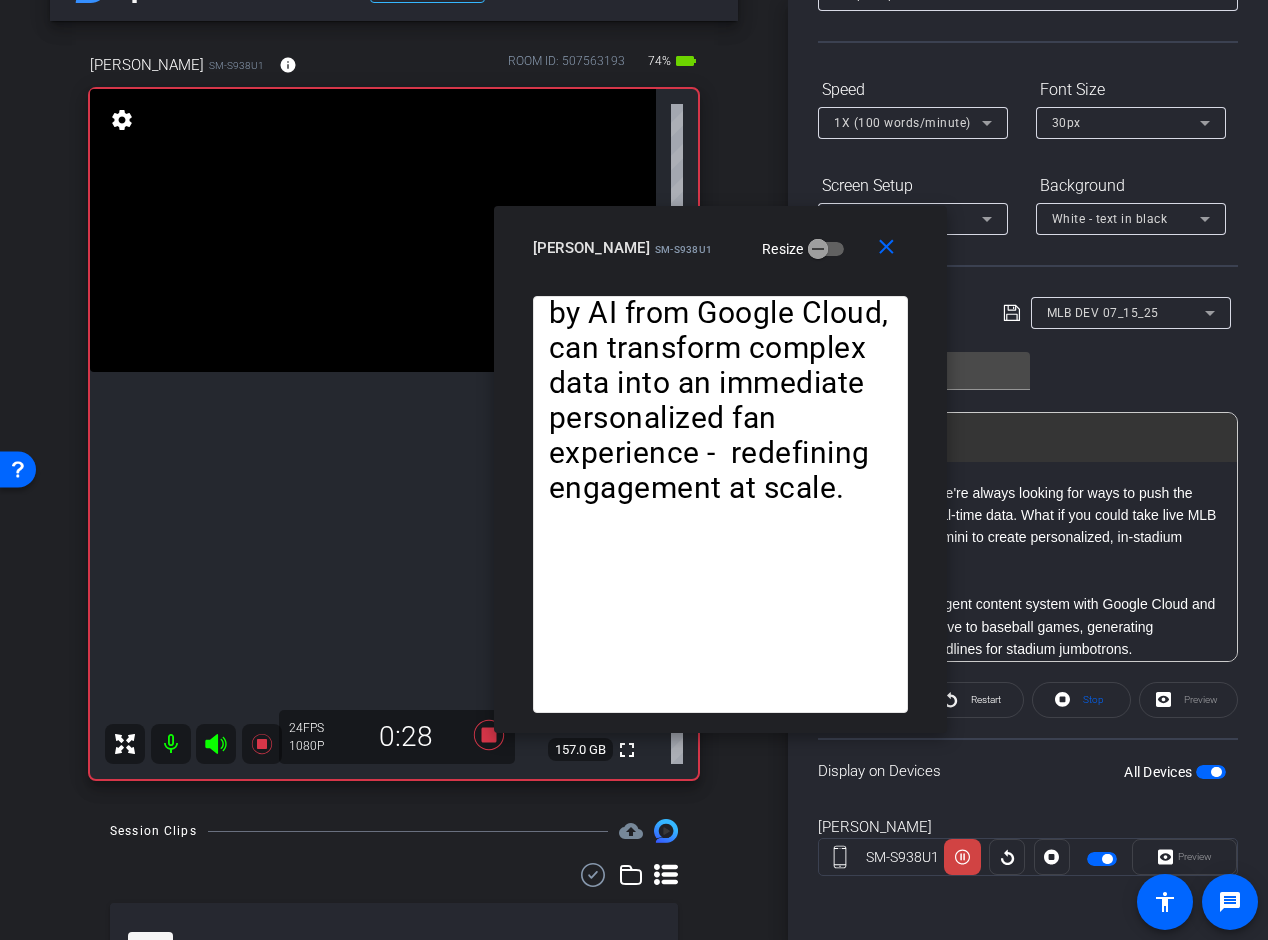 drag, startPoint x: 649, startPoint y: 216, endPoint x: 735, endPoint y: 215, distance: 86.00581 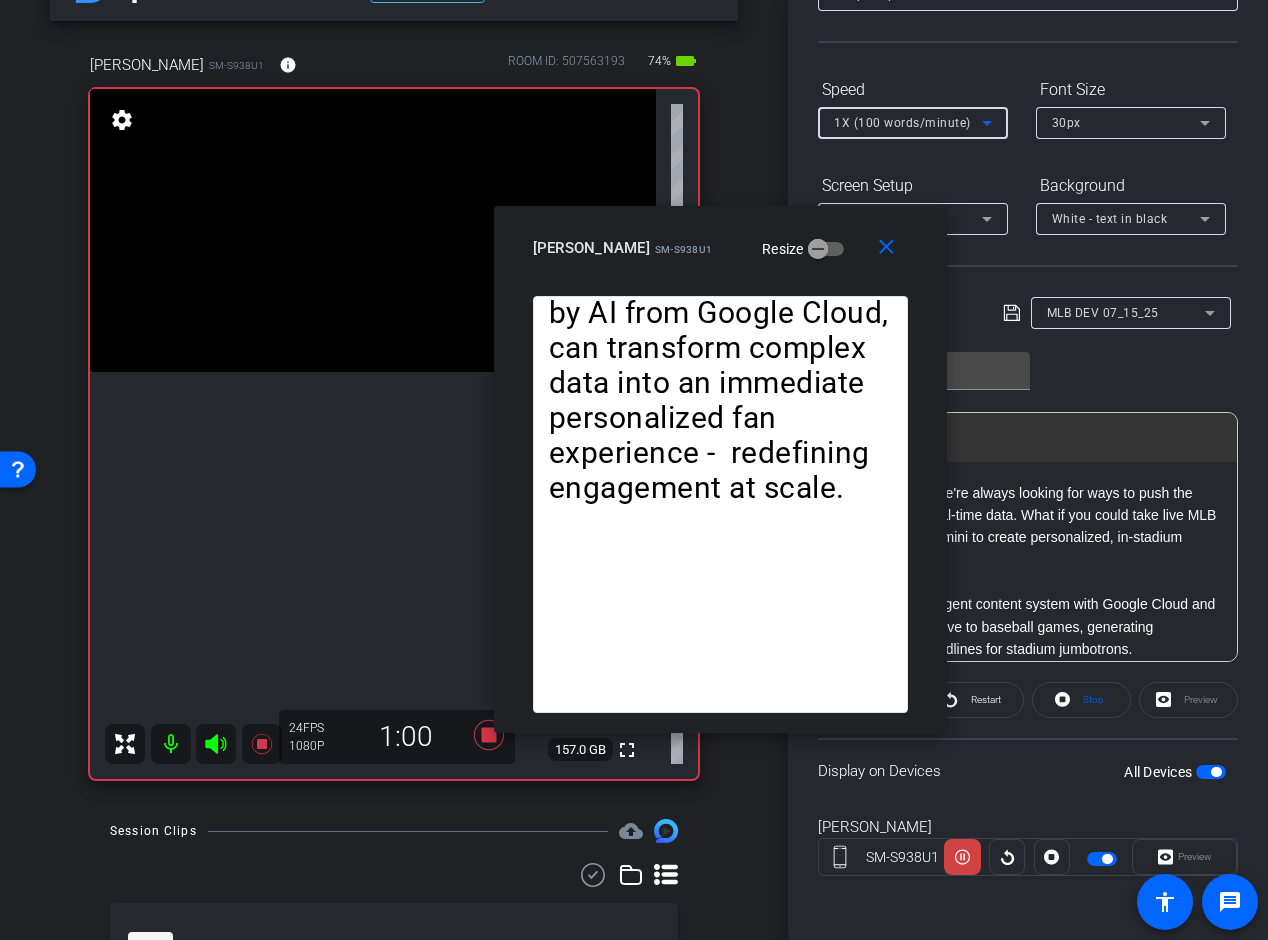 click on "1X (100 words/minute)" at bounding box center [902, 123] 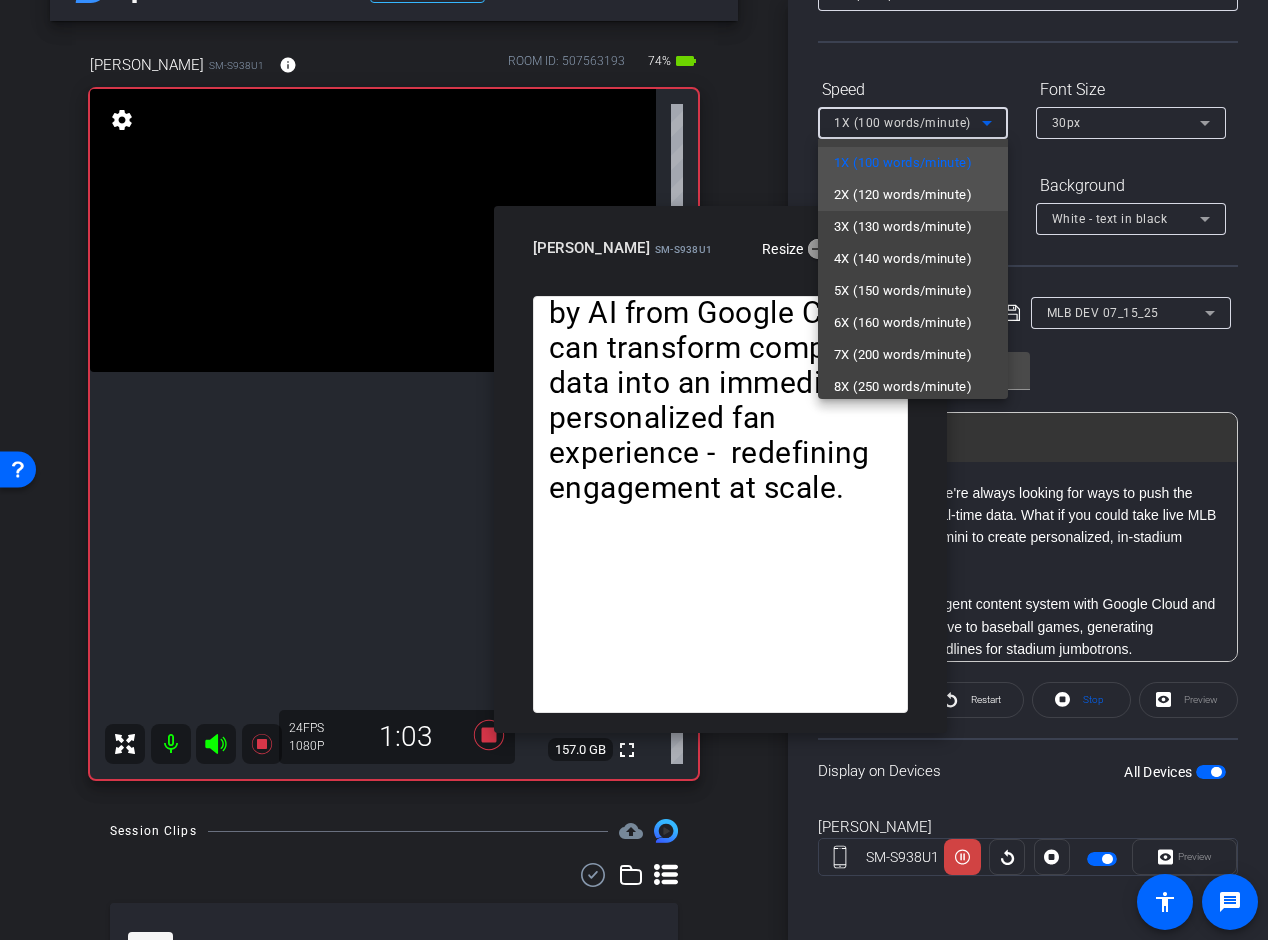 click on "2X (120 words/minute)" at bounding box center (903, 195) 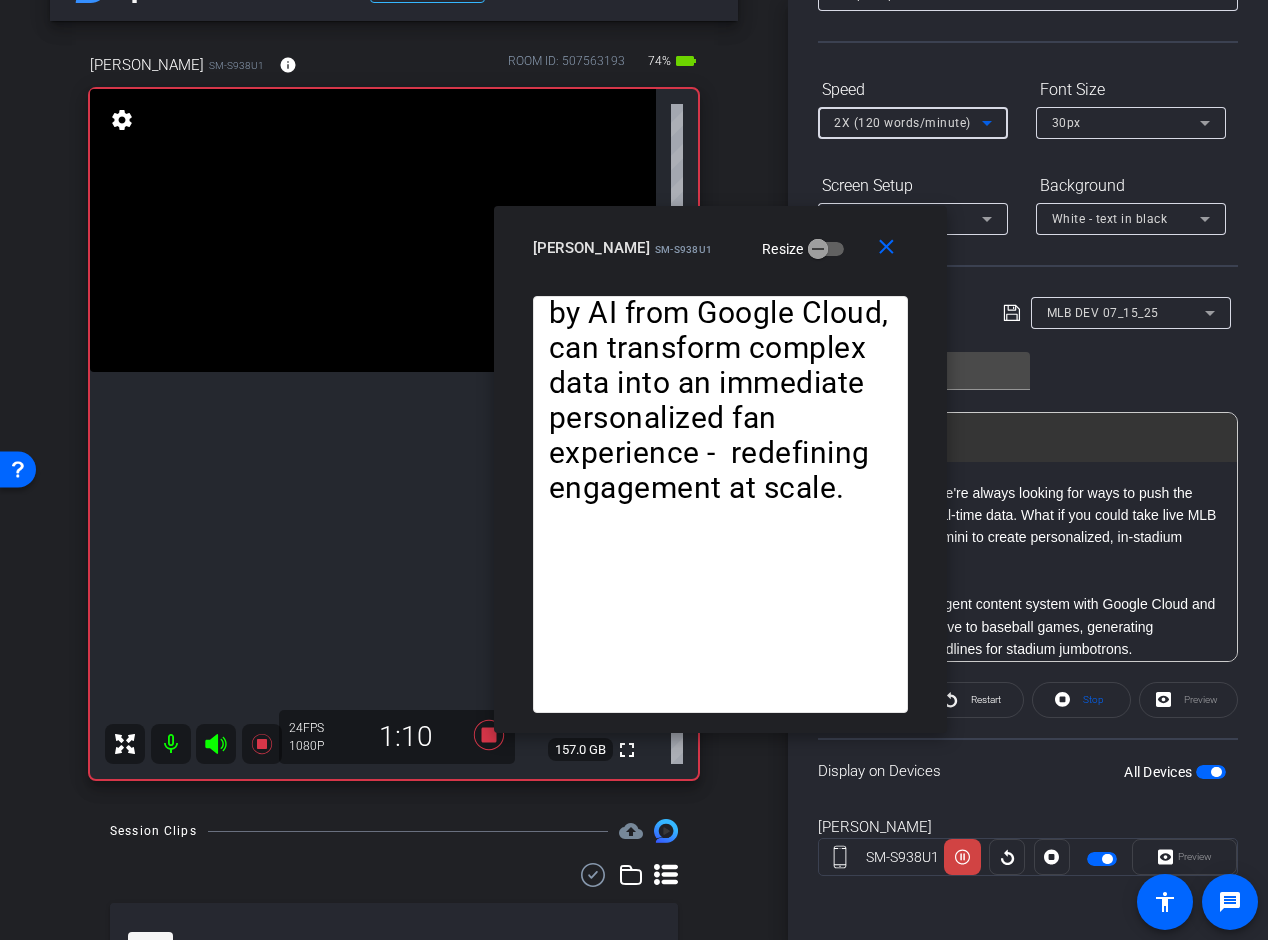 click on "2X (120 words/minute)" at bounding box center (902, 123) 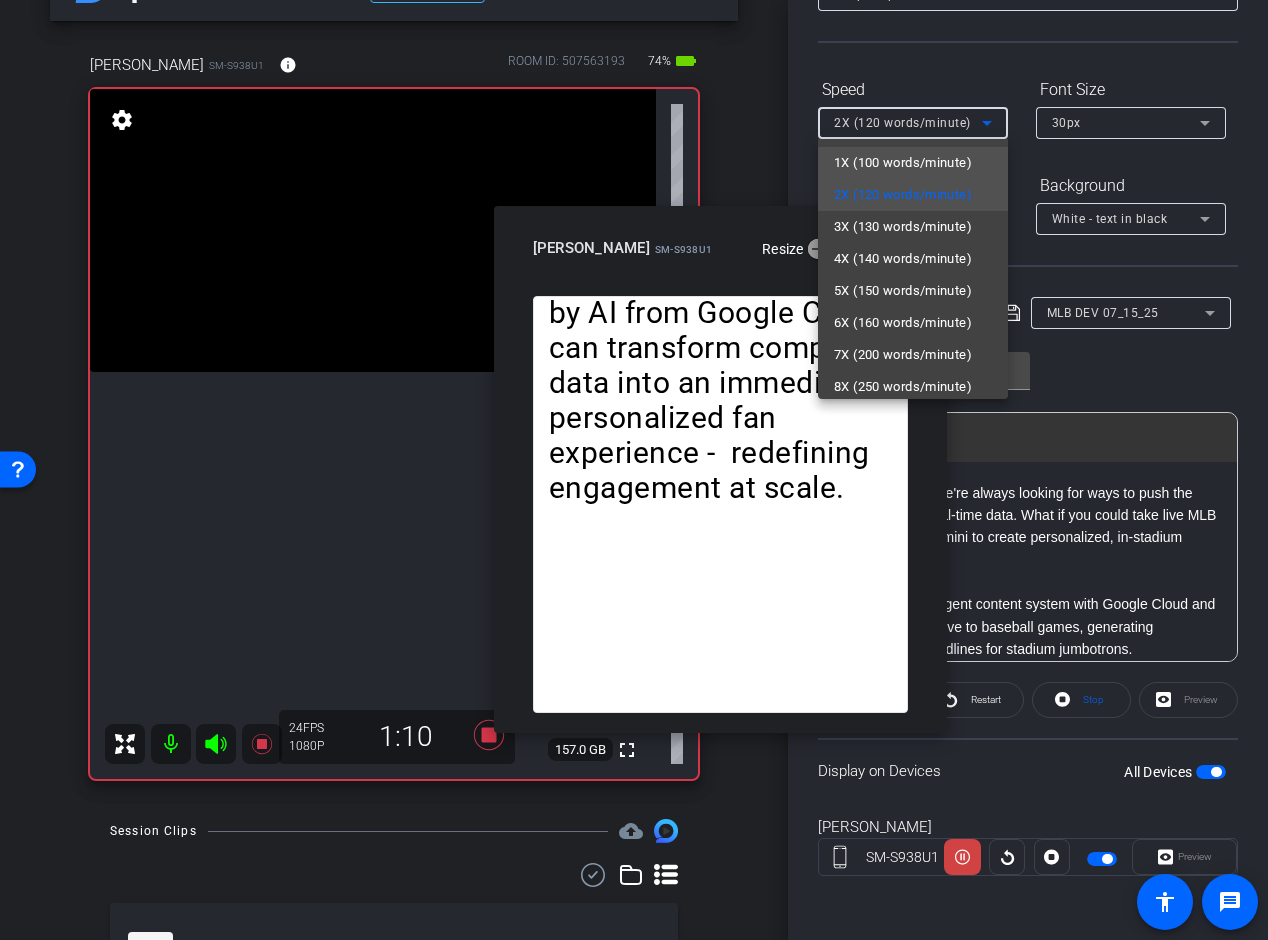 click on "1X (100 words/minute)" at bounding box center [903, 163] 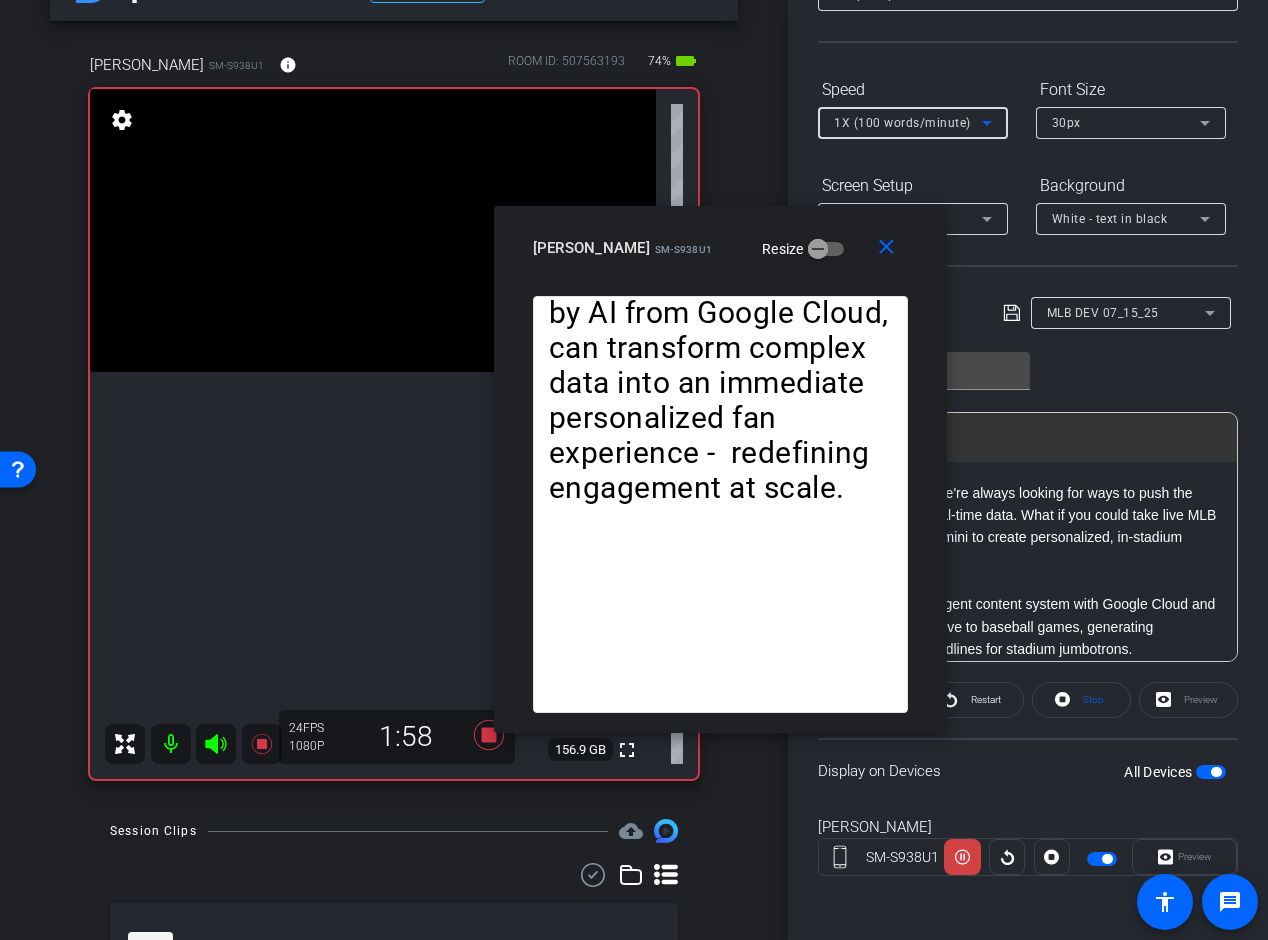 click on "1X (100 words/minute)" at bounding box center [902, 123] 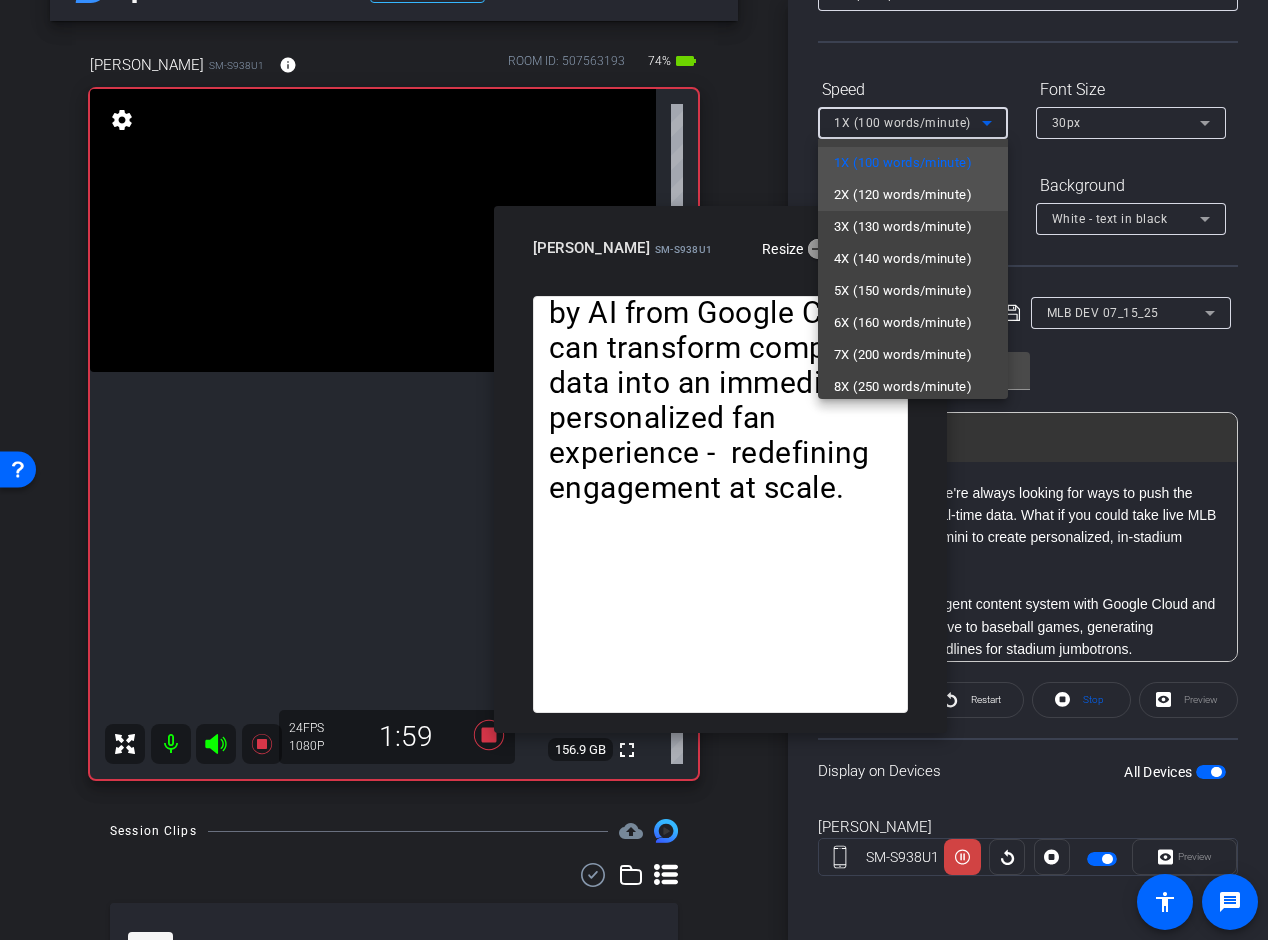click on "2X (120 words/minute)" at bounding box center (903, 195) 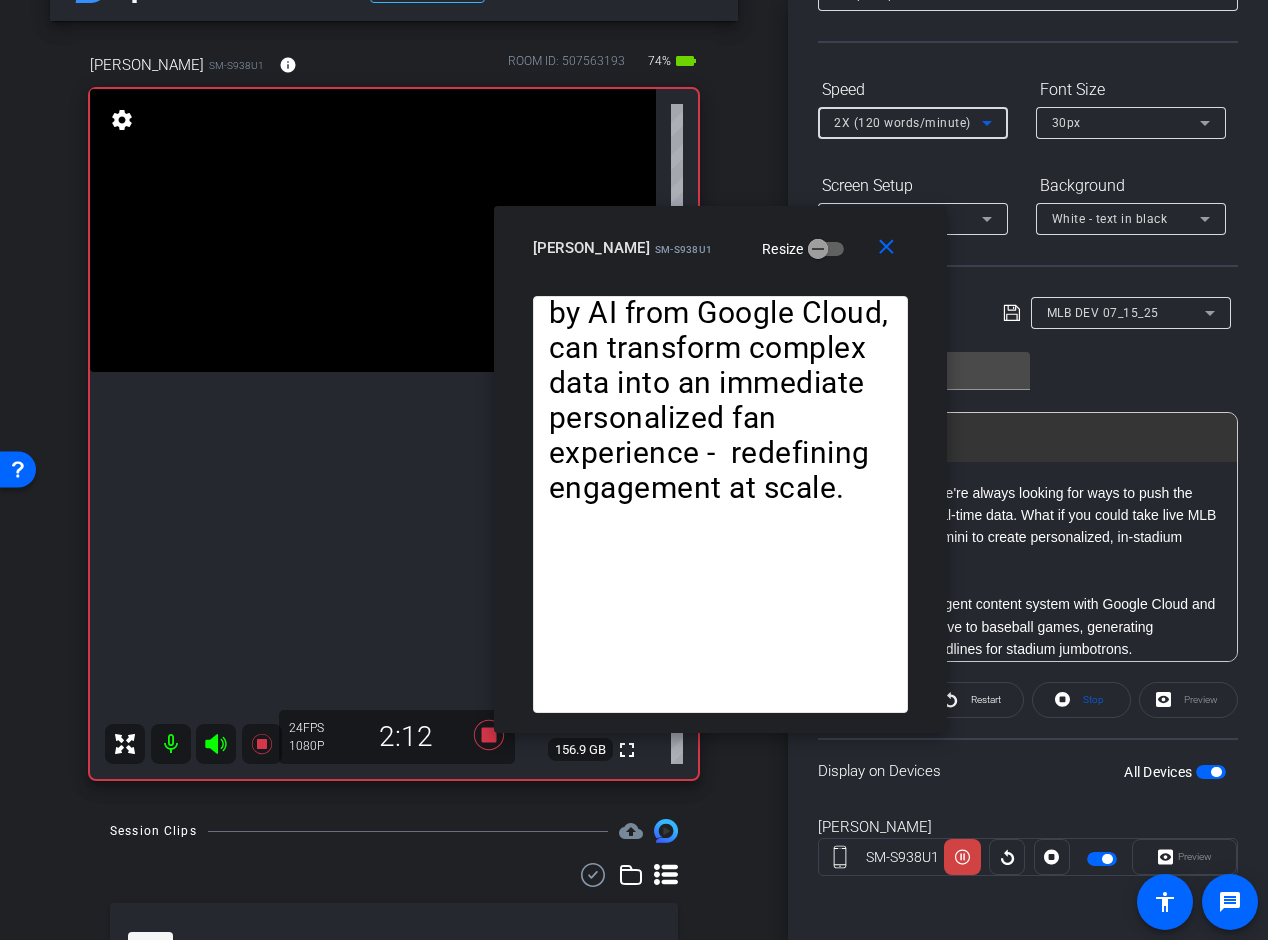 click on "2X (120 words/minute)" at bounding box center [902, 123] 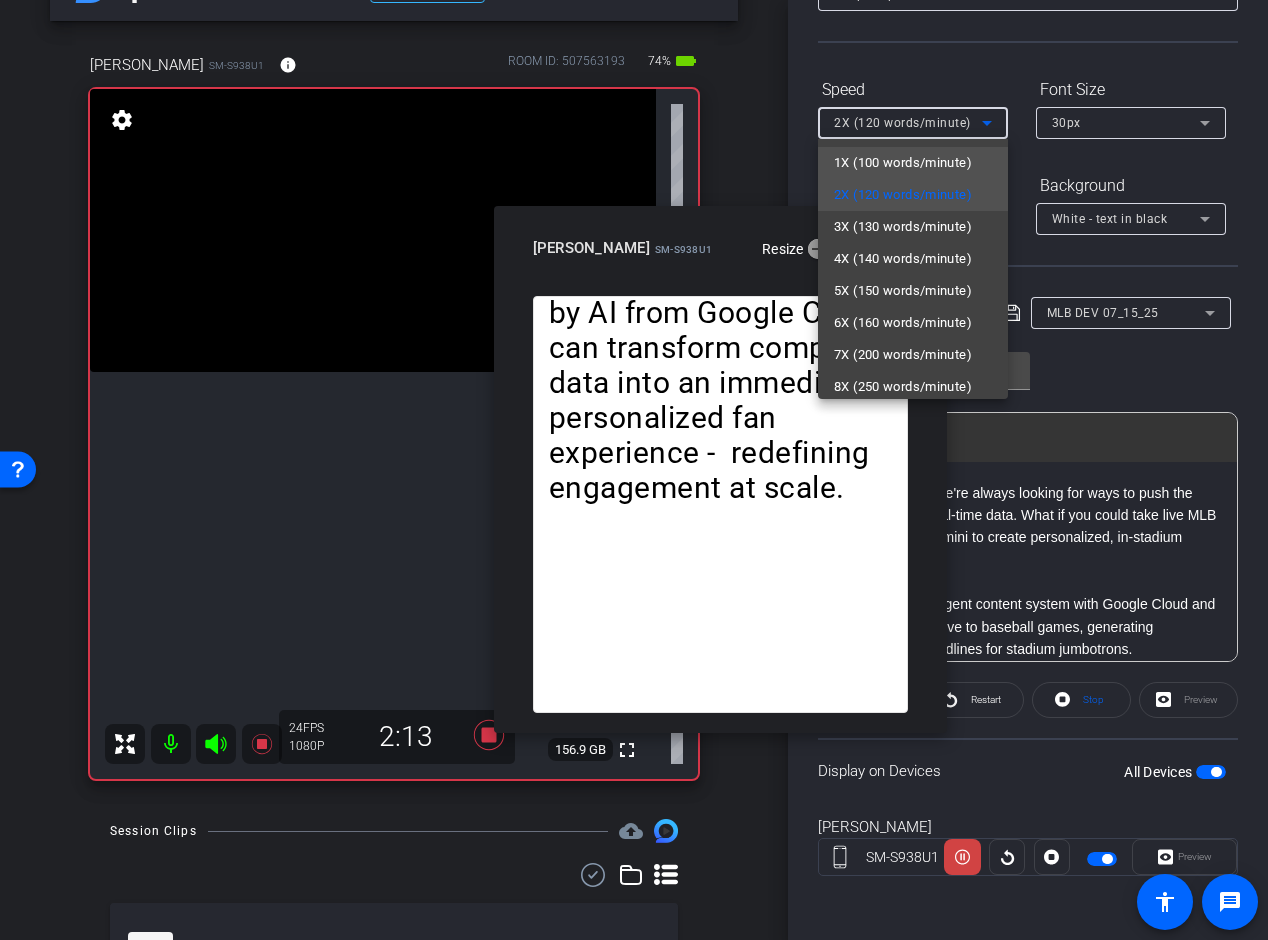 click on "1X (100 words/minute)" at bounding box center (903, 163) 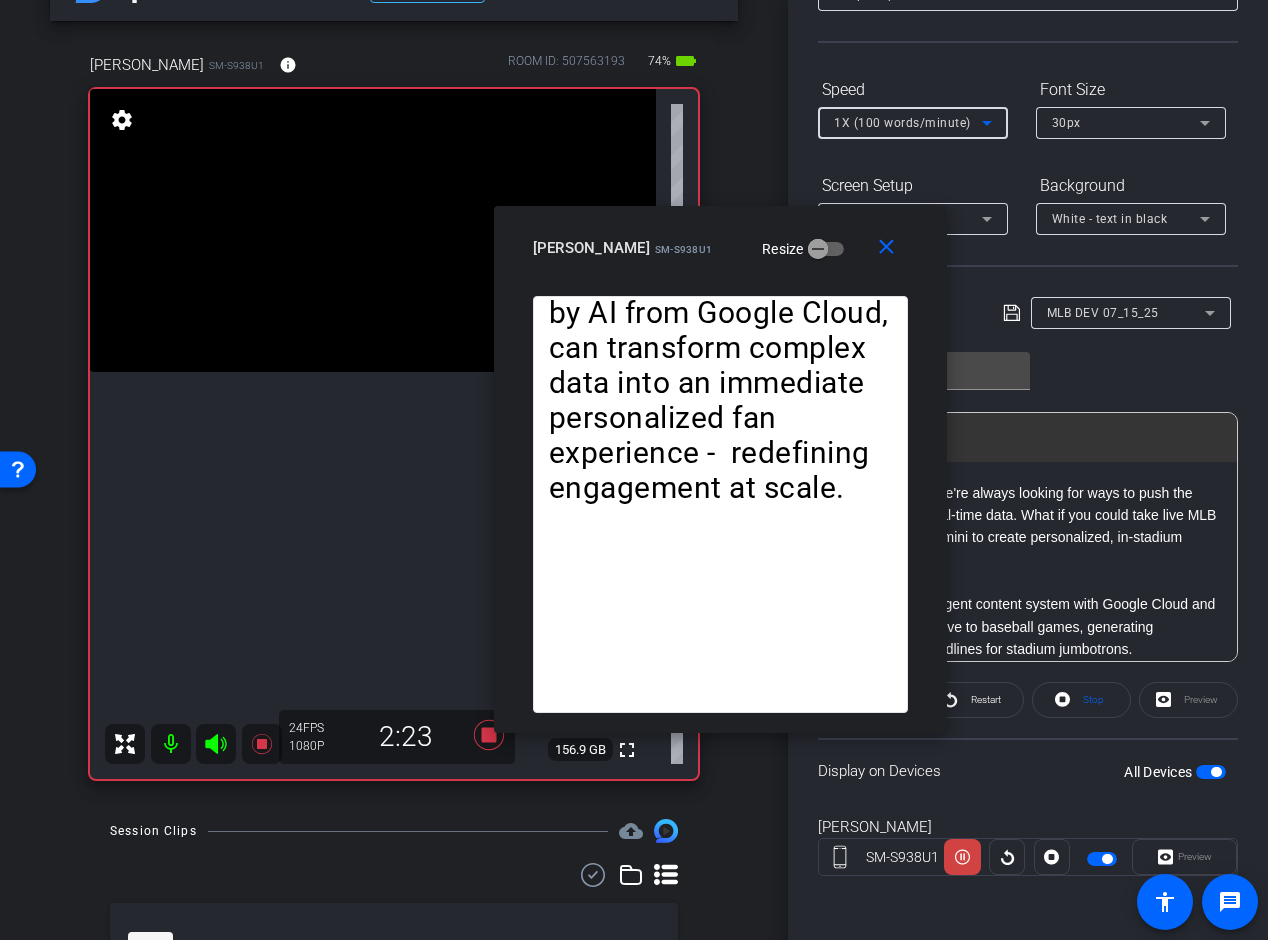 click on "1X (100 words/minute)" at bounding box center (902, 123) 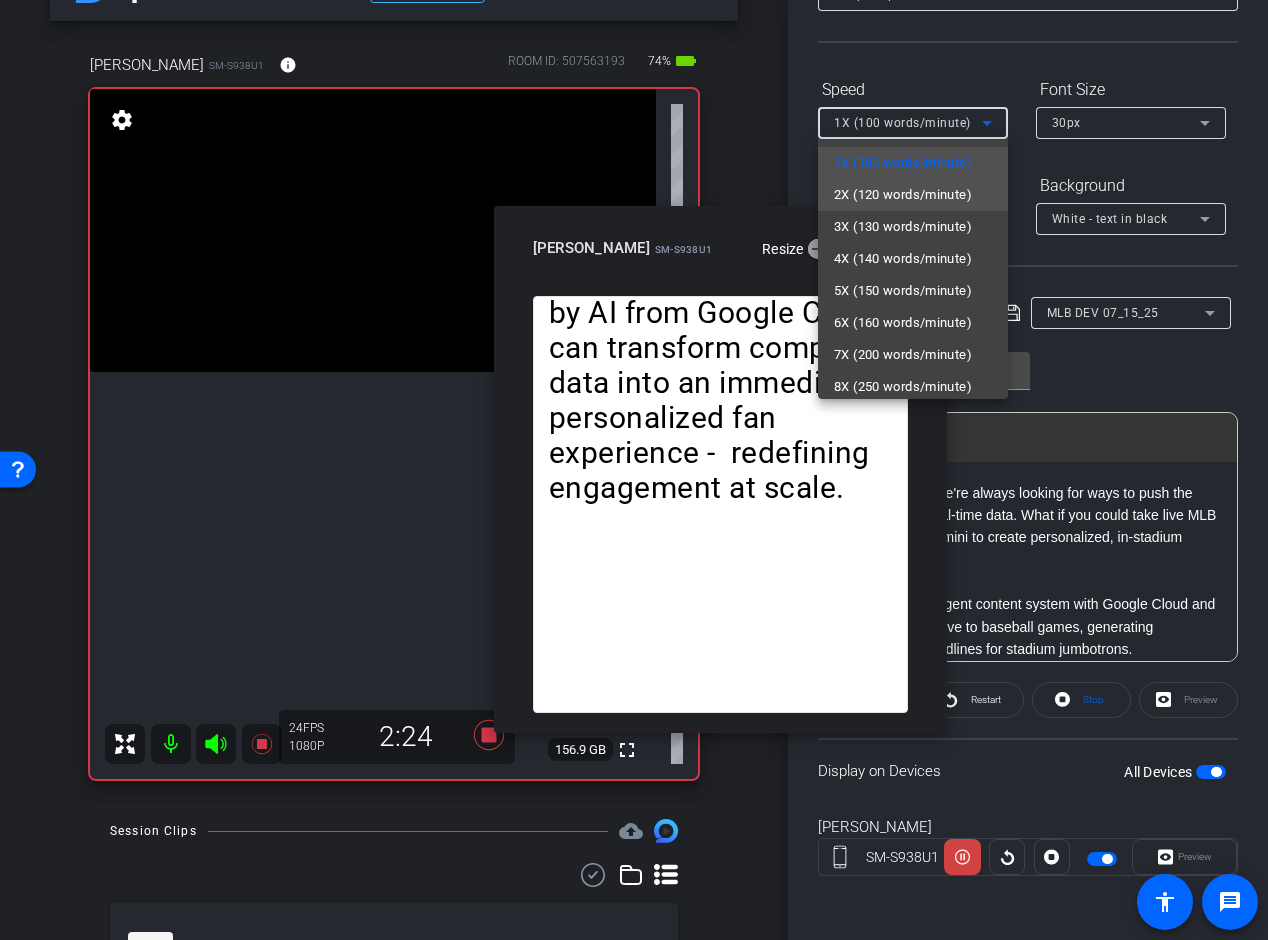 click on "2X (120 words/minute)" at bounding box center [903, 195] 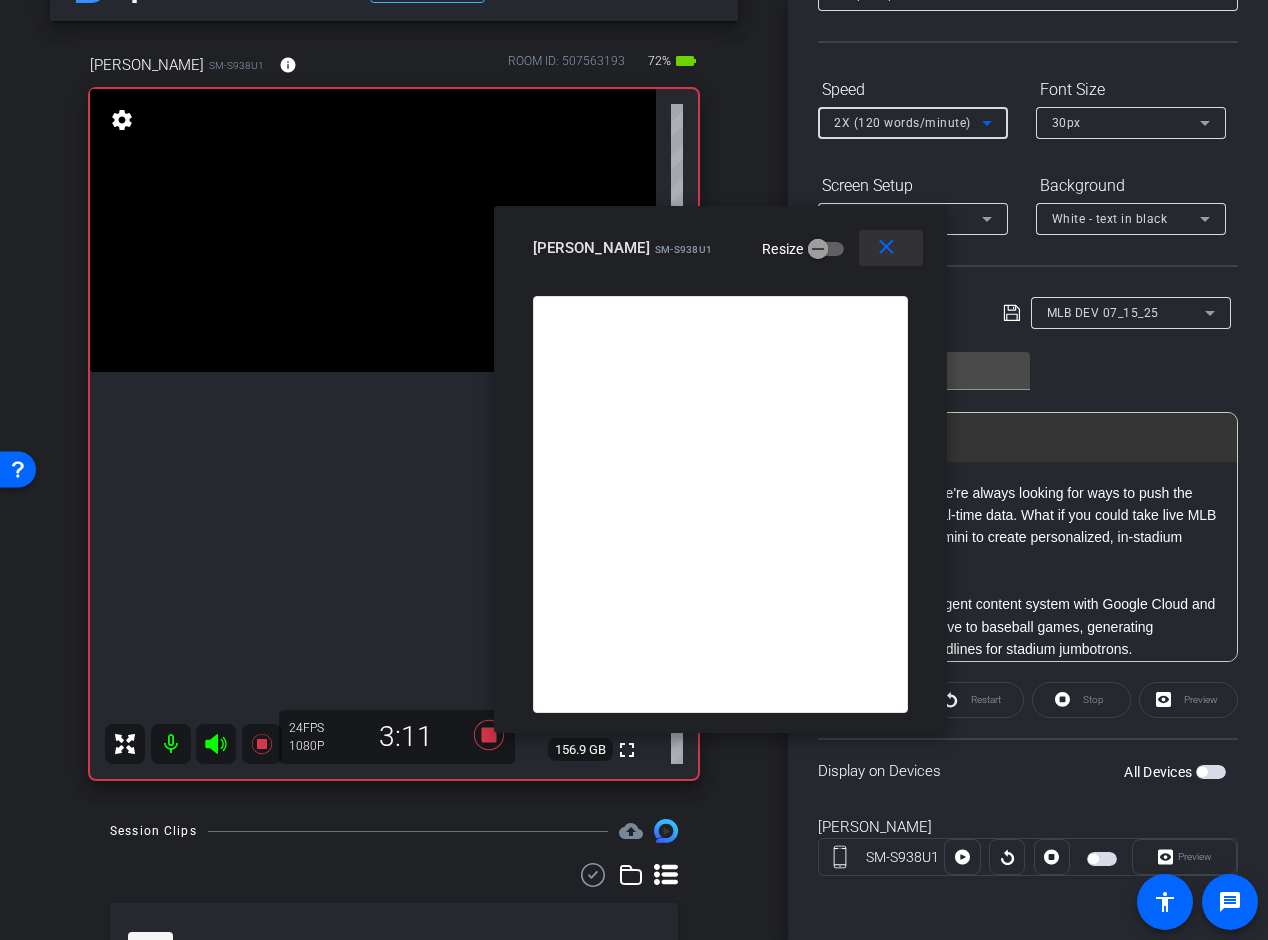 click on "close" at bounding box center (886, 247) 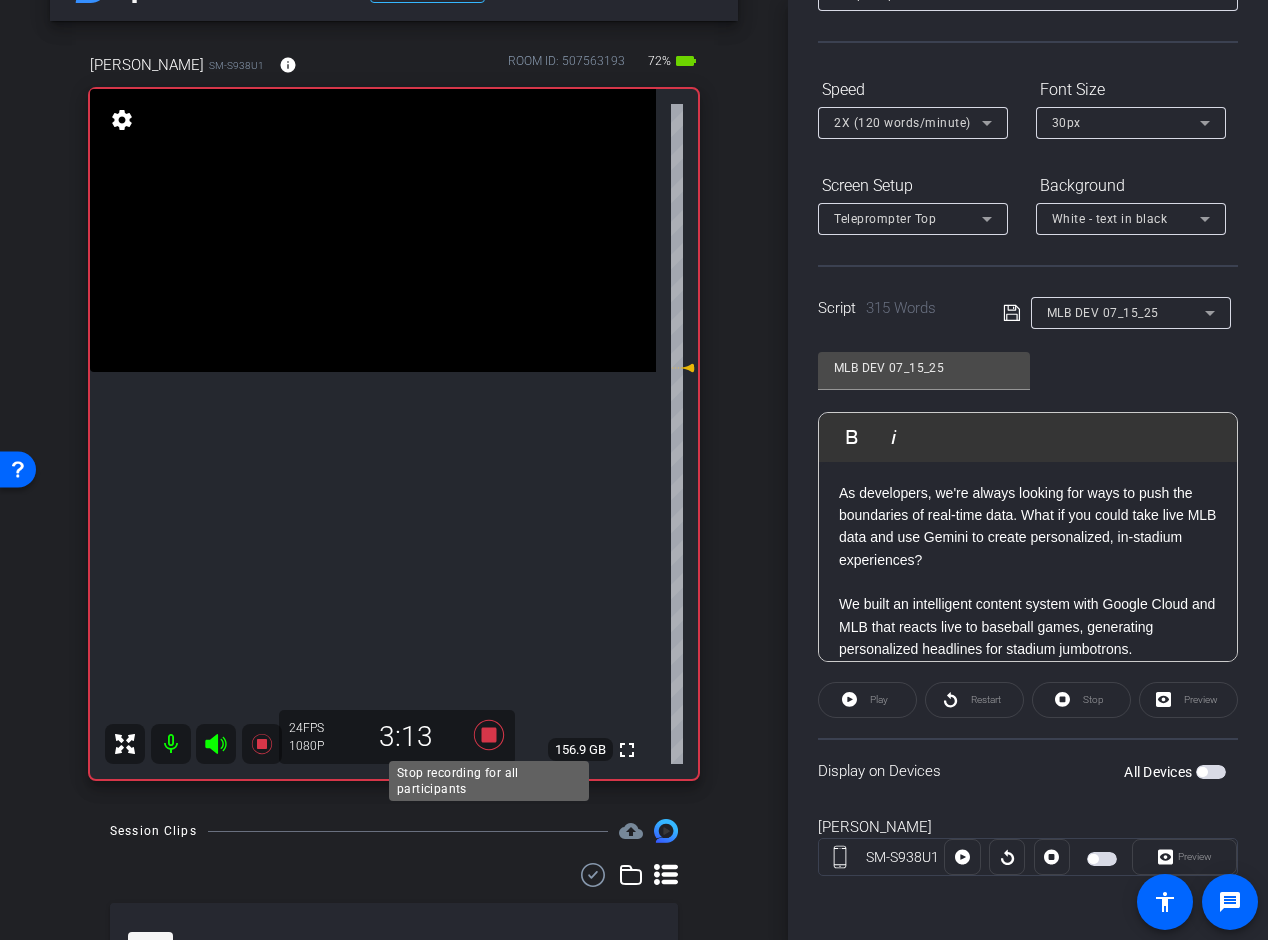 click 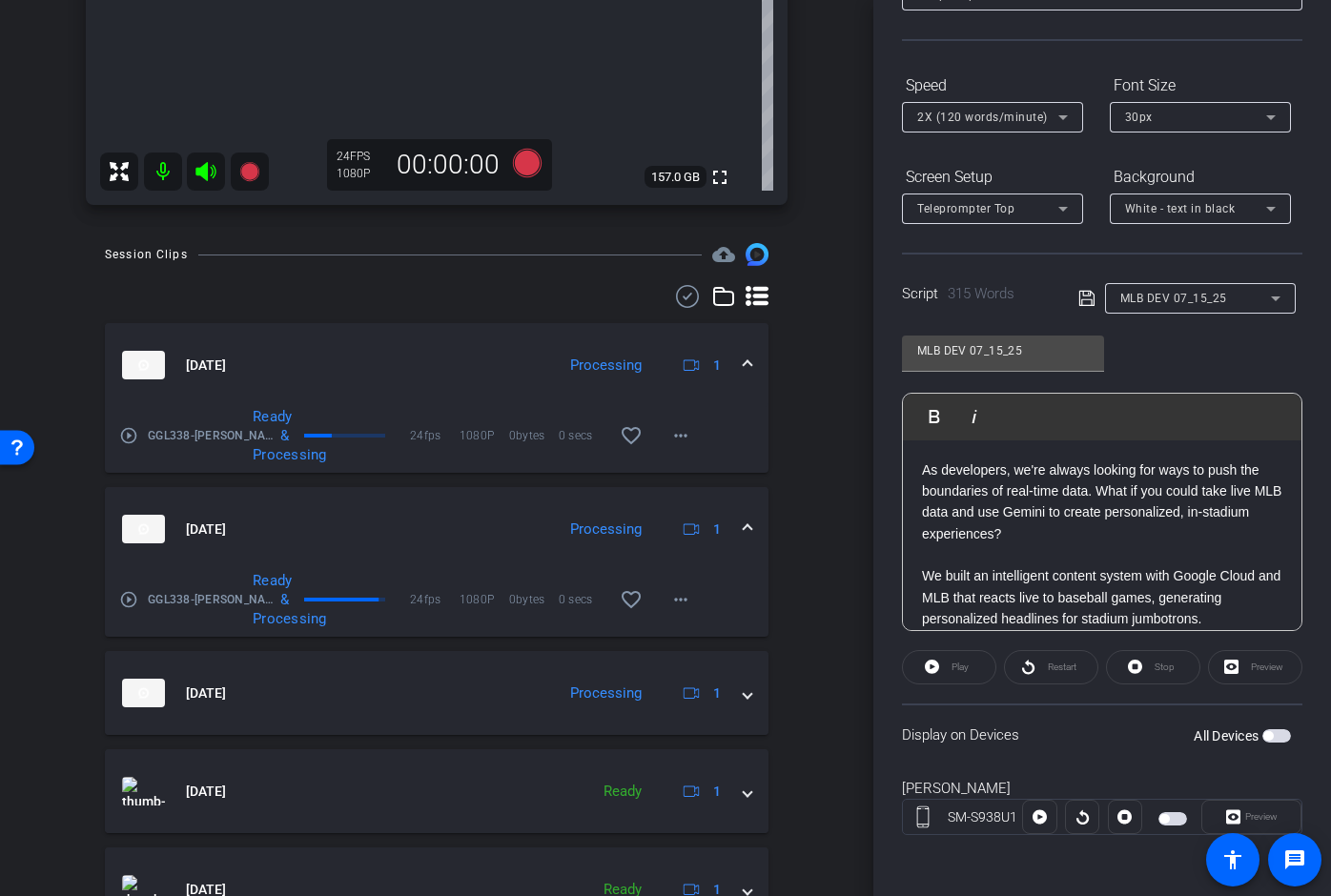 scroll, scrollTop: 568, scrollLeft: 0, axis: vertical 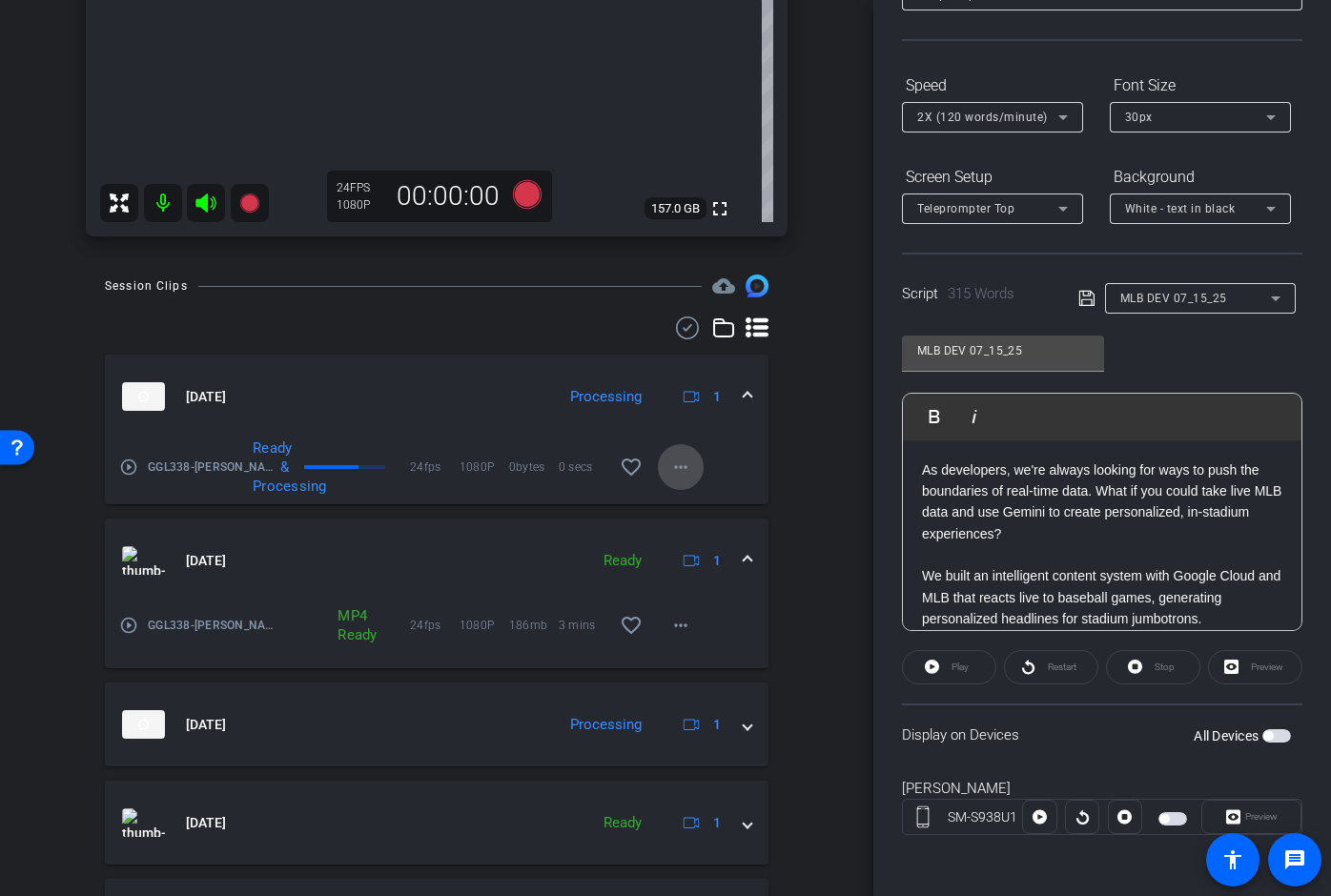 click on "more_horiz" at bounding box center [681, 467] 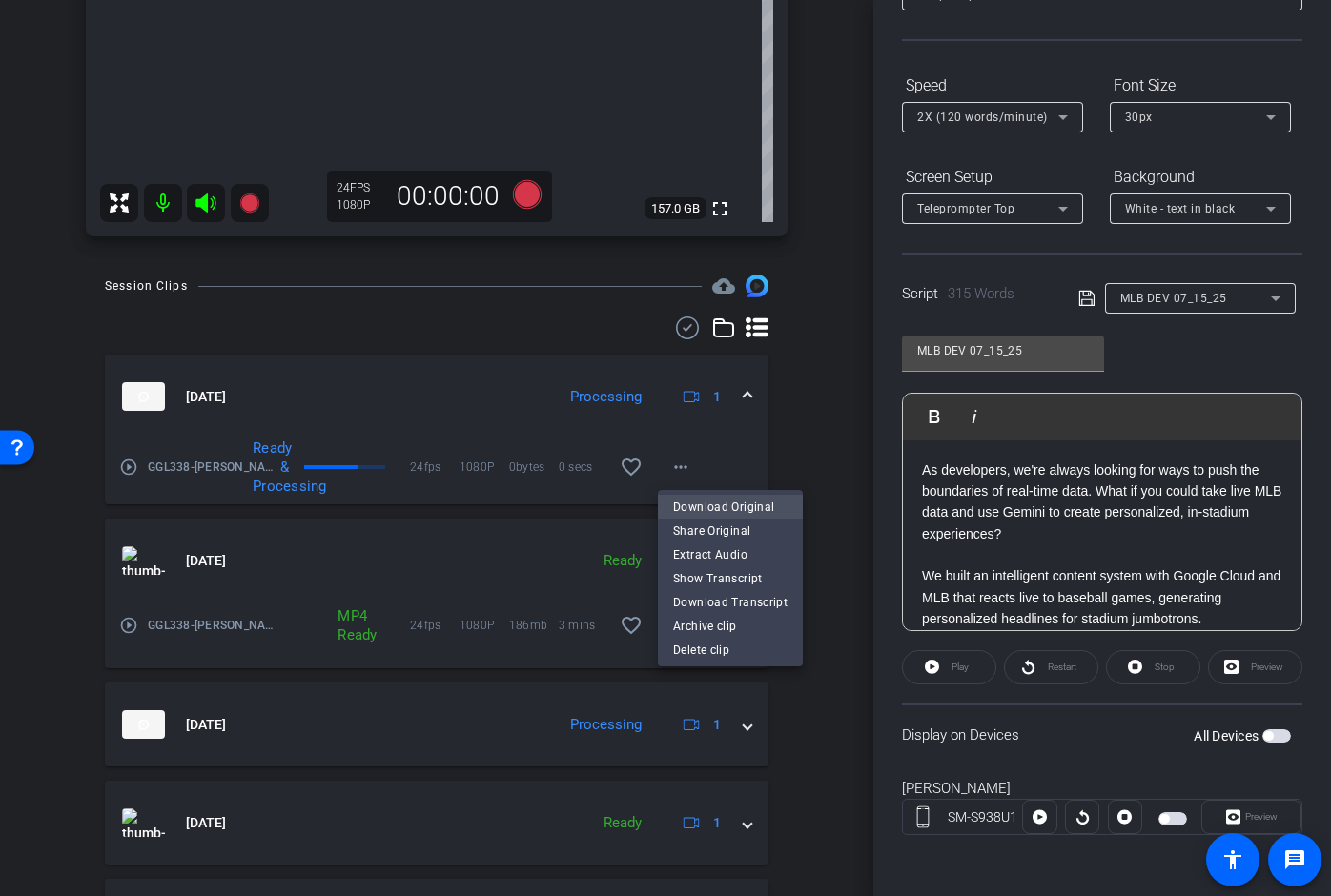 click on "Download Original" at bounding box center (730, 507) 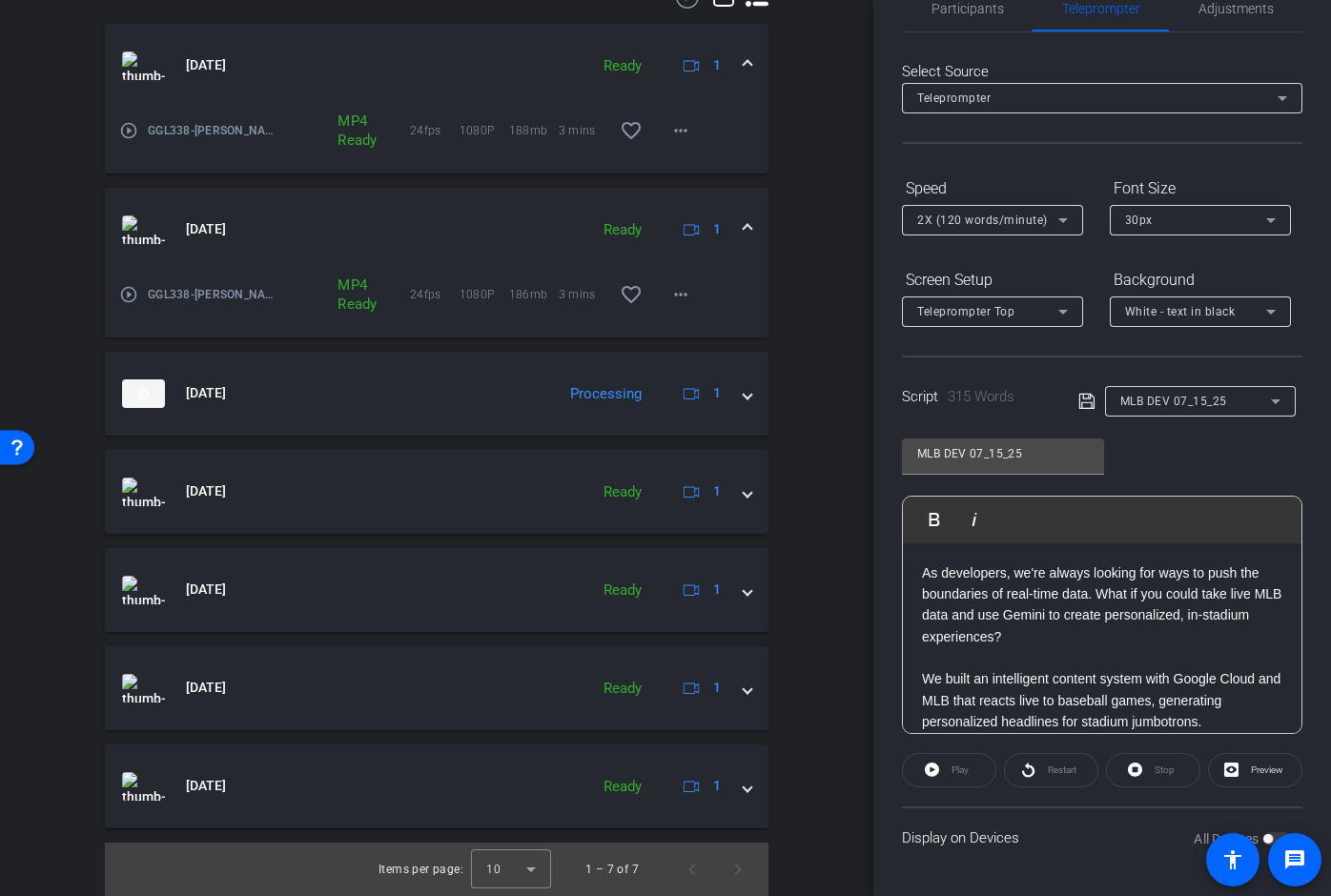 scroll, scrollTop: 321, scrollLeft: 0, axis: vertical 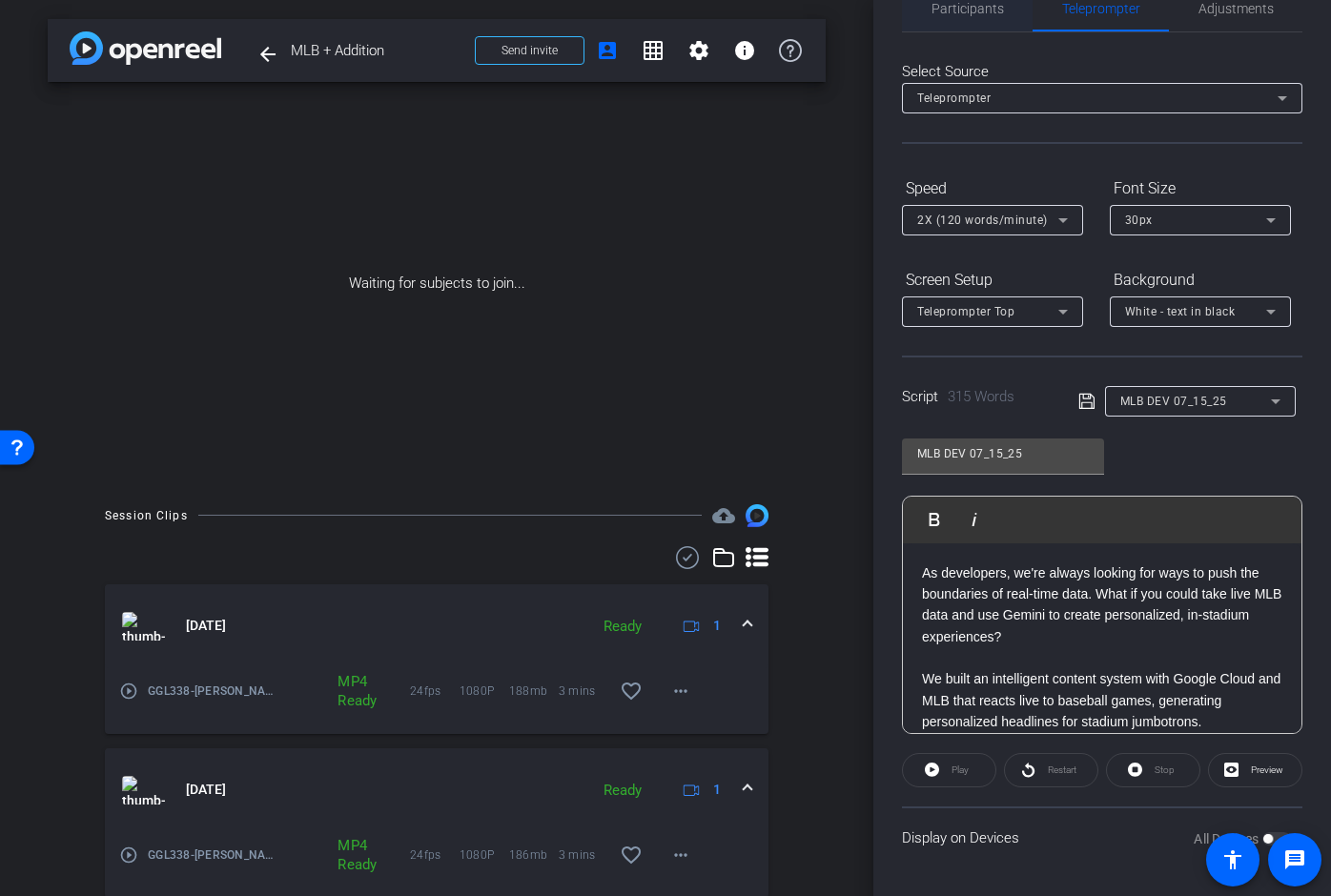 click on "Participants" at bounding box center (968, 9) 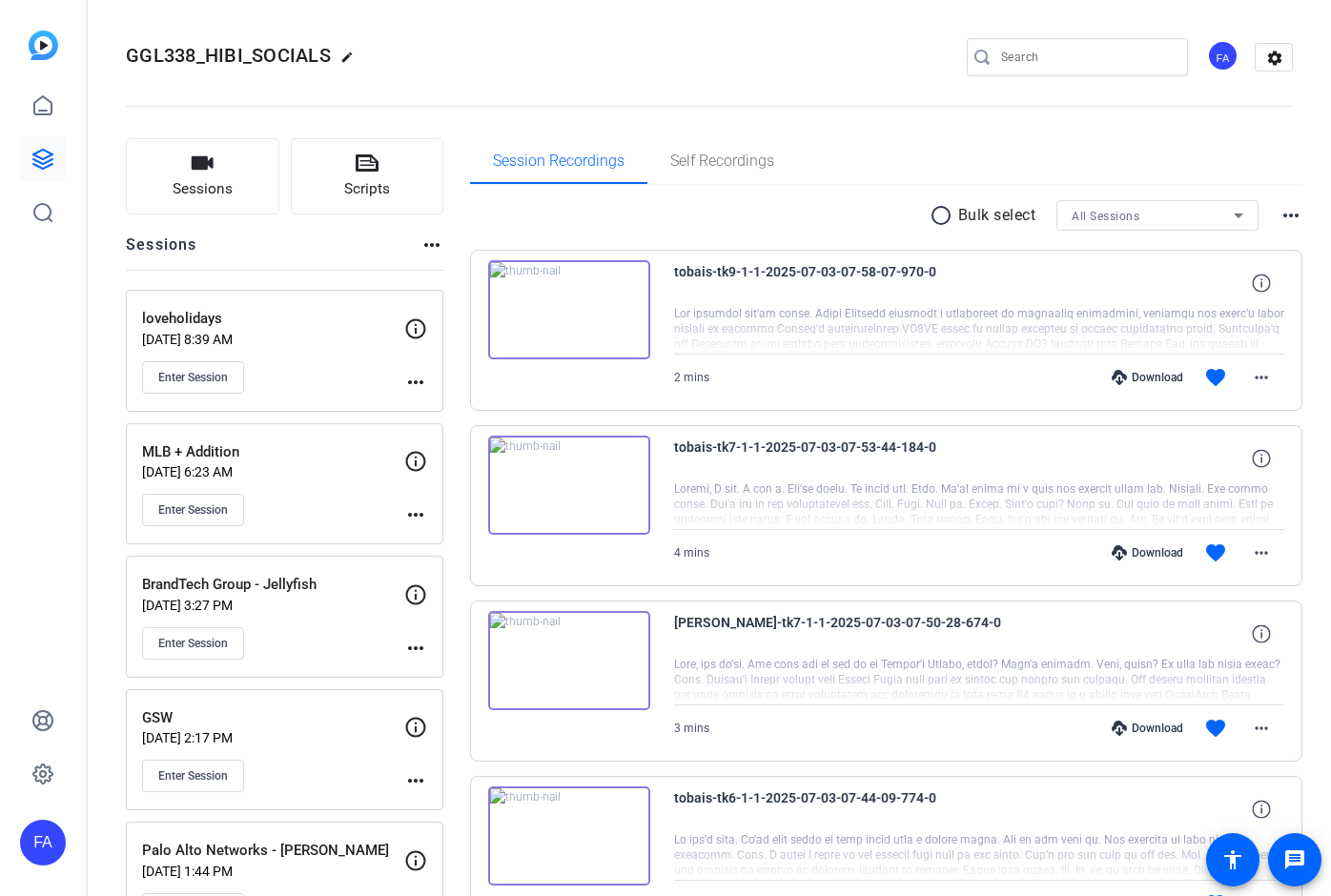 scroll, scrollTop: 0, scrollLeft: 0, axis: both 